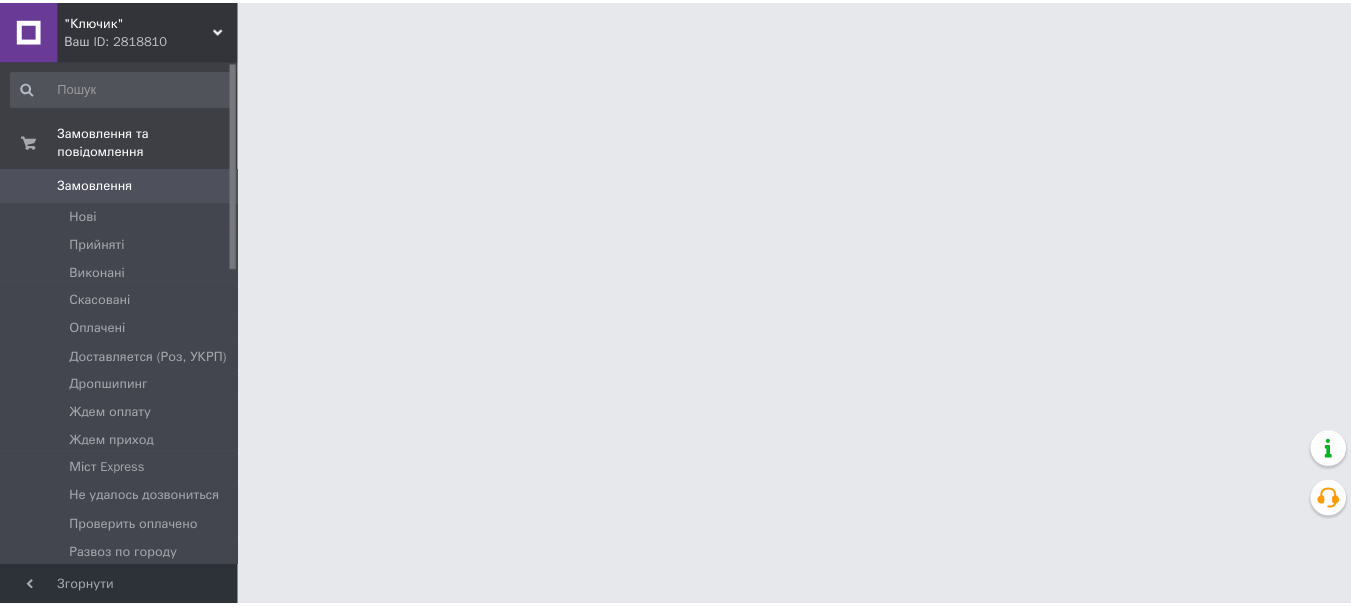 scroll, scrollTop: 0, scrollLeft: 0, axis: both 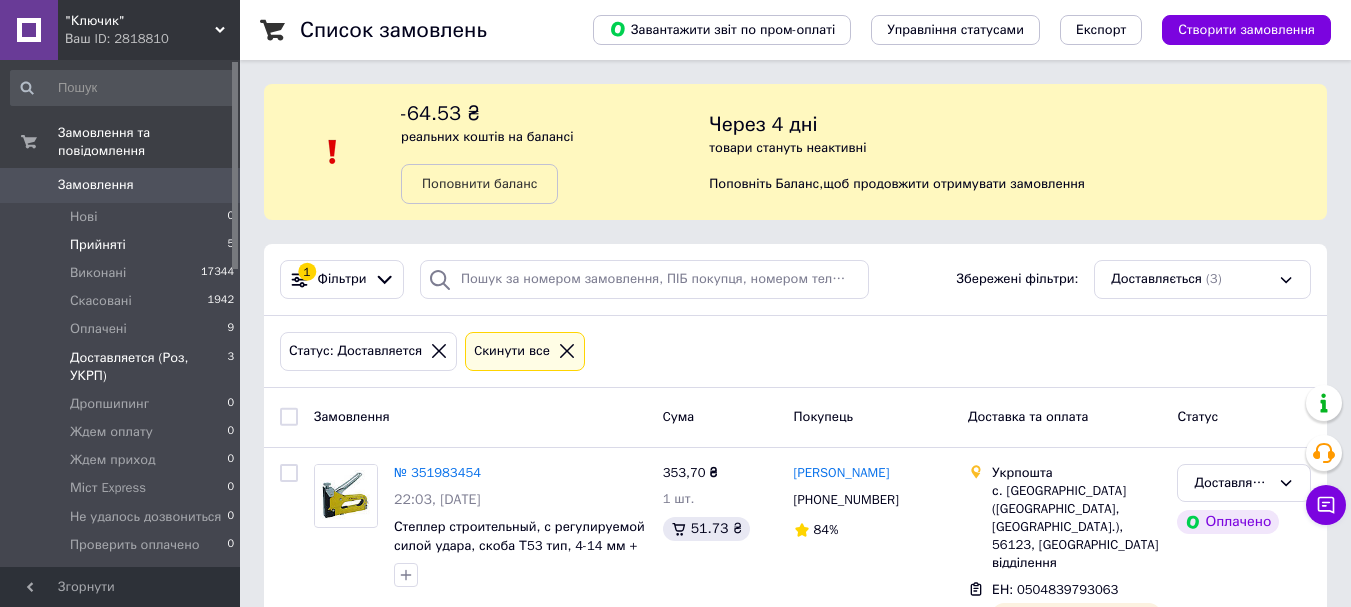 click on "Прийняті 5" at bounding box center [123, 245] 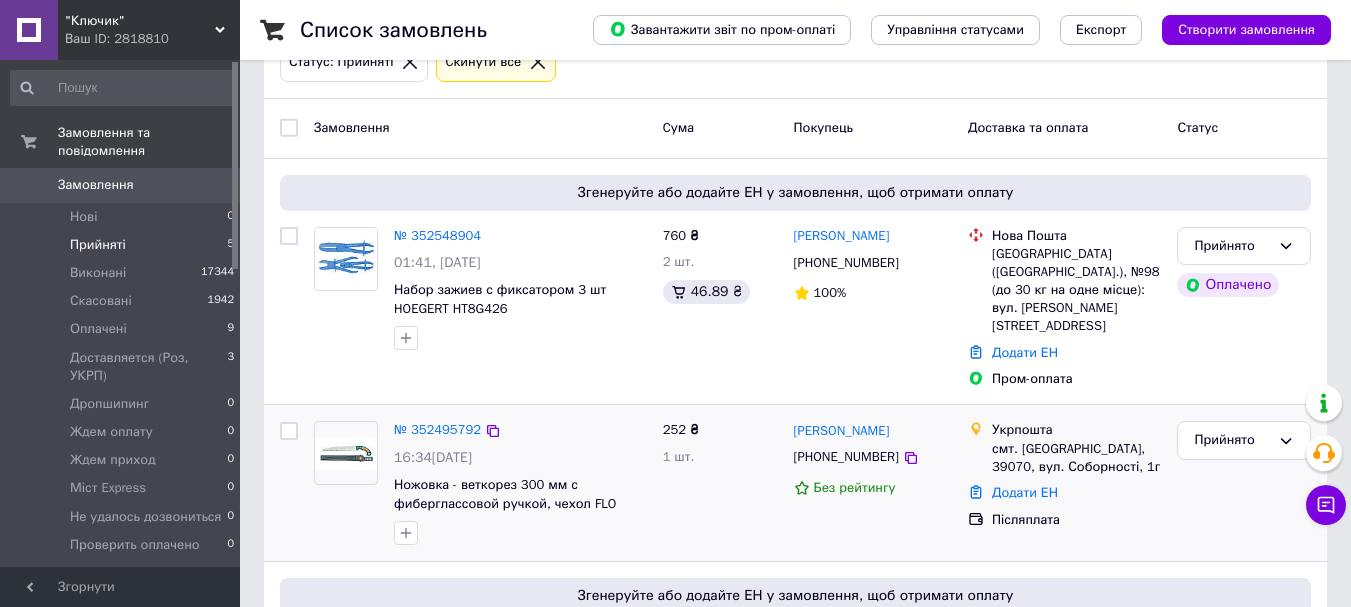 scroll, scrollTop: 300, scrollLeft: 0, axis: vertical 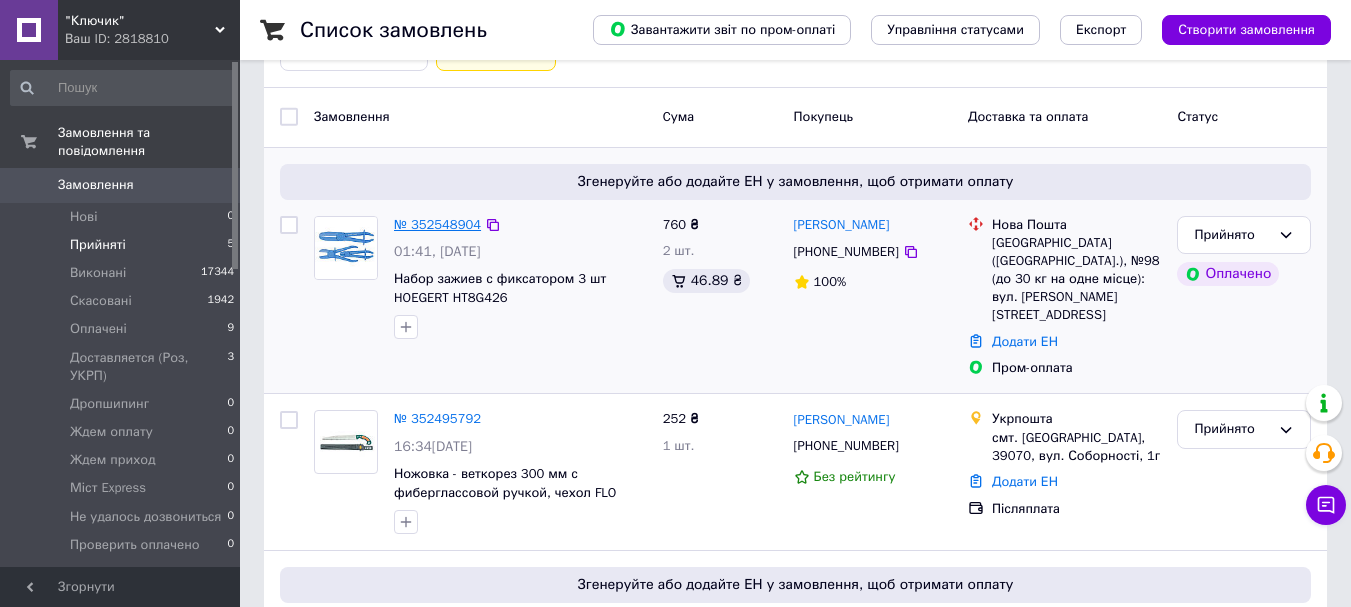 click on "№ 352548904" at bounding box center (437, 224) 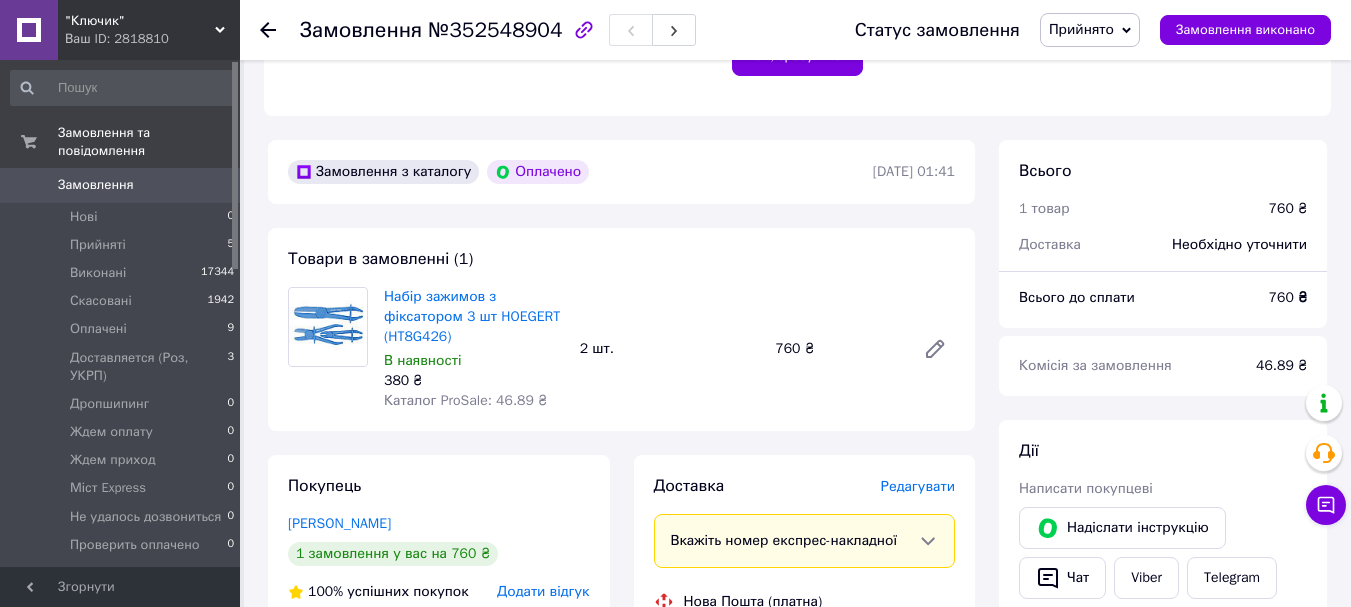 scroll, scrollTop: 500, scrollLeft: 0, axis: vertical 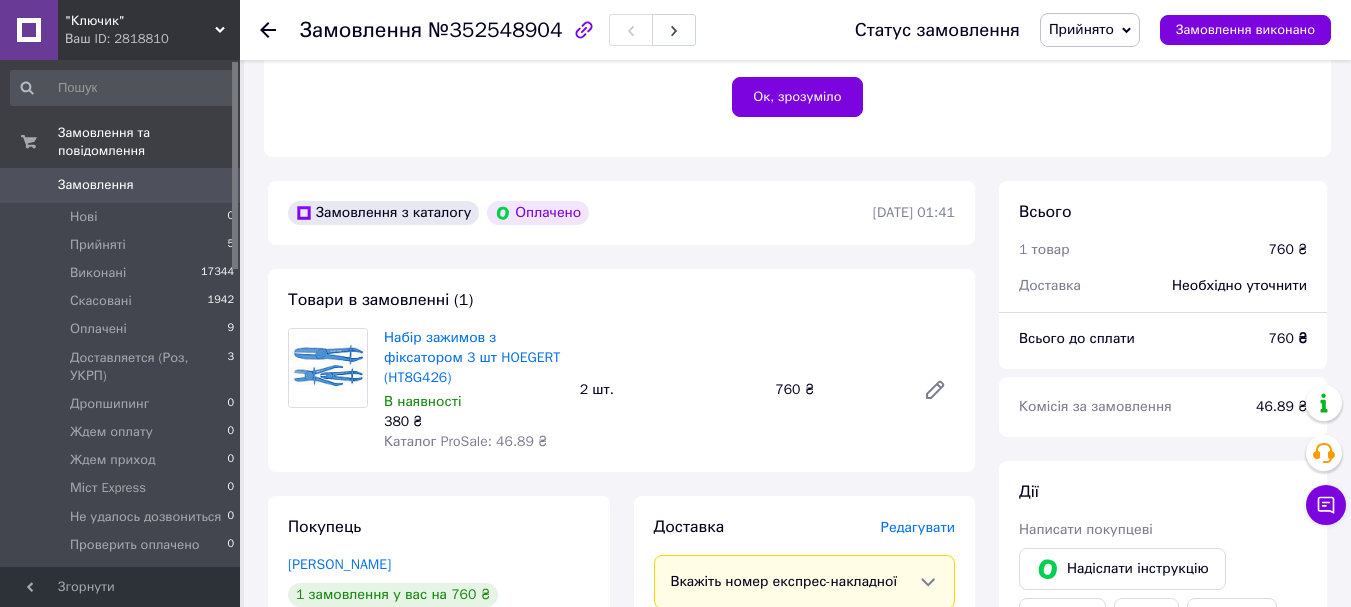 click on "Замовлення" at bounding box center [96, 185] 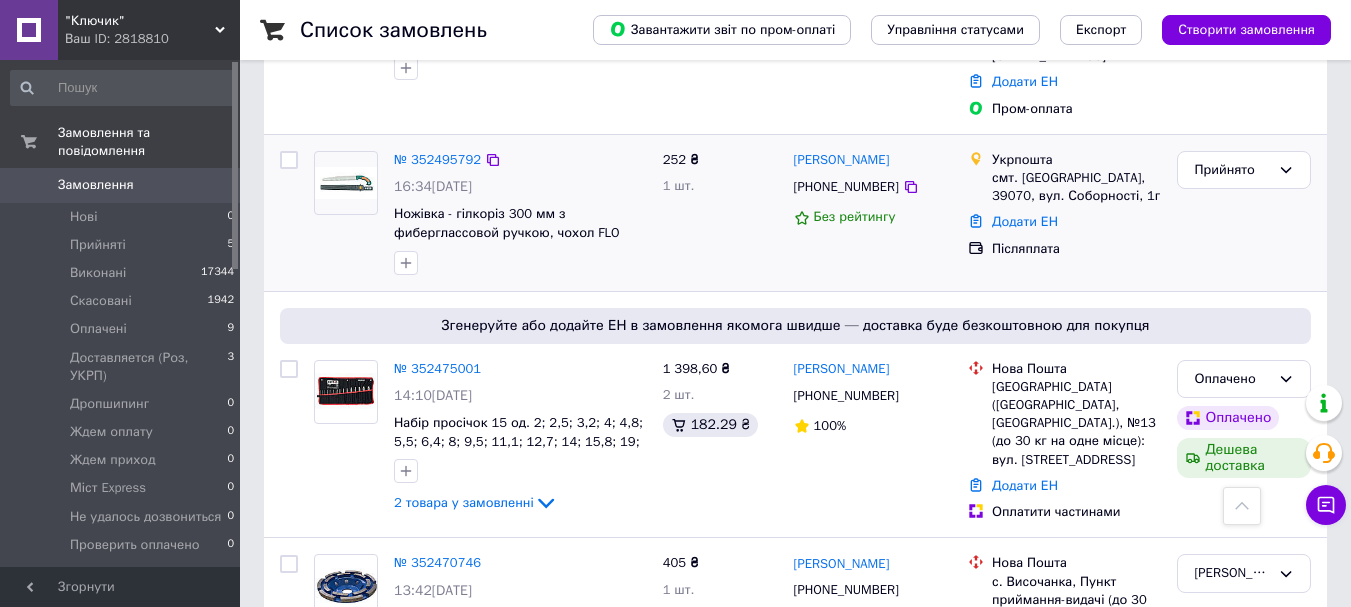 scroll, scrollTop: 400, scrollLeft: 0, axis: vertical 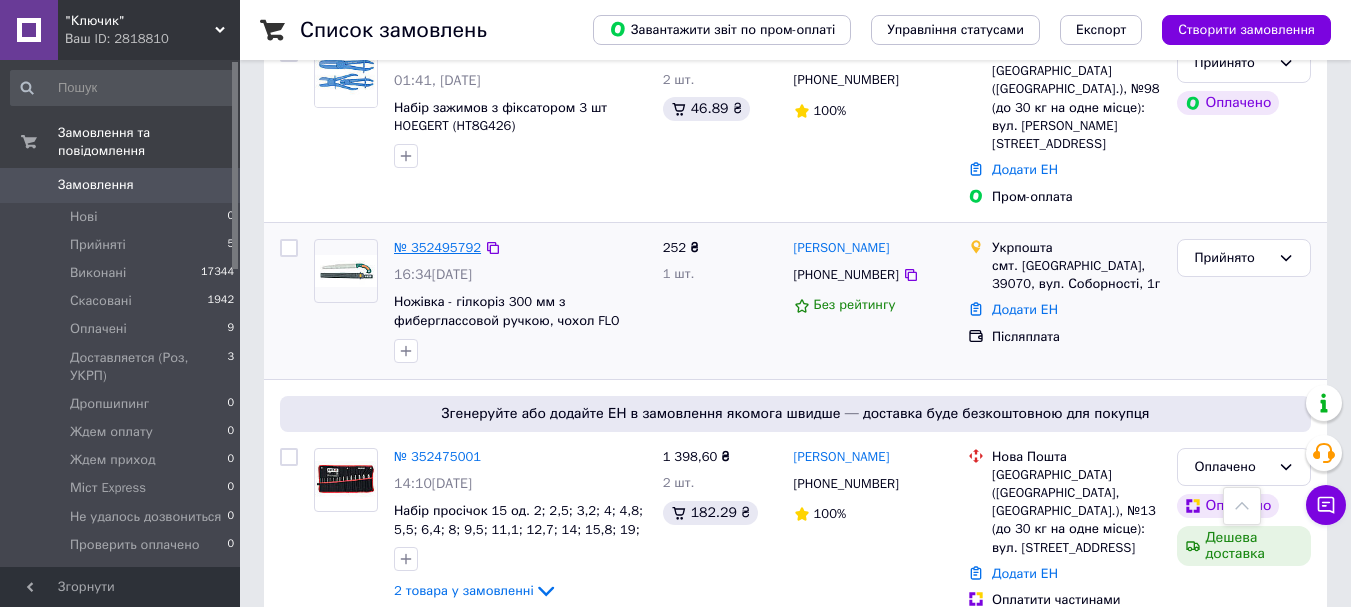 click on "№ 352495792" at bounding box center [437, 247] 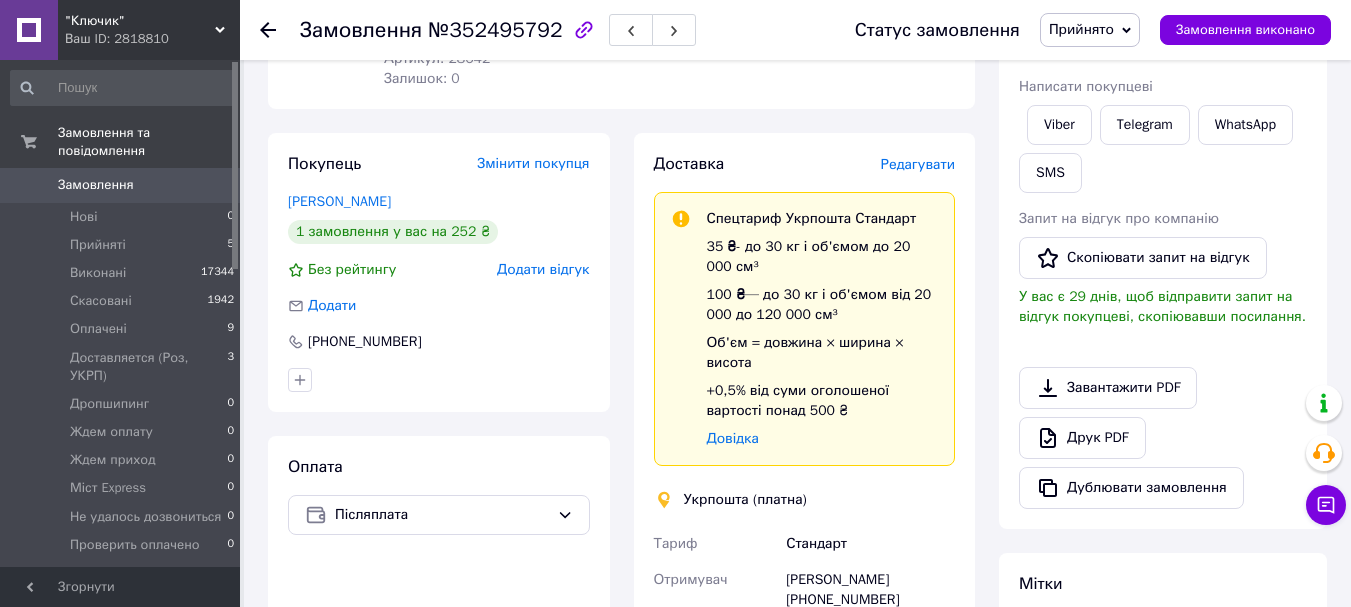 scroll, scrollTop: 400, scrollLeft: 0, axis: vertical 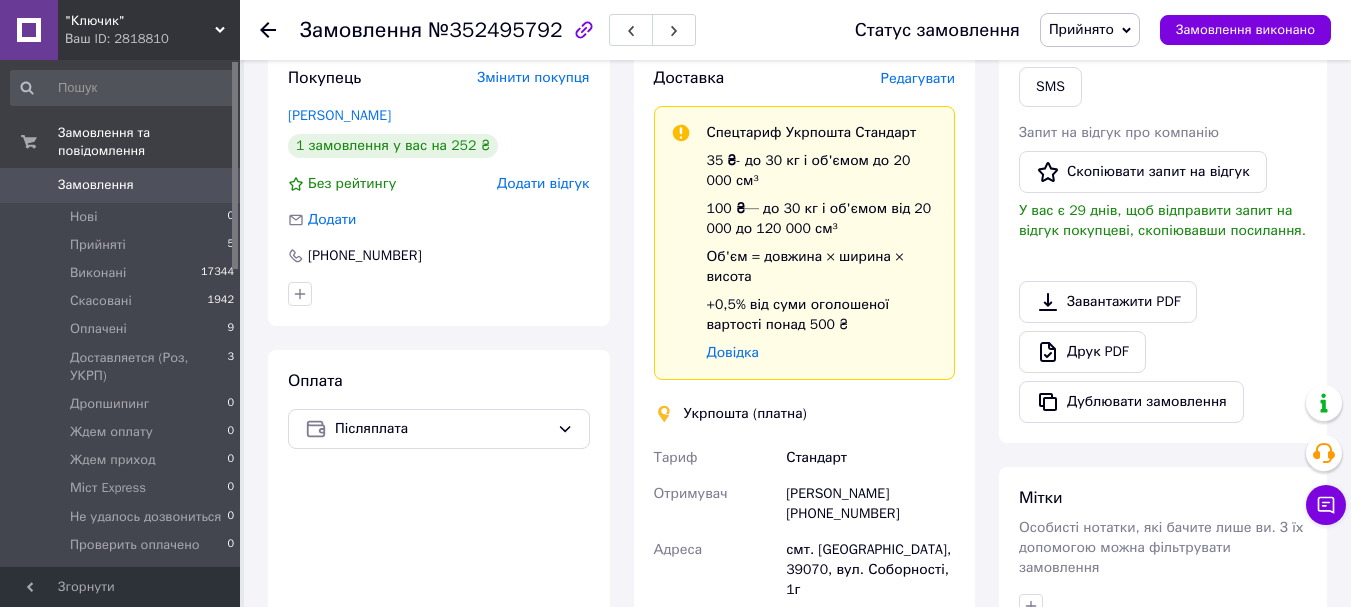 click on "[PERSON_NAME]" at bounding box center [339, 115] 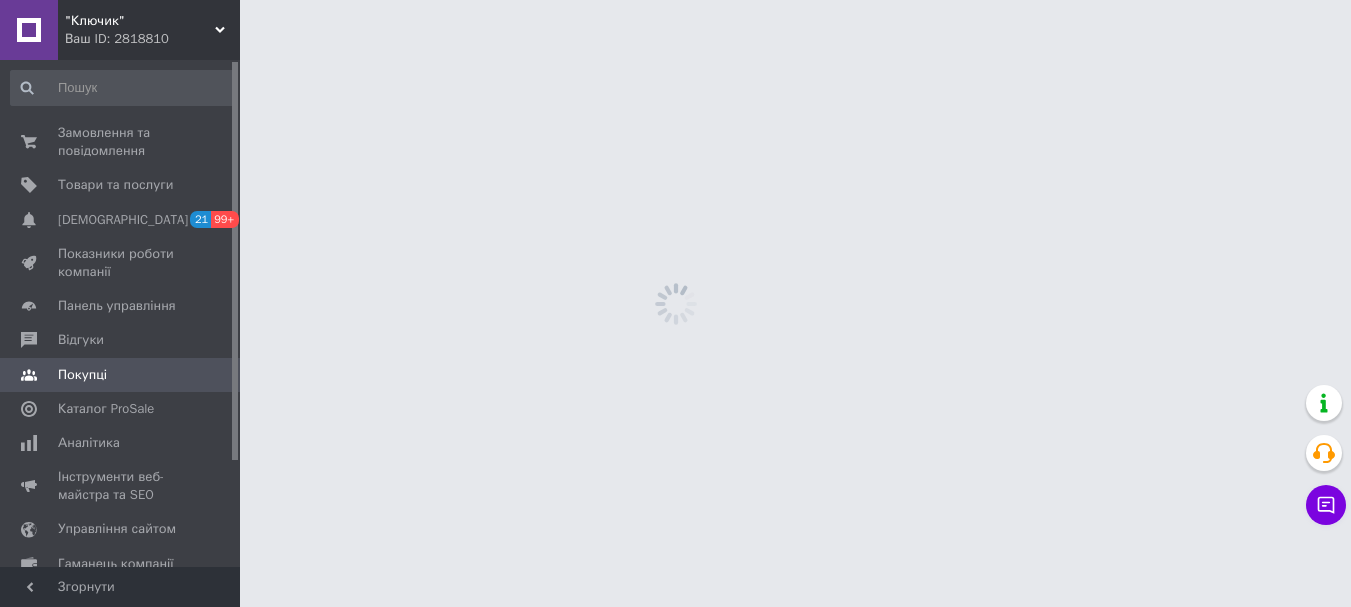 scroll, scrollTop: 0, scrollLeft: 0, axis: both 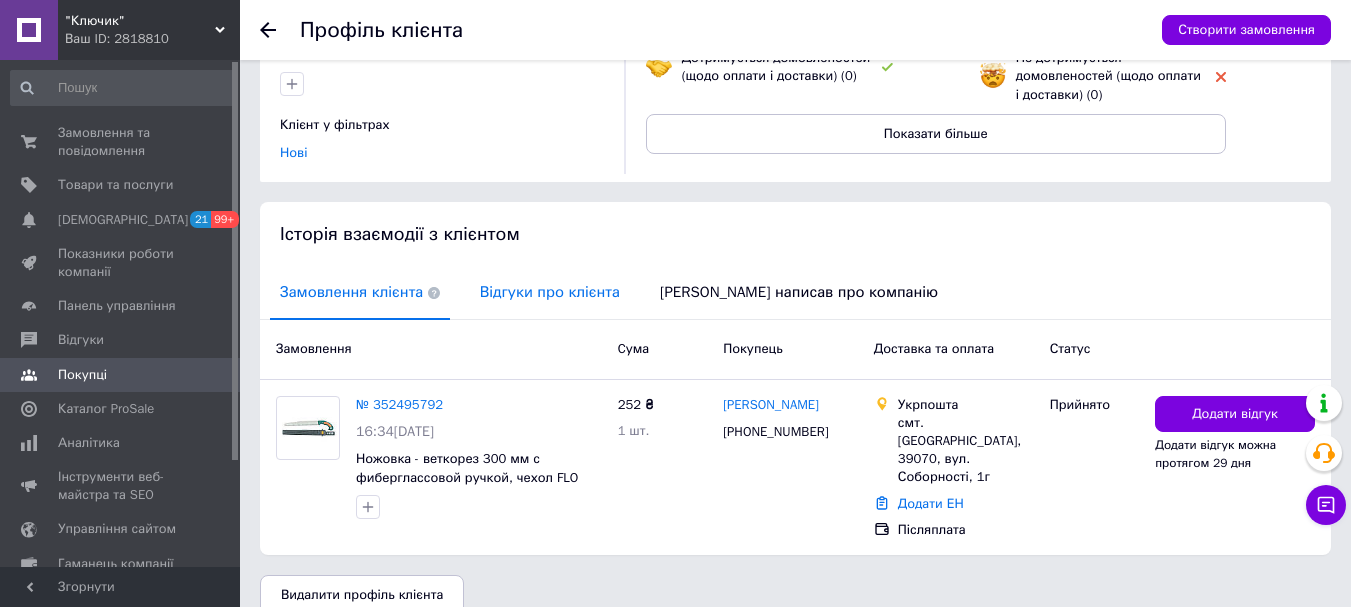 click on "Відгуки про клієнта" at bounding box center (550, 292) 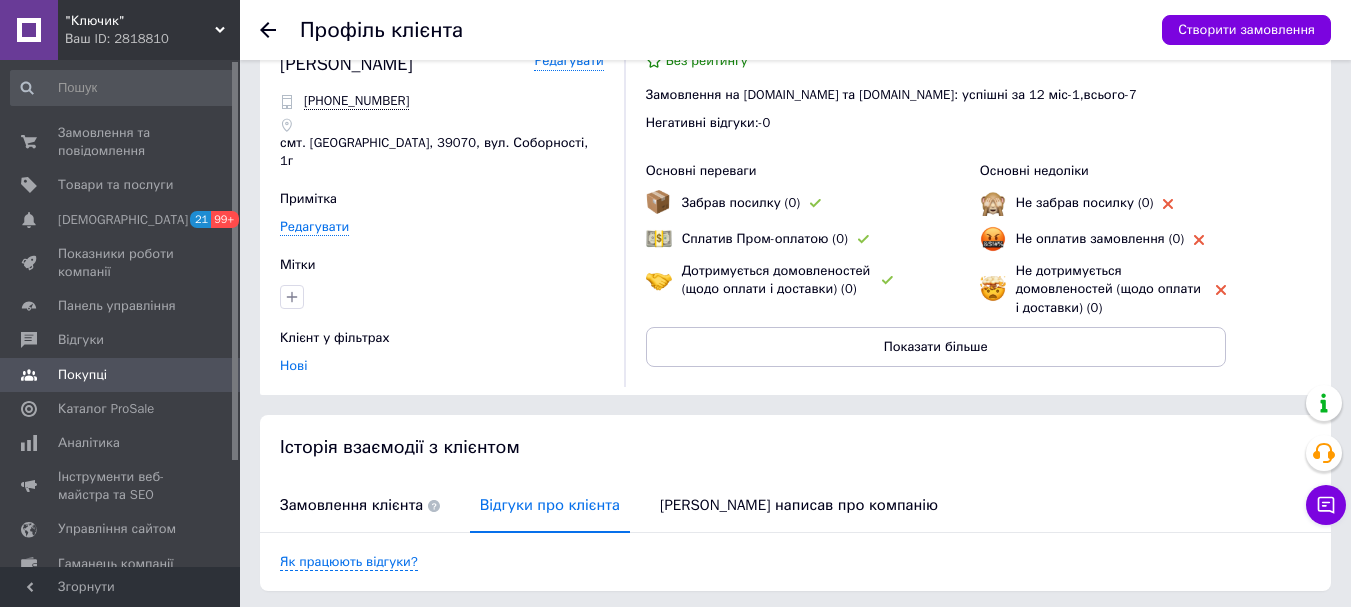scroll, scrollTop: 0, scrollLeft: 0, axis: both 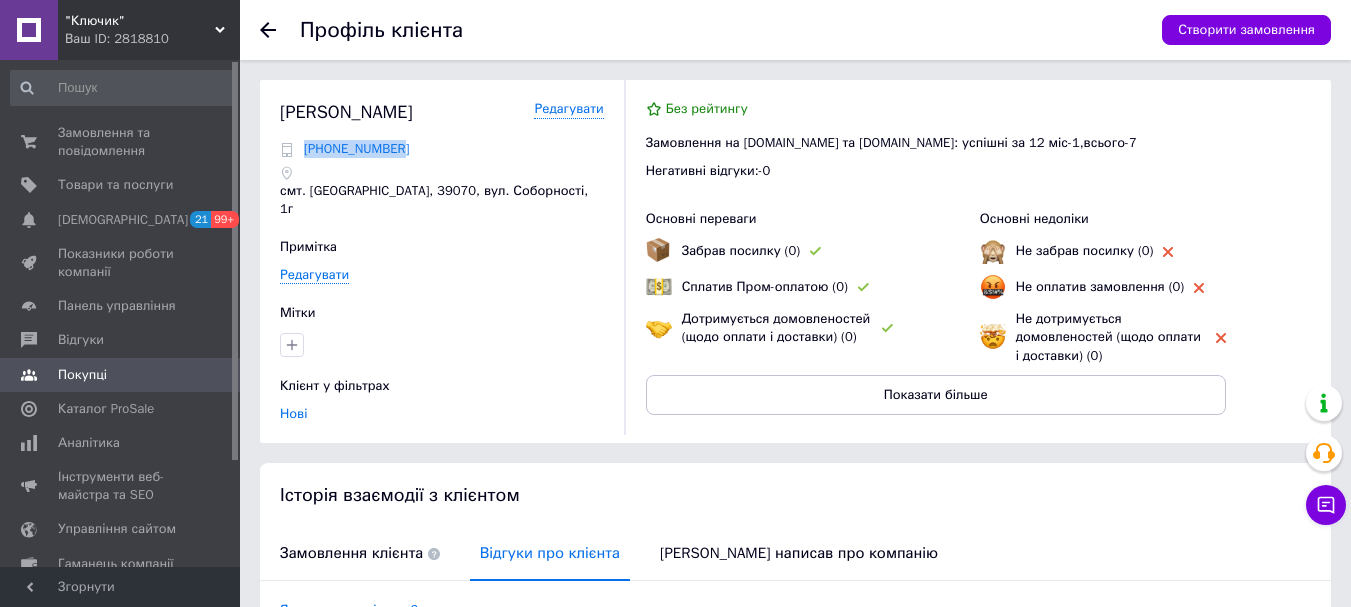 drag, startPoint x: 430, startPoint y: 147, endPoint x: 304, endPoint y: 147, distance: 126 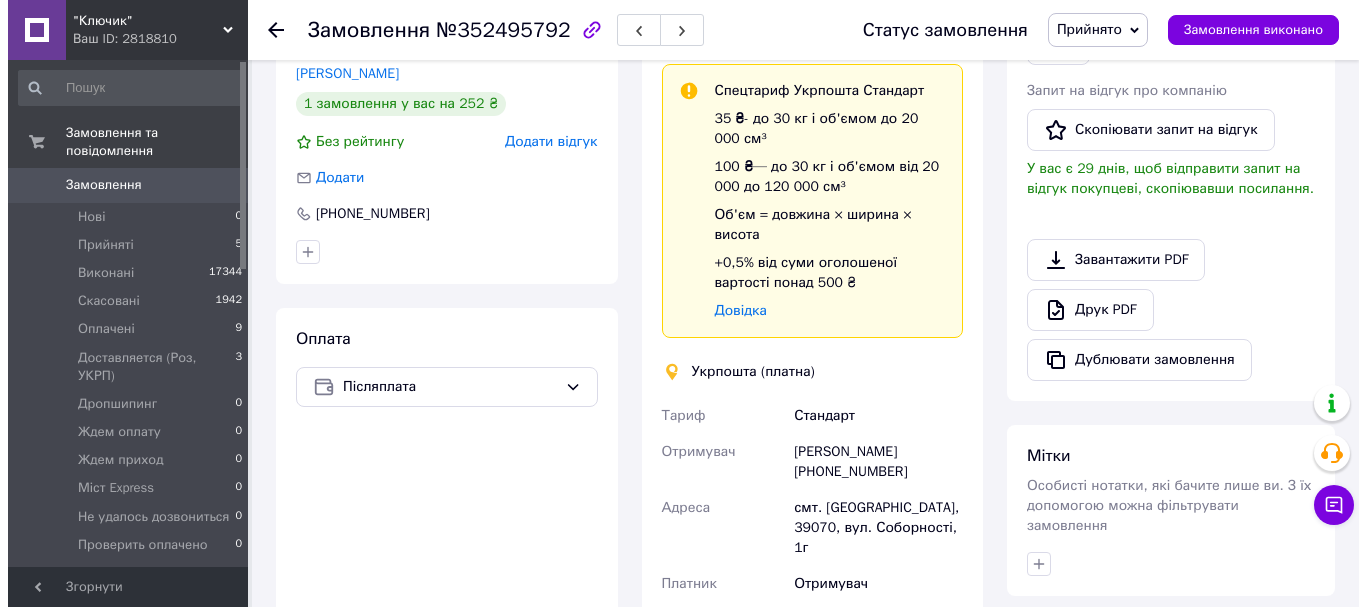 scroll, scrollTop: 407, scrollLeft: 0, axis: vertical 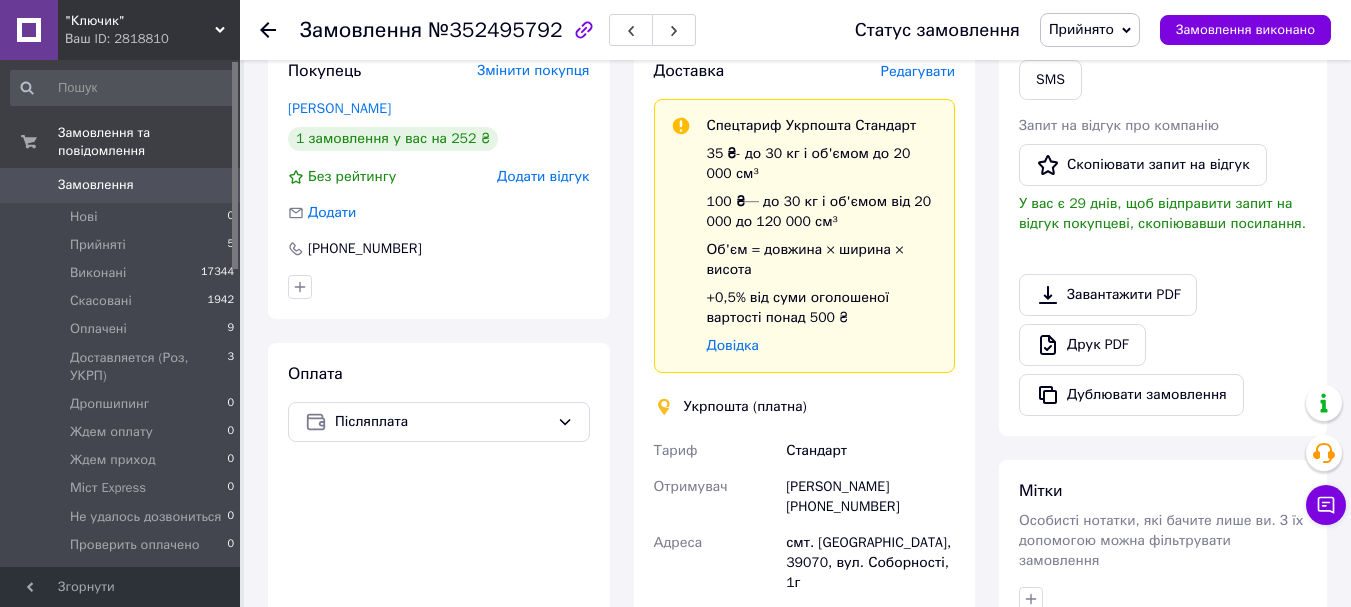click on "Редагувати" at bounding box center (918, 71) 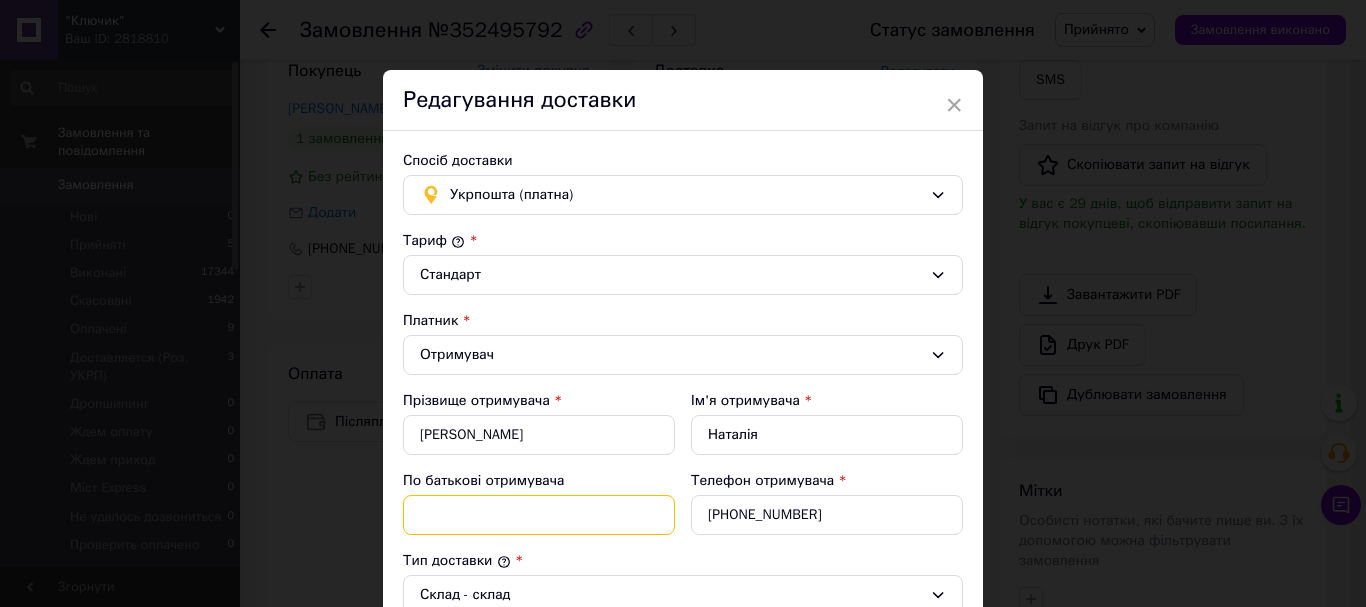 click on "По батькові отримувача" at bounding box center [539, 515] 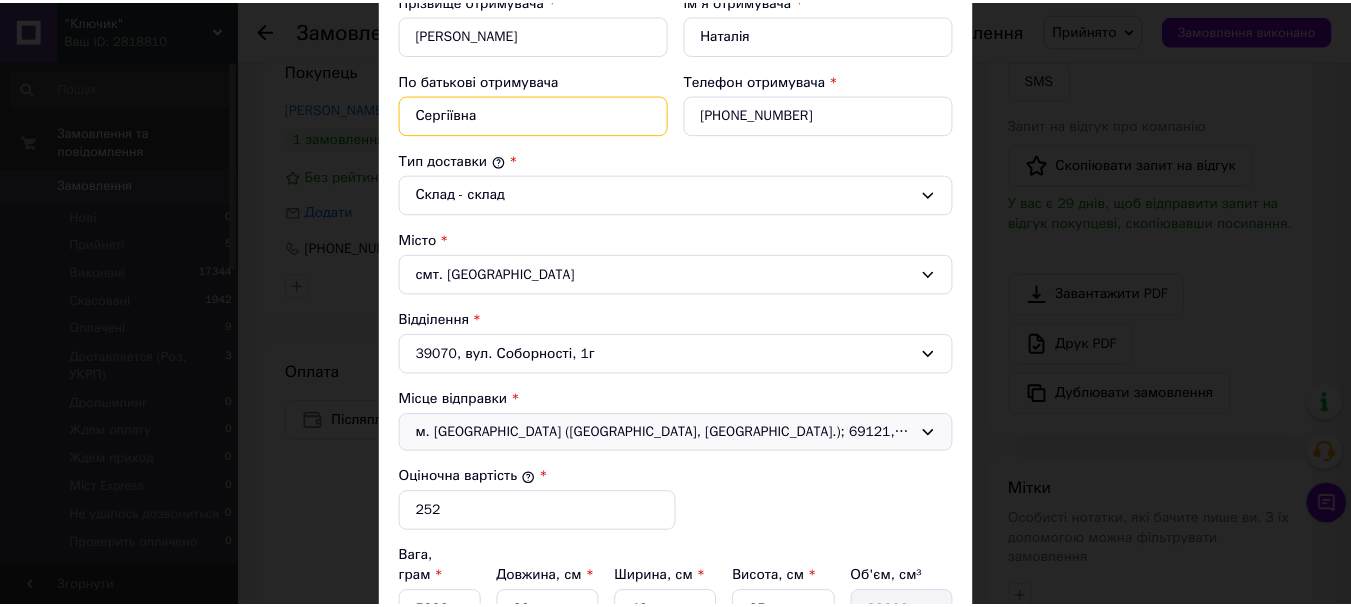 scroll, scrollTop: 800, scrollLeft: 0, axis: vertical 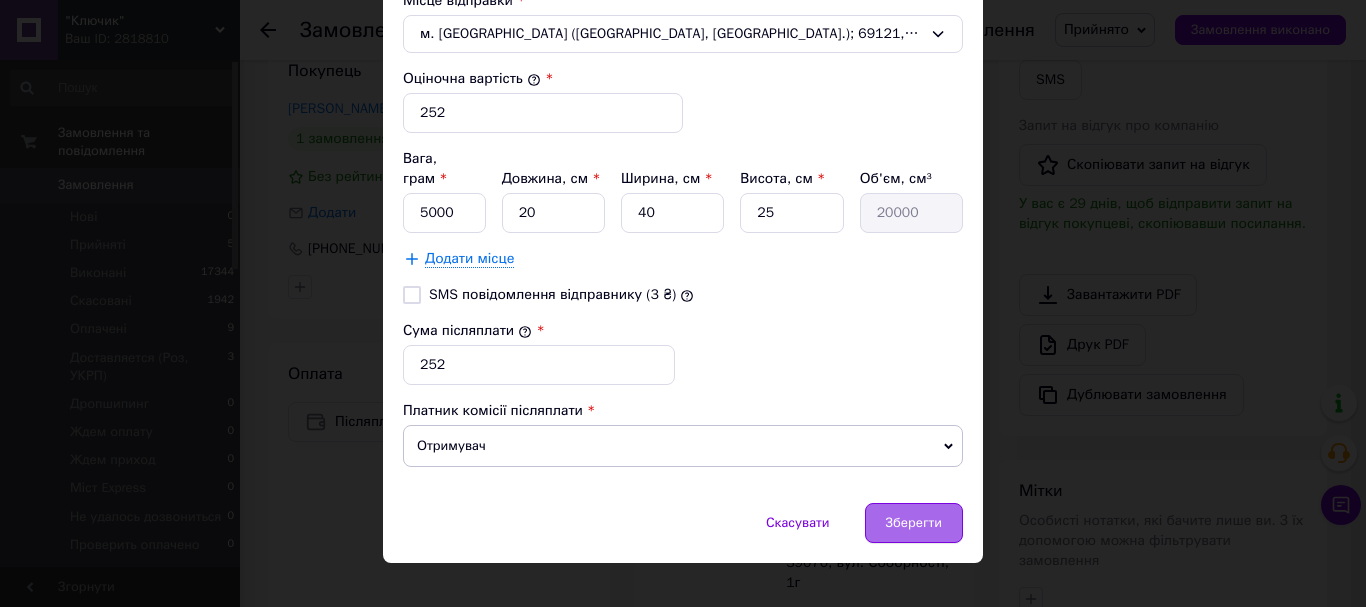 type on "Сергіївна" 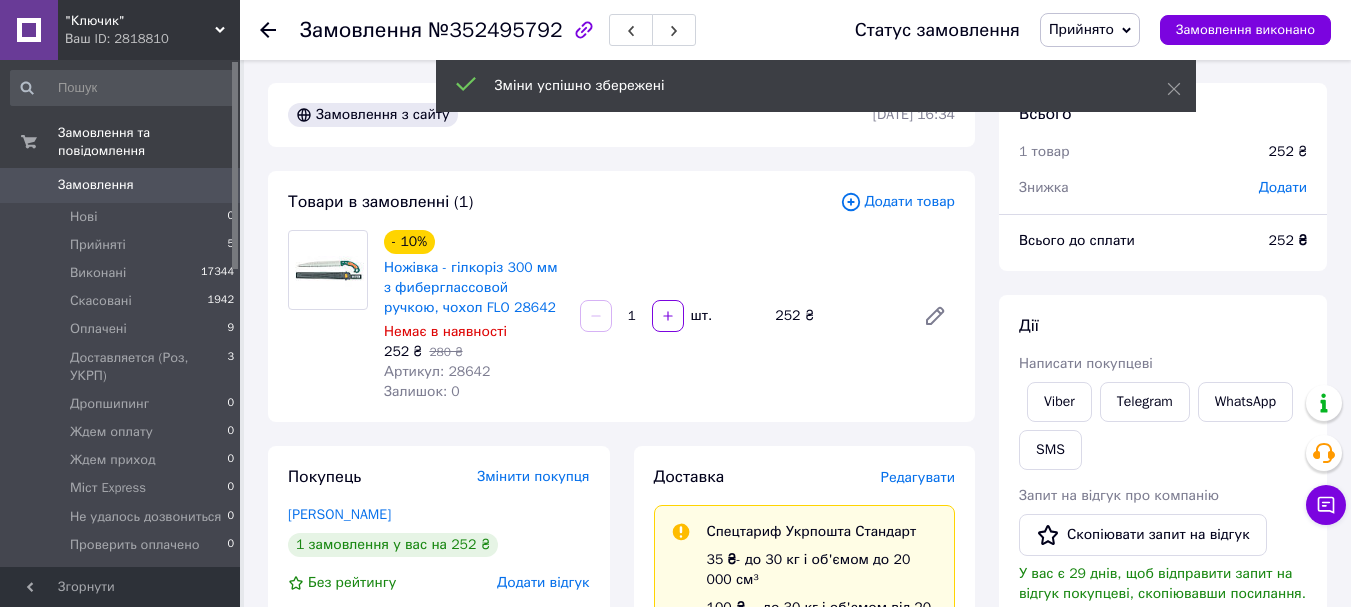 scroll, scrollTop: 0, scrollLeft: 0, axis: both 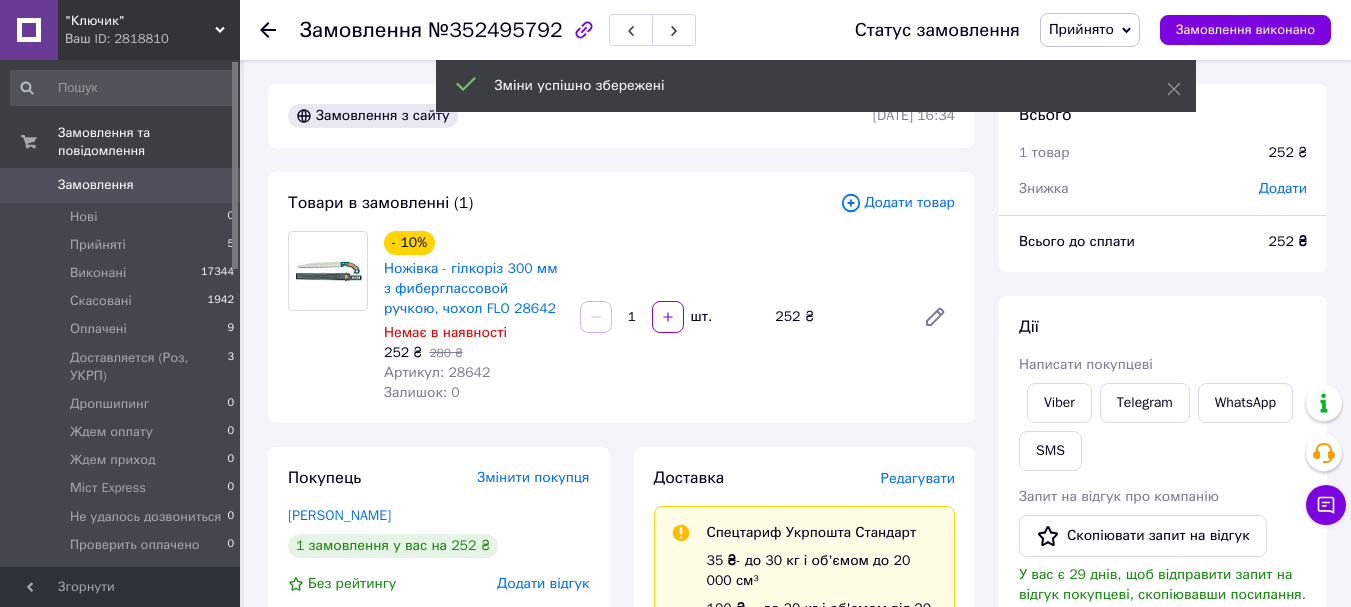click on "Артикул: 28642" at bounding box center [437, 372] 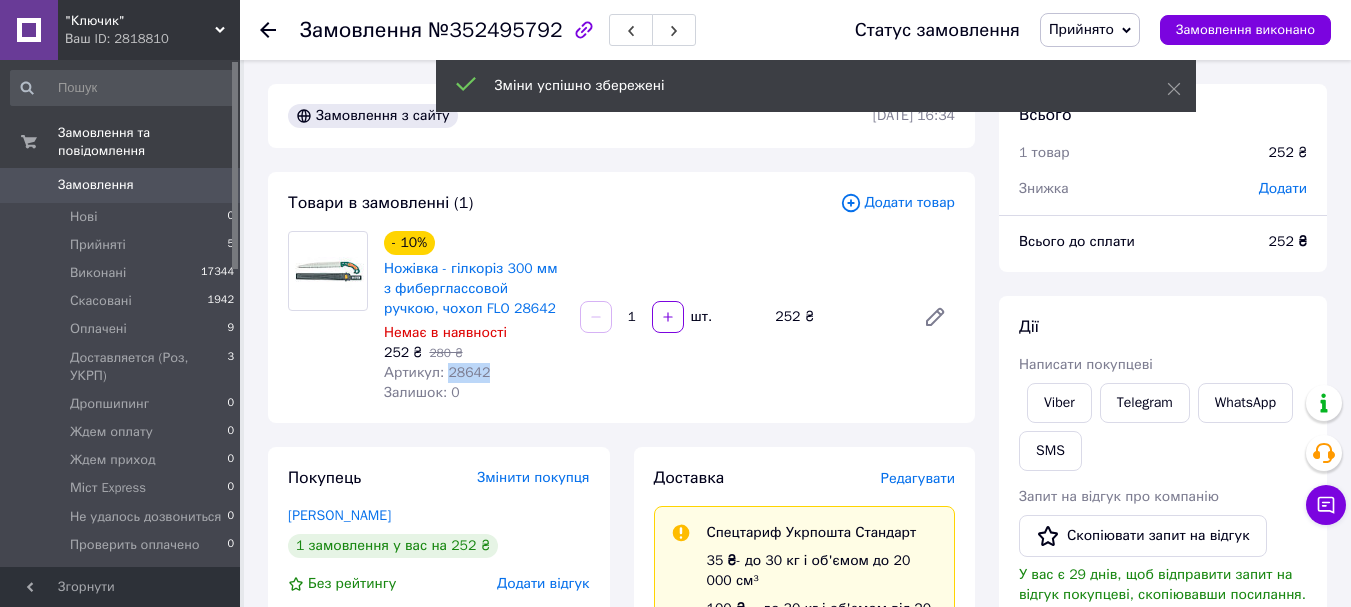 click on "Артикул: 28642" at bounding box center [437, 372] 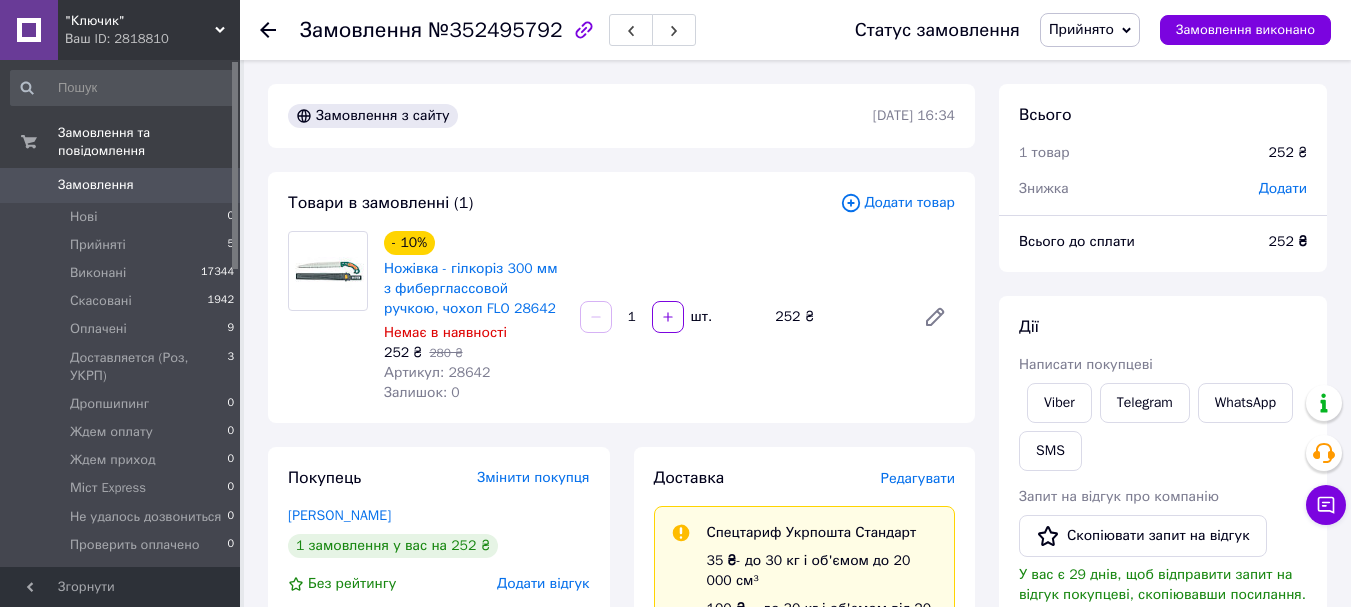 click on "Статус замовлення Прийнято Виконано Скасовано Оплачено Доставляется (Роз, УКРП) Дропшипинг Ждем оплату Ждем приход Міст Express Не удалось дозвониться Проверить оплачено Развоз по городу [GEOGRAPHIC_DATA] Самовывоз Запорожье Согласован Укрпочта Частичная предоплата Замовлення виконано" at bounding box center [1073, 30] 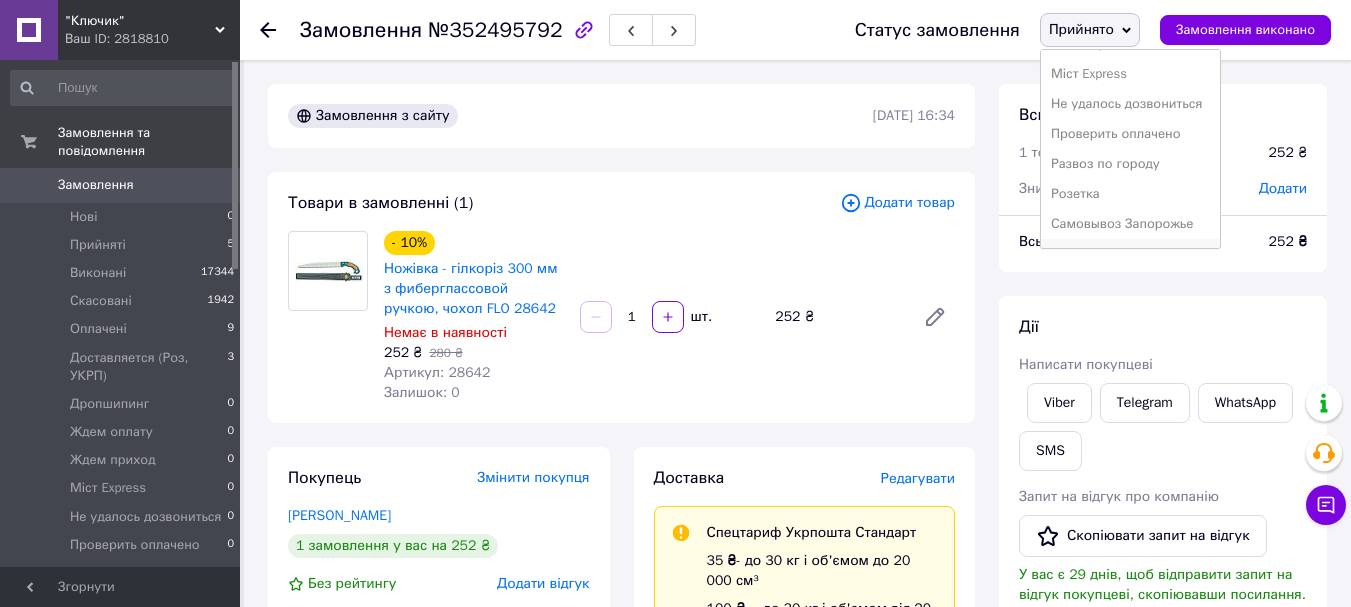 scroll, scrollTop: 292, scrollLeft: 0, axis: vertical 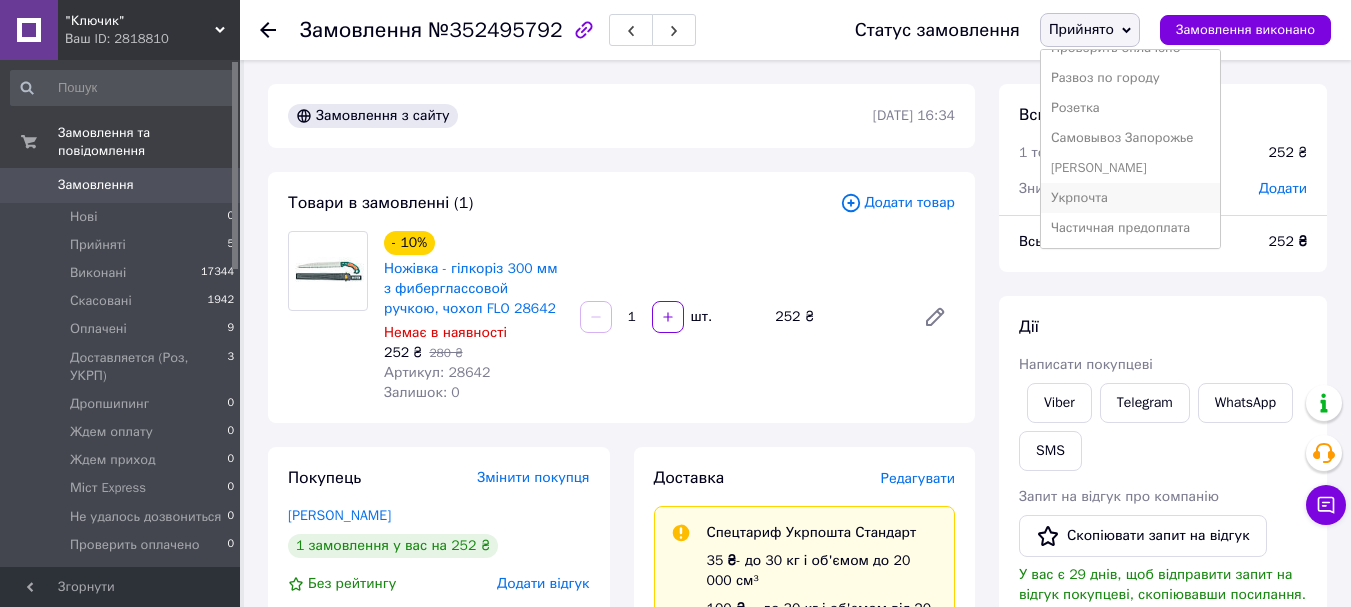 click on "Укрпочта" at bounding box center [1130, 198] 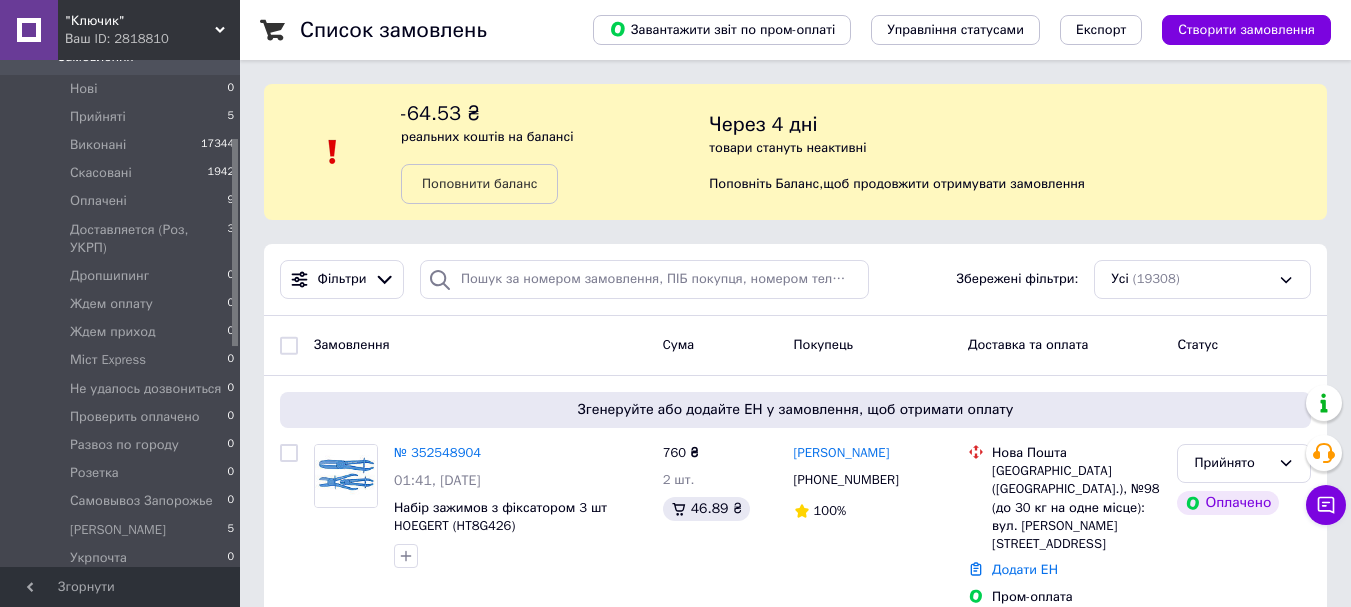 scroll, scrollTop: 200, scrollLeft: 0, axis: vertical 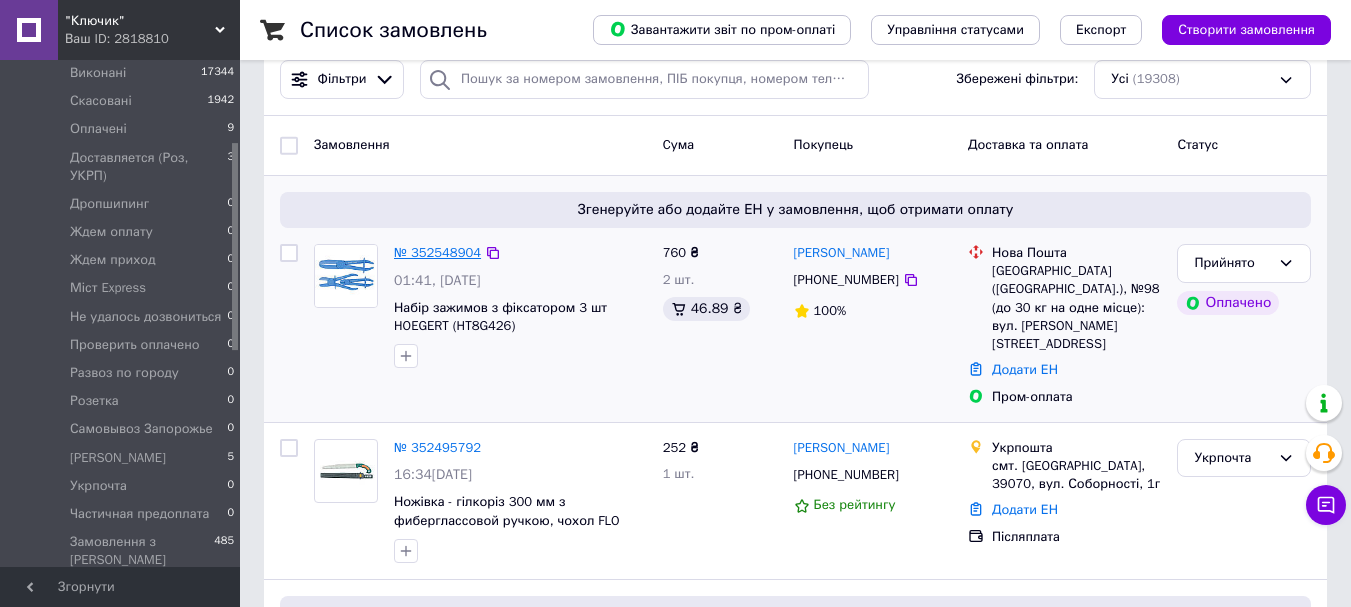 click on "№ 352548904" at bounding box center [437, 252] 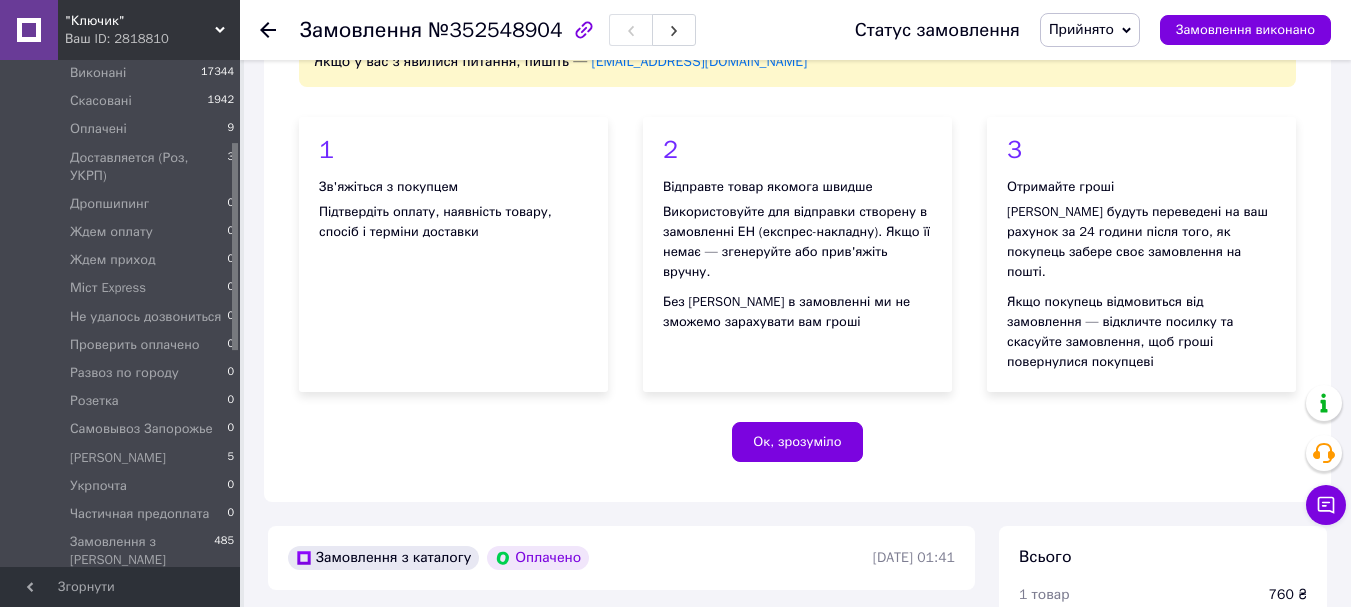 click on "Прийнято" at bounding box center (1081, 29) 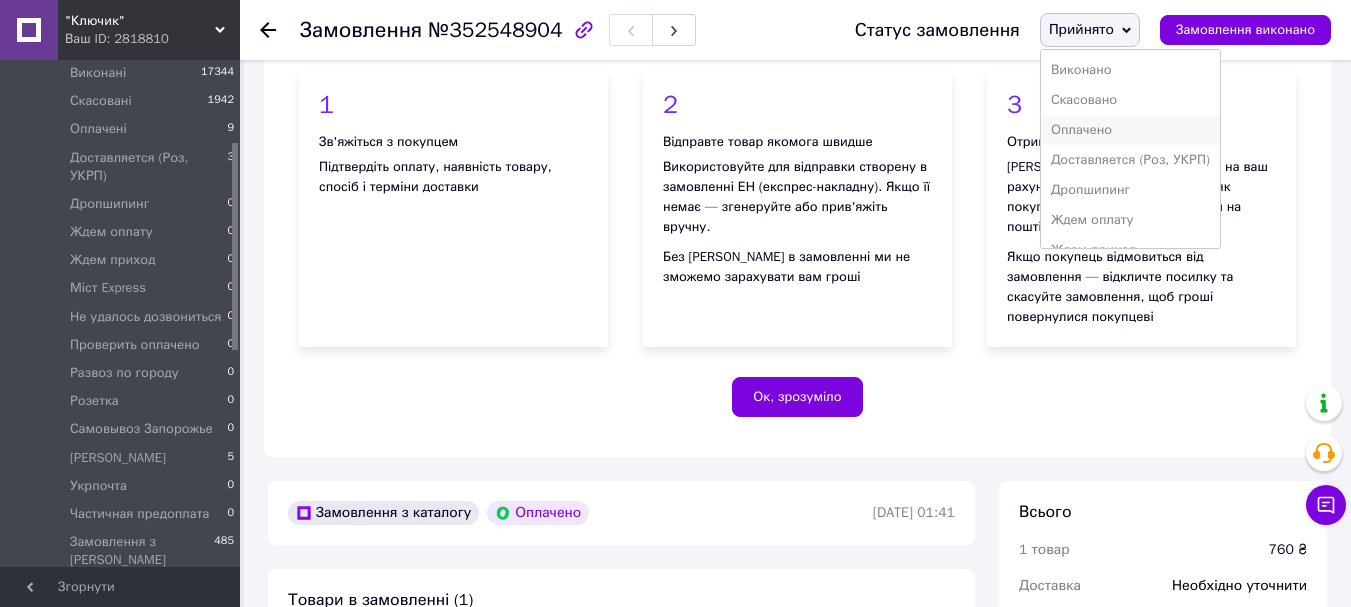 click on "Оплачено" at bounding box center [1130, 130] 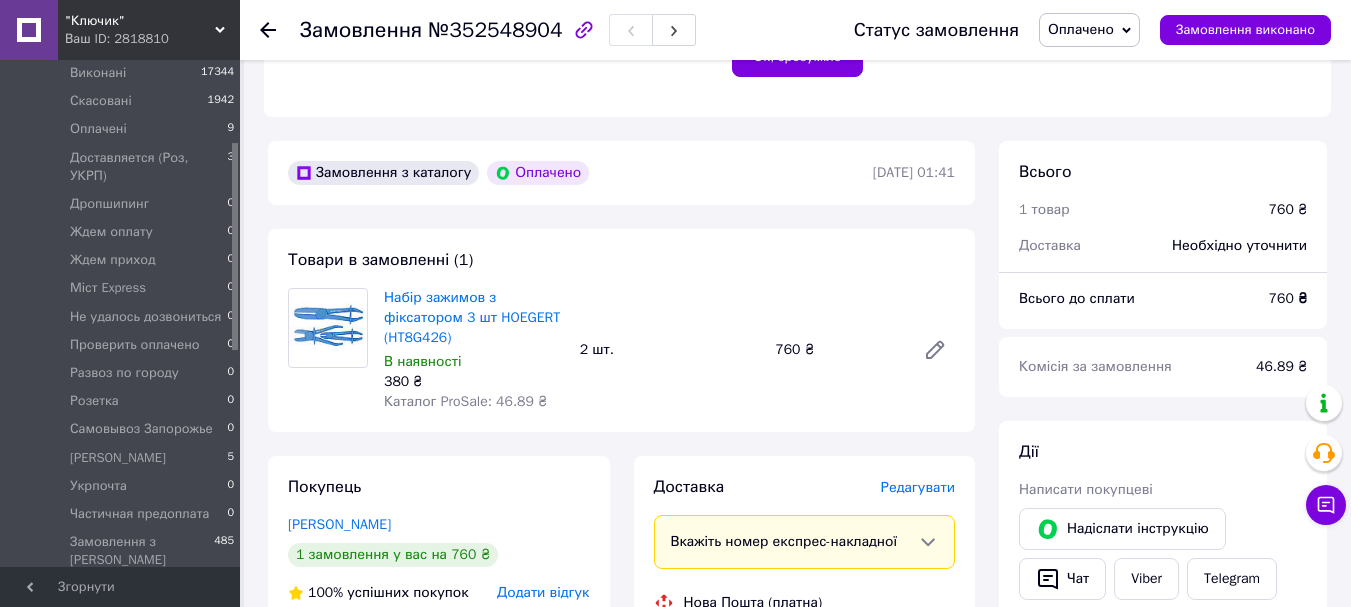 scroll, scrollTop: 700, scrollLeft: 0, axis: vertical 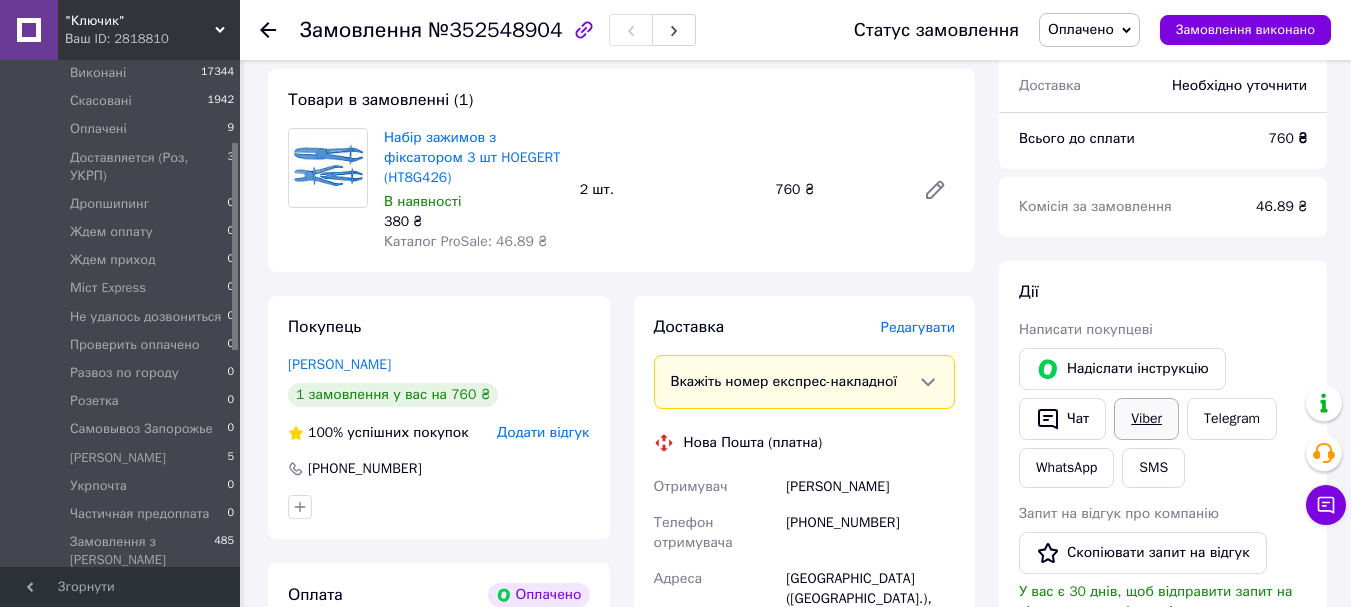 click on "Viber" at bounding box center (1146, 419) 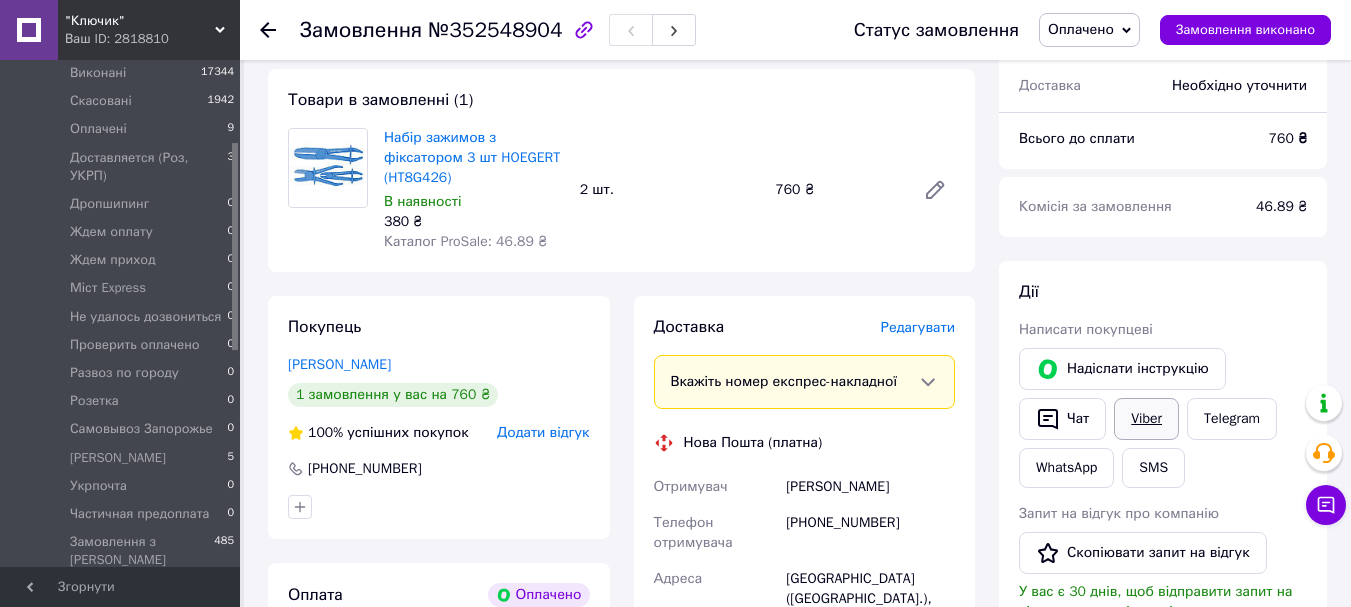 click on "Viber" at bounding box center (1146, 419) 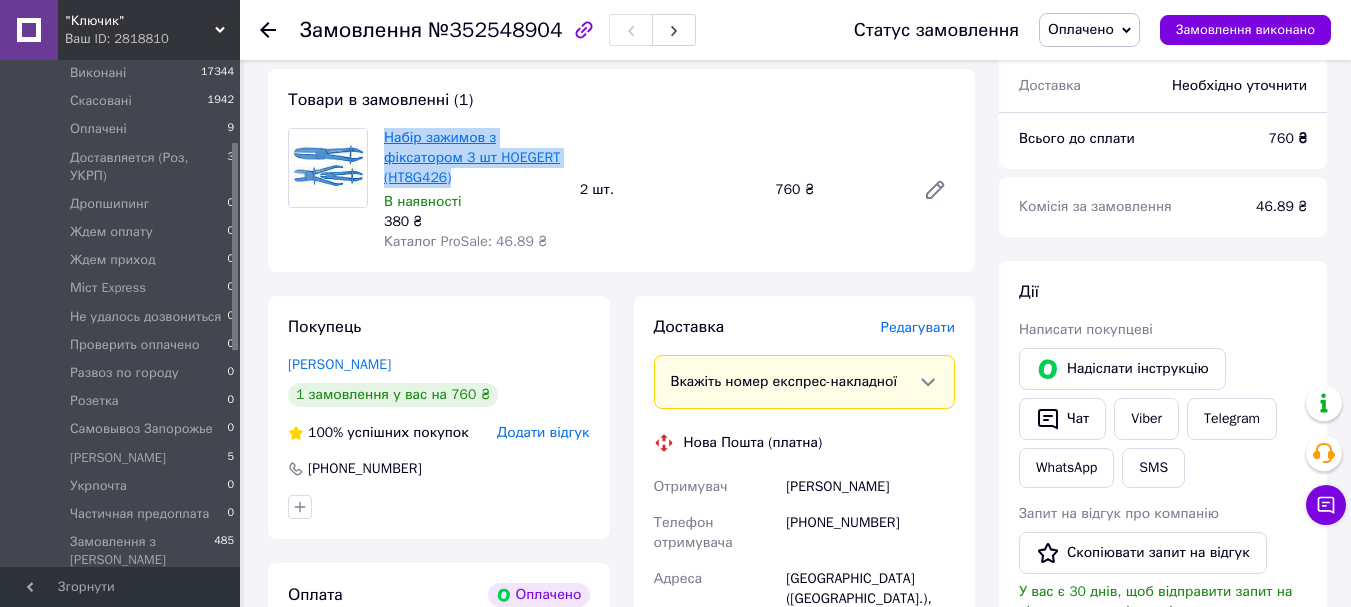 drag, startPoint x: 465, startPoint y: 152, endPoint x: 388, endPoint y: 121, distance: 83.00603 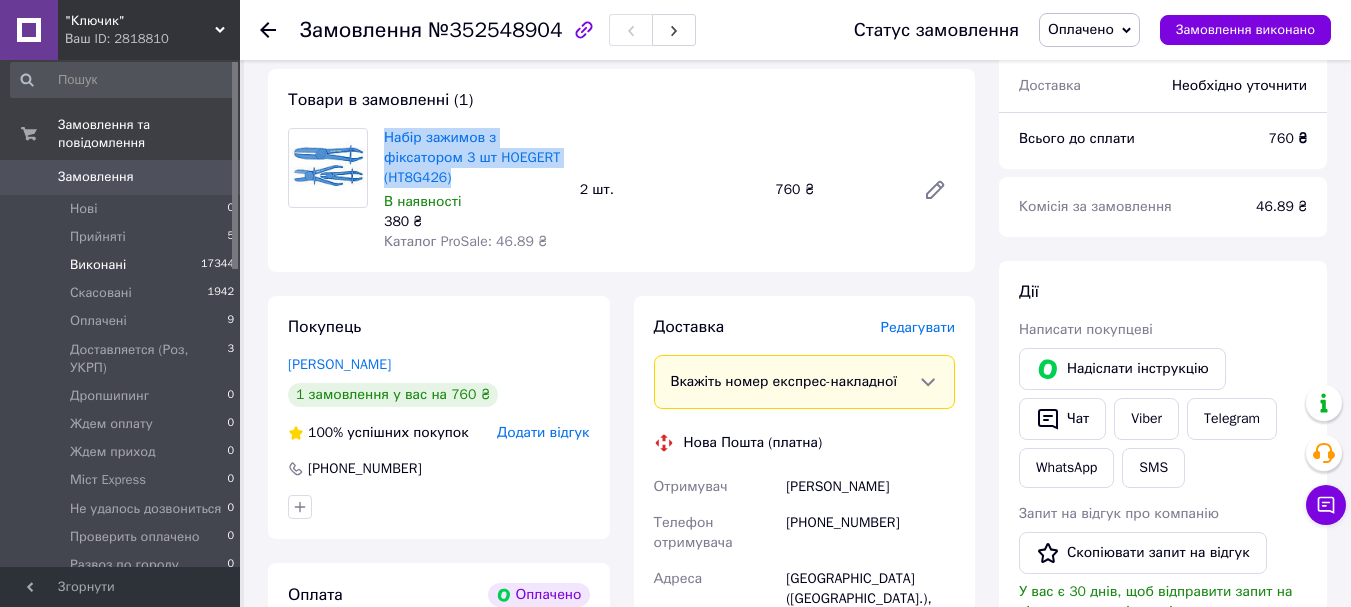 scroll, scrollTop: 0, scrollLeft: 0, axis: both 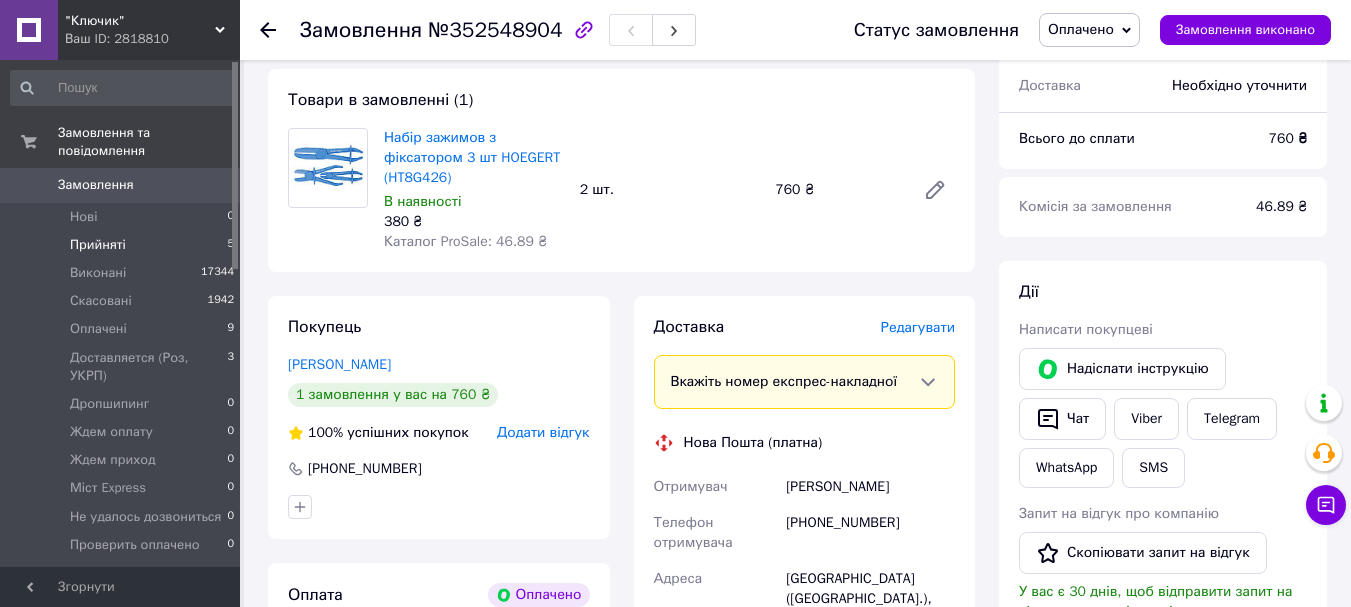click on "Прийняті" at bounding box center [98, 245] 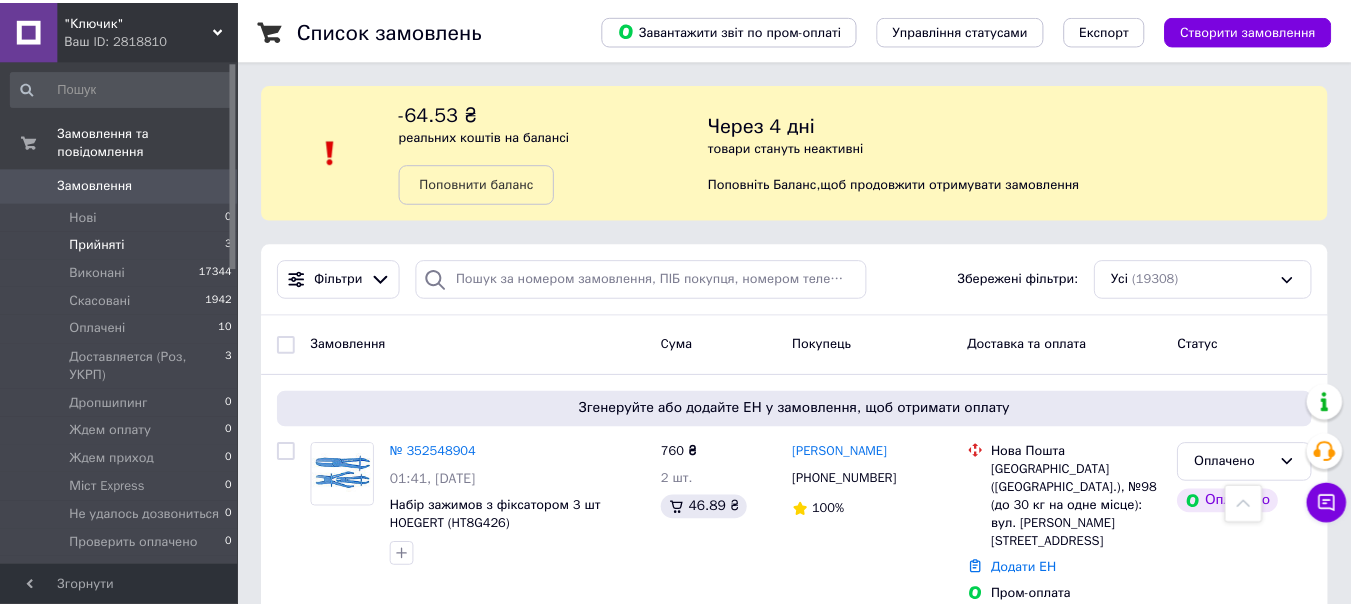 scroll, scrollTop: 560, scrollLeft: 0, axis: vertical 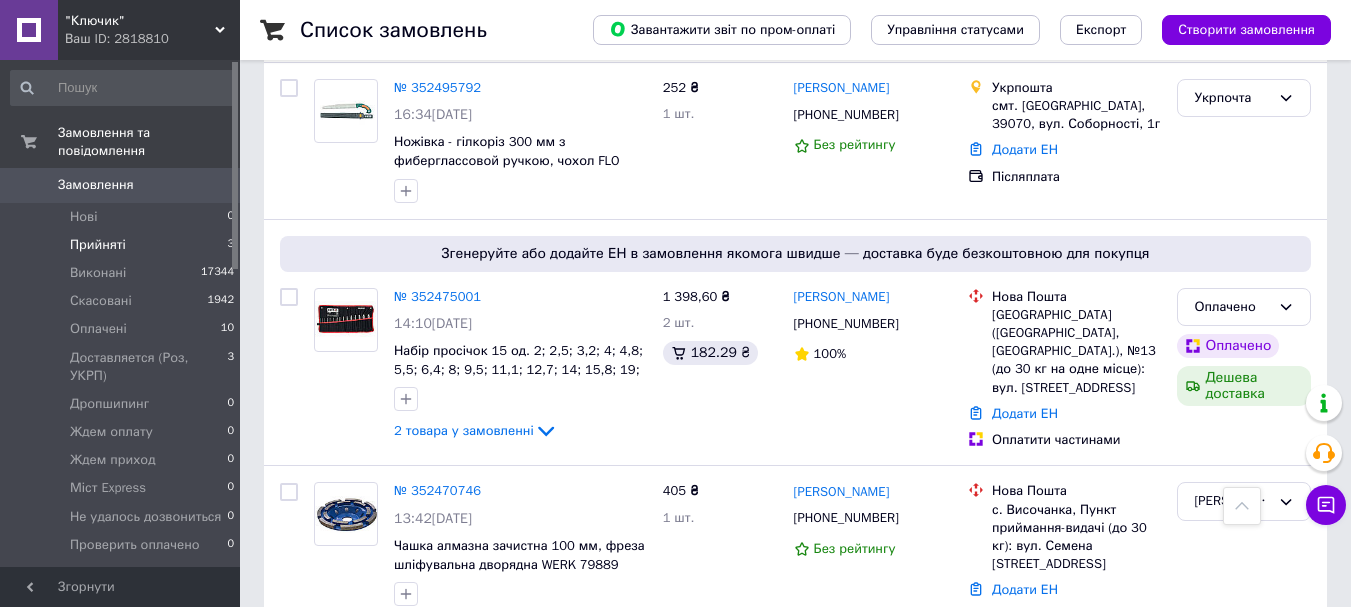 click on "Прийняті" at bounding box center [98, 245] 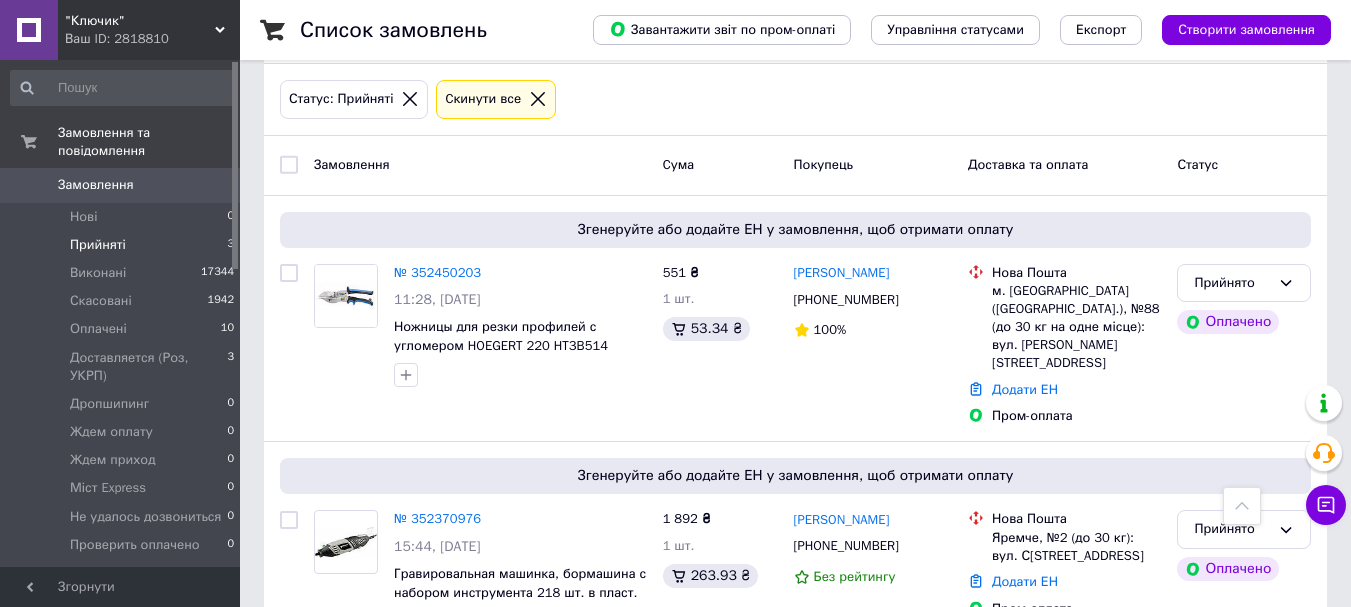 scroll, scrollTop: 0, scrollLeft: 0, axis: both 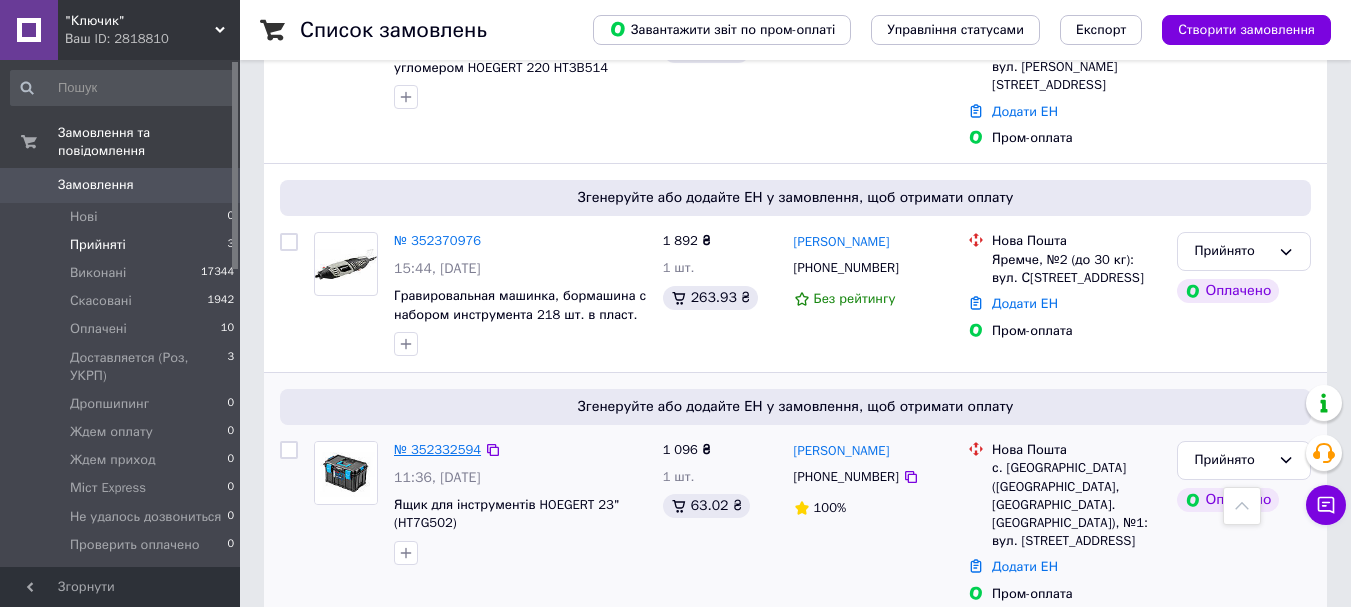 click on "№ 352332594" at bounding box center [437, 449] 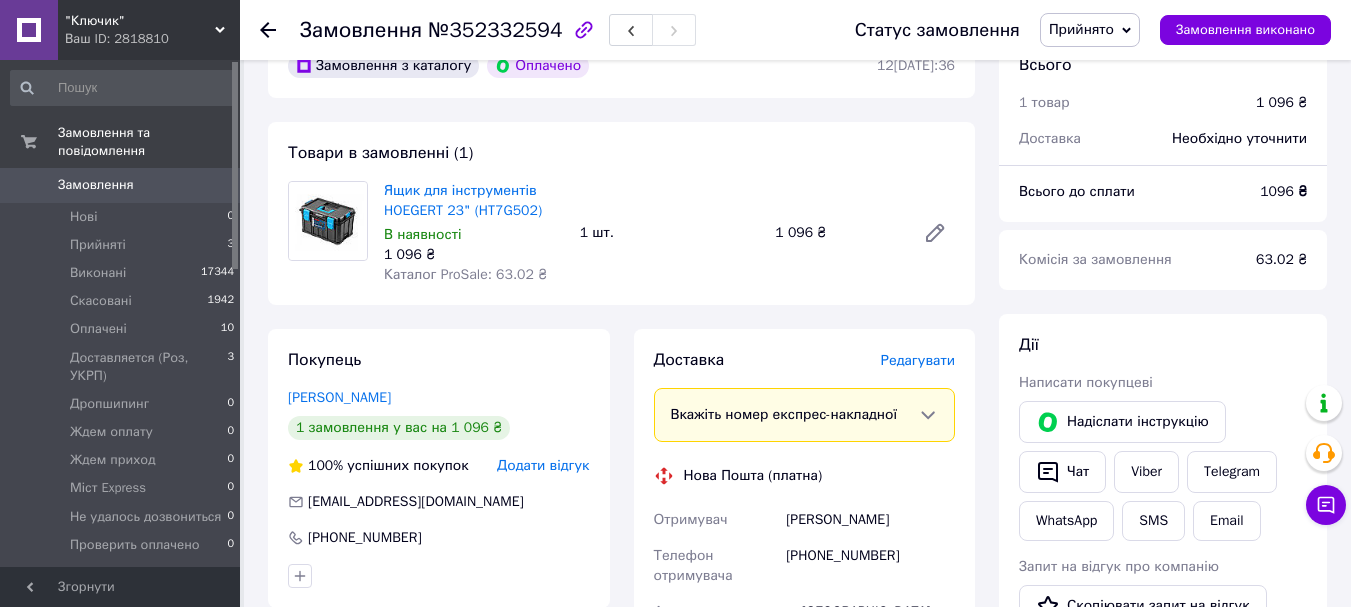 scroll, scrollTop: 830, scrollLeft: 0, axis: vertical 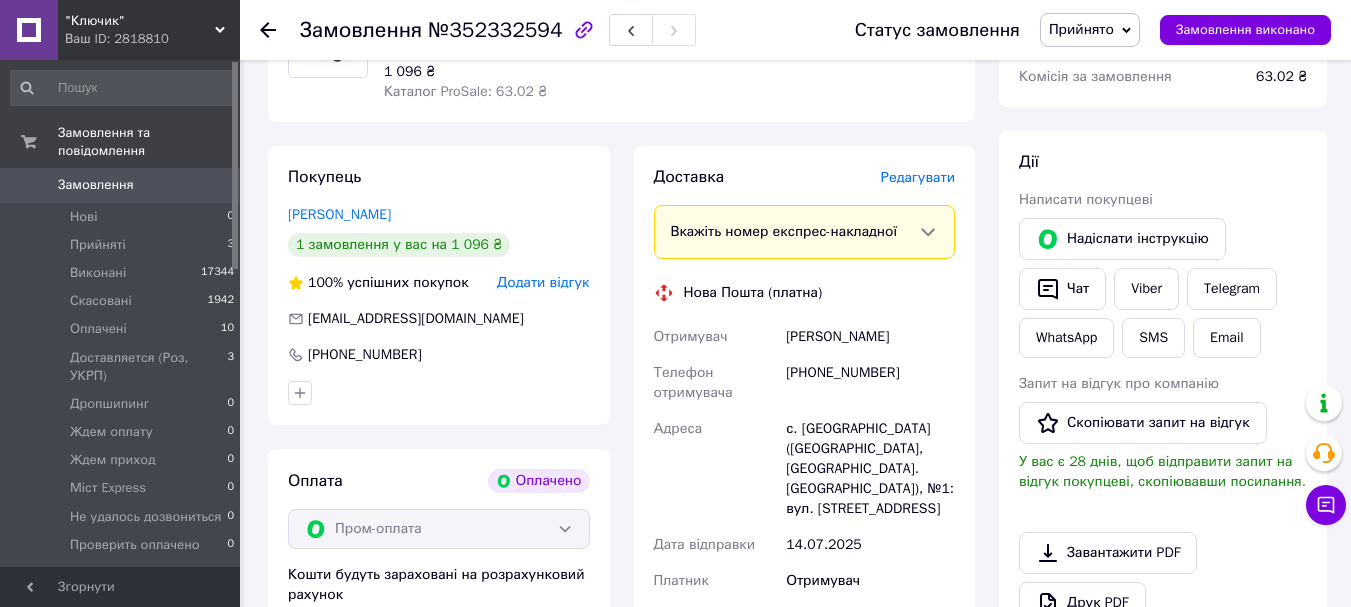 drag, startPoint x: 771, startPoint y: 318, endPoint x: 905, endPoint y: 332, distance: 134.72935 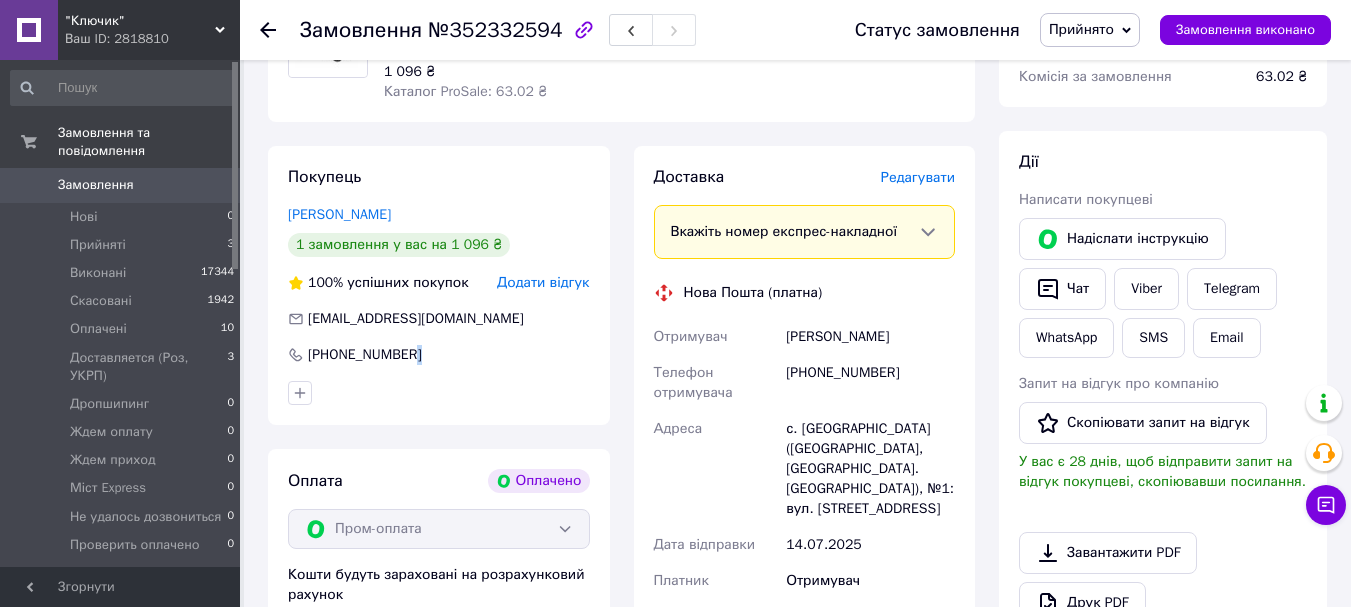 click on "[PHONE_NUMBER]" at bounding box center (439, 355) 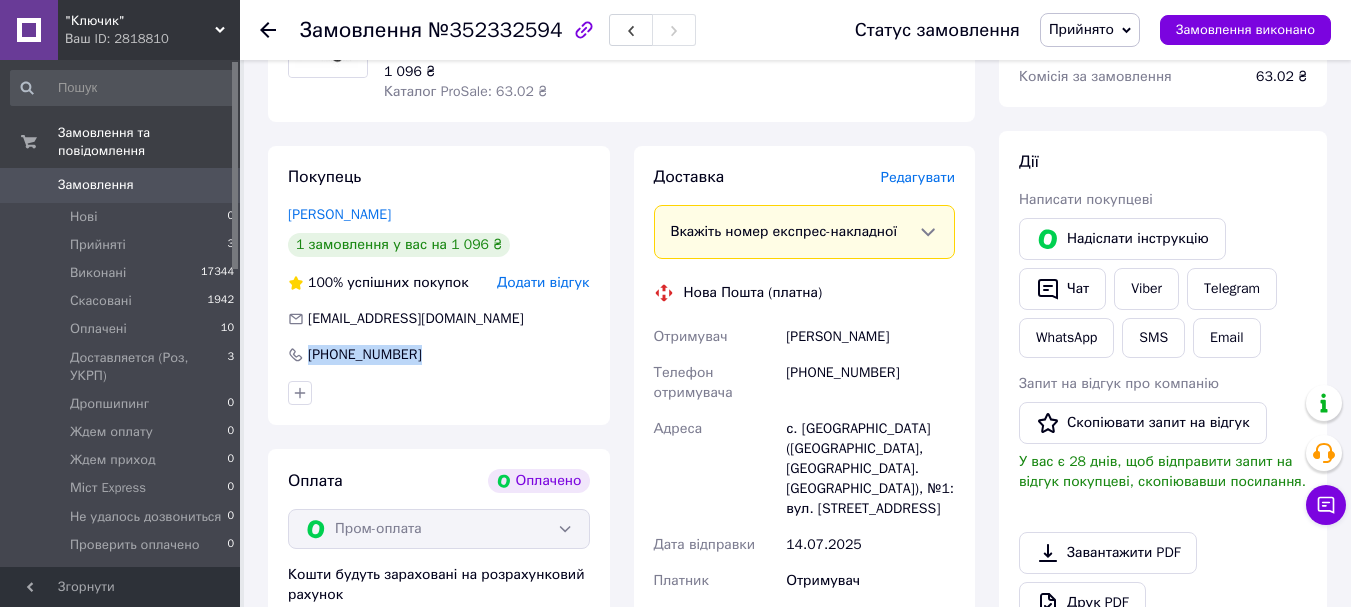 click on "[PHONE_NUMBER]" at bounding box center (439, 355) 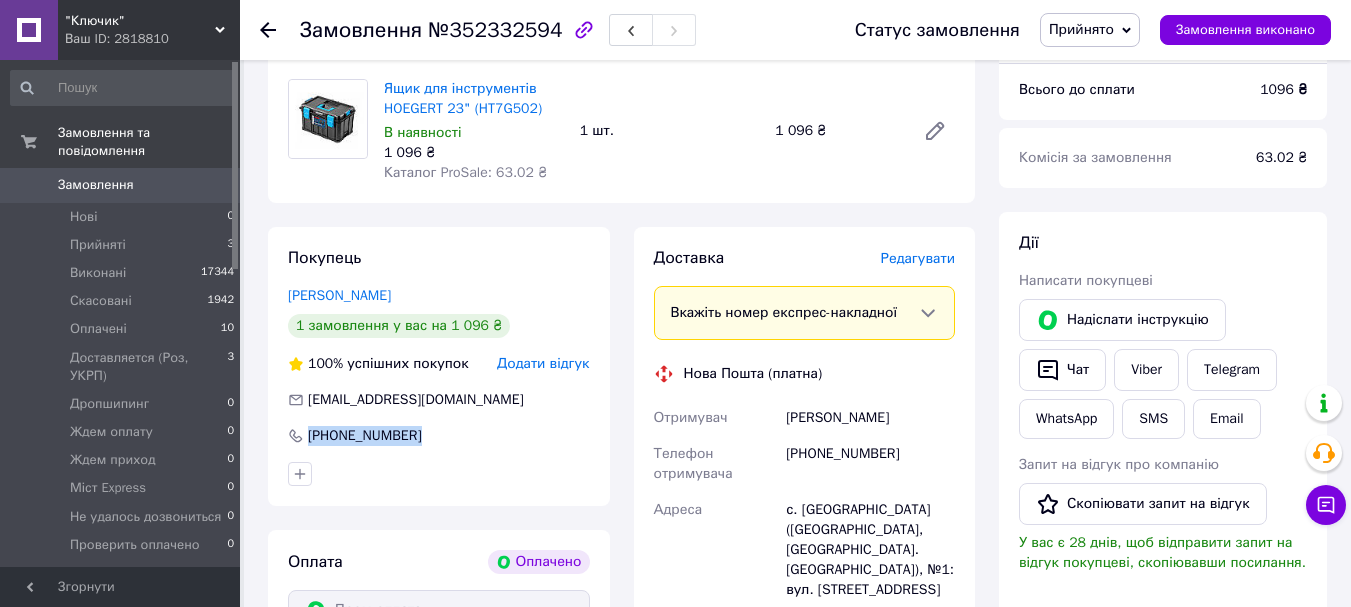 scroll, scrollTop: 630, scrollLeft: 0, axis: vertical 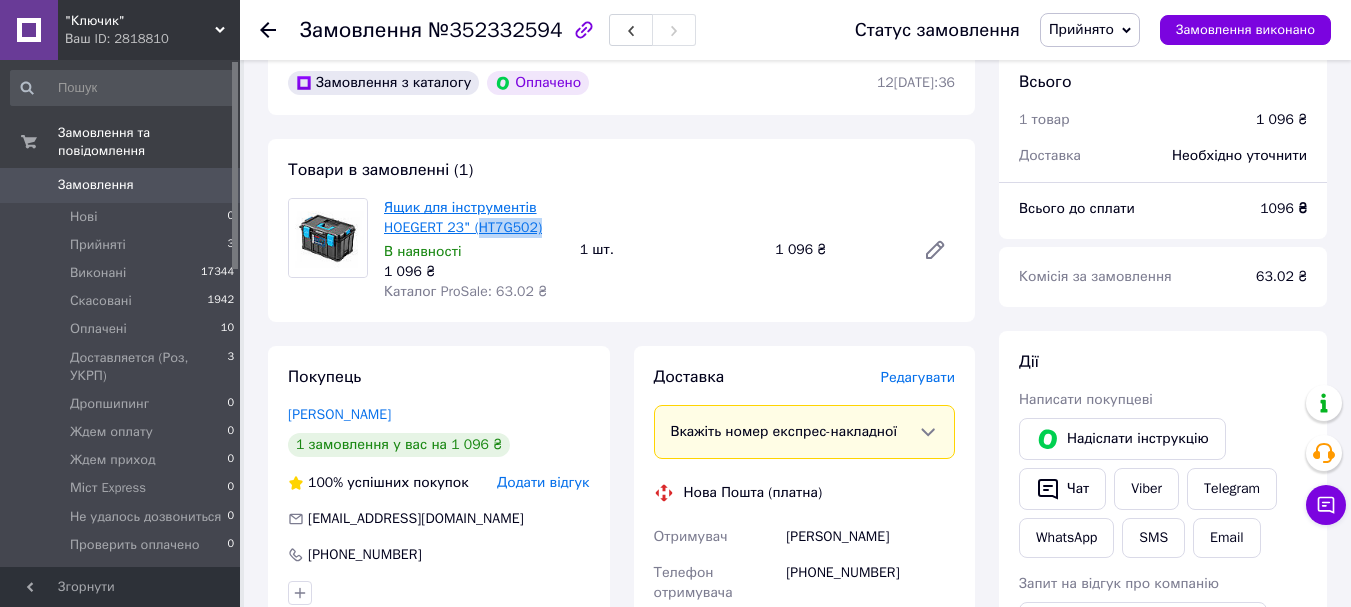 drag, startPoint x: 547, startPoint y: 203, endPoint x: 478, endPoint y: 209, distance: 69.260376 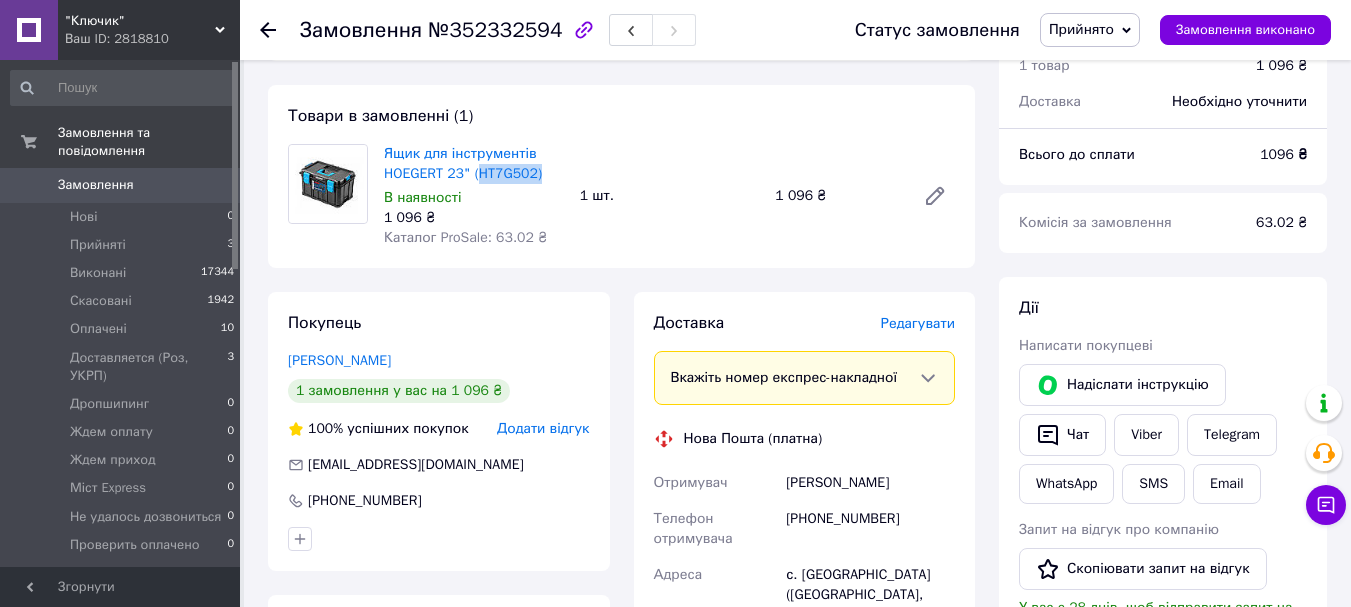 scroll, scrollTop: 630, scrollLeft: 0, axis: vertical 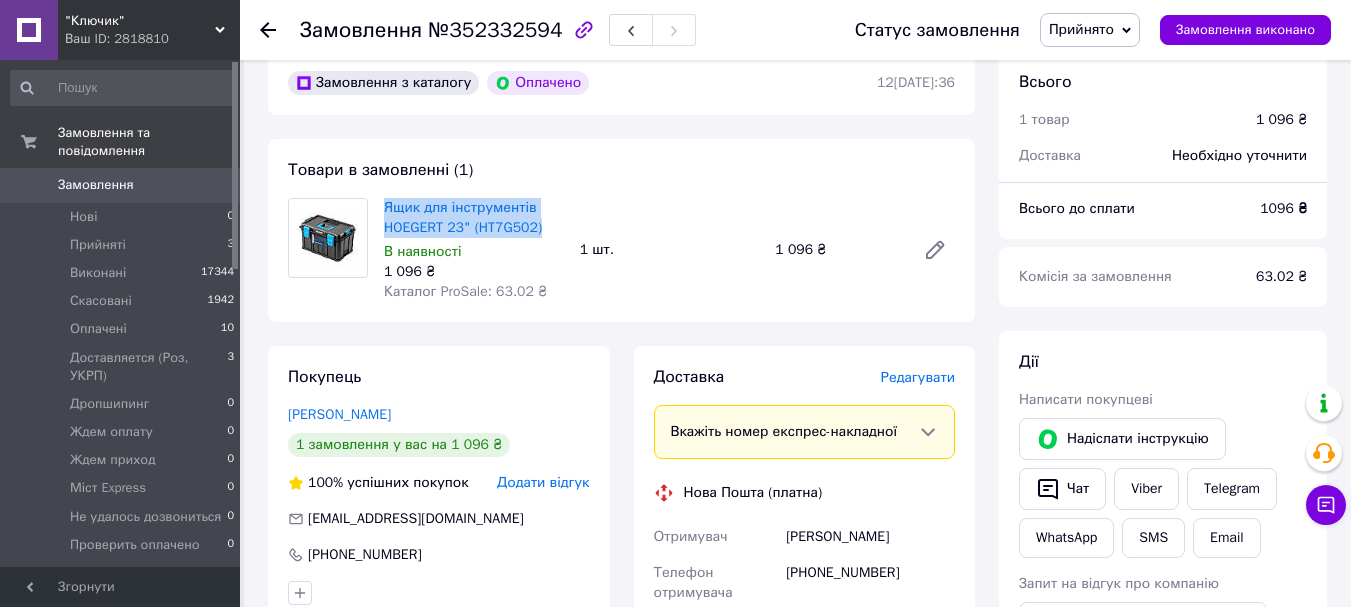 drag, startPoint x: 382, startPoint y: 188, endPoint x: 555, endPoint y: 208, distance: 174.15224 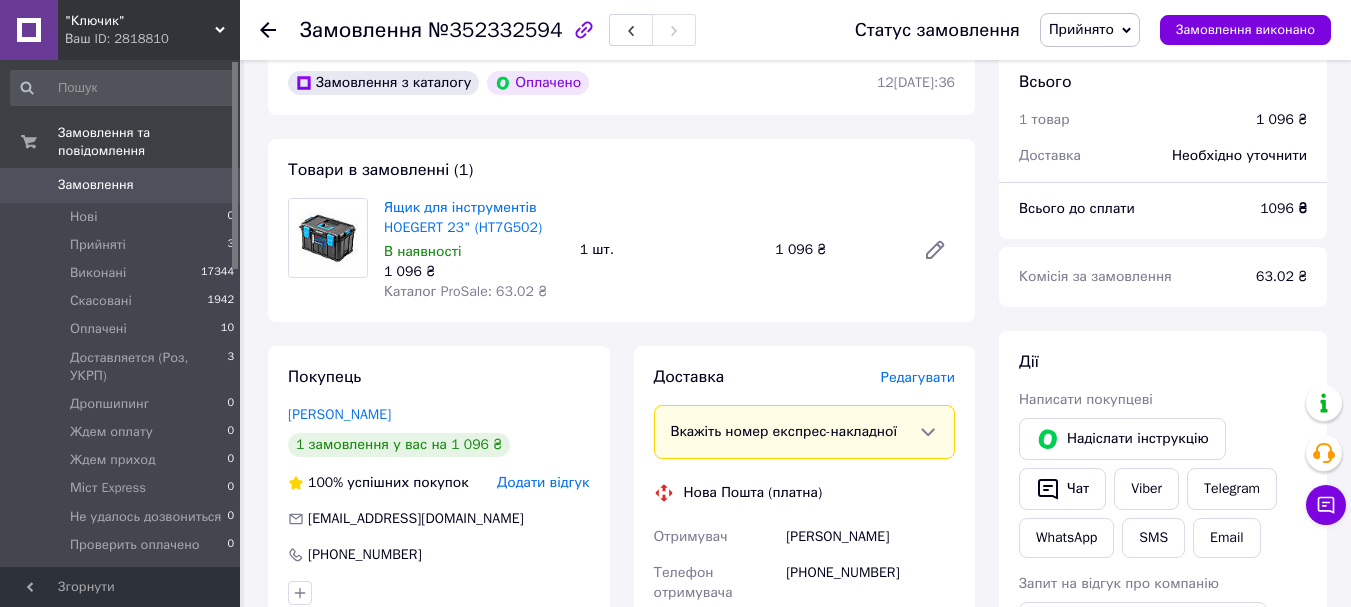 click on "[PHONE_NUMBER]" at bounding box center (439, 555) 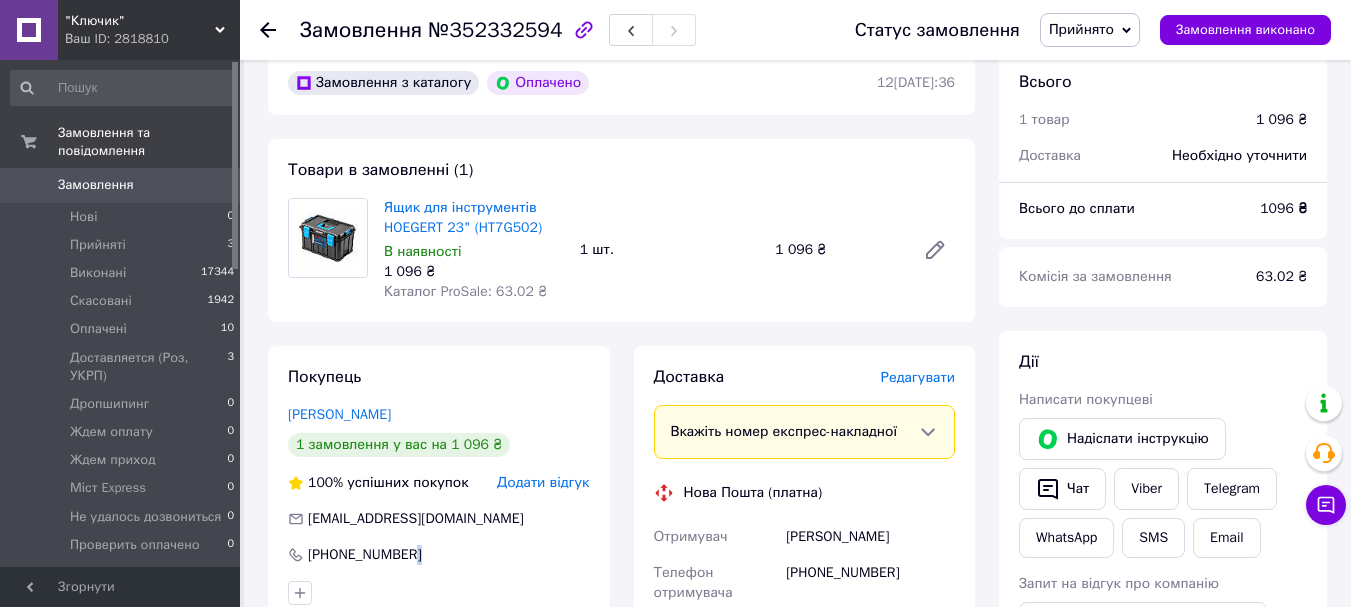 click on "[PHONE_NUMBER]" at bounding box center [439, 555] 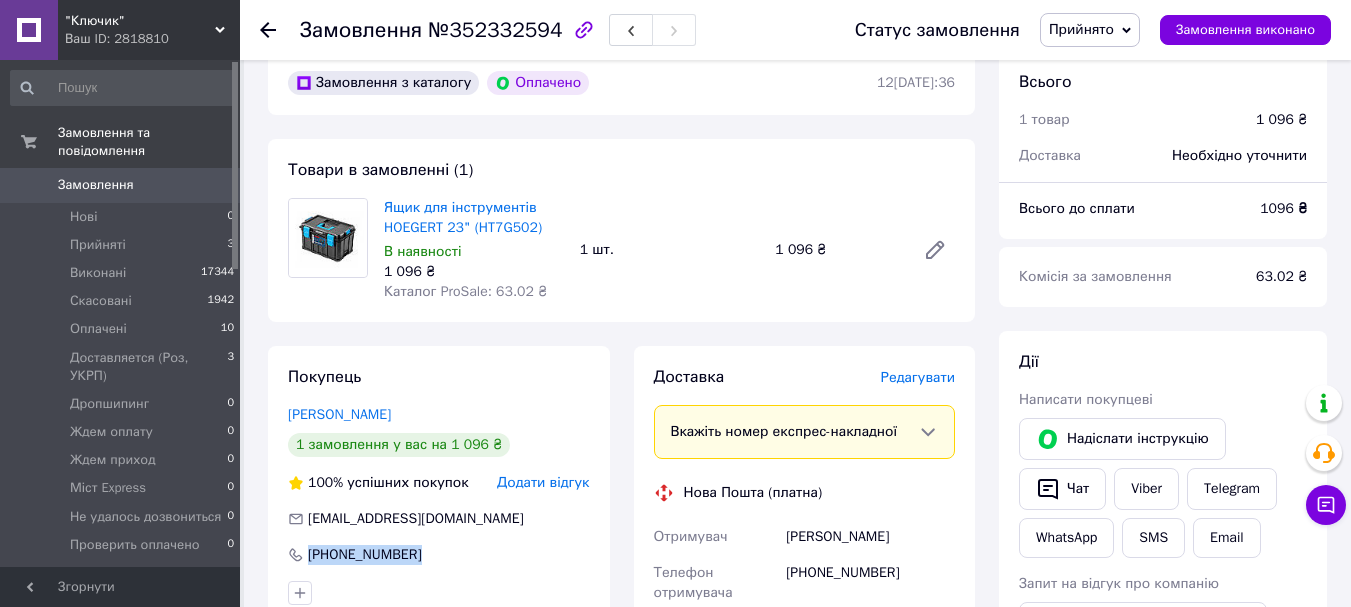click on "[PHONE_NUMBER]" at bounding box center [439, 555] 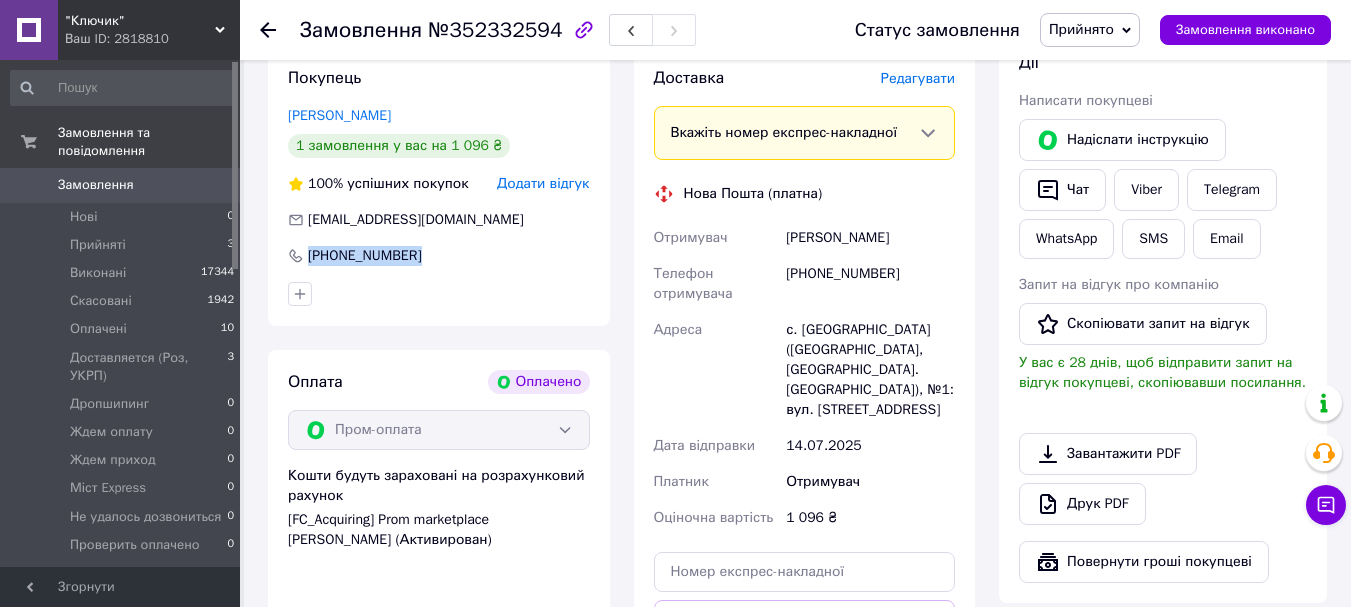 scroll, scrollTop: 930, scrollLeft: 0, axis: vertical 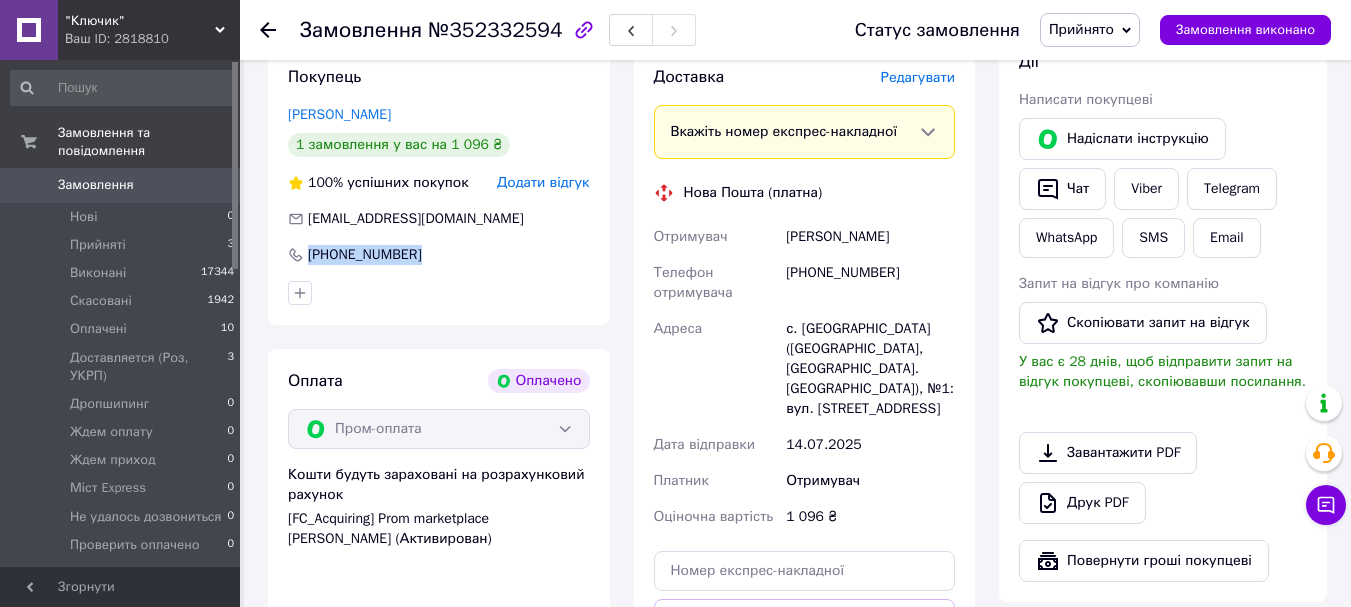 drag, startPoint x: 777, startPoint y: 221, endPoint x: 899, endPoint y: 211, distance: 122.40915 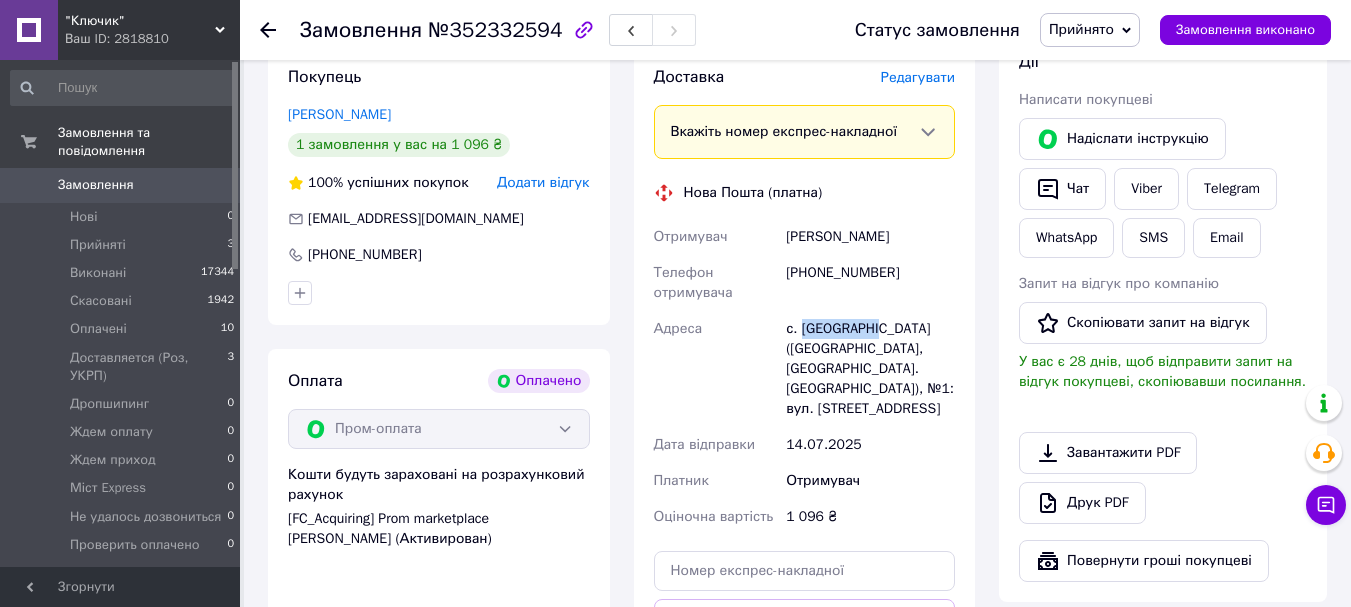 drag, startPoint x: 802, startPoint y: 305, endPoint x: 873, endPoint y: 309, distance: 71.11259 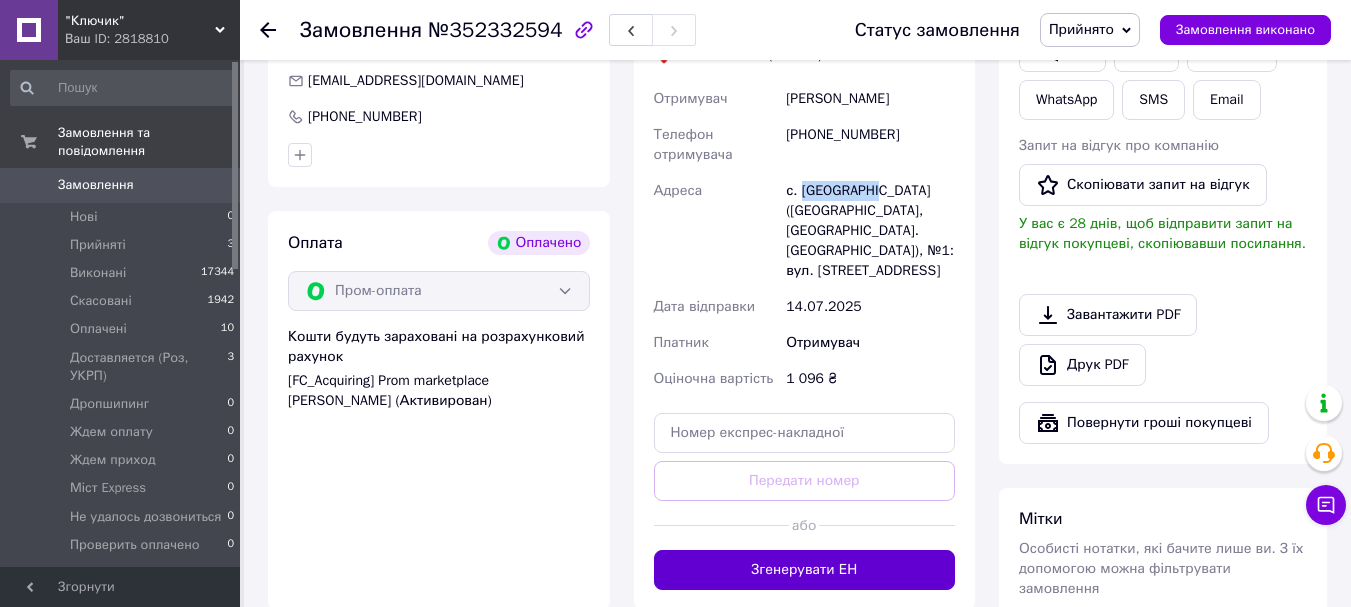 scroll, scrollTop: 1230, scrollLeft: 0, axis: vertical 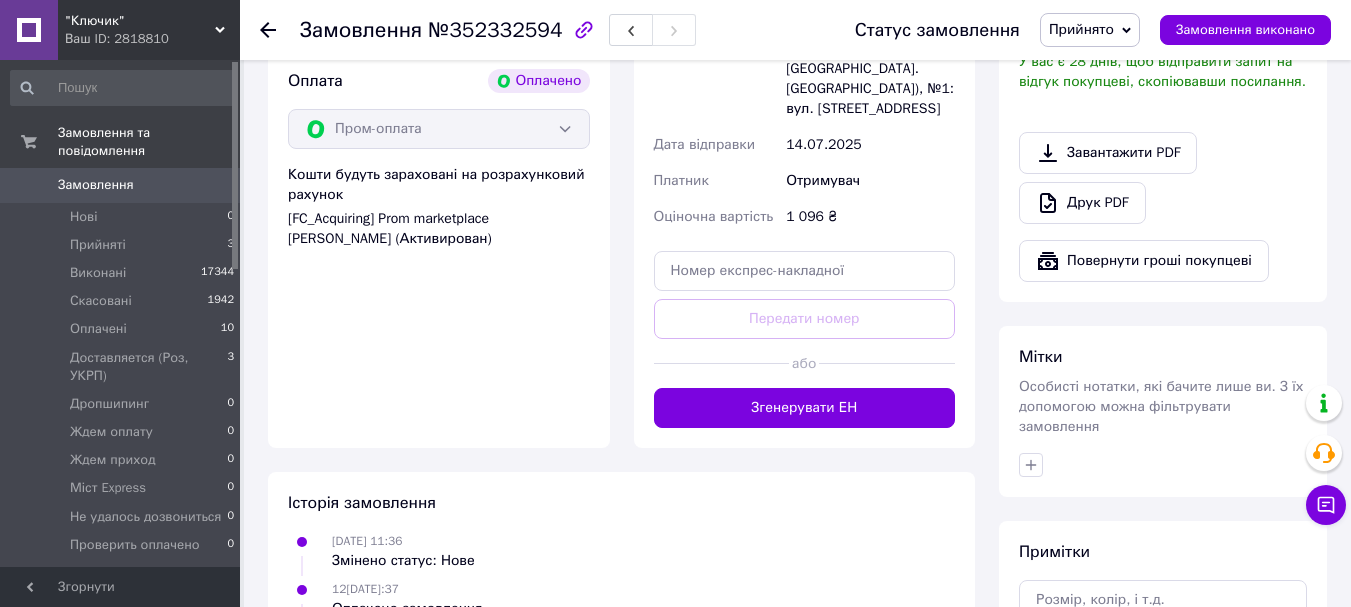 click on "Доставка [PERSON_NAME] Вкажіть номер експрес-накладної Обов'язково введіть номер експрес-накладної,
якщо створювали її не на цій сторінці. У разі,
якщо номер ЕН не буде доданий, ми не зможемо
виплатити гроші за замовлення Мобільний номер покупця (із замовлення) повинен відповідати номеру отримувача за накладною Нова Пошта (платна) Отримувач [PERSON_NAME] Телефон отримувача [PHONE_NUMBER] Адреса с. [GEOGRAPHIC_DATA] ([GEOGRAPHIC_DATA], [GEOGRAPHIC_DATA]. [GEOGRAPHIC_DATA]), №1: вул. Центральна, 12 Дата відправки [DATE] Платник Отримувач Оціночна вартість або" at bounding box center (805, 97) 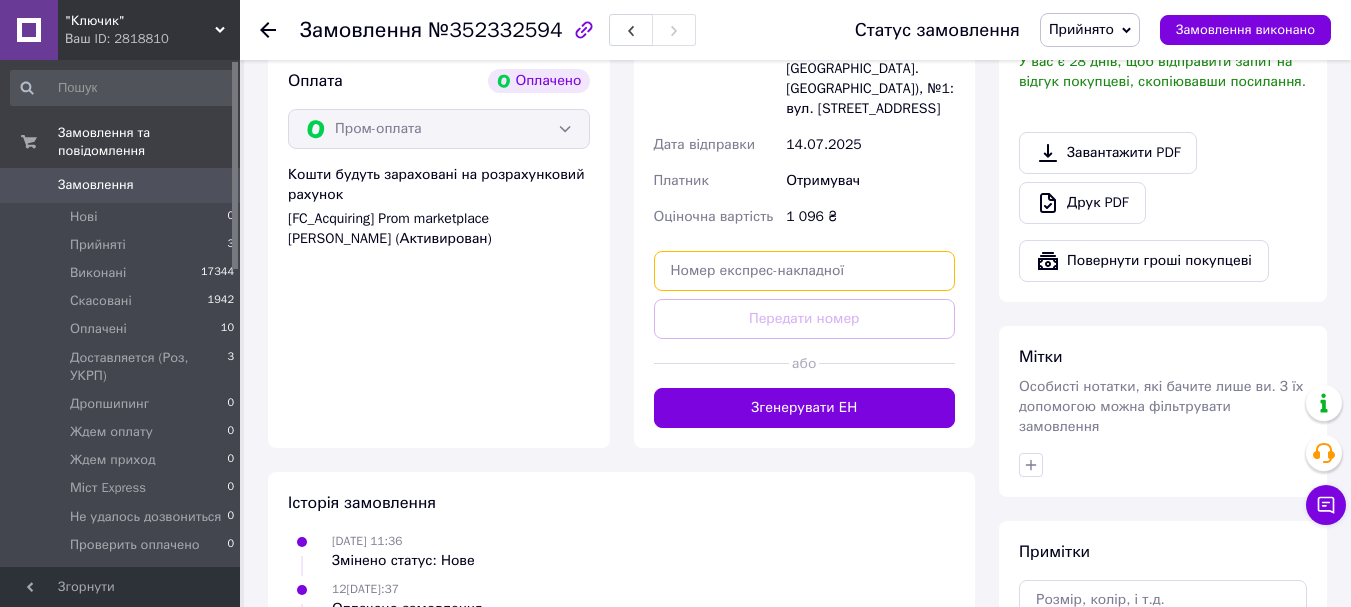click at bounding box center (805, 271) 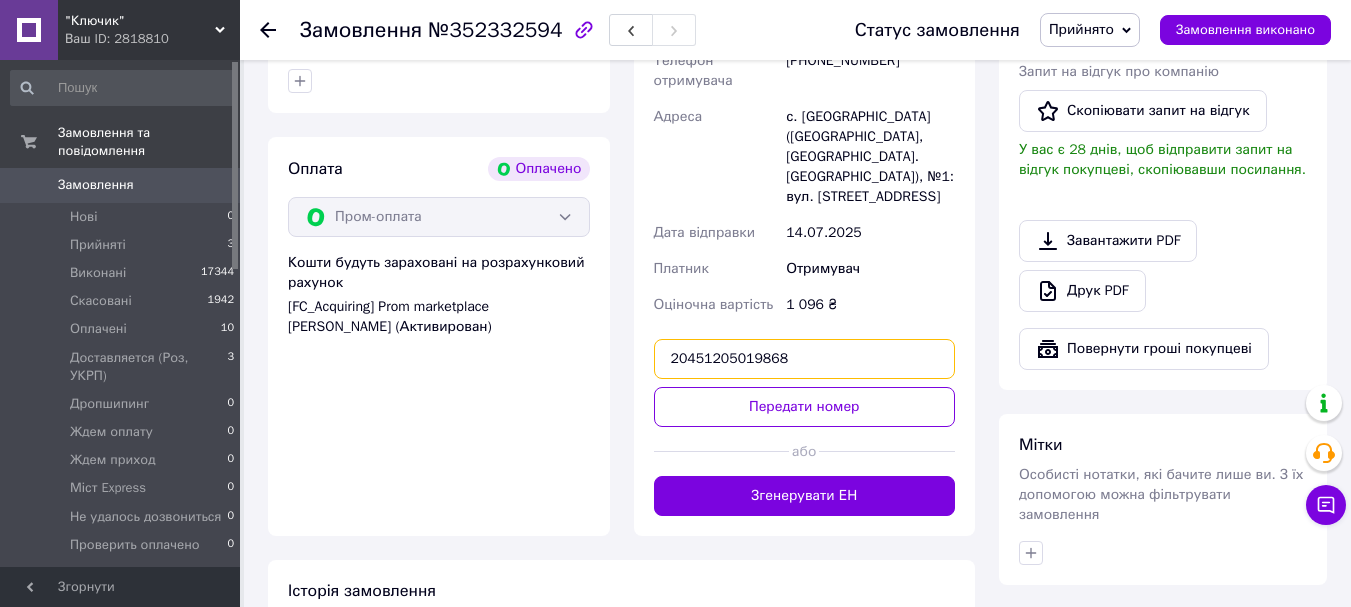 scroll, scrollTop: 1230, scrollLeft: 0, axis: vertical 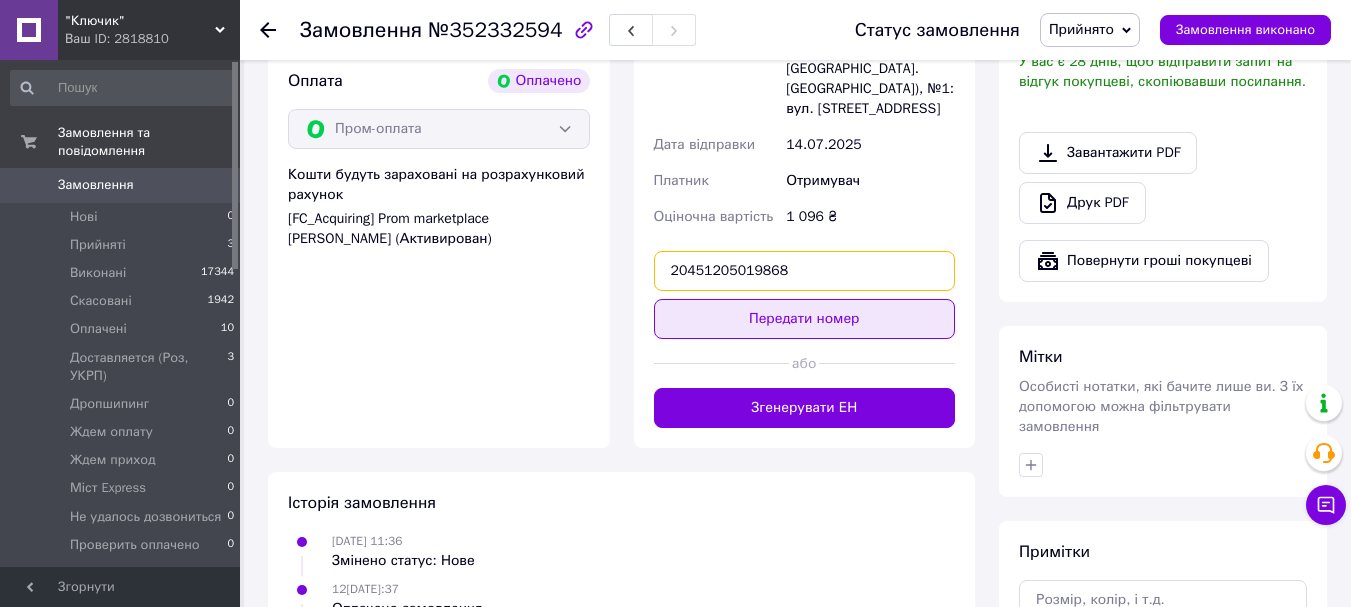 type on "20451205019868" 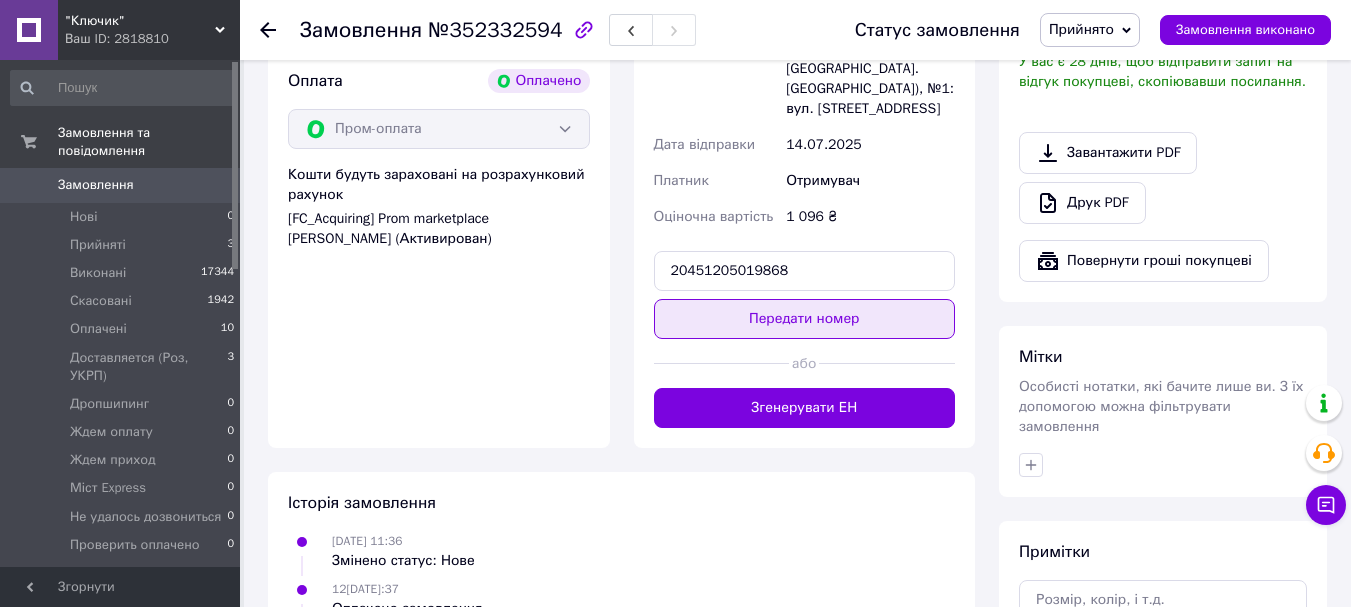 click on "Передати номер" at bounding box center (805, 319) 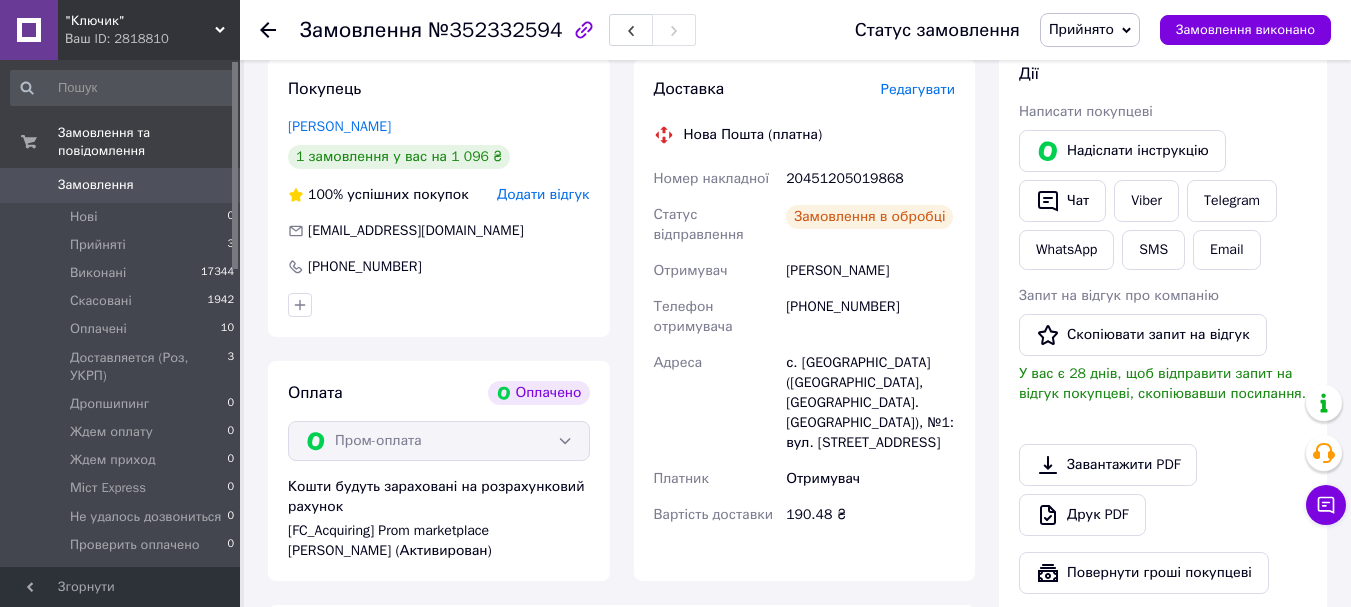 scroll, scrollTop: 730, scrollLeft: 0, axis: vertical 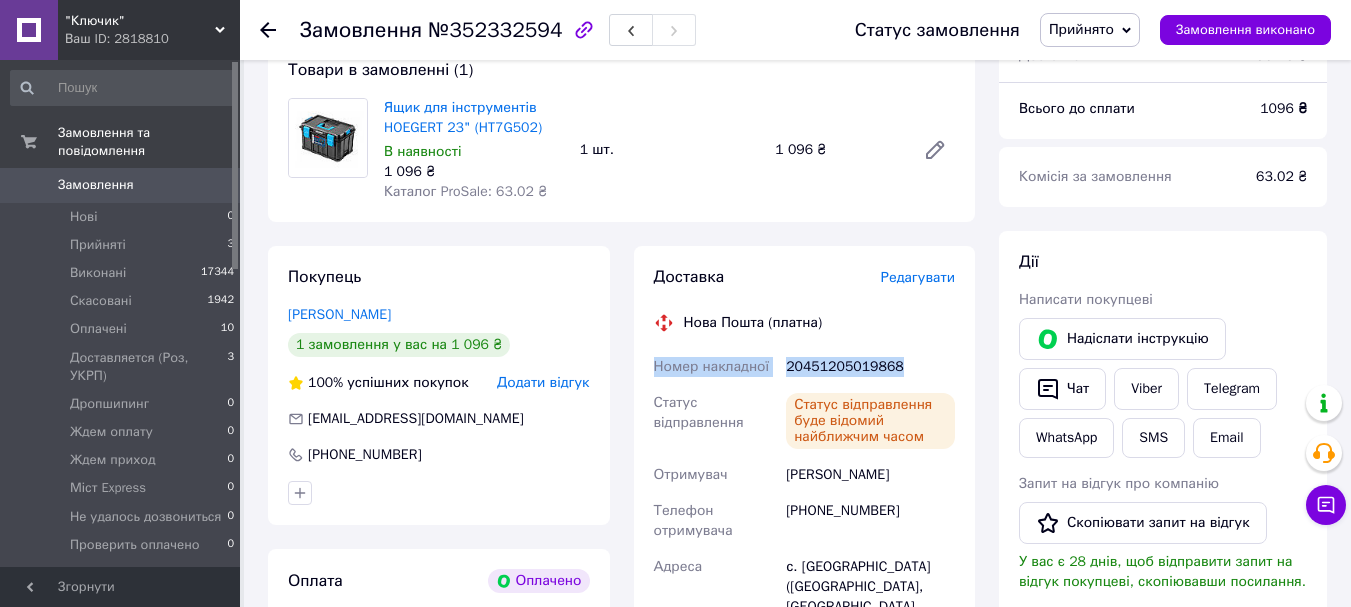 drag, startPoint x: 652, startPoint y: 346, endPoint x: 937, endPoint y: 345, distance: 285.00174 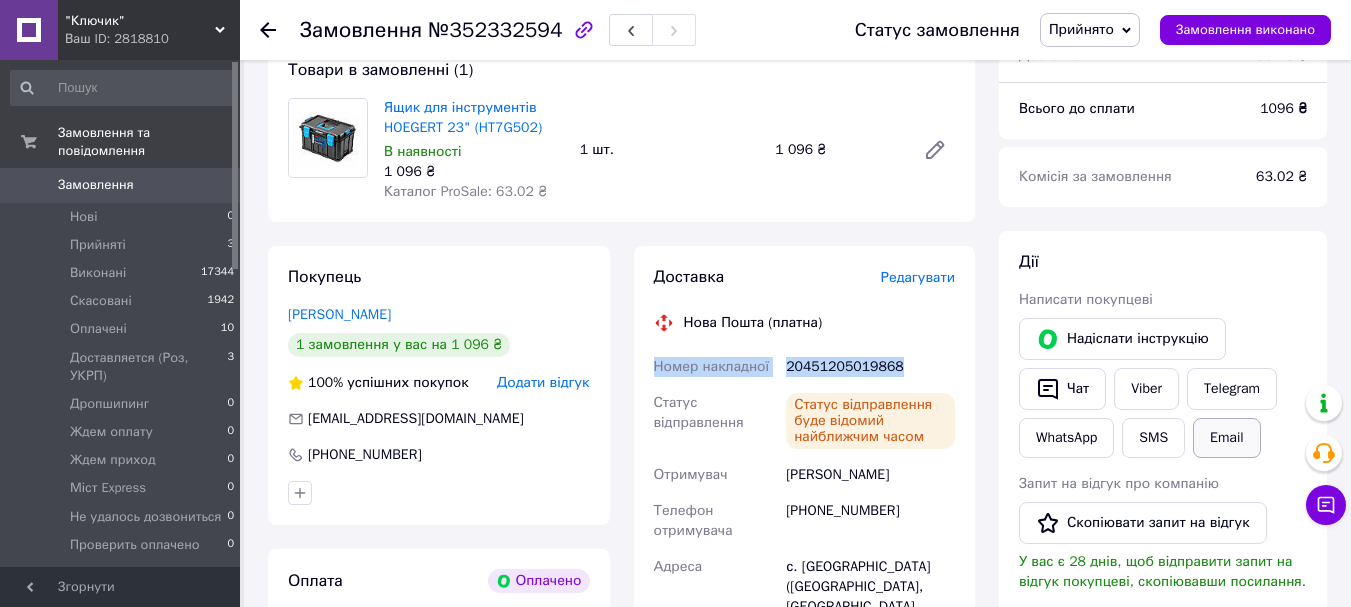 click on "Email" at bounding box center (1227, 438) 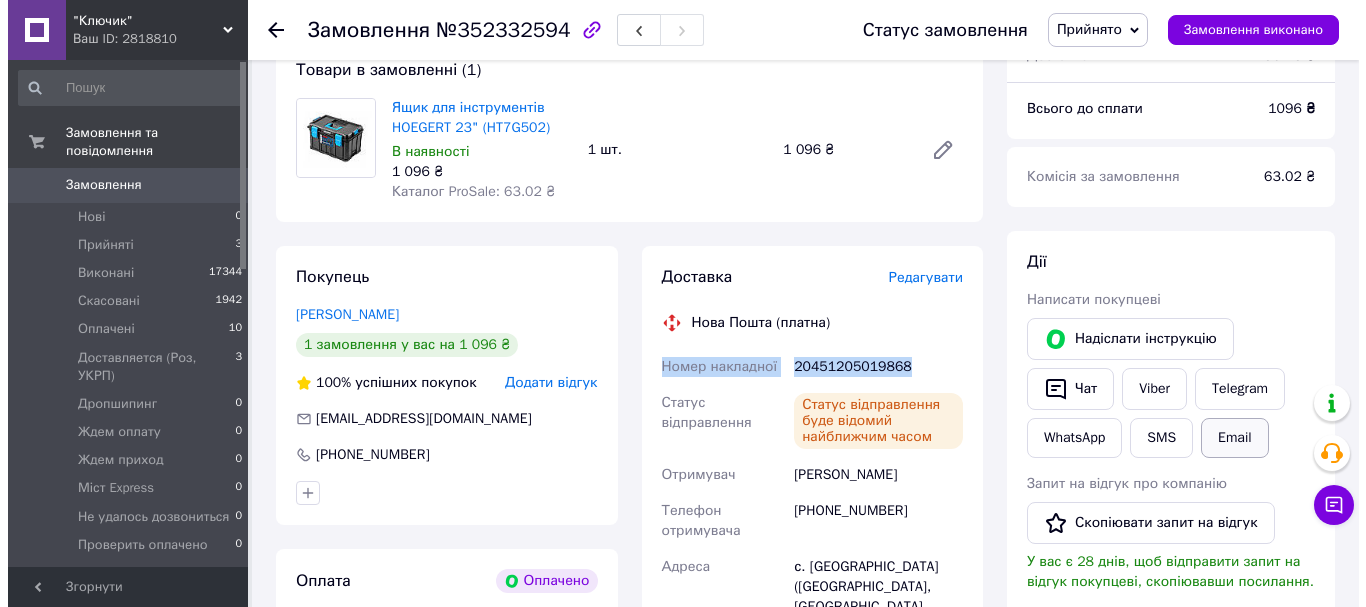 scroll, scrollTop: 710, scrollLeft: 0, axis: vertical 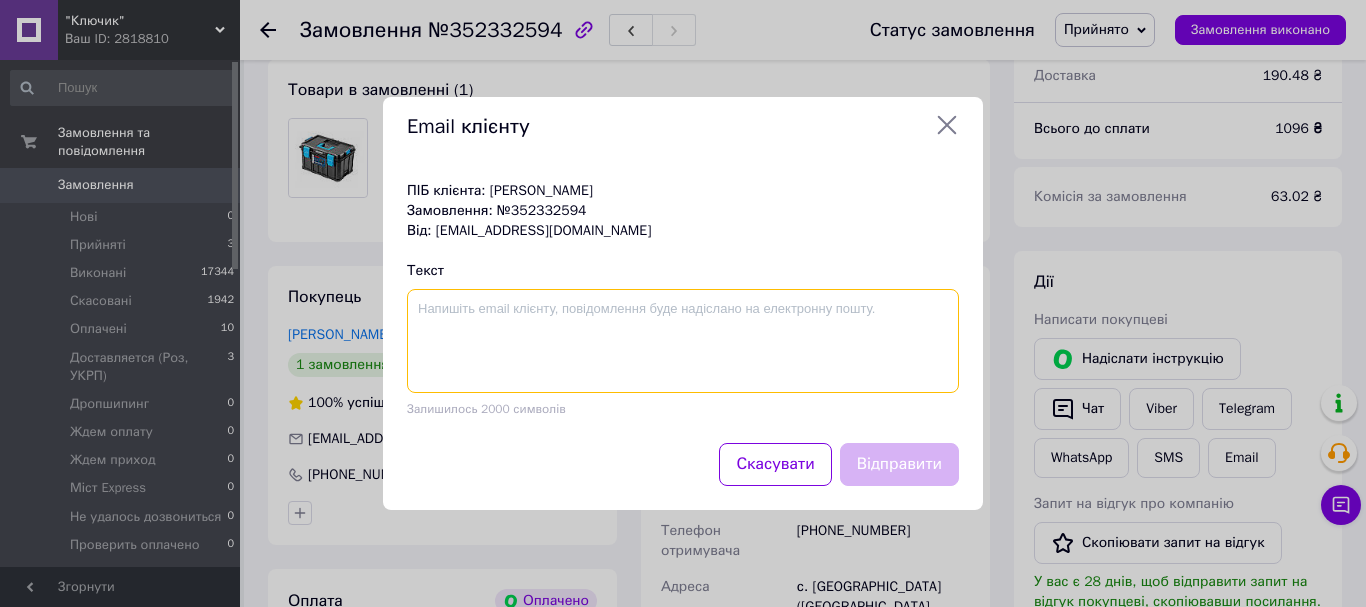 click at bounding box center (683, 341) 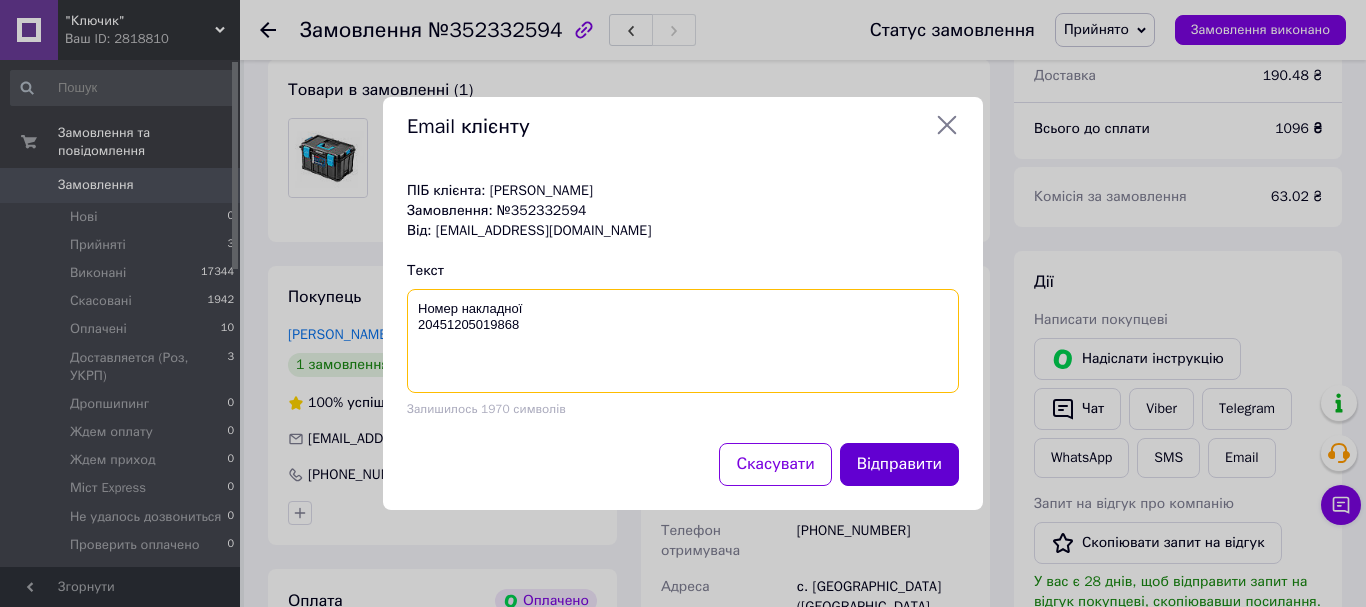 type on "Номер накладної
20451205019868" 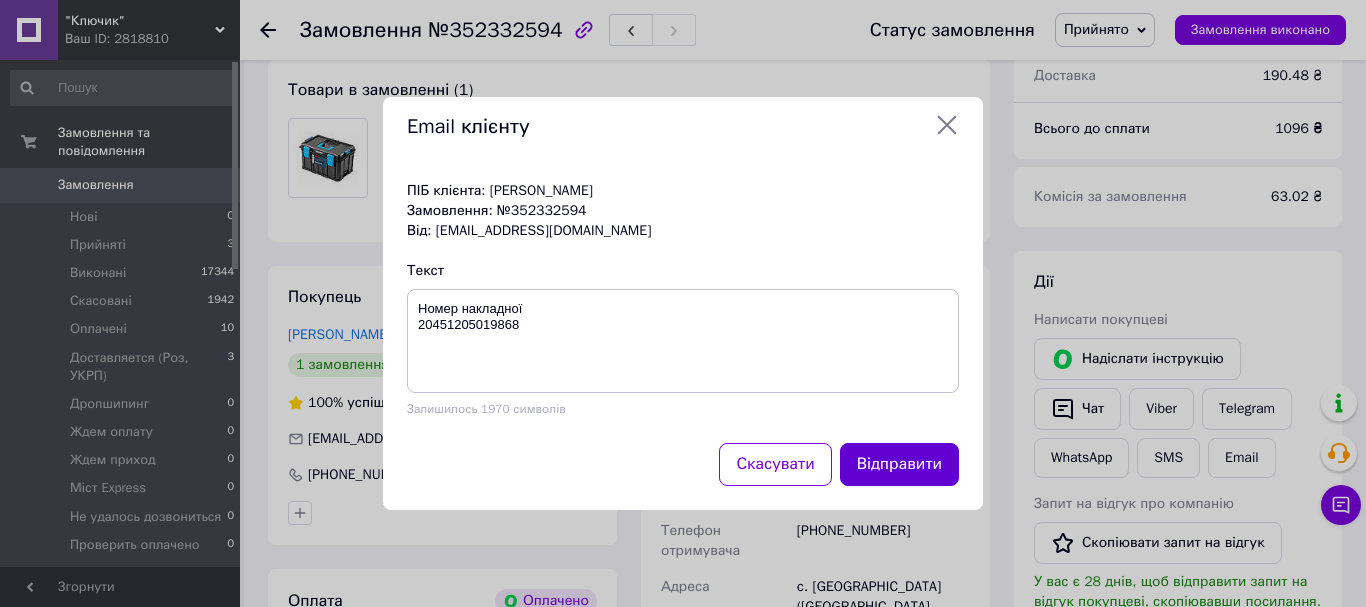 click on "Відправити" at bounding box center [899, 464] 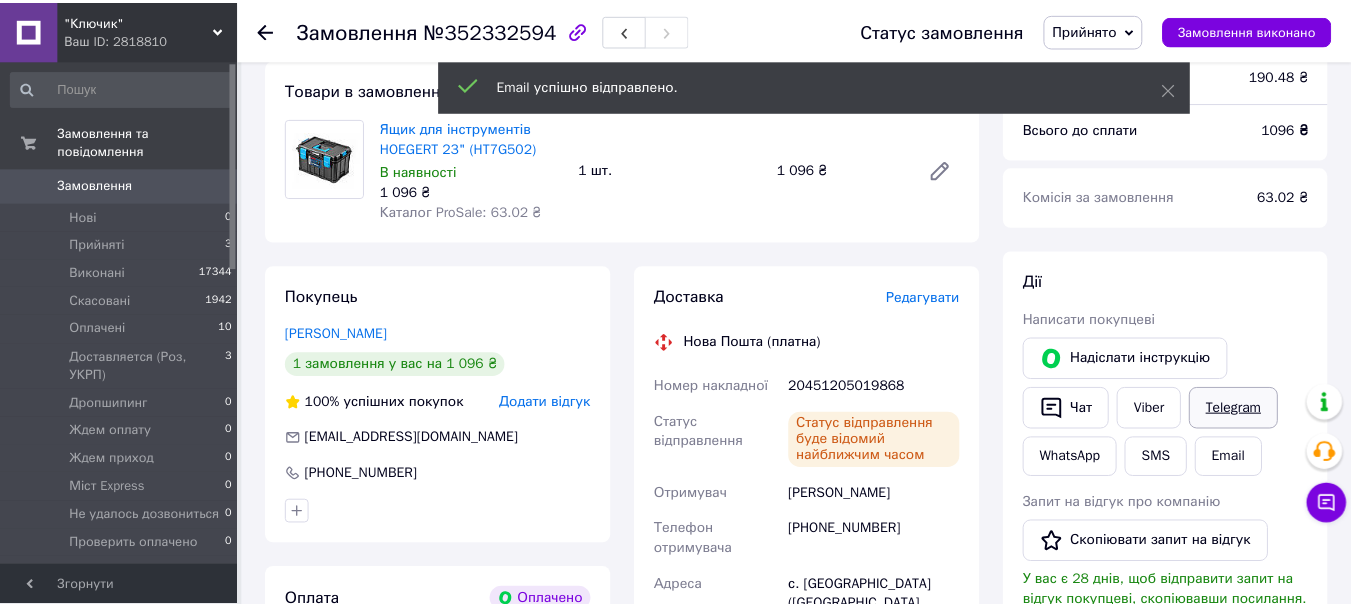 scroll, scrollTop: 730, scrollLeft: 0, axis: vertical 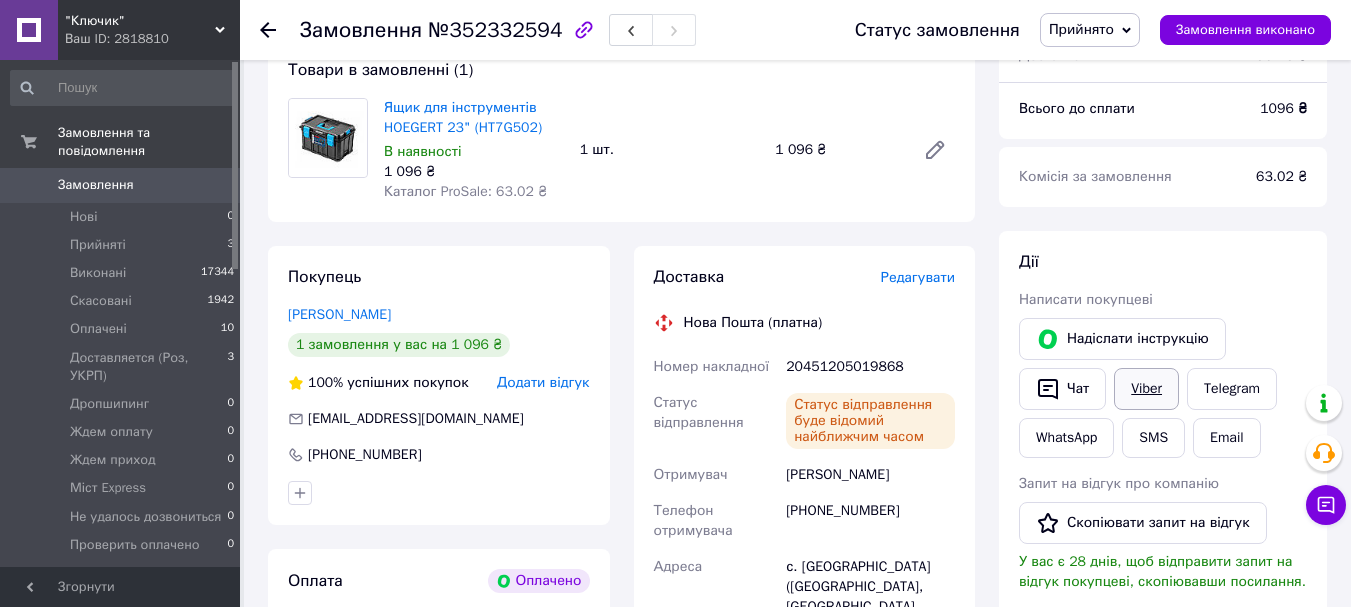 click on "Viber" at bounding box center [1146, 389] 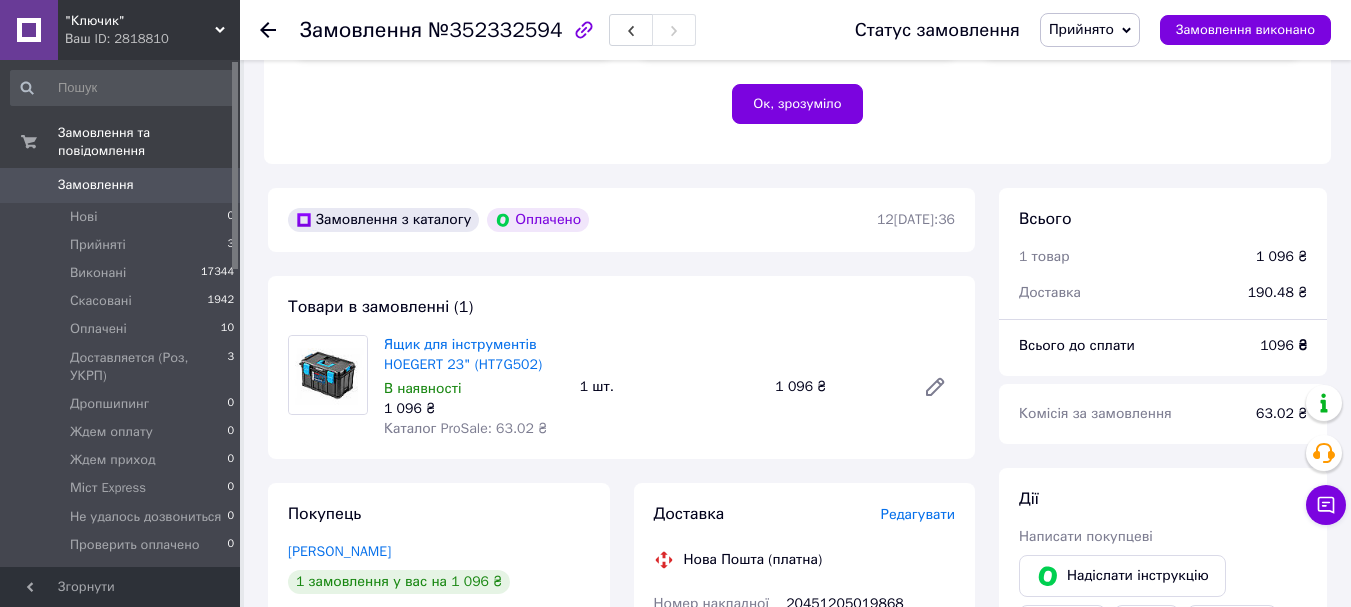 scroll, scrollTop: 600, scrollLeft: 0, axis: vertical 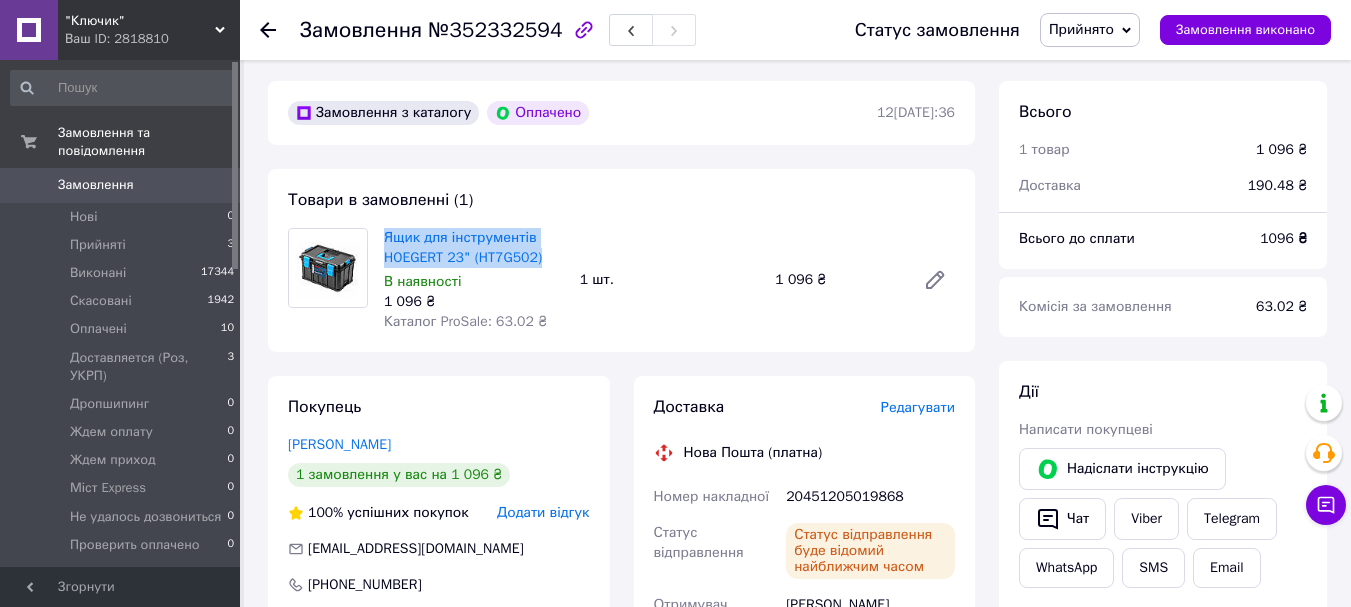 drag, startPoint x: 537, startPoint y: 231, endPoint x: 378, endPoint y: 213, distance: 160.01562 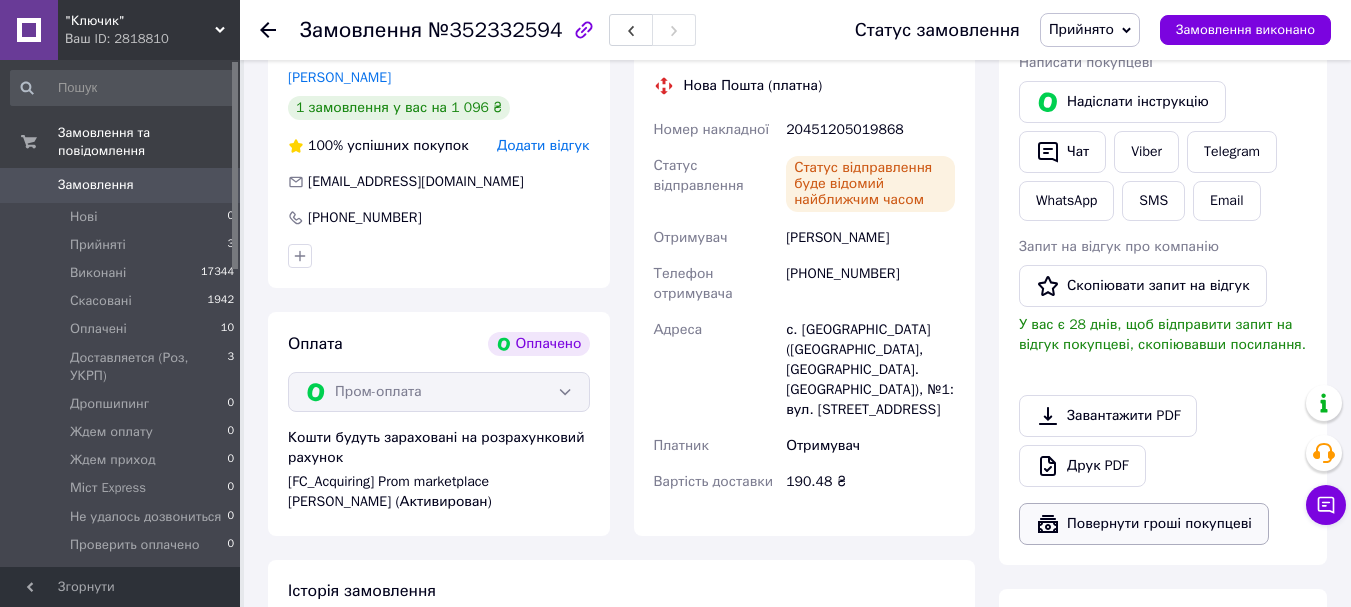 scroll, scrollTop: 1000, scrollLeft: 0, axis: vertical 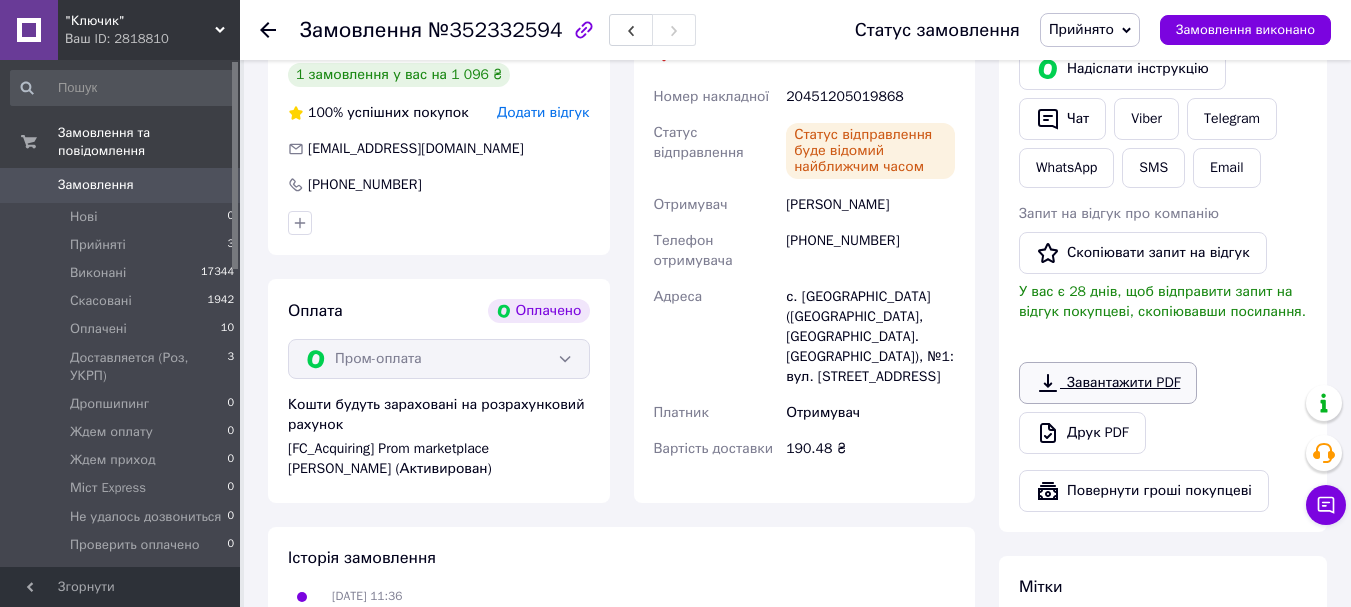 click on "Завантажити PDF" at bounding box center (1108, 383) 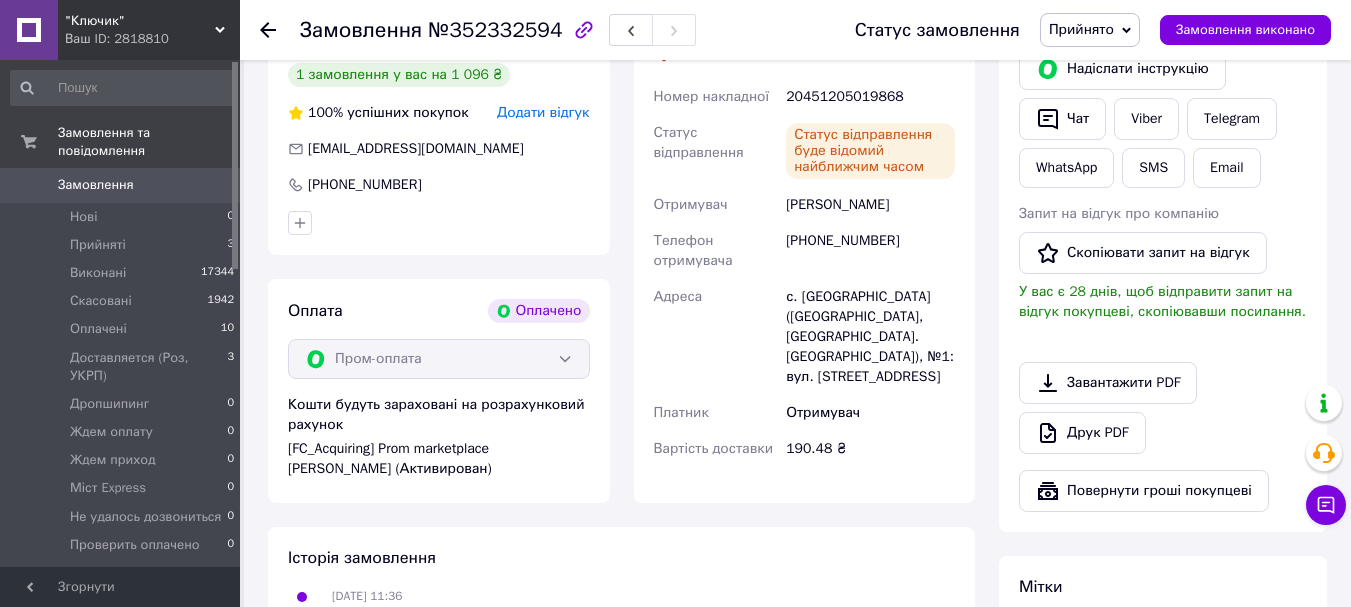 click on "Прийнято" at bounding box center (1081, 29) 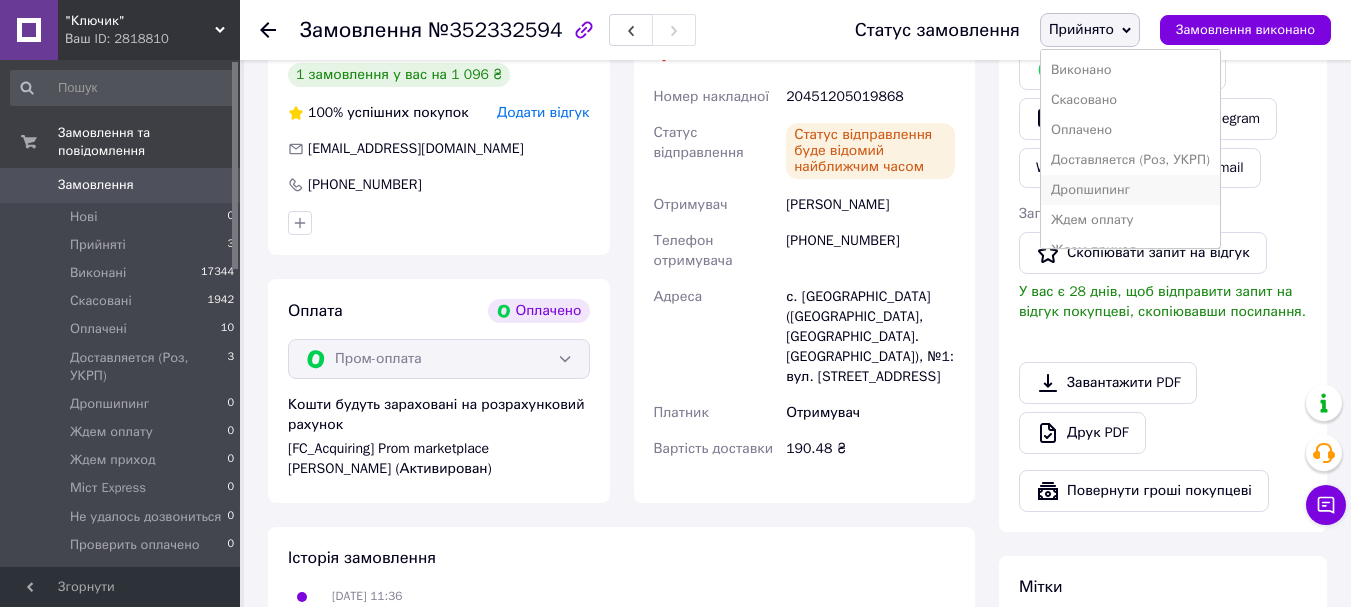 click on "Дропшипинг" at bounding box center [1130, 190] 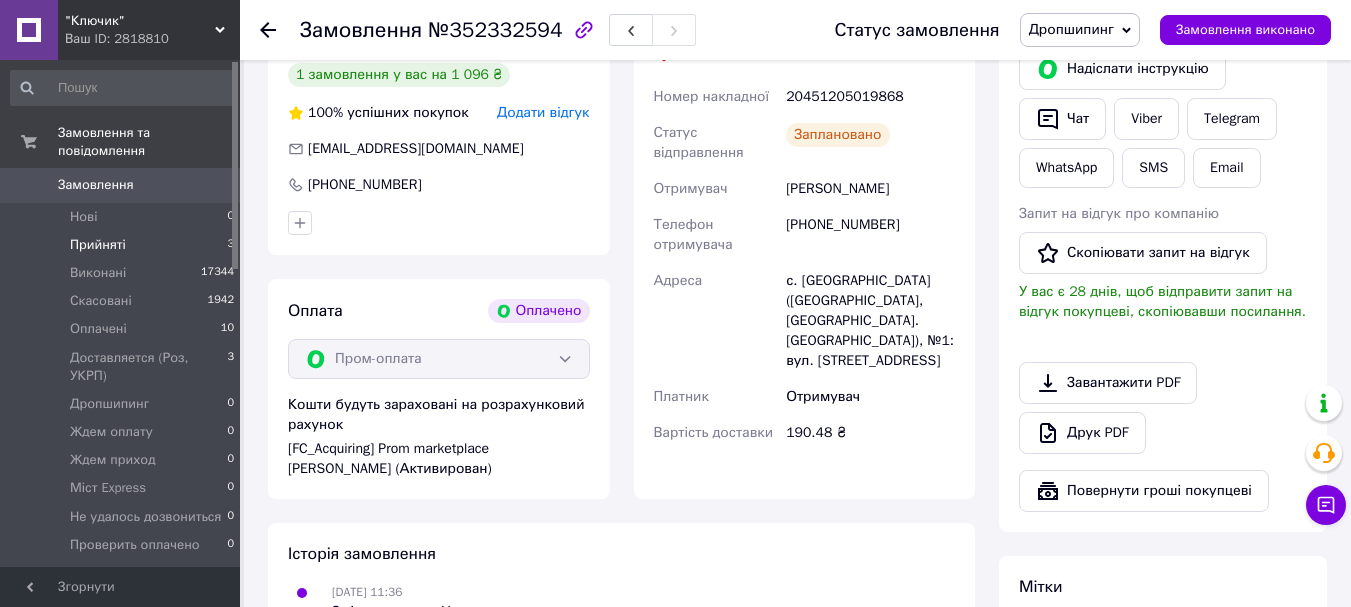 click on "Прийняті" at bounding box center (98, 245) 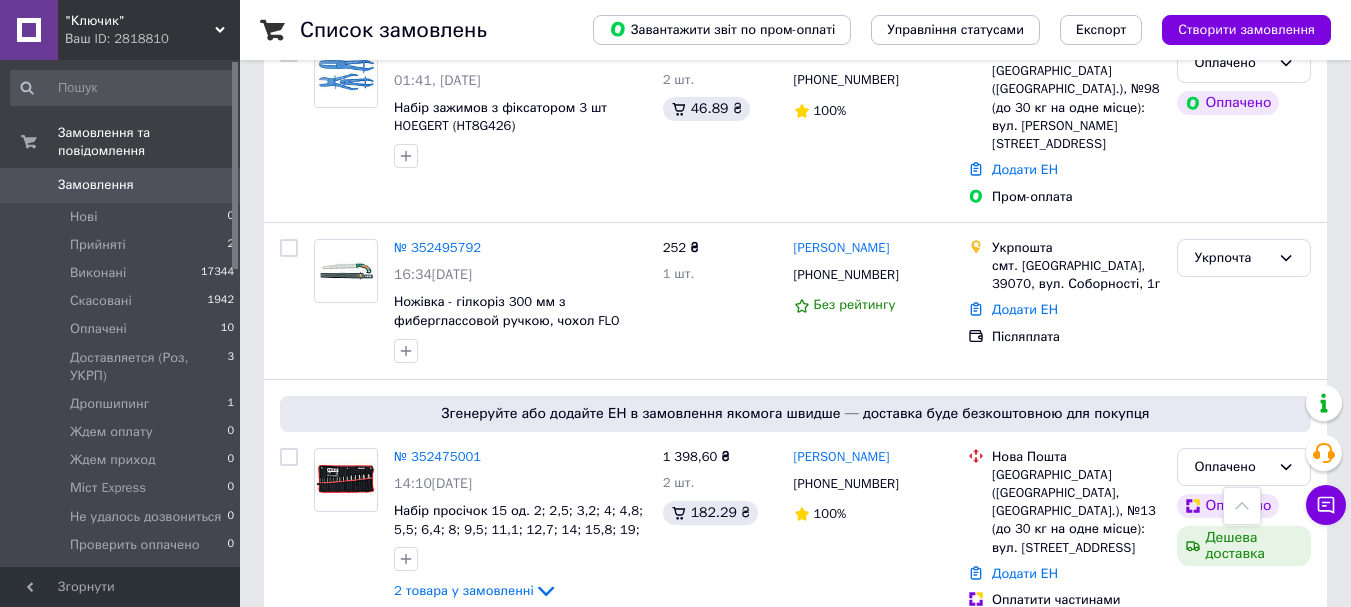 scroll, scrollTop: 700, scrollLeft: 0, axis: vertical 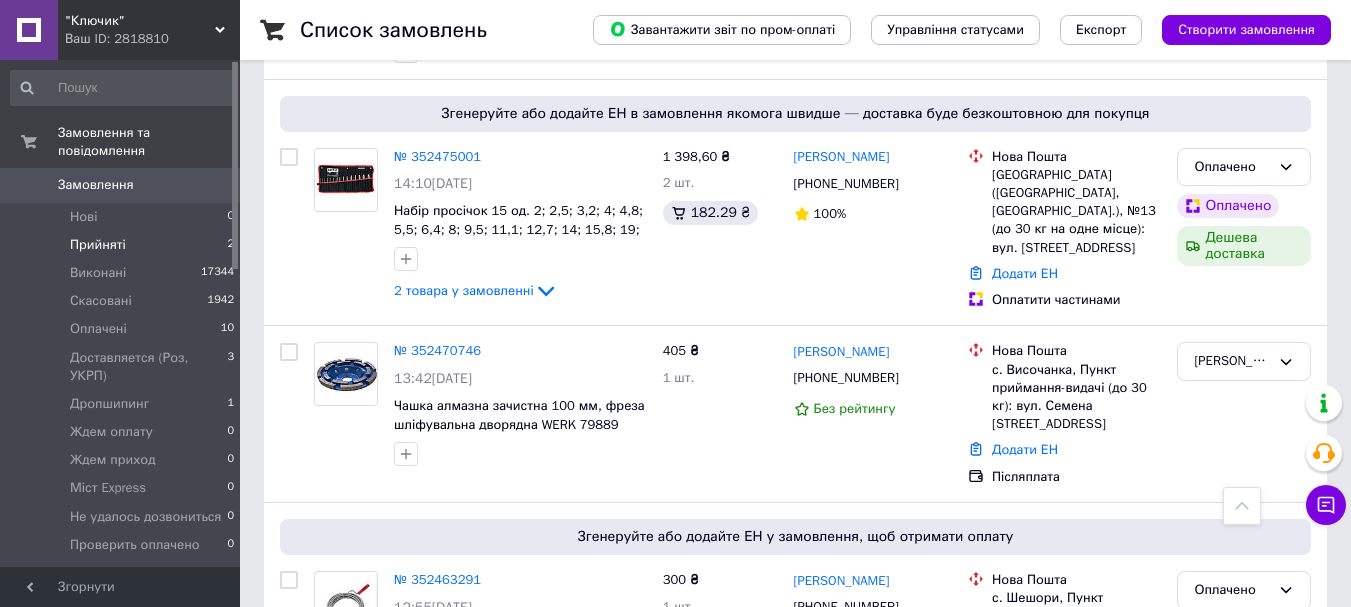 click on "Прийняті 2" at bounding box center [123, 245] 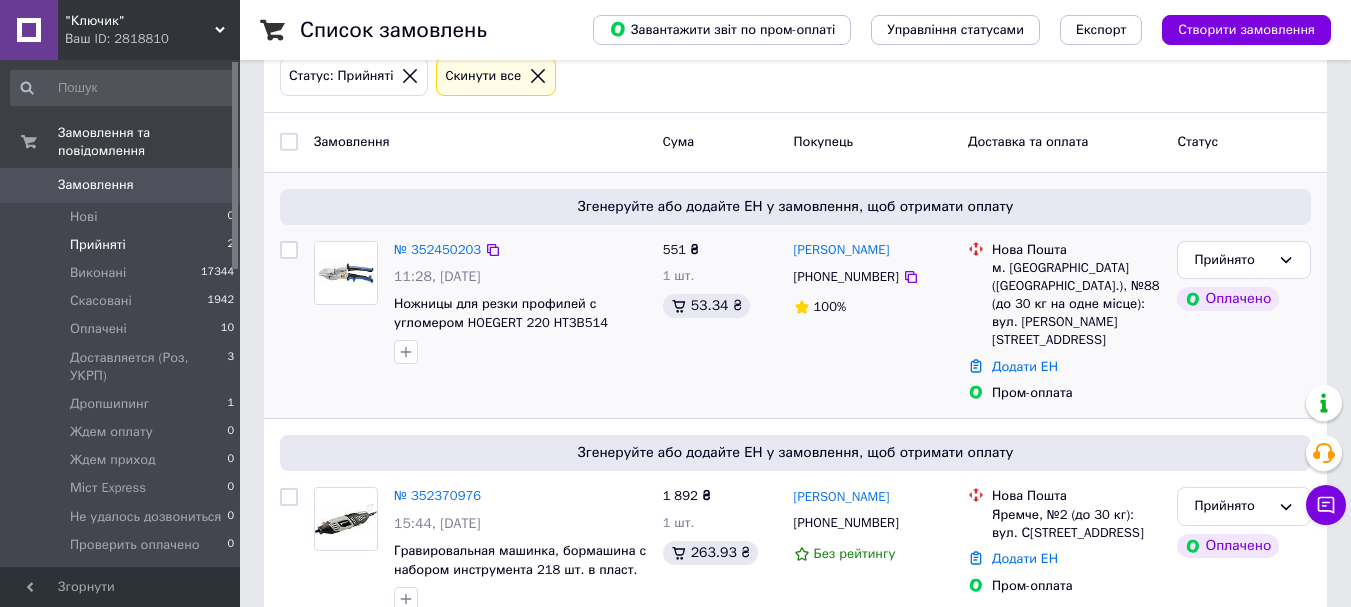scroll, scrollTop: 283, scrollLeft: 0, axis: vertical 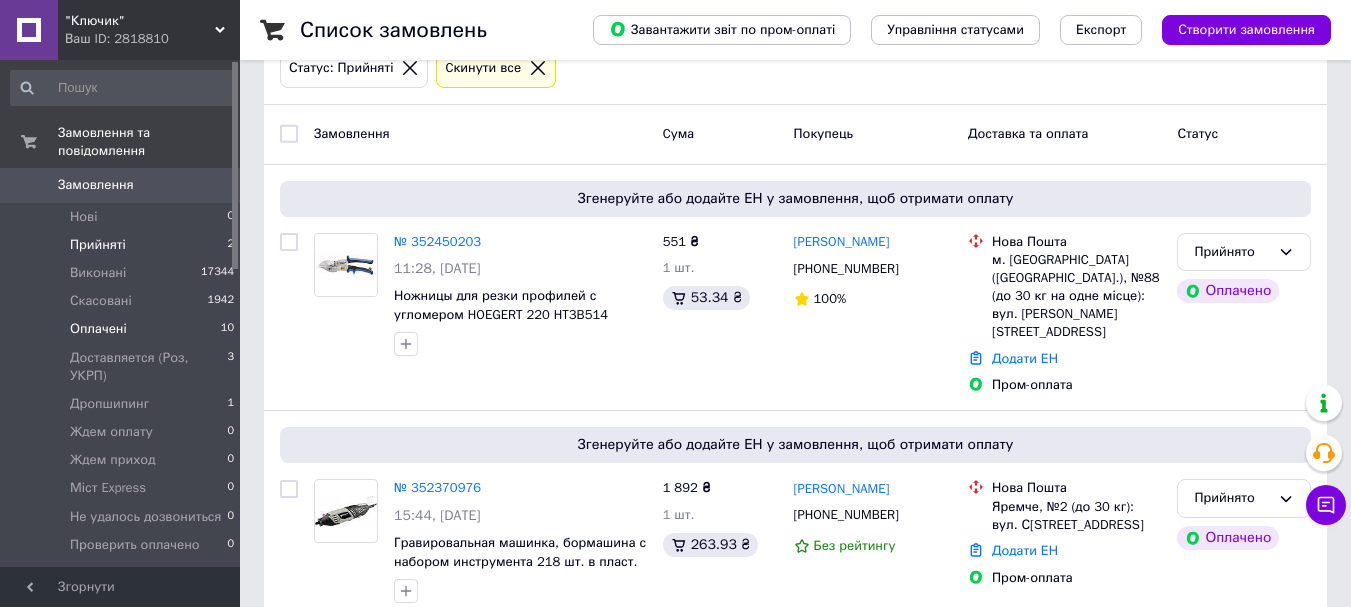 click on "Оплачені 10" at bounding box center (123, 329) 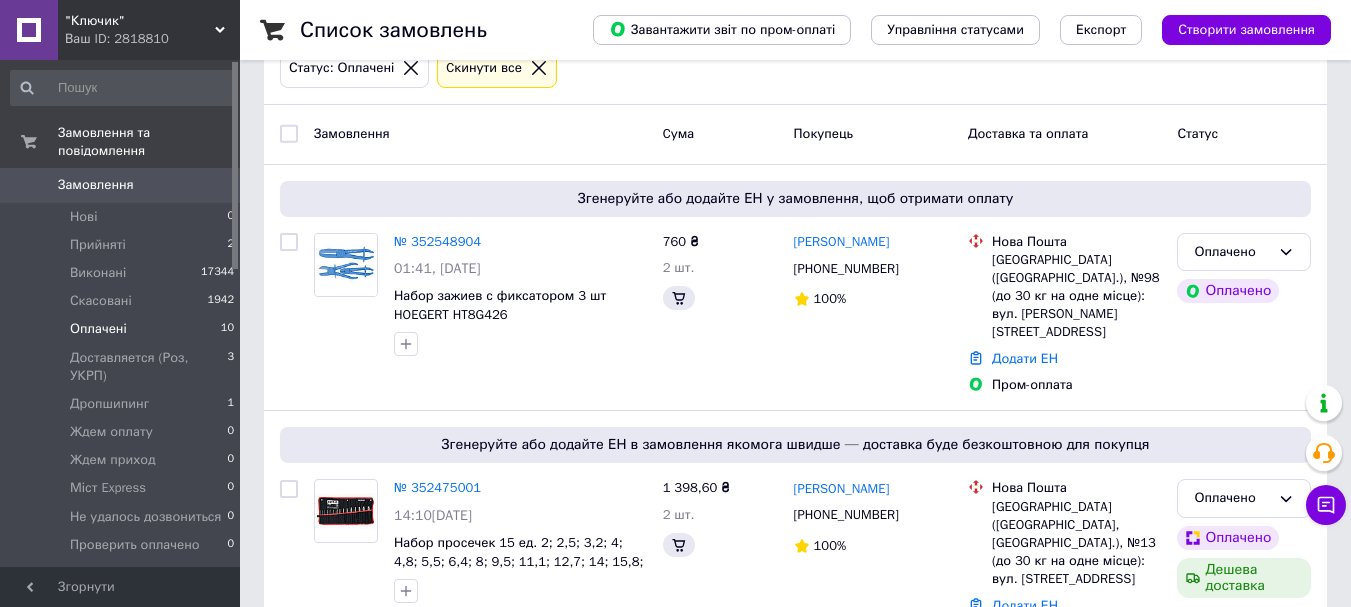 scroll, scrollTop: 0, scrollLeft: 0, axis: both 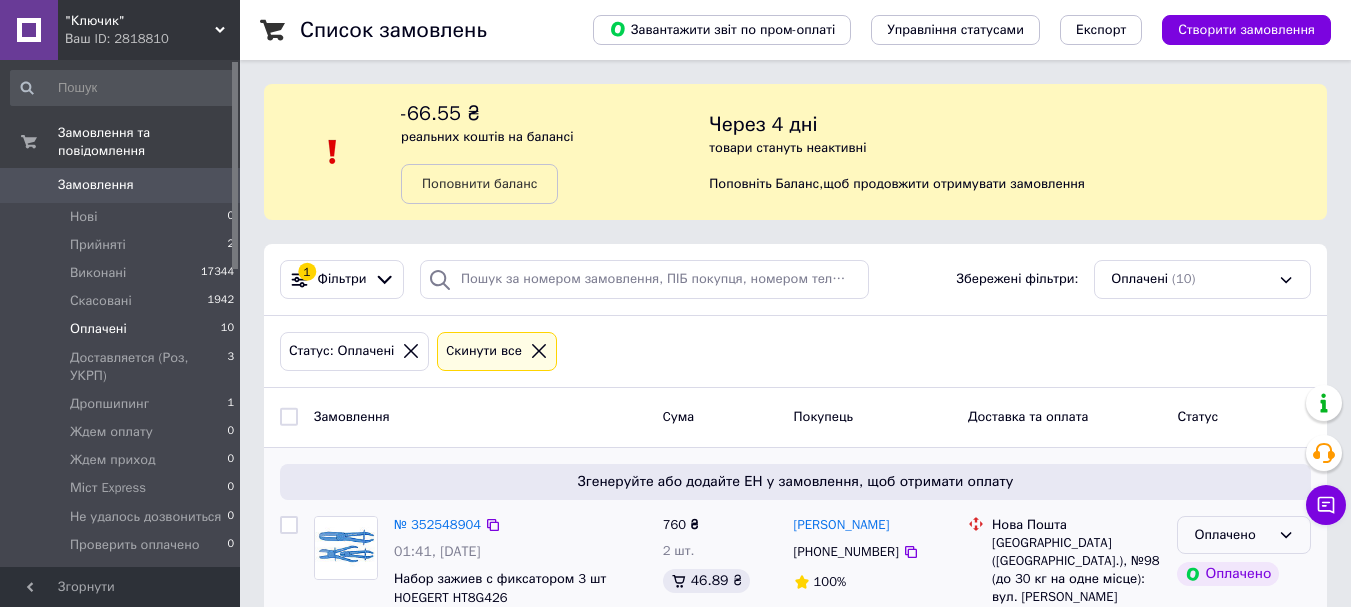 click on "Оплачено" at bounding box center (1232, 535) 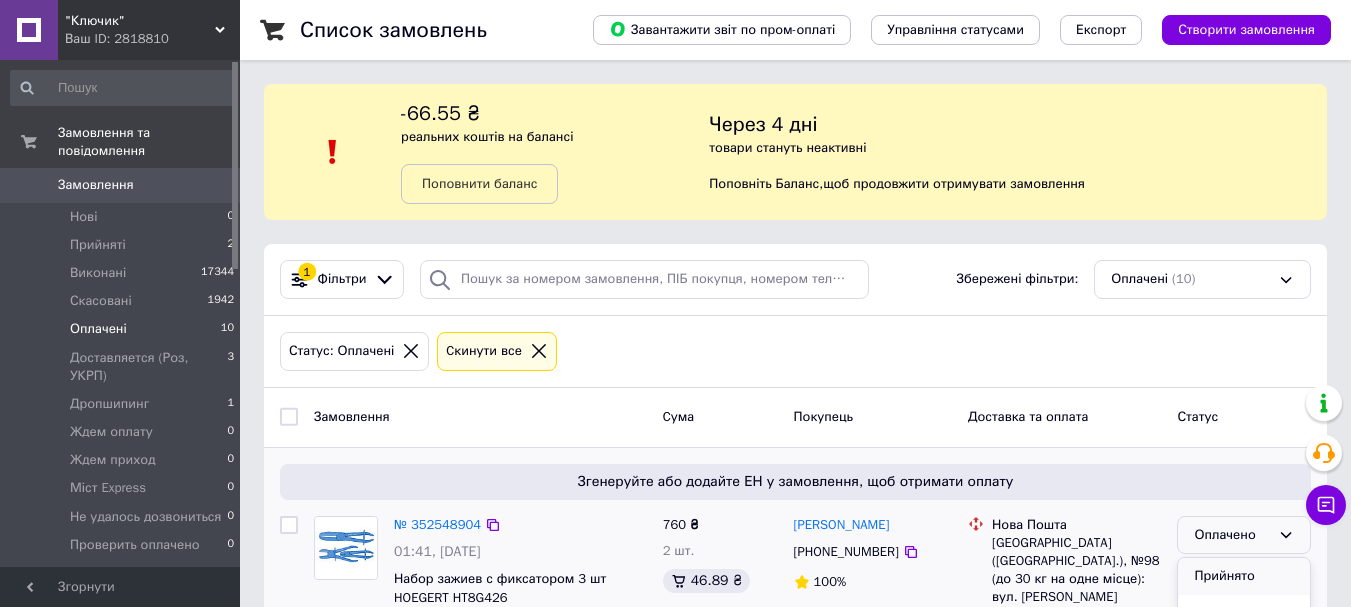 click on "Прийнято" at bounding box center (1244, 576) 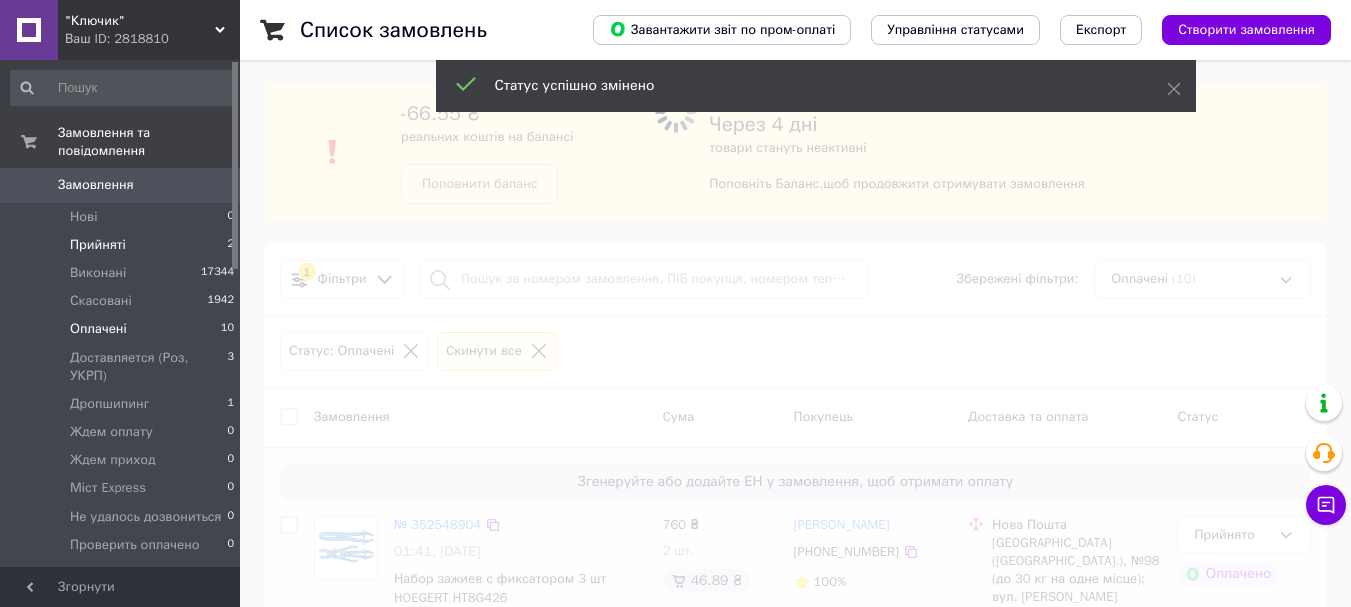 click on "Прийняті" at bounding box center [98, 245] 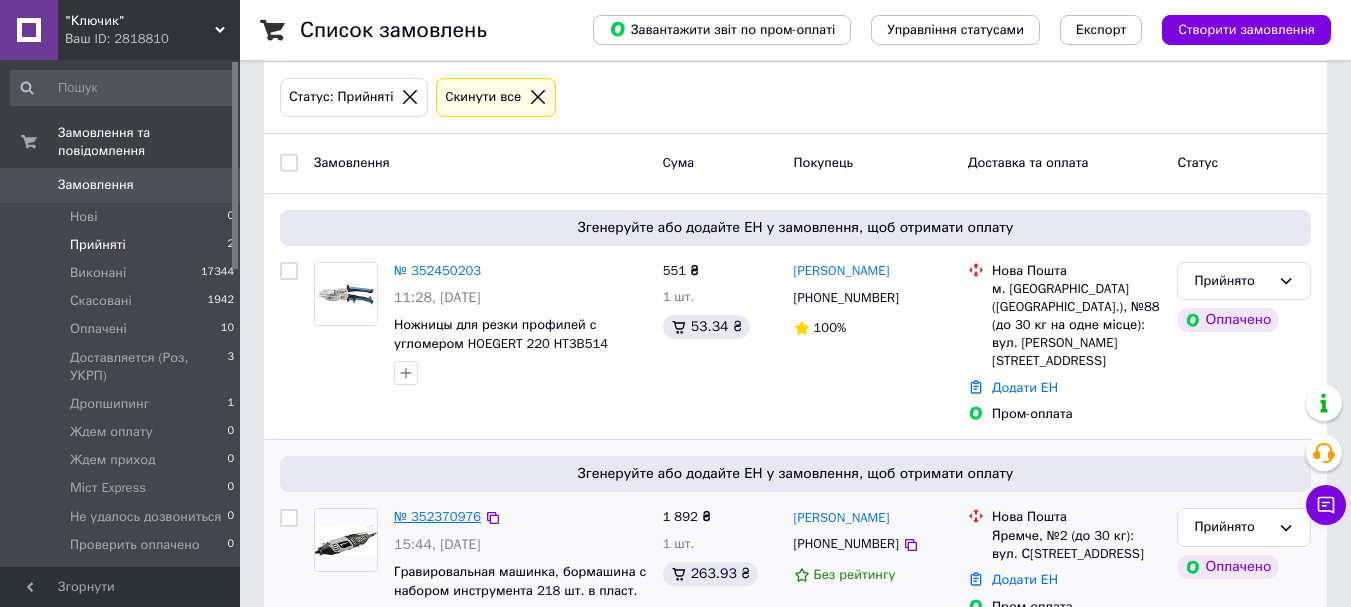 scroll, scrollTop: 283, scrollLeft: 0, axis: vertical 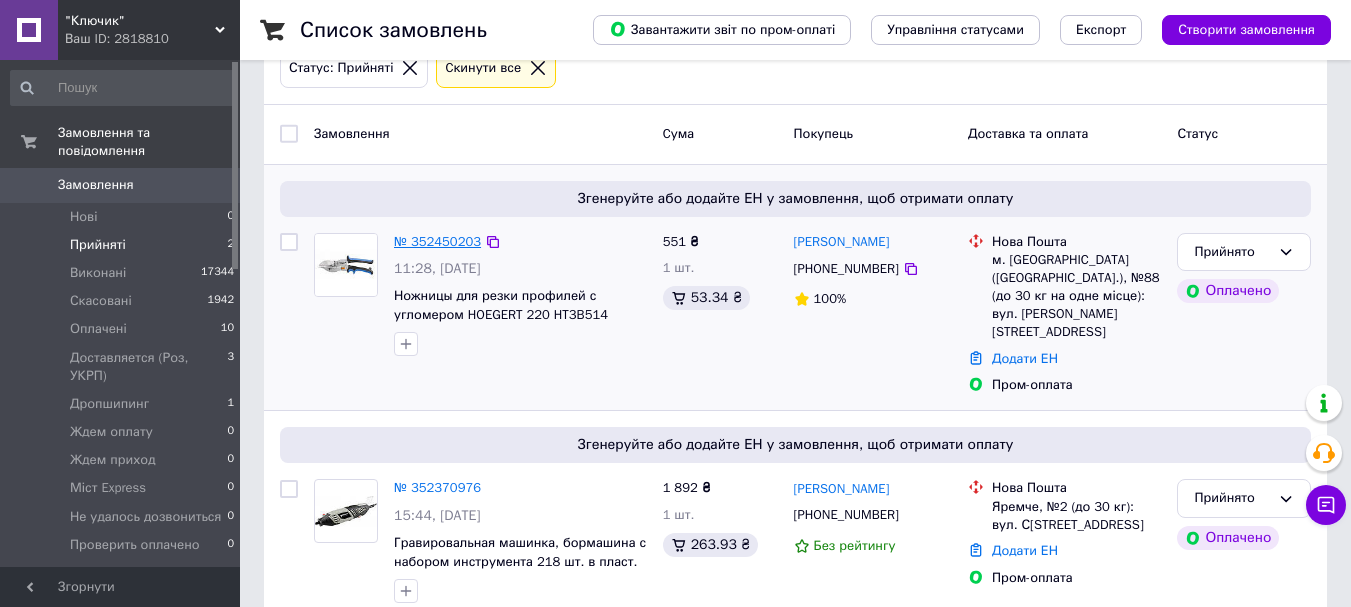 click on "№ 352450203" at bounding box center [437, 241] 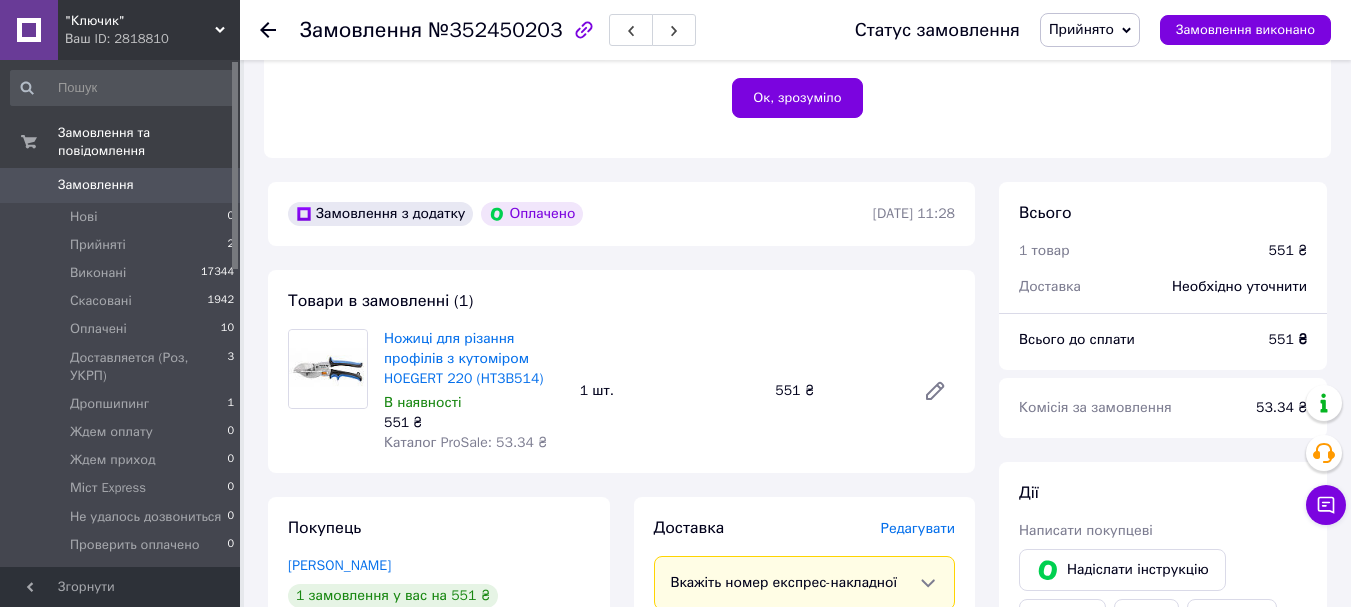 scroll, scrollTop: 783, scrollLeft: 0, axis: vertical 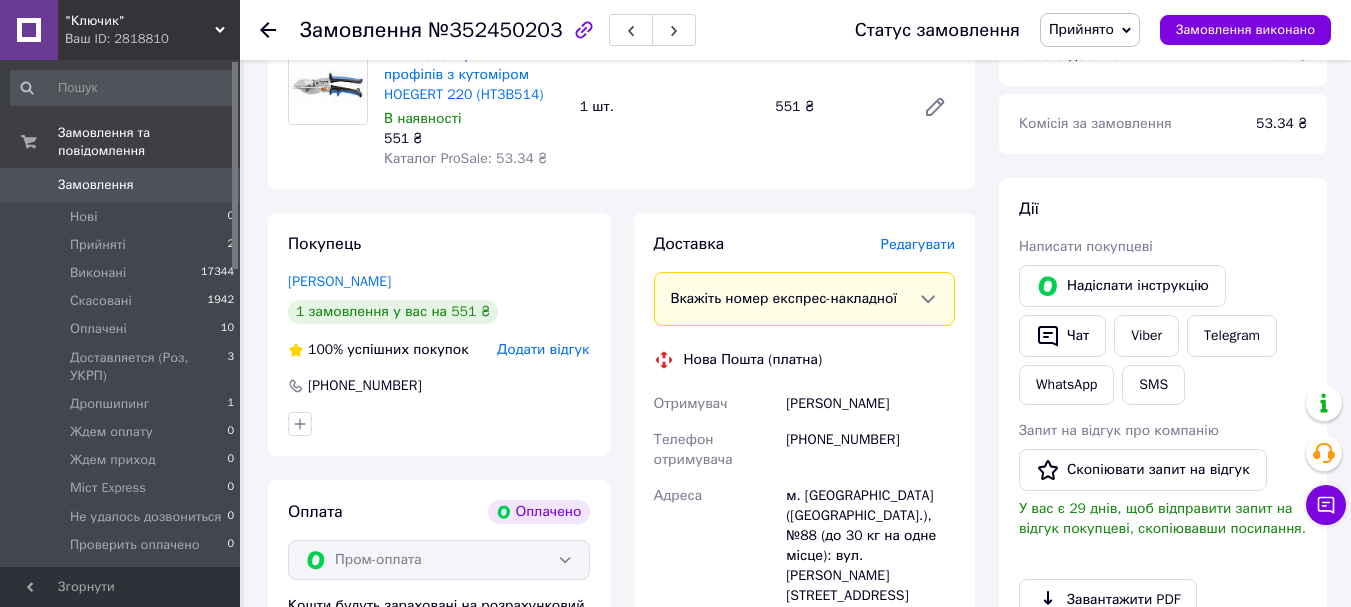 click on "[PERSON_NAME]" at bounding box center (870, 404) 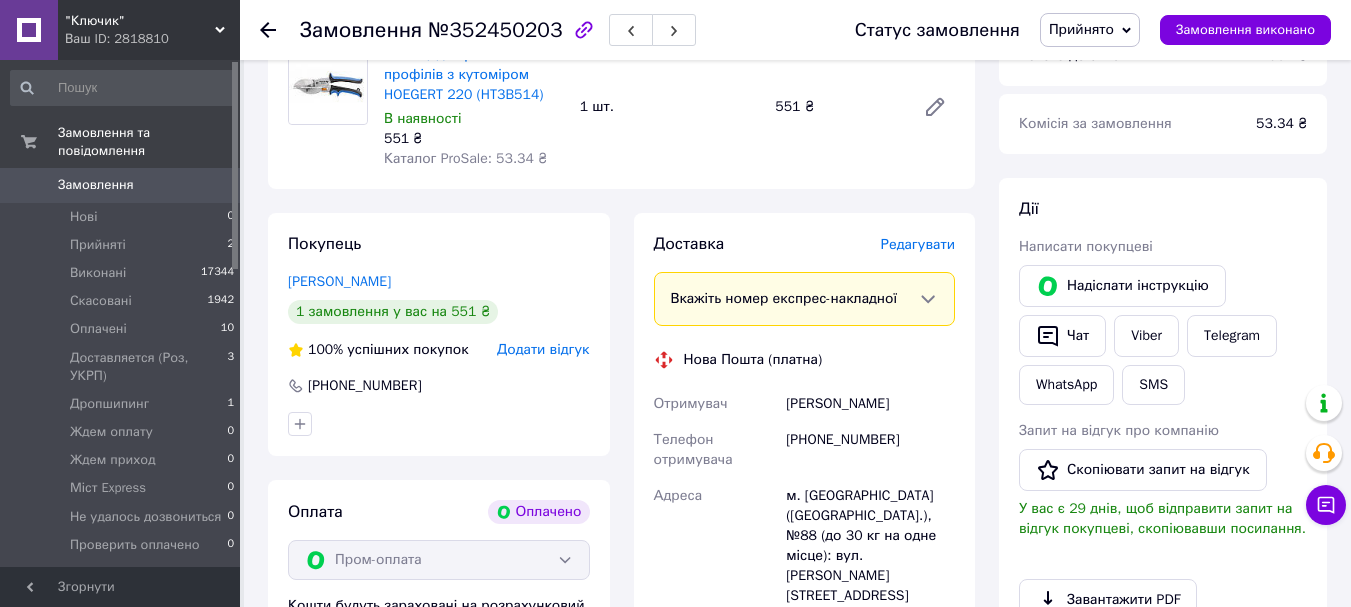 click on "[PHONE_NUMBER]" at bounding box center [439, 386] 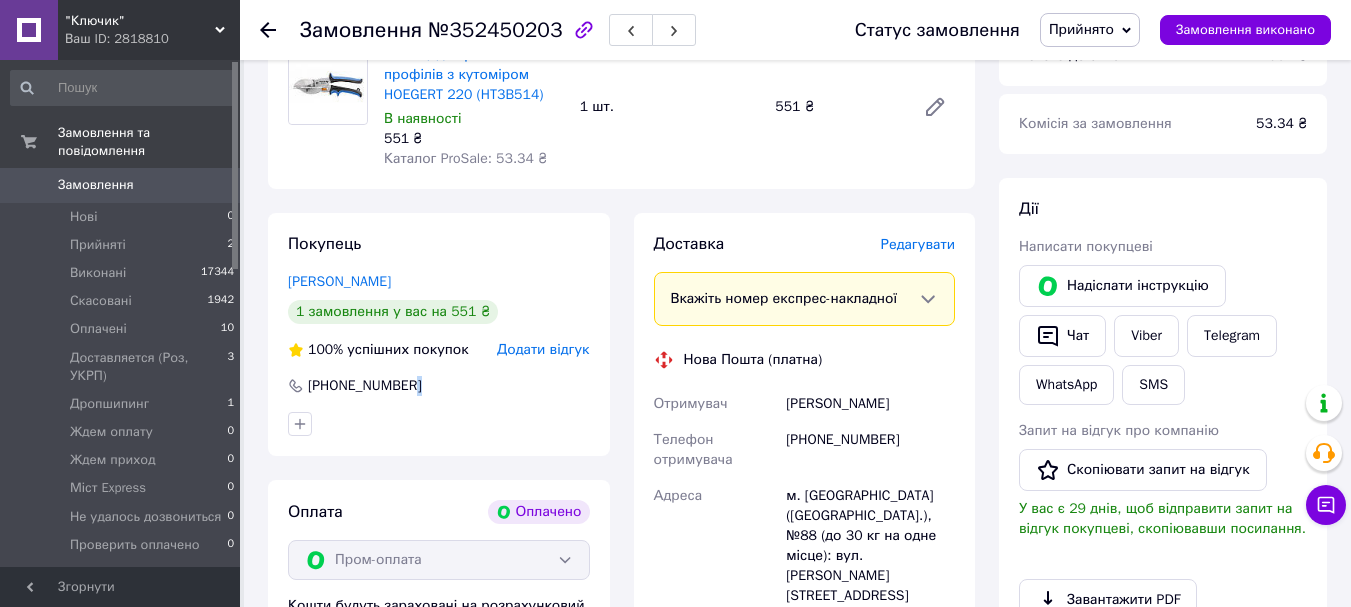 click on "[PHONE_NUMBER]" at bounding box center [439, 386] 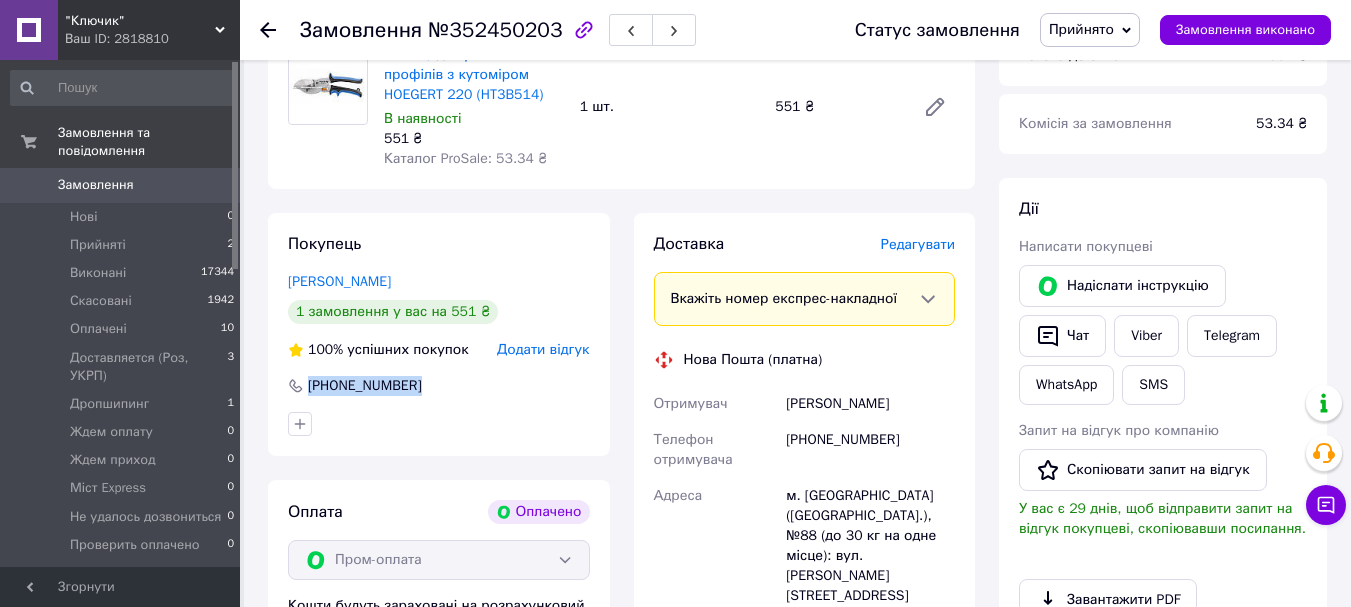 click on "[PHONE_NUMBER]" at bounding box center (439, 386) 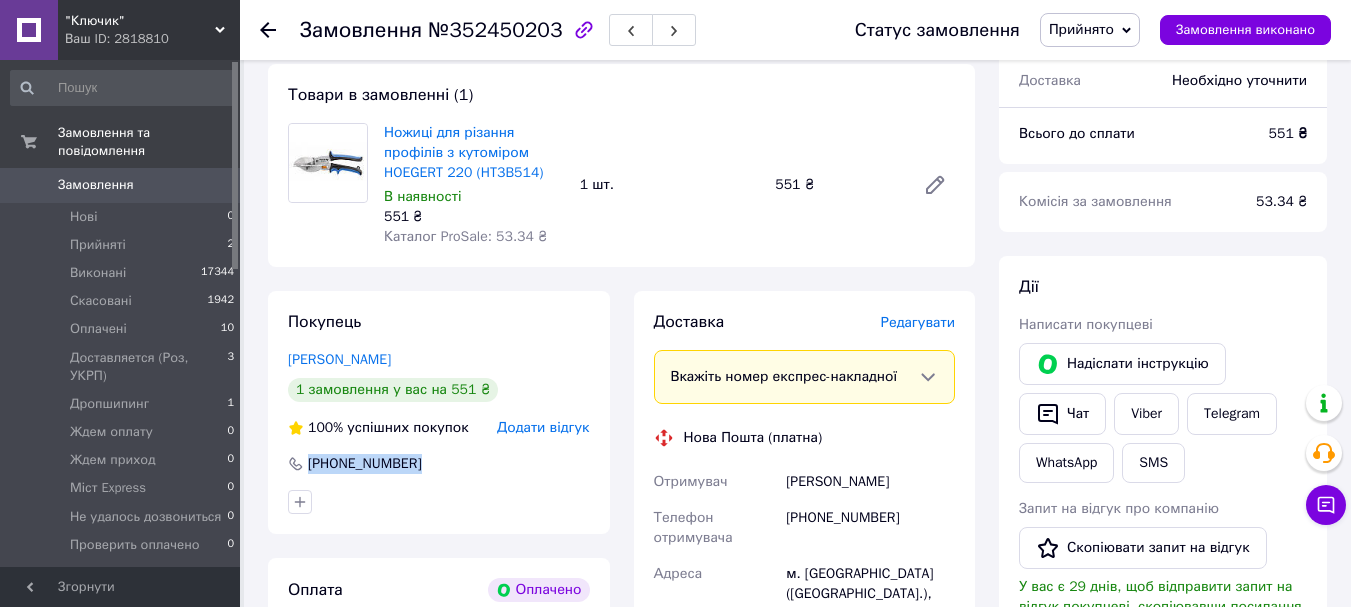 scroll, scrollTop: 583, scrollLeft: 0, axis: vertical 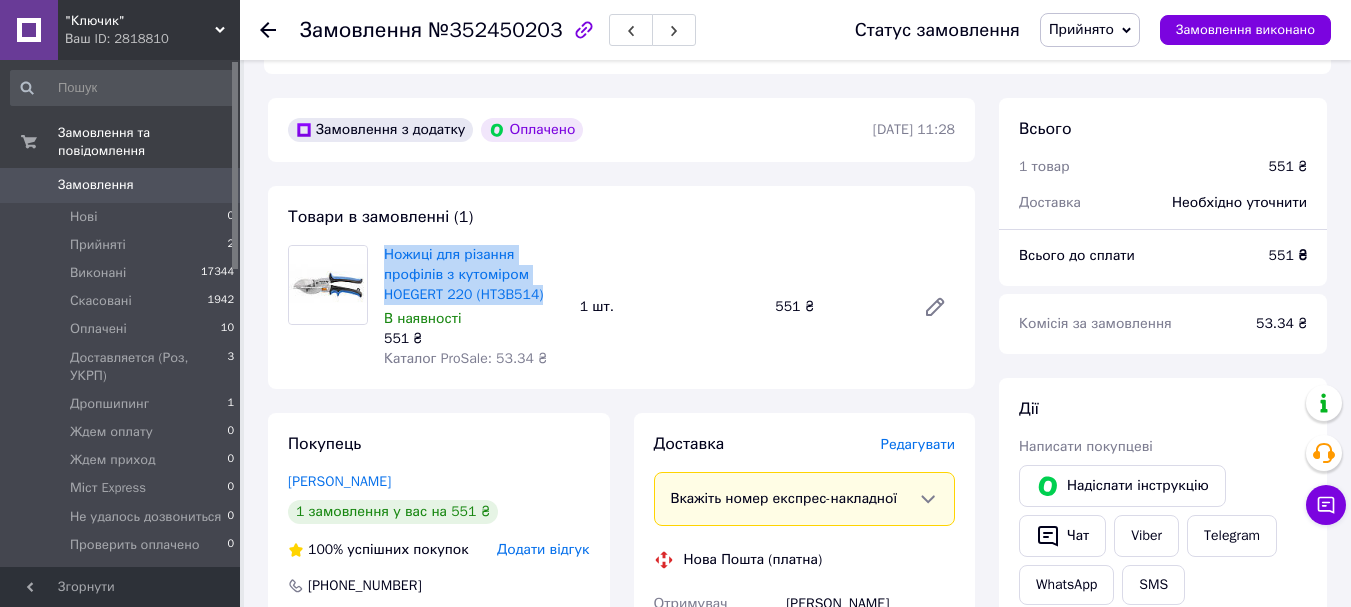 drag, startPoint x: 380, startPoint y: 232, endPoint x: 539, endPoint y: 270, distance: 163.47783 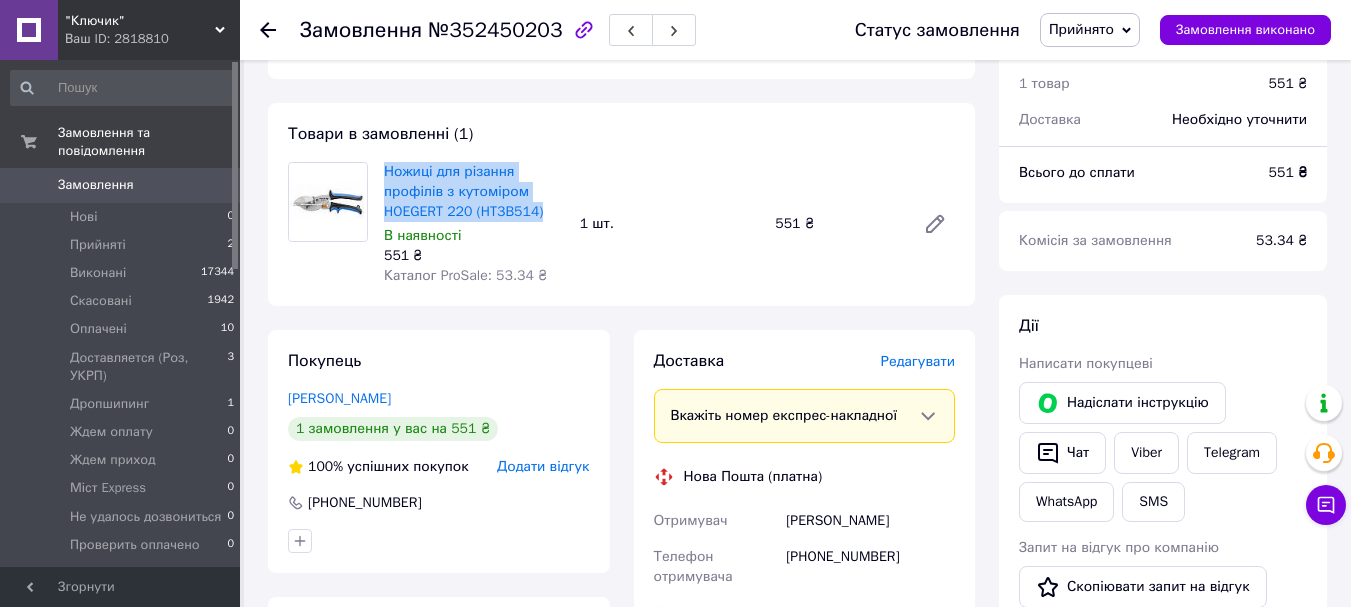 scroll, scrollTop: 883, scrollLeft: 0, axis: vertical 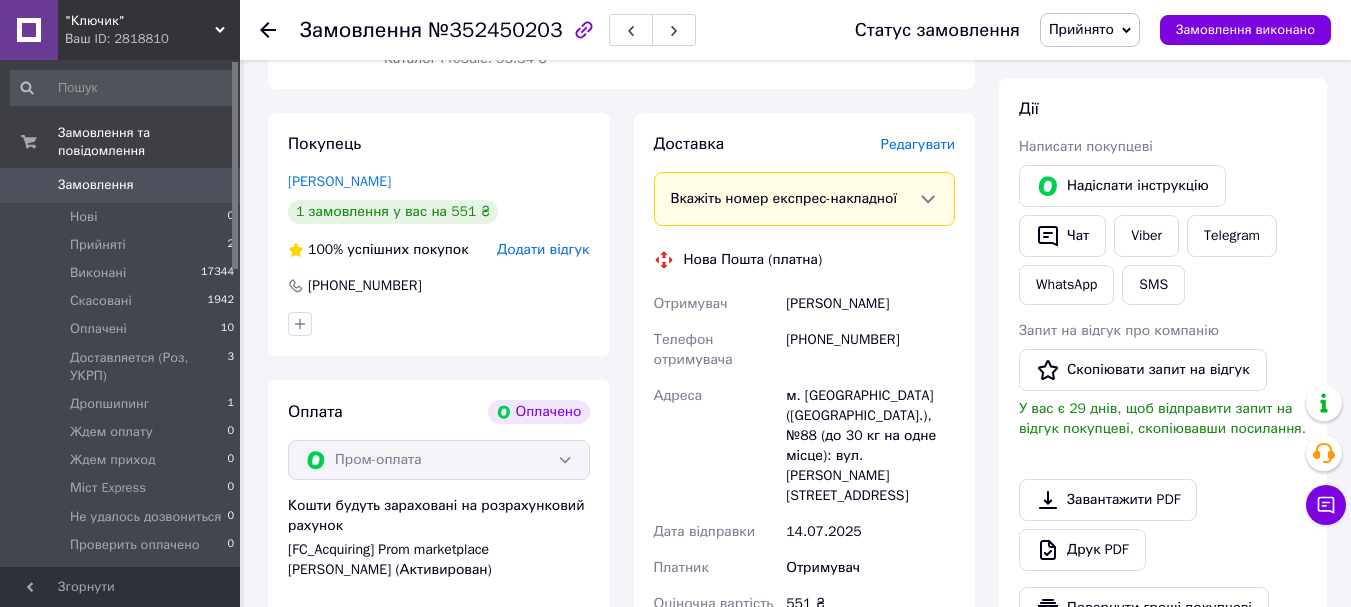 click on "м. [GEOGRAPHIC_DATA] ([GEOGRAPHIC_DATA].), №88 (до 30 кг на одне місце): вул. [PERSON_NAME][STREET_ADDRESS]" at bounding box center [870, 446] 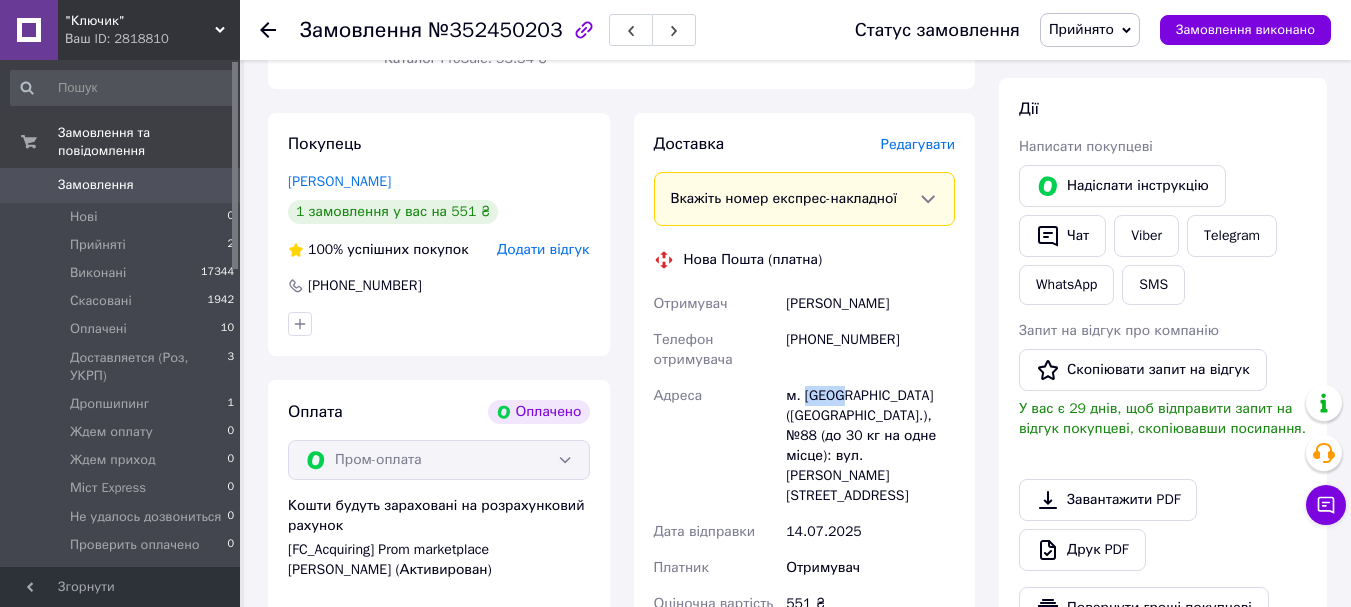 click on "м. [GEOGRAPHIC_DATA] ([GEOGRAPHIC_DATA].), №88 (до 30 кг на одне місце): вул. [PERSON_NAME][STREET_ADDRESS]" at bounding box center [870, 446] 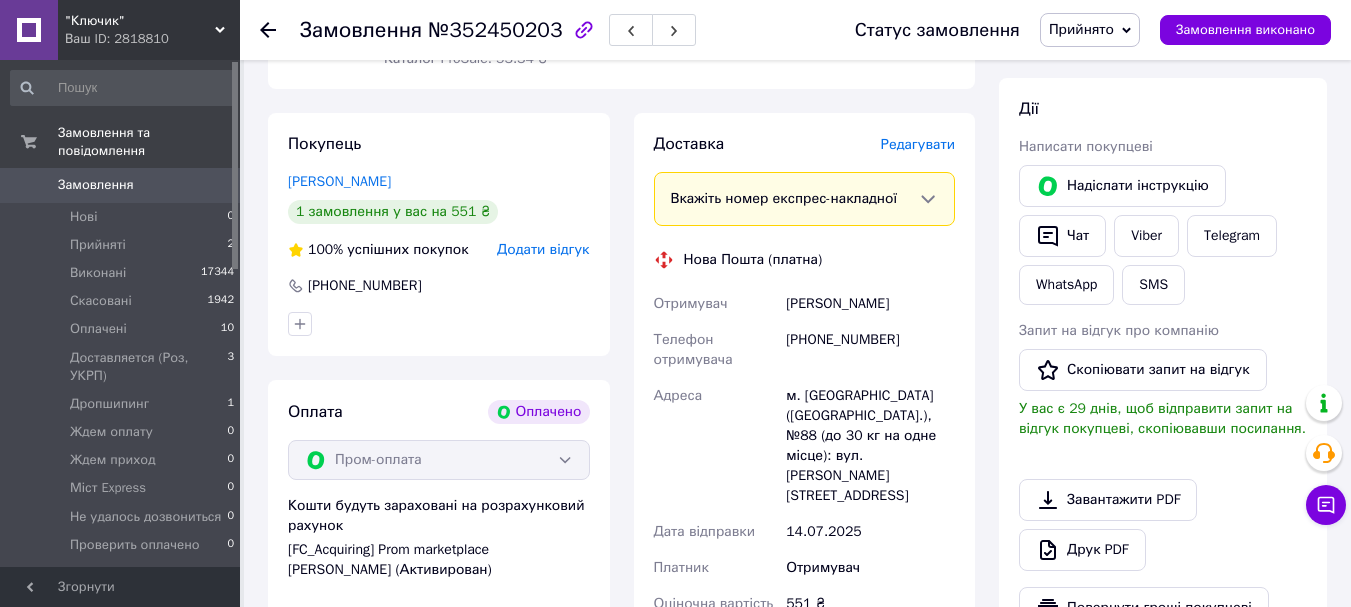 click on "[PHONE_NUMBER]" at bounding box center (439, 286) 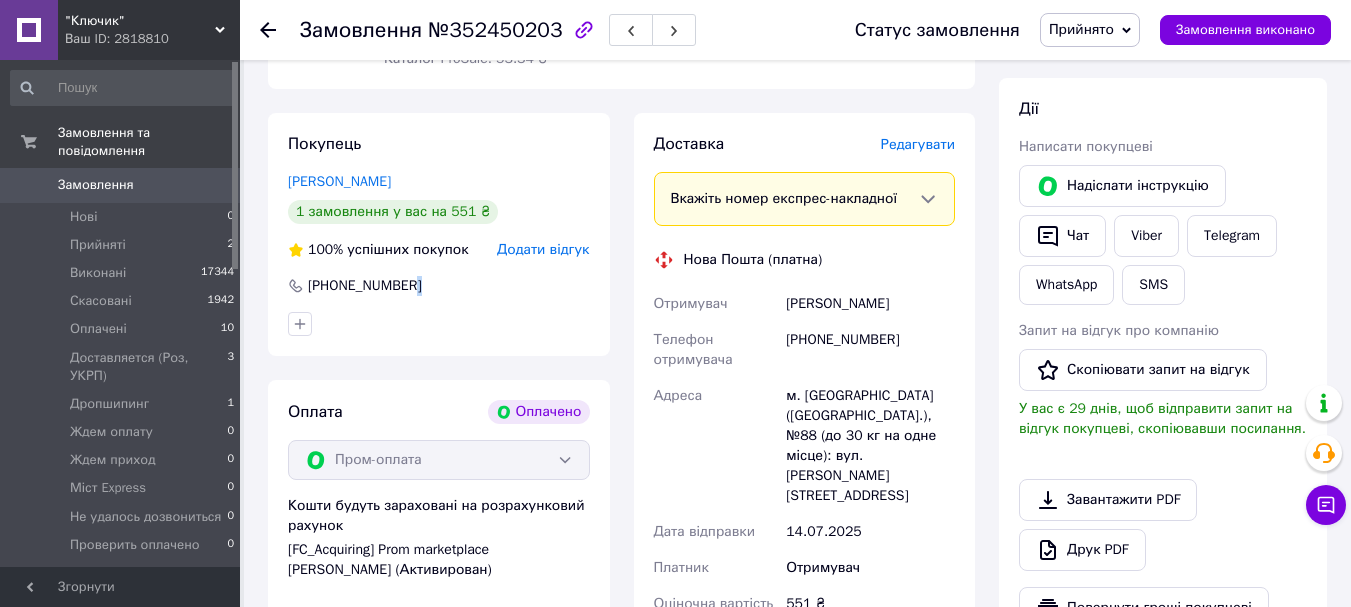 click on "[PHONE_NUMBER]" at bounding box center (439, 286) 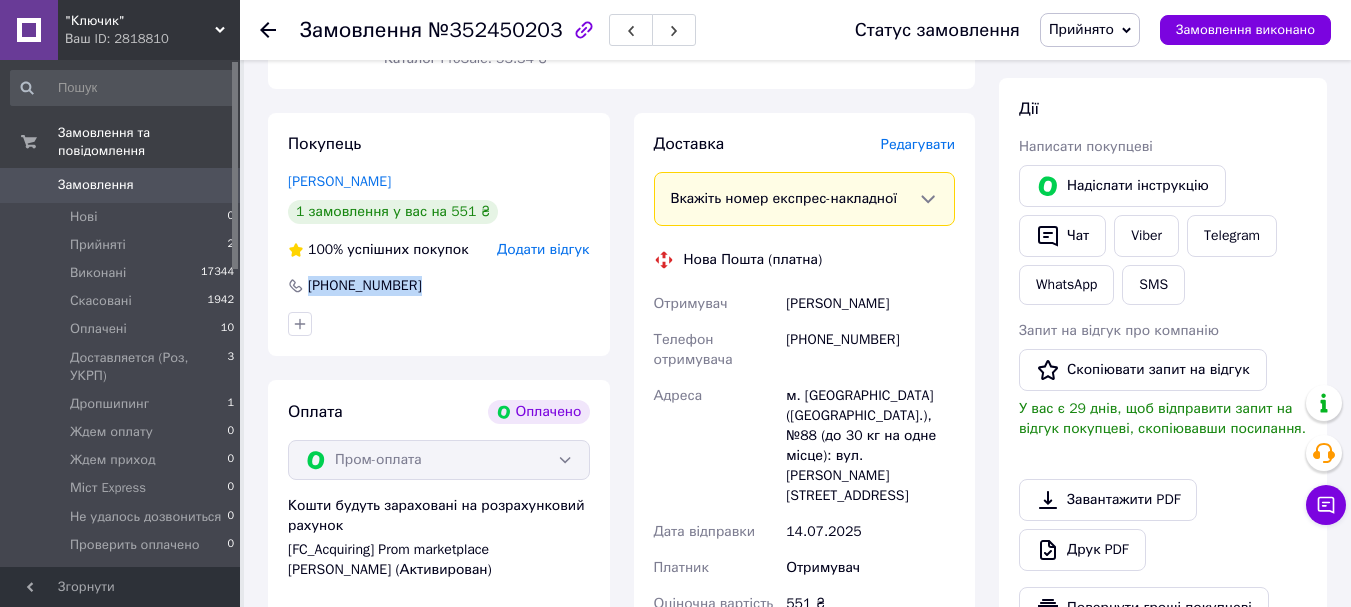 click on "[PHONE_NUMBER]" at bounding box center (439, 286) 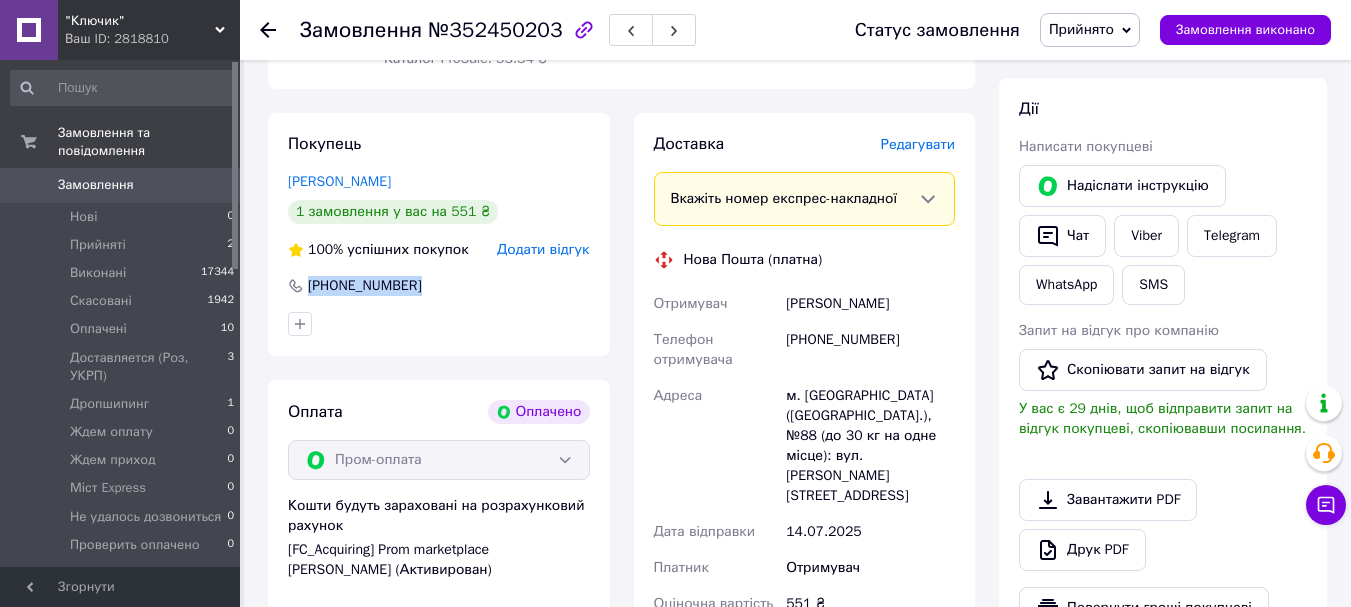 drag, startPoint x: 780, startPoint y: 292, endPoint x: 912, endPoint y: 286, distance: 132.13629 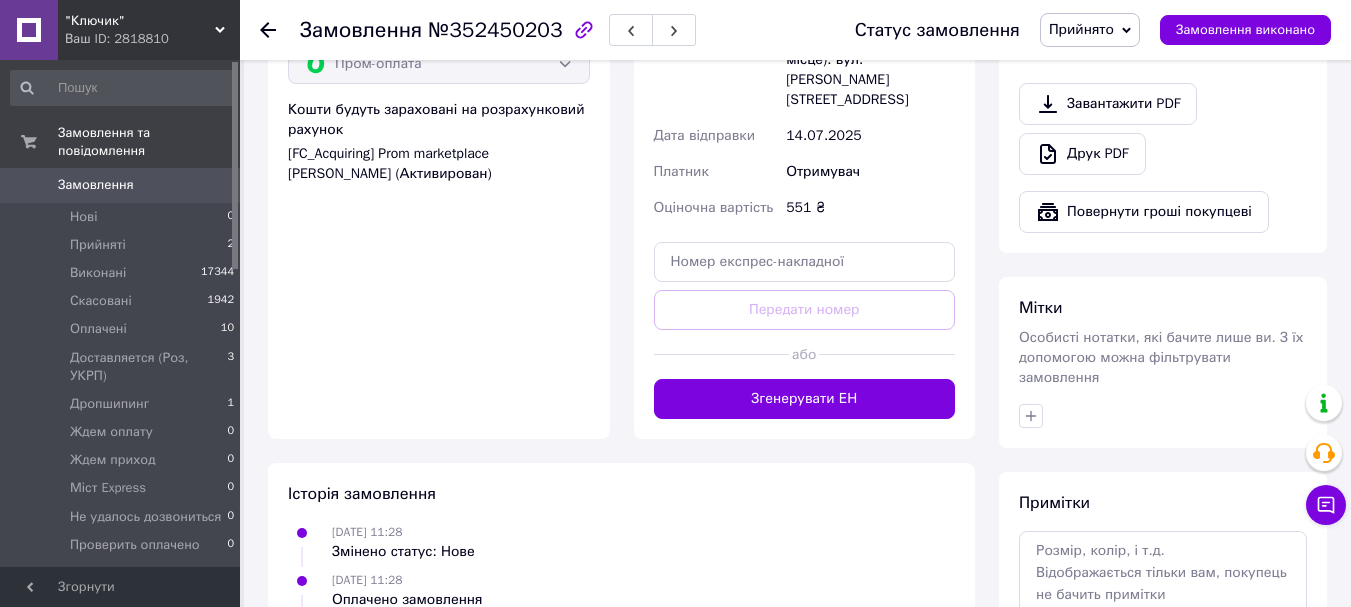 scroll, scrollTop: 1283, scrollLeft: 0, axis: vertical 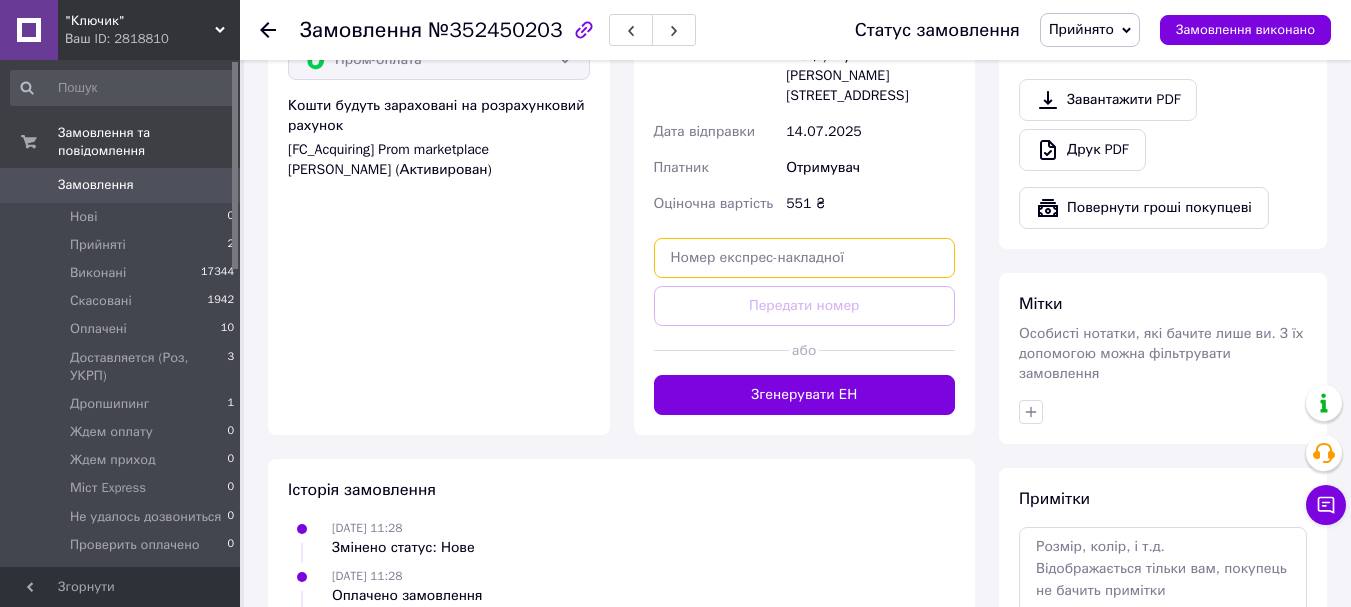 click at bounding box center [805, 258] 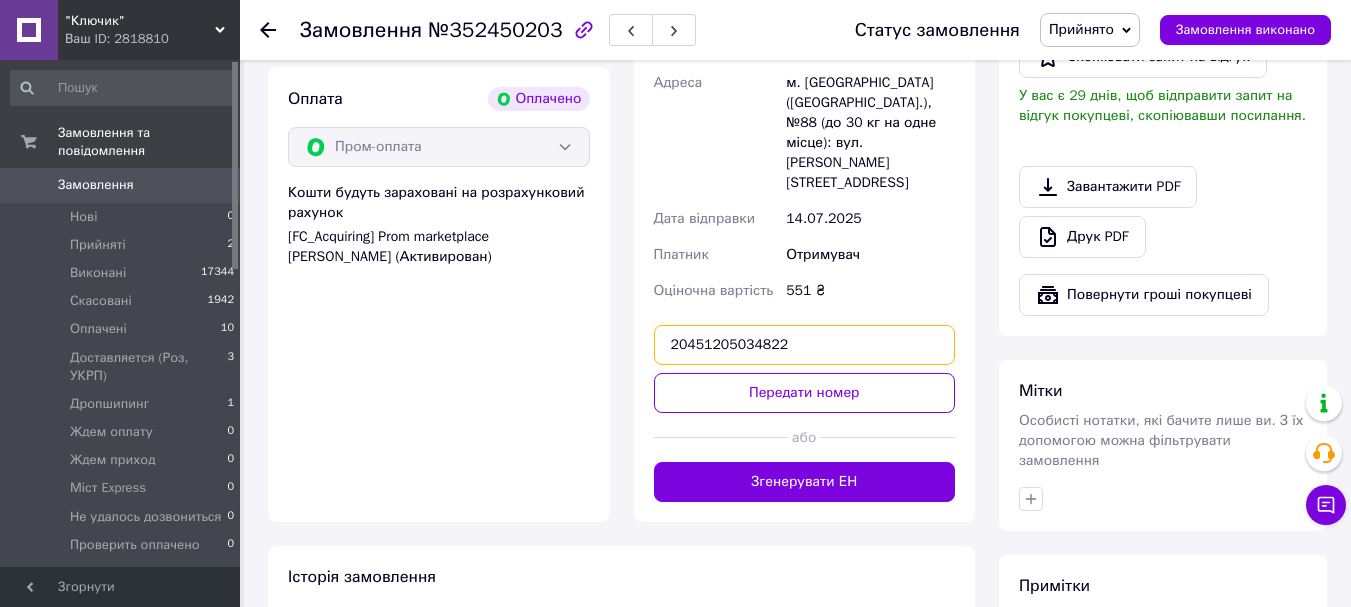 scroll, scrollTop: 1200, scrollLeft: 0, axis: vertical 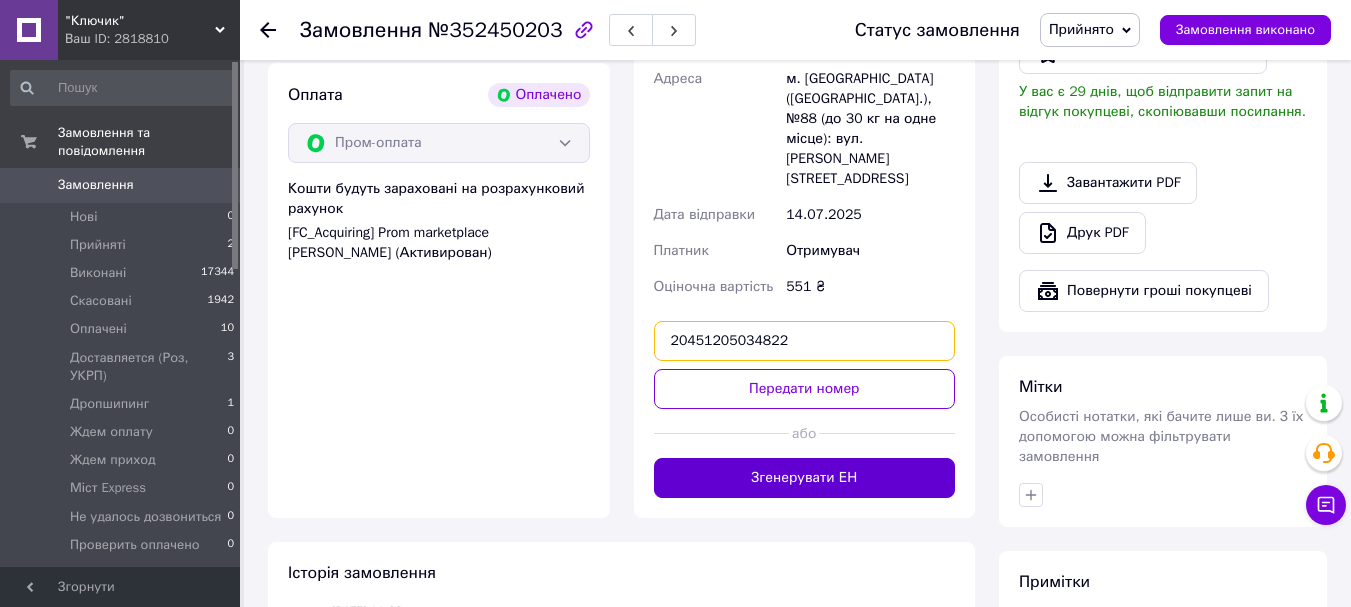 type on "20451205034822" 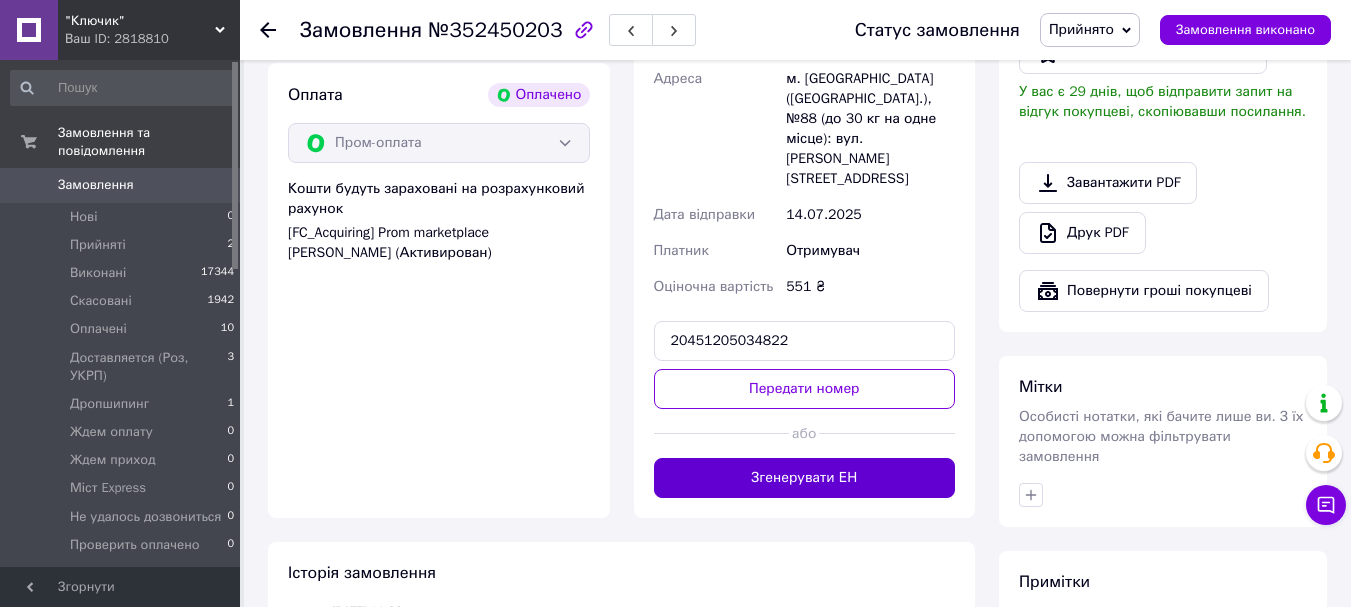 click on "Згенерувати ЕН" at bounding box center (805, 478) 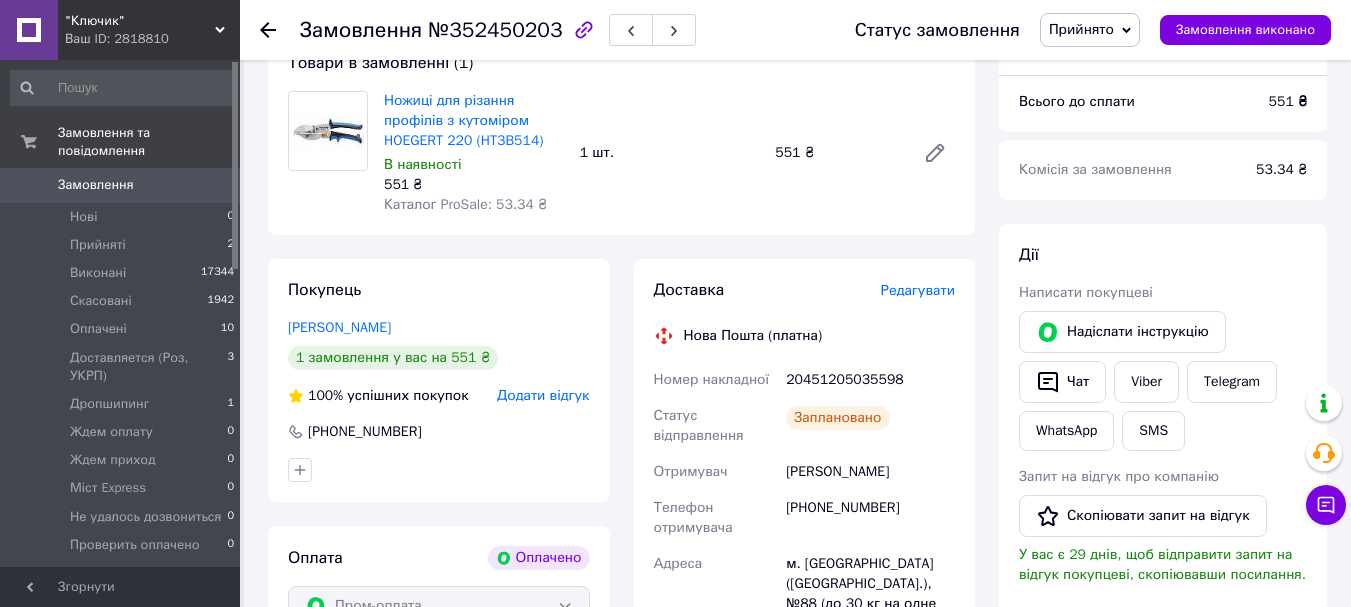 scroll, scrollTop: 700, scrollLeft: 0, axis: vertical 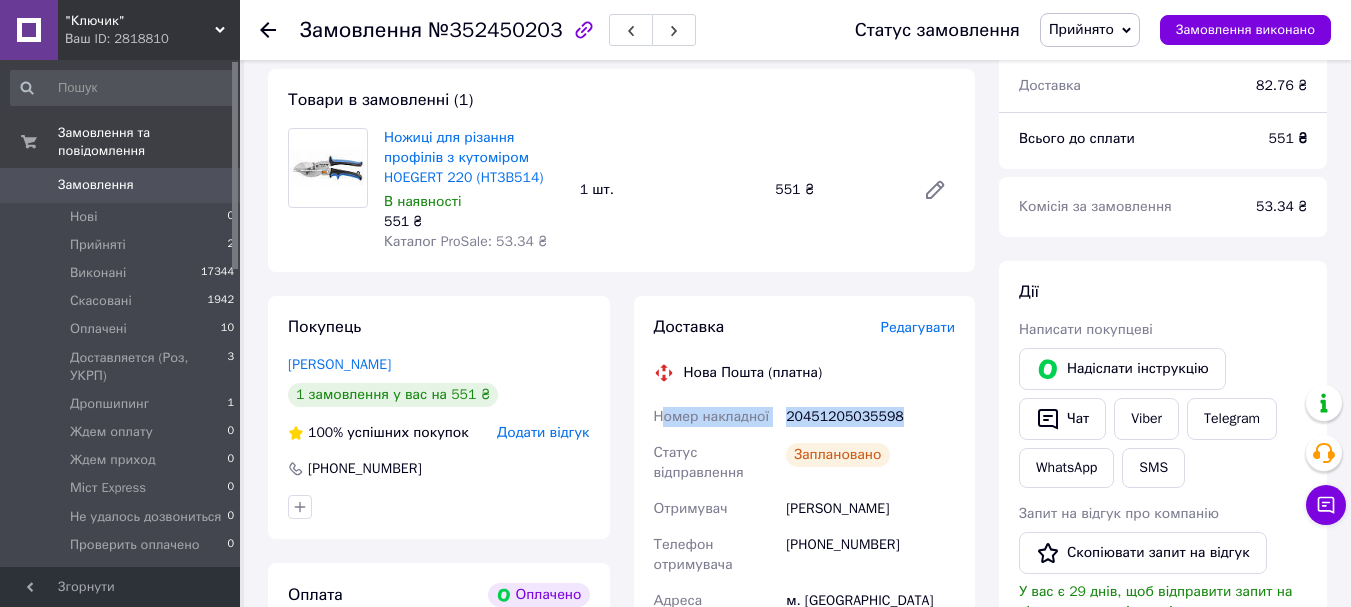 drag, startPoint x: 661, startPoint y: 398, endPoint x: 954, endPoint y: 396, distance: 293.00684 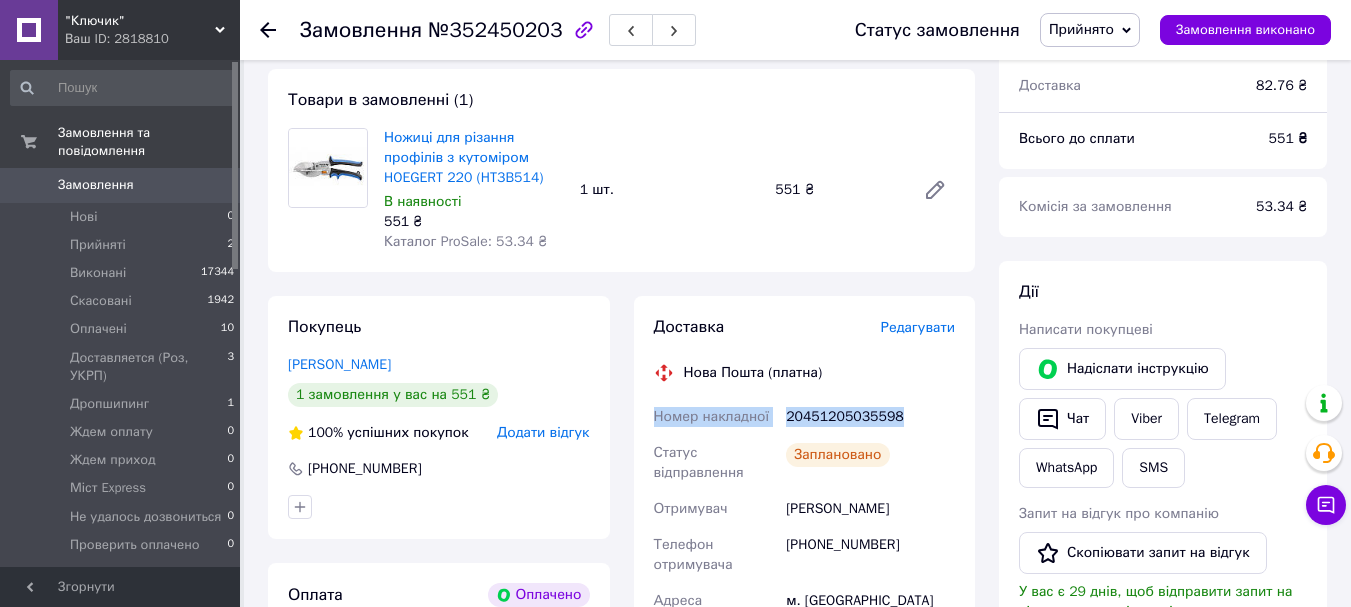 drag, startPoint x: 651, startPoint y: 396, endPoint x: 890, endPoint y: 390, distance: 239.0753 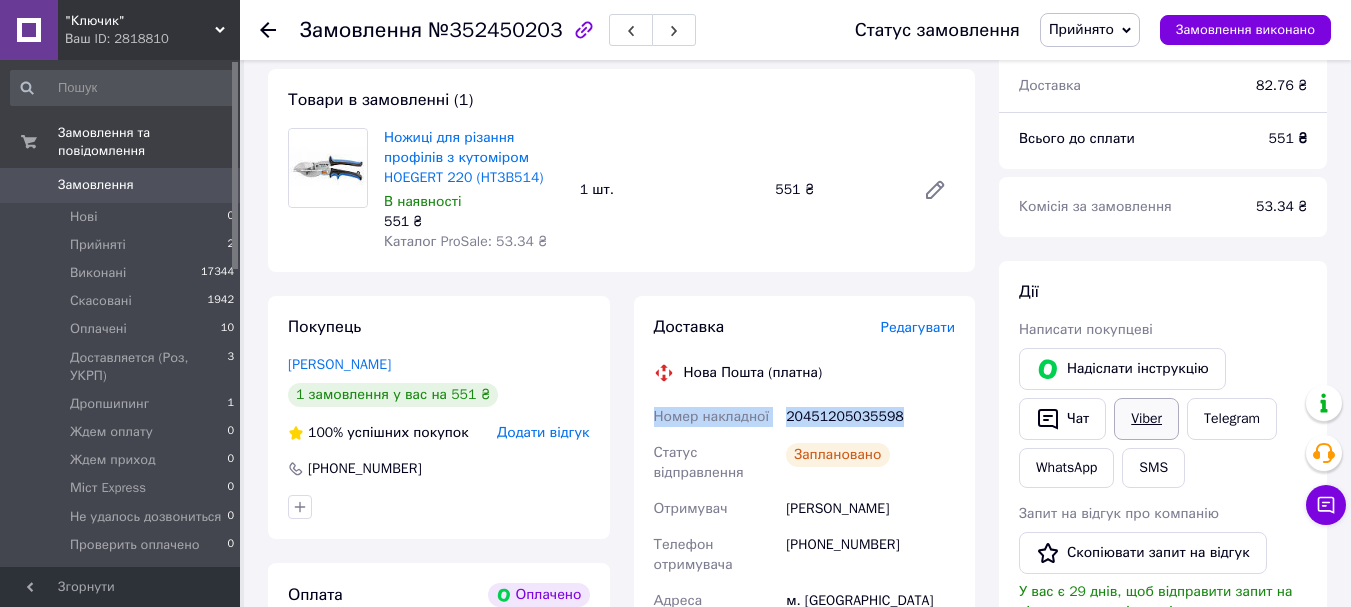 click on "Viber" at bounding box center [1146, 419] 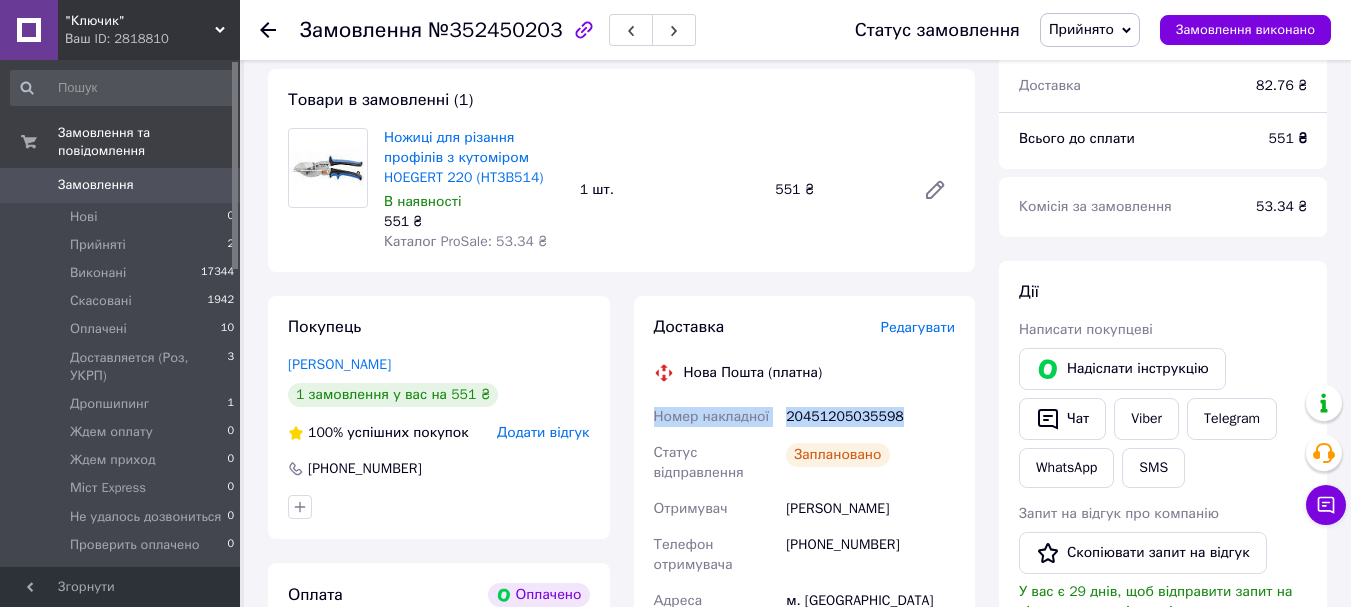 drag, startPoint x: 1340, startPoint y: 116, endPoint x: 1013, endPoint y: 279, distance: 365.37378 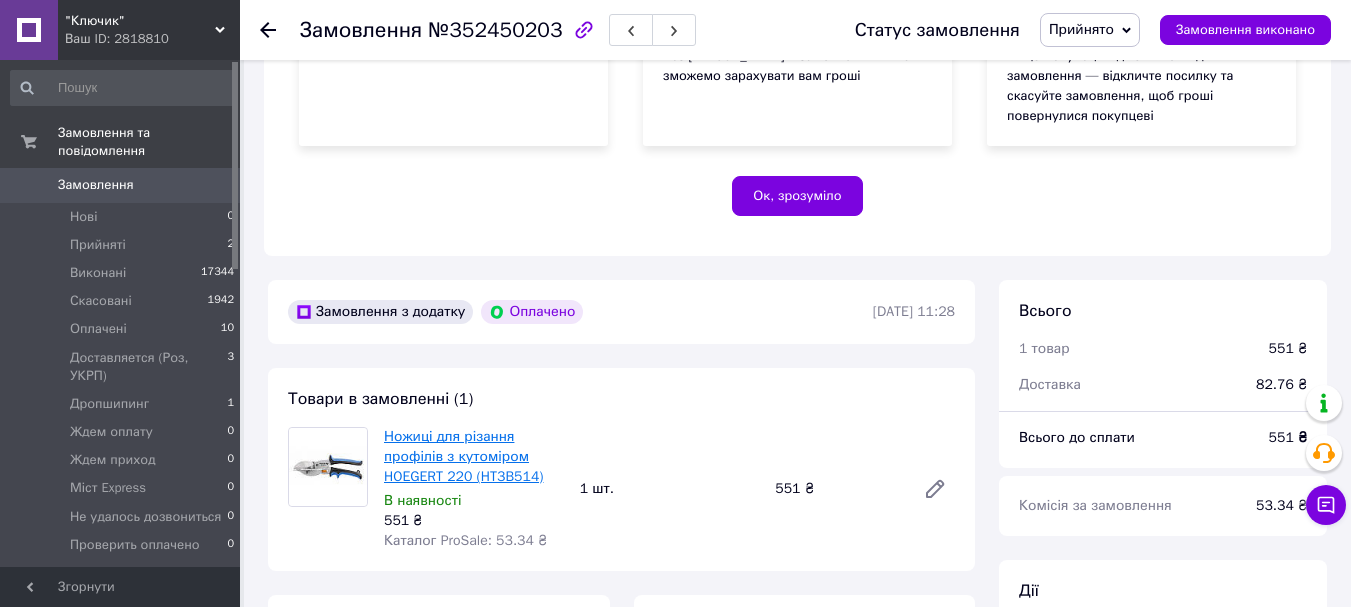 scroll, scrollTop: 400, scrollLeft: 0, axis: vertical 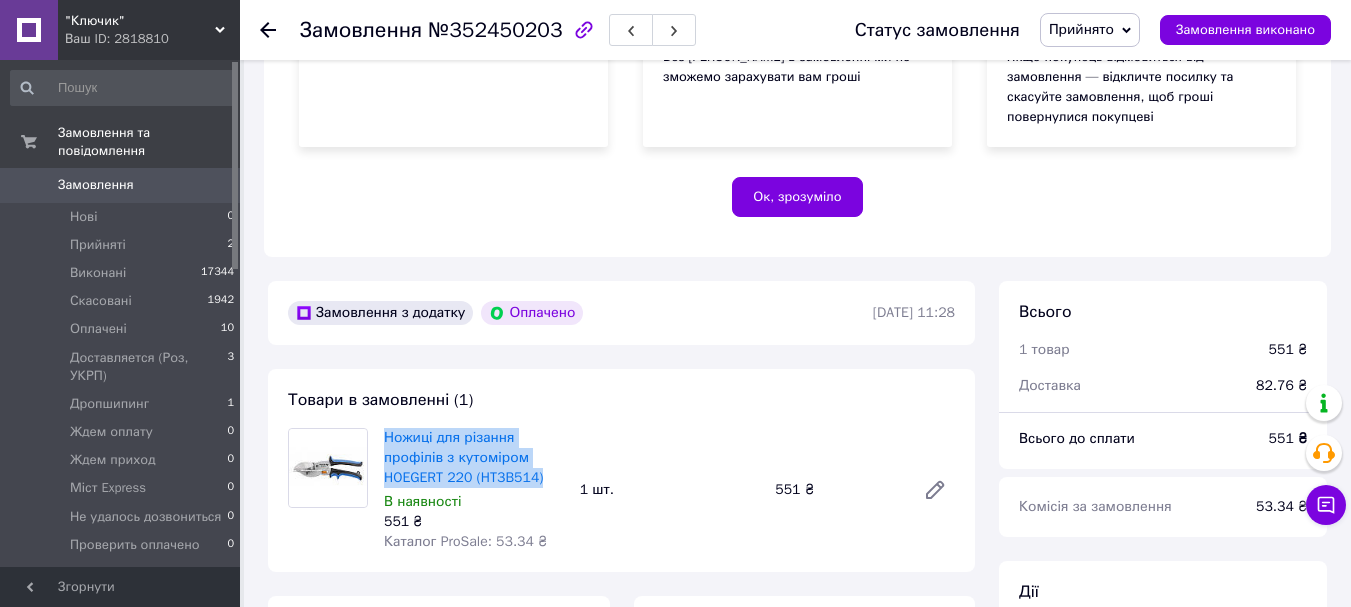 drag, startPoint x: 542, startPoint y: 463, endPoint x: 383, endPoint y: 416, distance: 165.80109 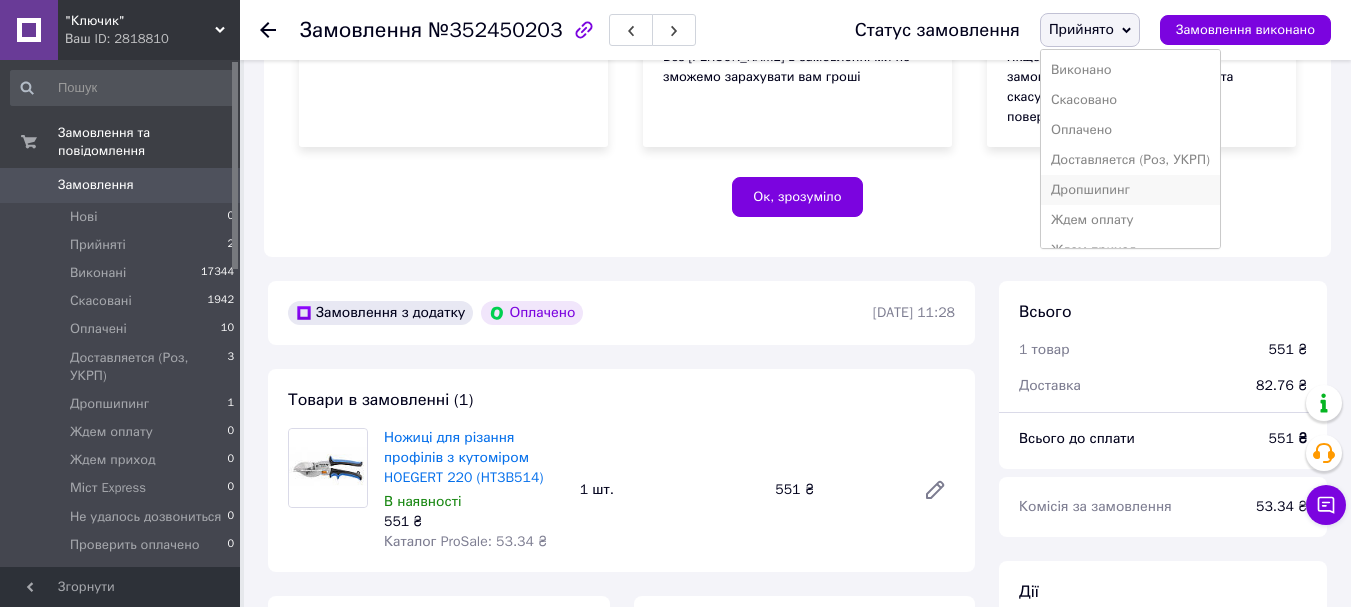 click on "Дропшипинг" at bounding box center [1130, 190] 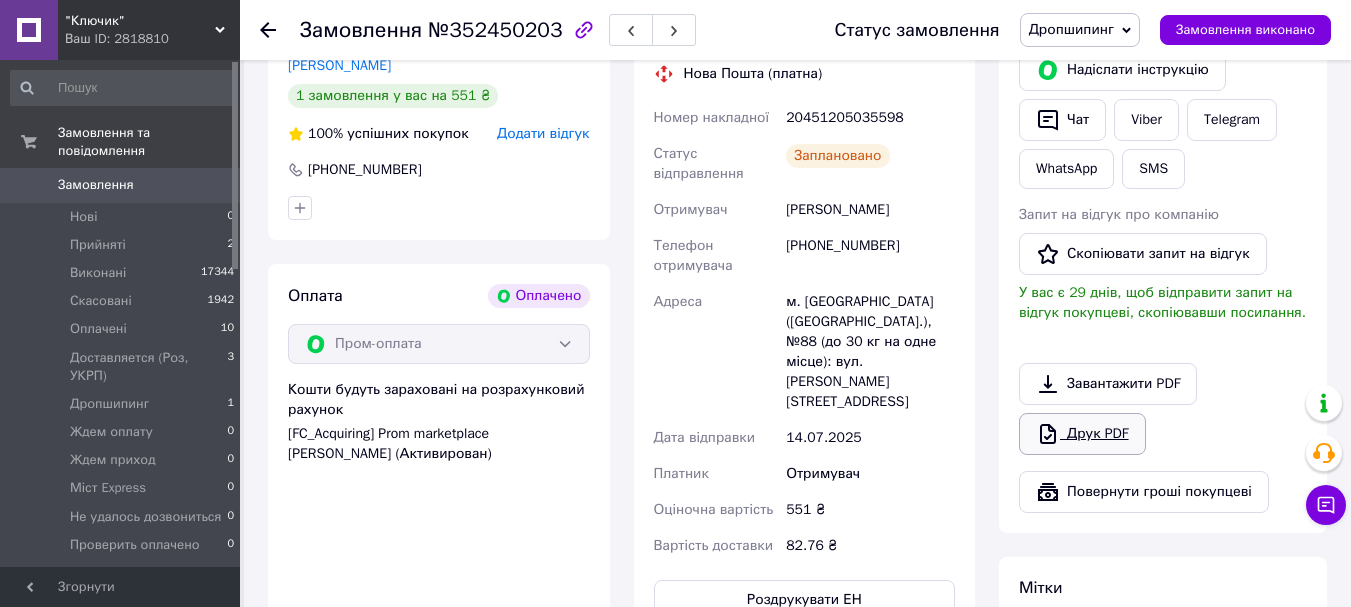 scroll, scrollTop: 1000, scrollLeft: 0, axis: vertical 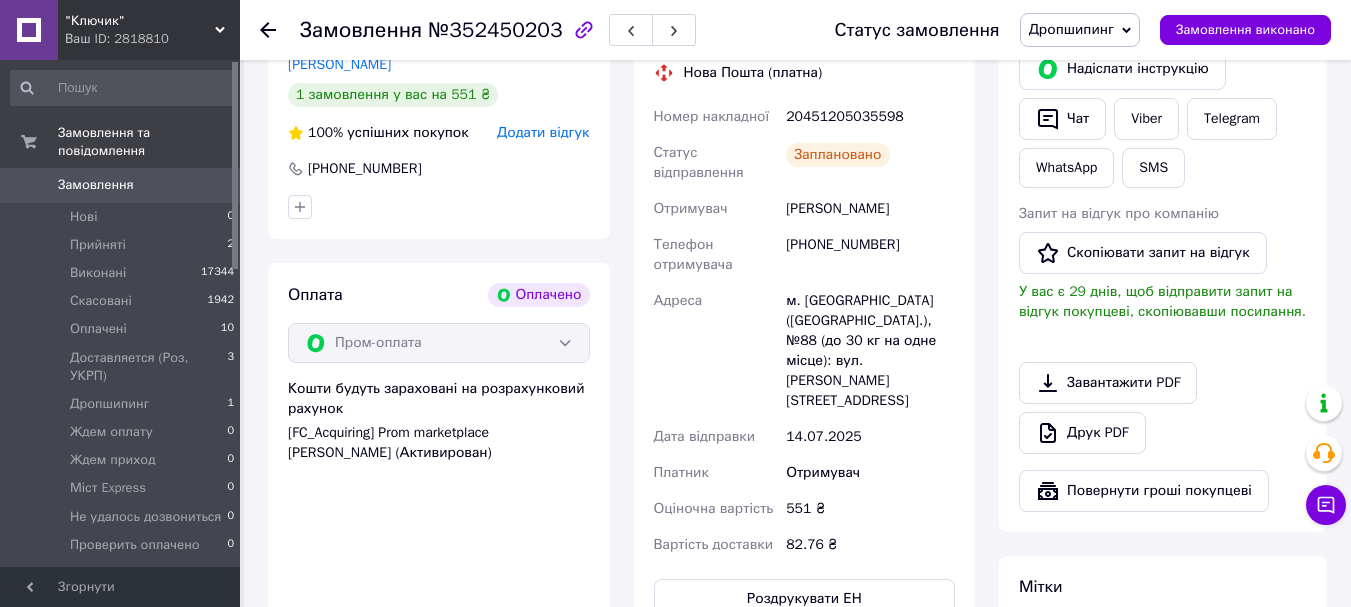 click on "Завантажити PDF" at bounding box center [1108, 383] 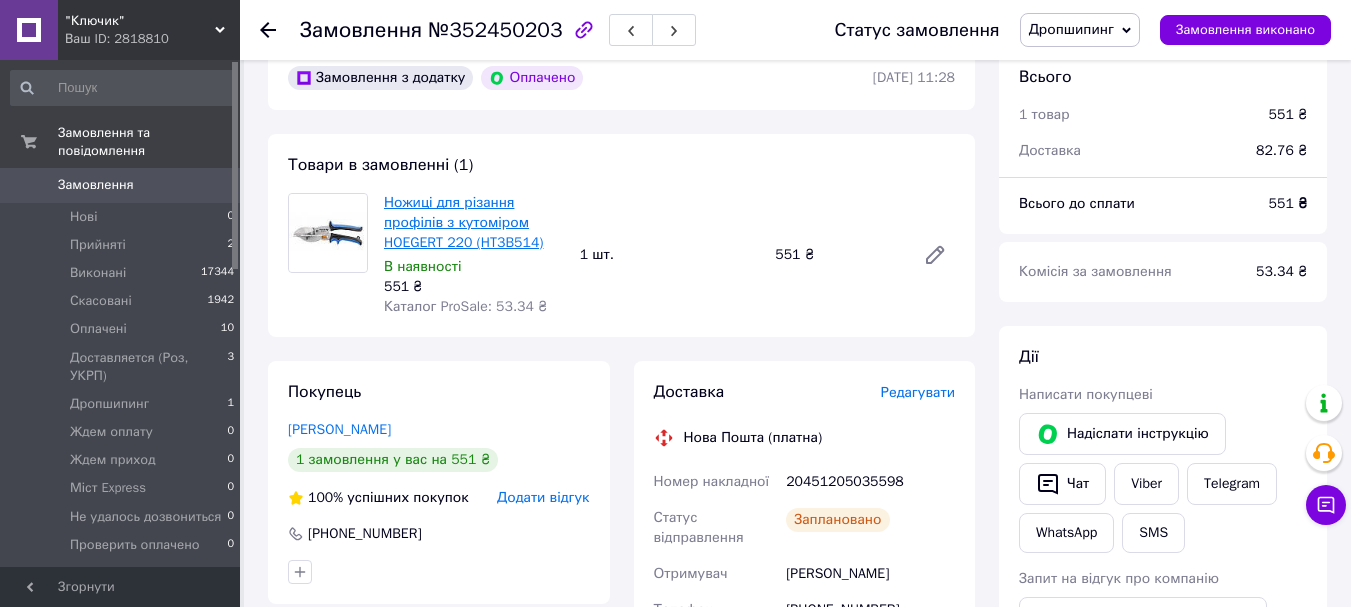 scroll, scrollTop: 600, scrollLeft: 0, axis: vertical 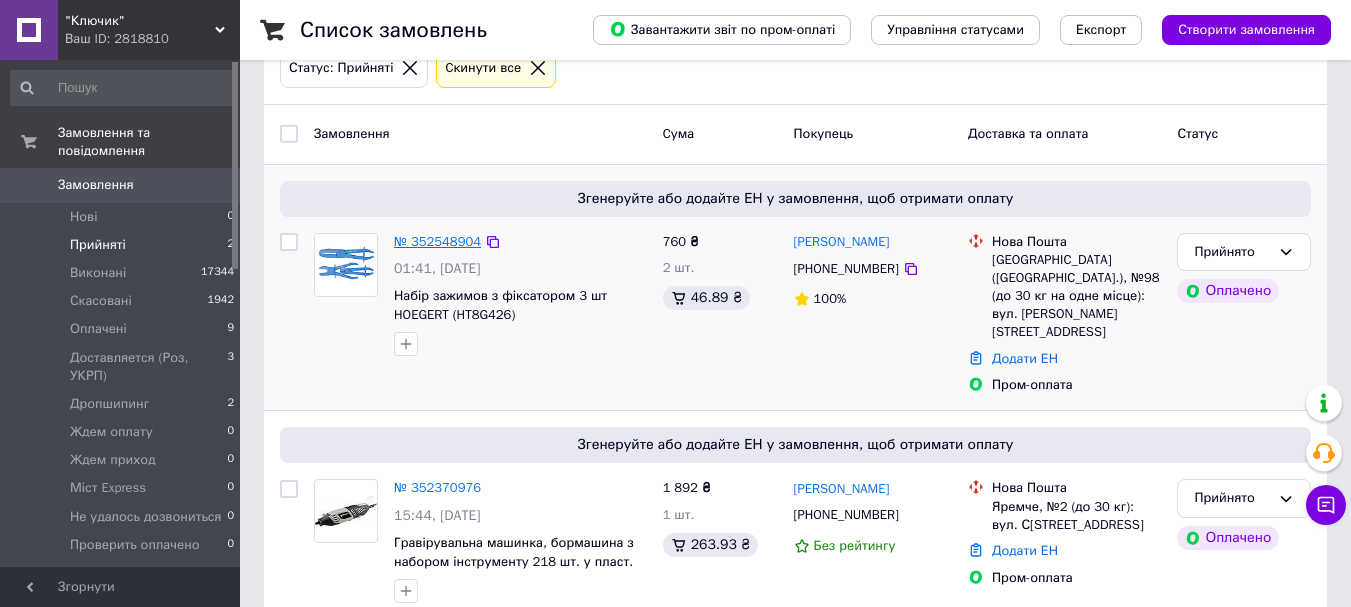 click on "№ 352548904" at bounding box center (437, 241) 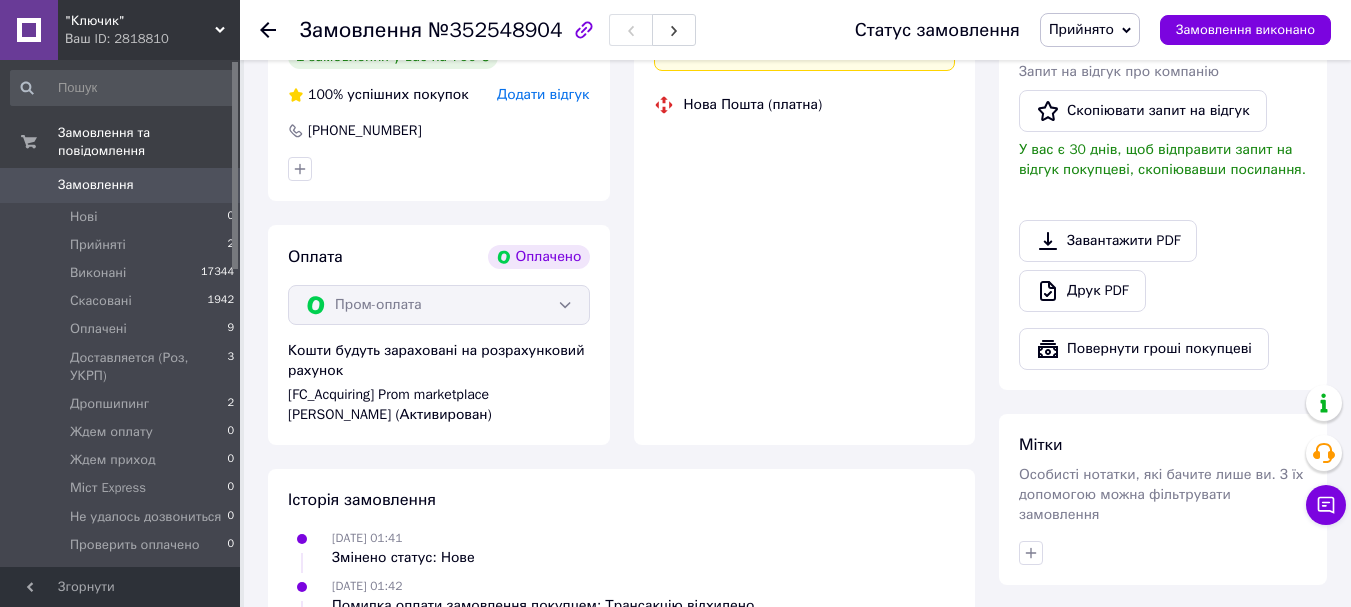 scroll, scrollTop: 838, scrollLeft: 0, axis: vertical 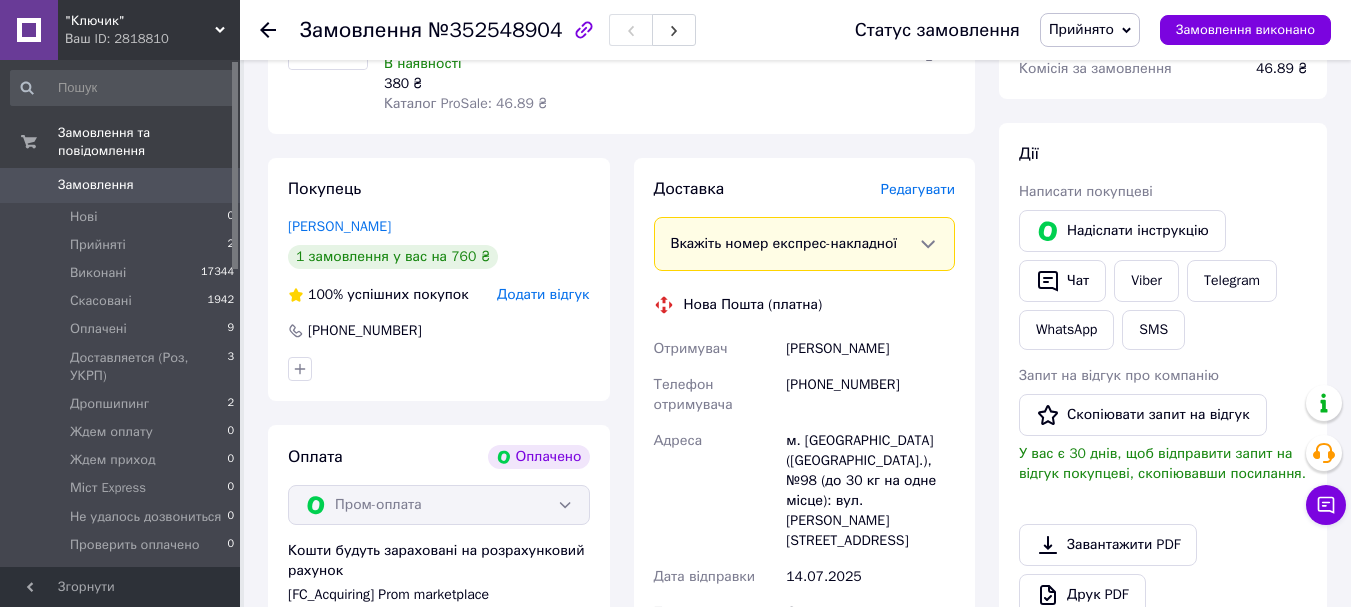 drag, startPoint x: 773, startPoint y: 332, endPoint x: 940, endPoint y: 322, distance: 167.29913 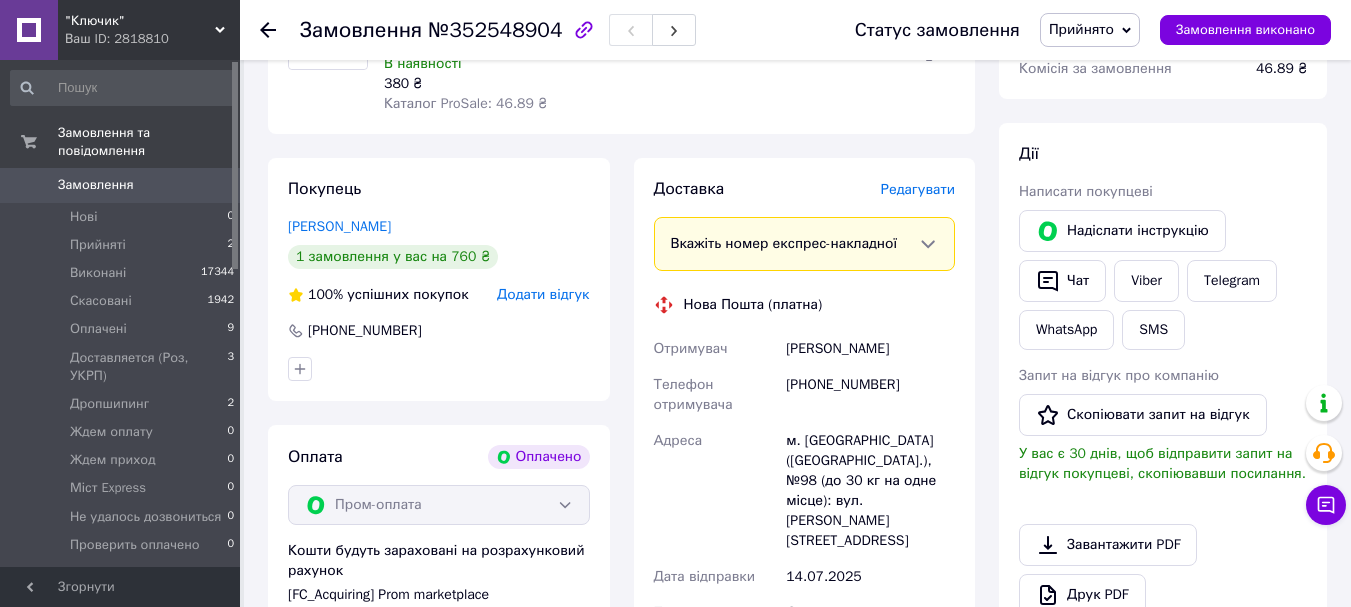 click on "[PHONE_NUMBER]" at bounding box center [439, 331] 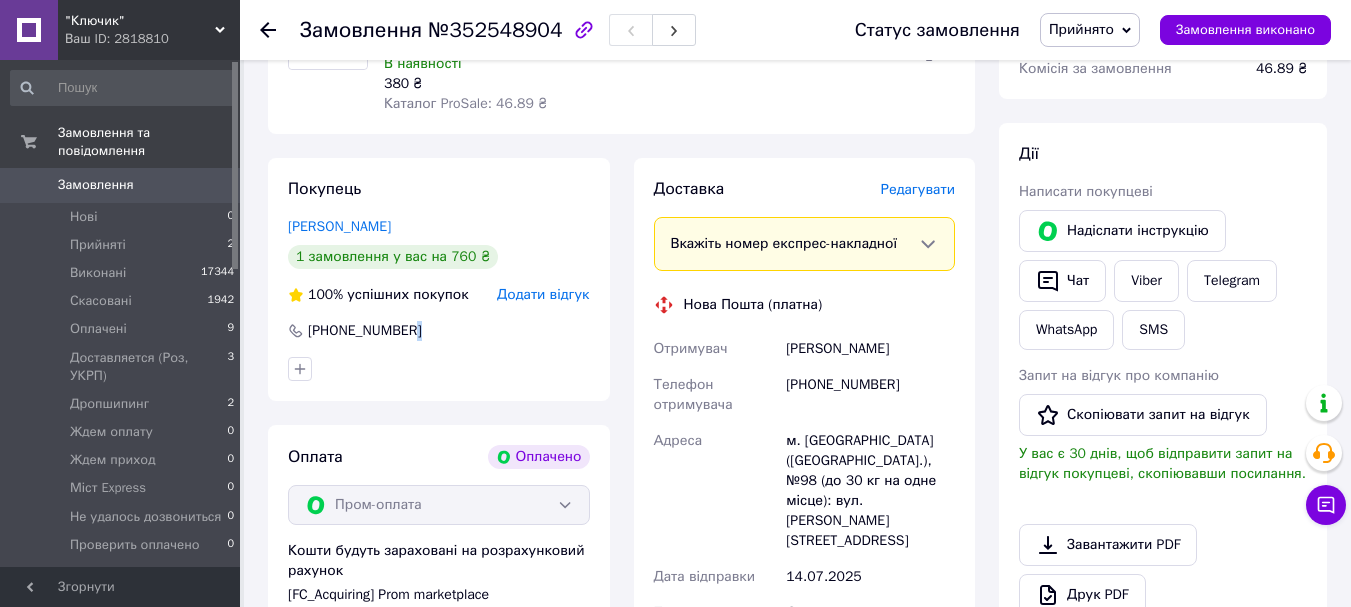 click on "[PHONE_NUMBER]" at bounding box center [439, 331] 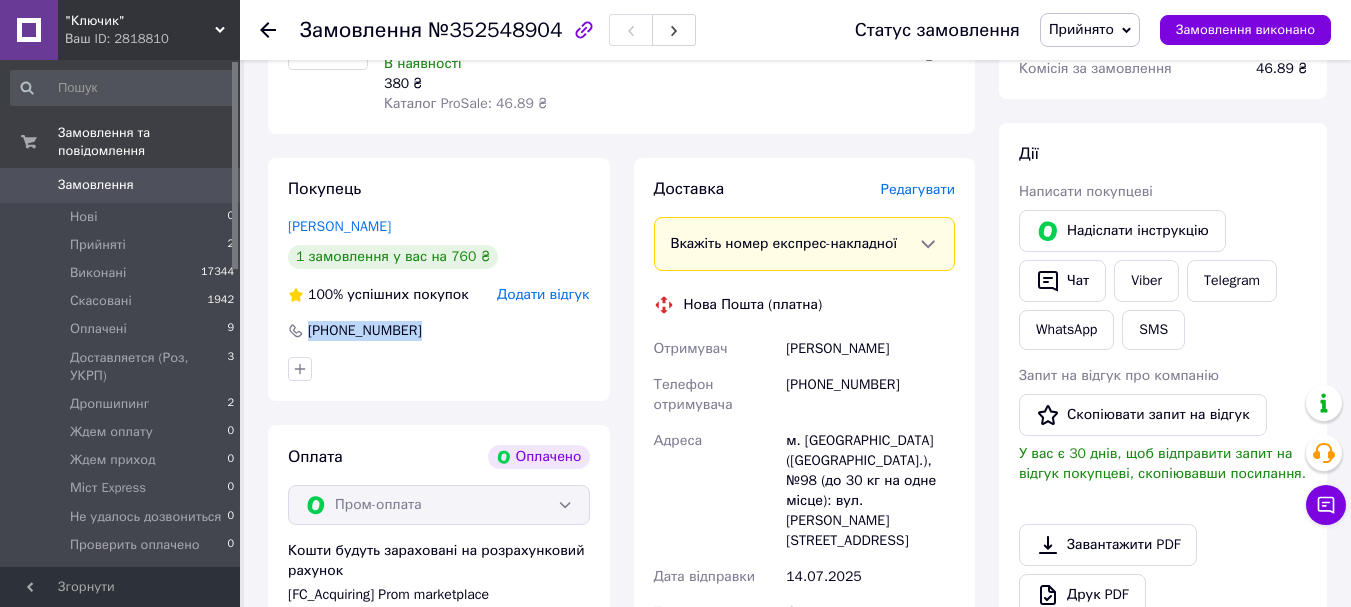 click on "[PHONE_NUMBER]" at bounding box center [439, 331] 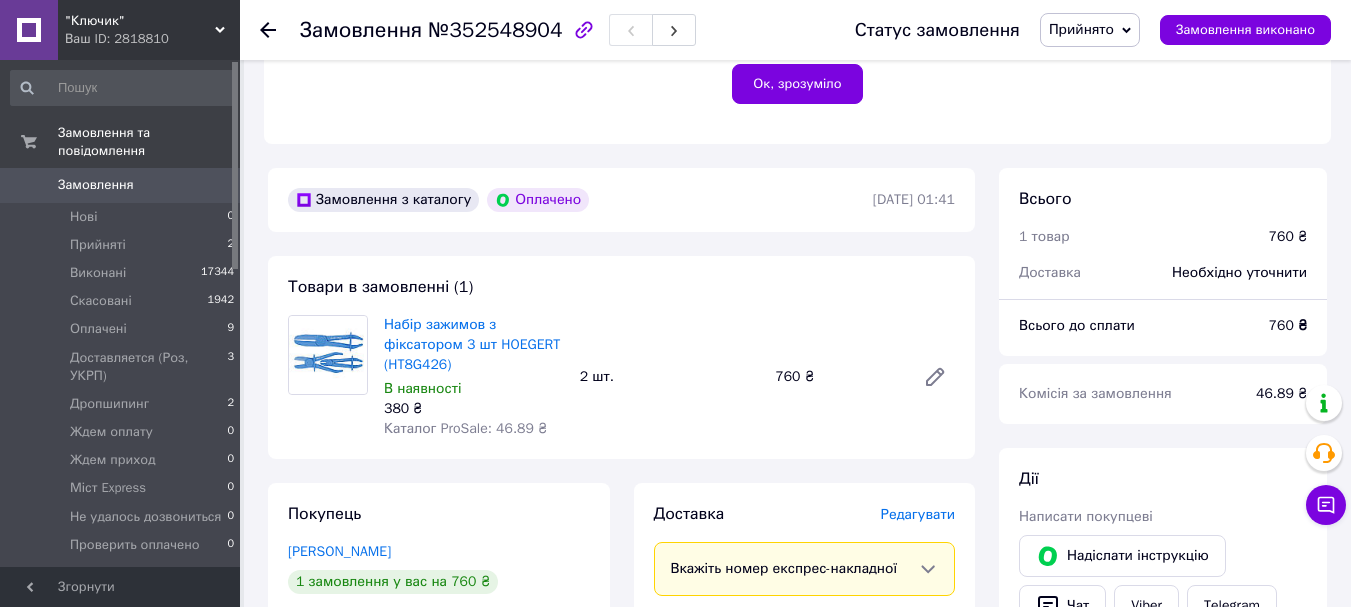 scroll, scrollTop: 438, scrollLeft: 0, axis: vertical 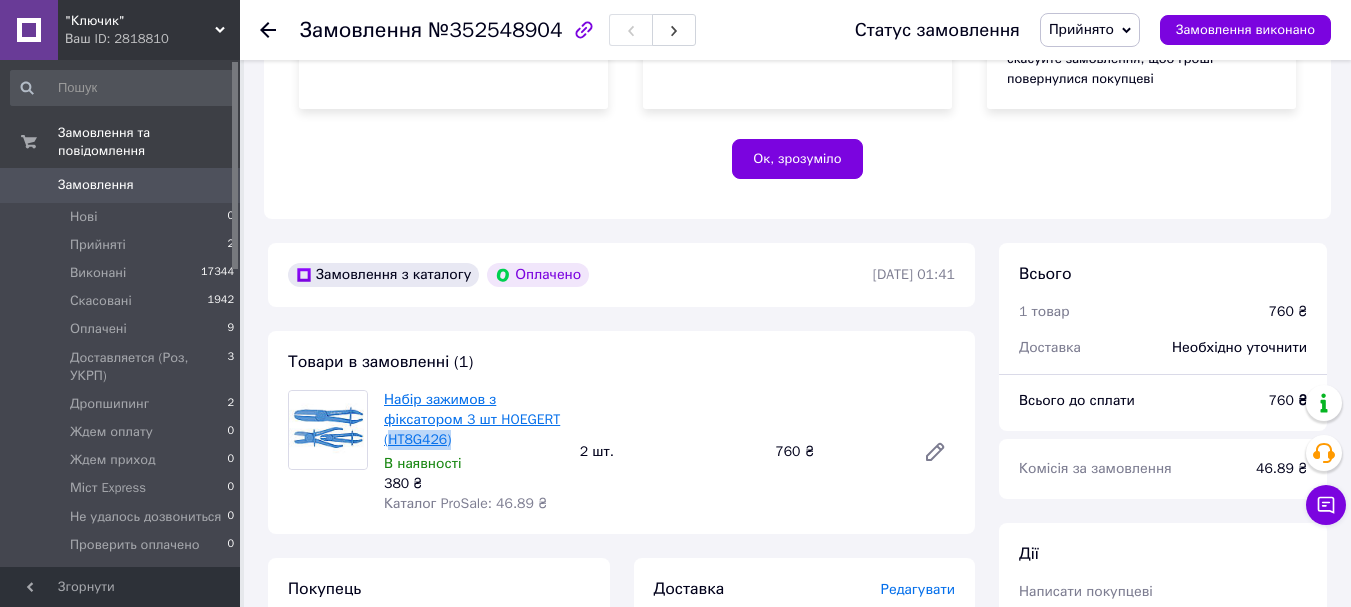 drag, startPoint x: 459, startPoint y: 421, endPoint x: 391, endPoint y: 419, distance: 68.0294 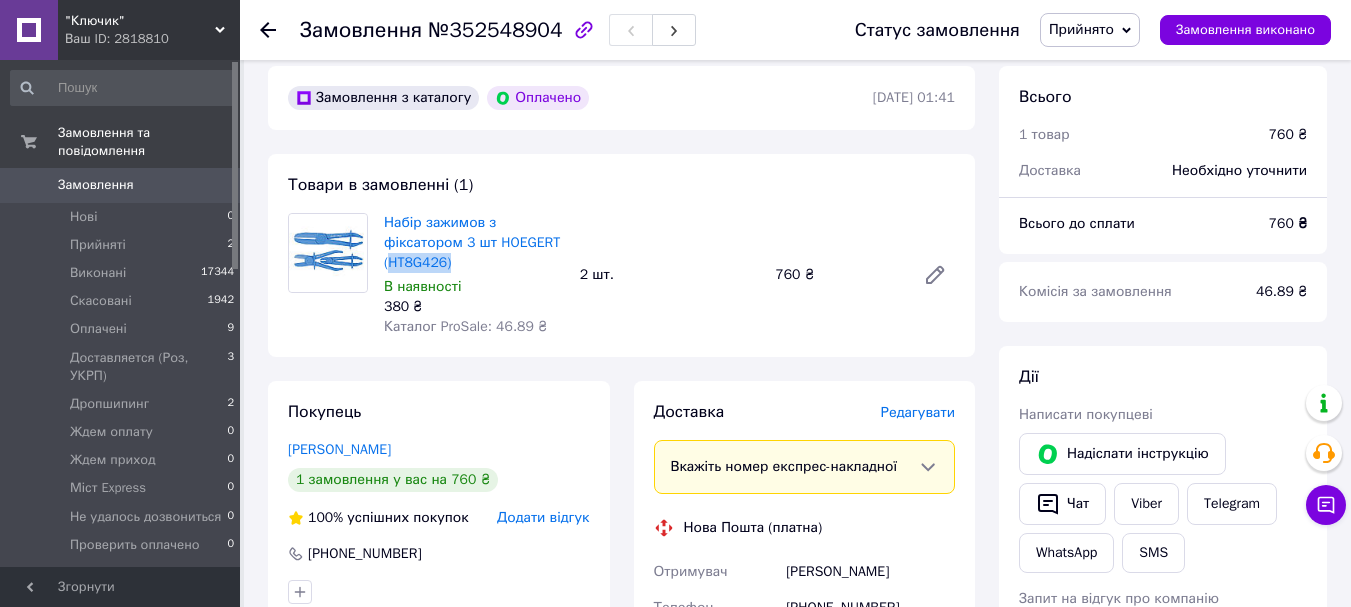 scroll, scrollTop: 638, scrollLeft: 0, axis: vertical 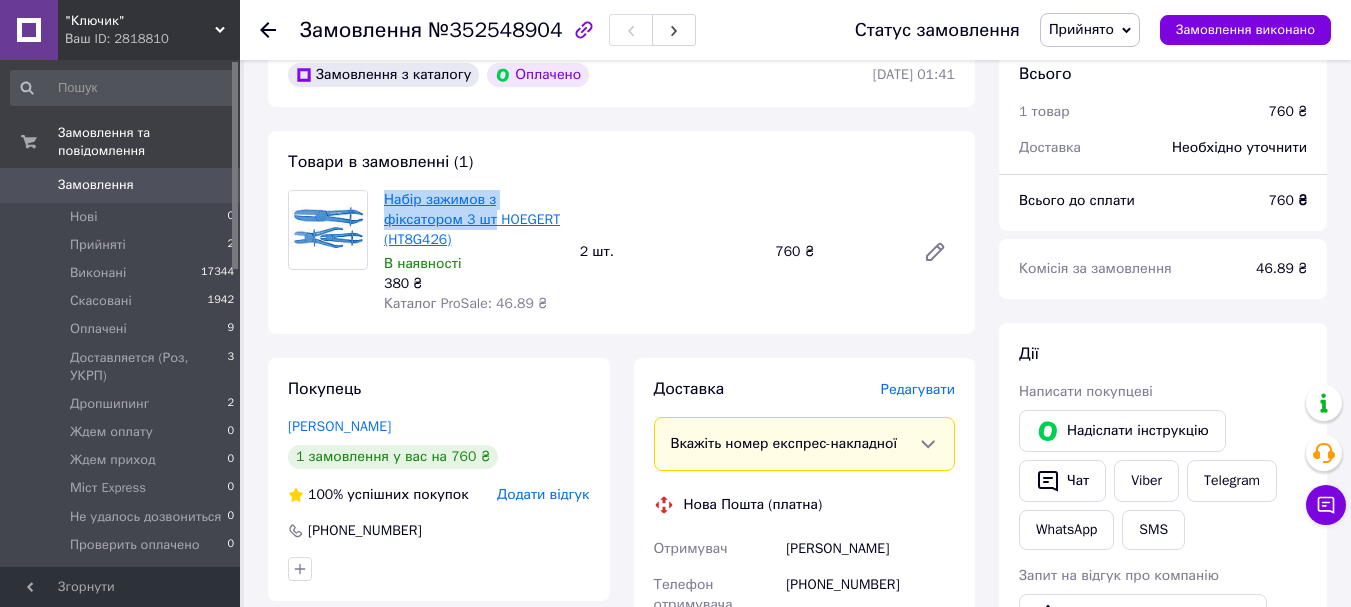 drag, startPoint x: 379, startPoint y: 178, endPoint x: 490, endPoint y: 206, distance: 114.47707 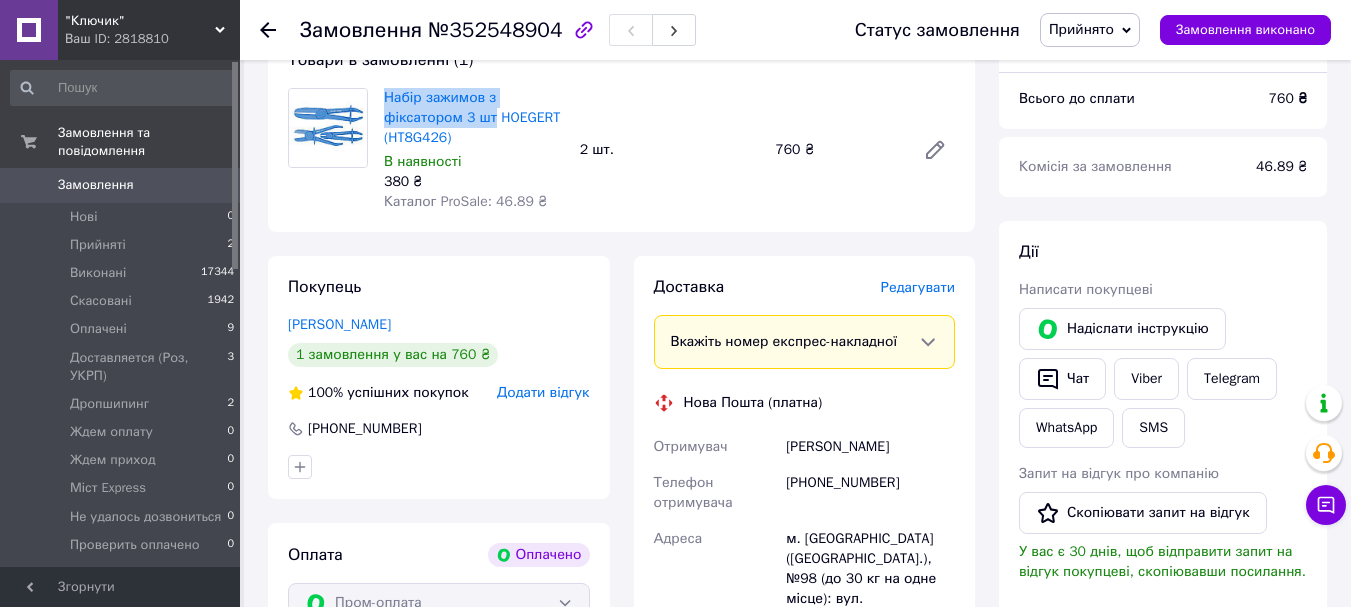 scroll, scrollTop: 1038, scrollLeft: 0, axis: vertical 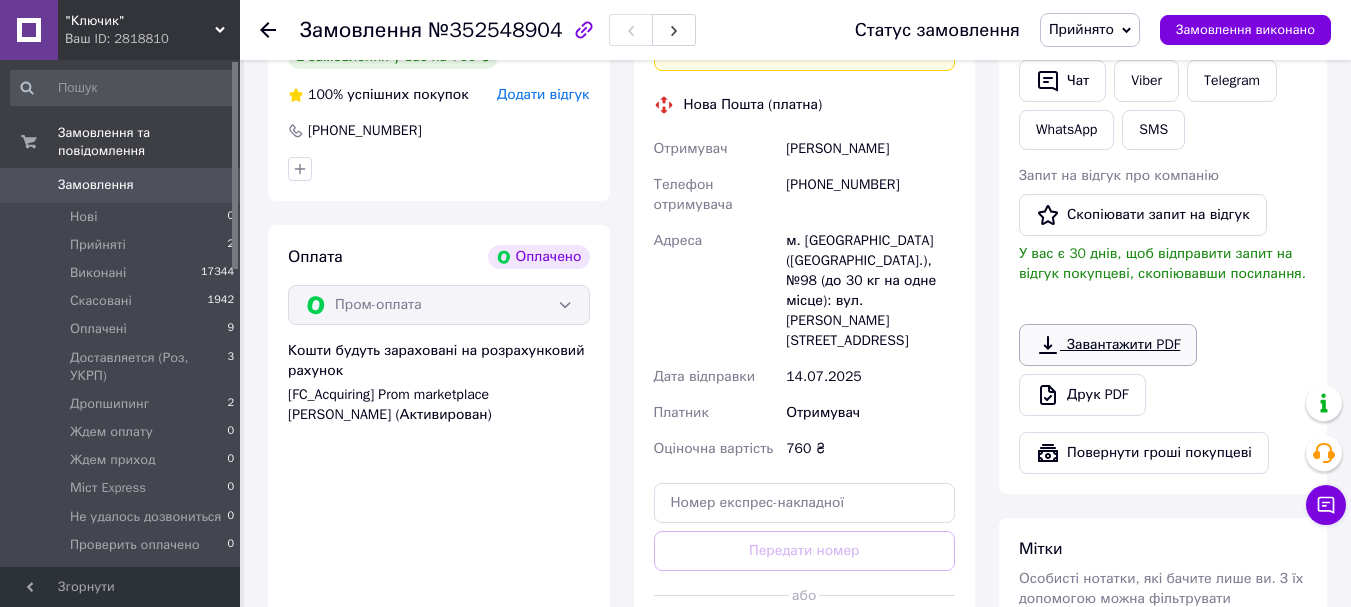 click on "Завантажити PDF" at bounding box center [1108, 345] 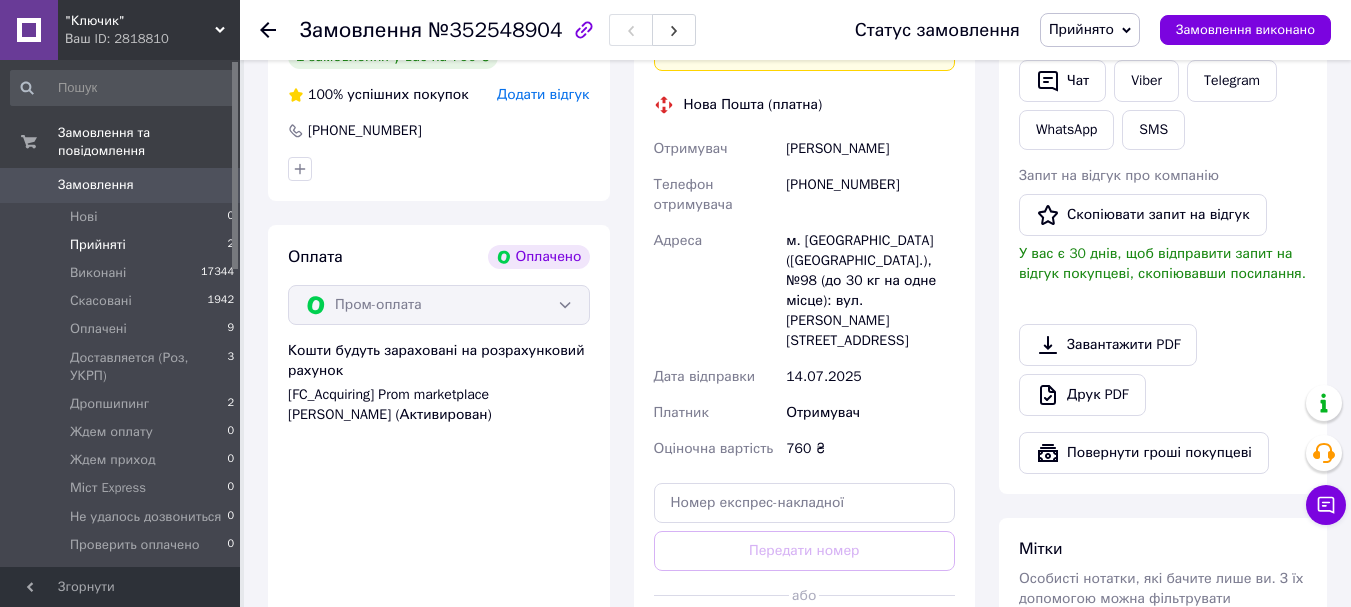 click on "Прийняті" at bounding box center [98, 245] 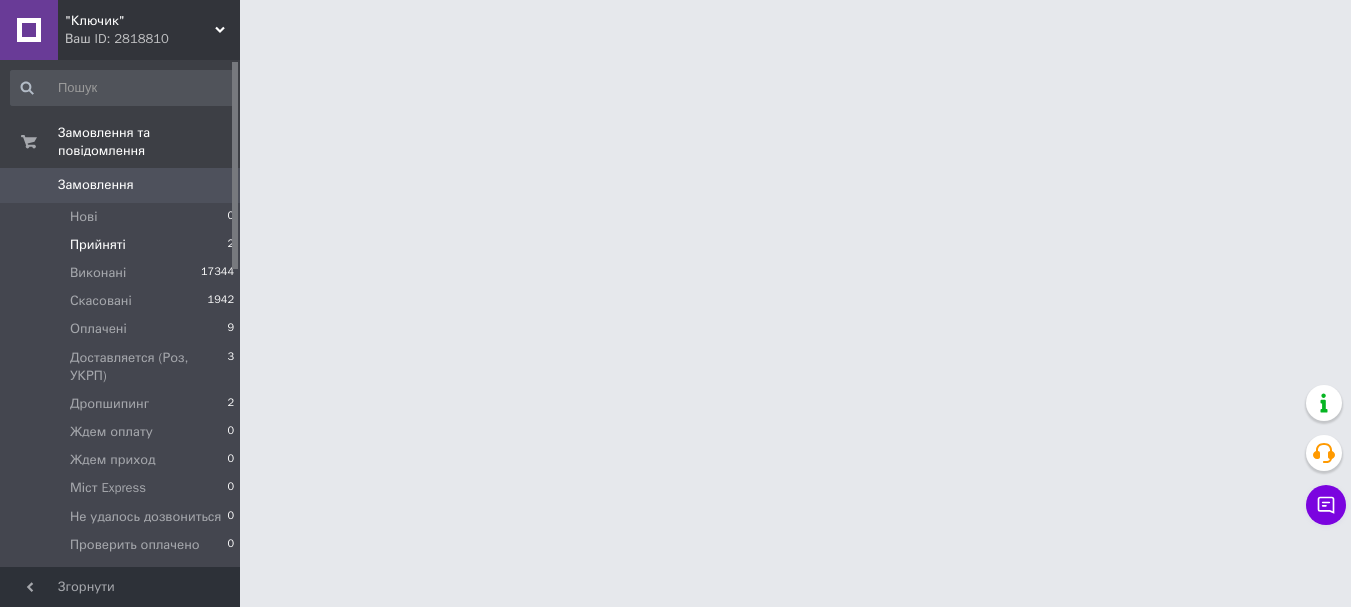 scroll, scrollTop: 0, scrollLeft: 0, axis: both 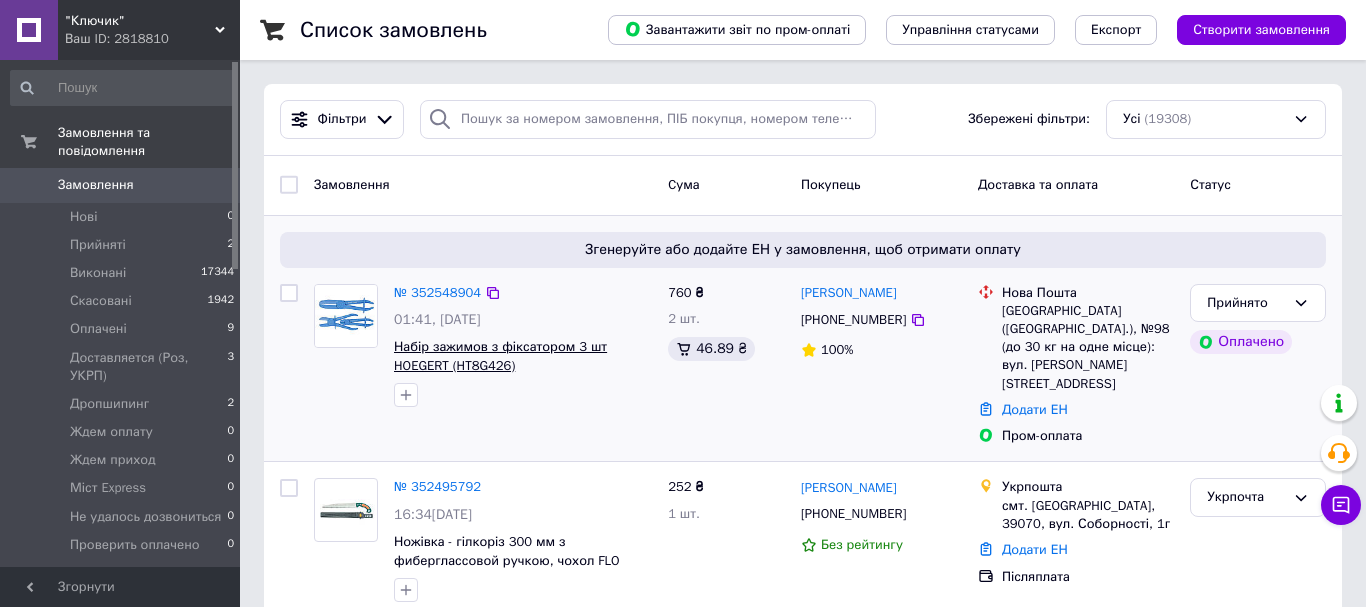 drag, startPoint x: 487, startPoint y: 366, endPoint x: 459, endPoint y: 366, distance: 28 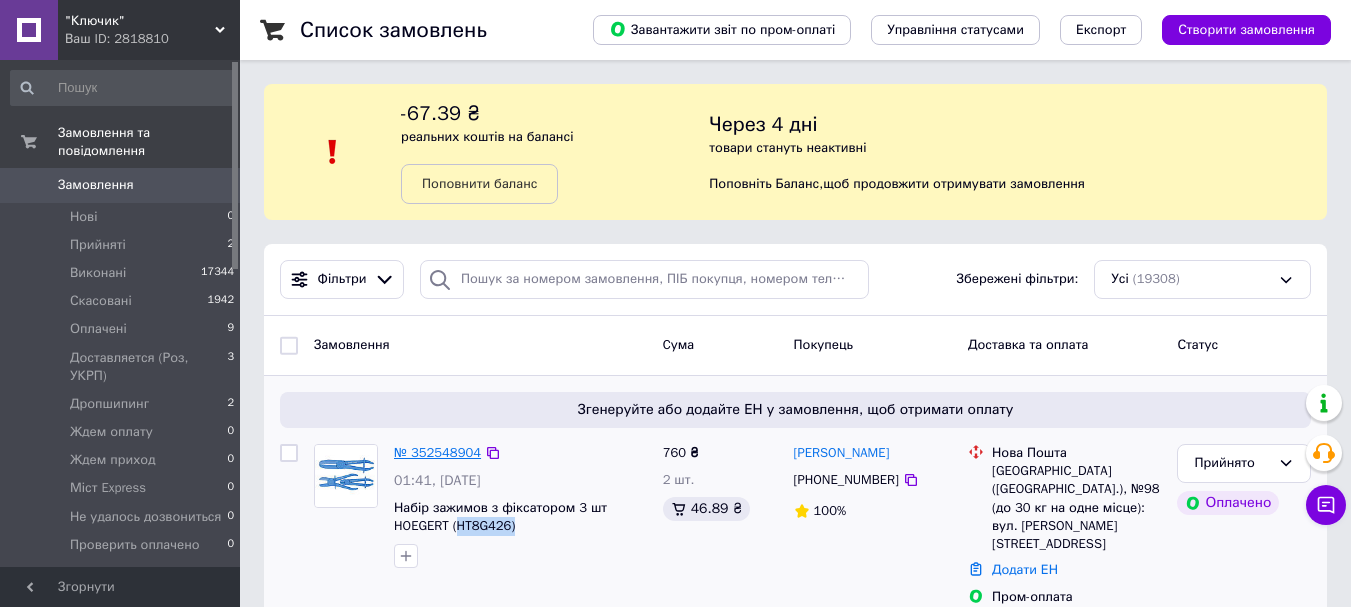 scroll, scrollTop: 200, scrollLeft: 0, axis: vertical 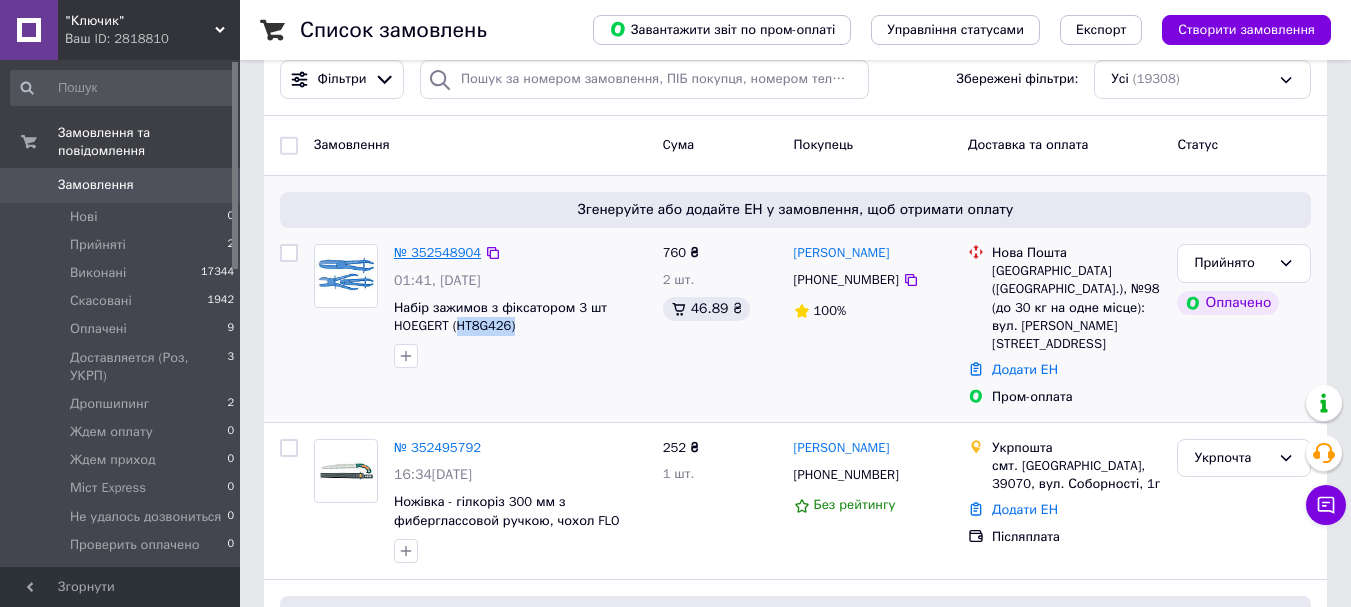 click on "№ 352548904" at bounding box center [437, 252] 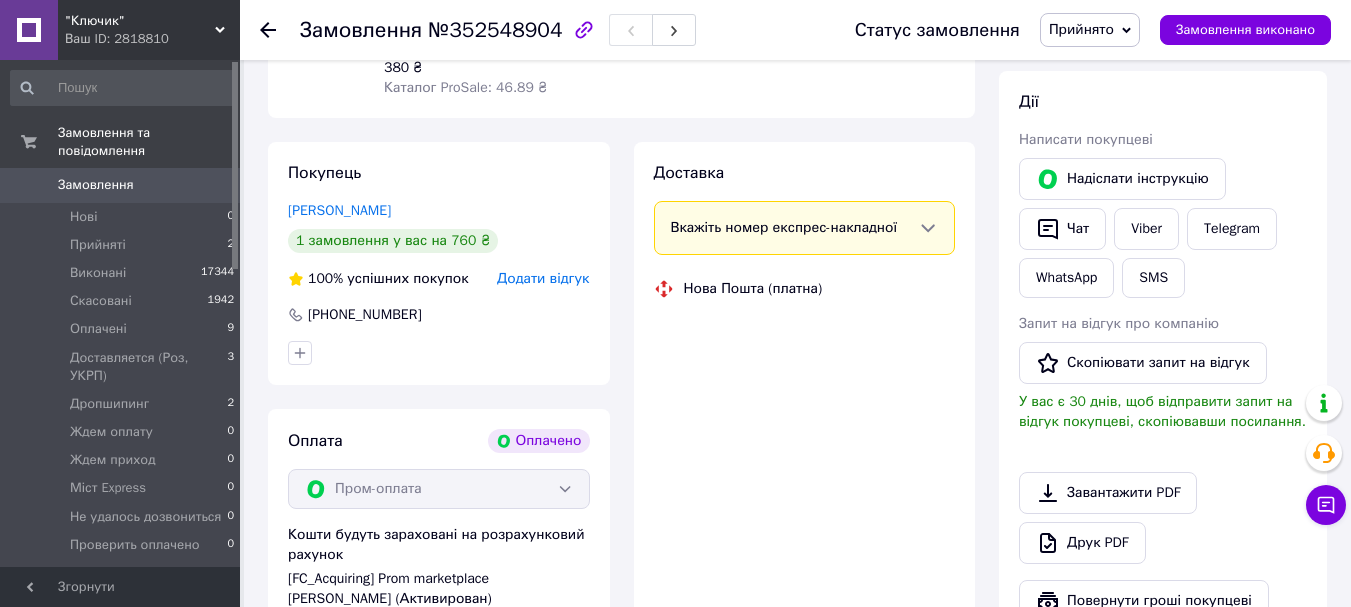 scroll, scrollTop: 855, scrollLeft: 0, axis: vertical 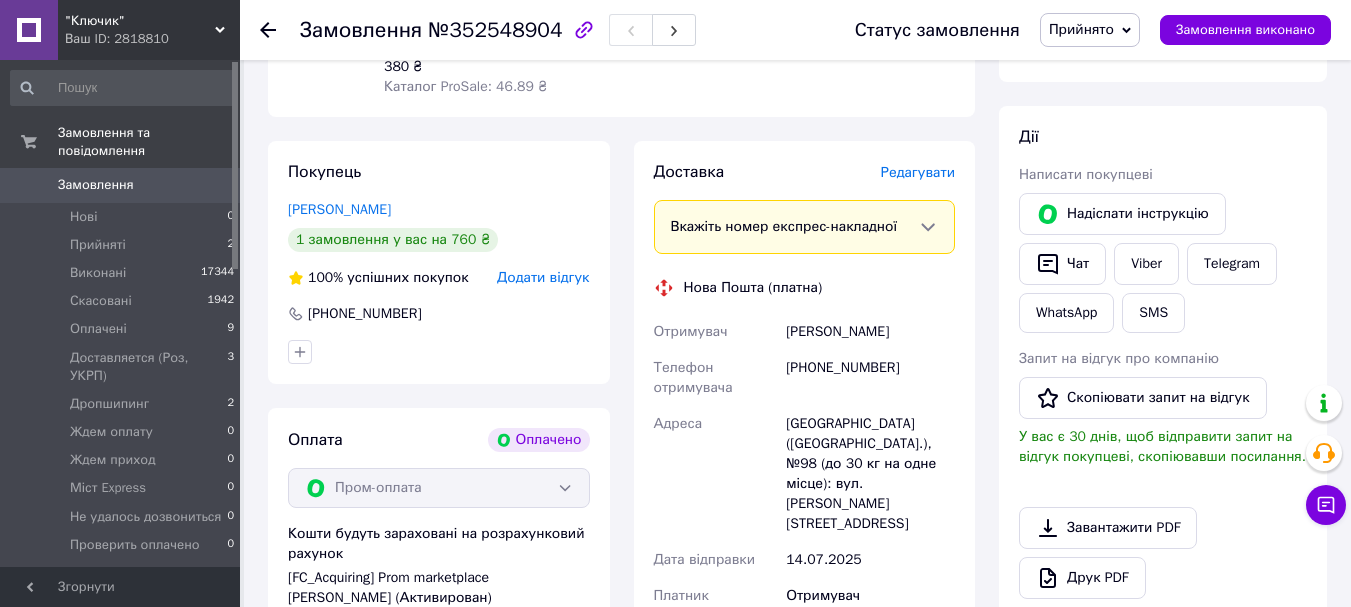 click on "Отримувач" at bounding box center (716, 332) 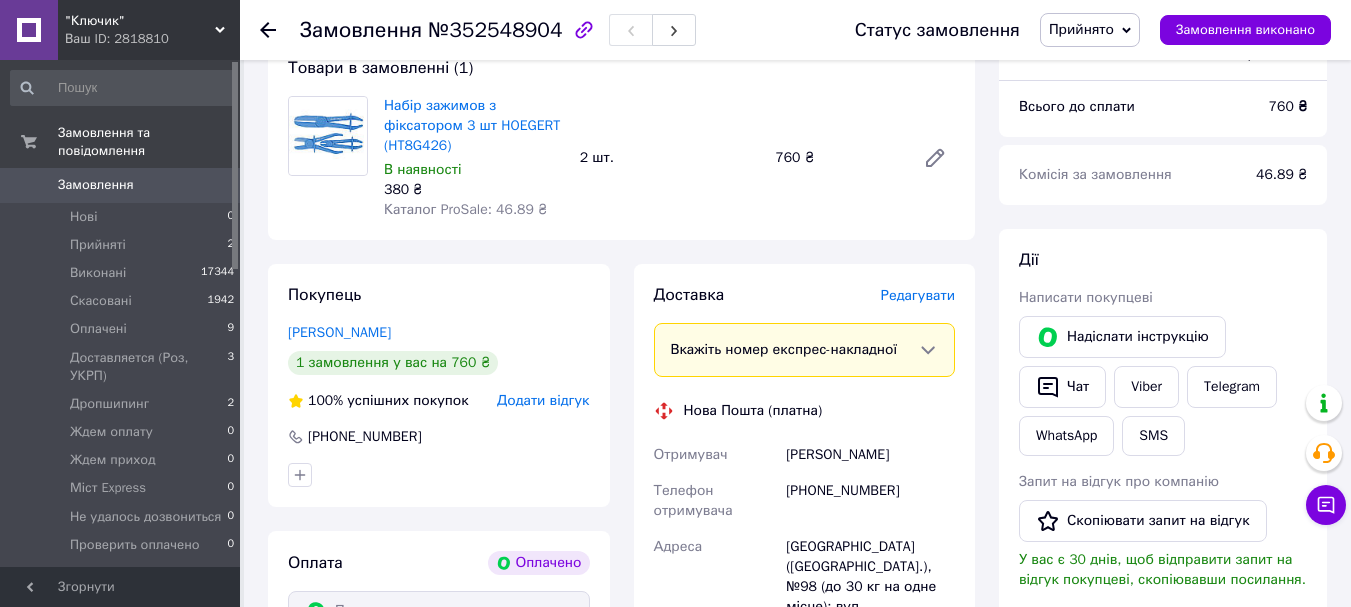 scroll, scrollTop: 555, scrollLeft: 0, axis: vertical 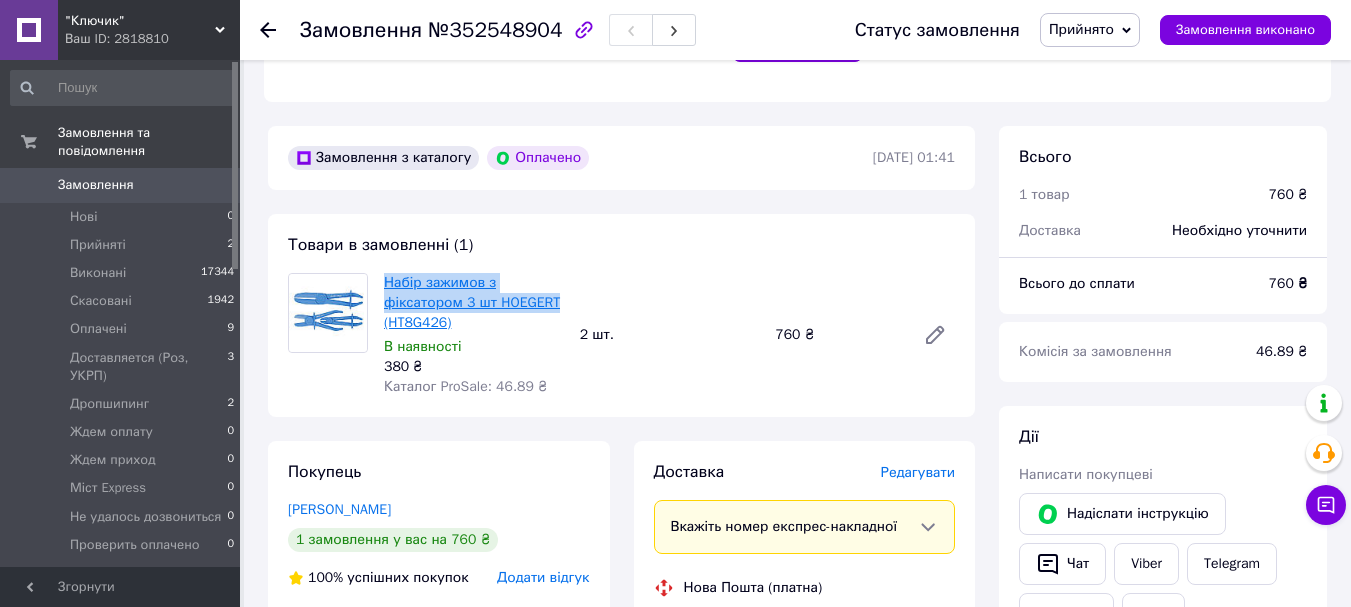 drag, startPoint x: 379, startPoint y: 261, endPoint x: 553, endPoint y: 280, distance: 175.03429 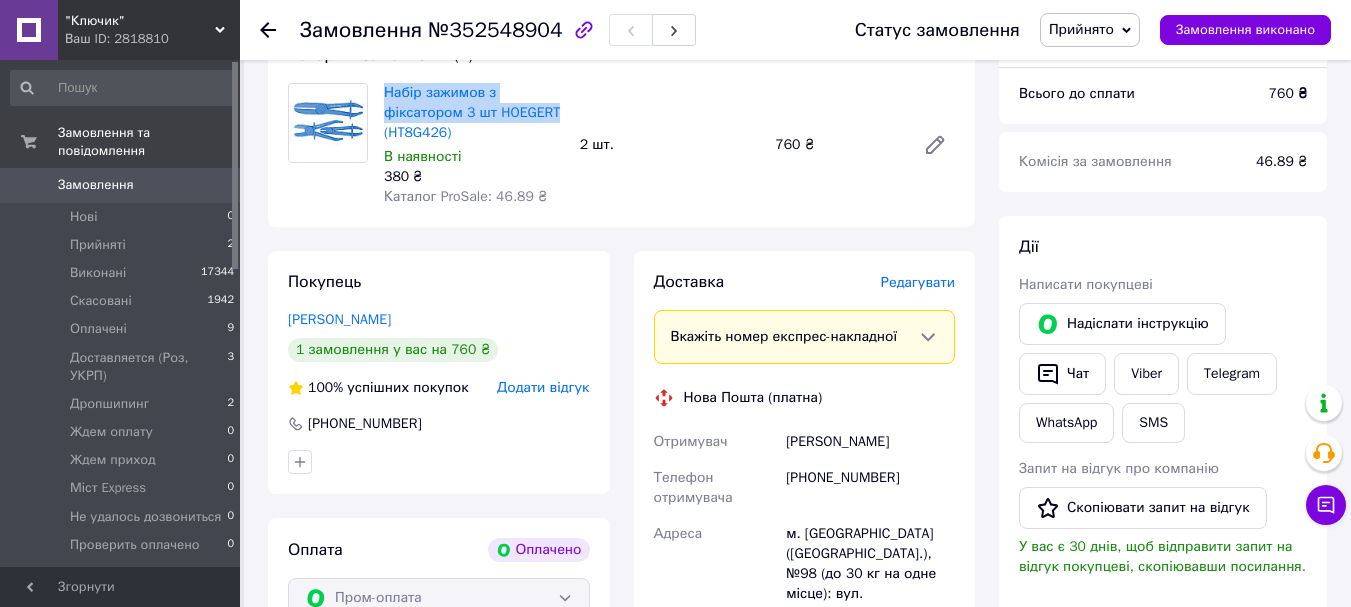 scroll, scrollTop: 755, scrollLeft: 0, axis: vertical 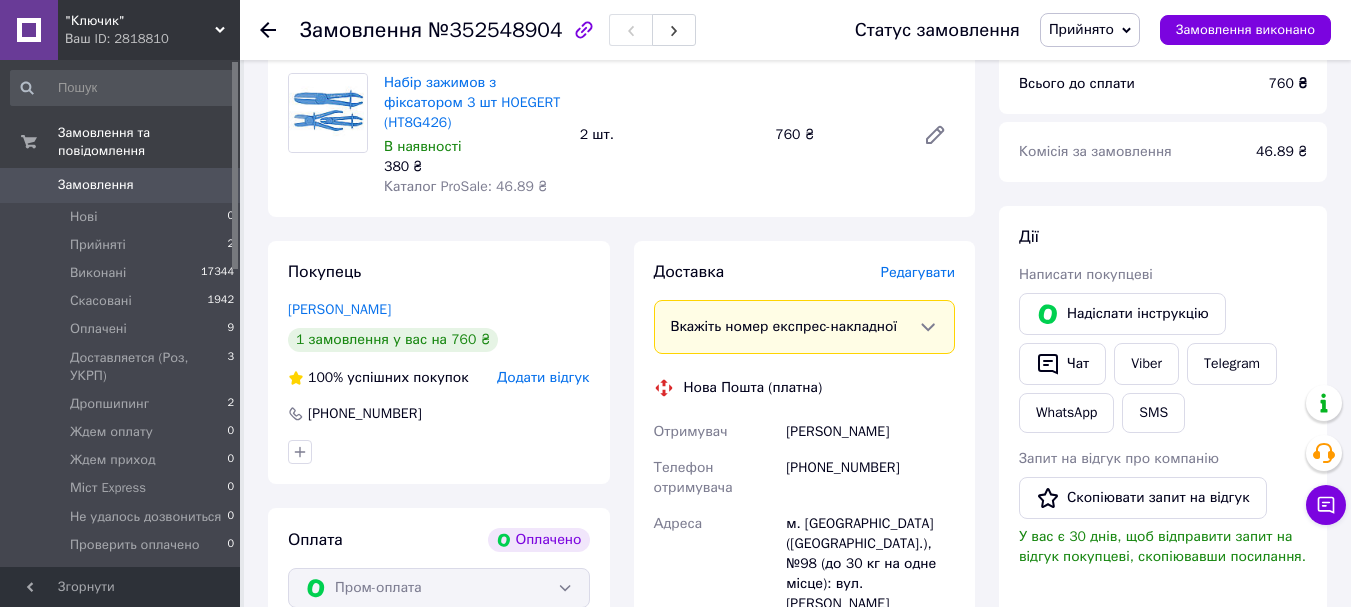 click on "[PHONE_NUMBER]" at bounding box center (439, 414) 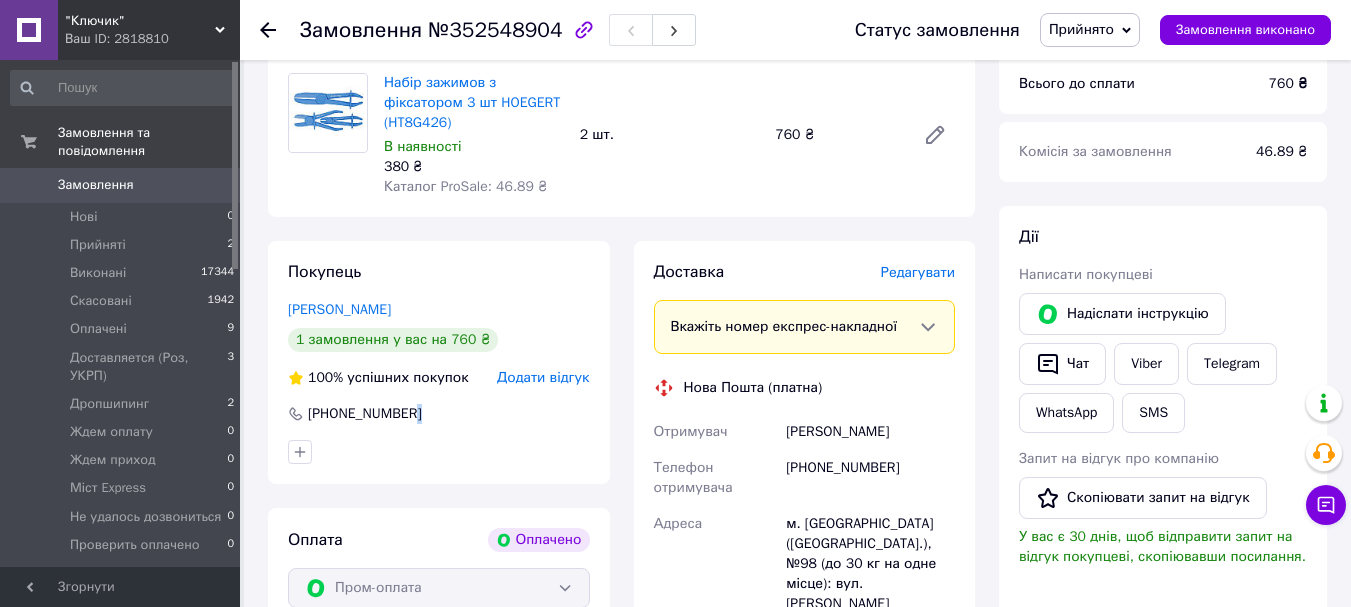 click on "[PHONE_NUMBER]" at bounding box center [439, 414] 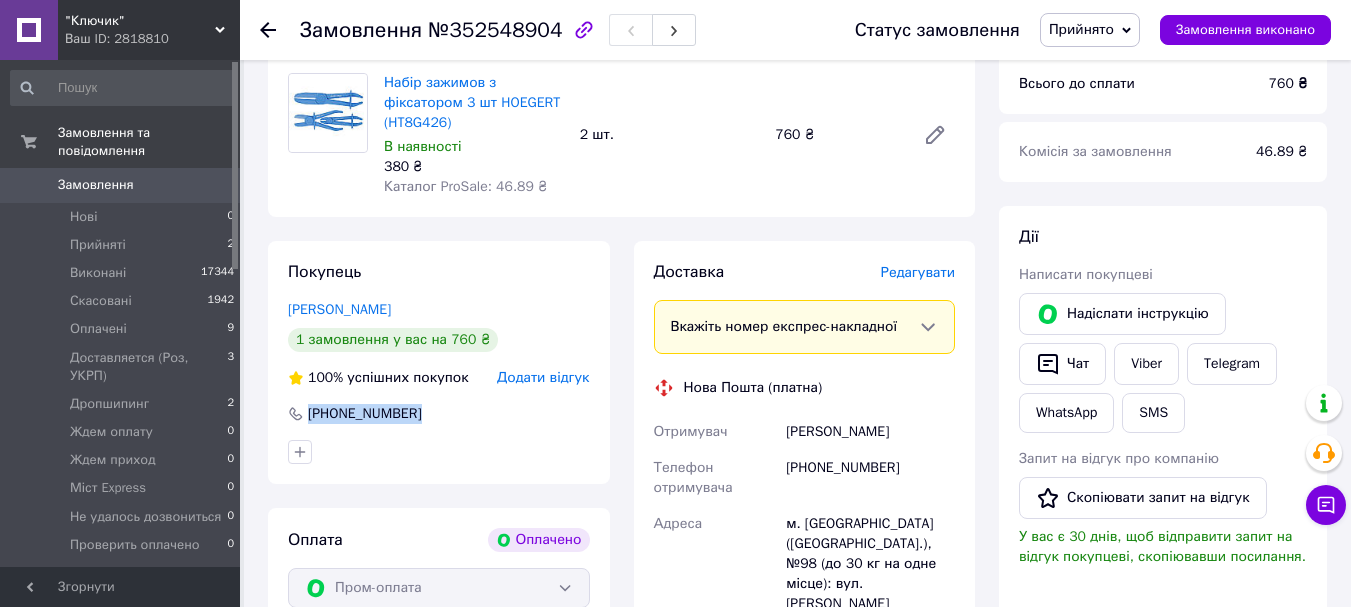 click on "[PHONE_NUMBER]" at bounding box center [439, 414] 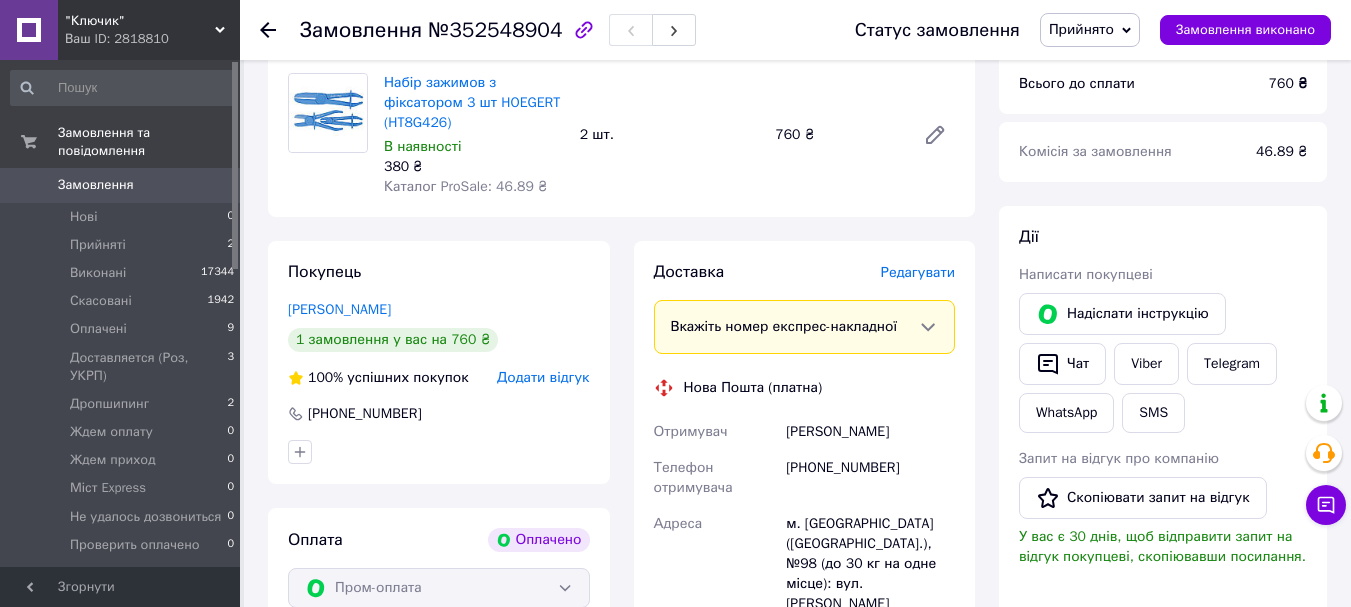click on "м. [GEOGRAPHIC_DATA] ([GEOGRAPHIC_DATA].), №98 (до 30 кг на одне місце): вул. [PERSON_NAME][STREET_ADDRESS]" at bounding box center [870, 574] 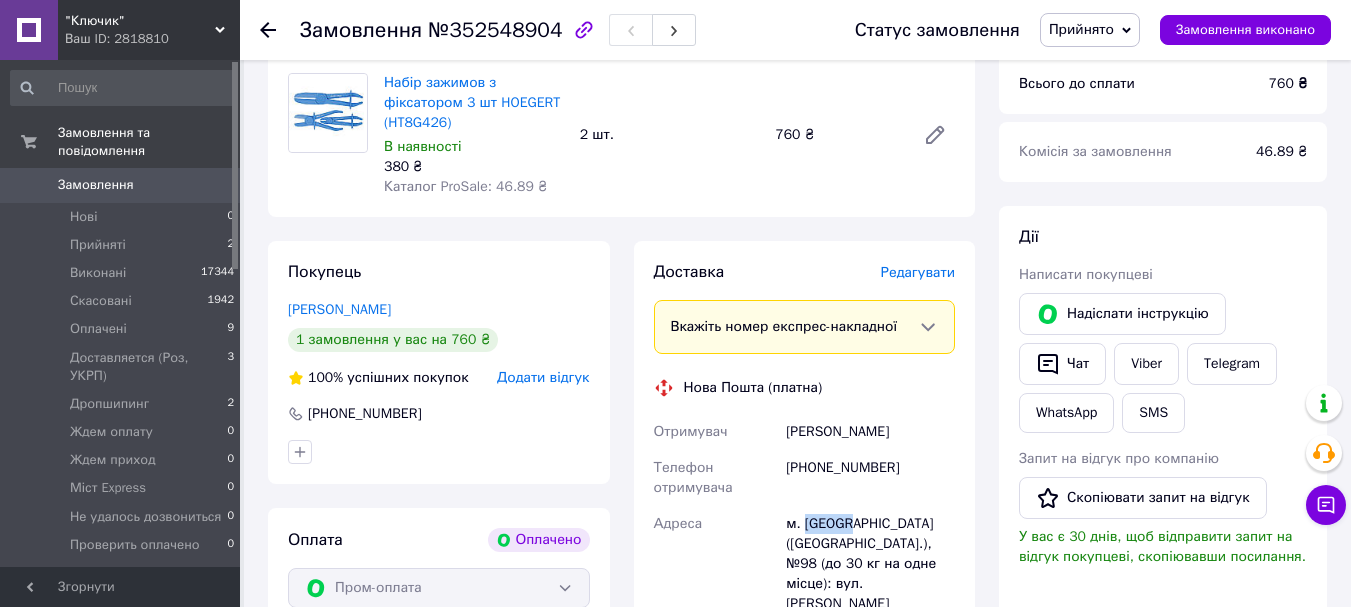 click on "м. [GEOGRAPHIC_DATA] ([GEOGRAPHIC_DATA].), №98 (до 30 кг на одне місце): вул. [PERSON_NAME][STREET_ADDRESS]" at bounding box center [870, 574] 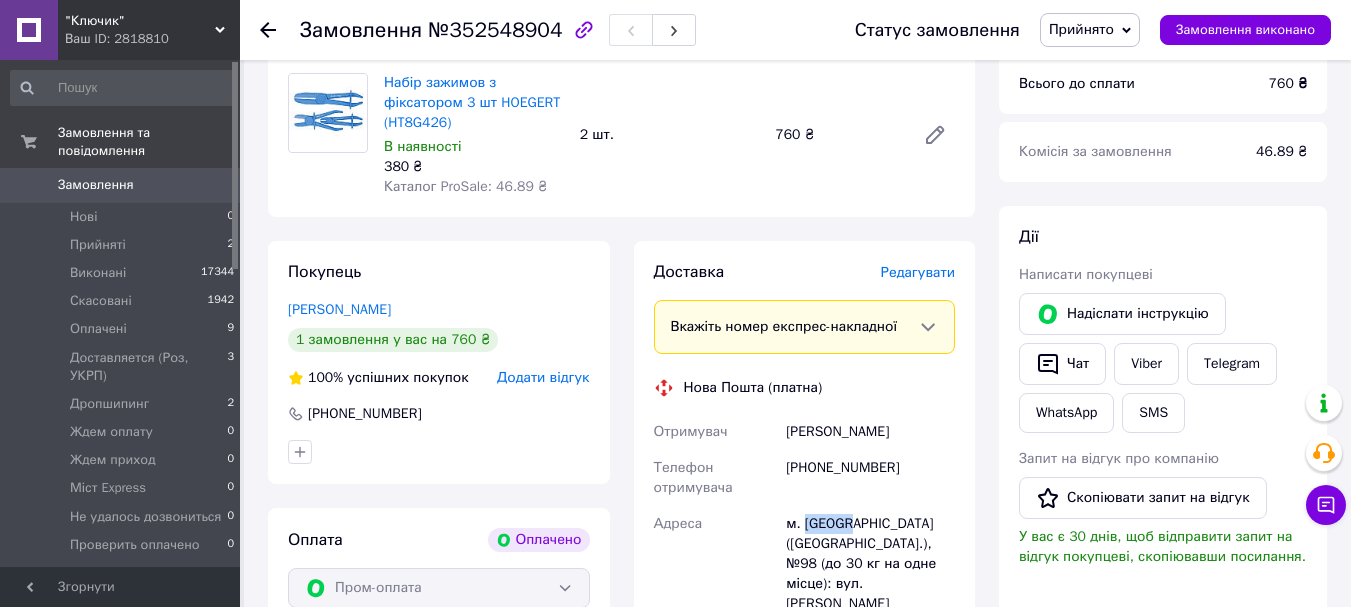 drag, startPoint x: 777, startPoint y: 414, endPoint x: 916, endPoint y: 408, distance: 139.12944 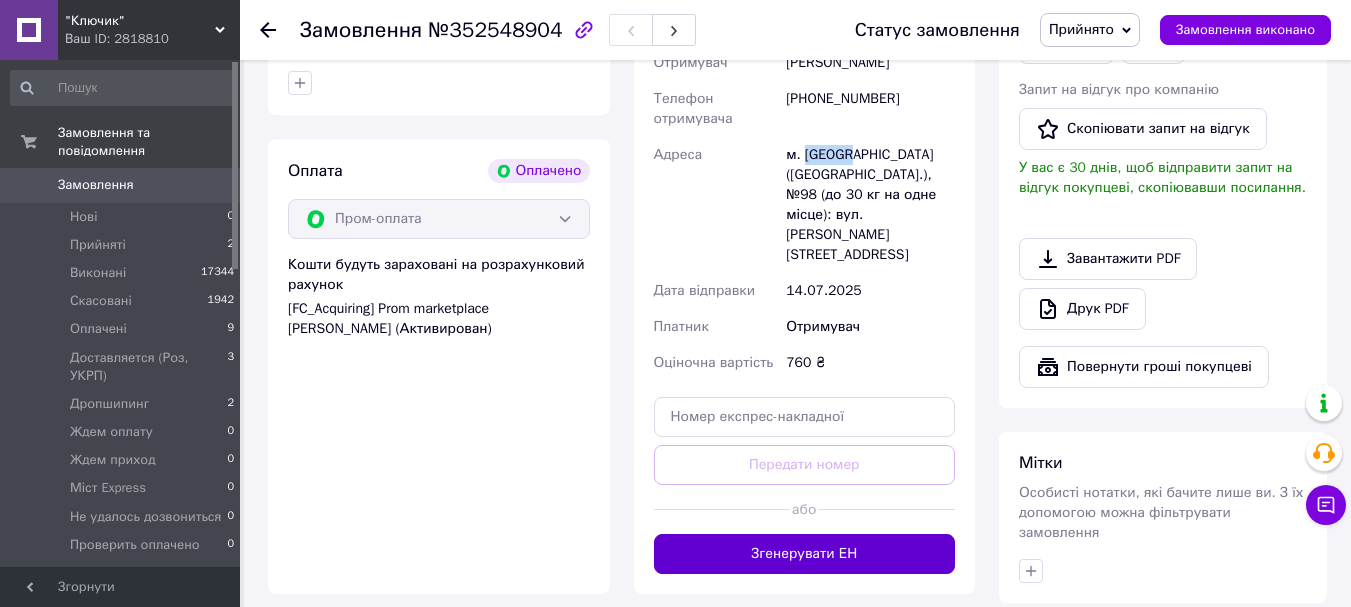 scroll, scrollTop: 1155, scrollLeft: 0, axis: vertical 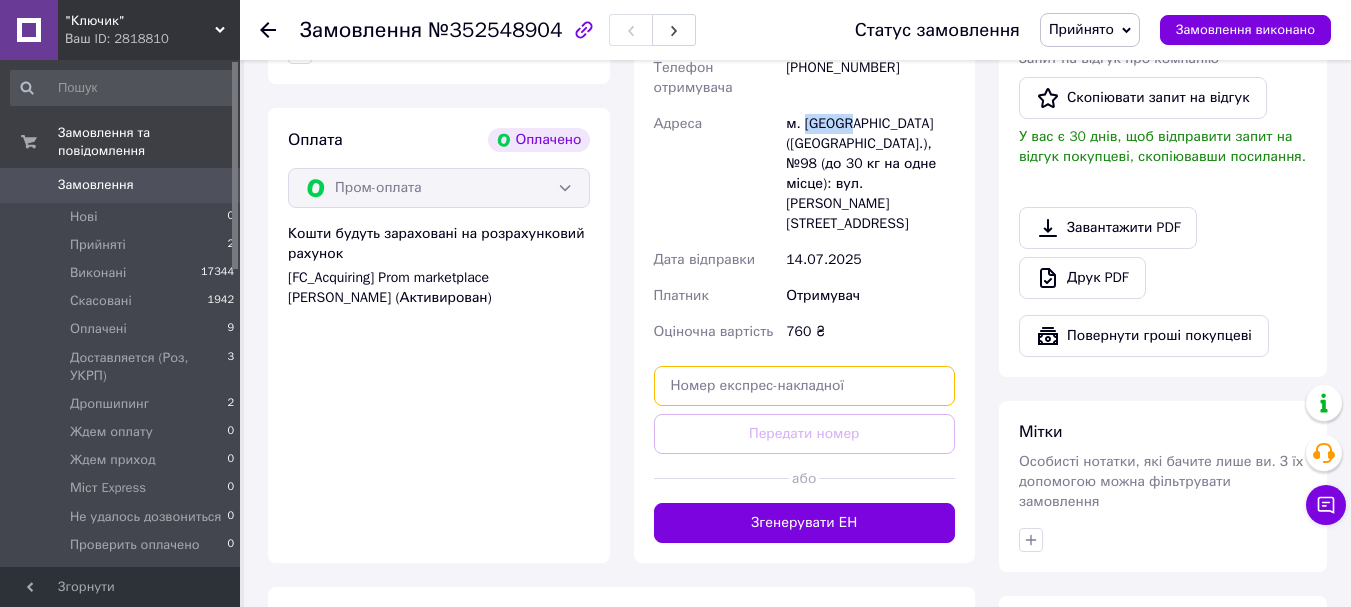 click at bounding box center (805, 386) 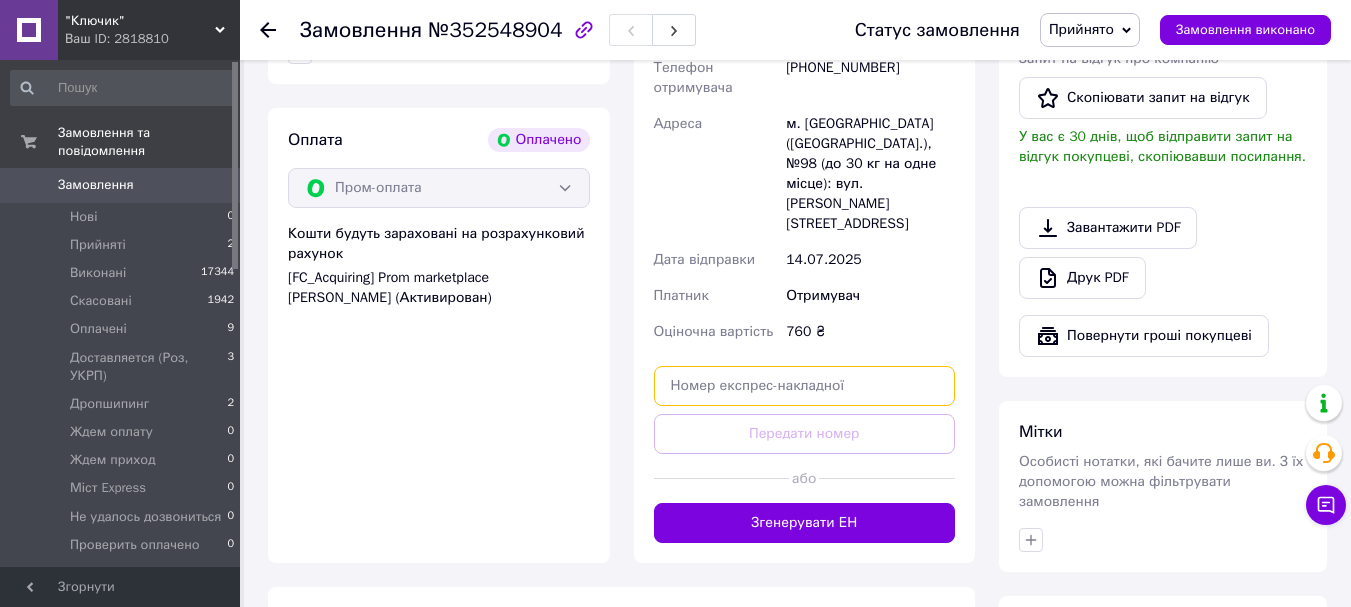 paste on "20451205049640" 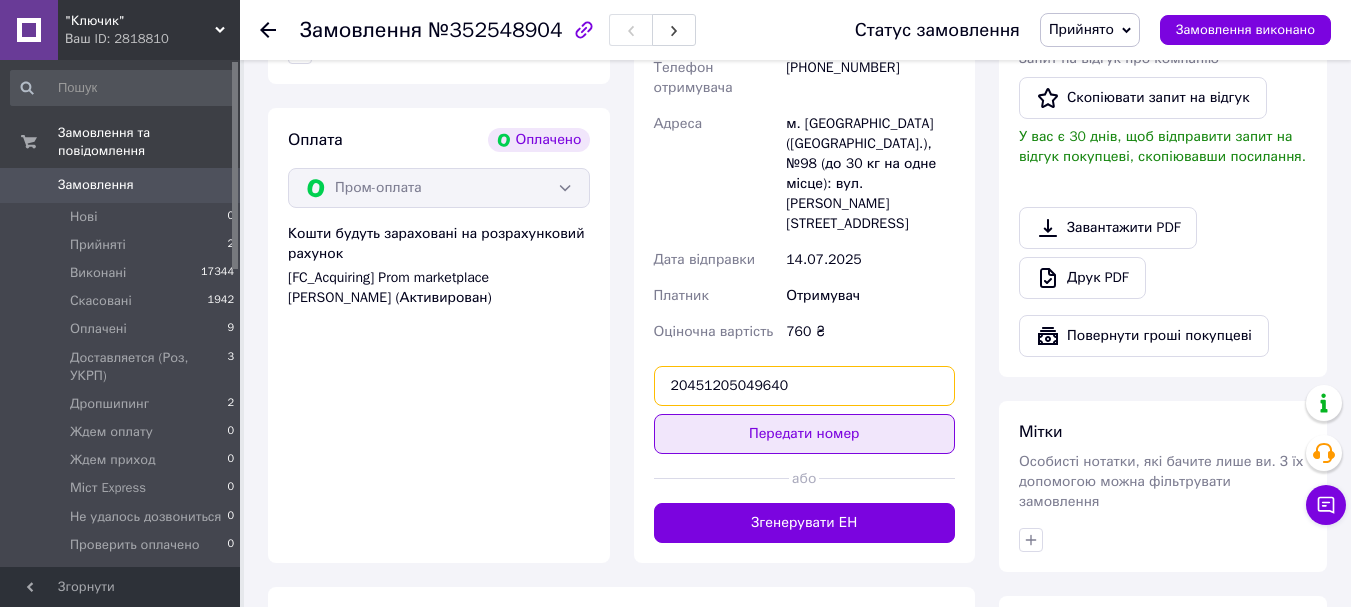 type on "20451205049640" 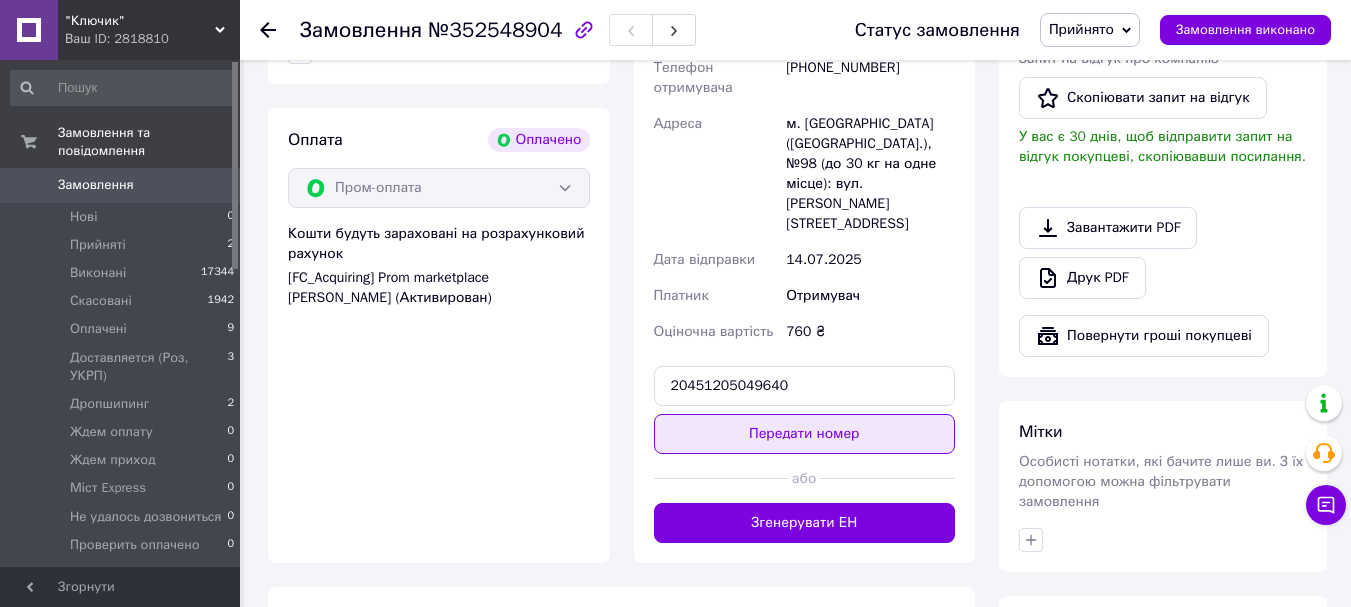 click on "Передати номер" at bounding box center (805, 434) 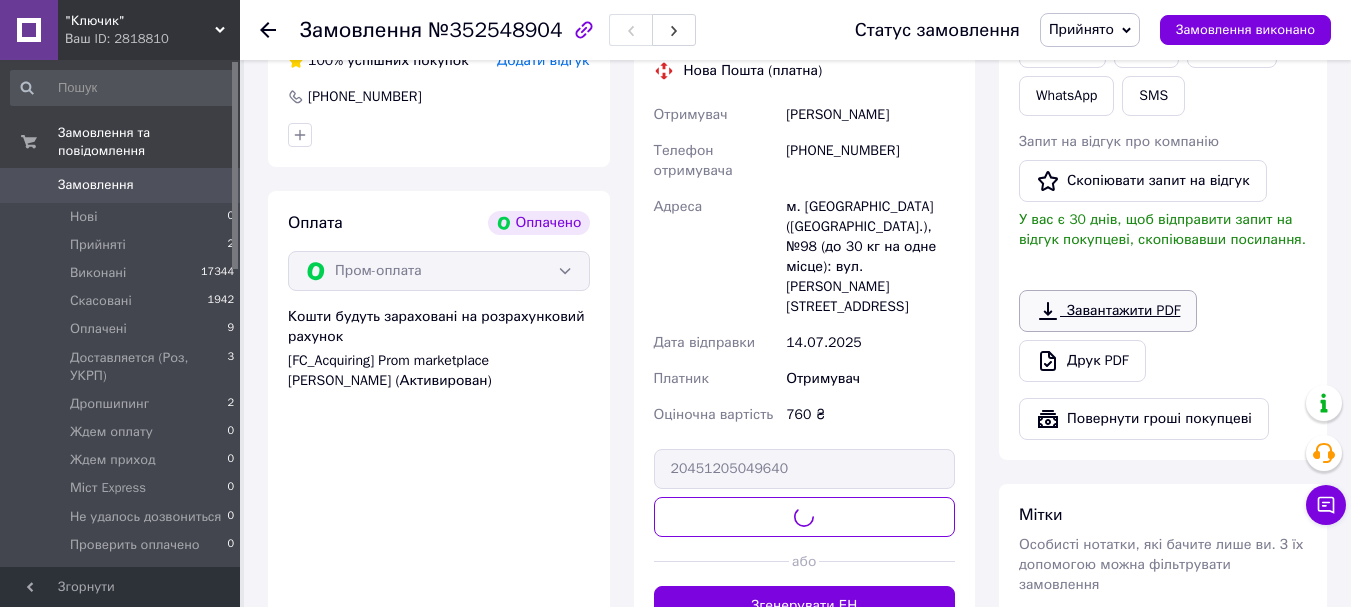 scroll, scrollTop: 755, scrollLeft: 0, axis: vertical 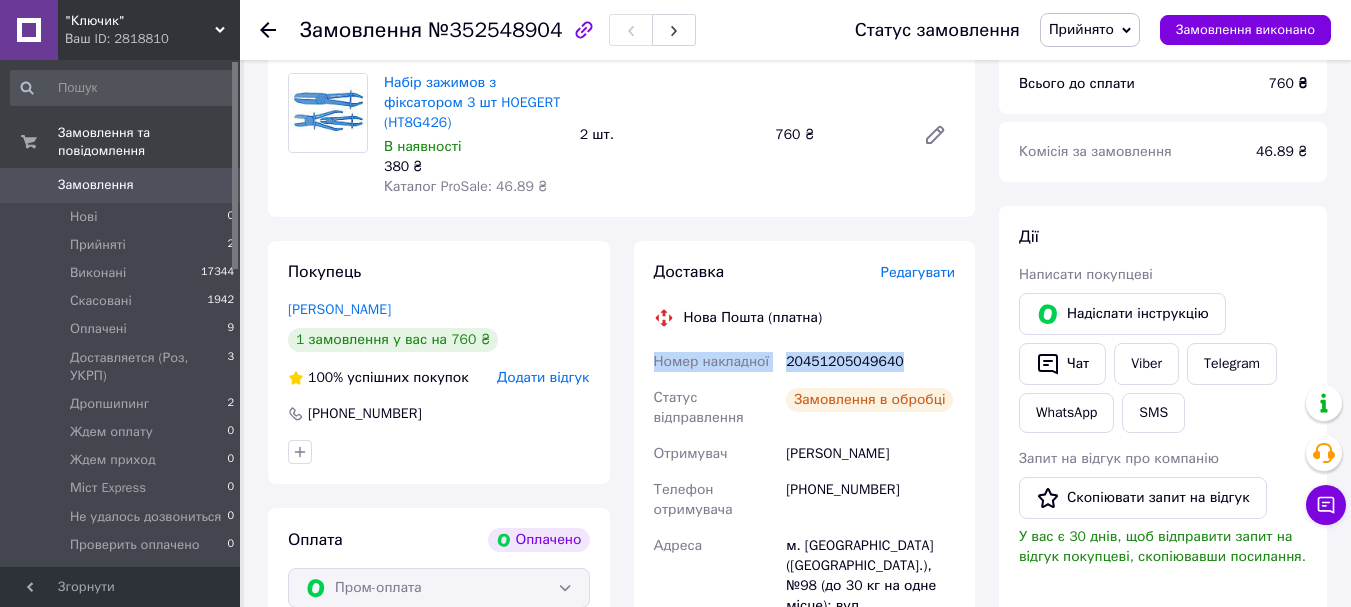 drag, startPoint x: 649, startPoint y: 339, endPoint x: 944, endPoint y: 337, distance: 295.00677 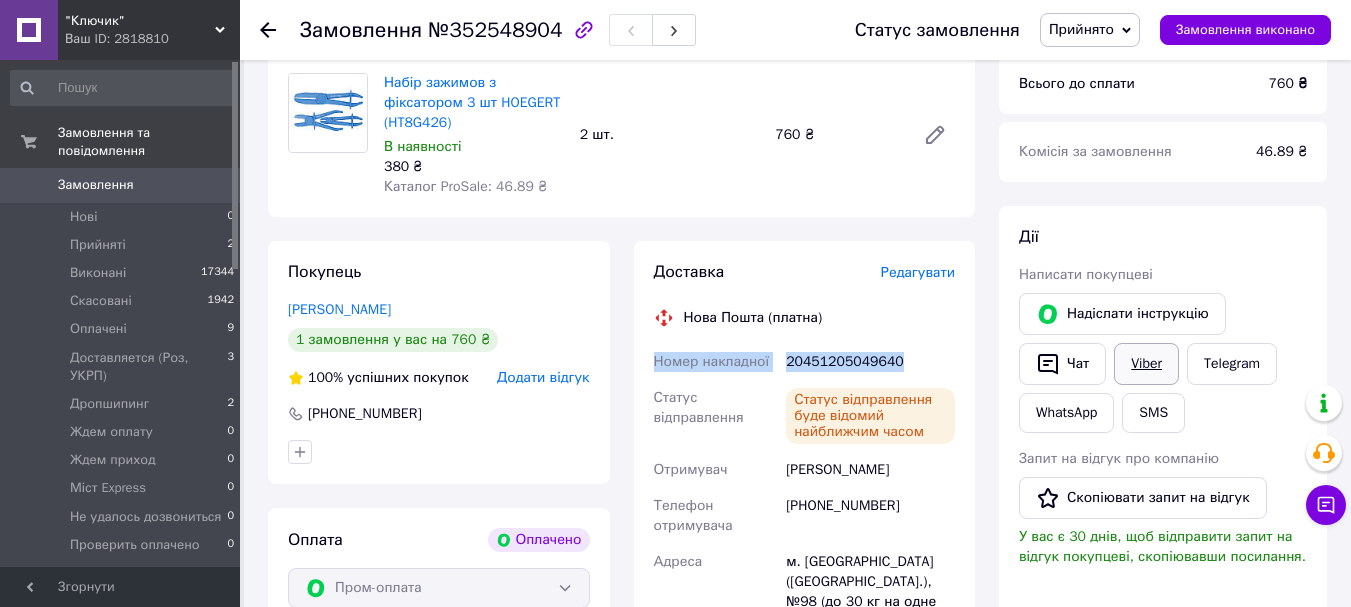click on "Viber" at bounding box center [1146, 364] 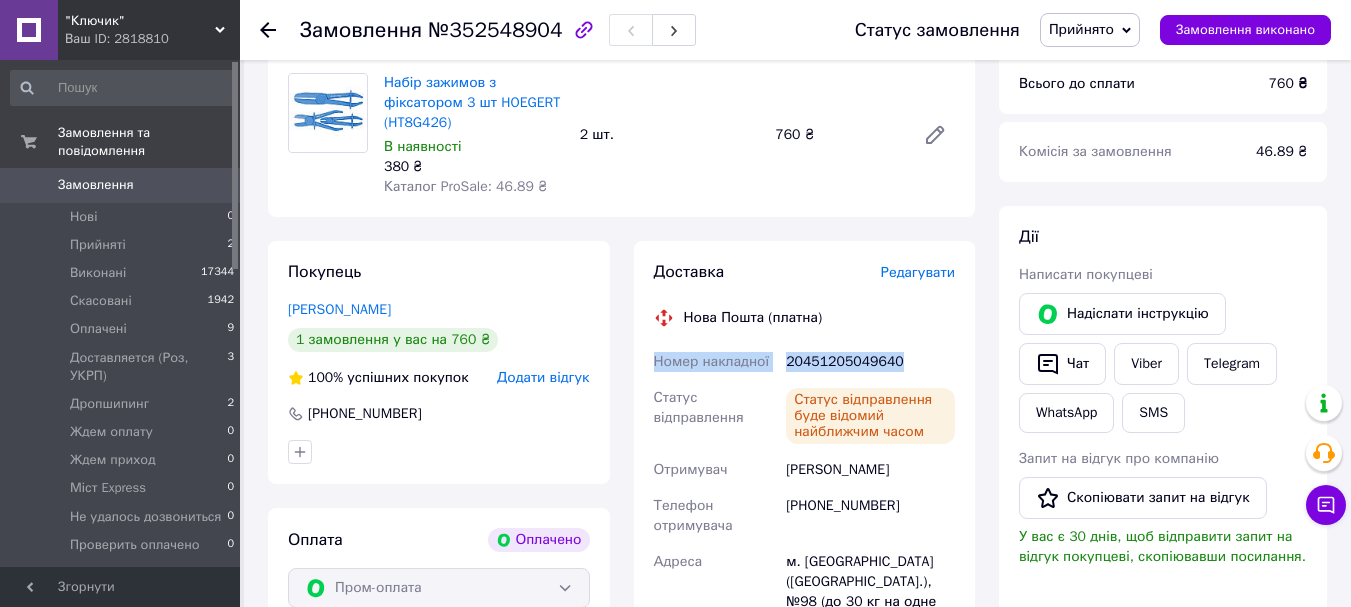 click on "Прийнято" at bounding box center (1081, 29) 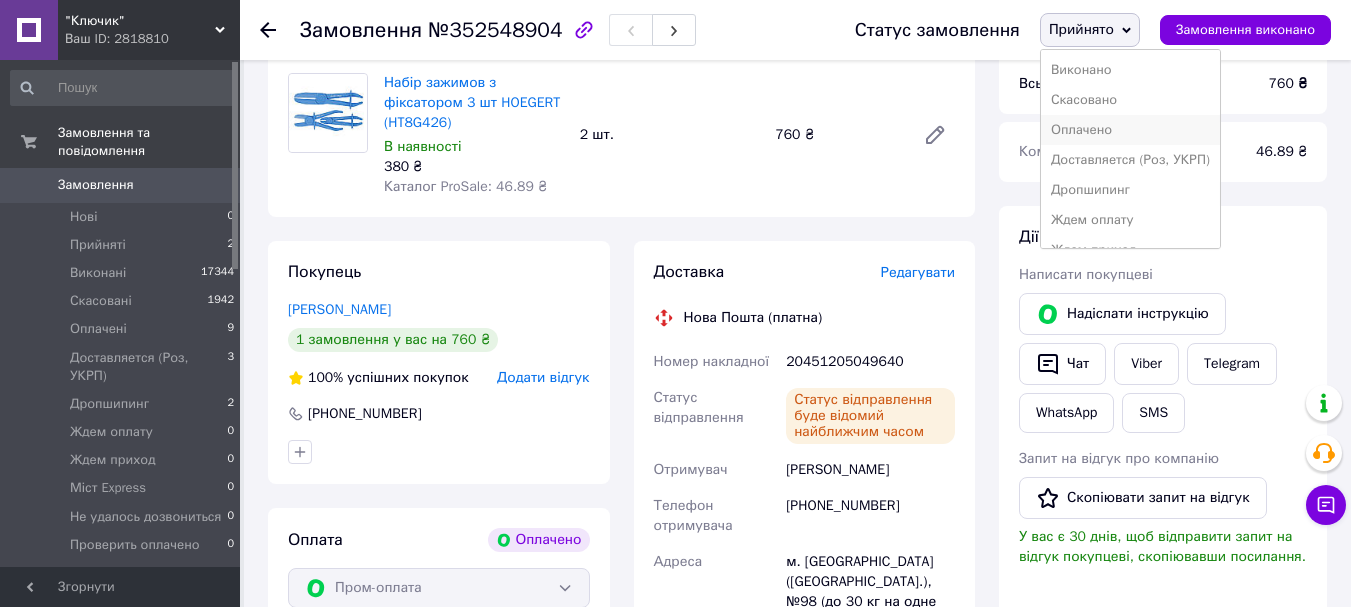 click on "Оплачено" at bounding box center (1130, 130) 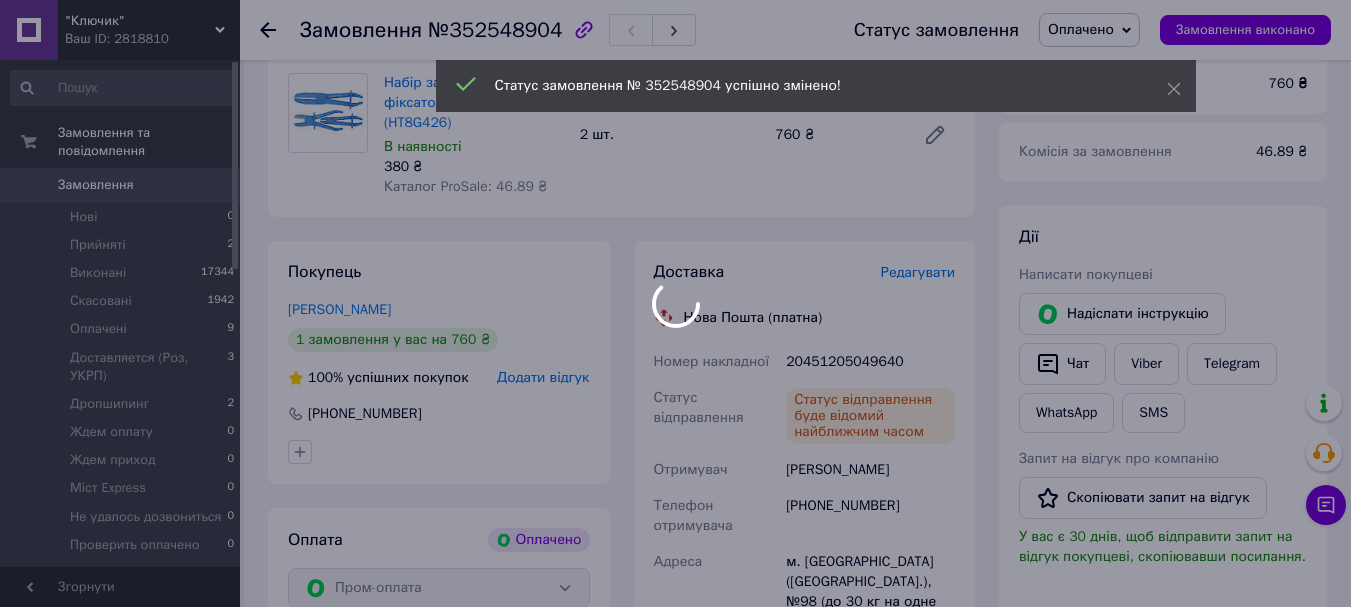 click at bounding box center [675, 303] 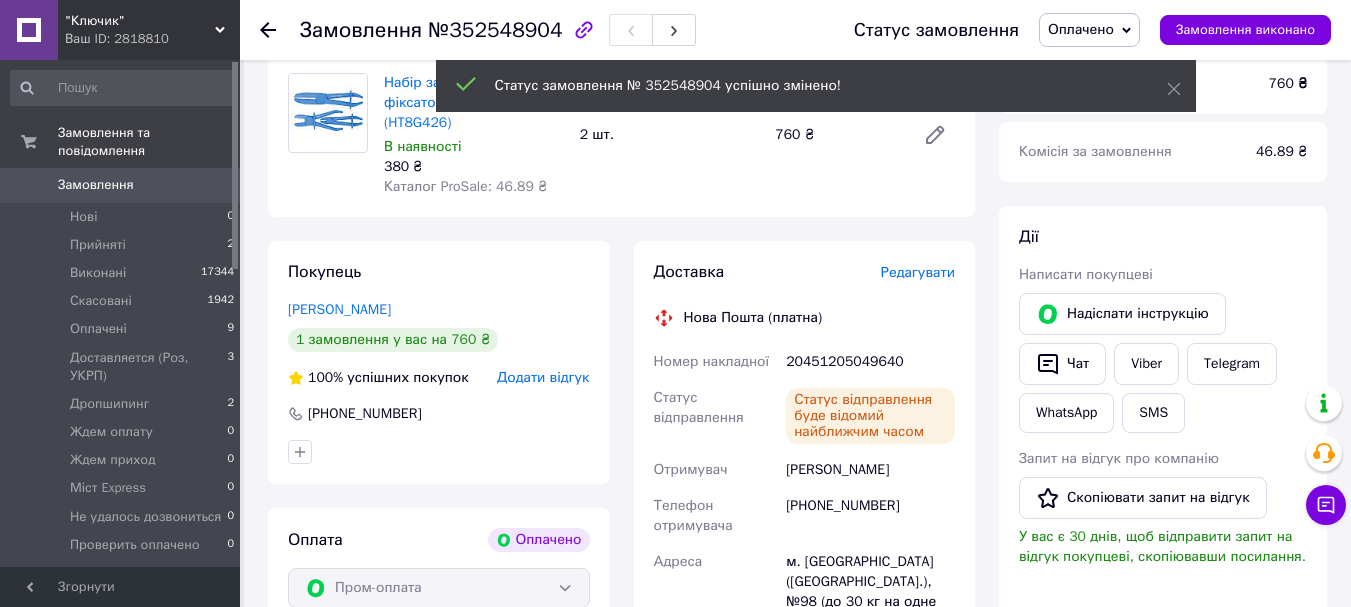 click on "Оплачено" at bounding box center [1081, 29] 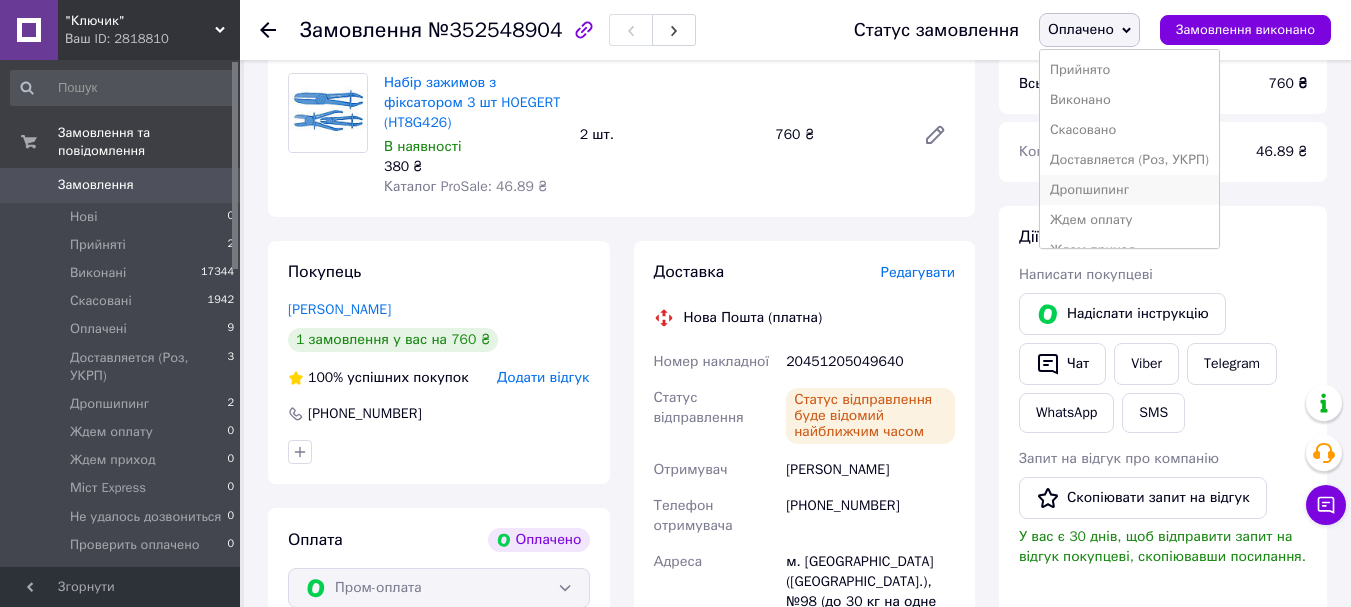 click on "Дропшипинг" at bounding box center [1129, 190] 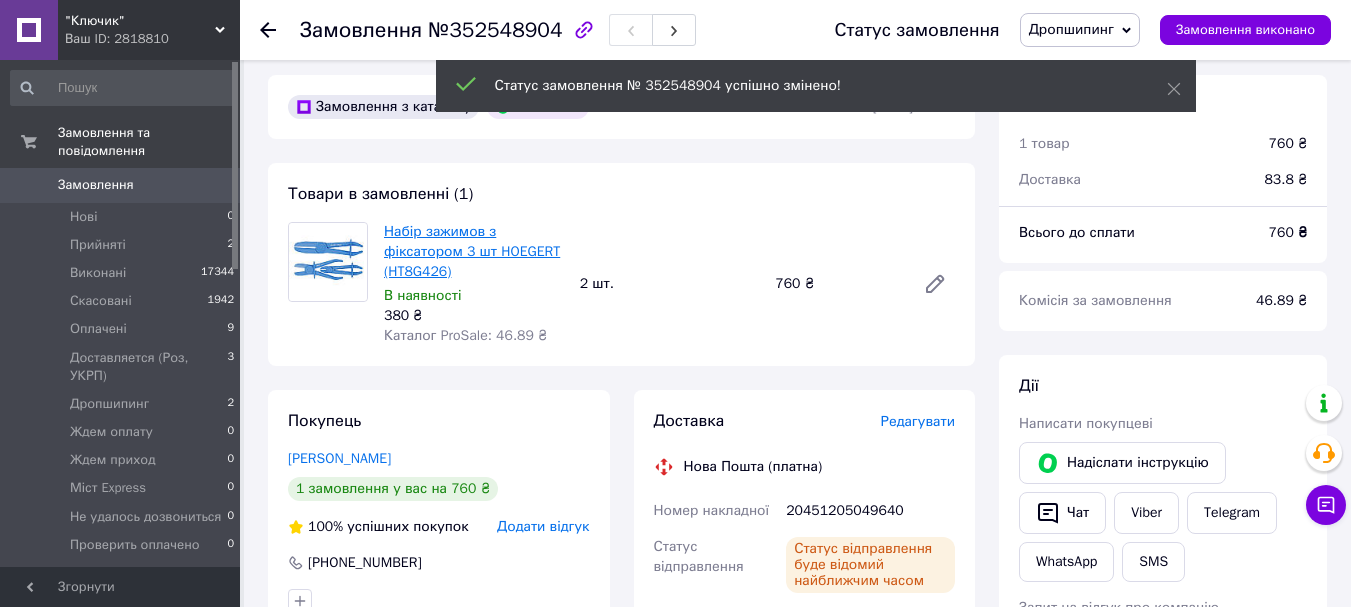 scroll, scrollTop: 555, scrollLeft: 0, axis: vertical 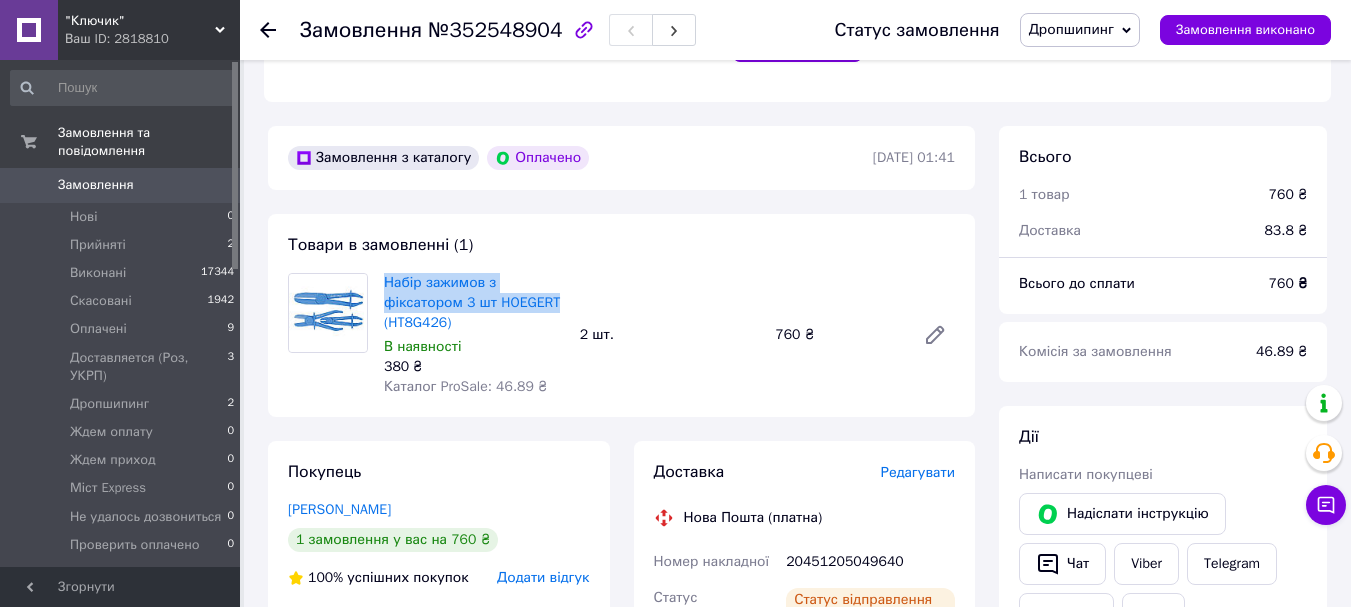 drag, startPoint x: 380, startPoint y: 262, endPoint x: 574, endPoint y: 286, distance: 195.4789 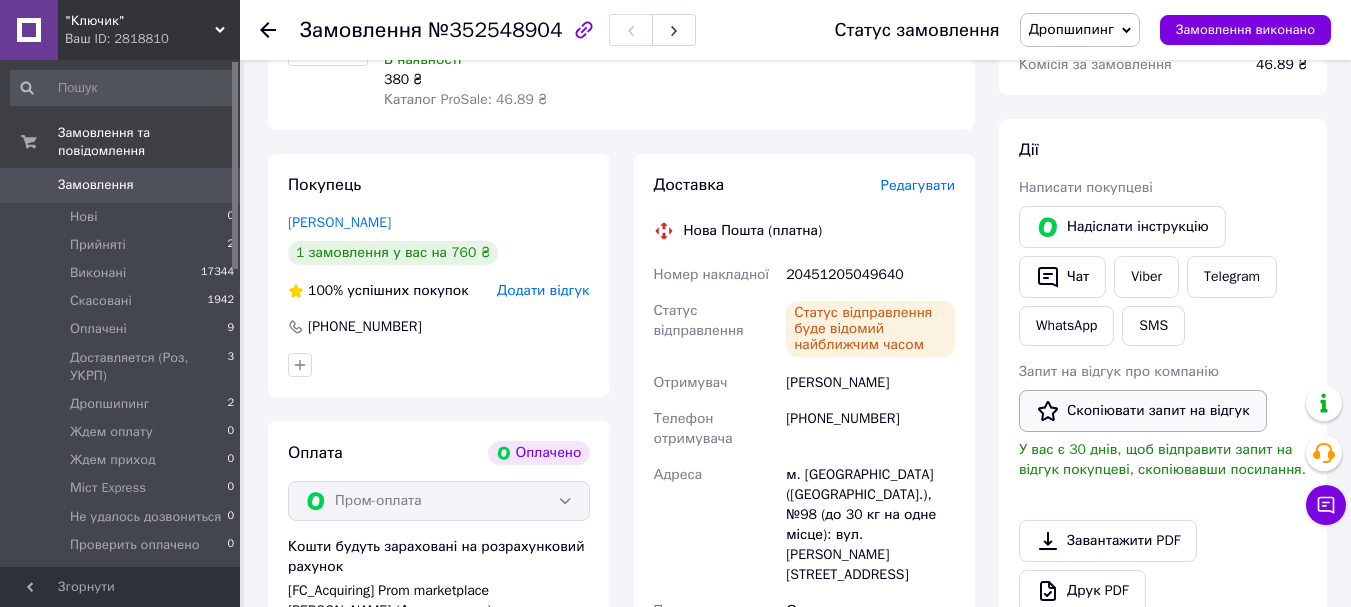 scroll, scrollTop: 855, scrollLeft: 0, axis: vertical 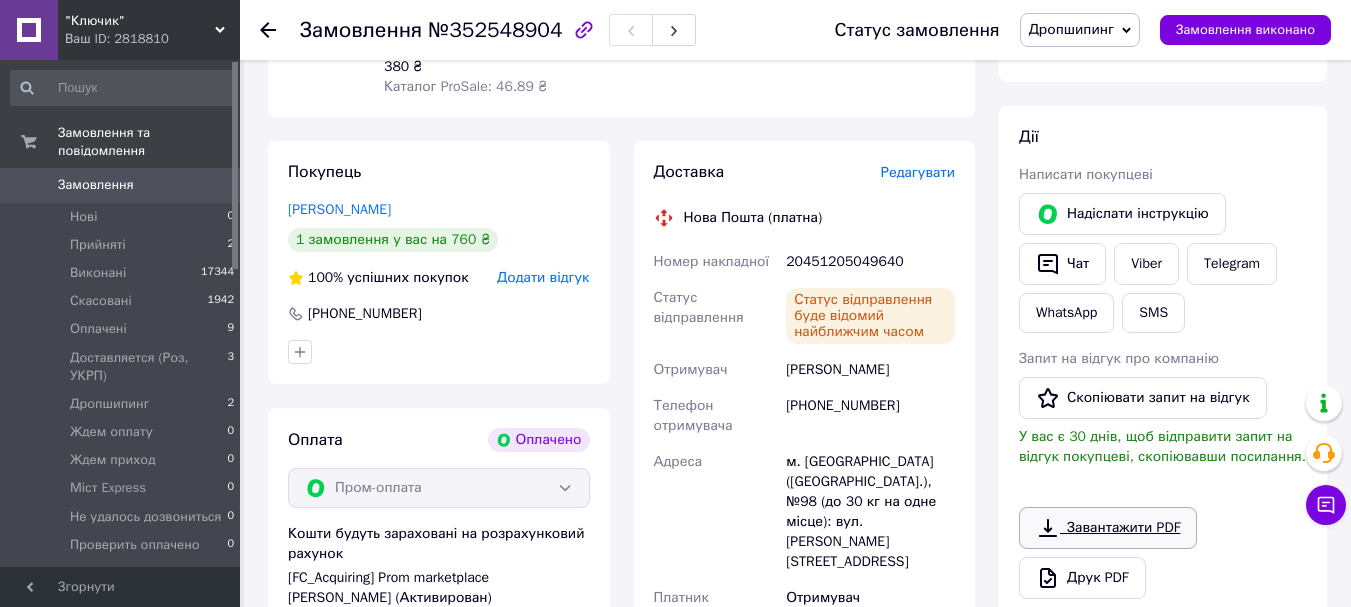 click on "Завантажити PDF" at bounding box center [1108, 528] 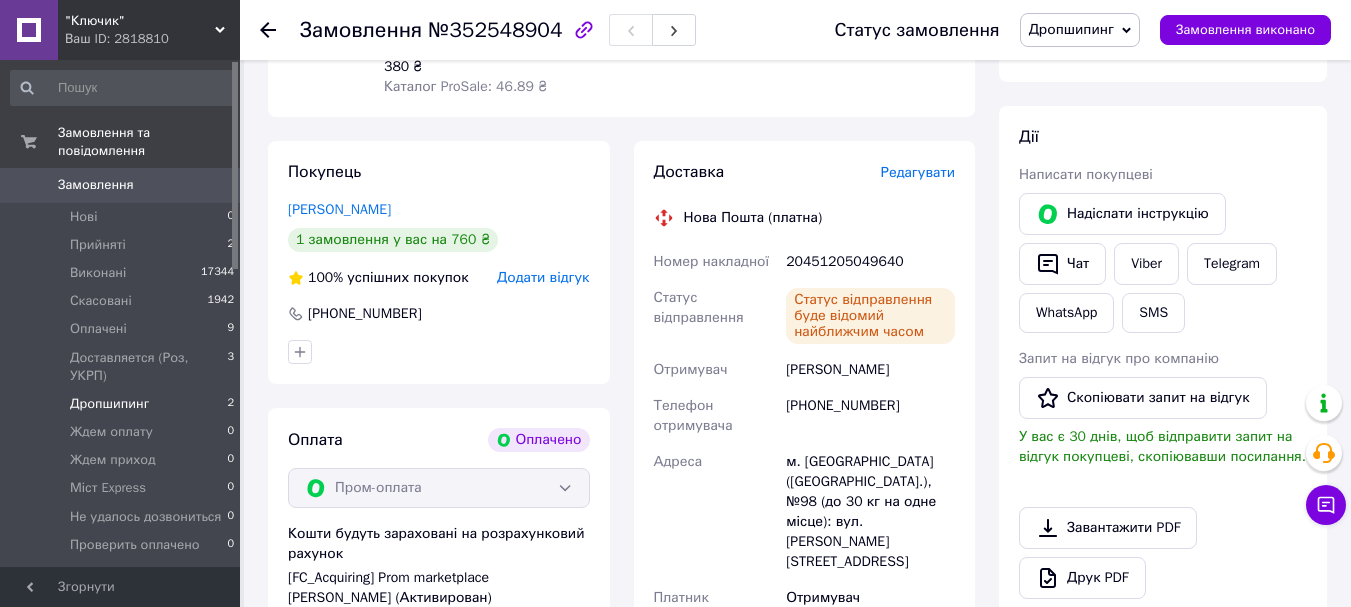 click on "Дропшипинг" at bounding box center [109, 404] 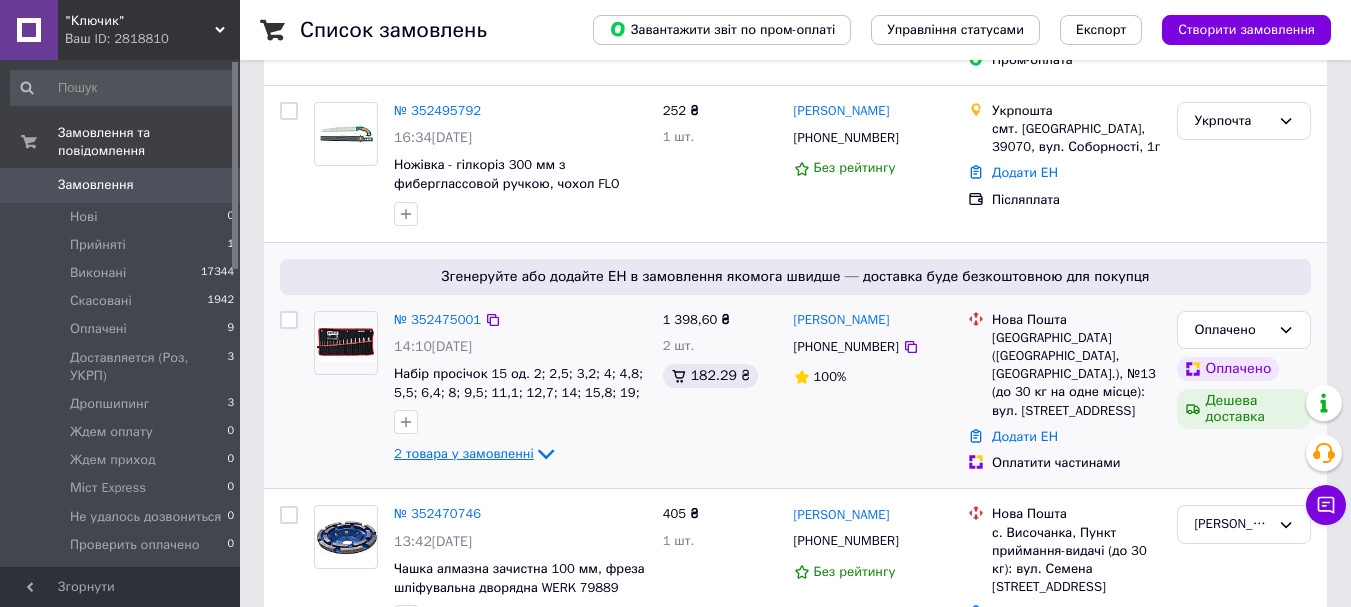 scroll, scrollTop: 600, scrollLeft: 0, axis: vertical 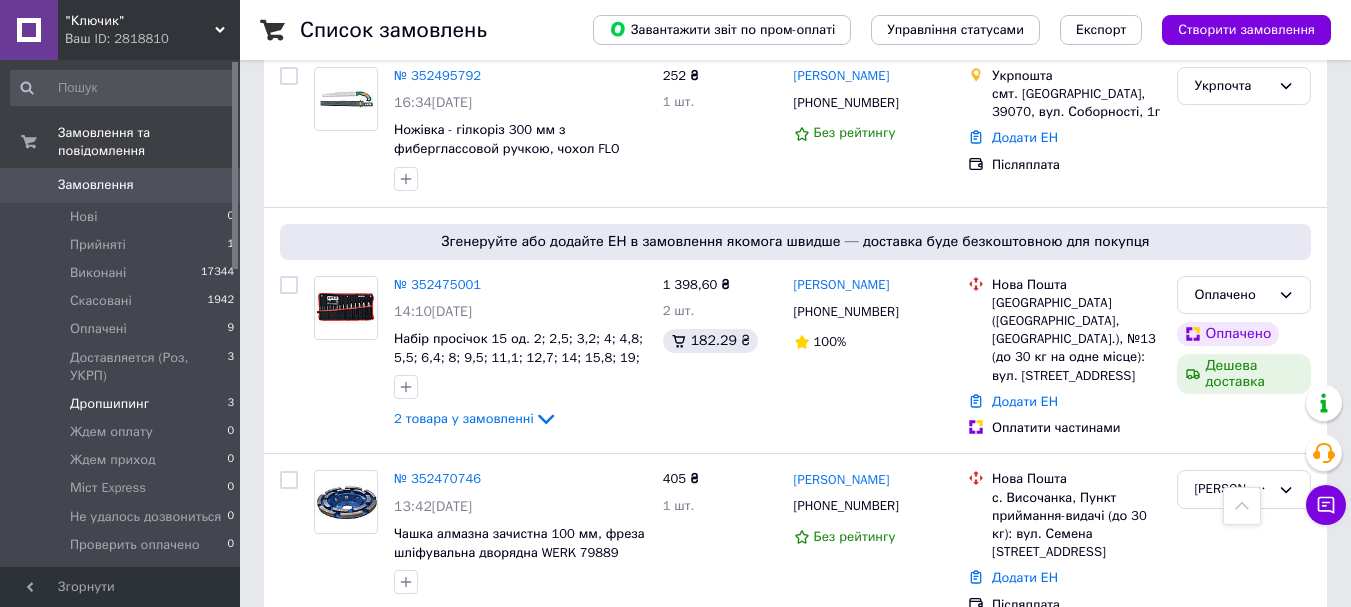 click on "Дропшипинг" at bounding box center [109, 404] 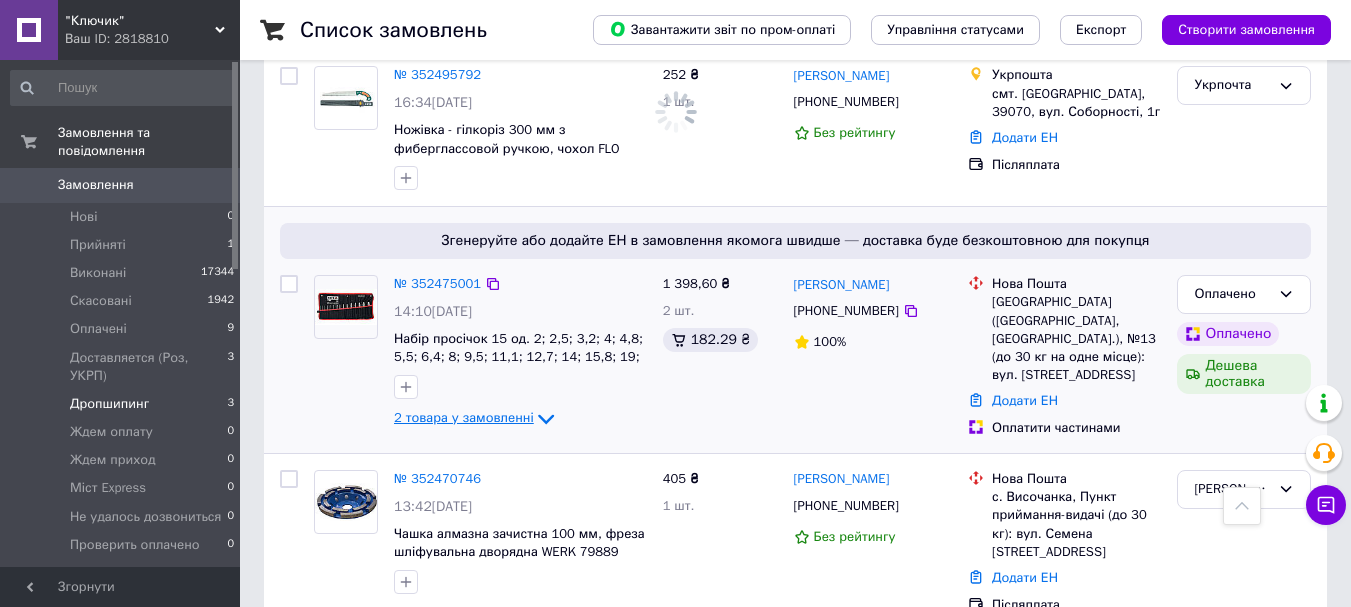 scroll, scrollTop: 1072, scrollLeft: 0, axis: vertical 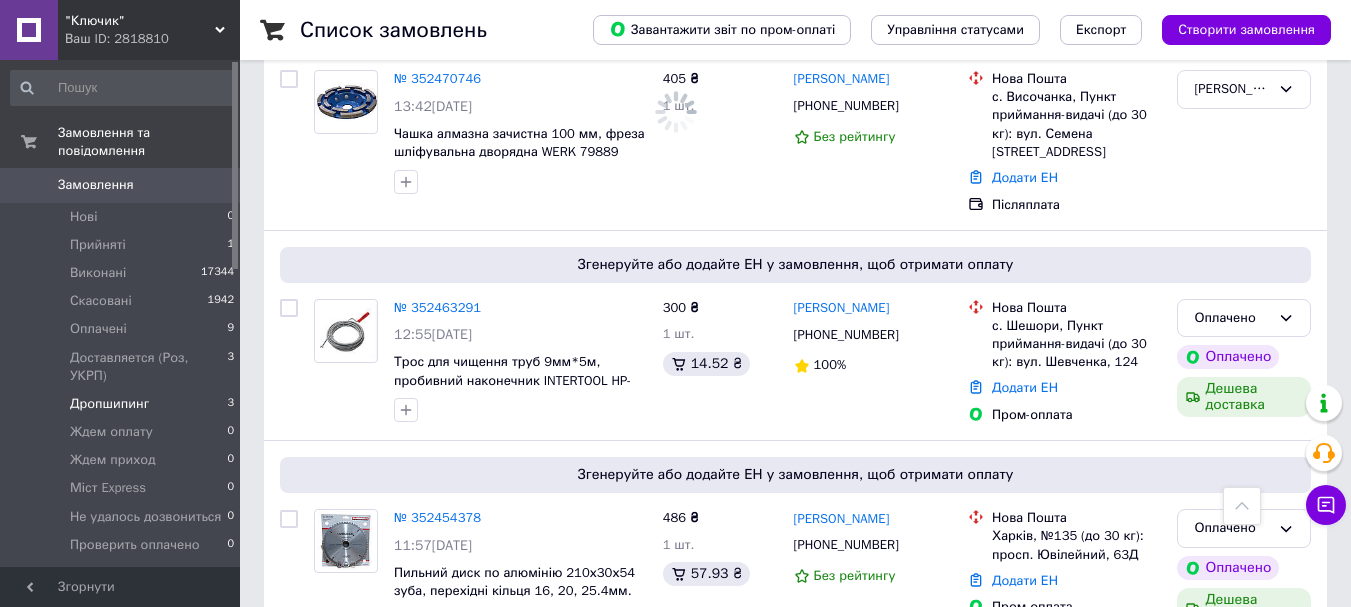 click on "Дропшипинг" at bounding box center [109, 404] 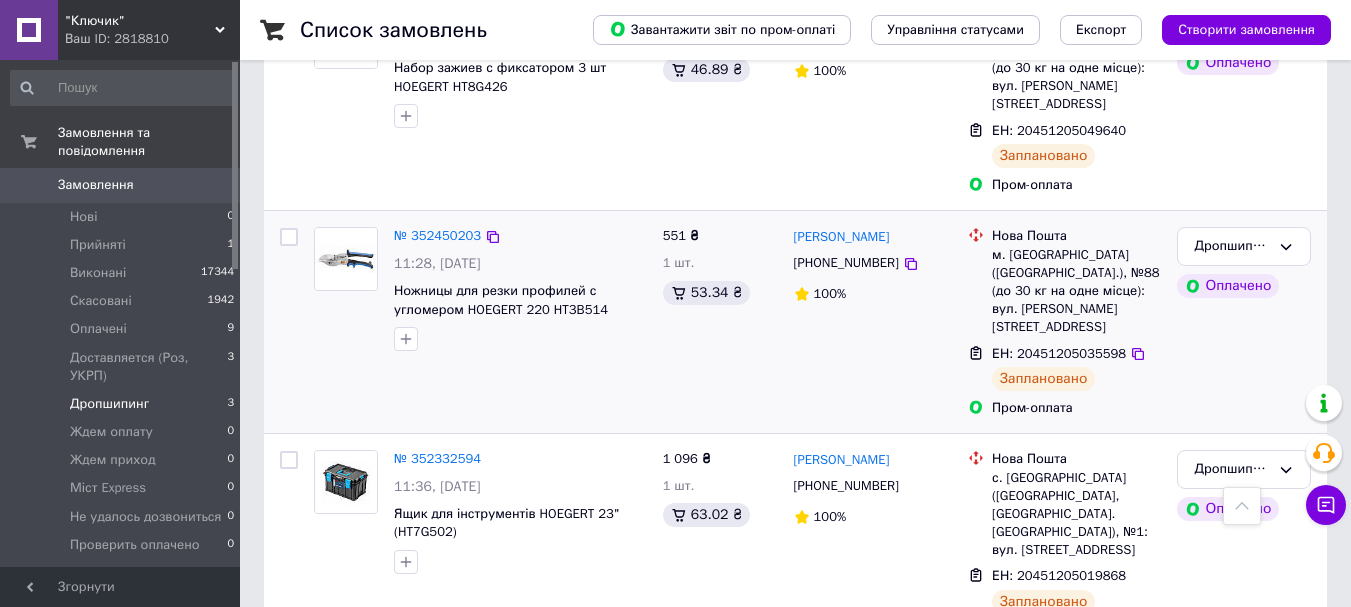 scroll, scrollTop: 511, scrollLeft: 0, axis: vertical 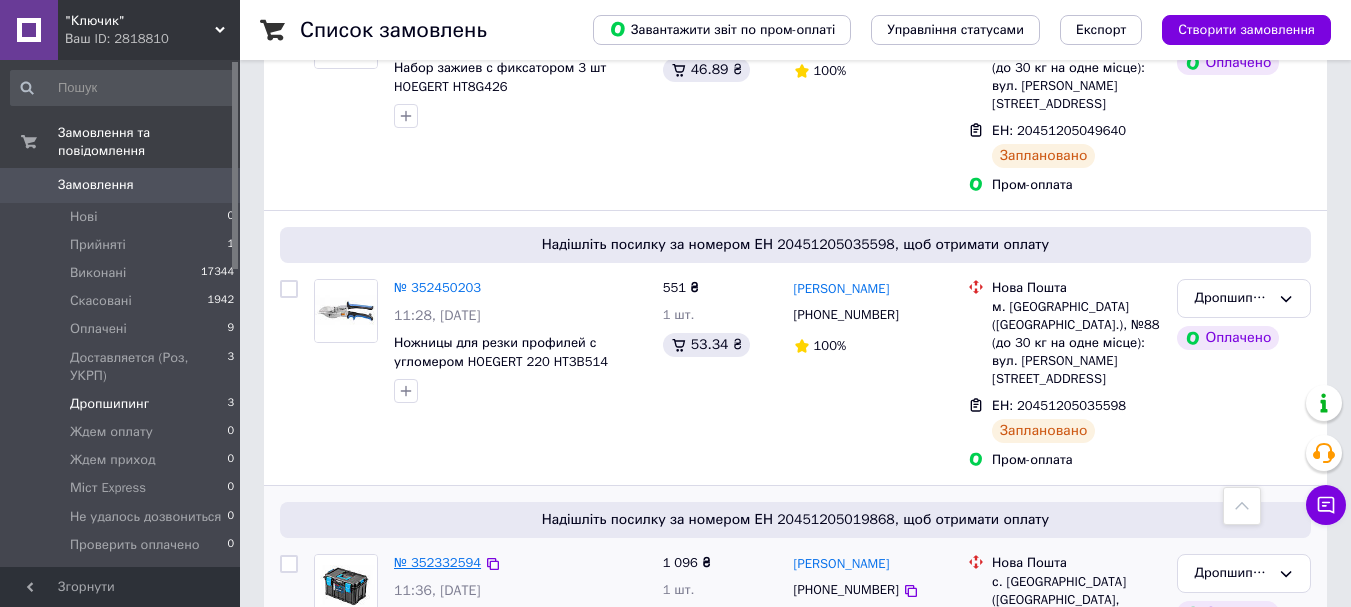 click on "№ 352332594" at bounding box center (437, 562) 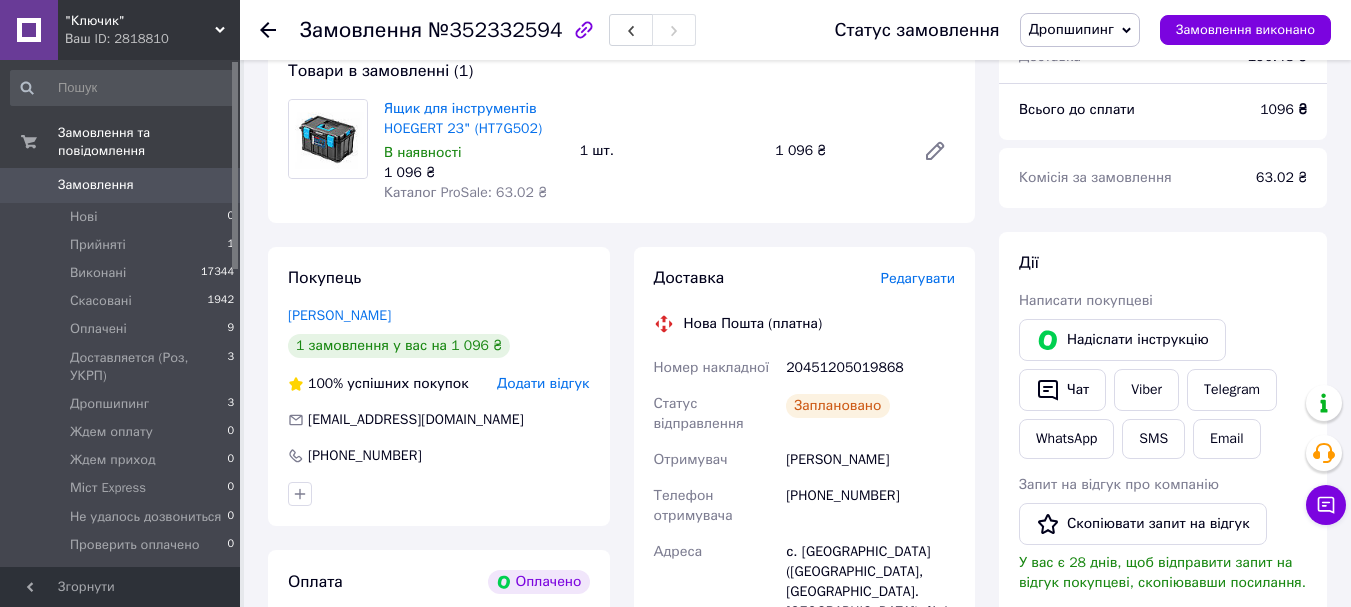 scroll, scrollTop: 593, scrollLeft: 0, axis: vertical 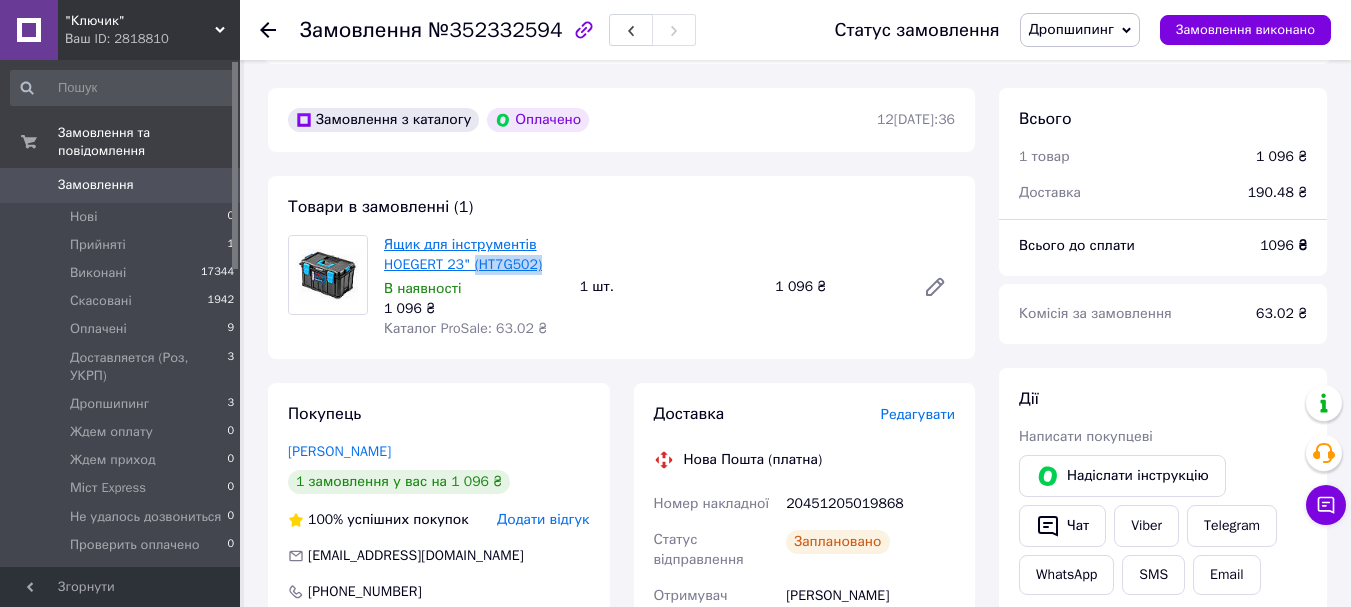 drag, startPoint x: 558, startPoint y: 245, endPoint x: 472, endPoint y: 245, distance: 86 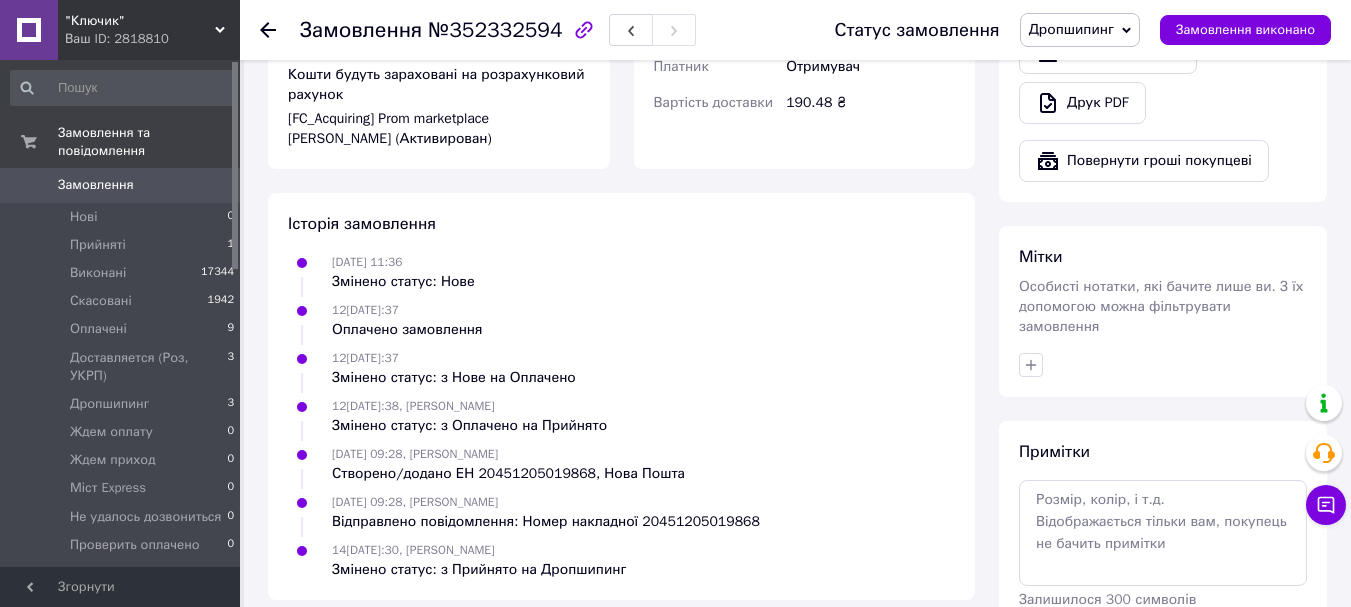 scroll, scrollTop: 1393, scrollLeft: 0, axis: vertical 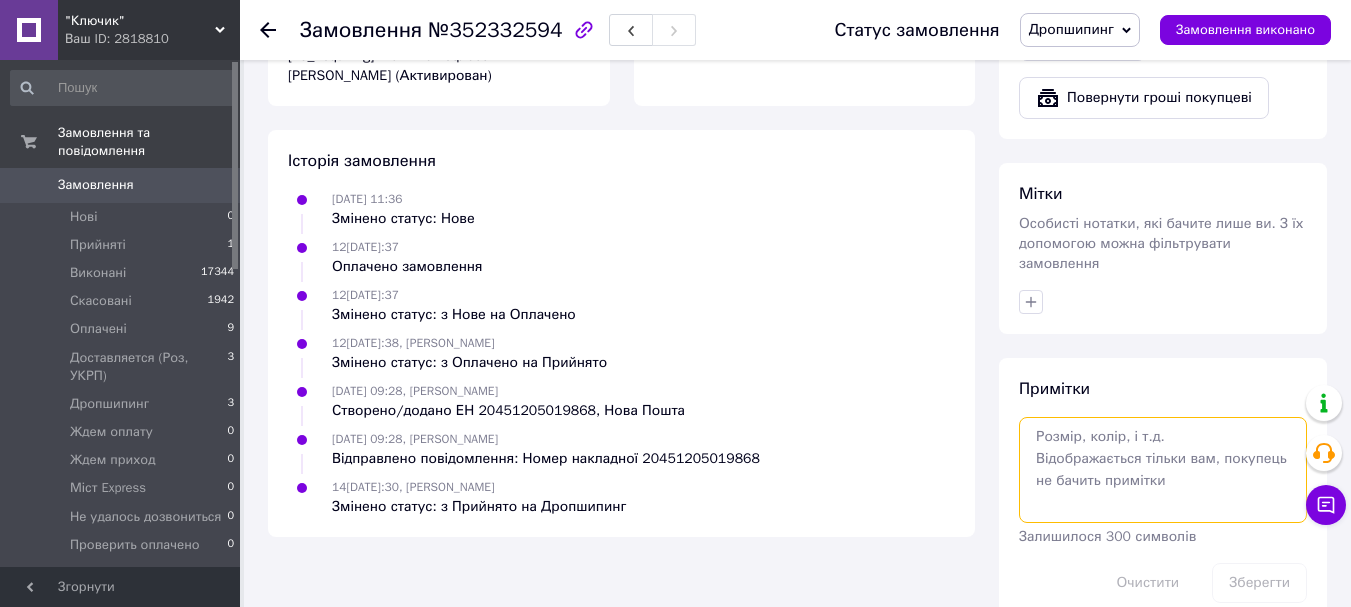 click at bounding box center [1163, 470] 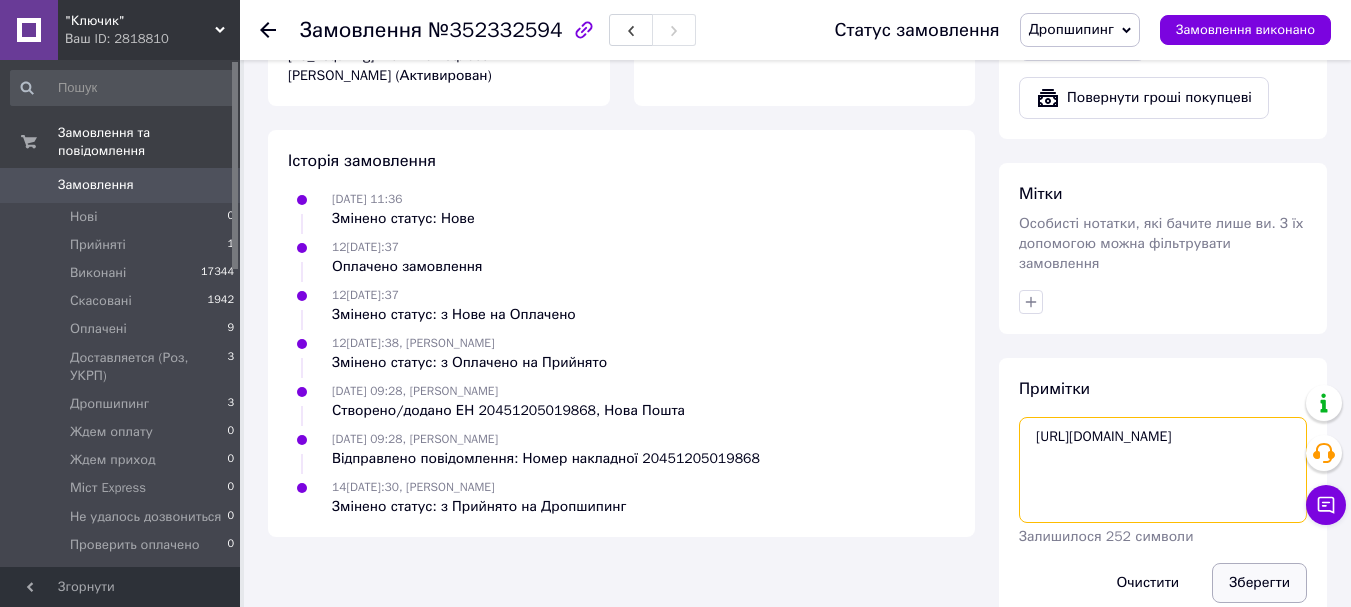 type on "[URL][DOMAIN_NAME]" 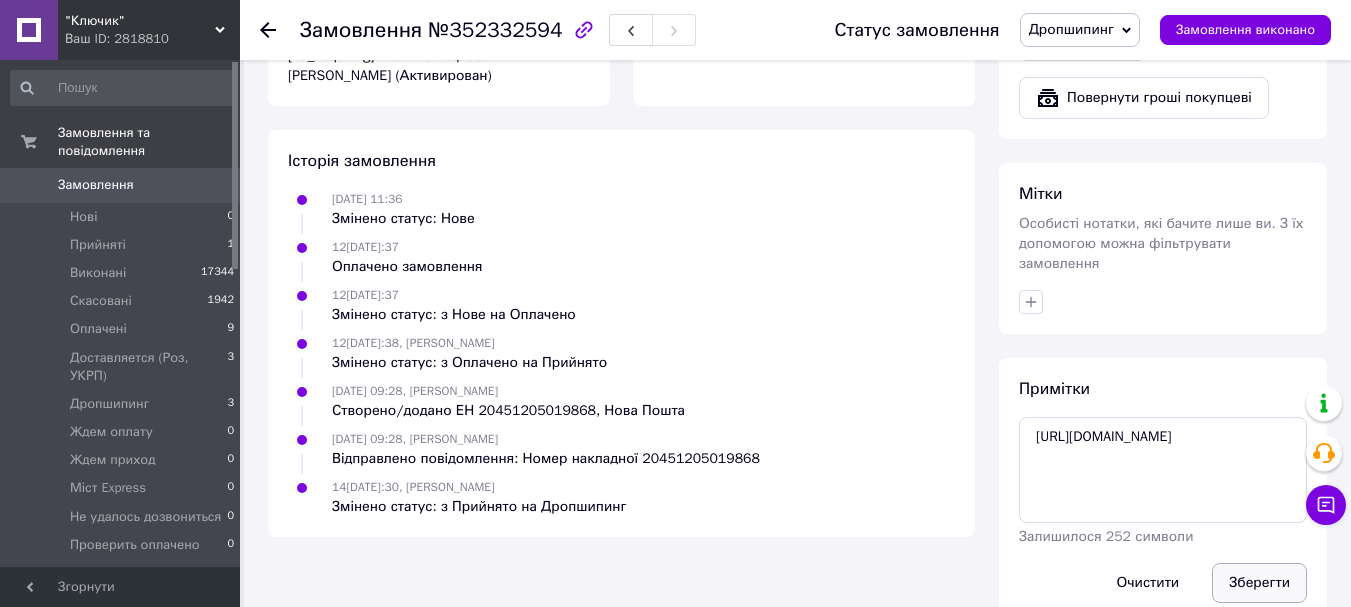 click on "Зберегти" at bounding box center (1259, 583) 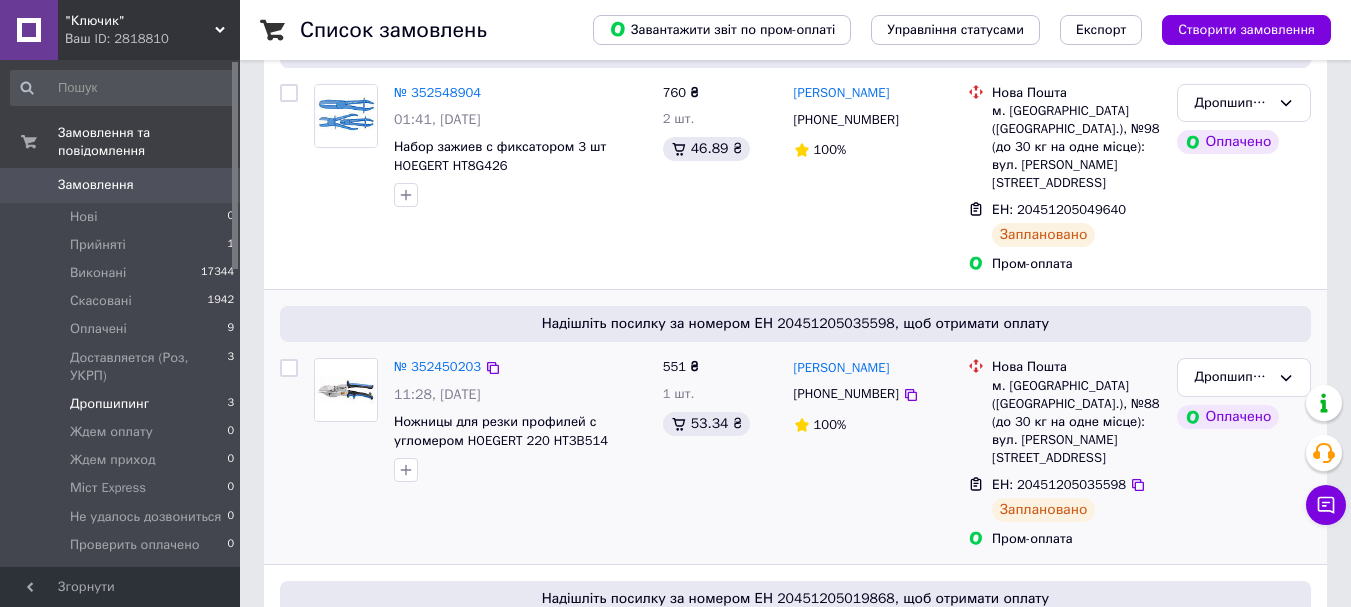 scroll, scrollTop: 500, scrollLeft: 0, axis: vertical 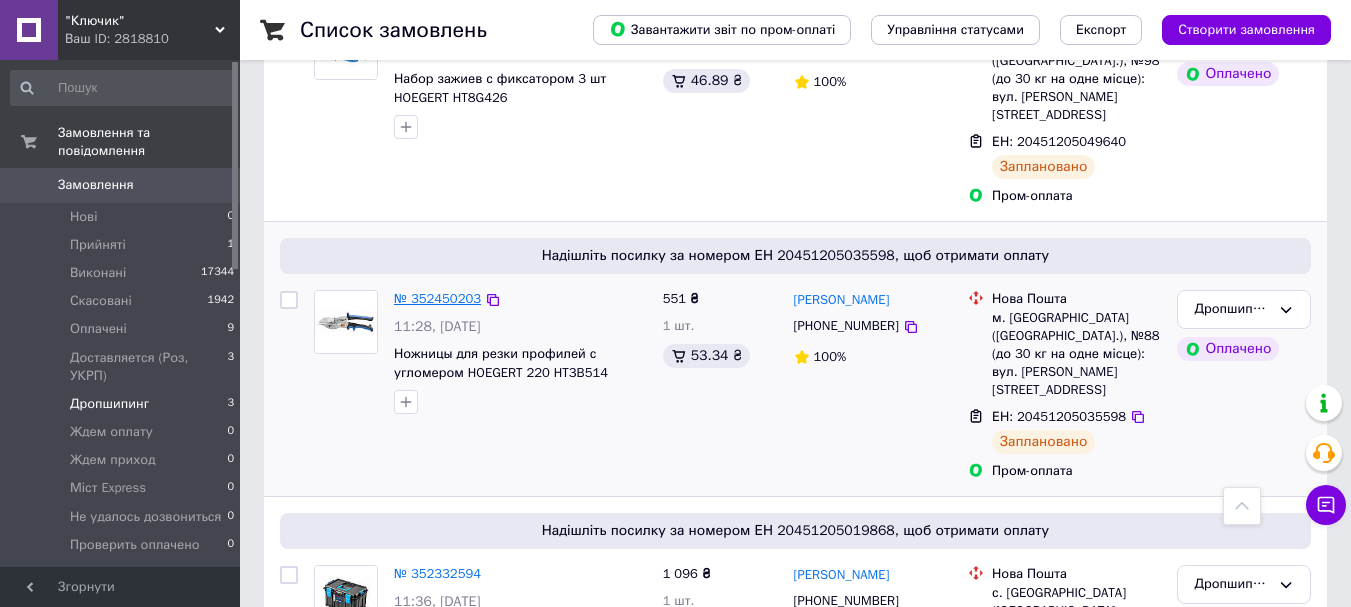 click on "№ 352450203" at bounding box center [437, 298] 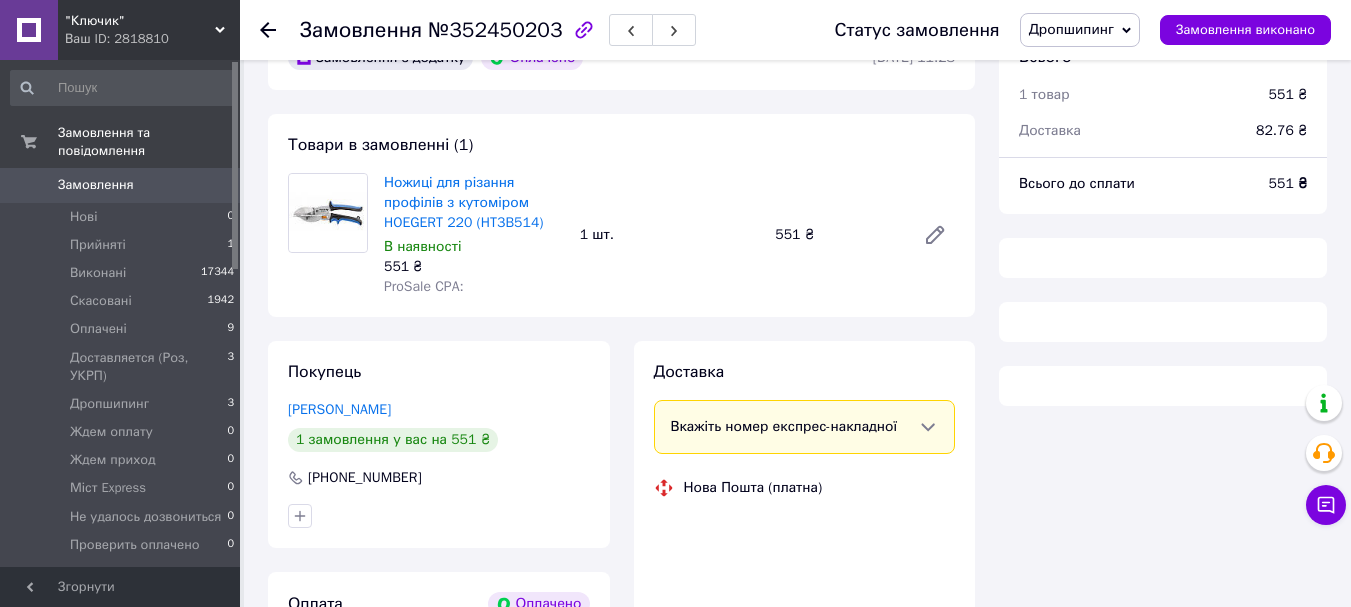 scroll, scrollTop: 655, scrollLeft: 0, axis: vertical 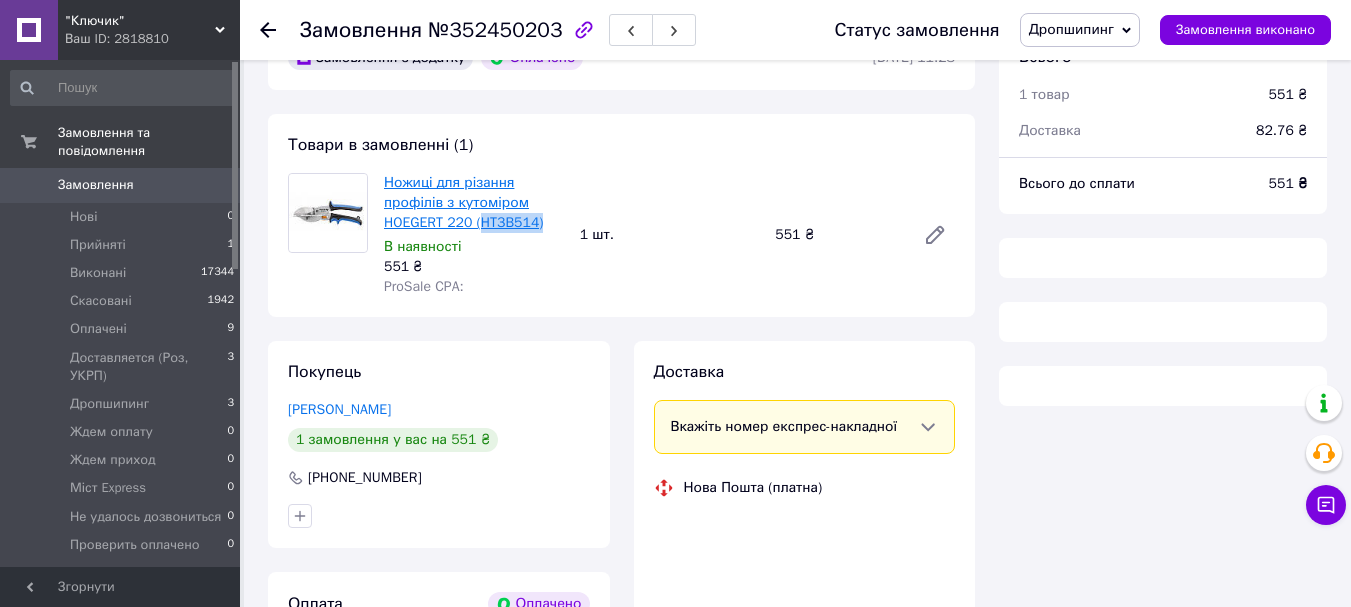 drag, startPoint x: 540, startPoint y: 202, endPoint x: 481, endPoint y: 210, distance: 59.5399 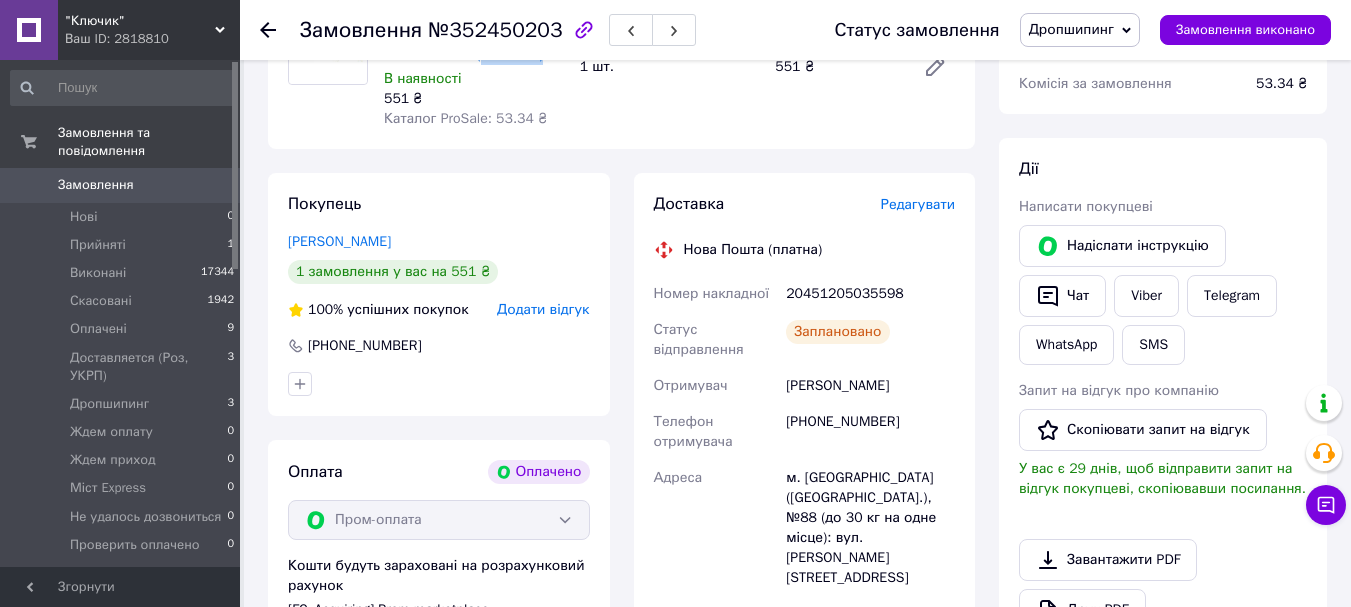 scroll, scrollTop: 1355, scrollLeft: 0, axis: vertical 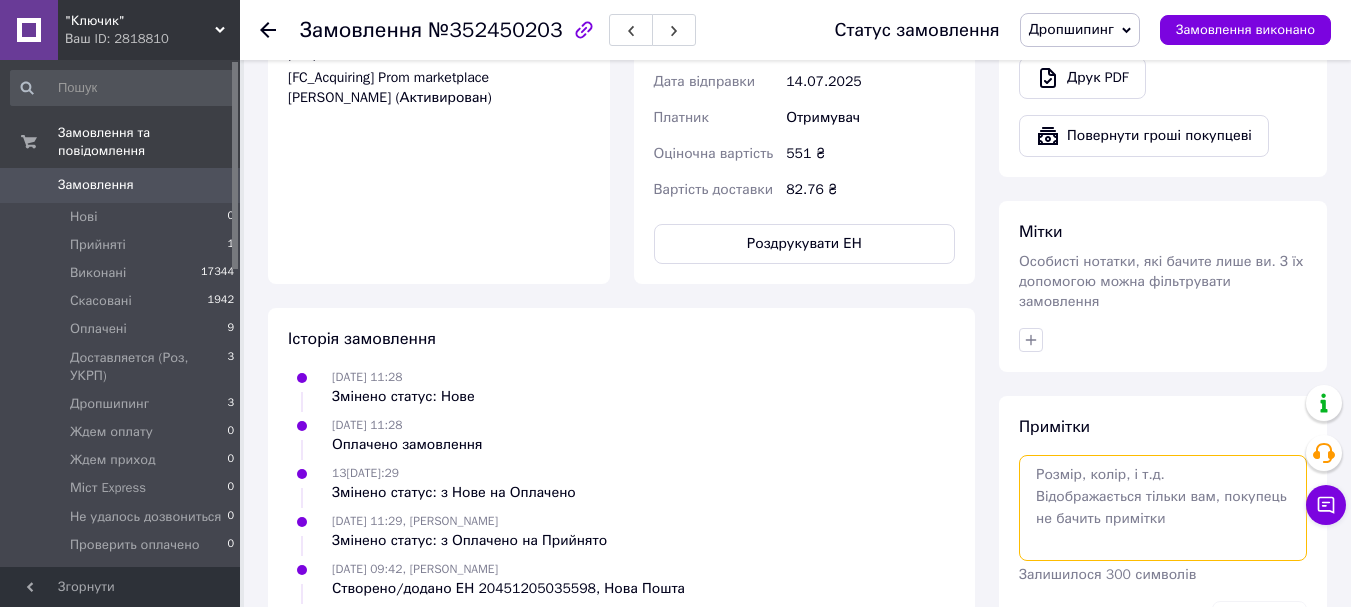 click at bounding box center (1163, 508) 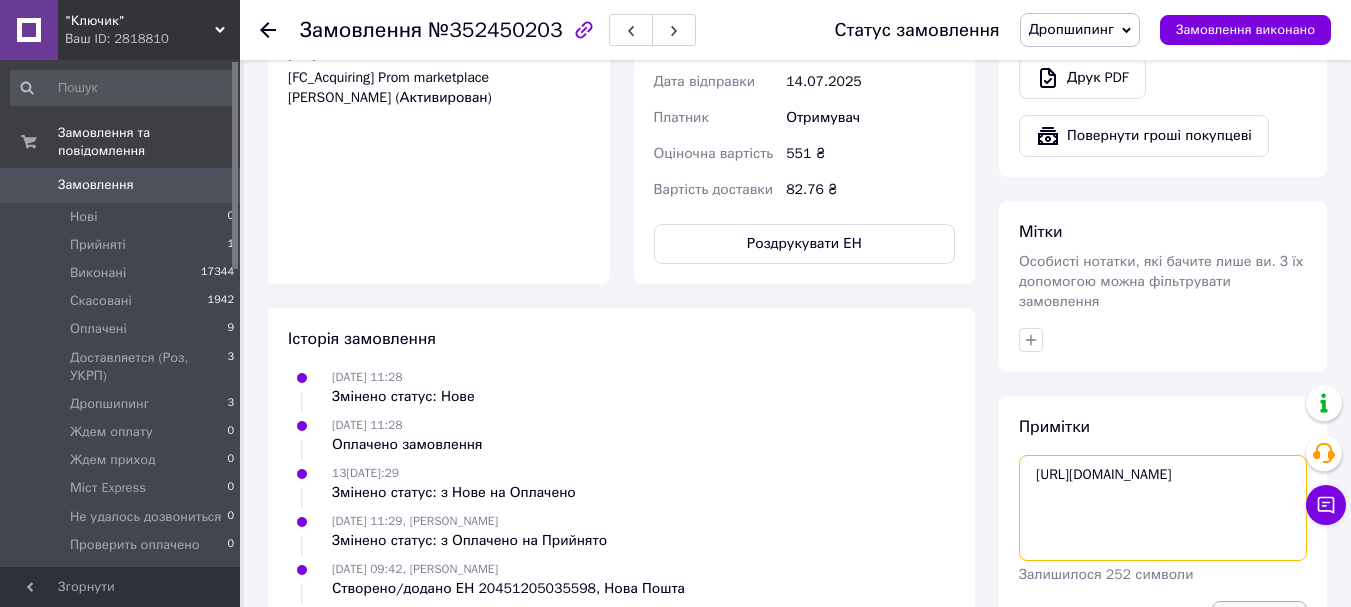 type on "[URL][DOMAIN_NAME]" 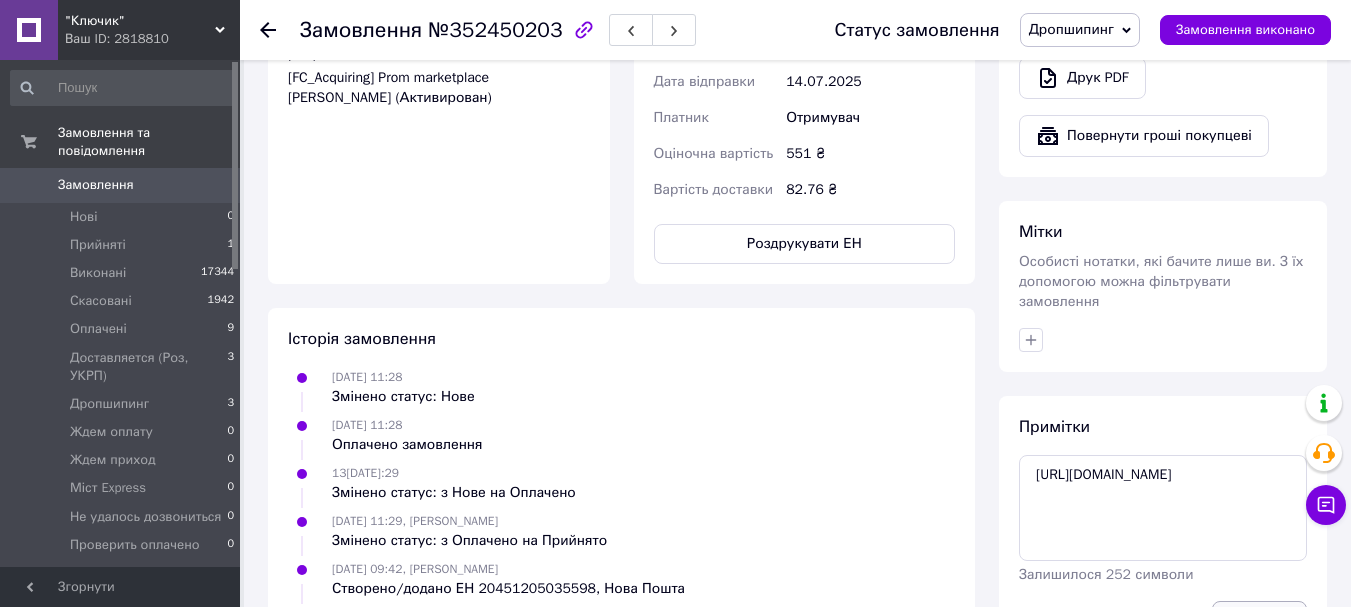 click on "Зберегти" at bounding box center (1259, 621) 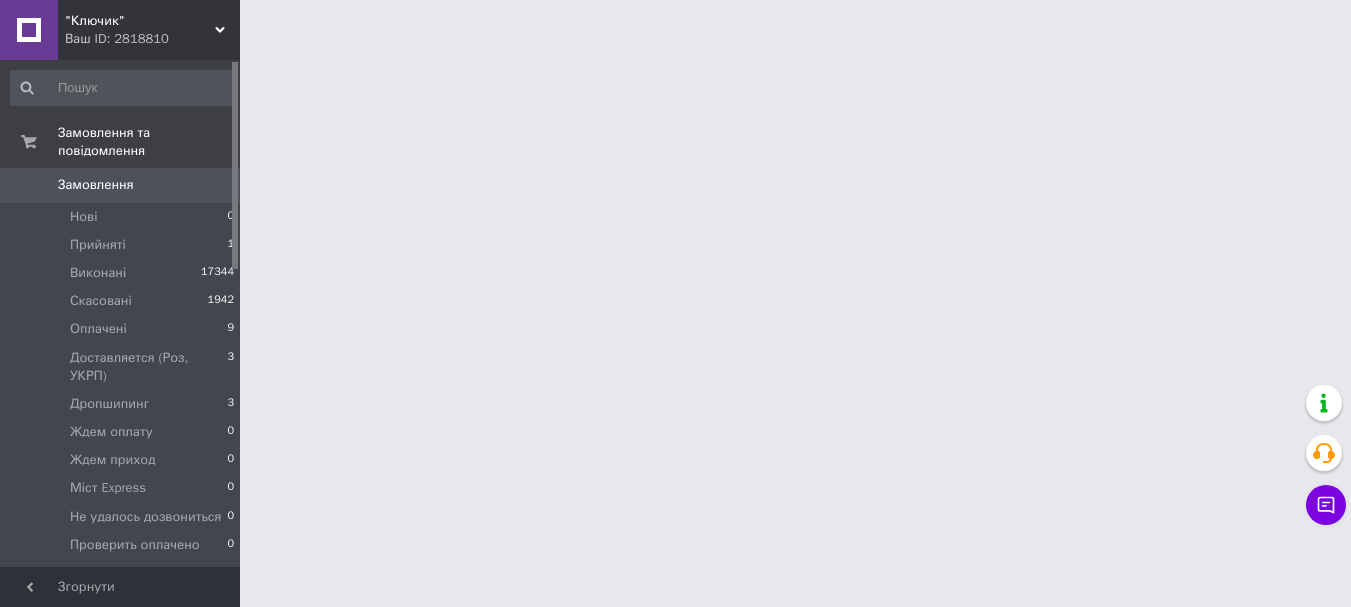 scroll, scrollTop: 0, scrollLeft: 0, axis: both 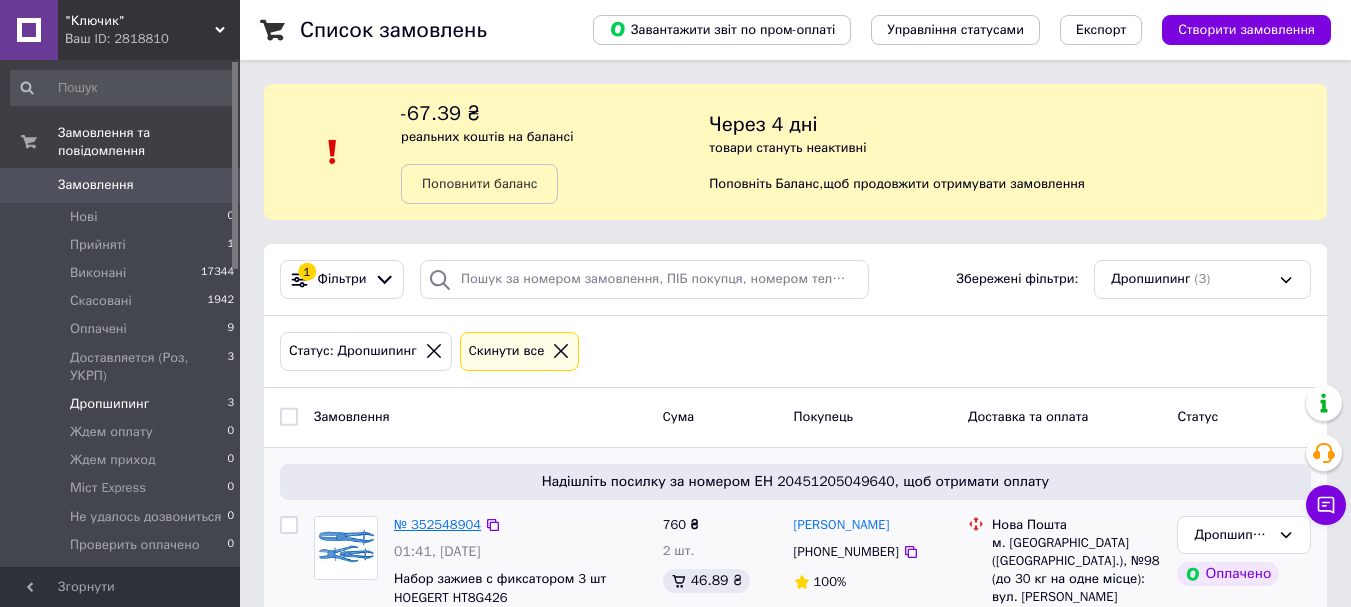 click on "№ 352548904" at bounding box center (437, 524) 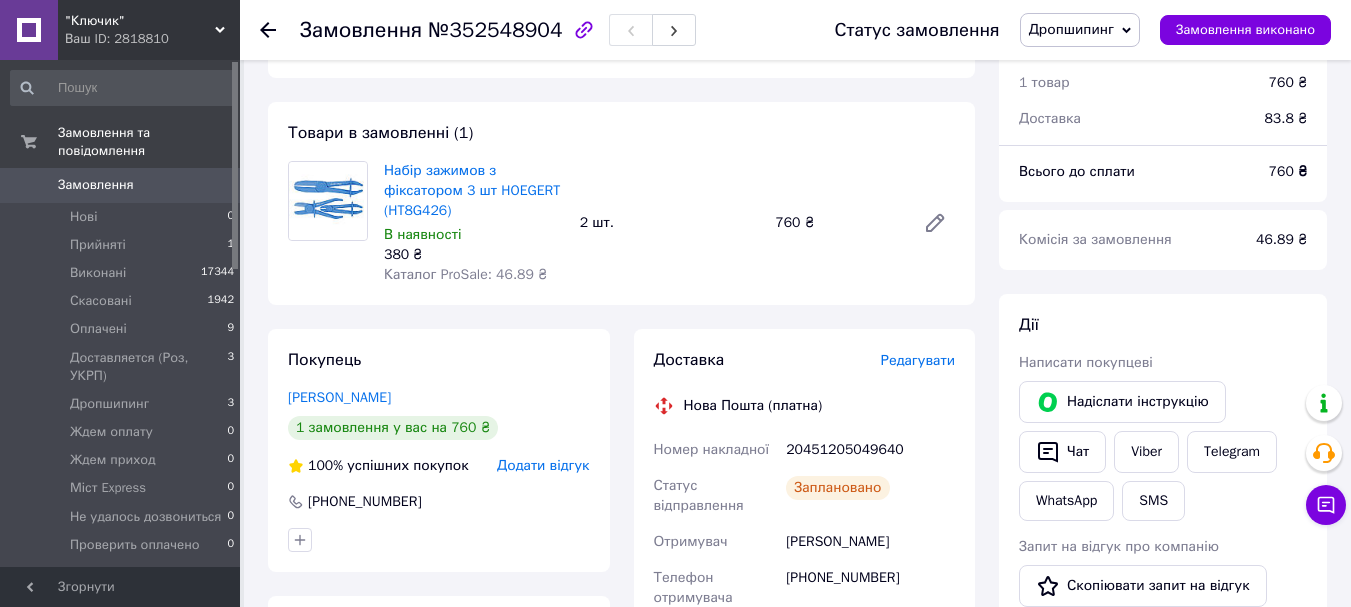 scroll, scrollTop: 600, scrollLeft: 0, axis: vertical 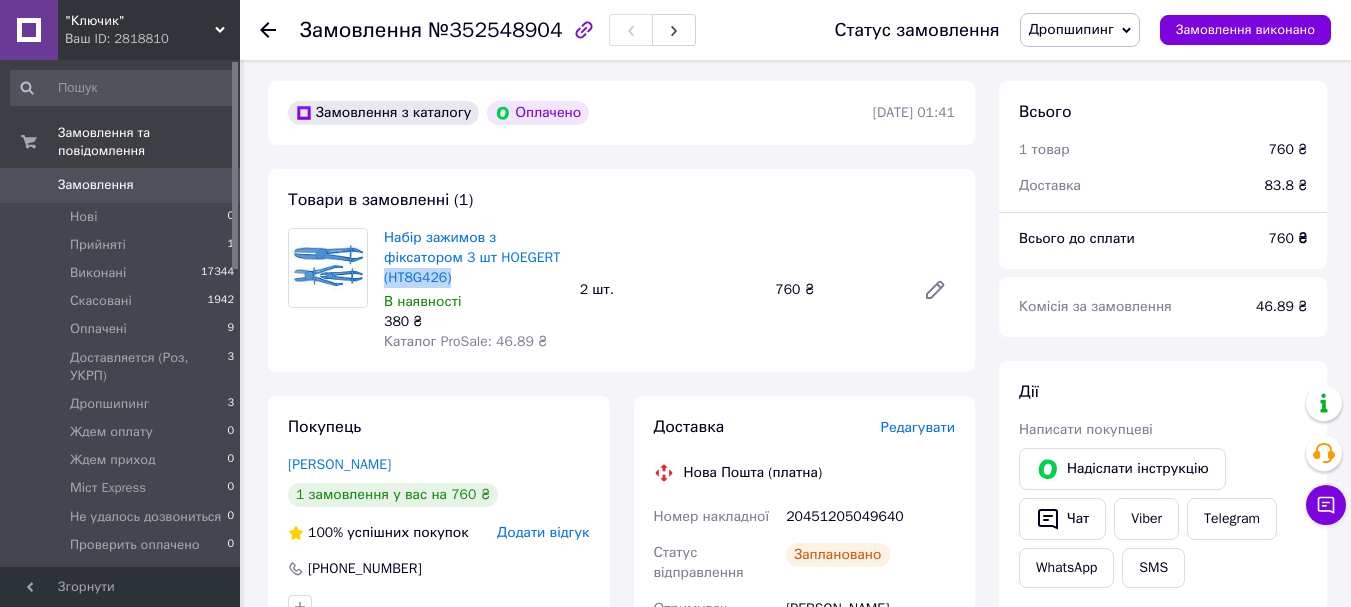 drag, startPoint x: 458, startPoint y: 255, endPoint x: 381, endPoint y: 256, distance: 77.00649 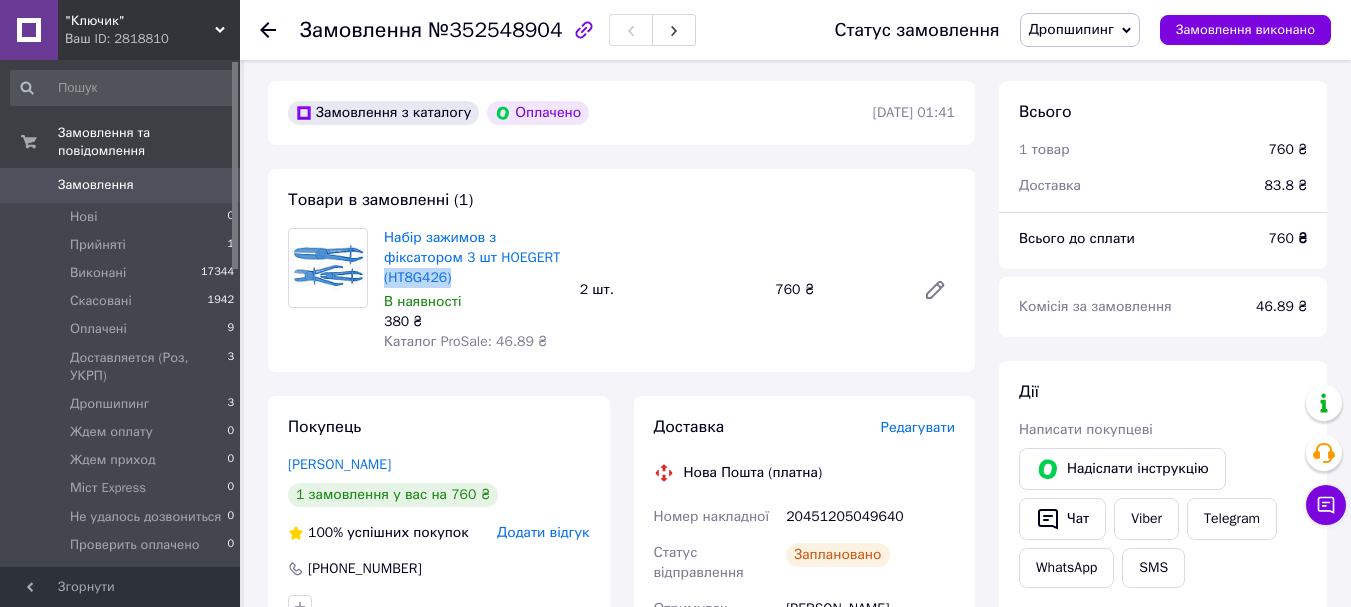 click on "Набір зажимов з фіксатором 3 шт HOEGERT  (HT8G426)" at bounding box center (474, 258) 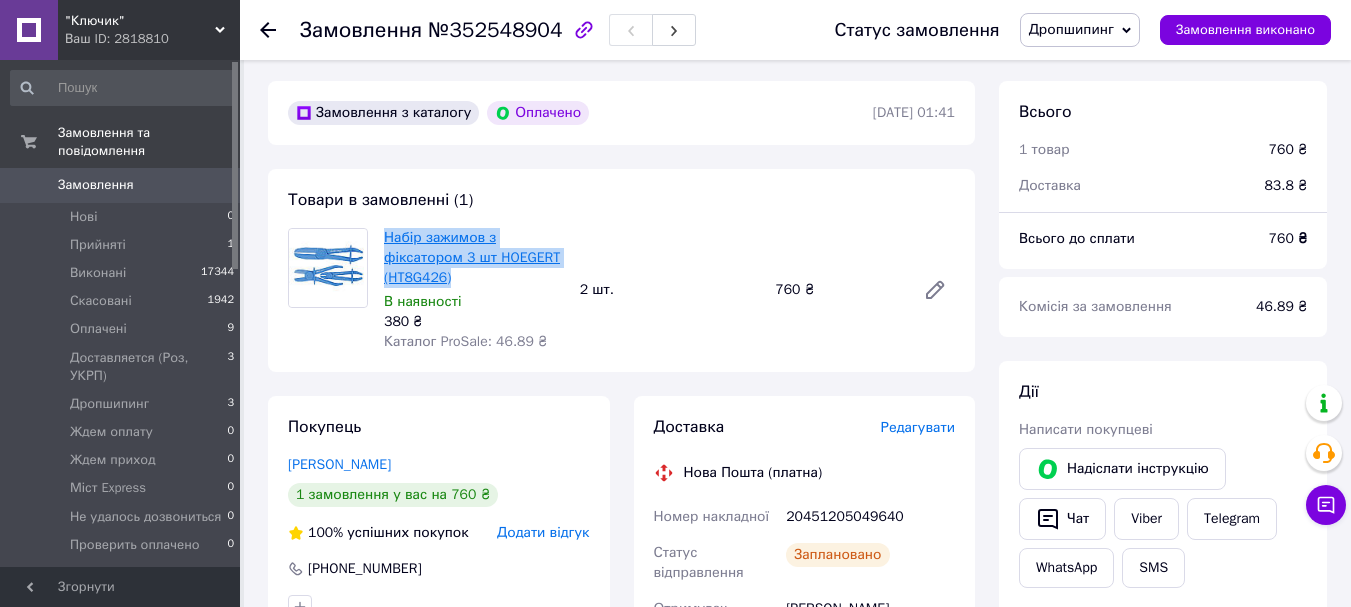 drag, startPoint x: 474, startPoint y: 255, endPoint x: 385, endPoint y: 217, distance: 96.77293 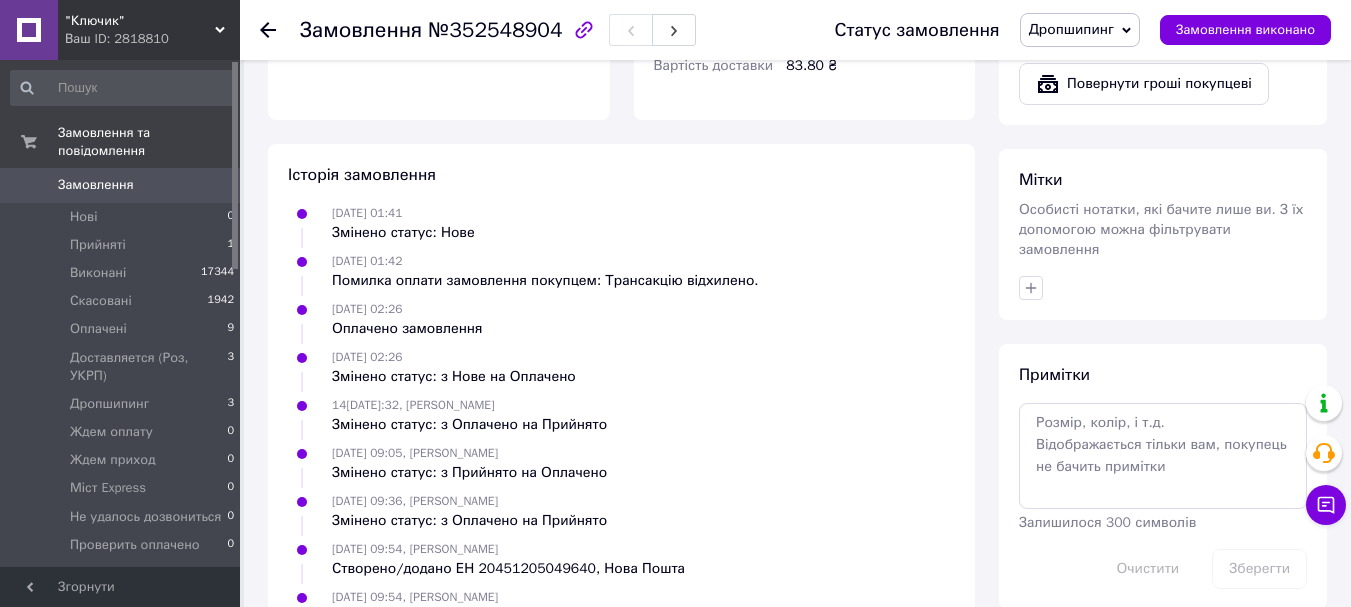 scroll, scrollTop: 1455, scrollLeft: 0, axis: vertical 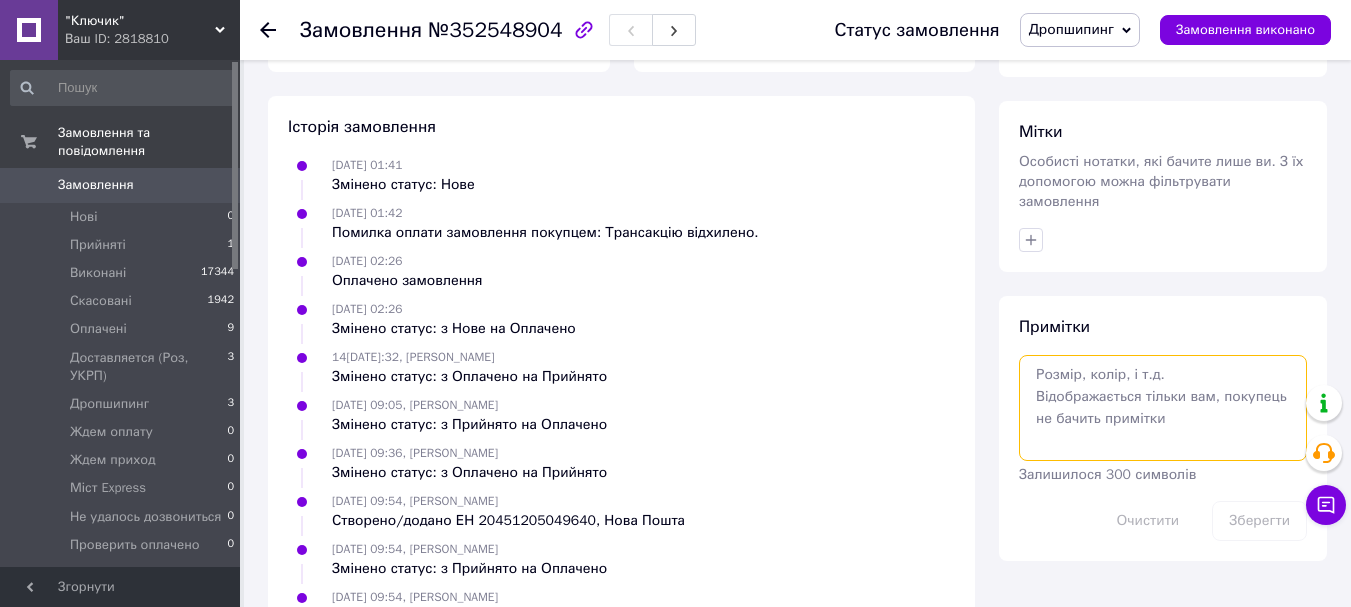 click at bounding box center [1163, 408] 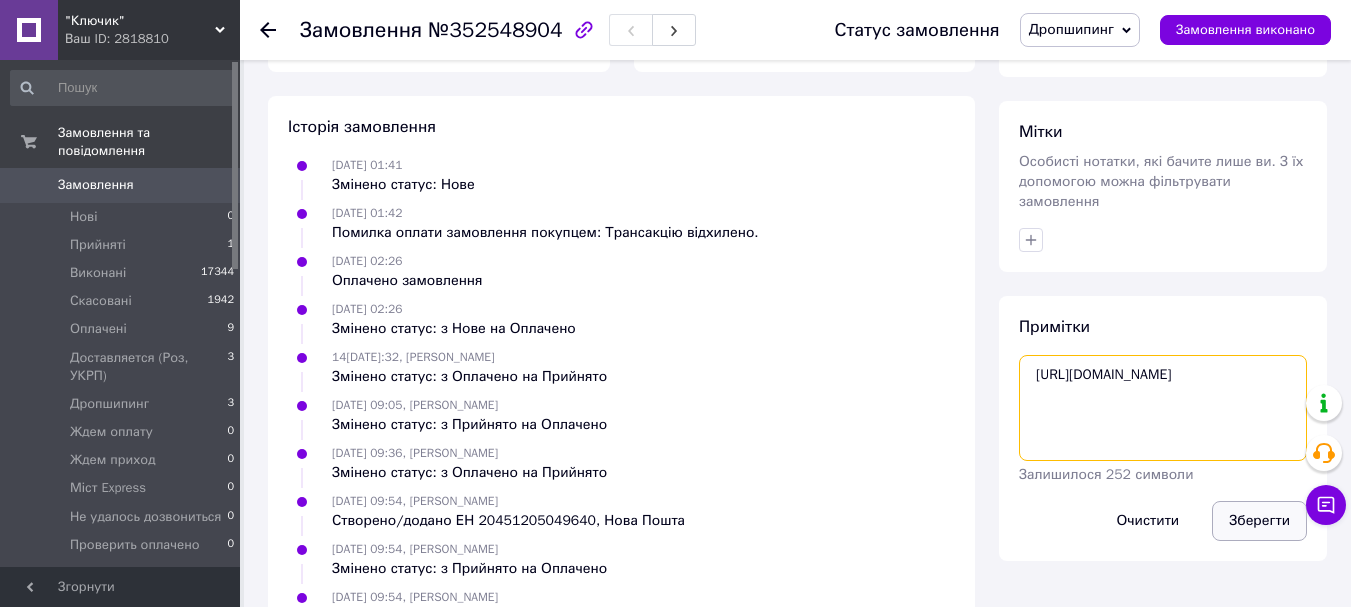 type on "[URL][DOMAIN_NAME]" 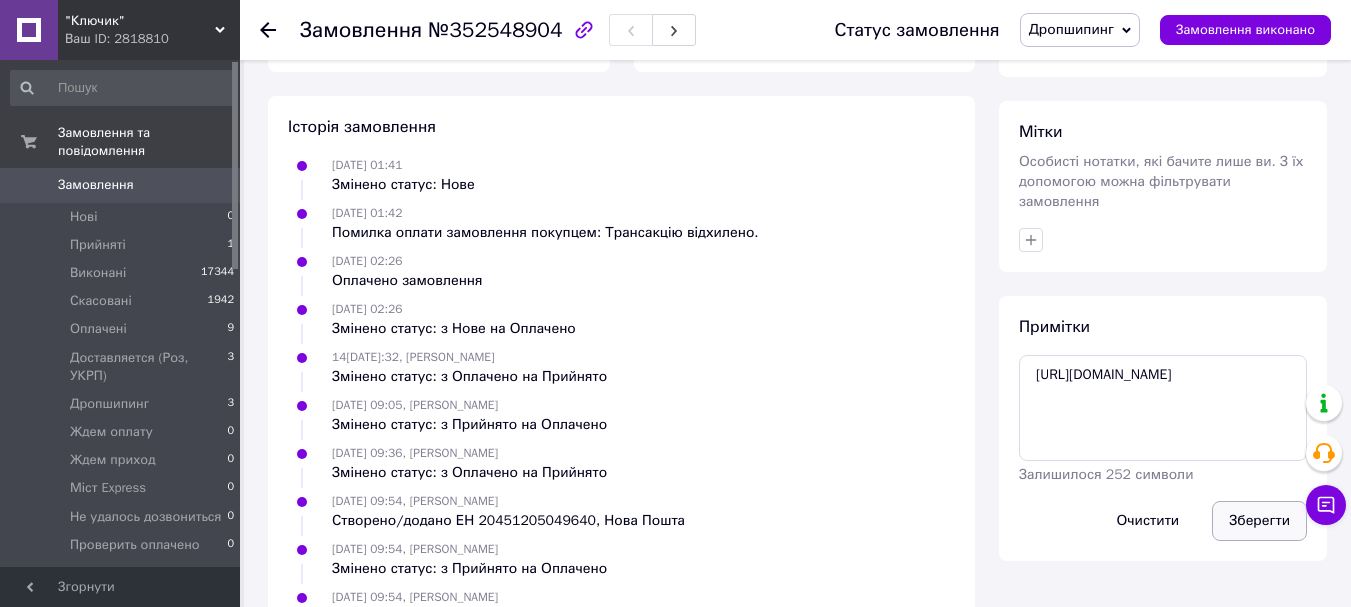 click on "Зберегти" at bounding box center [1259, 521] 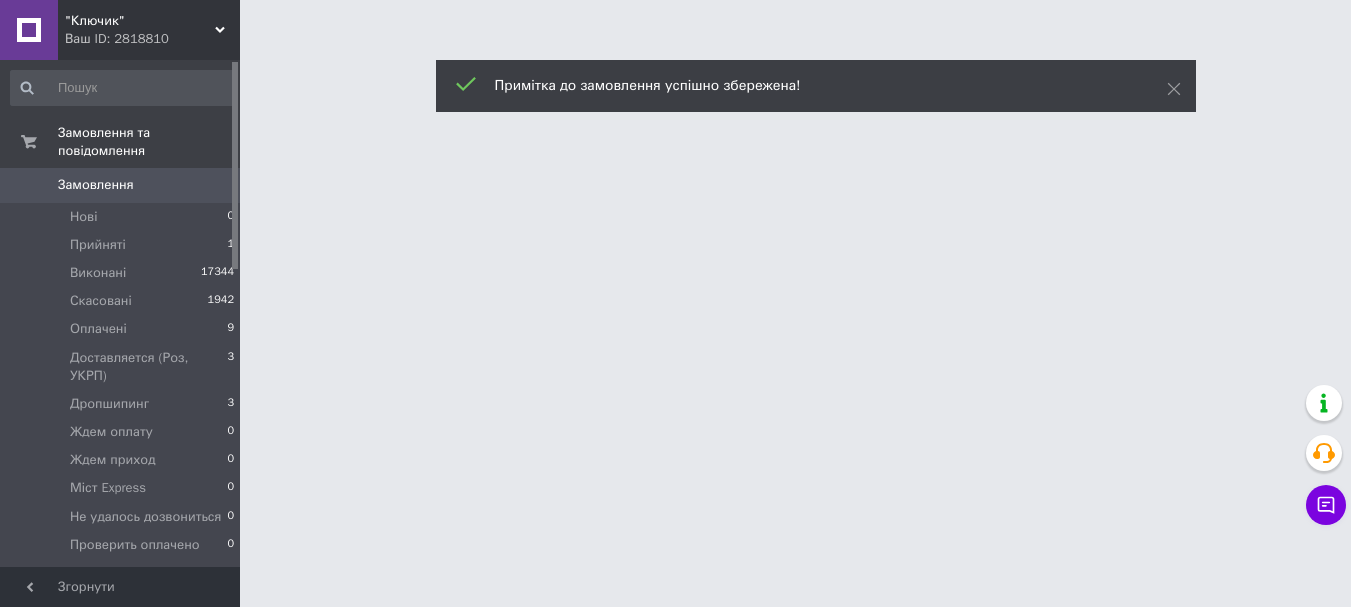 scroll, scrollTop: 0, scrollLeft: 0, axis: both 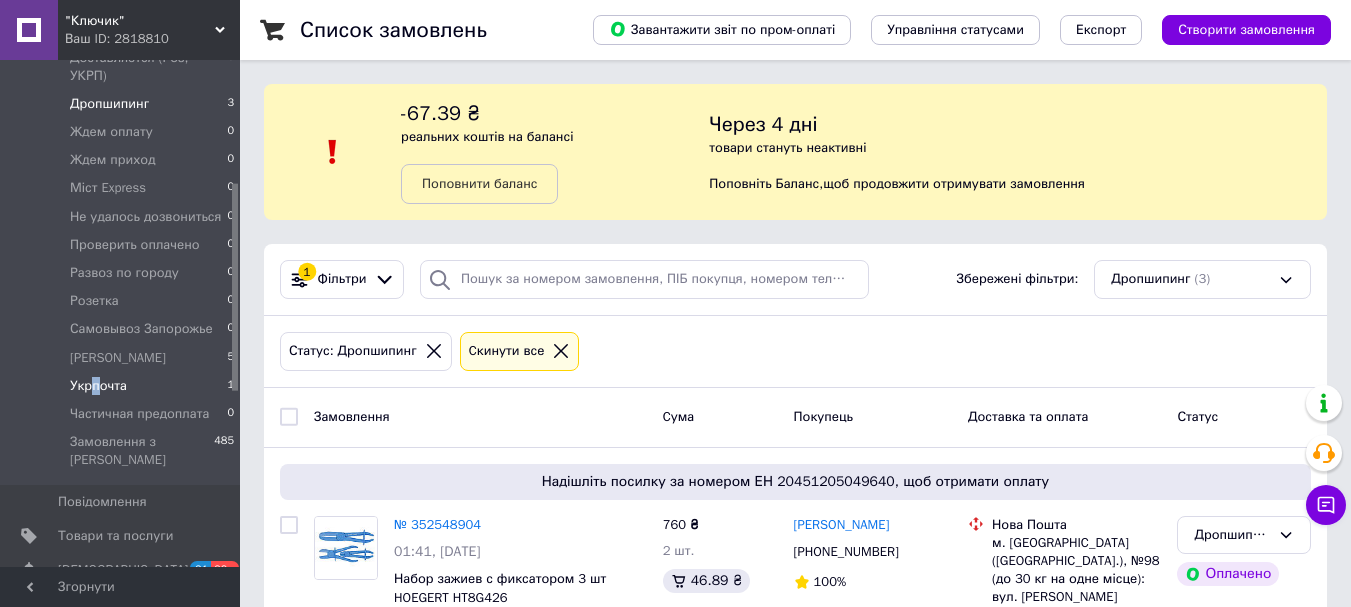 click on "Укрпочта" at bounding box center (98, 386) 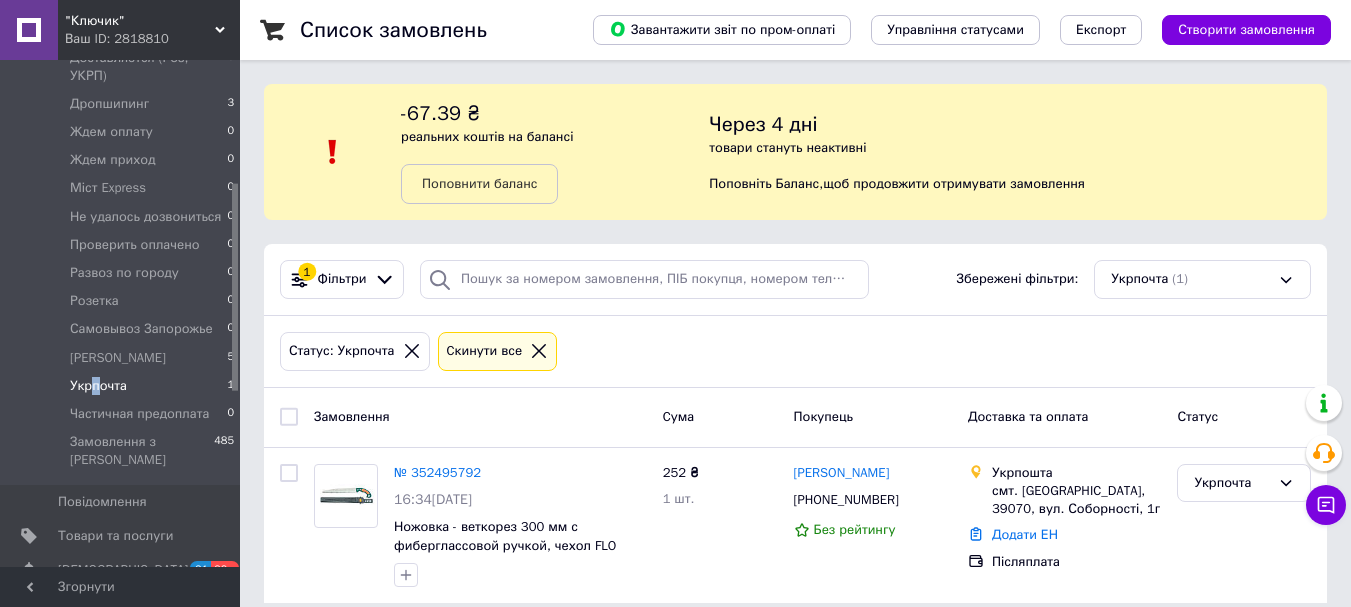 scroll, scrollTop: 20, scrollLeft: 0, axis: vertical 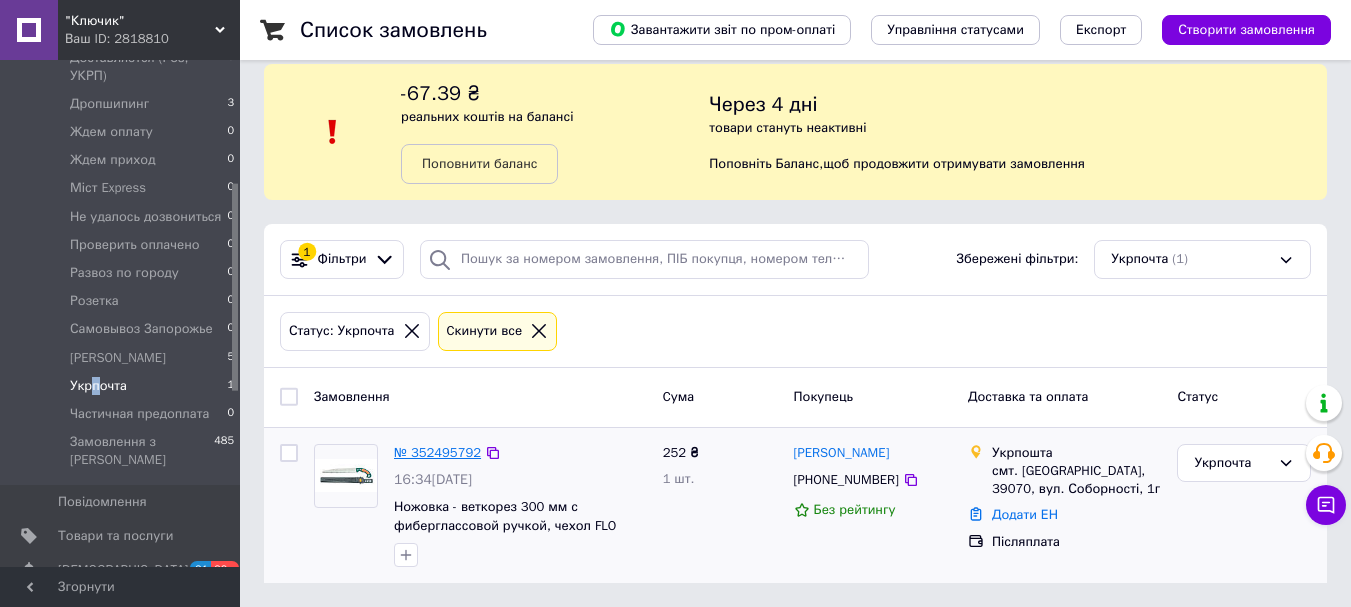 click on "№ 352495792" at bounding box center [437, 452] 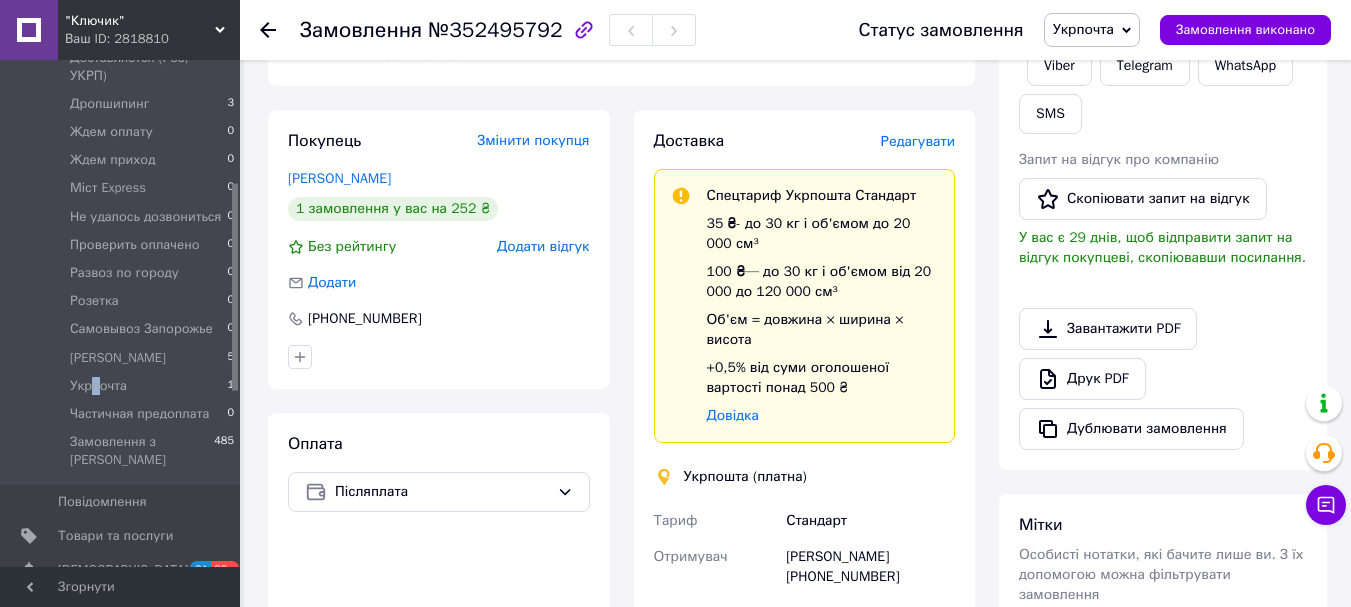 scroll, scrollTop: 320, scrollLeft: 0, axis: vertical 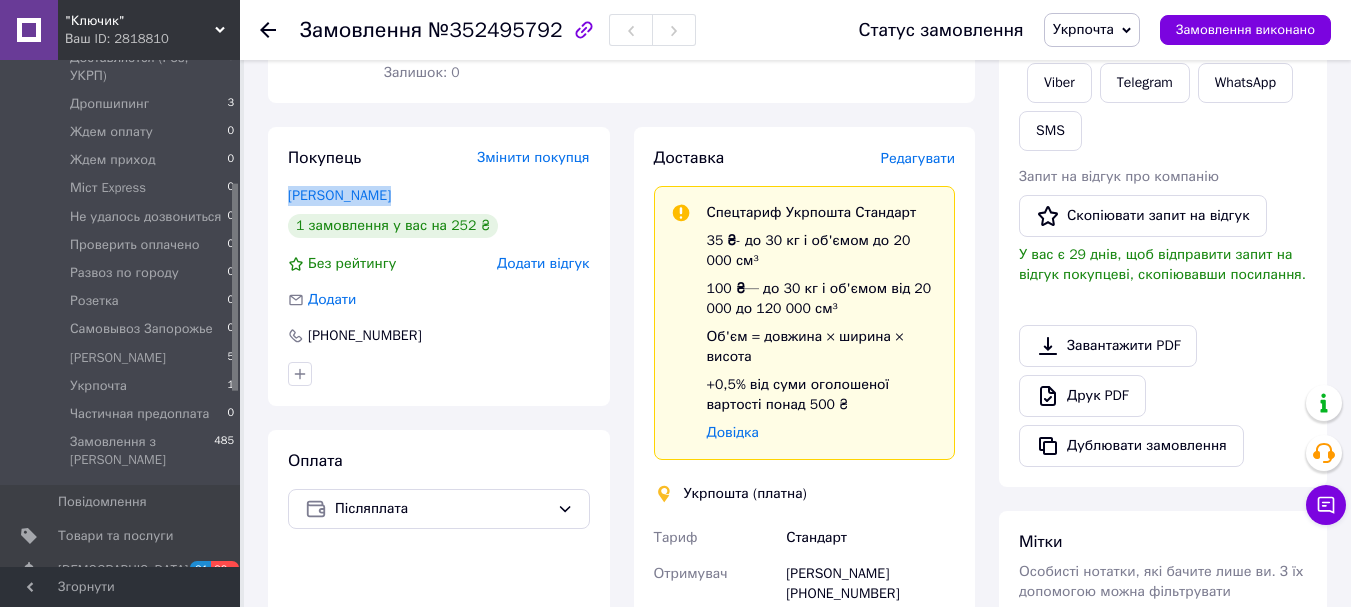 drag, startPoint x: 286, startPoint y: 203, endPoint x: 390, endPoint y: 200, distance: 104.04326 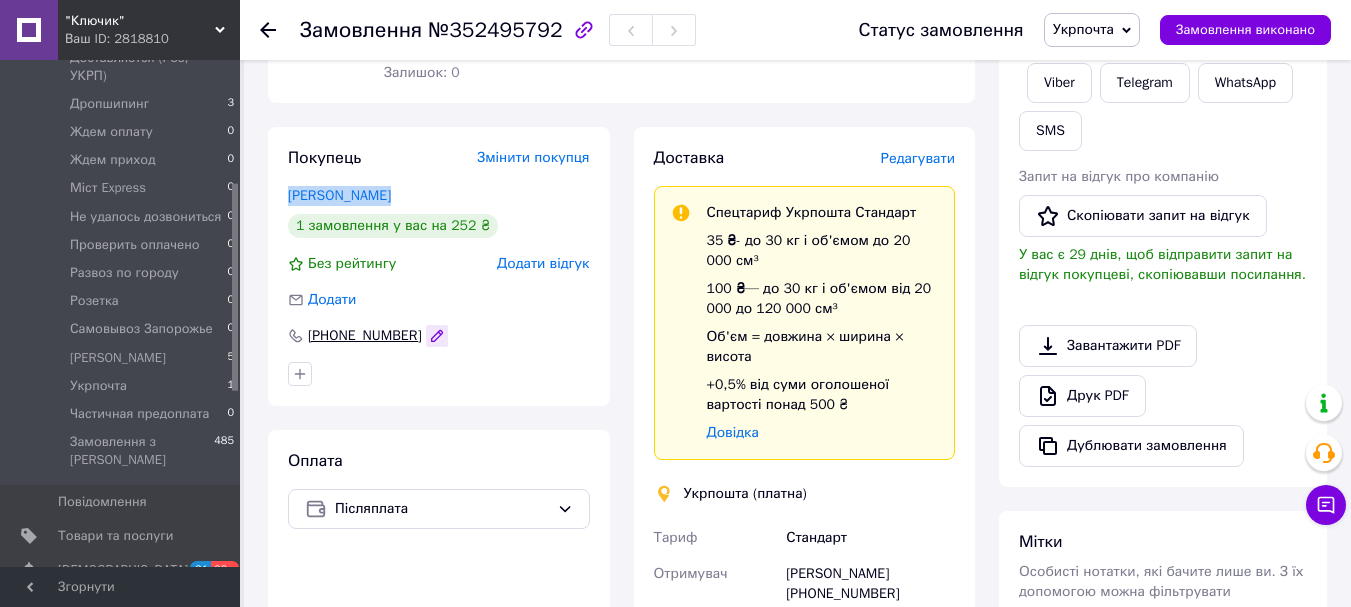 click at bounding box center [437, 336] 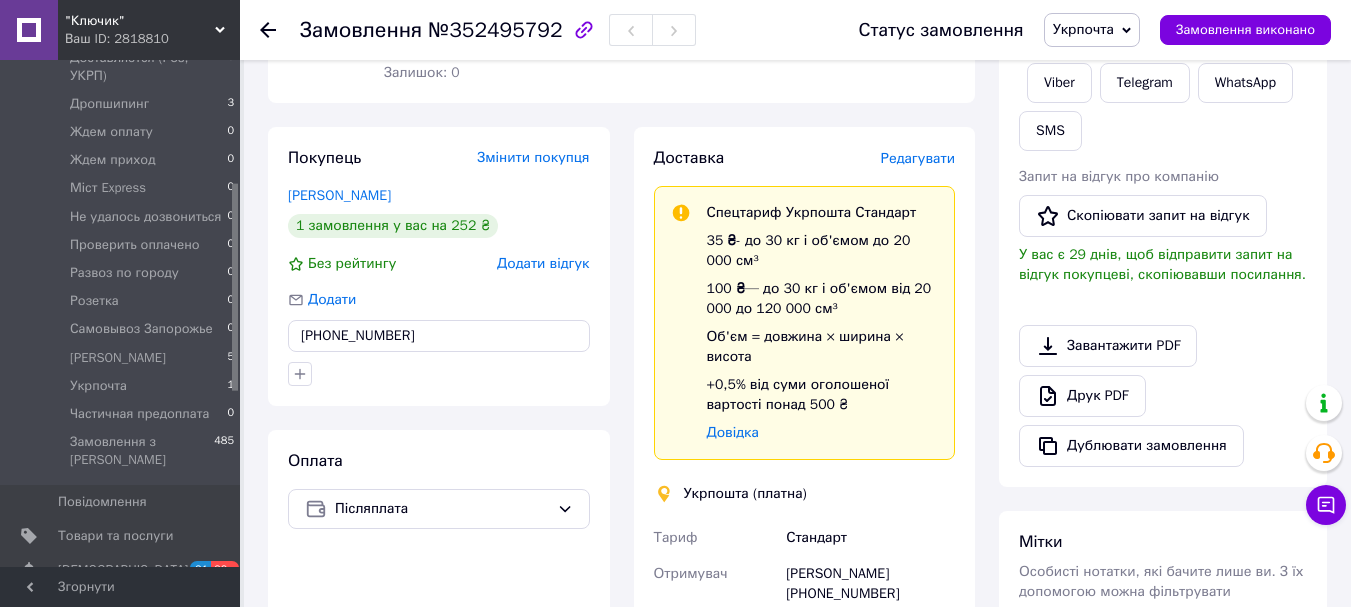 click on "[PHONE_NUMBER]" at bounding box center [439, 336] 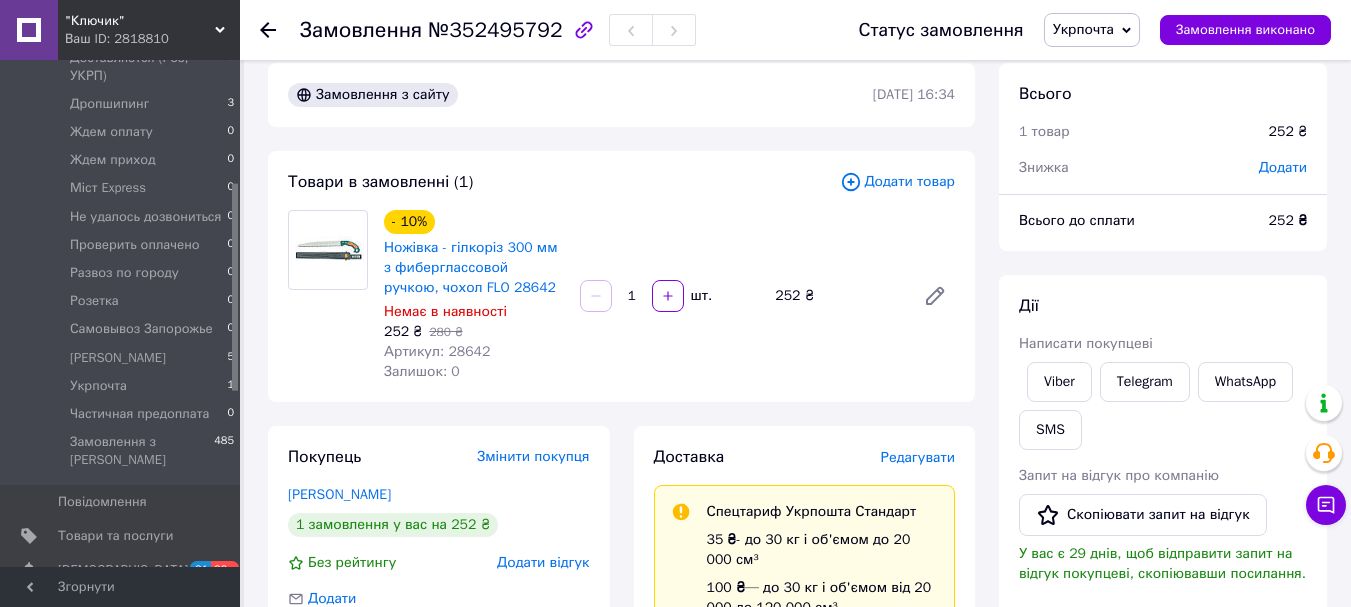 scroll, scrollTop: 0, scrollLeft: 0, axis: both 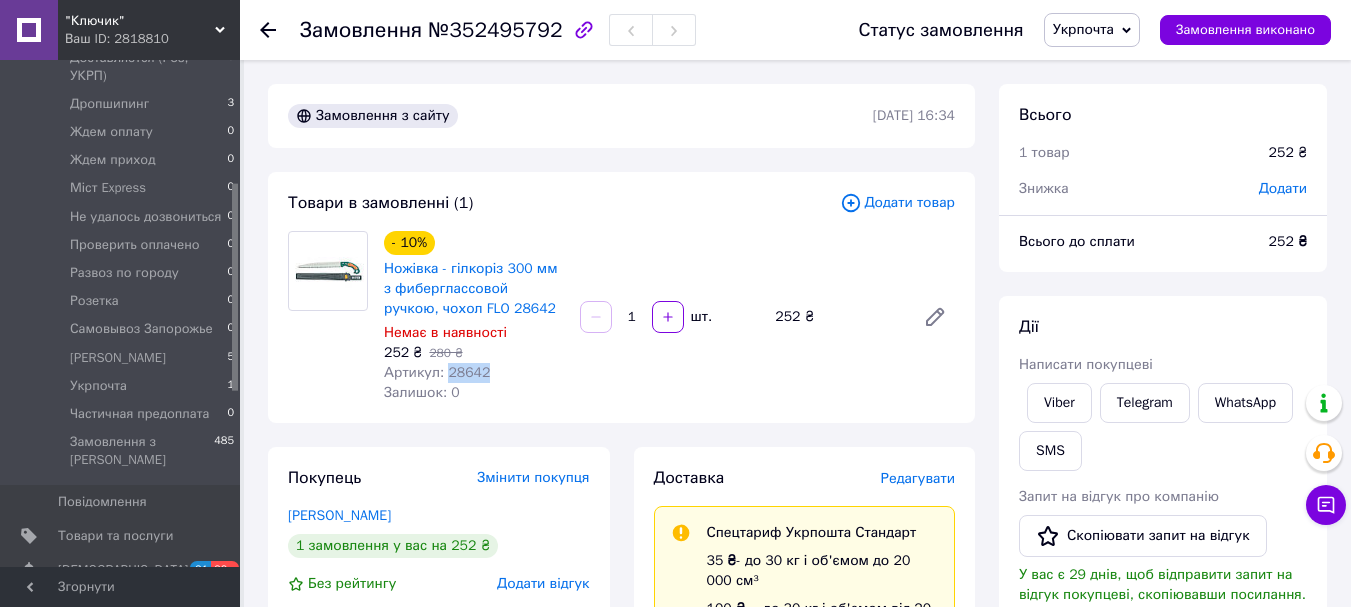 drag, startPoint x: 497, startPoint y: 368, endPoint x: 445, endPoint y: 370, distance: 52.03845 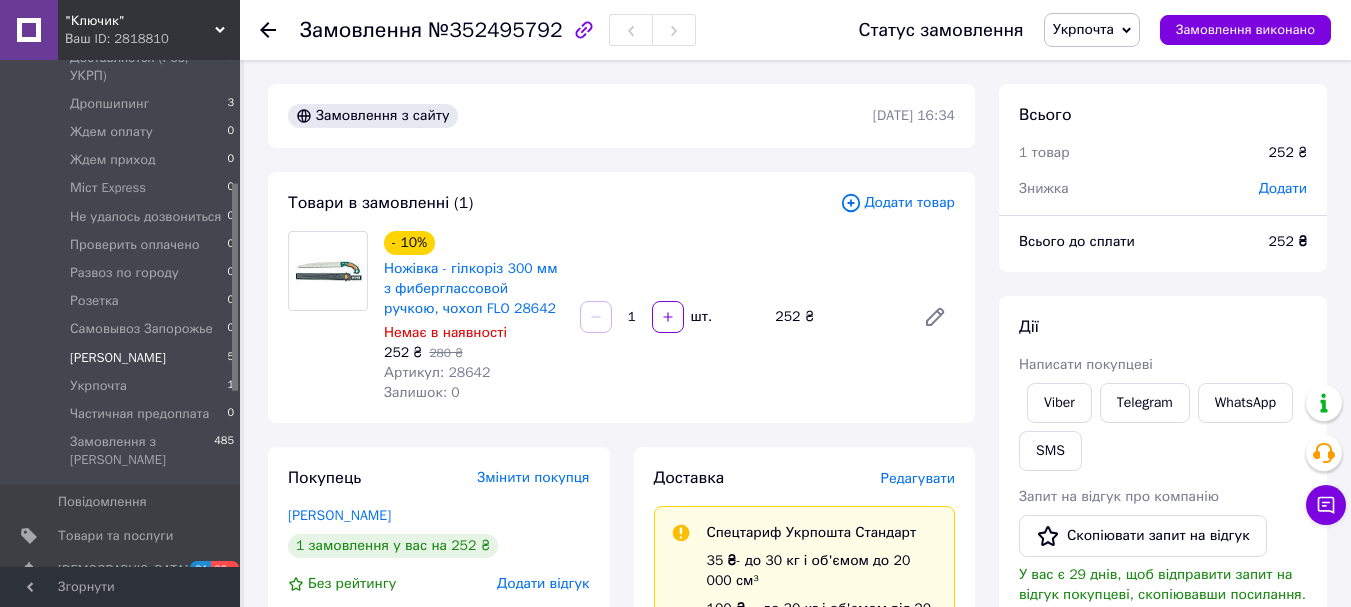 click on "[PERSON_NAME]" at bounding box center (118, 358) 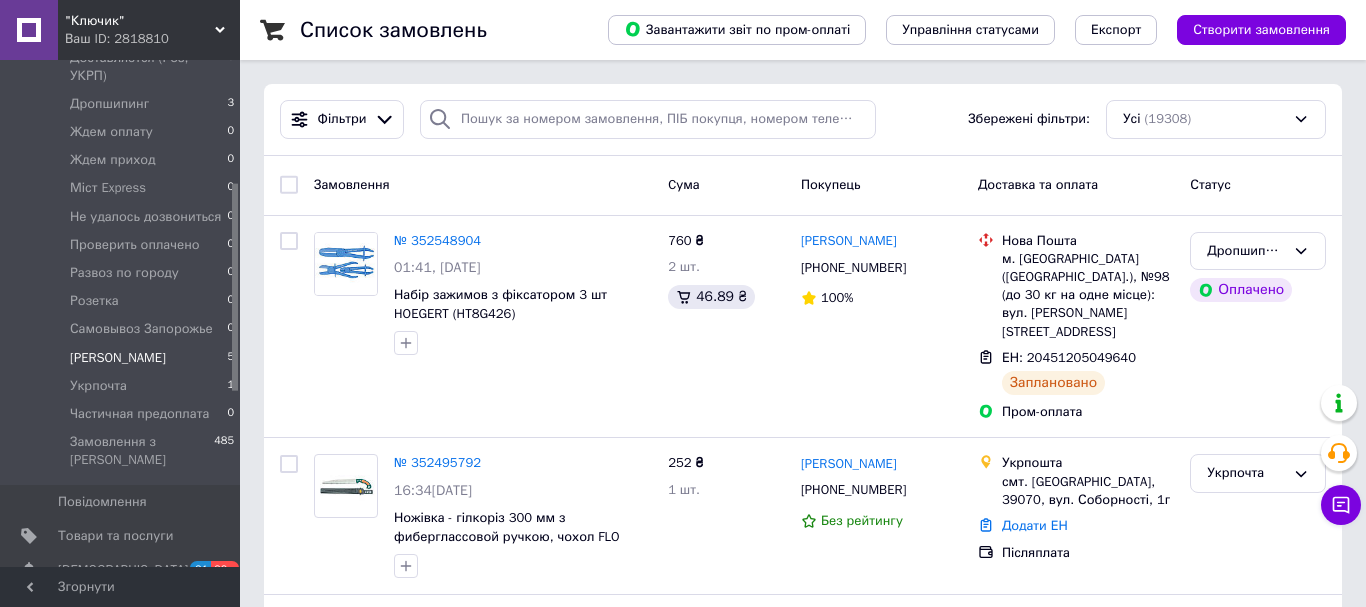 click on "[PERSON_NAME]" at bounding box center (118, 358) 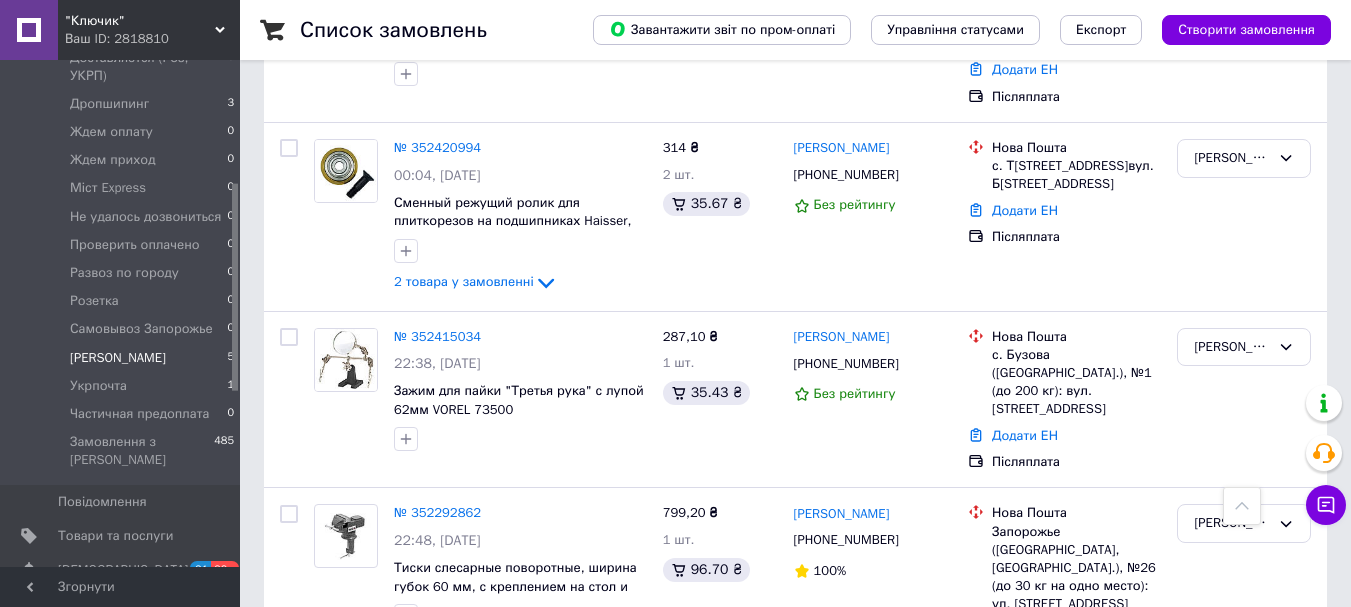 scroll, scrollTop: 741, scrollLeft: 0, axis: vertical 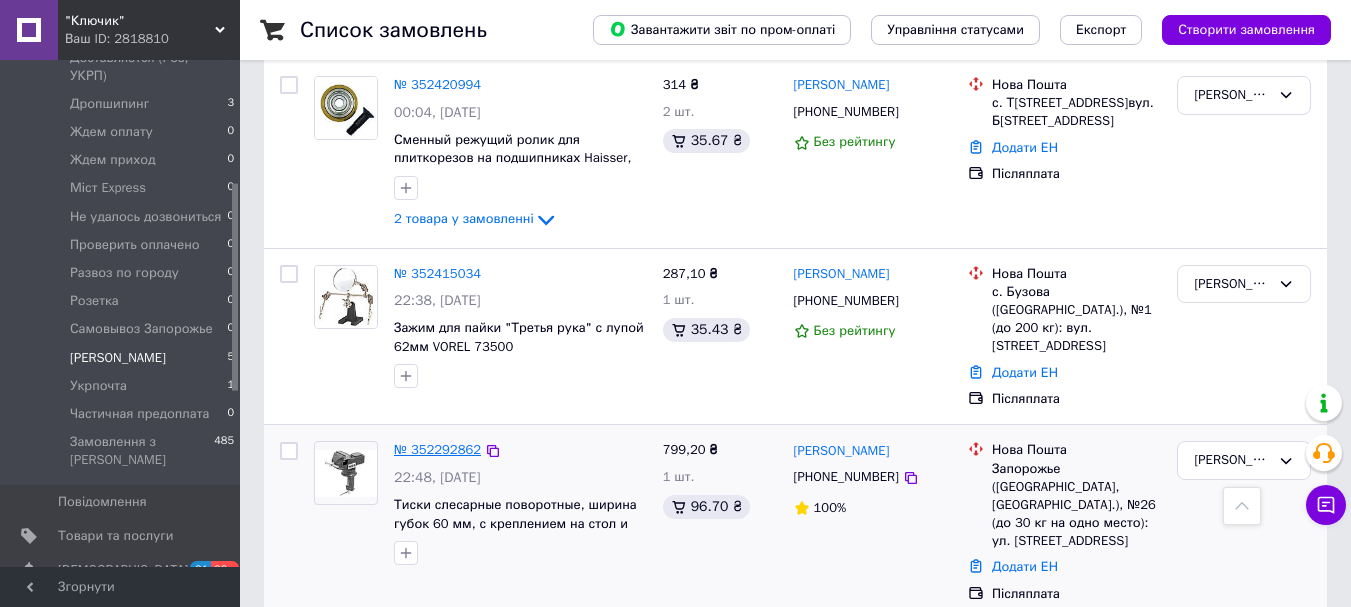 click on "№ 352292862" at bounding box center (437, 449) 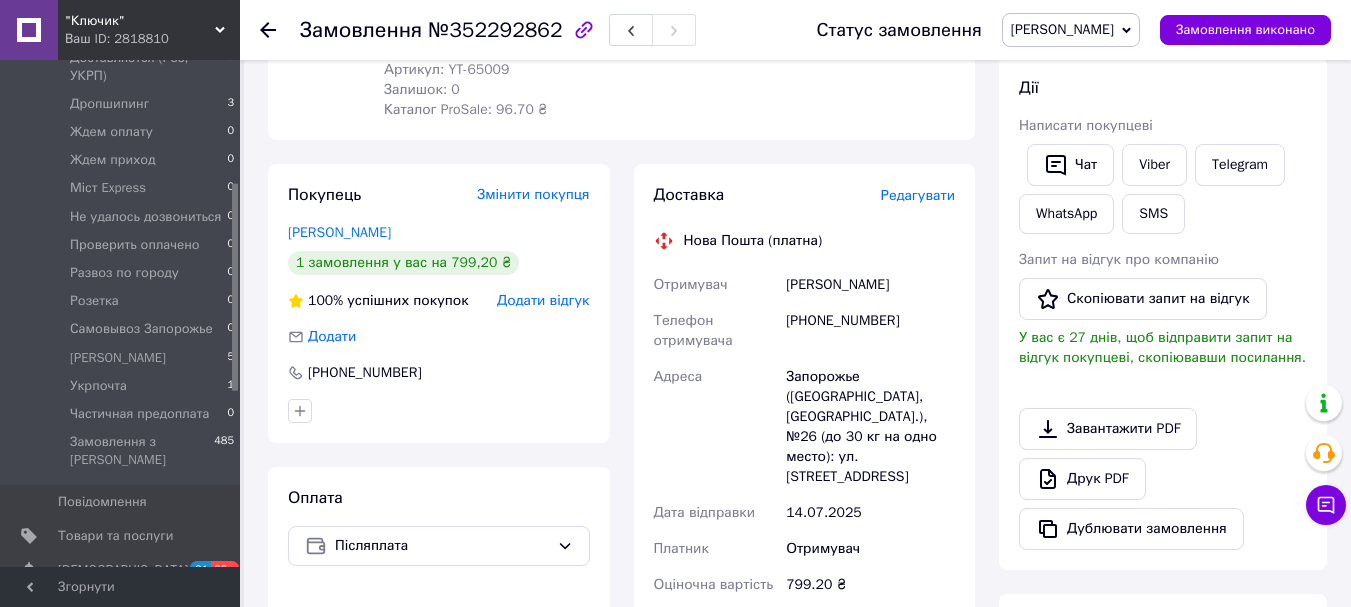 scroll, scrollTop: 341, scrollLeft: 0, axis: vertical 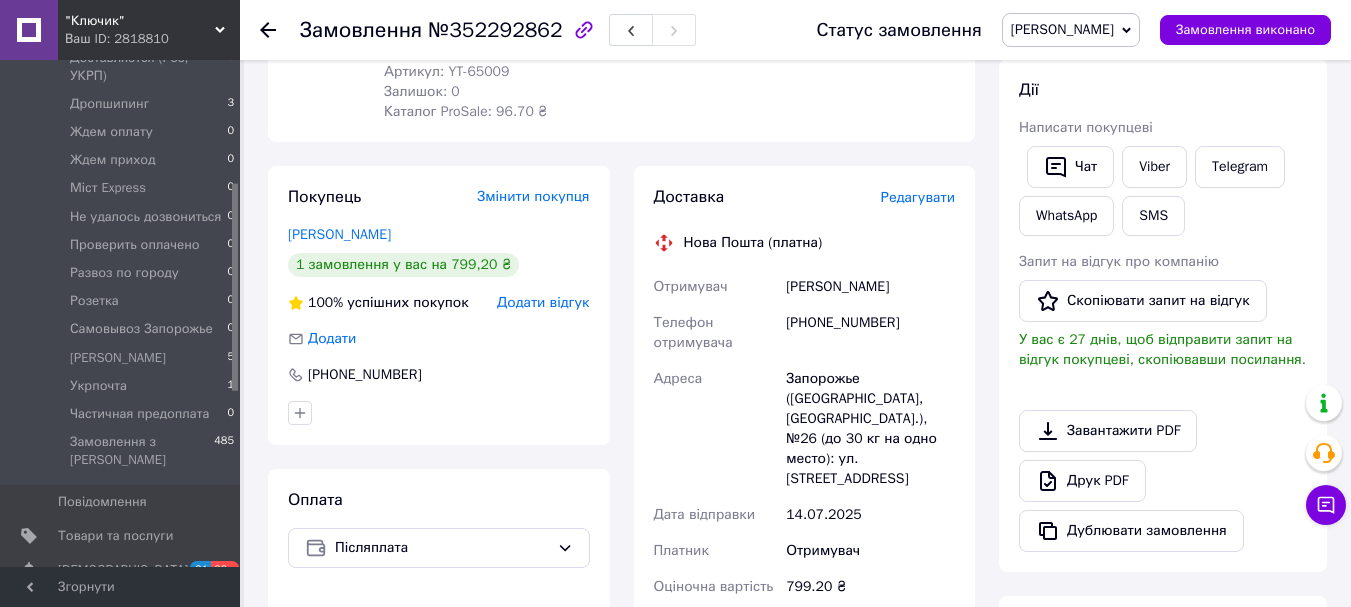 drag, startPoint x: 783, startPoint y: 270, endPoint x: 912, endPoint y: 272, distance: 129.0155 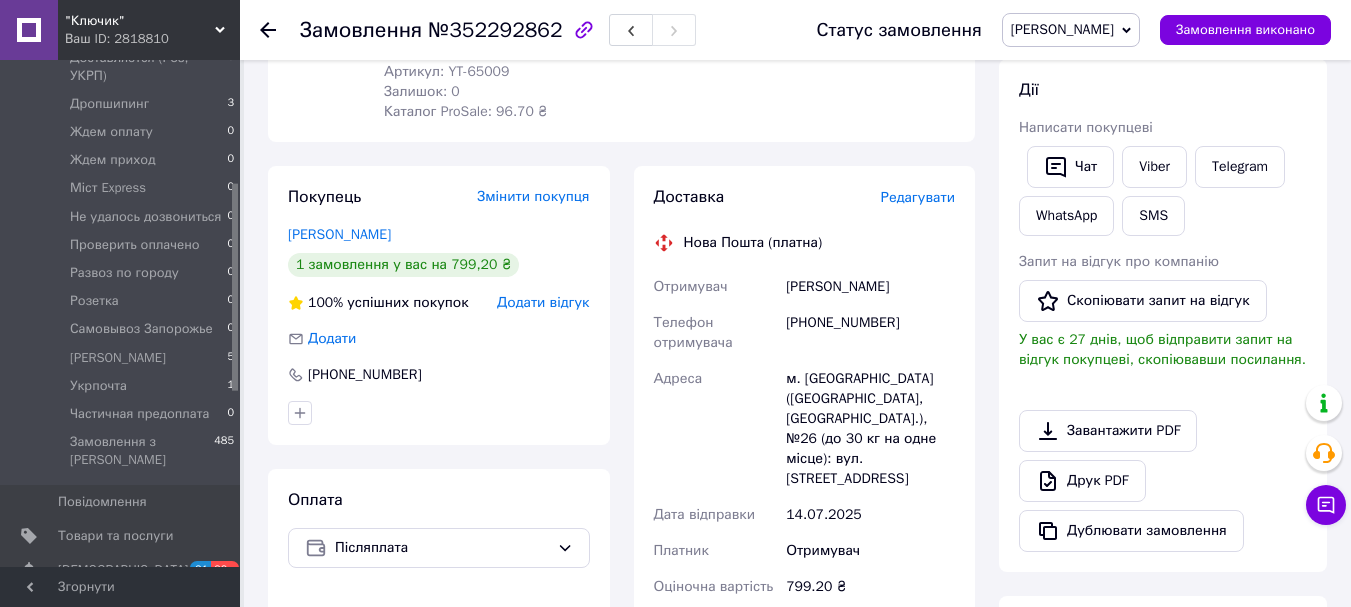 click on "[PHONE_NUMBER]" at bounding box center [439, 375] 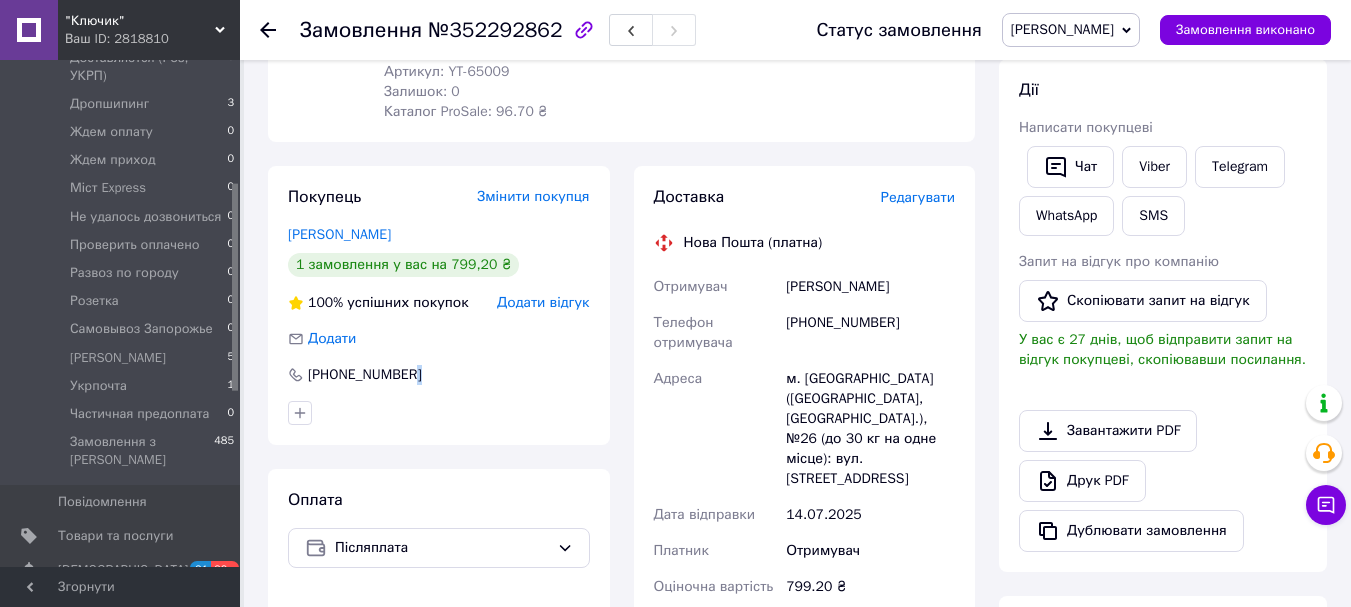 click on "[PHONE_NUMBER]" at bounding box center (439, 375) 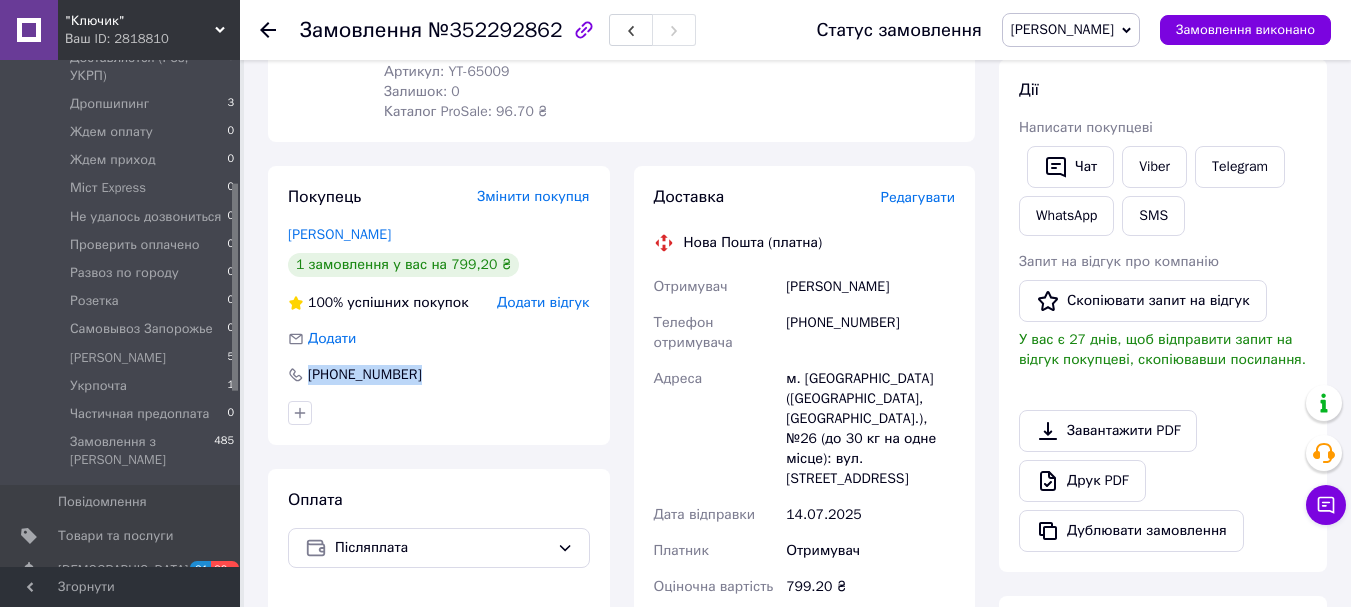 click on "[PHONE_NUMBER]" at bounding box center (439, 375) 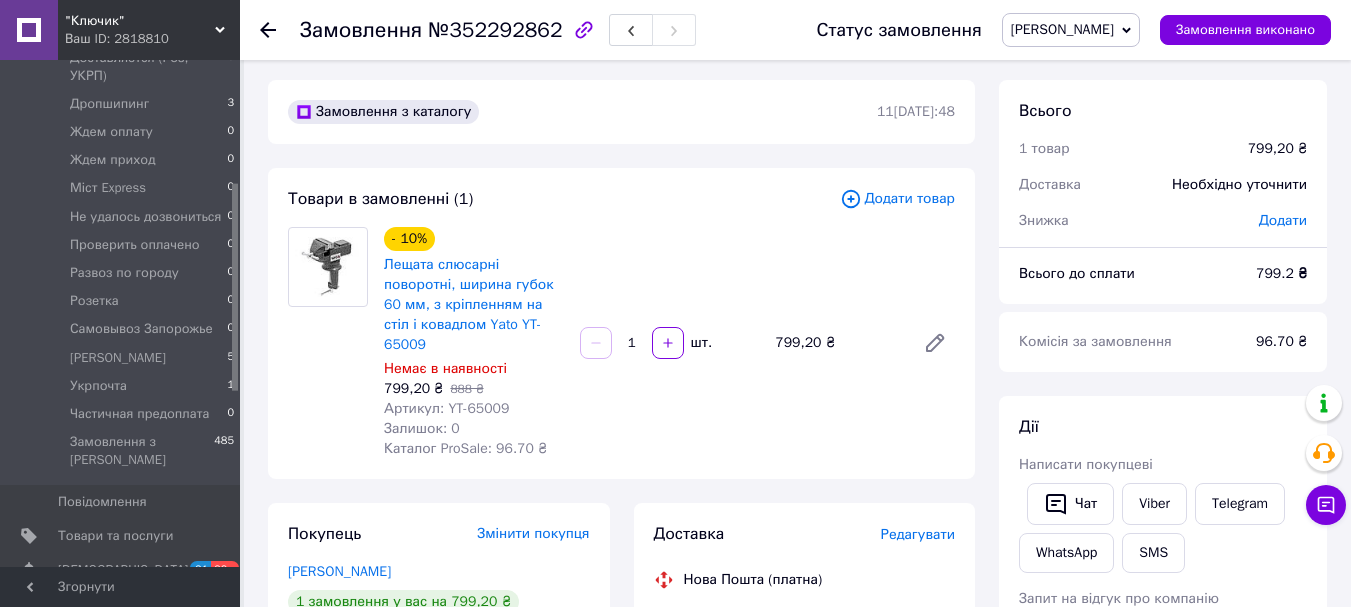 scroll, scrollTop: 0, scrollLeft: 0, axis: both 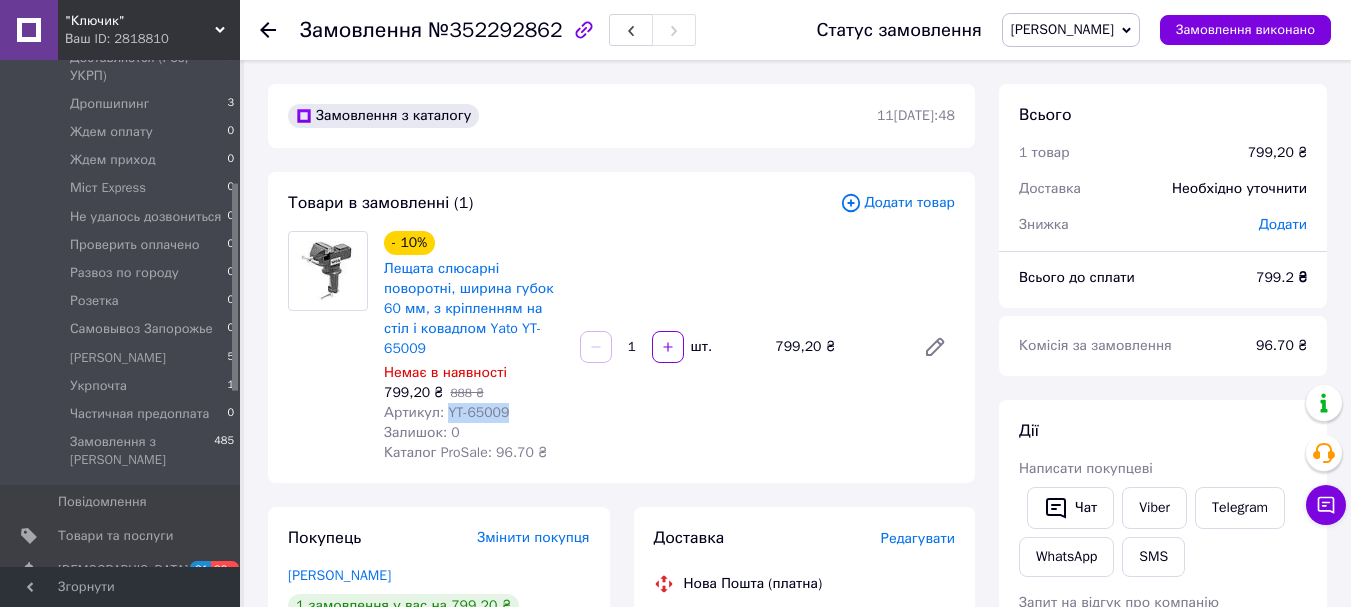 drag, startPoint x: 512, startPoint y: 390, endPoint x: 446, endPoint y: 389, distance: 66.007576 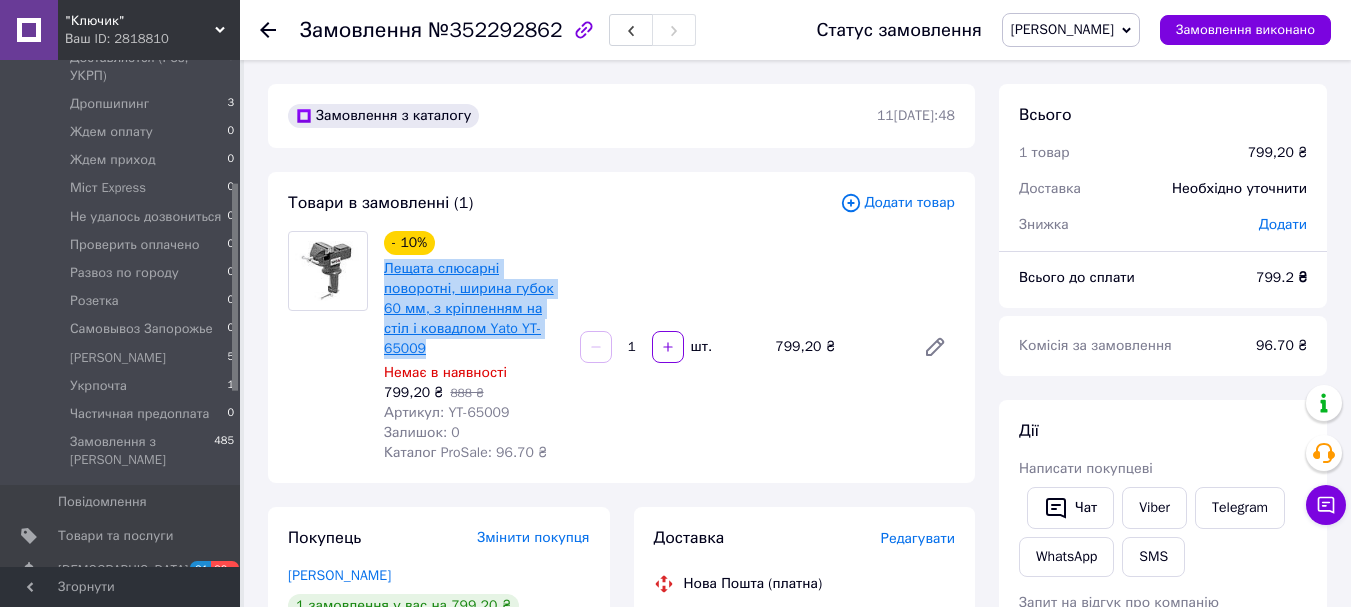 drag, startPoint x: 550, startPoint y: 325, endPoint x: 386, endPoint y: 274, distance: 171.7469 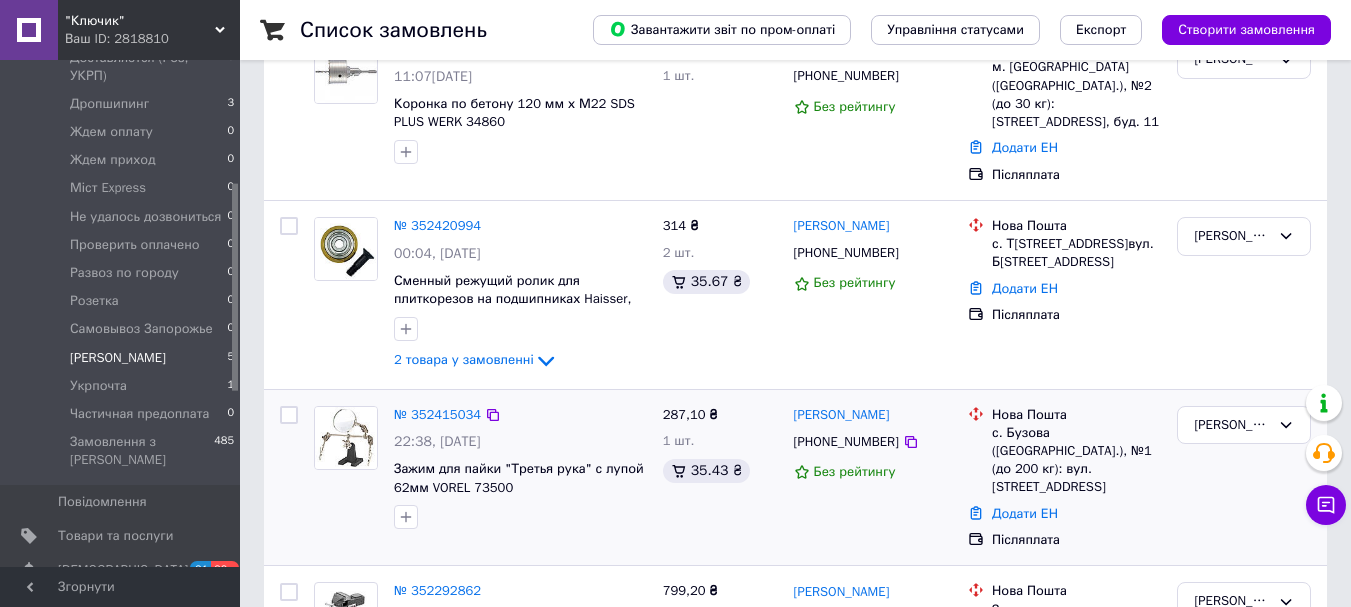 scroll, scrollTop: 741, scrollLeft: 0, axis: vertical 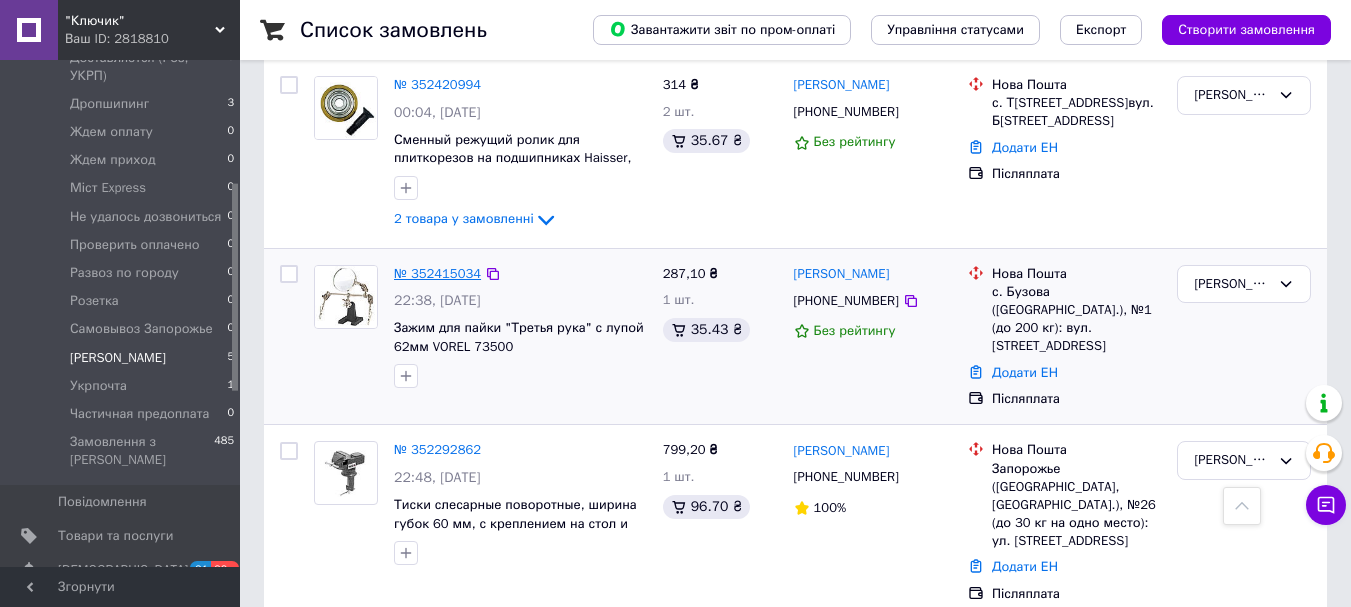 click on "№ 352415034" at bounding box center [437, 273] 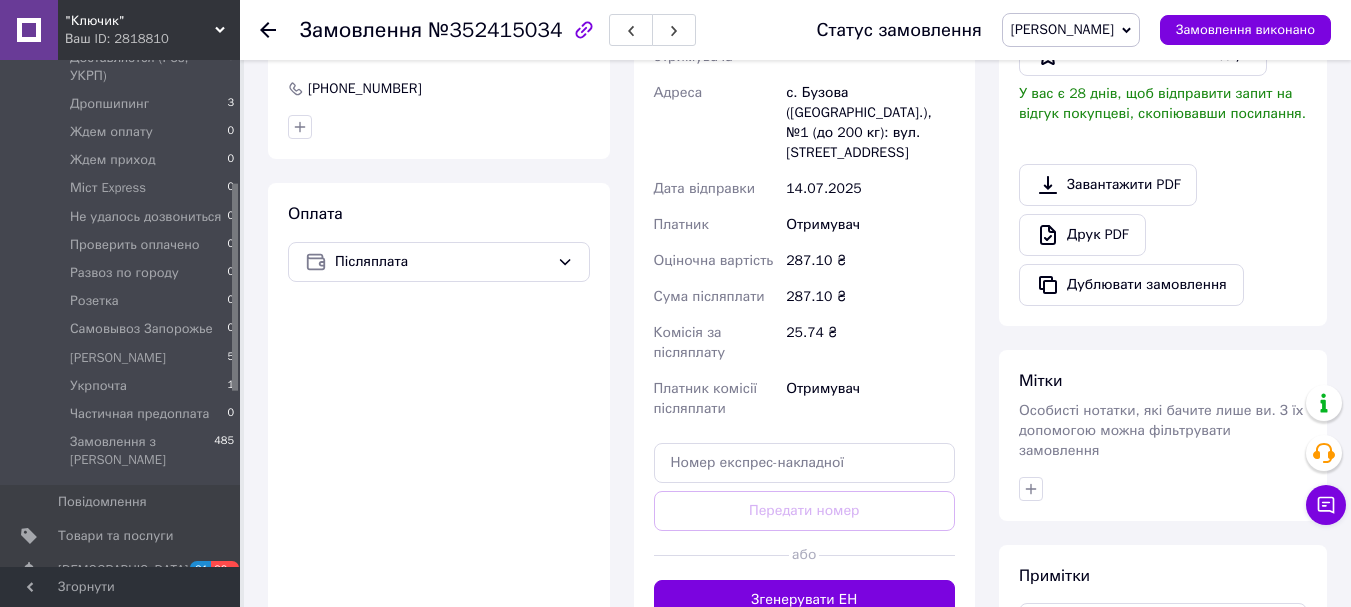 scroll, scrollTop: 341, scrollLeft: 0, axis: vertical 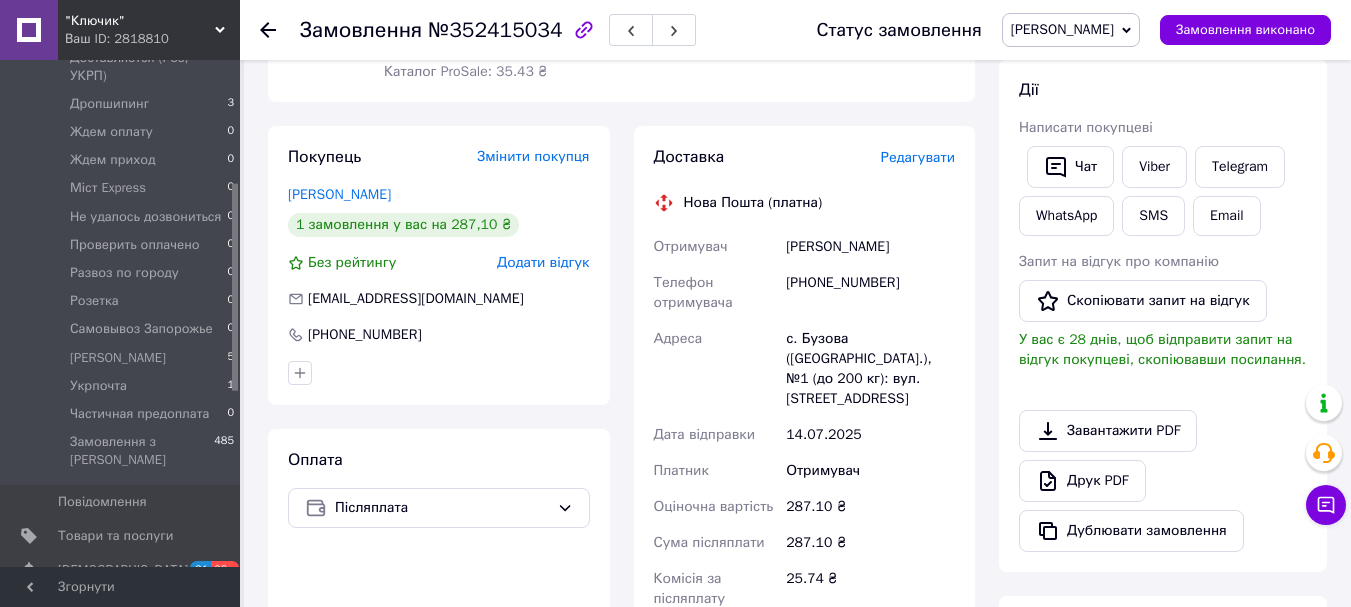 drag, startPoint x: 781, startPoint y: 246, endPoint x: 915, endPoint y: 245, distance: 134.00374 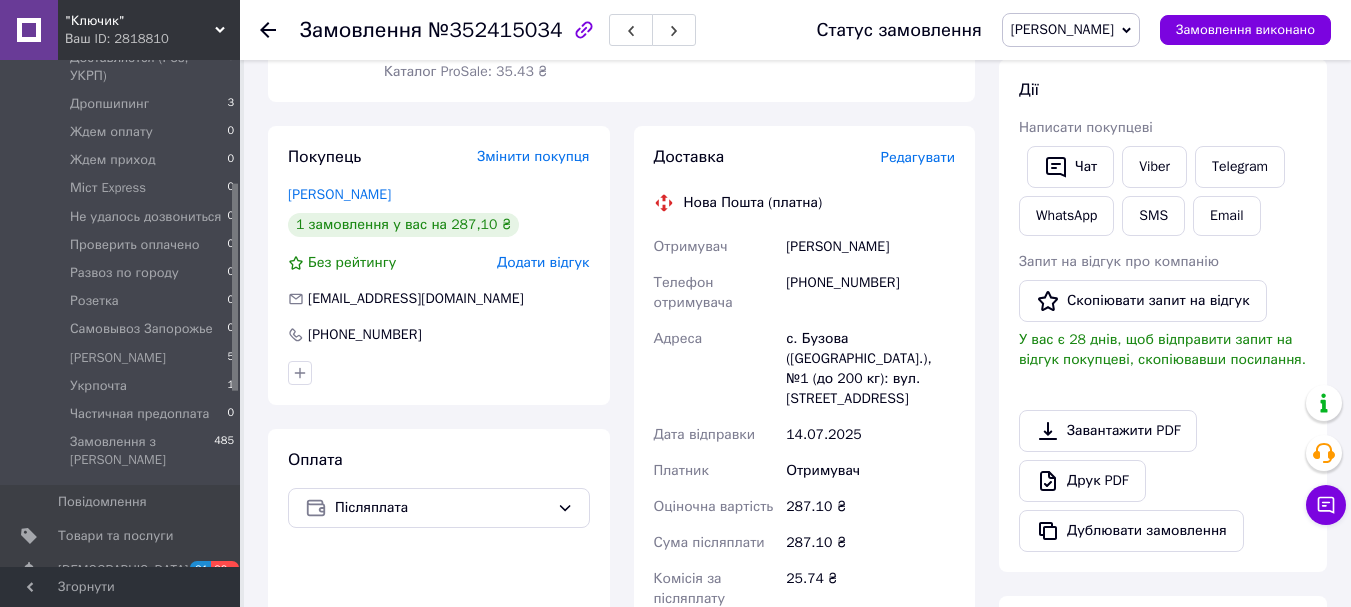 click on "[PHONE_NUMBER]" at bounding box center (439, 335) 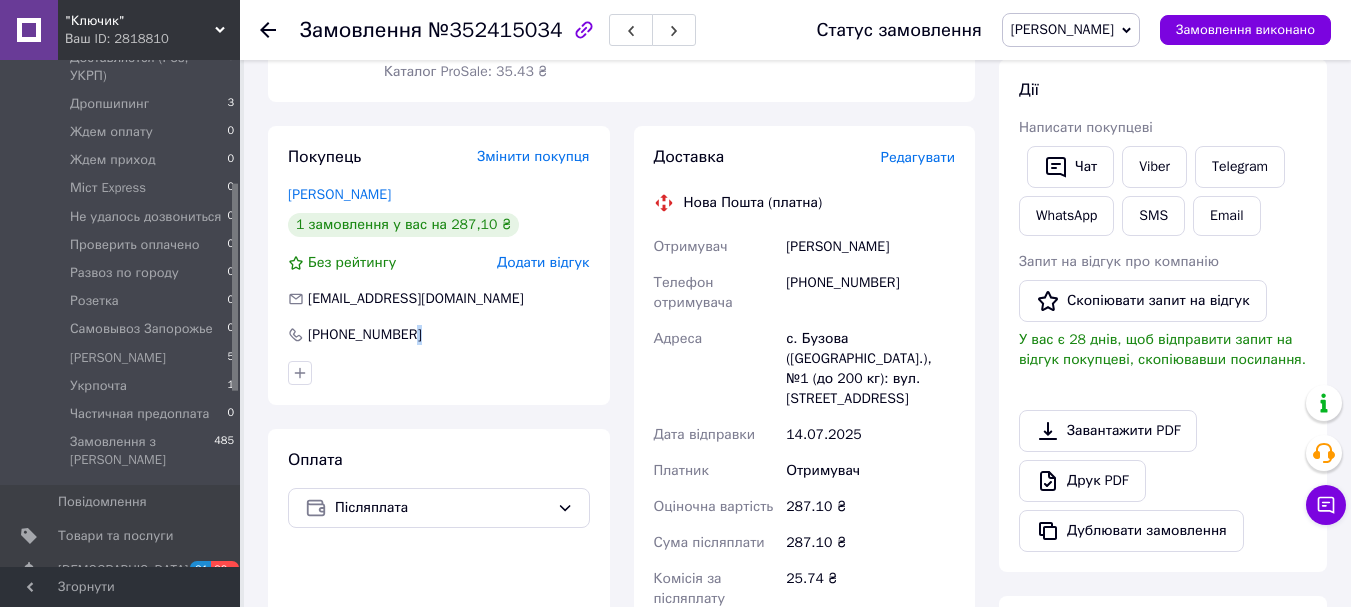 click on "[PHONE_NUMBER]" at bounding box center [439, 335] 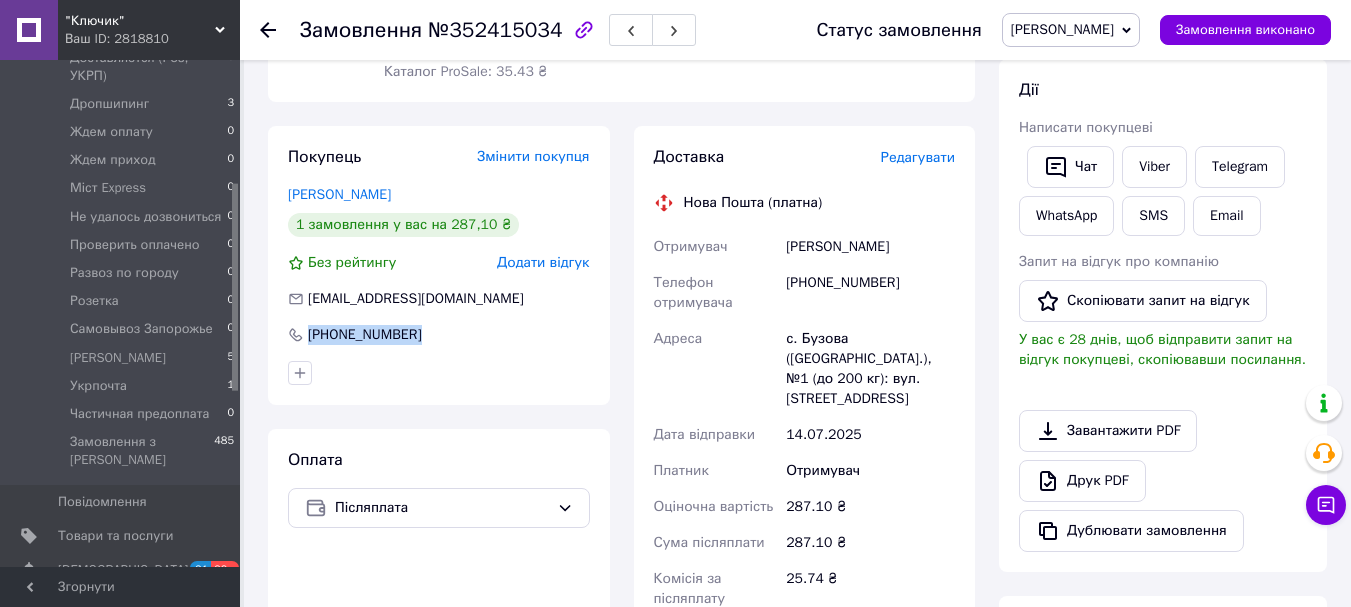 click on "[PHONE_NUMBER]" at bounding box center [439, 335] 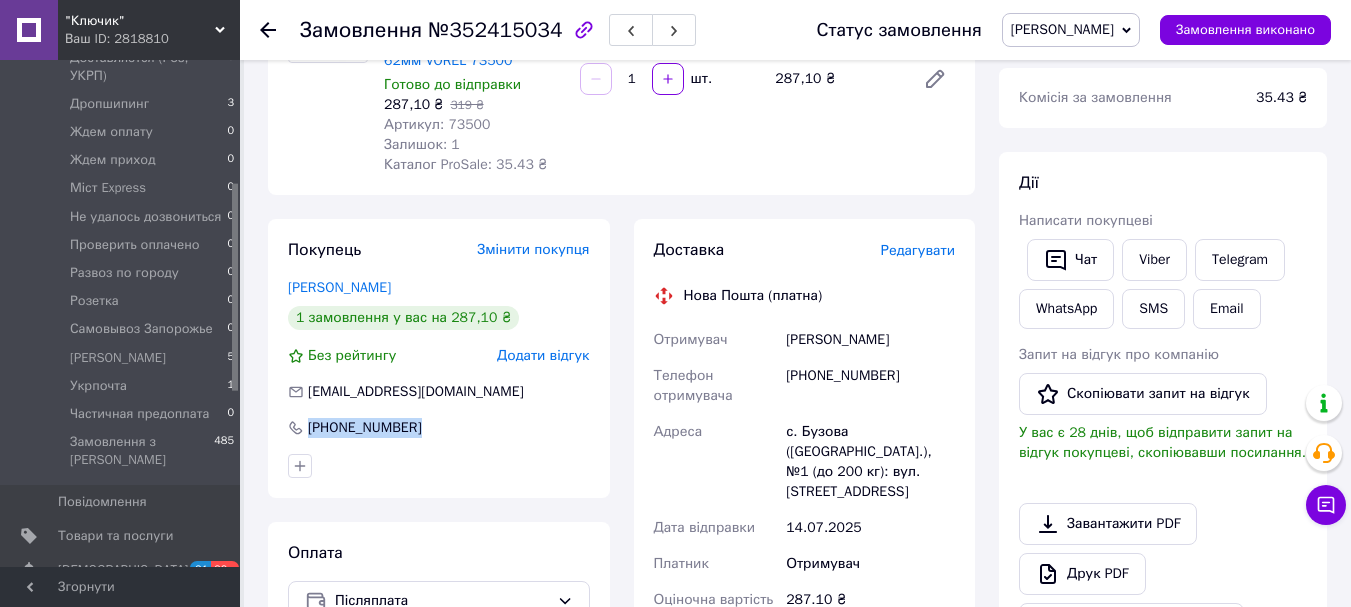 scroll, scrollTop: 0, scrollLeft: 0, axis: both 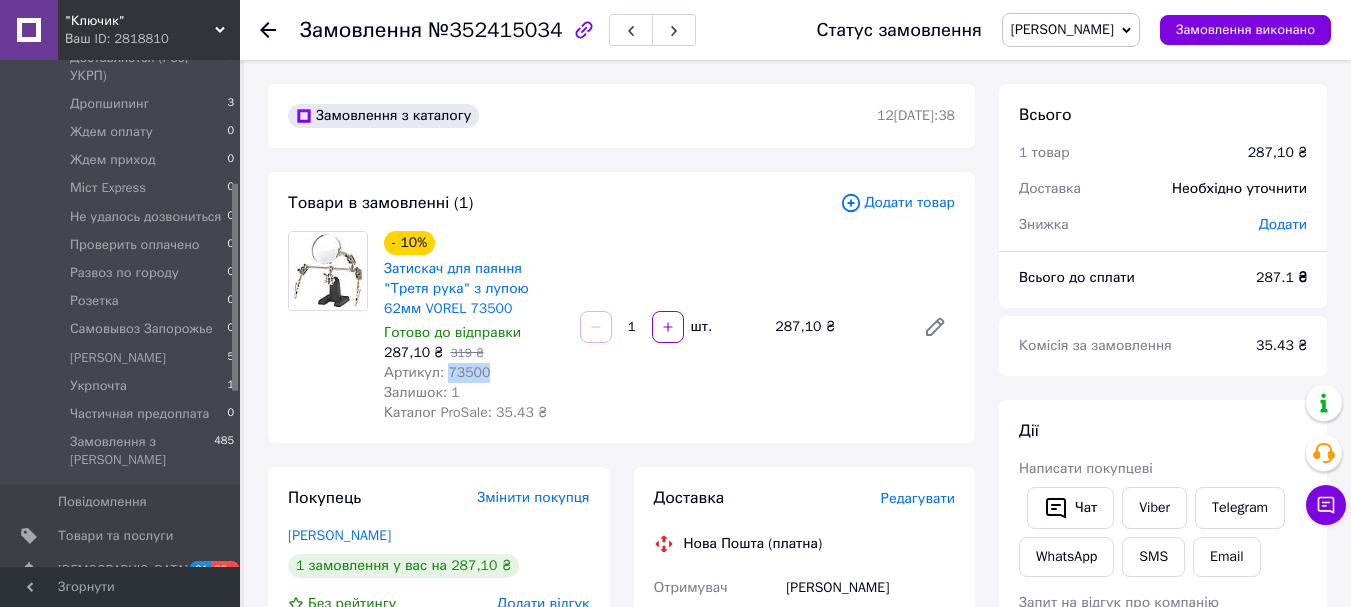 drag, startPoint x: 491, startPoint y: 371, endPoint x: 443, endPoint y: 371, distance: 48 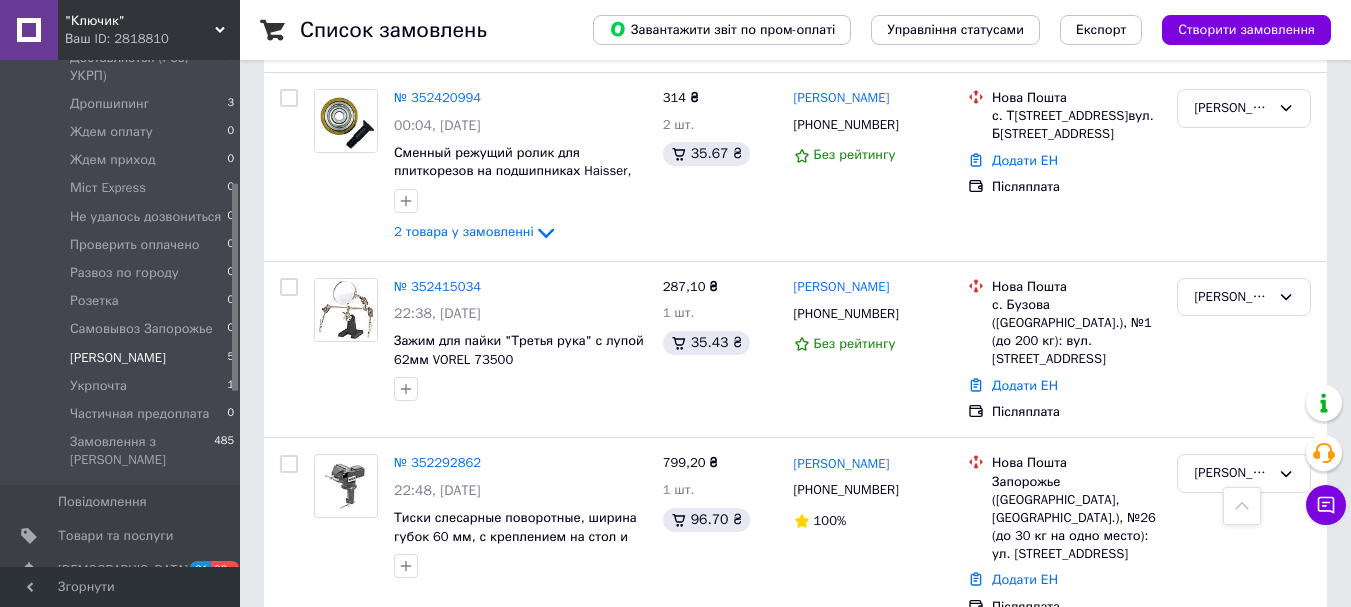 scroll, scrollTop: 741, scrollLeft: 0, axis: vertical 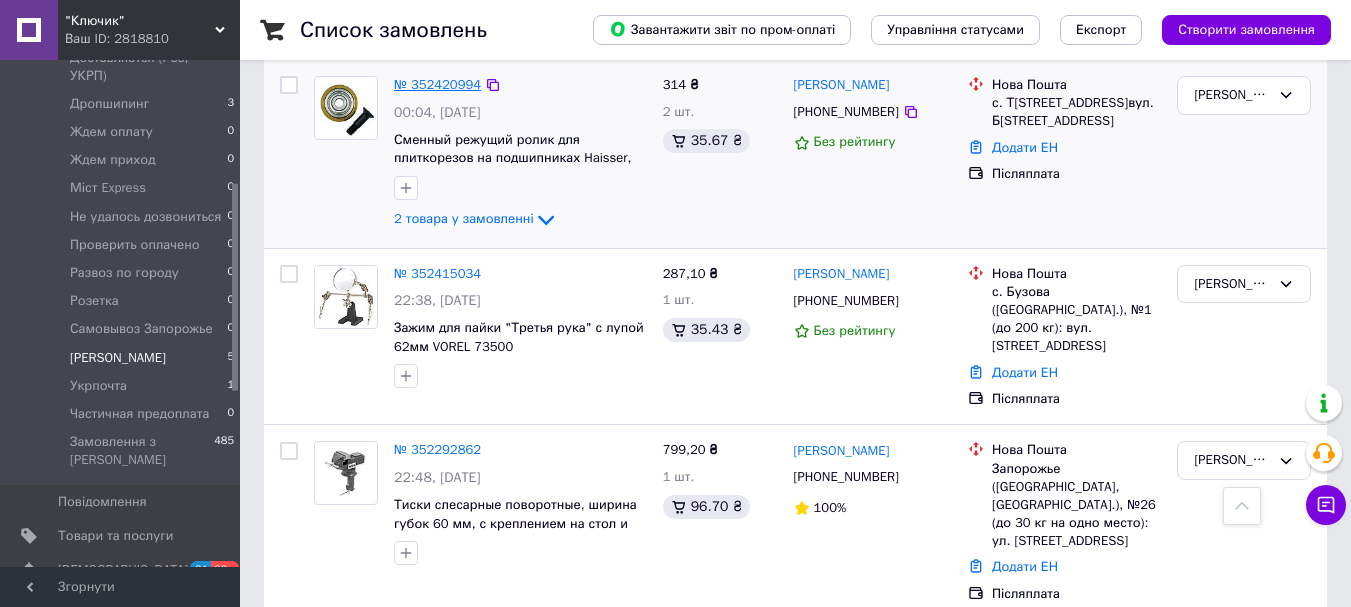 click on "№ 352420994" at bounding box center (437, 84) 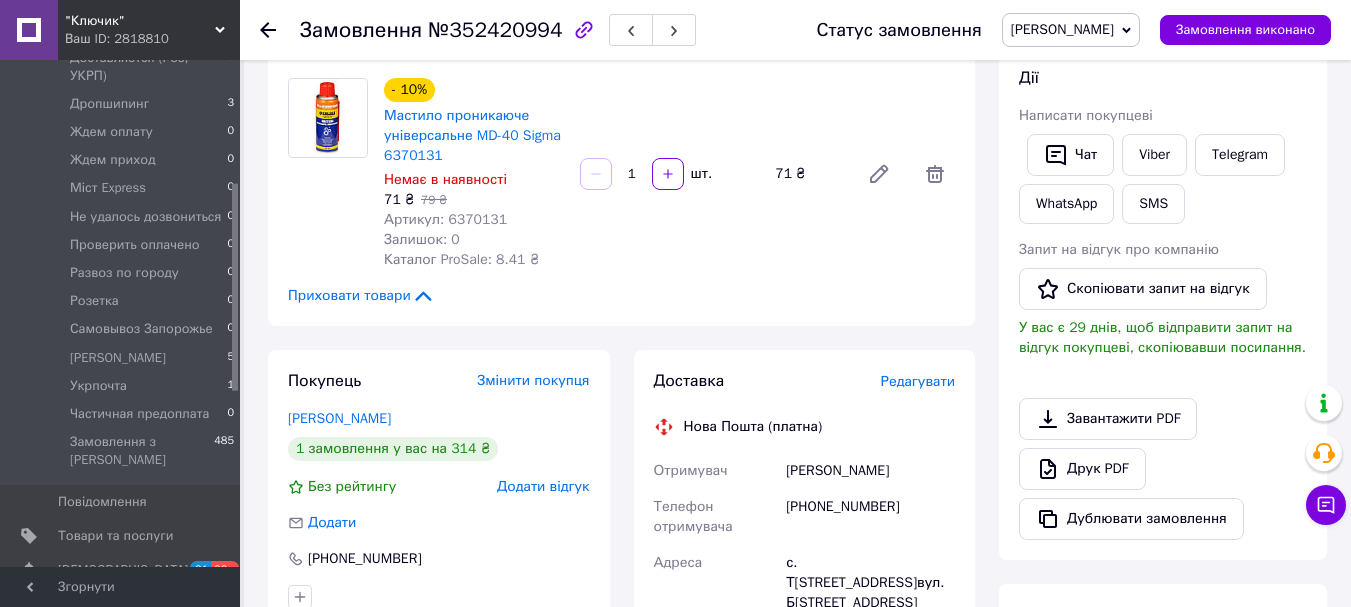 scroll, scrollTop: 341, scrollLeft: 0, axis: vertical 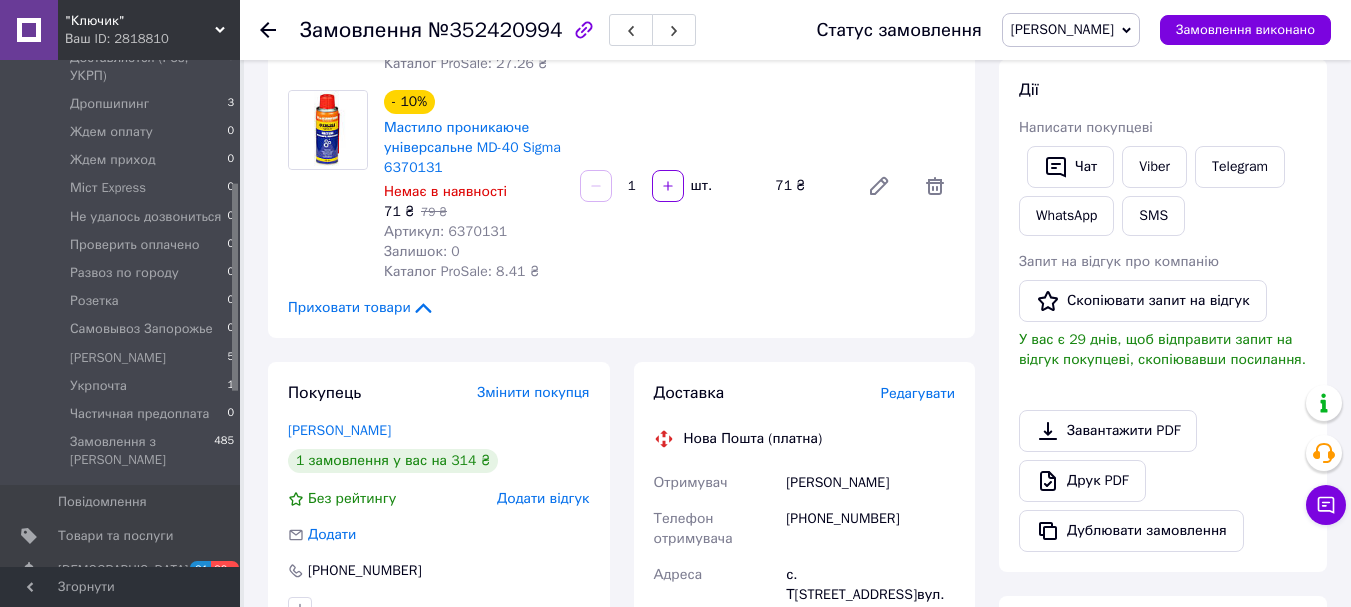 drag, startPoint x: 786, startPoint y: 485, endPoint x: 972, endPoint y: 473, distance: 186.38669 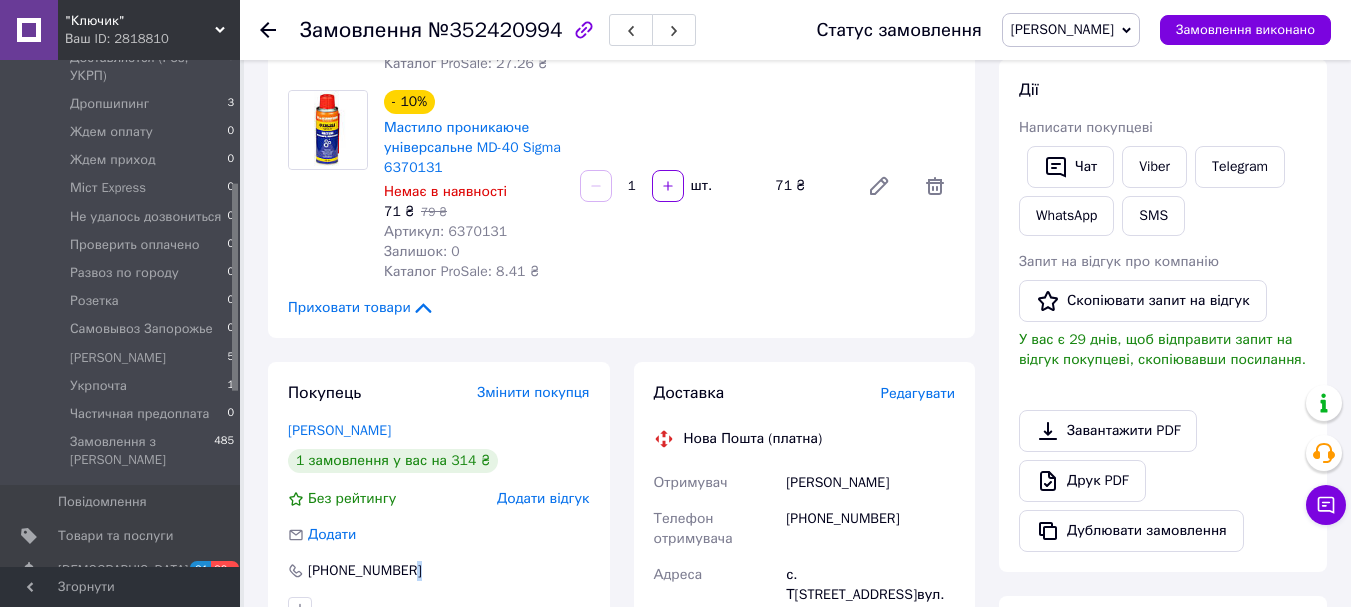 click on "Покупець Змінити покупця [PERSON_NAME] 1 замовлення у вас на 314 ₴ Без рейтингу   Додати відгук Додати [PHONE_NUMBER]" at bounding box center (439, 501) 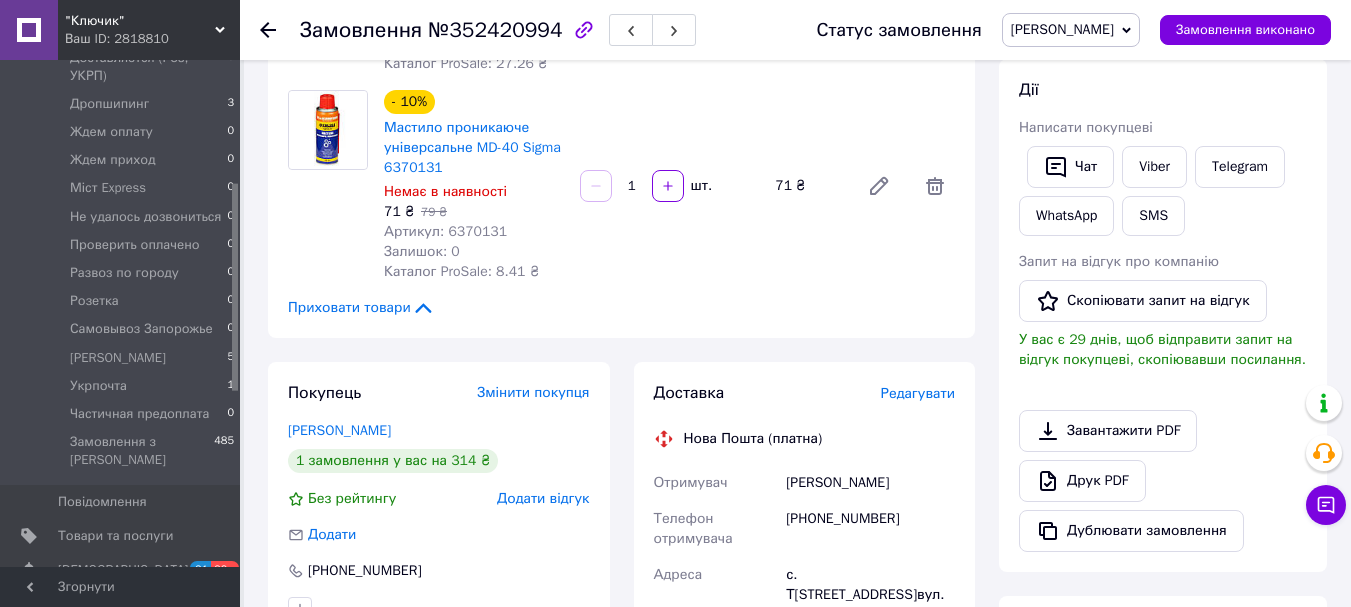 click on "[PHONE_NUMBER]" at bounding box center [439, 571] 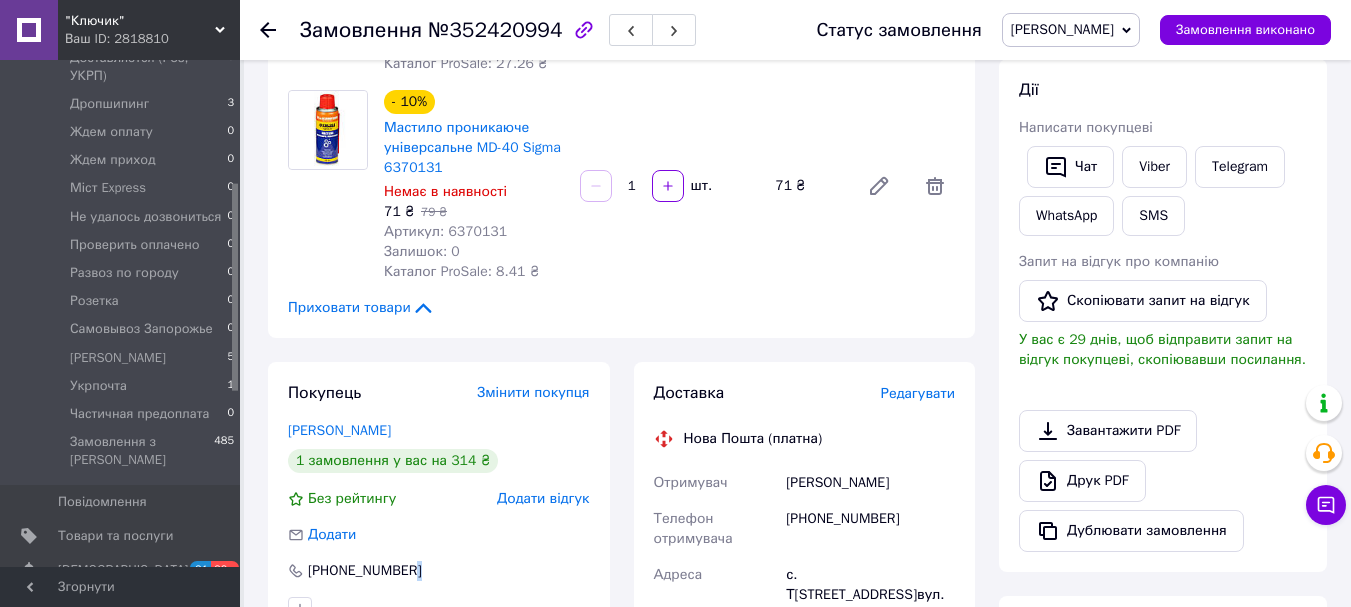 click on "[PHONE_NUMBER]" at bounding box center (439, 571) 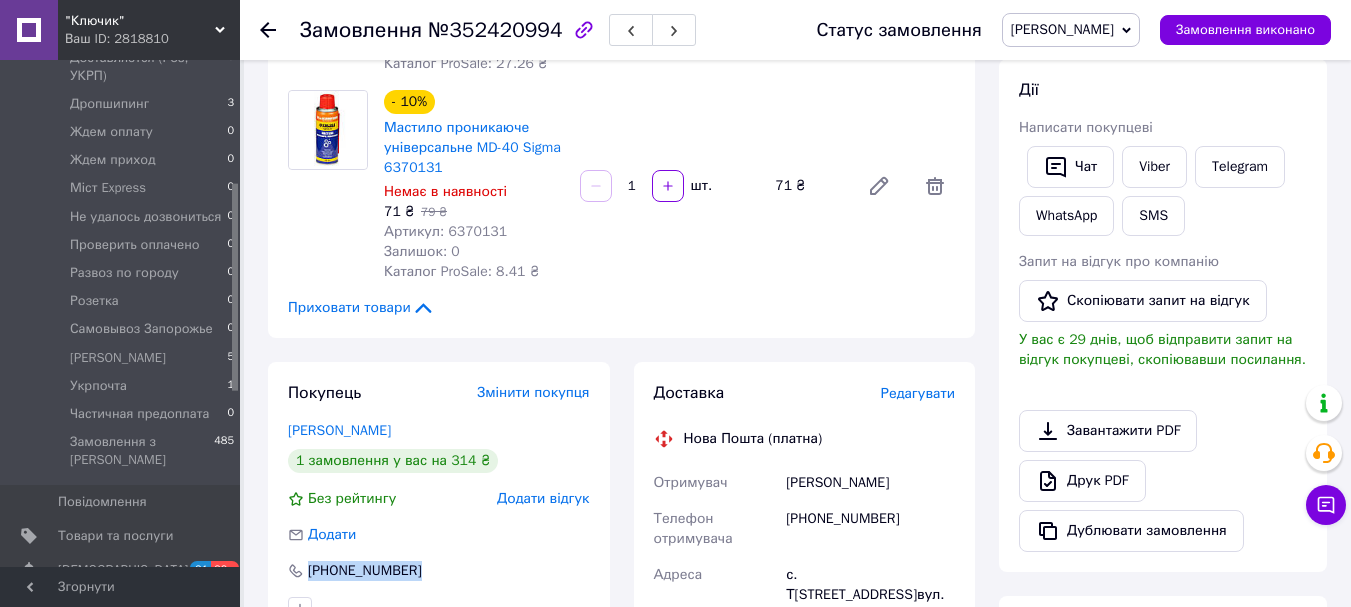 click on "[PHONE_NUMBER]" at bounding box center (439, 571) 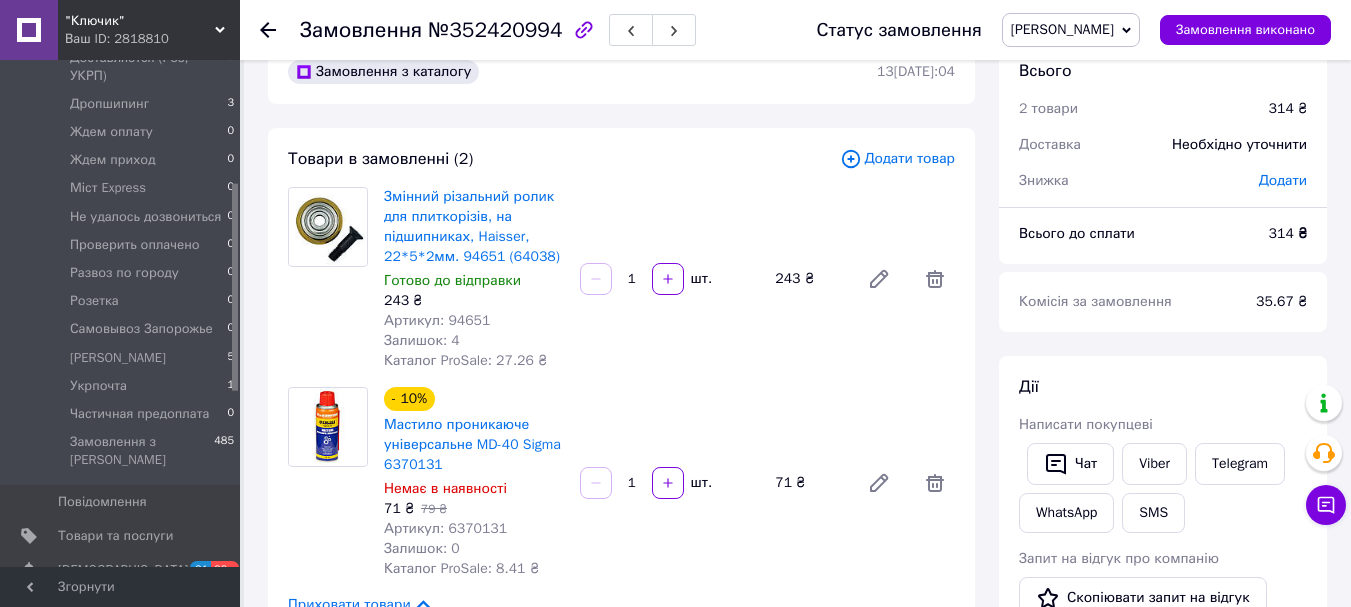 scroll, scrollTop: 41, scrollLeft: 0, axis: vertical 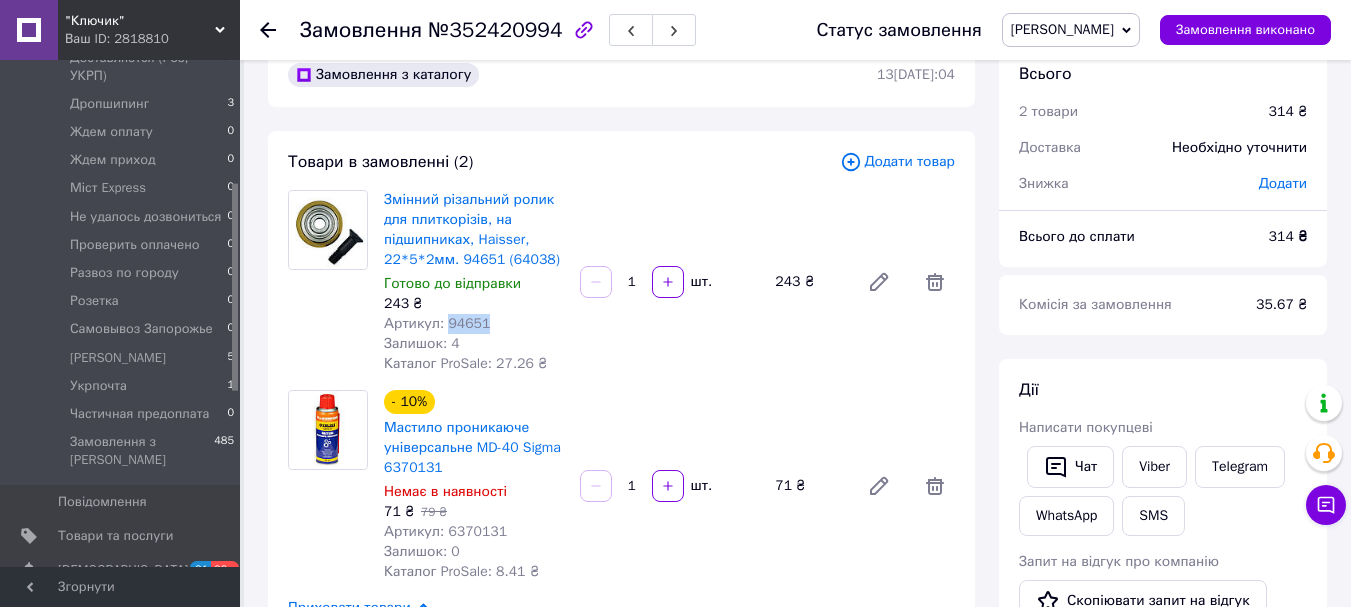 drag, startPoint x: 479, startPoint y: 315, endPoint x: 446, endPoint y: 319, distance: 33.24154 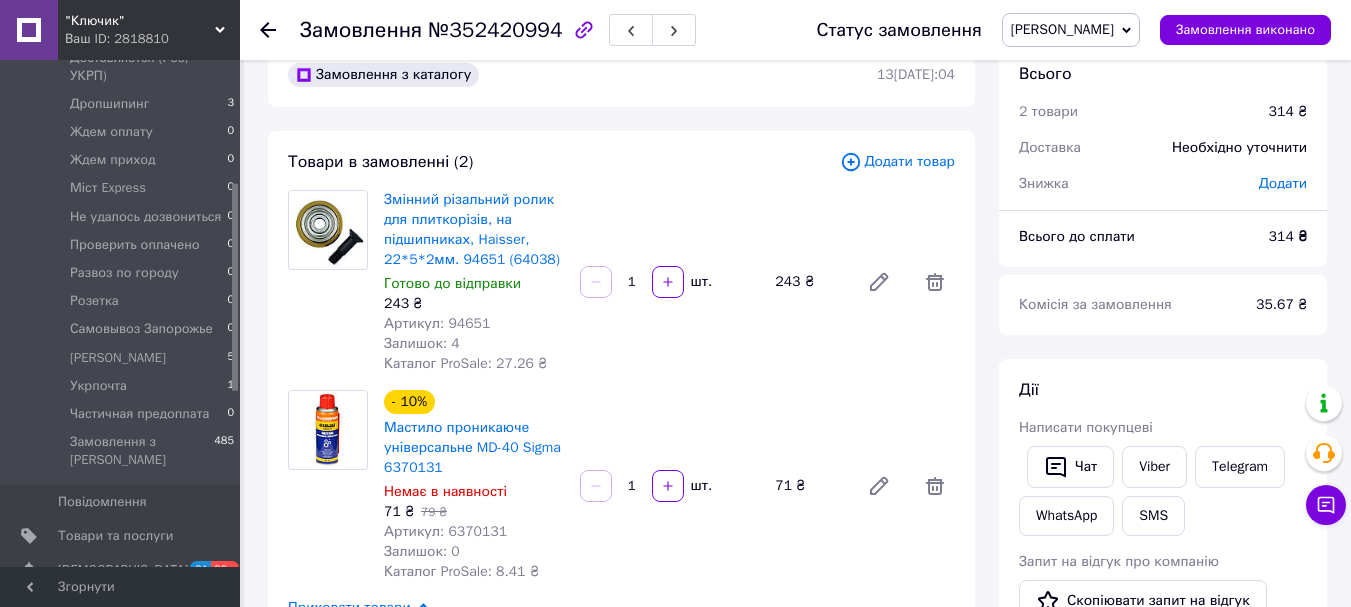 click on "Артикул: 6370131" at bounding box center [445, 531] 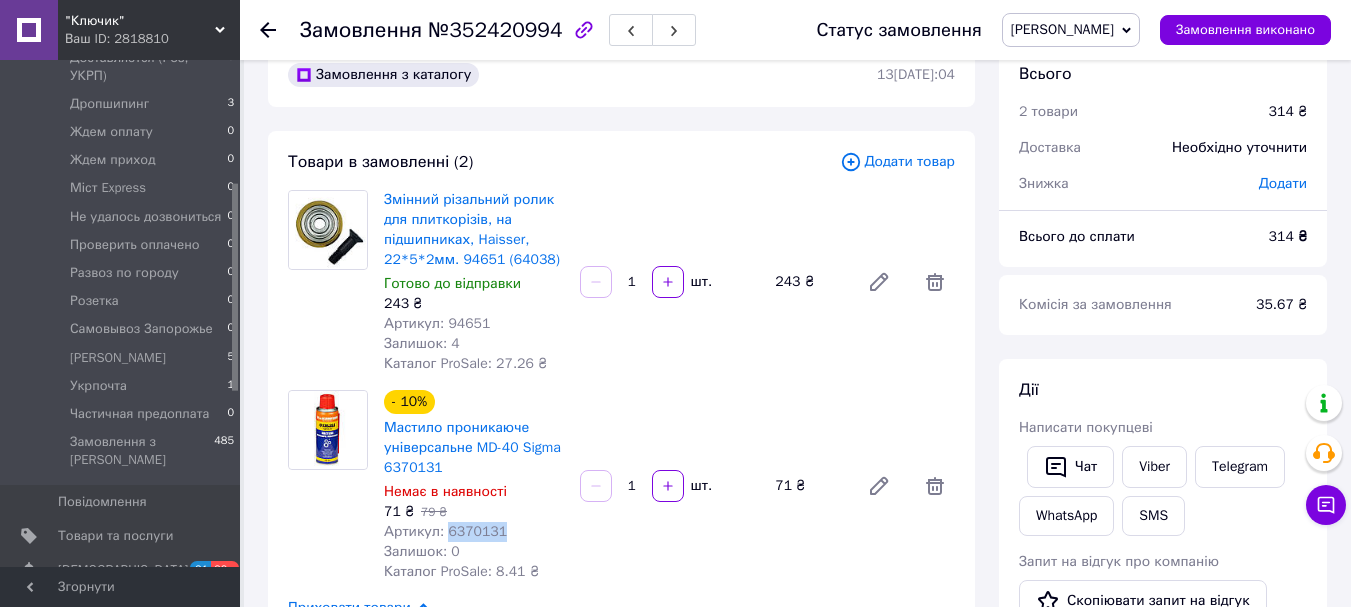 click on "Артикул: 6370131" at bounding box center [445, 531] 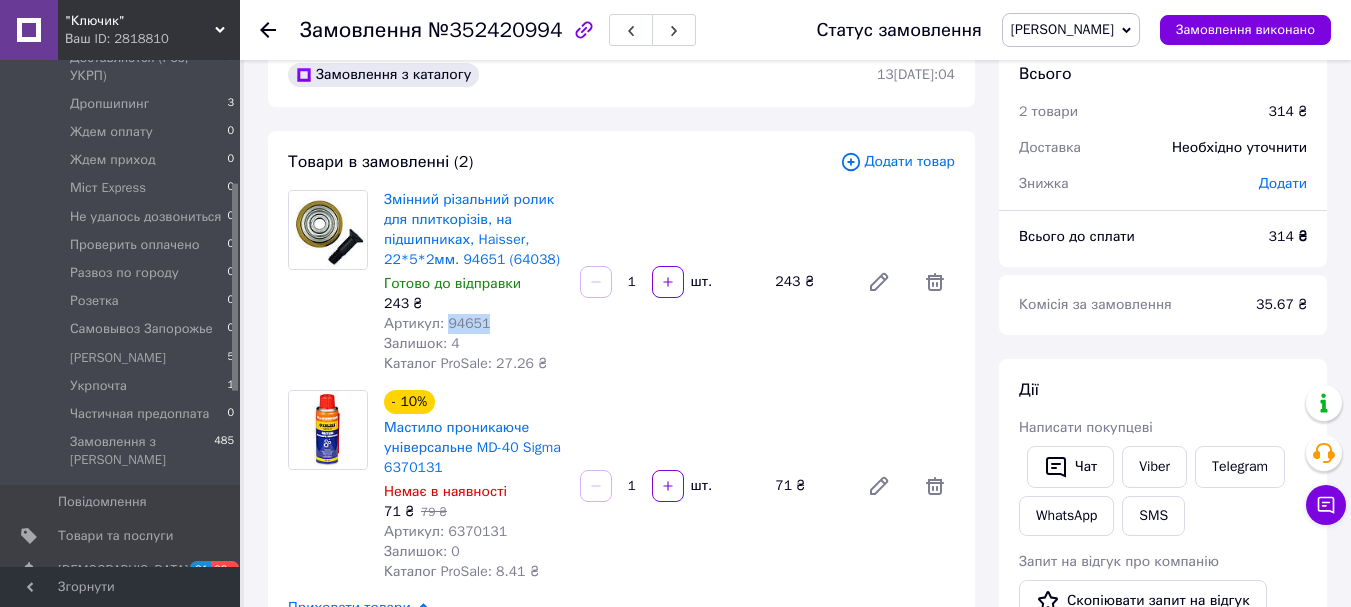 drag, startPoint x: 505, startPoint y: 323, endPoint x: 444, endPoint y: 321, distance: 61.03278 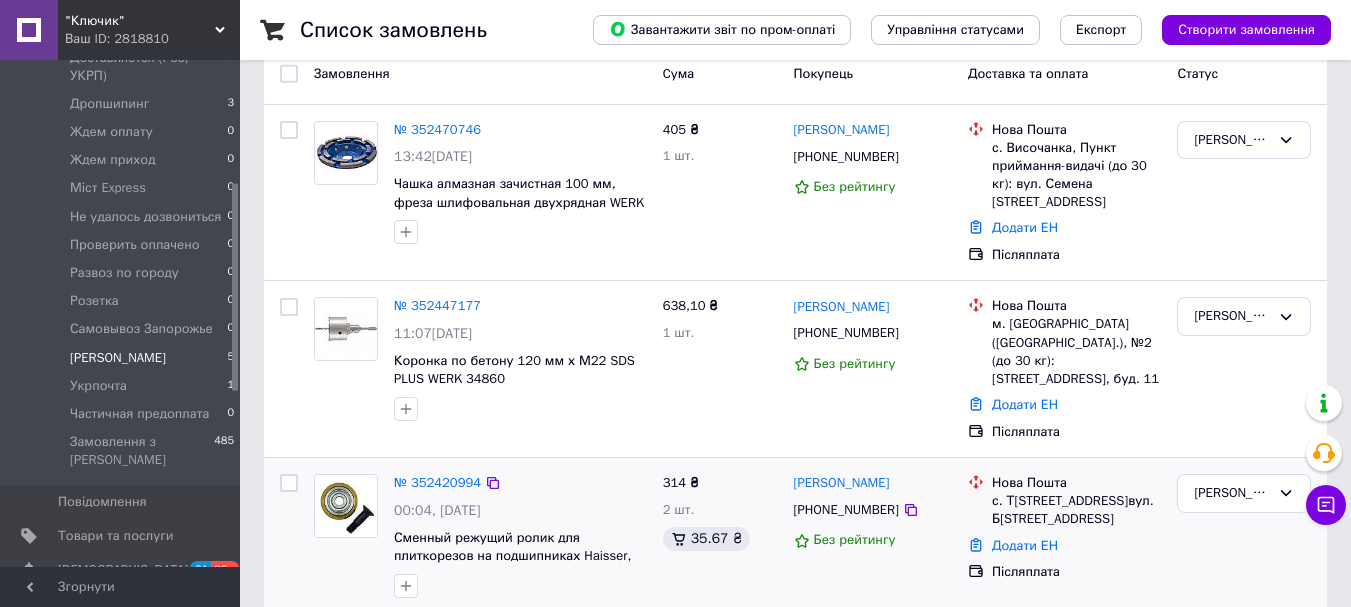 scroll, scrollTop: 400, scrollLeft: 0, axis: vertical 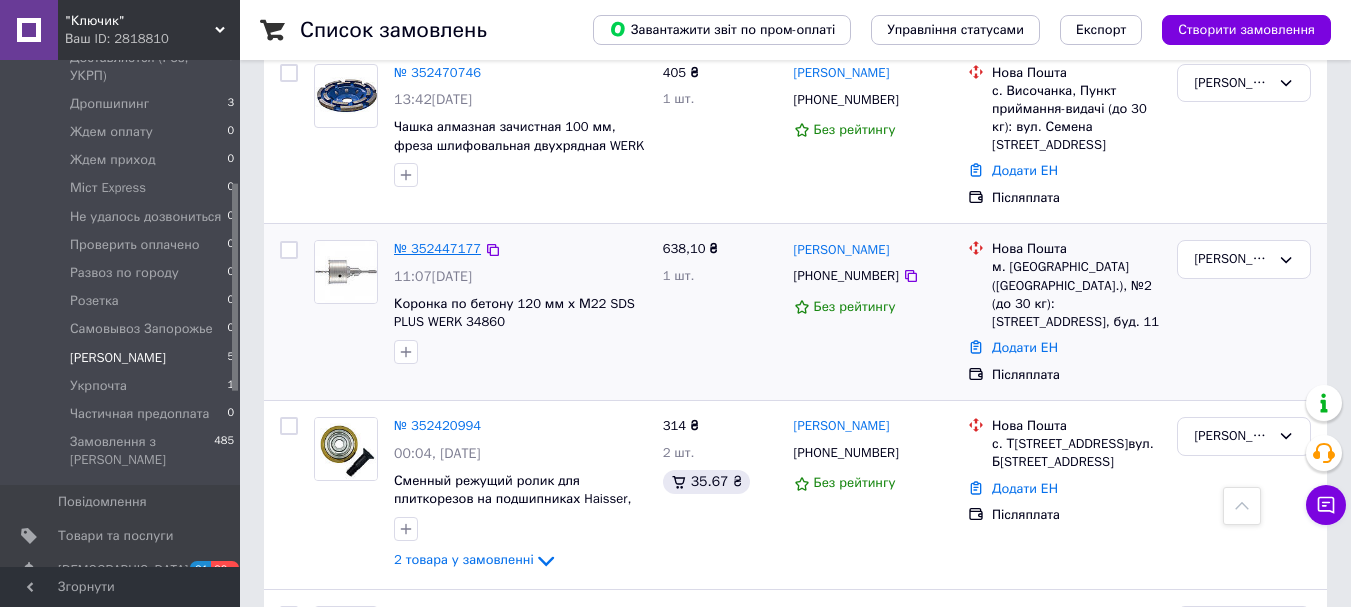 click on "№ 352447177" at bounding box center (437, 248) 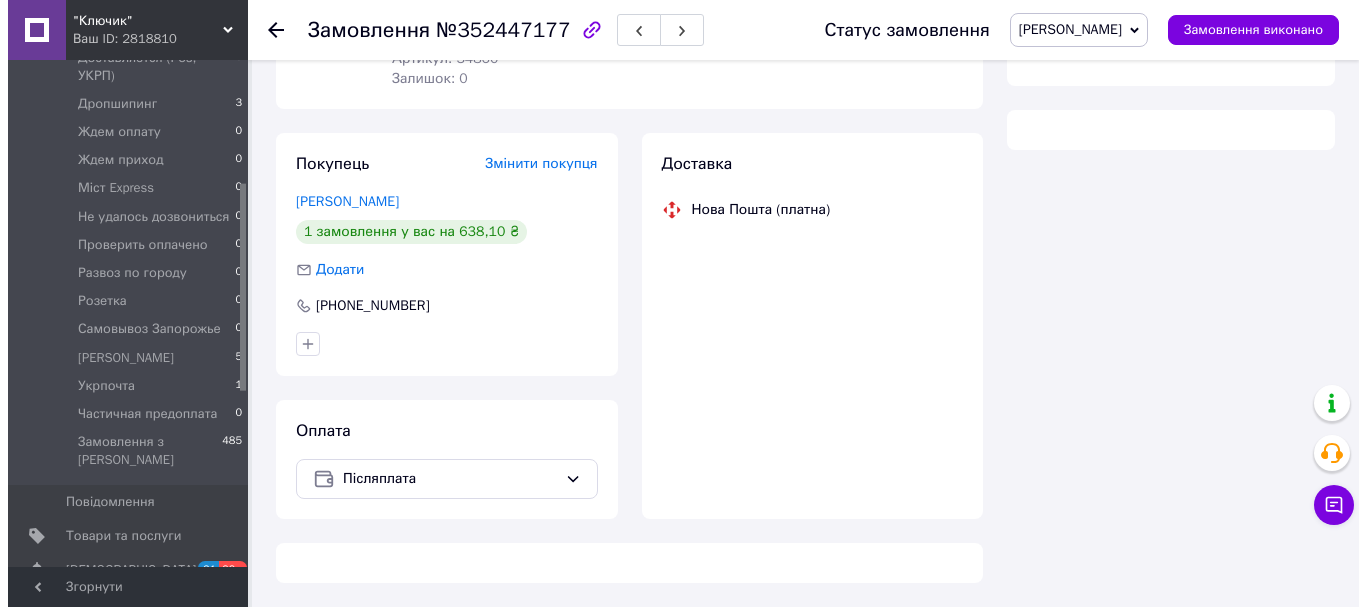 scroll, scrollTop: 400, scrollLeft: 0, axis: vertical 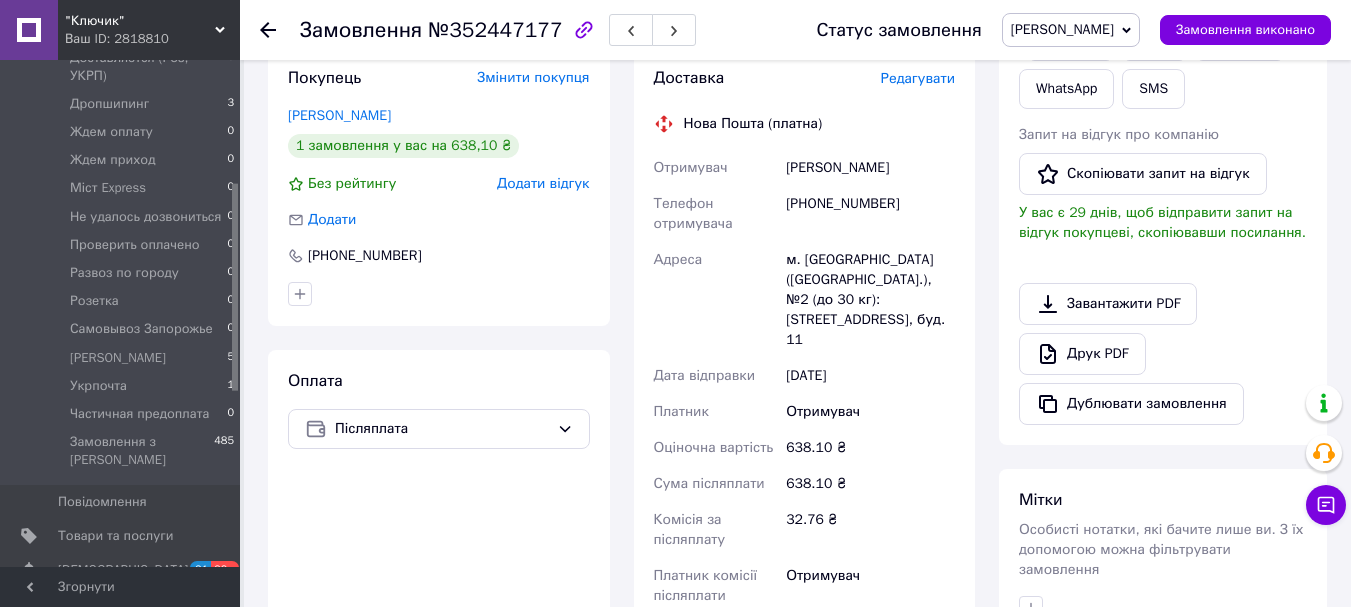 drag, startPoint x: 784, startPoint y: 172, endPoint x: 892, endPoint y: 185, distance: 108.779594 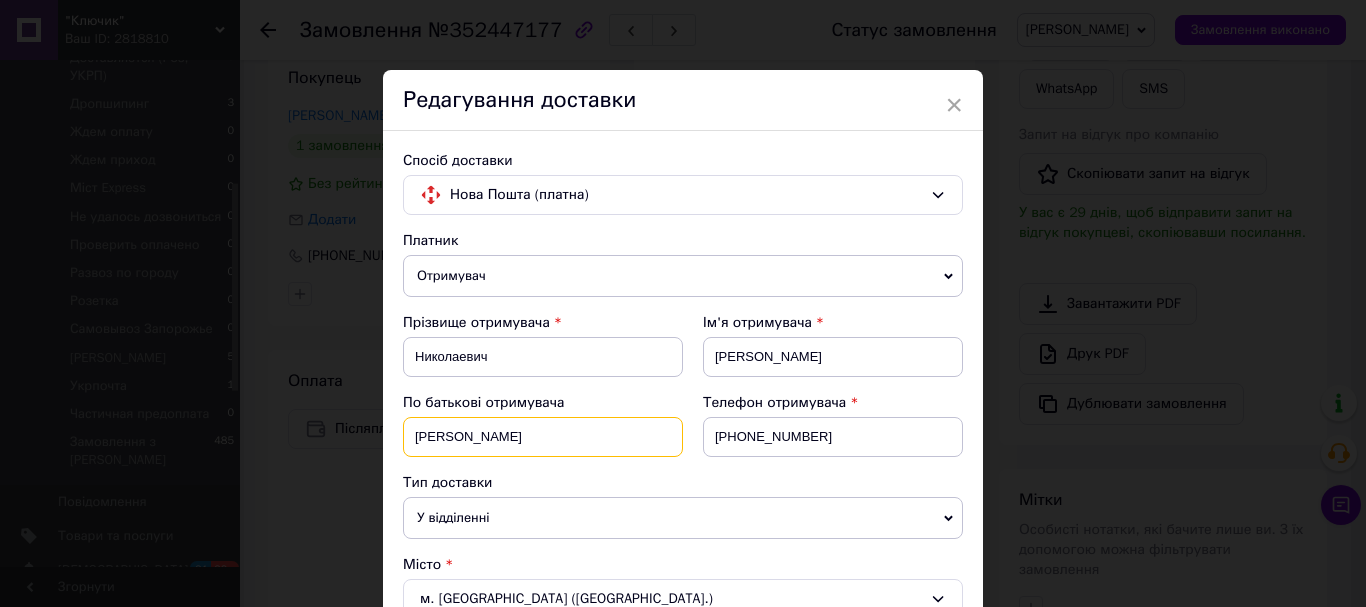 drag, startPoint x: 489, startPoint y: 443, endPoint x: 431, endPoint y: 440, distance: 58.077534 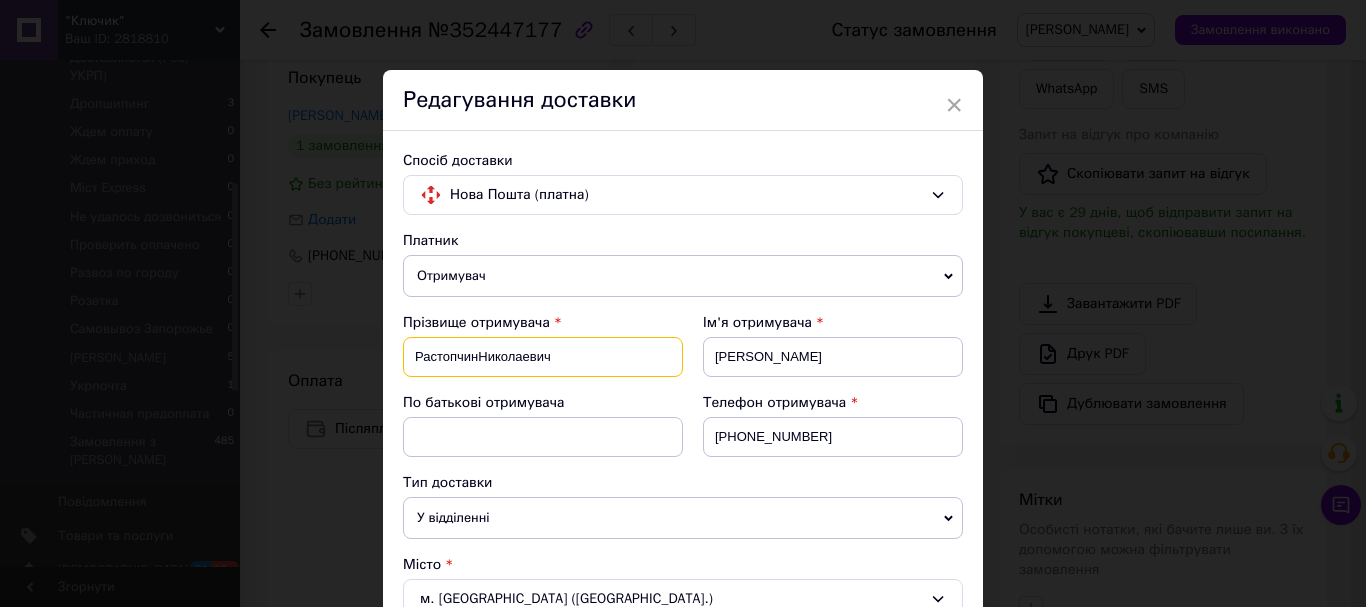 drag, startPoint x: 576, startPoint y: 352, endPoint x: 478, endPoint y: 356, distance: 98.0816 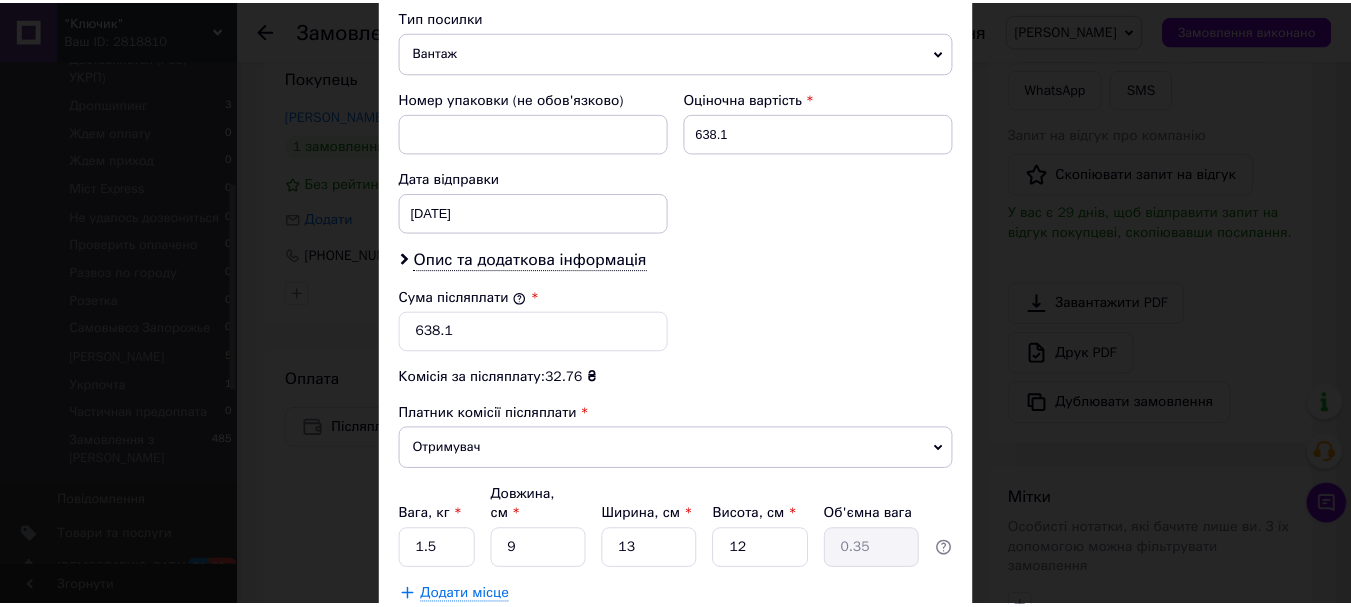 scroll, scrollTop: 939, scrollLeft: 0, axis: vertical 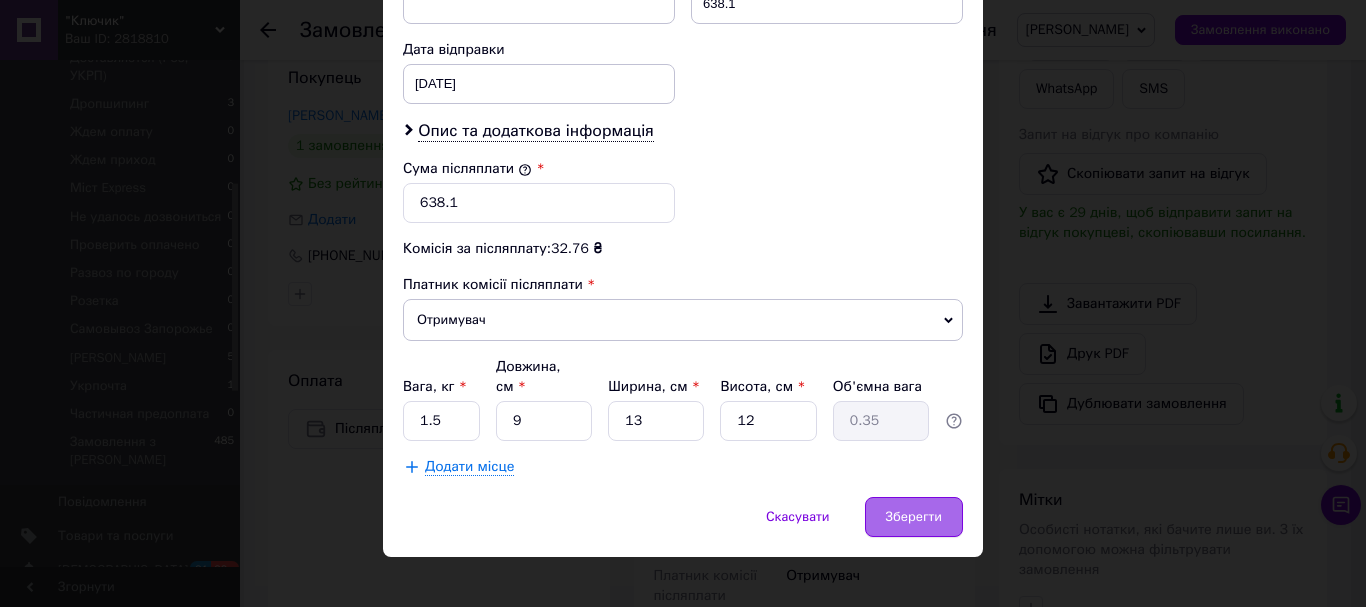 type on "Николаевич" 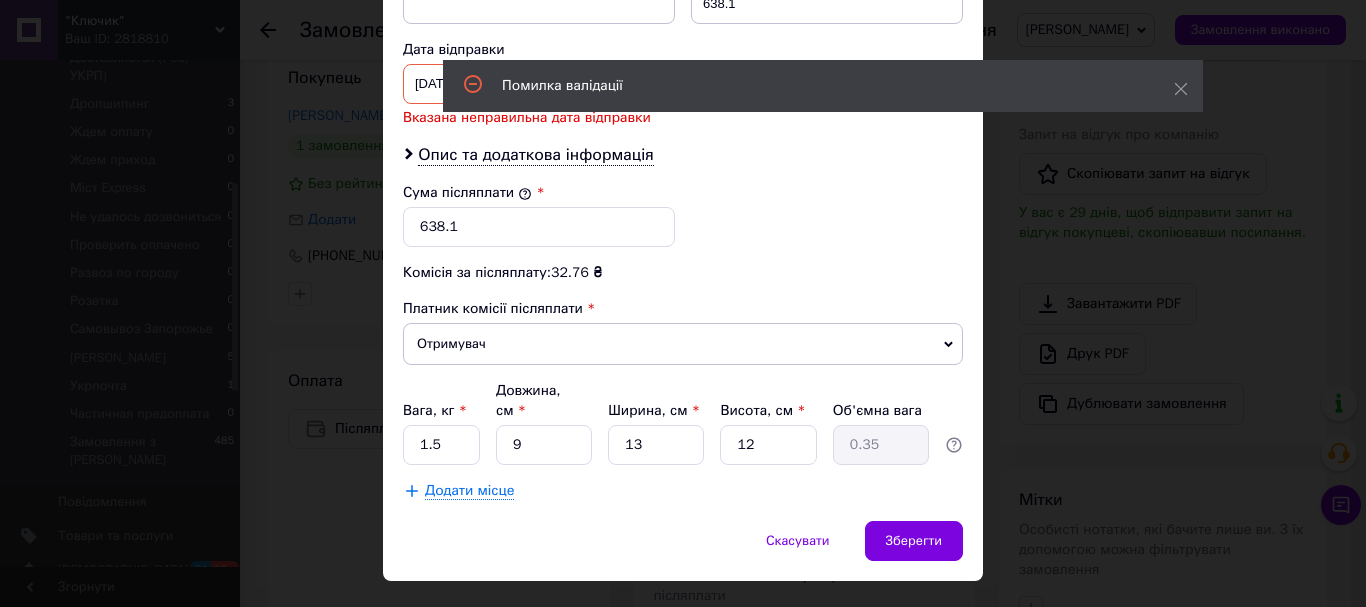 click on "[DATE] < 2025 > < Июль > Пн Вт Ср Чт Пт Сб Вс 30 1 2 3 4 5 6 7 8 9 10 11 12 13 14 15 16 17 18 19 20 21 22 23 24 25 26 27 28 29 30 31 1 2 3 4 5 6 7 8 9 10" at bounding box center [539, 84] 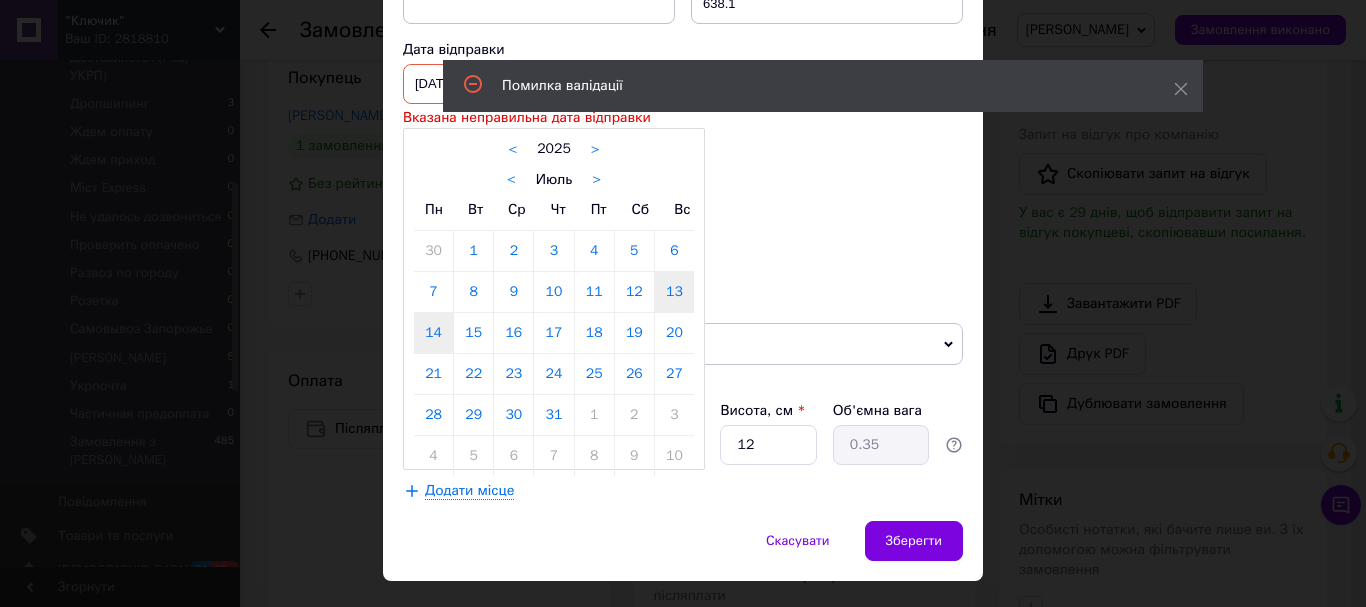 click on "14" at bounding box center [433, 333] 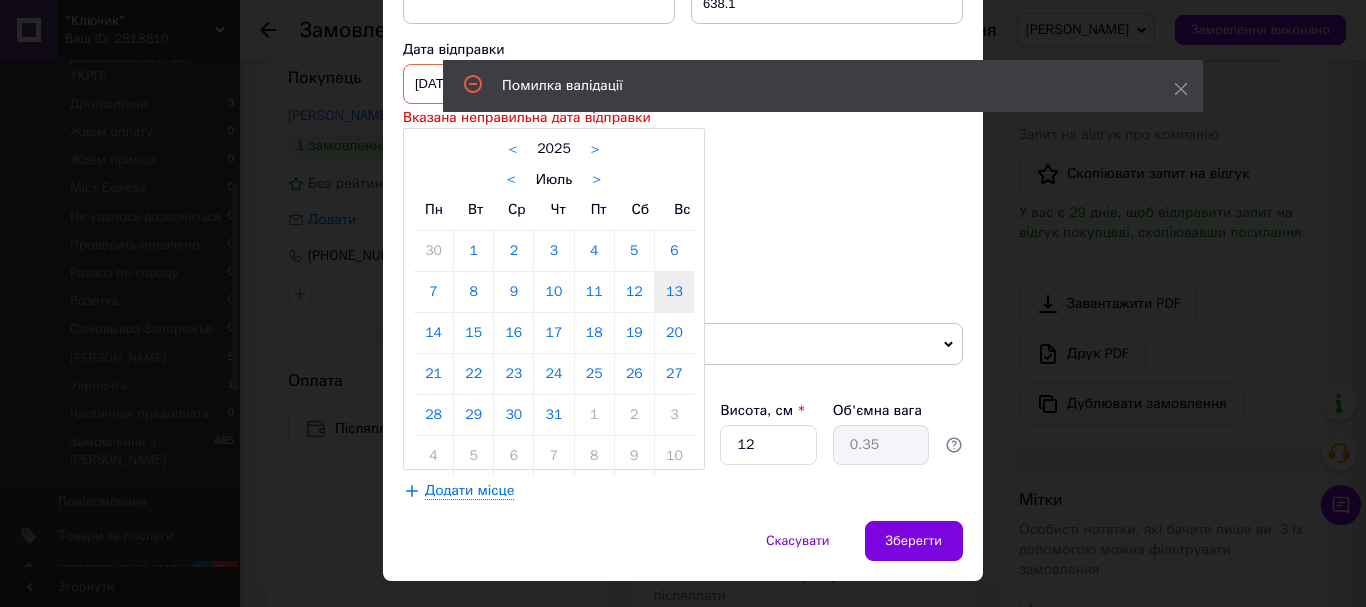 type on "14.07.2025" 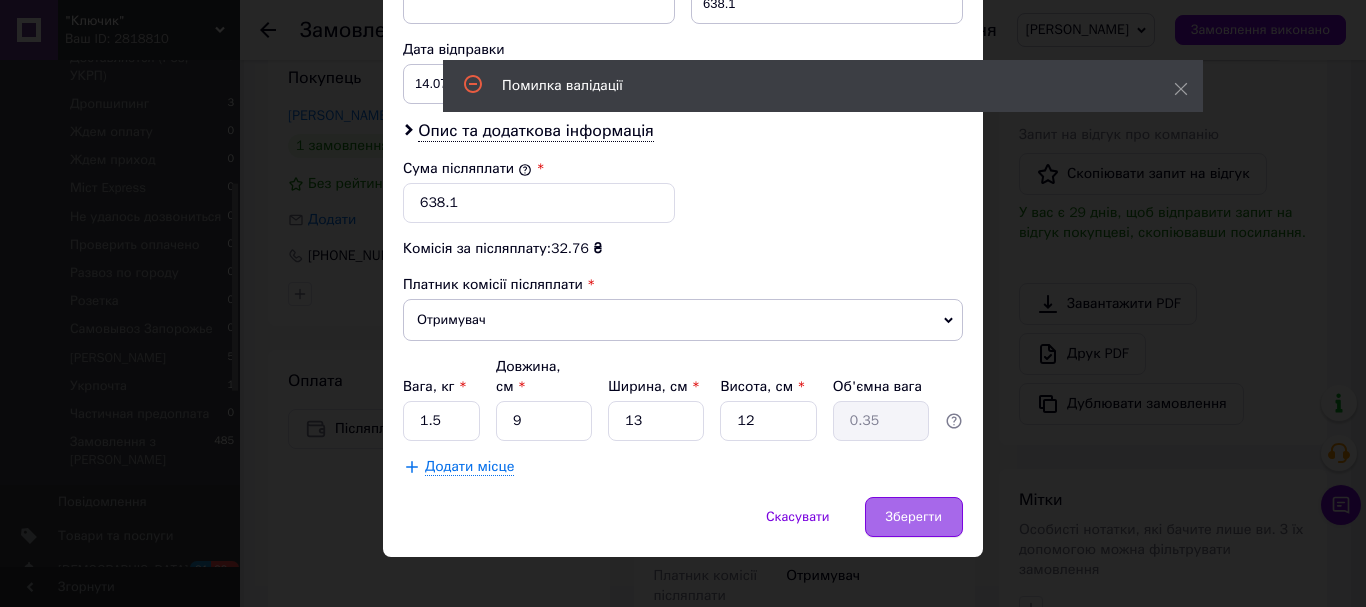 click on "Зберегти" at bounding box center (914, 517) 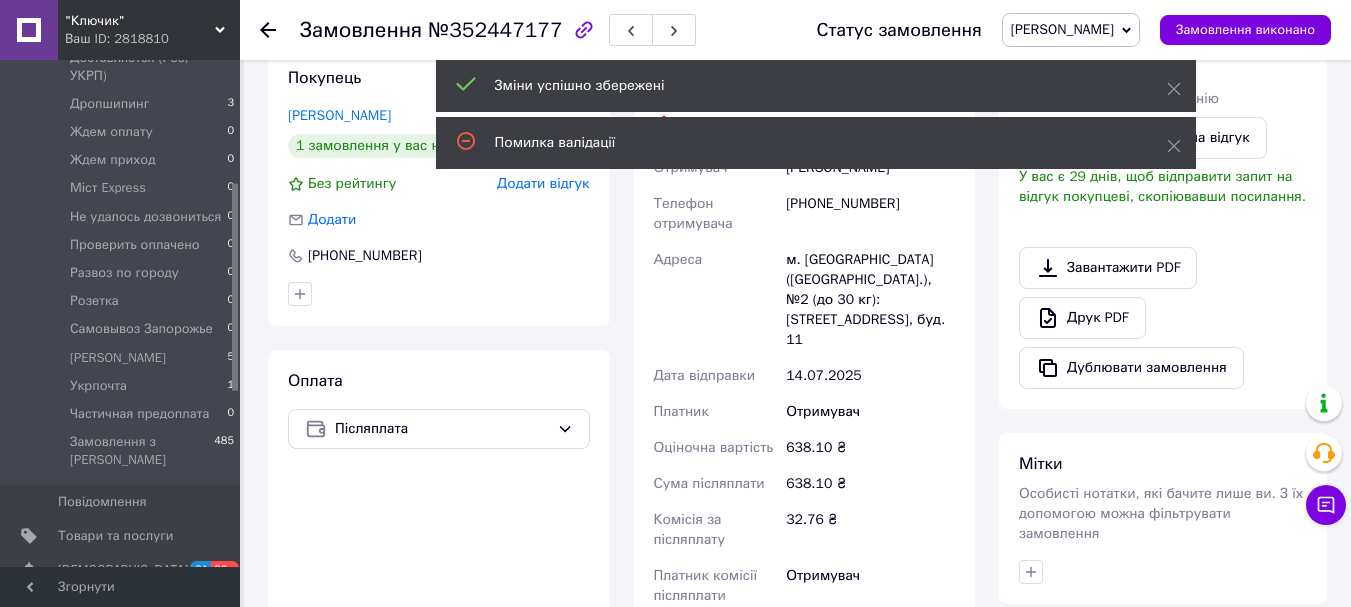 scroll, scrollTop: 200, scrollLeft: 0, axis: vertical 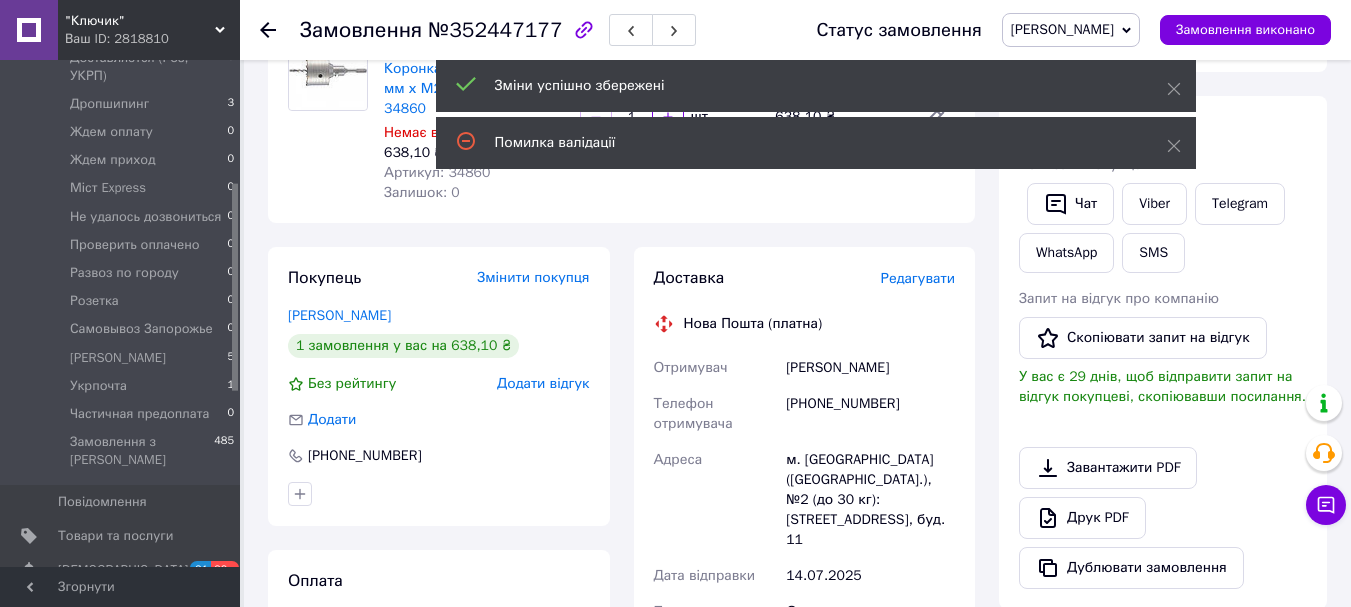 drag, startPoint x: 779, startPoint y: 370, endPoint x: 912, endPoint y: 381, distance: 133.45412 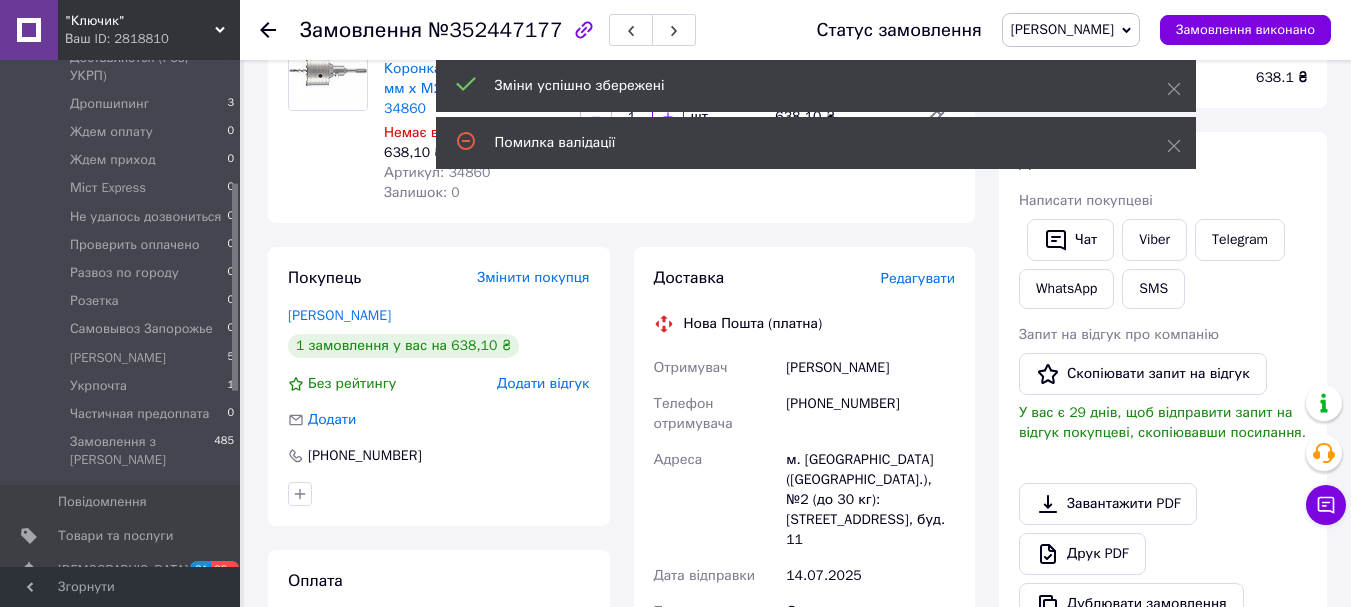 click on "[PHONE_NUMBER]" at bounding box center (439, 456) 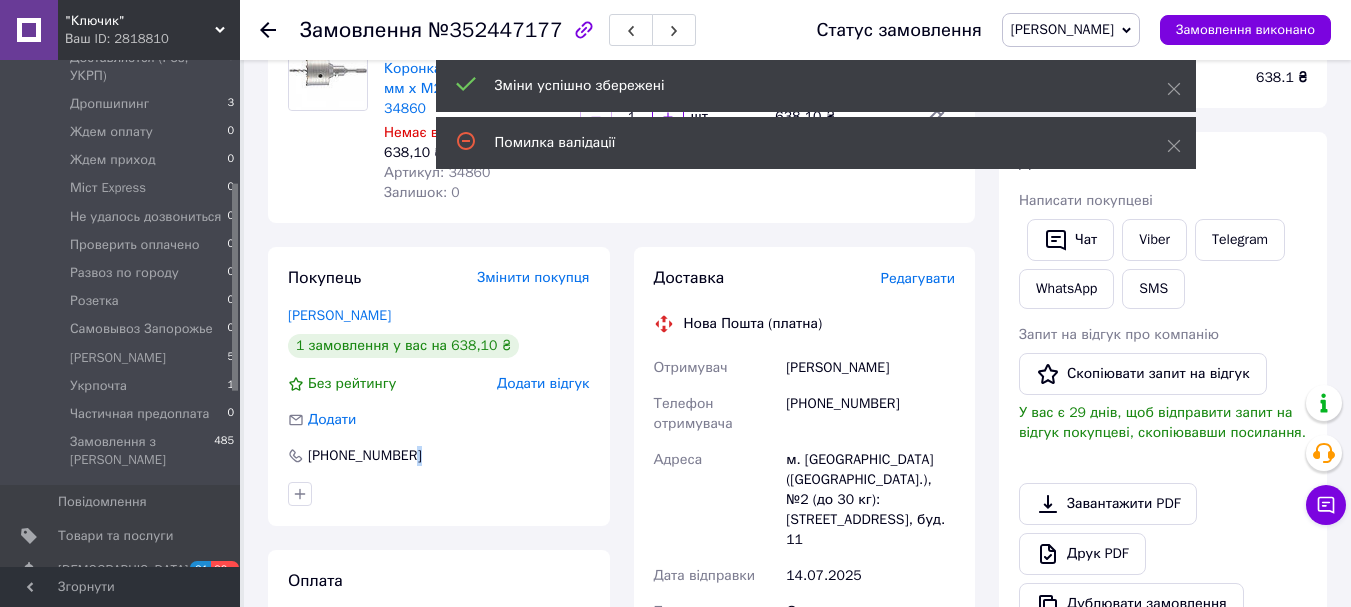 click on "[PHONE_NUMBER]" at bounding box center (439, 456) 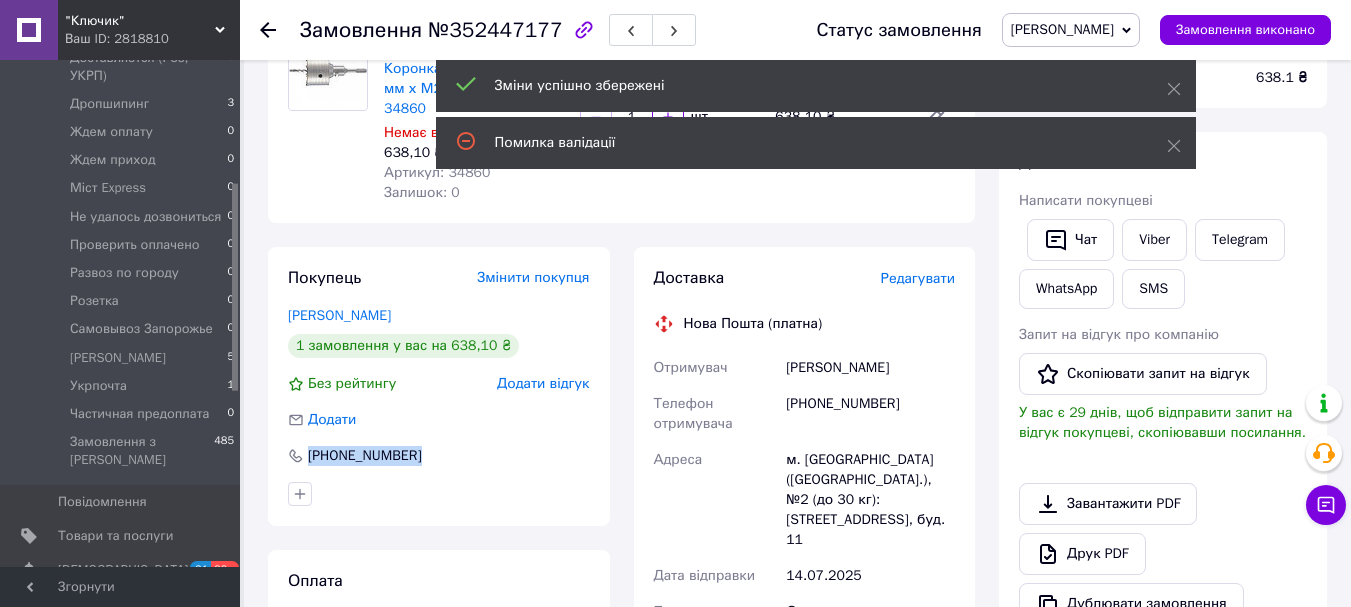 click on "[PHONE_NUMBER]" at bounding box center (439, 456) 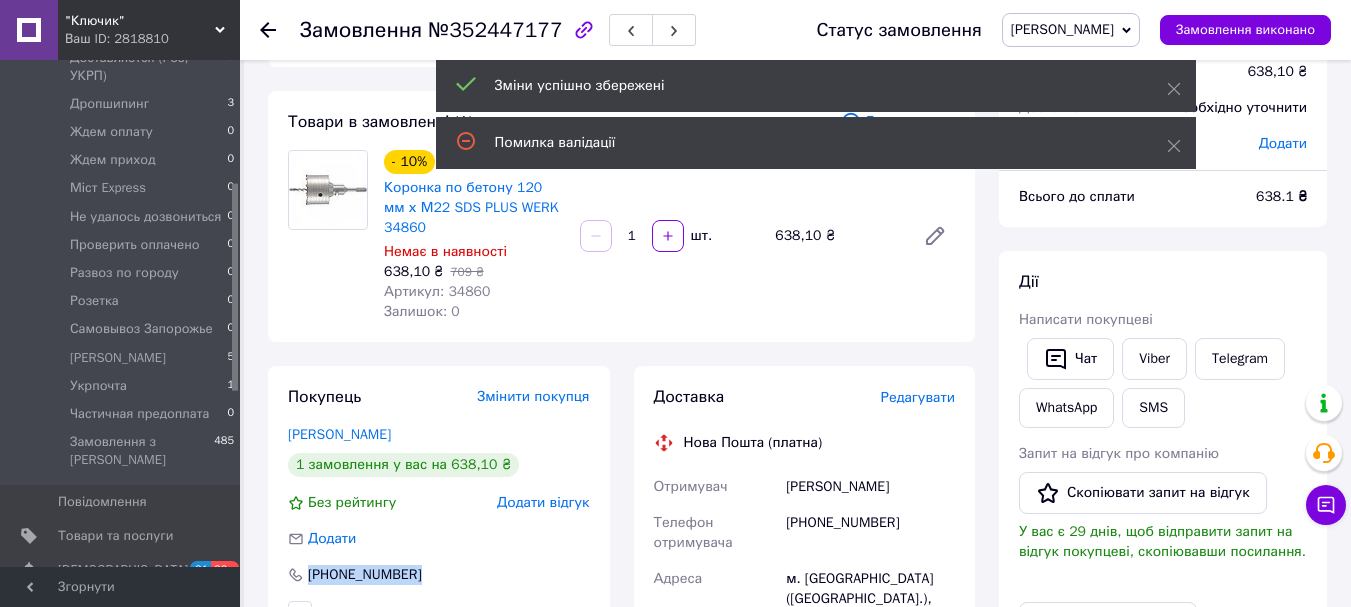 scroll, scrollTop: 0, scrollLeft: 0, axis: both 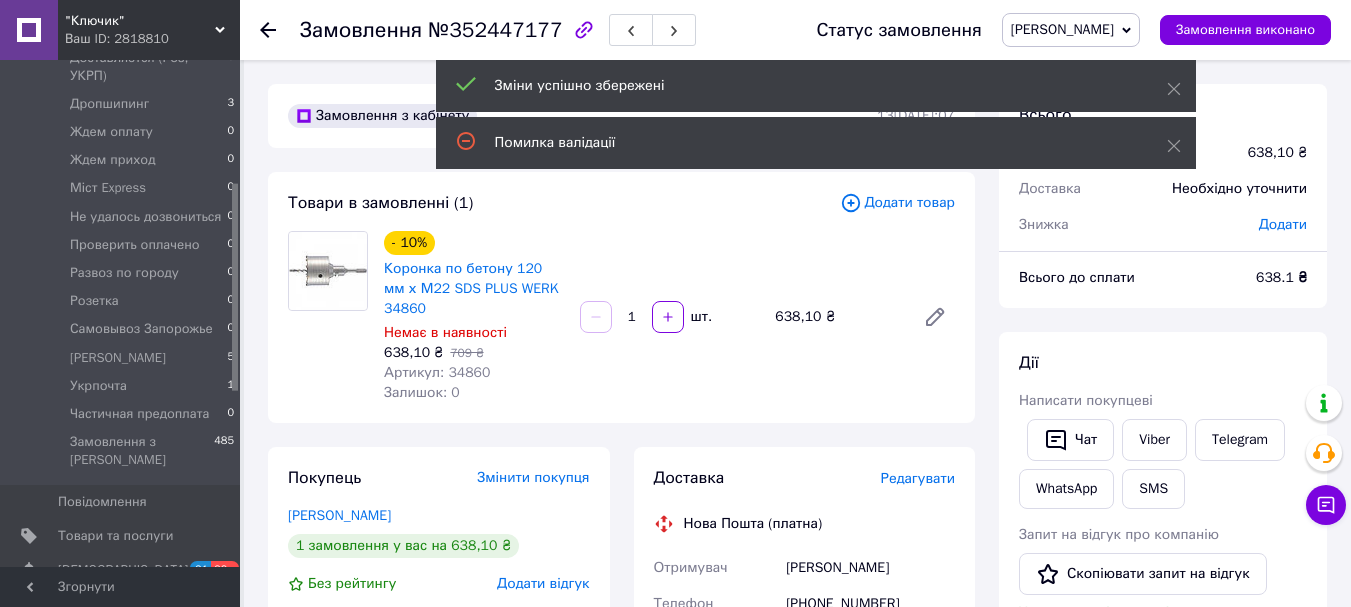 click on "Артикул: 34860" at bounding box center (437, 372) 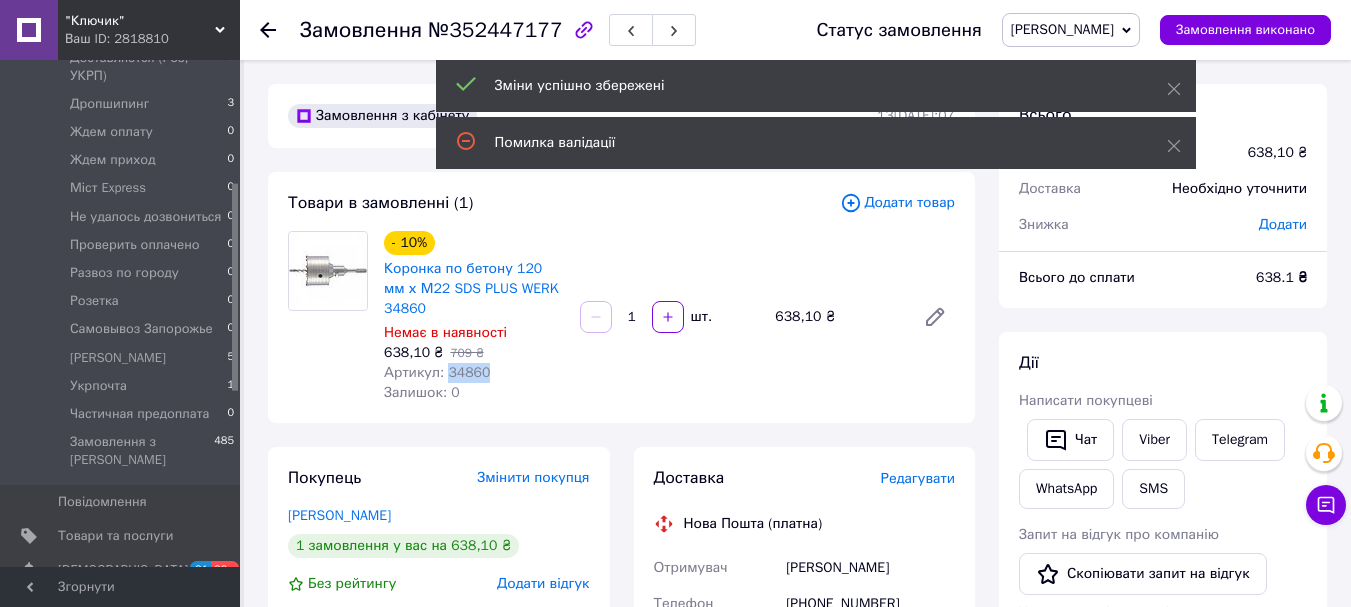 click on "Артикул: 34860" at bounding box center [437, 372] 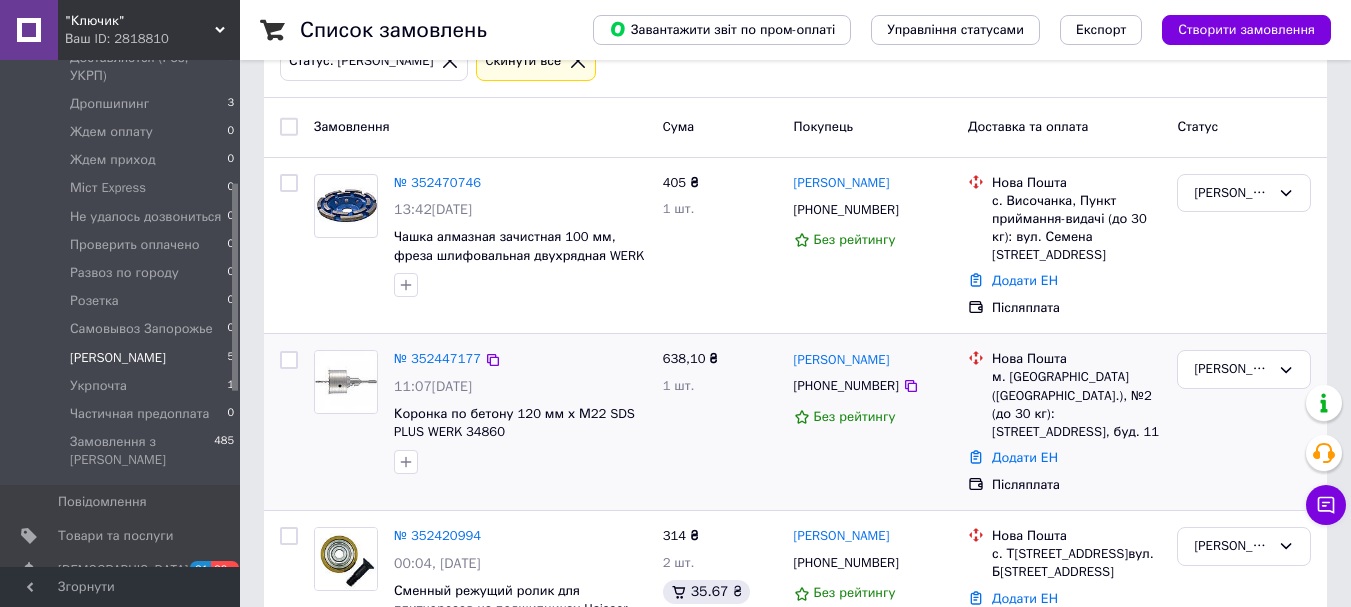 scroll, scrollTop: 300, scrollLeft: 0, axis: vertical 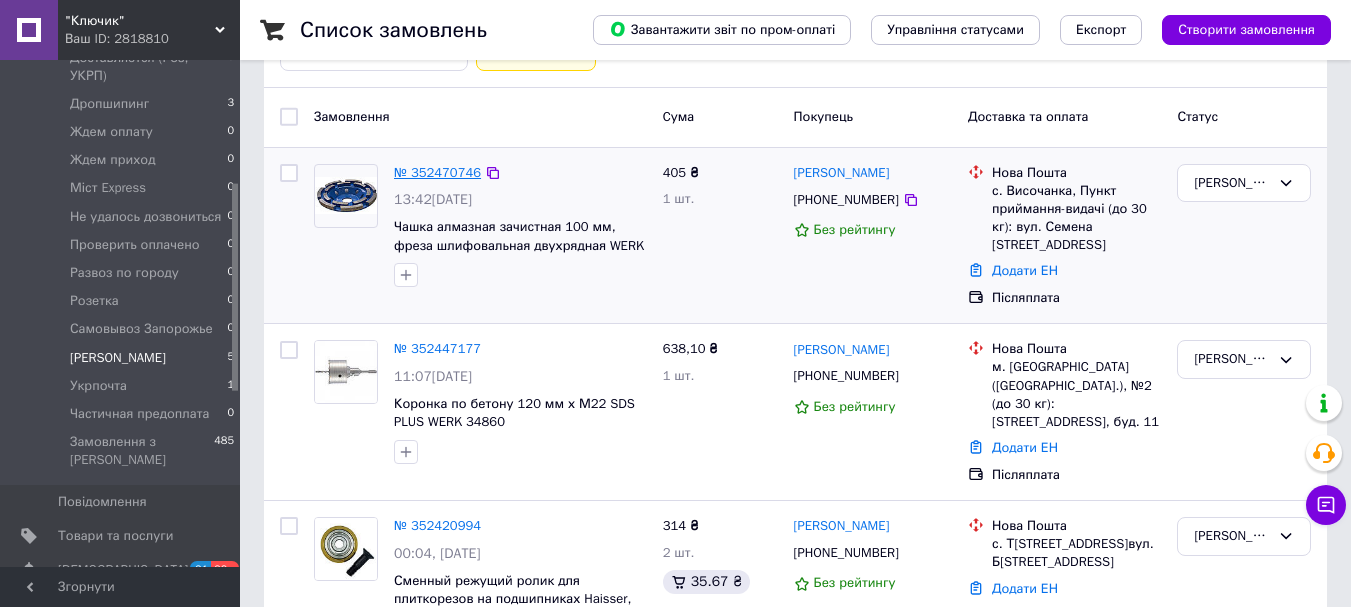 click on "№ 352470746" at bounding box center (437, 172) 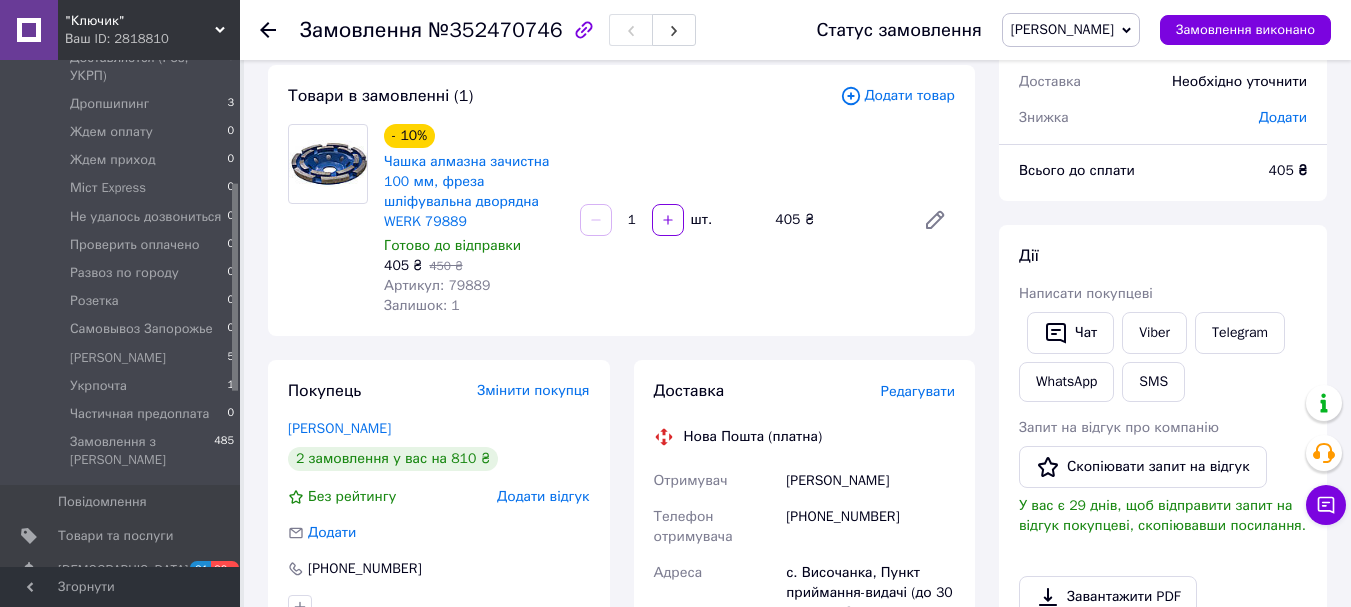 scroll, scrollTop: 100, scrollLeft: 0, axis: vertical 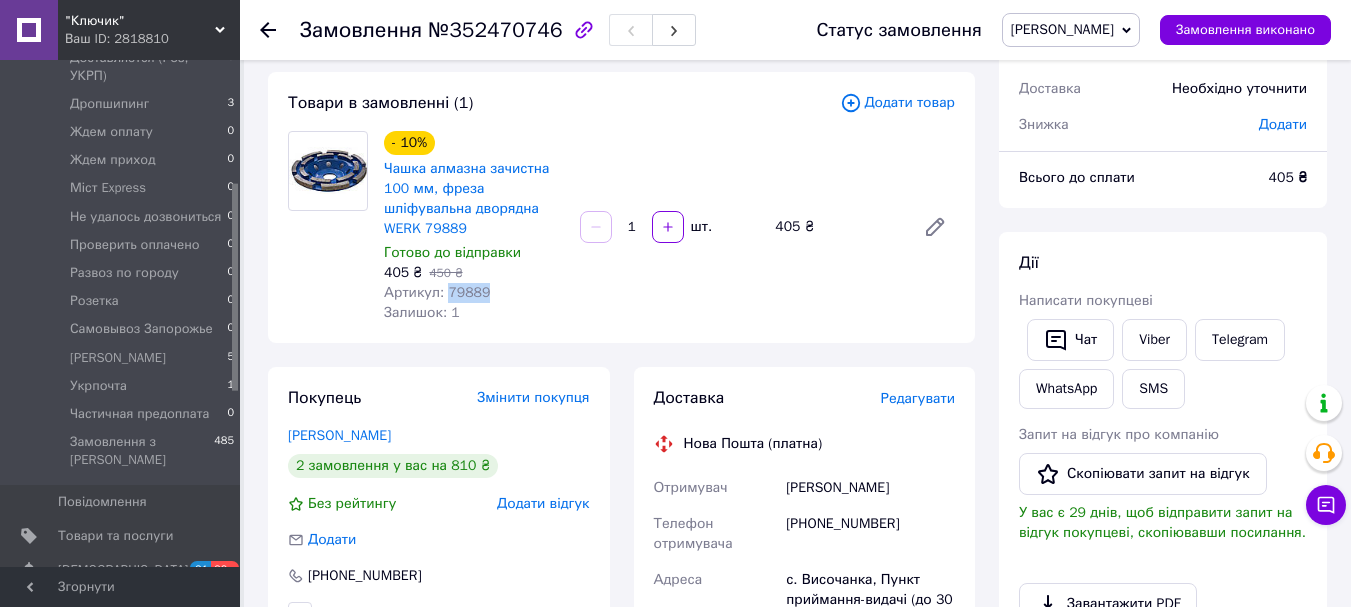 drag, startPoint x: 478, startPoint y: 266, endPoint x: 444, endPoint y: 280, distance: 36.769554 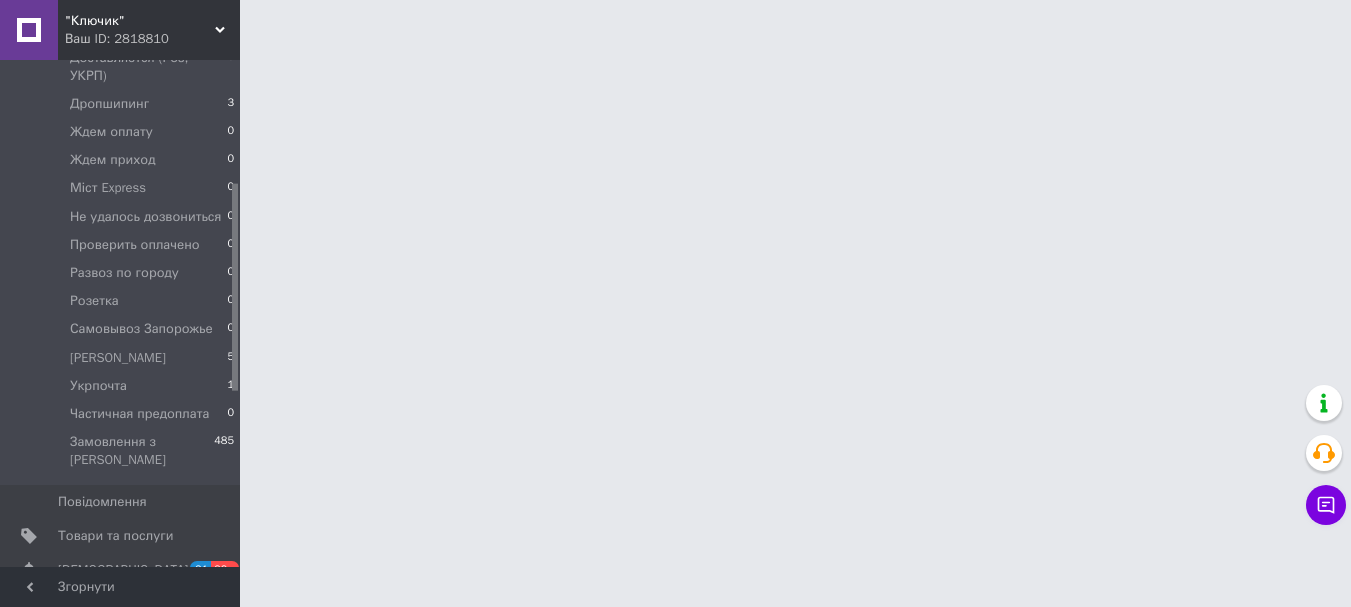 scroll, scrollTop: 0, scrollLeft: 0, axis: both 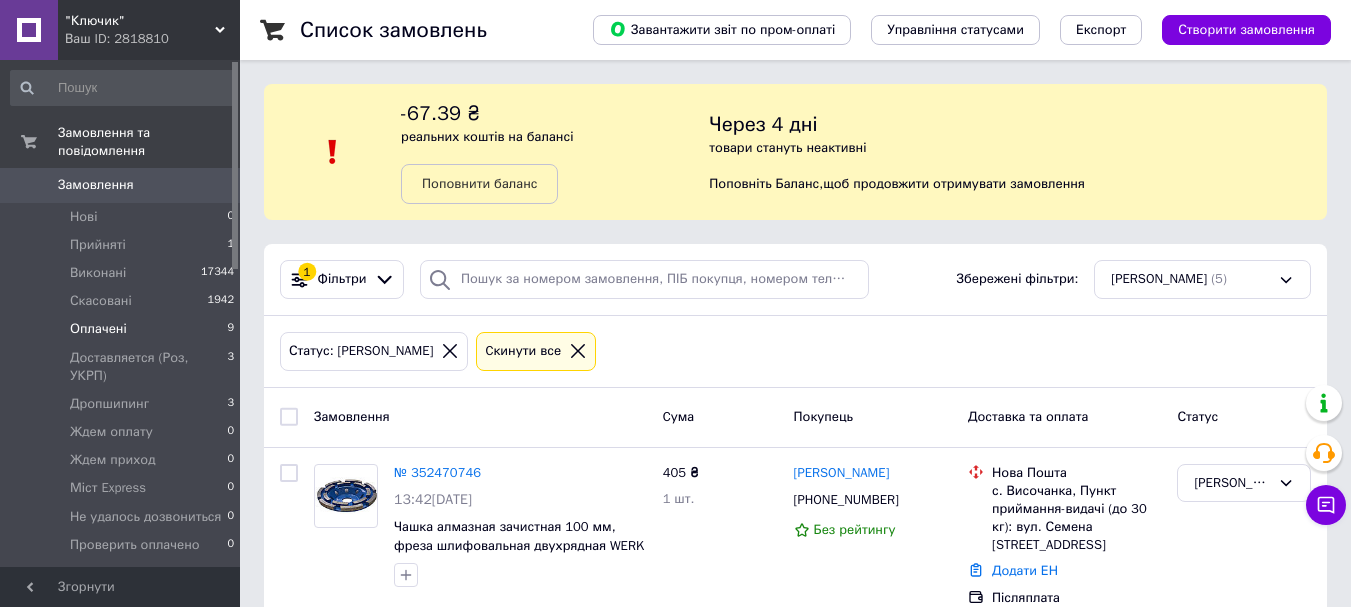 click on "Оплачені" at bounding box center [98, 329] 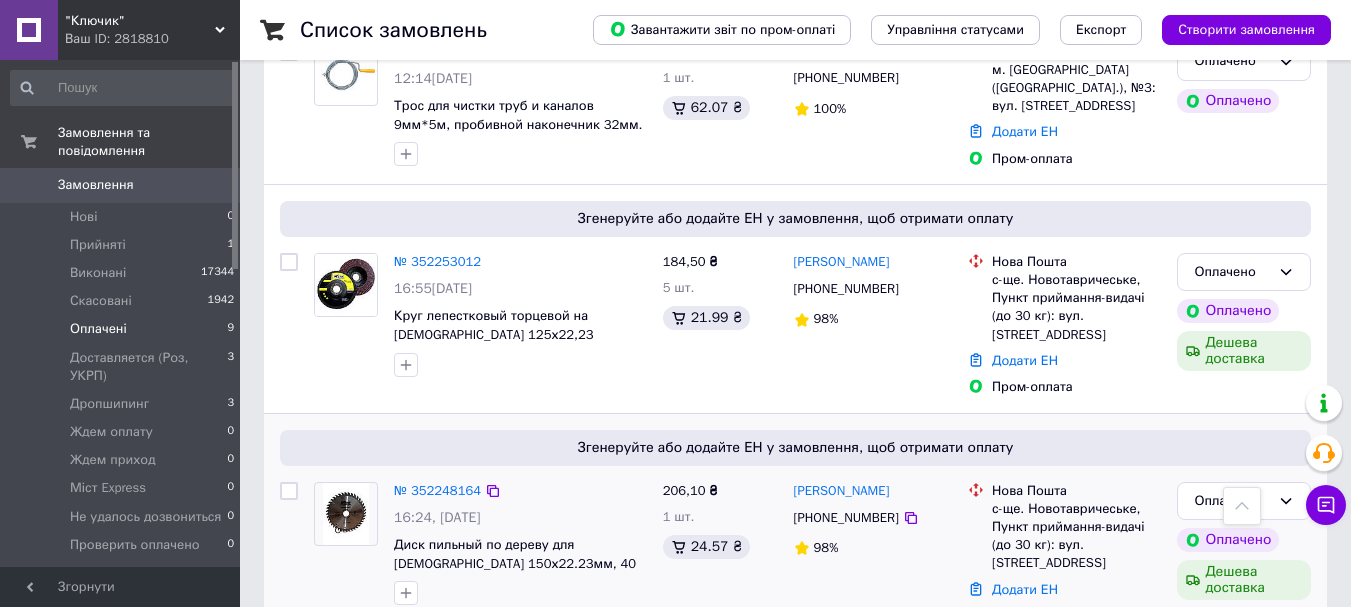 scroll, scrollTop: 1882, scrollLeft: 0, axis: vertical 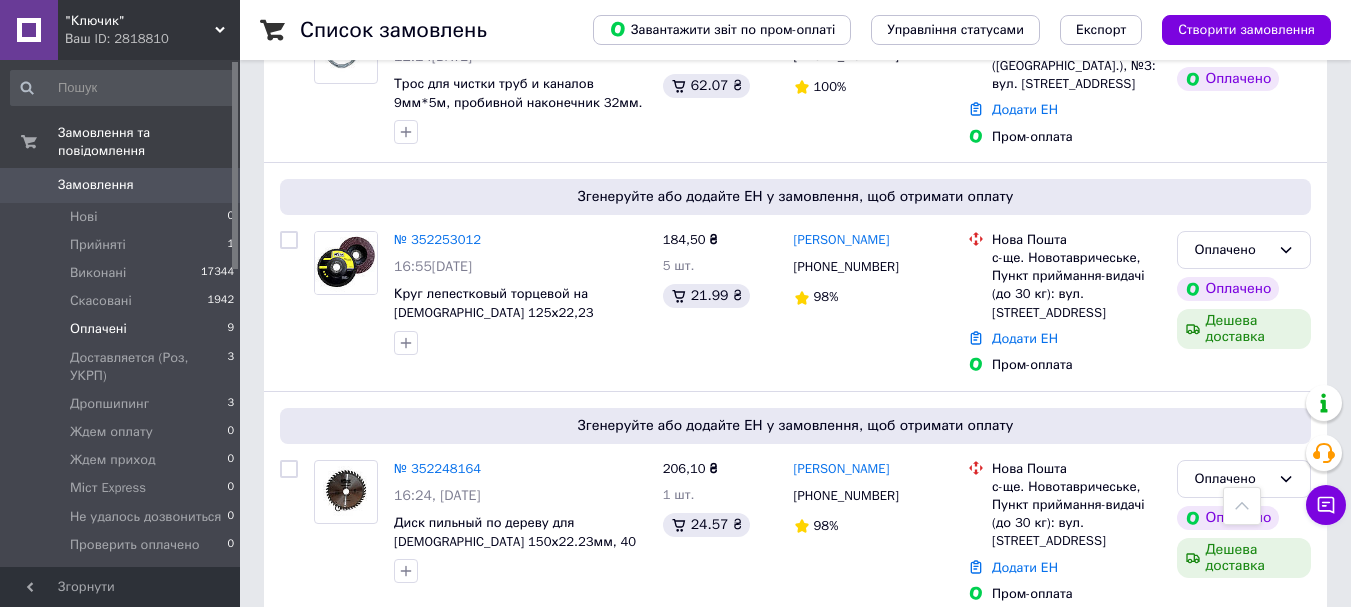 click on "Оплачені" at bounding box center [98, 329] 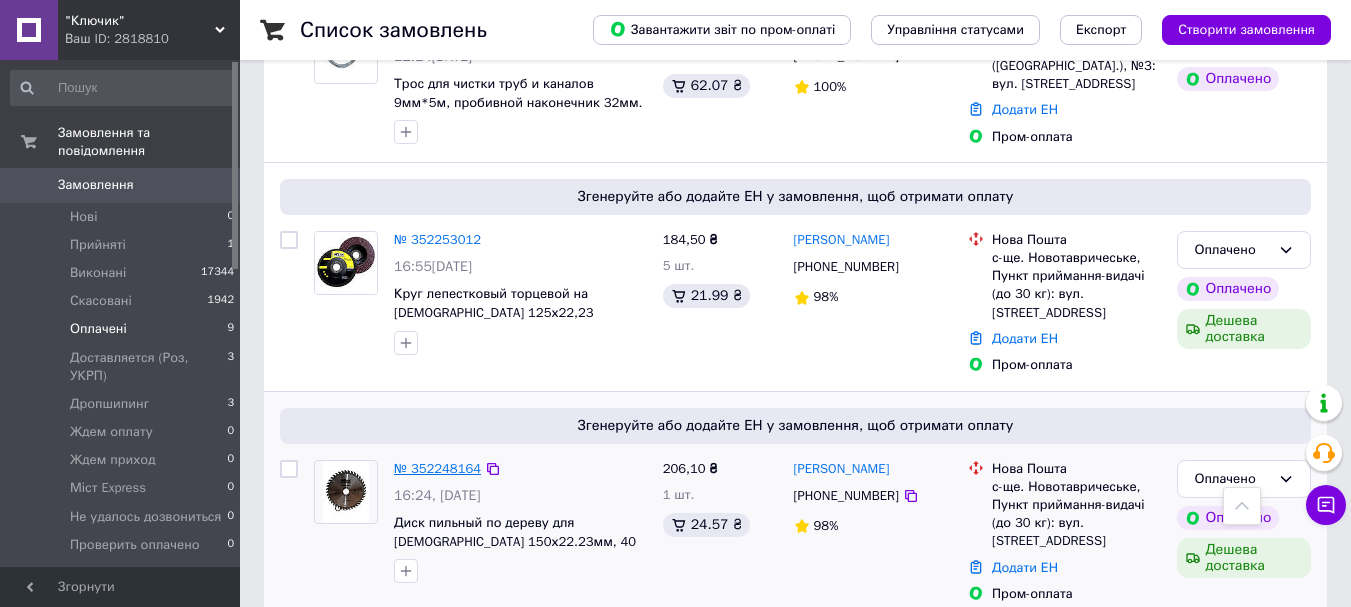 click on "№ 352248164" at bounding box center (437, 468) 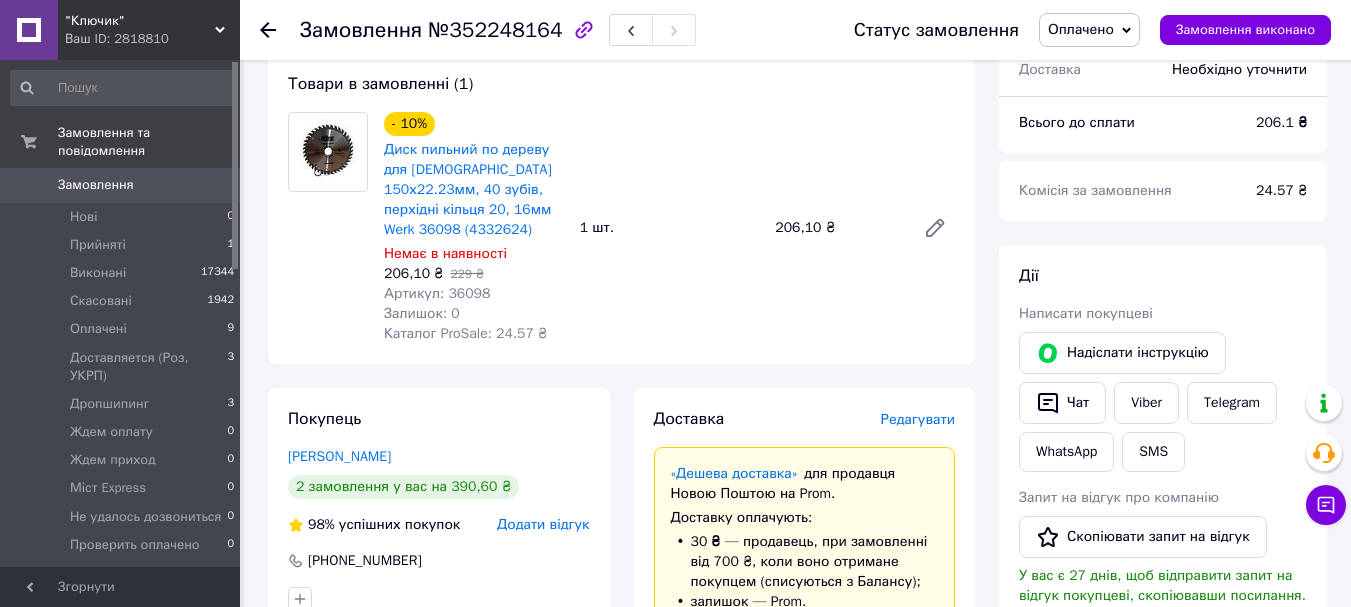 scroll, scrollTop: 714, scrollLeft: 0, axis: vertical 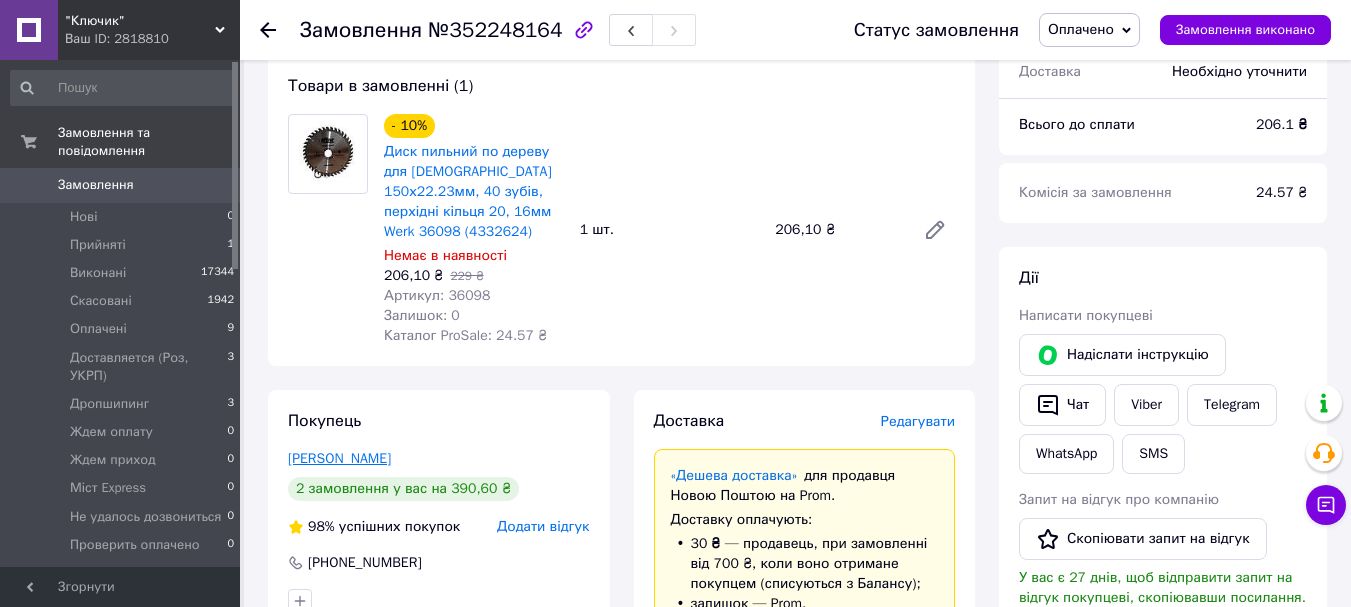 click on "[PERSON_NAME]" at bounding box center [339, 458] 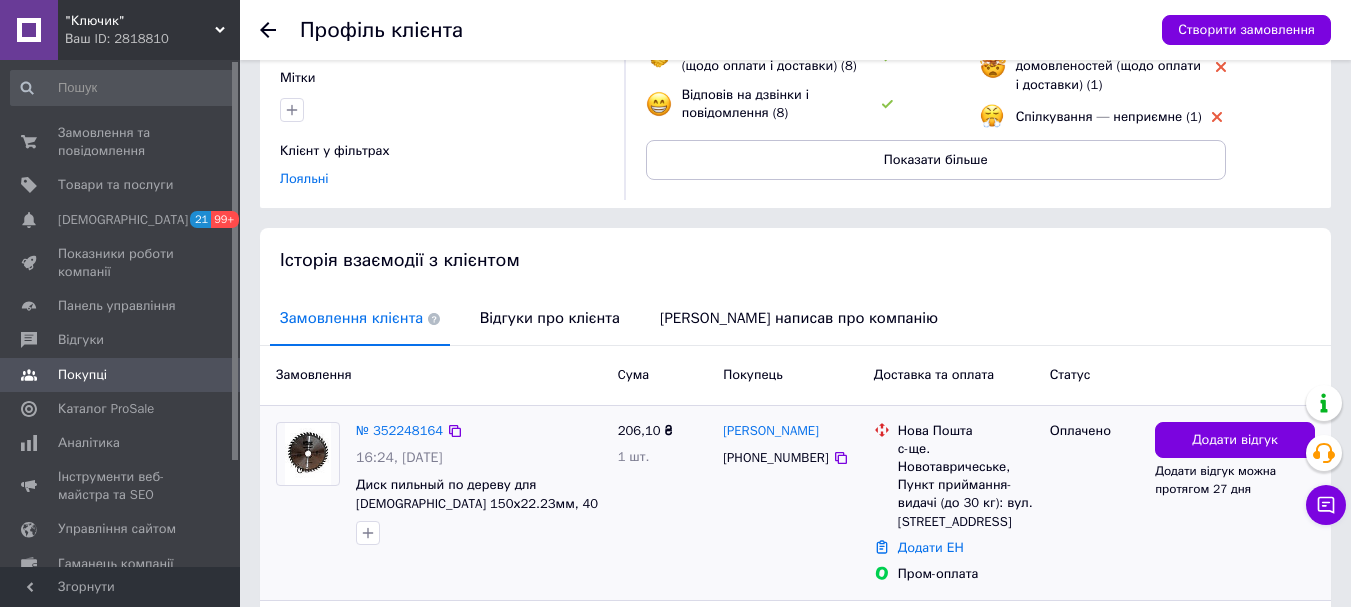 scroll, scrollTop: 500, scrollLeft: 0, axis: vertical 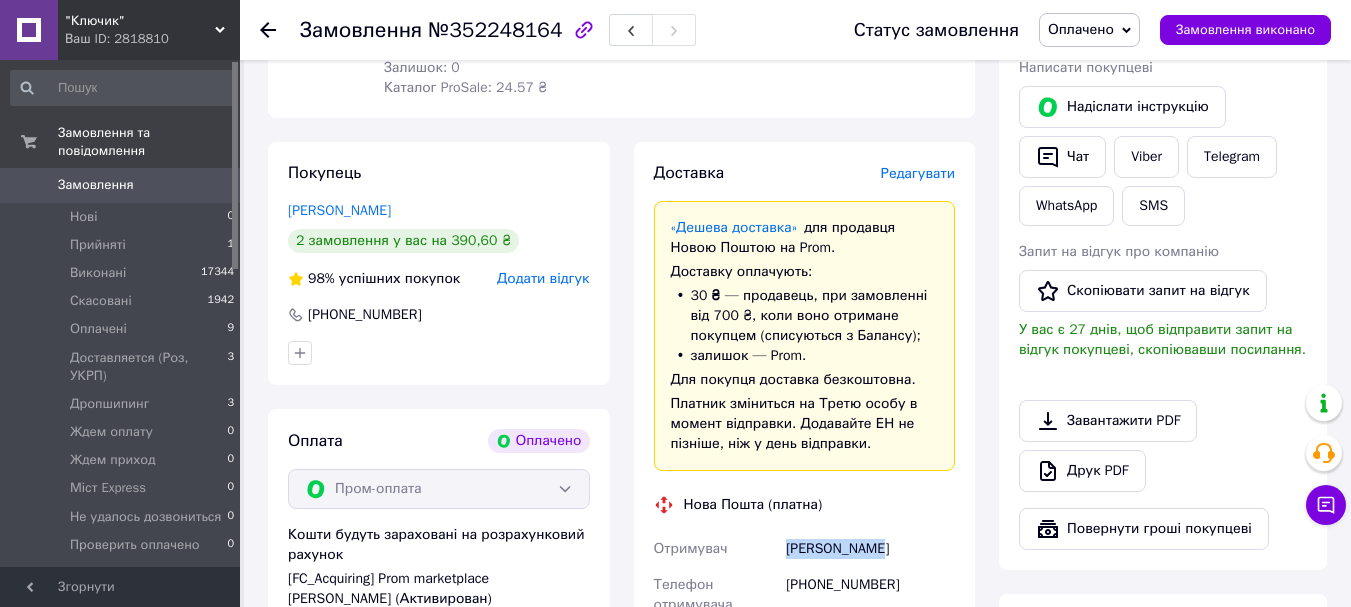 drag, startPoint x: 777, startPoint y: 514, endPoint x: 904, endPoint y: 513, distance: 127.00394 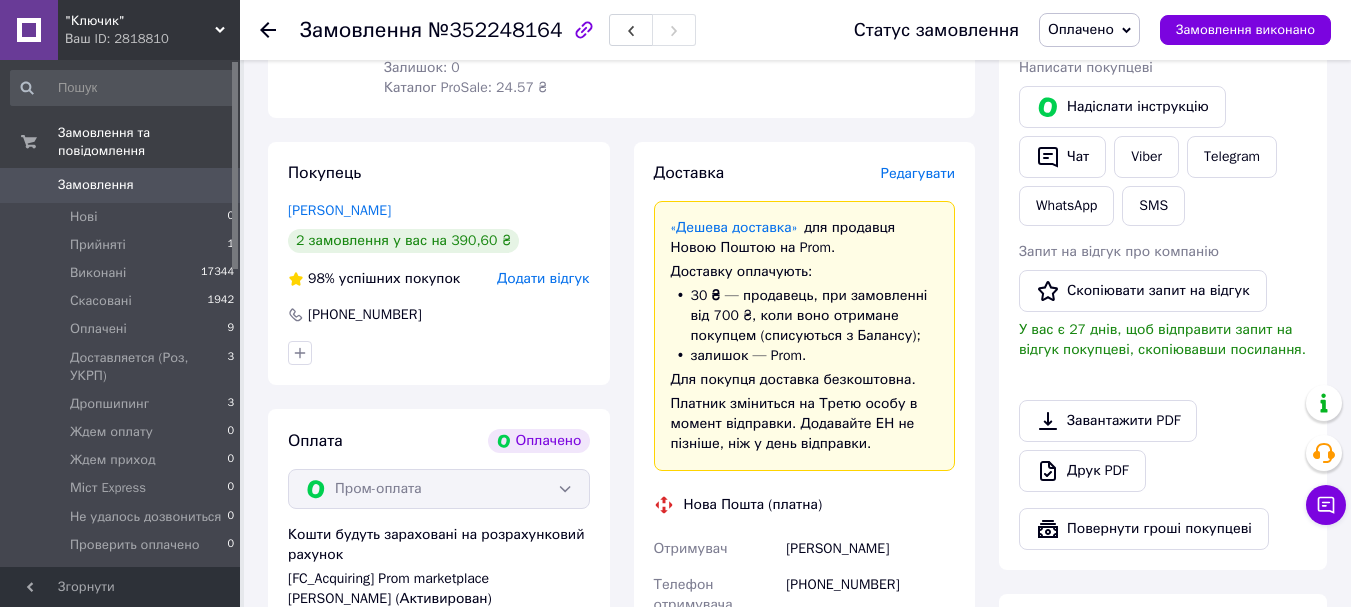 click on "[PHONE_NUMBER]" at bounding box center [439, 315] 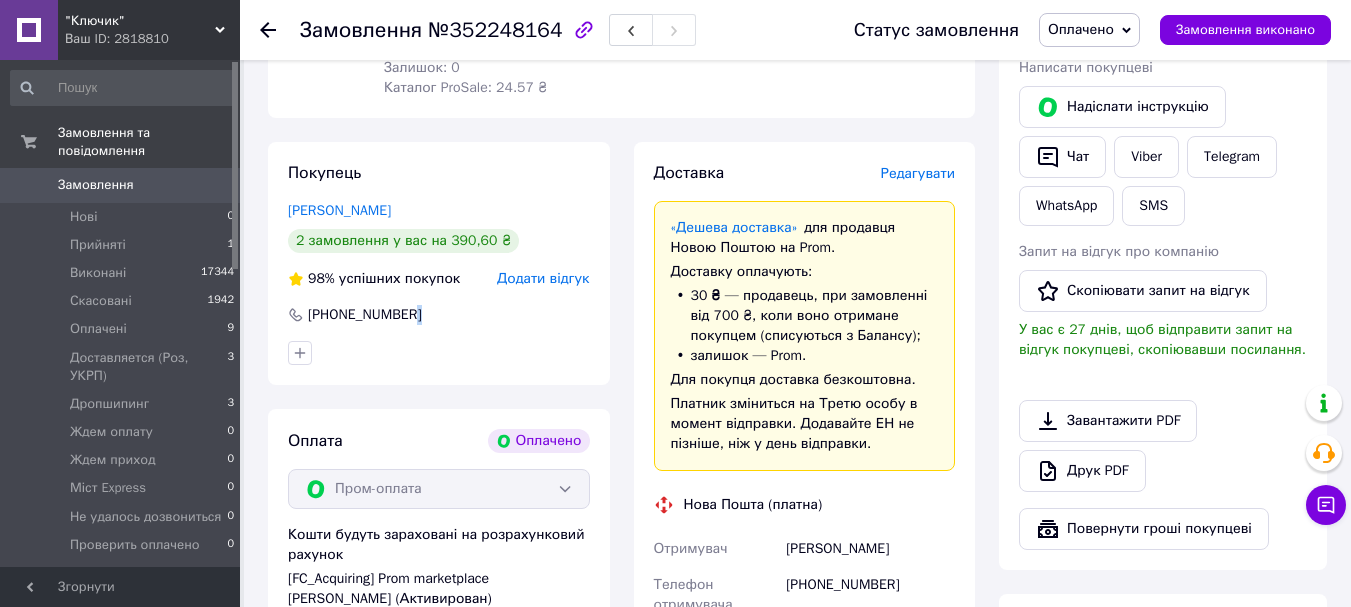 click on "[PHONE_NUMBER]" at bounding box center [439, 315] 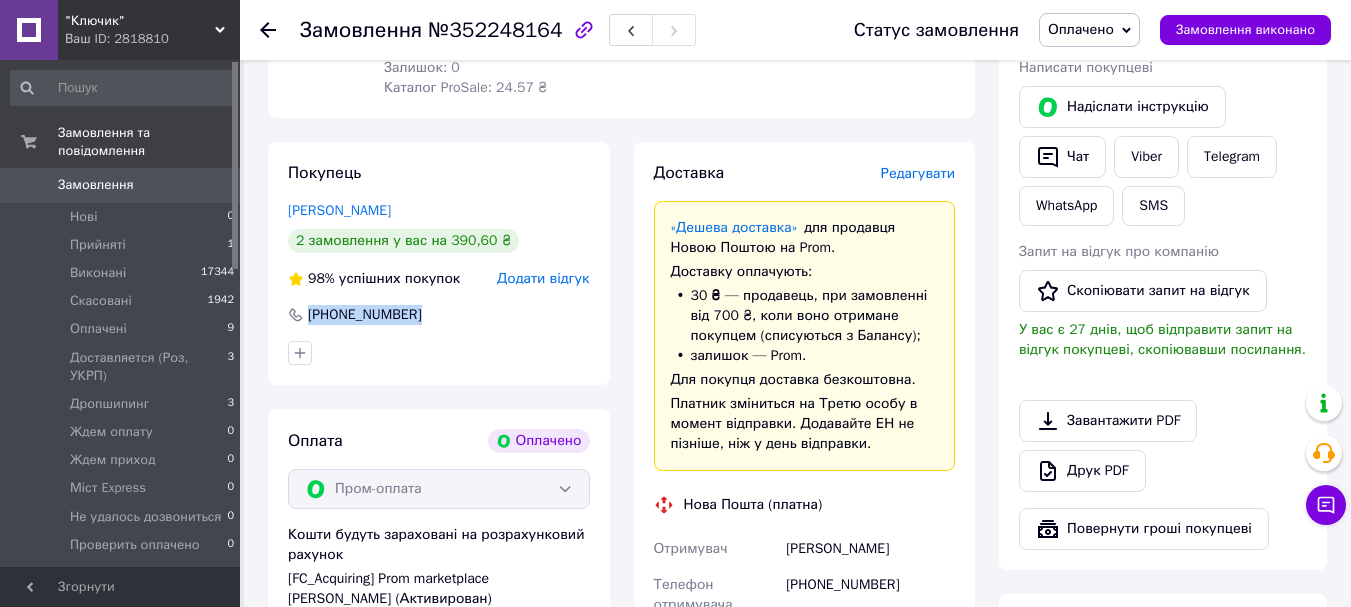 click on "[PHONE_NUMBER]" at bounding box center (439, 315) 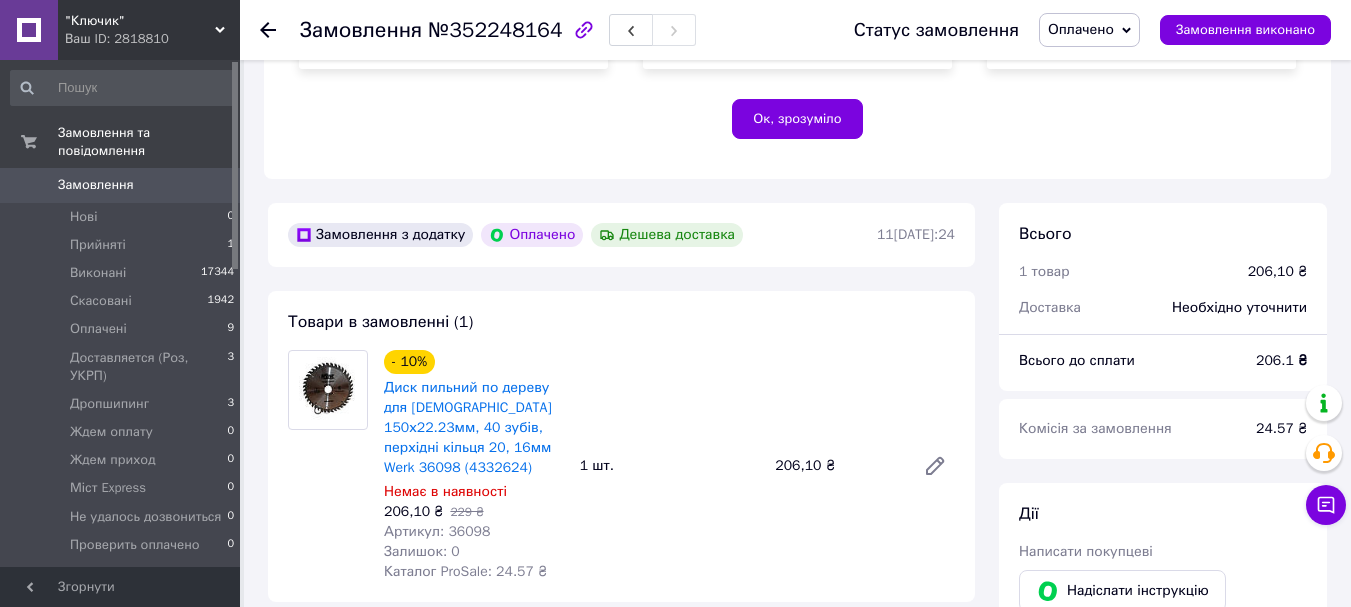 scroll, scrollTop: 462, scrollLeft: 0, axis: vertical 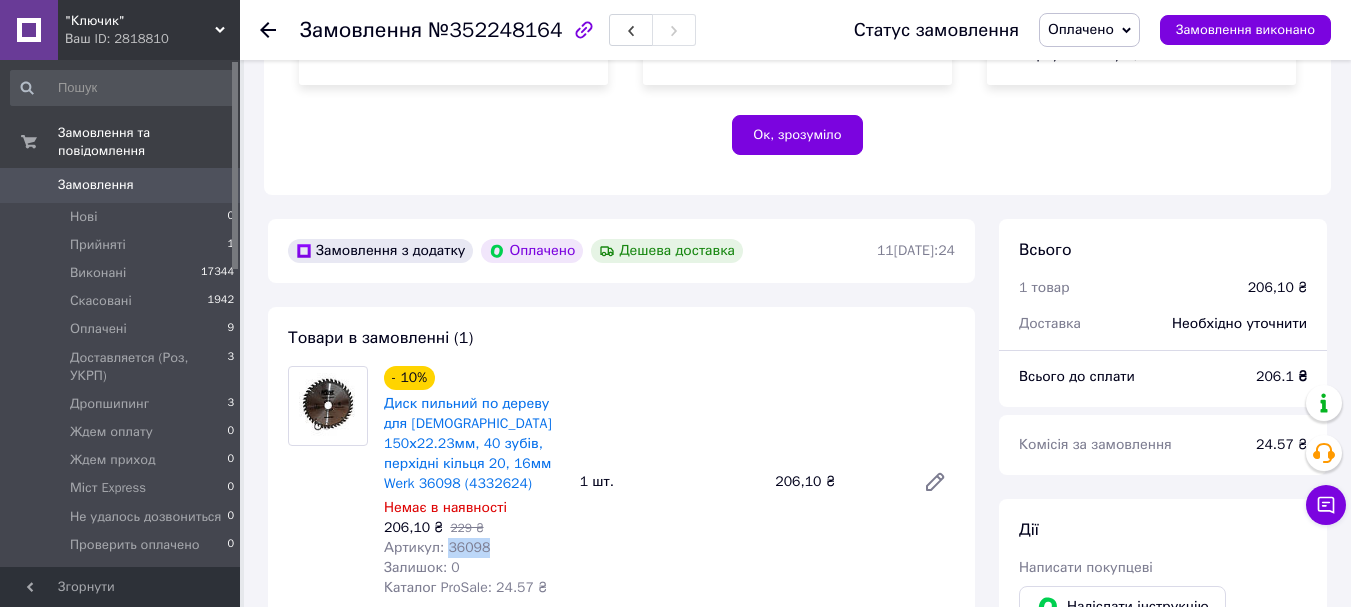 drag, startPoint x: 496, startPoint y: 505, endPoint x: 444, endPoint y: 504, distance: 52.009613 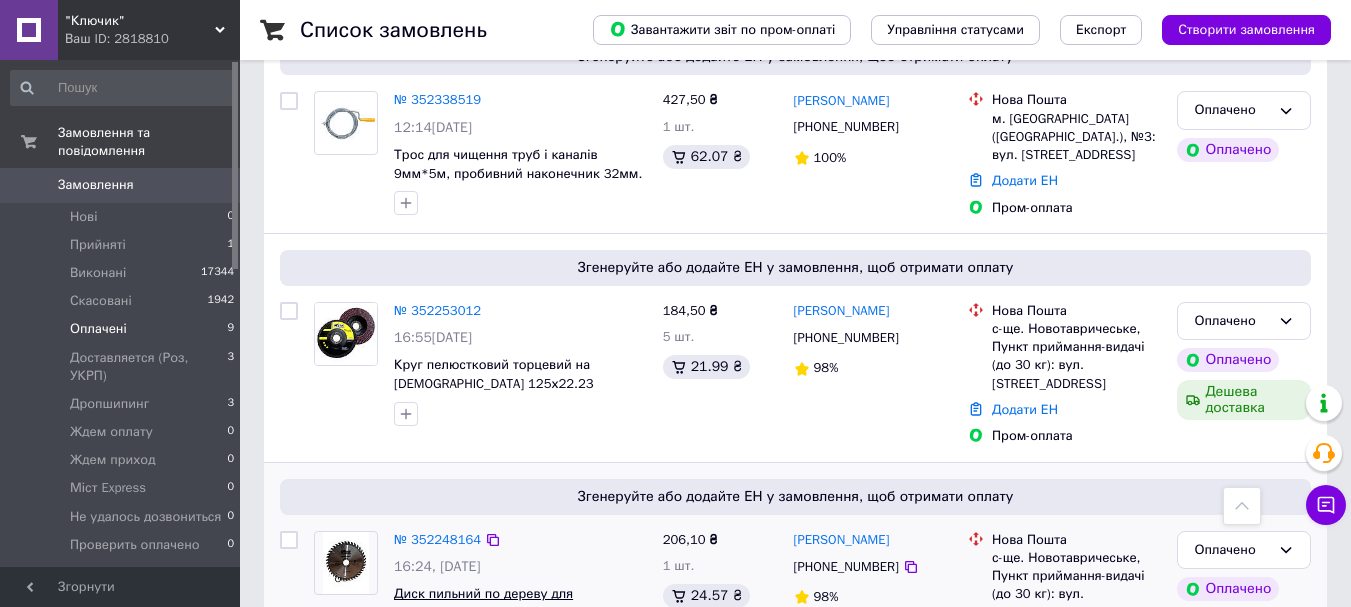 scroll, scrollTop: 1882, scrollLeft: 0, axis: vertical 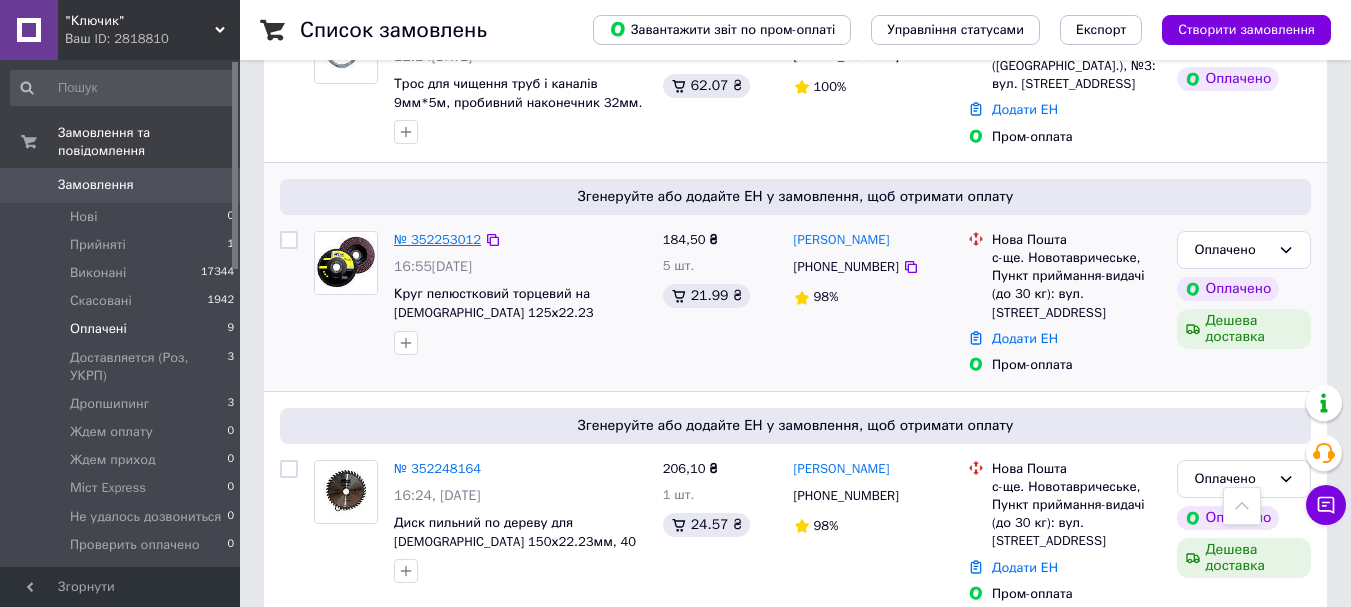 click on "№ 352253012" at bounding box center [437, 239] 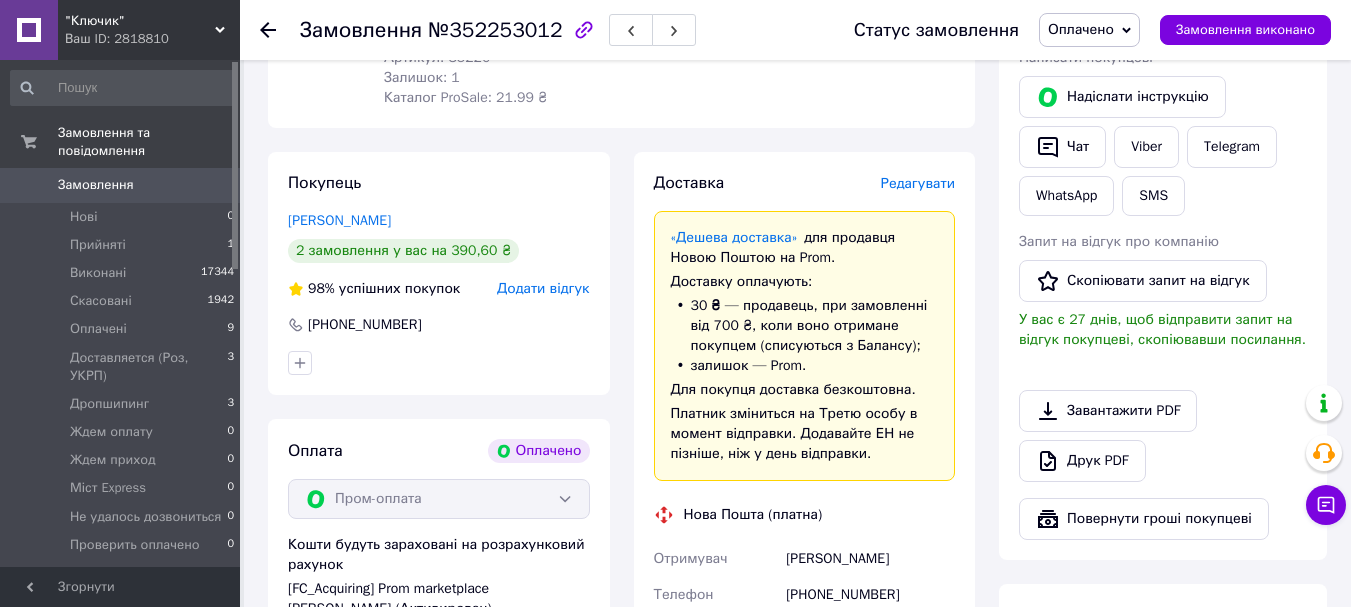 scroll, scrollTop: 1214, scrollLeft: 0, axis: vertical 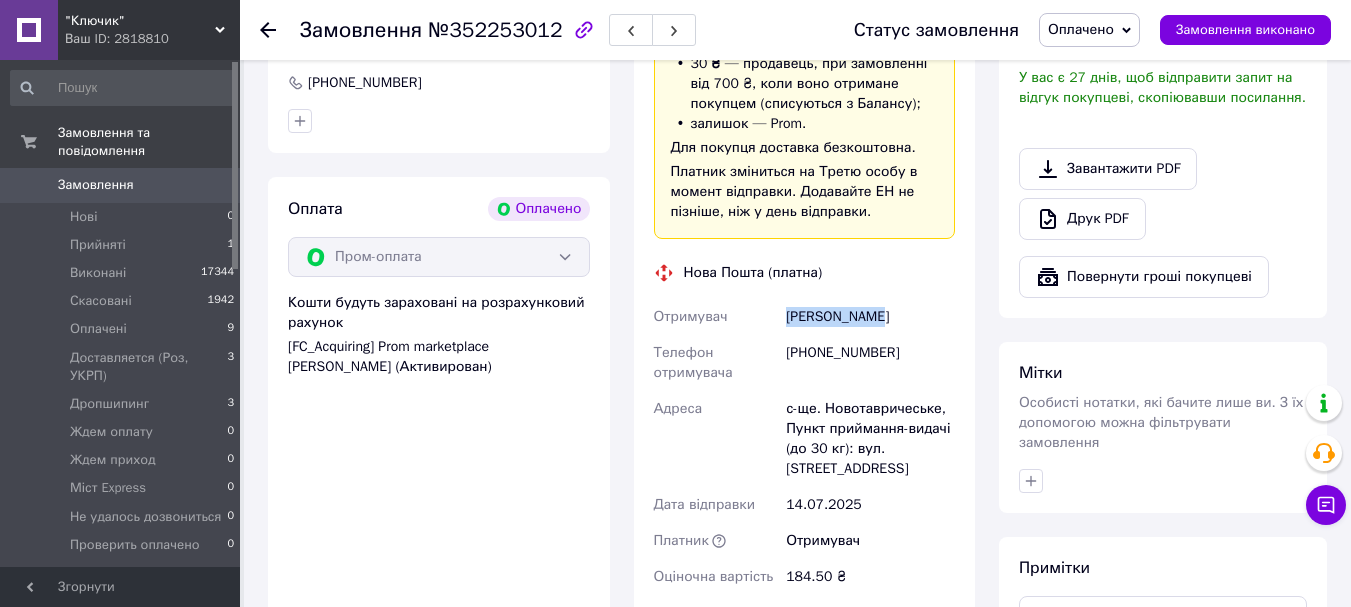 drag, startPoint x: 778, startPoint y: 264, endPoint x: 882, endPoint y: 252, distance: 104.69002 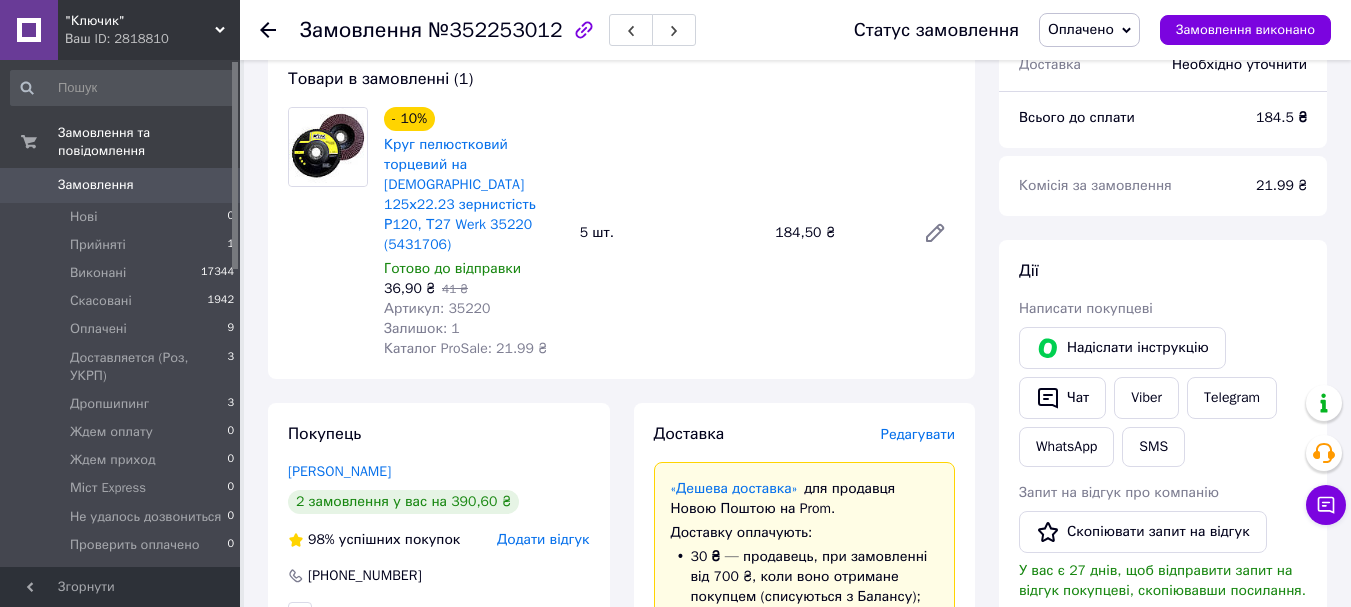 scroll, scrollTop: 714, scrollLeft: 0, axis: vertical 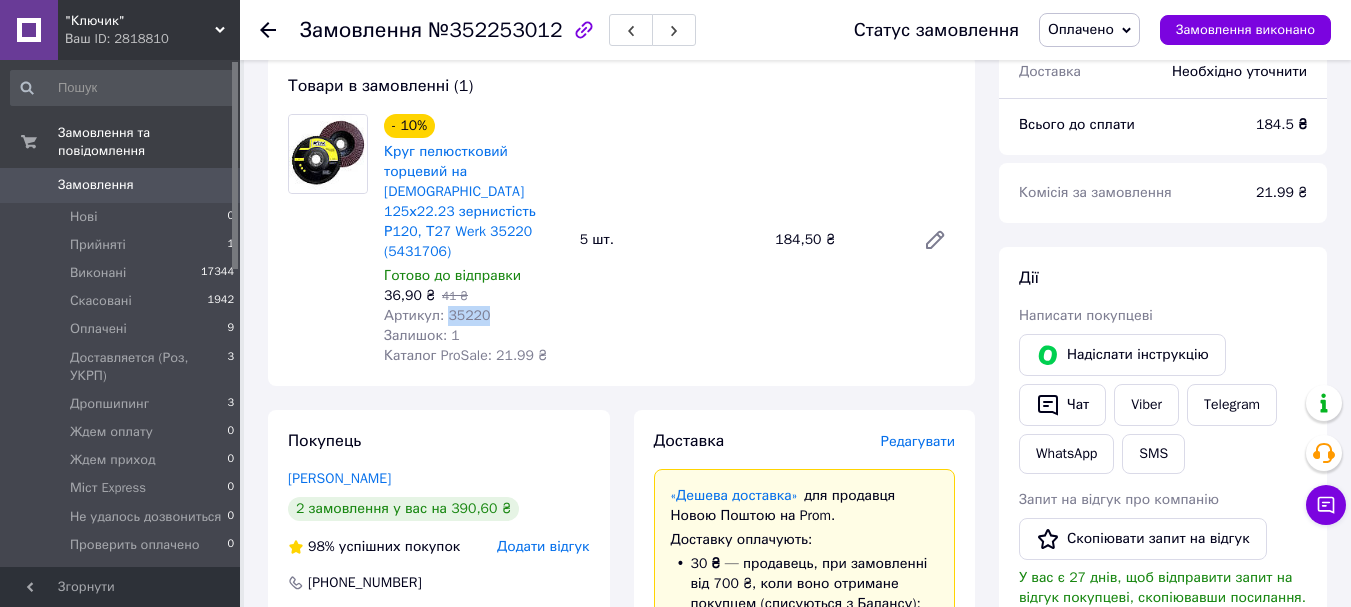 drag, startPoint x: 454, startPoint y: 255, endPoint x: 443, endPoint y: 254, distance: 11.045361 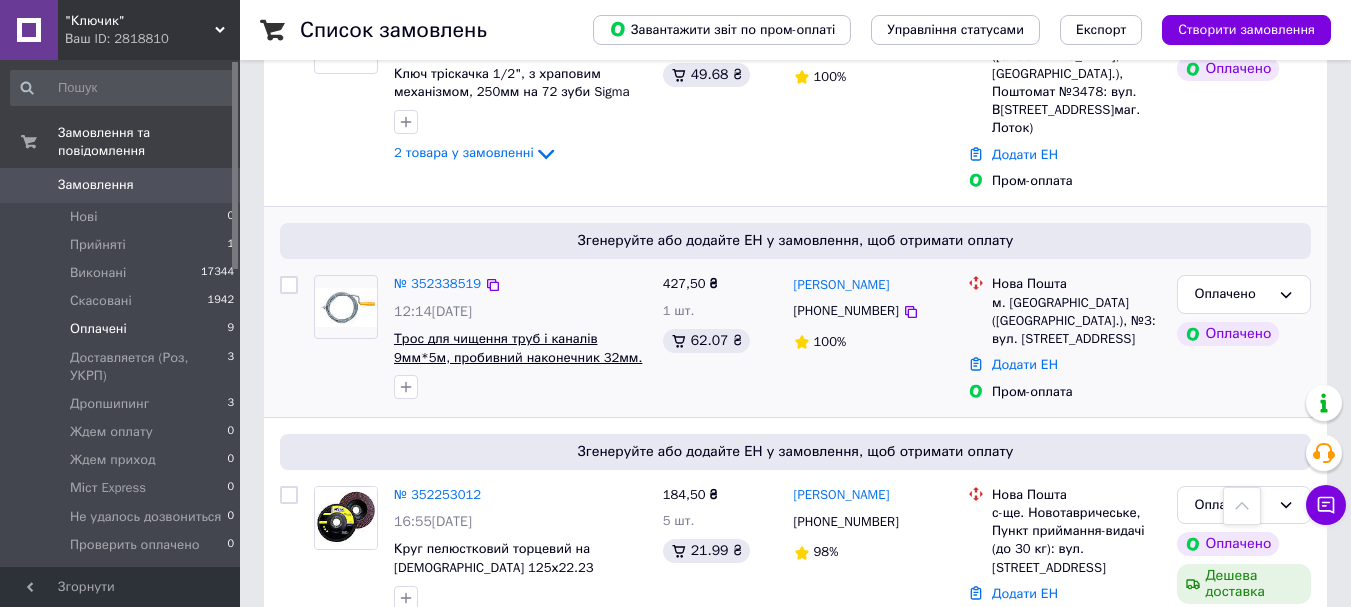 scroll, scrollTop: 1582, scrollLeft: 0, axis: vertical 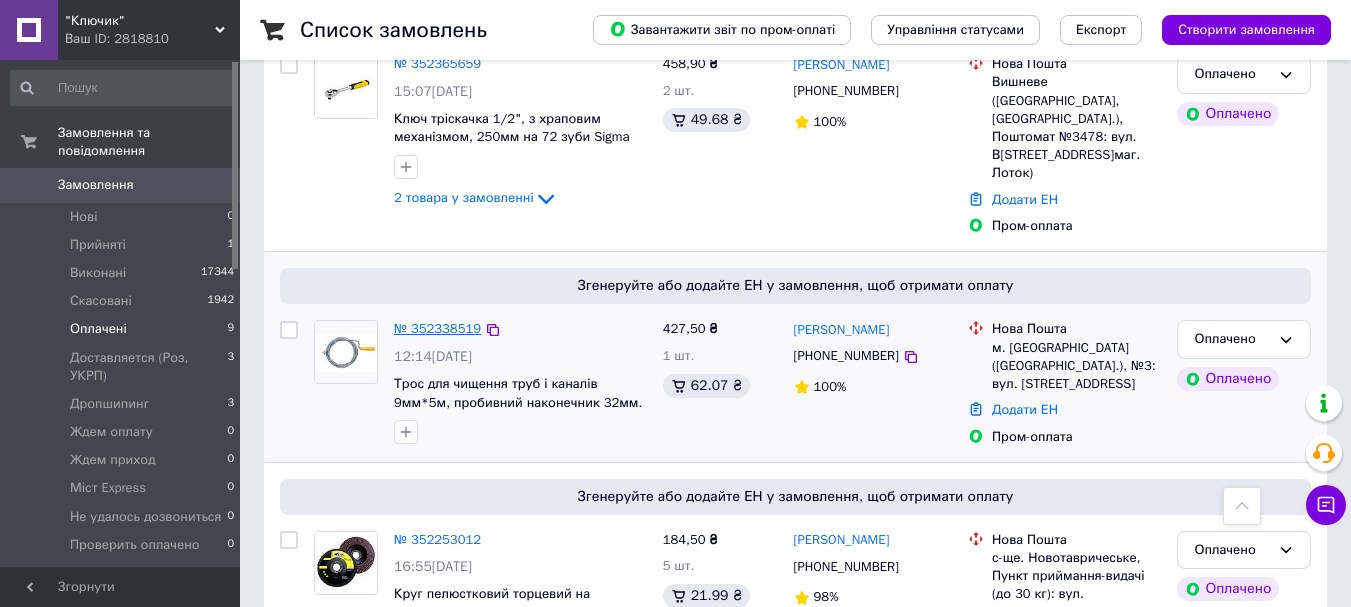 click on "№ 352338519" at bounding box center (437, 328) 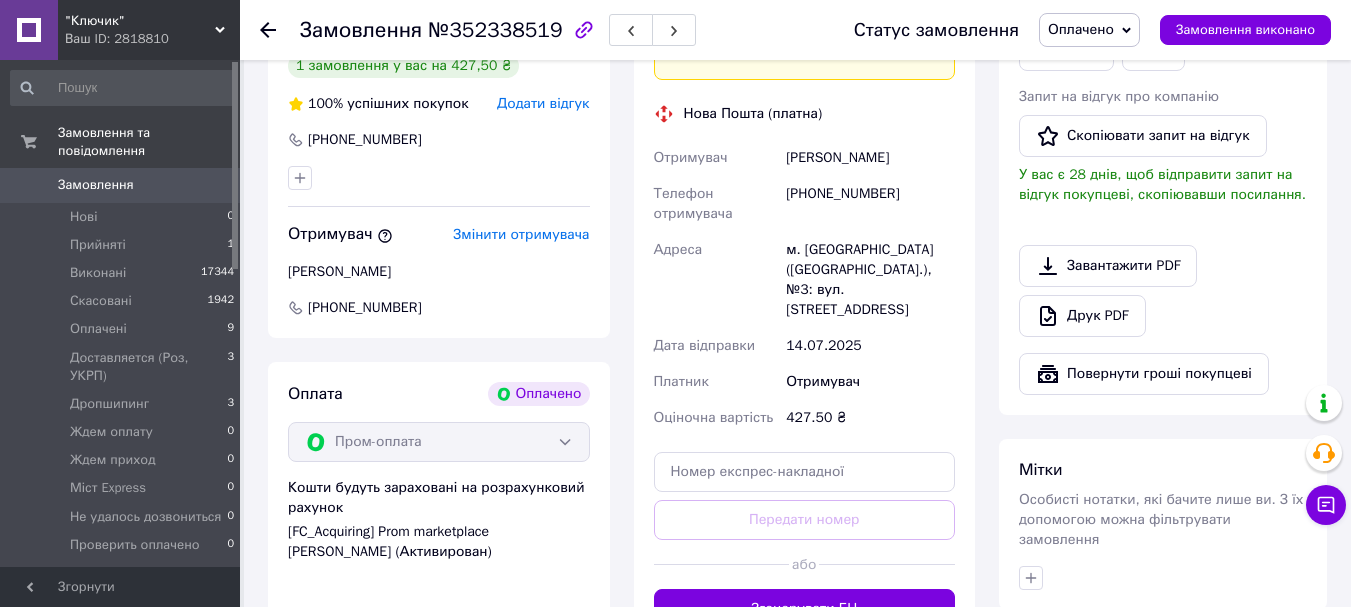 scroll, scrollTop: 1099, scrollLeft: 0, axis: vertical 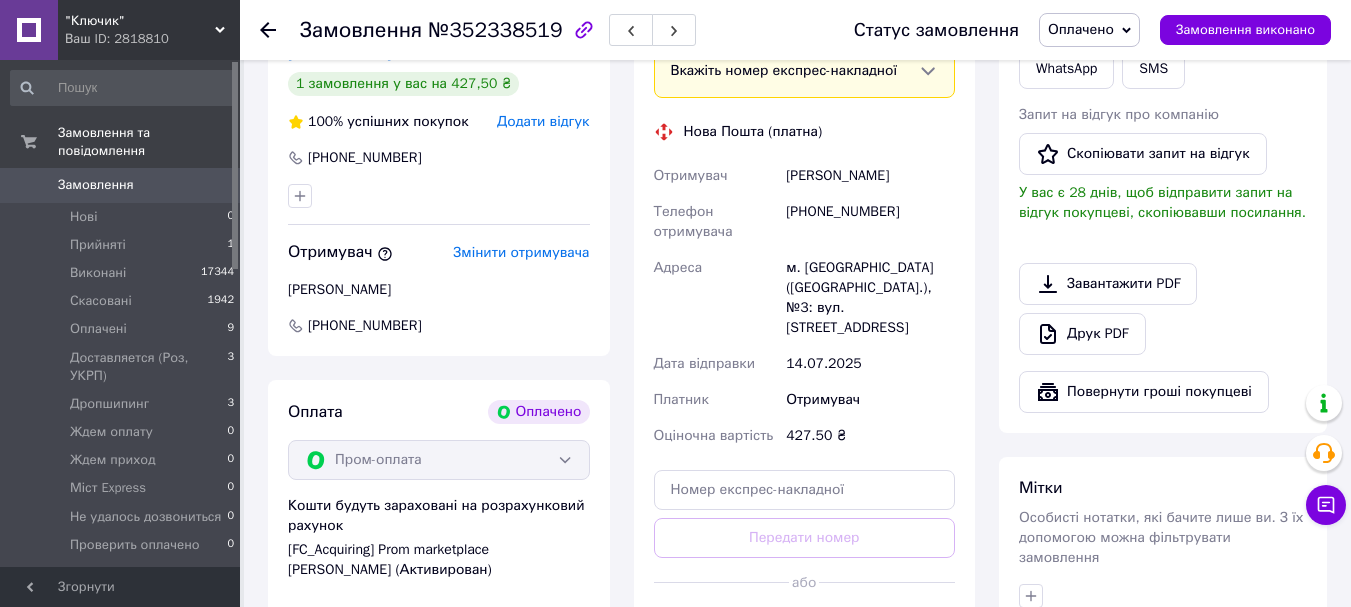 drag, startPoint x: 784, startPoint y: 163, endPoint x: 950, endPoint y: 165, distance: 166.01205 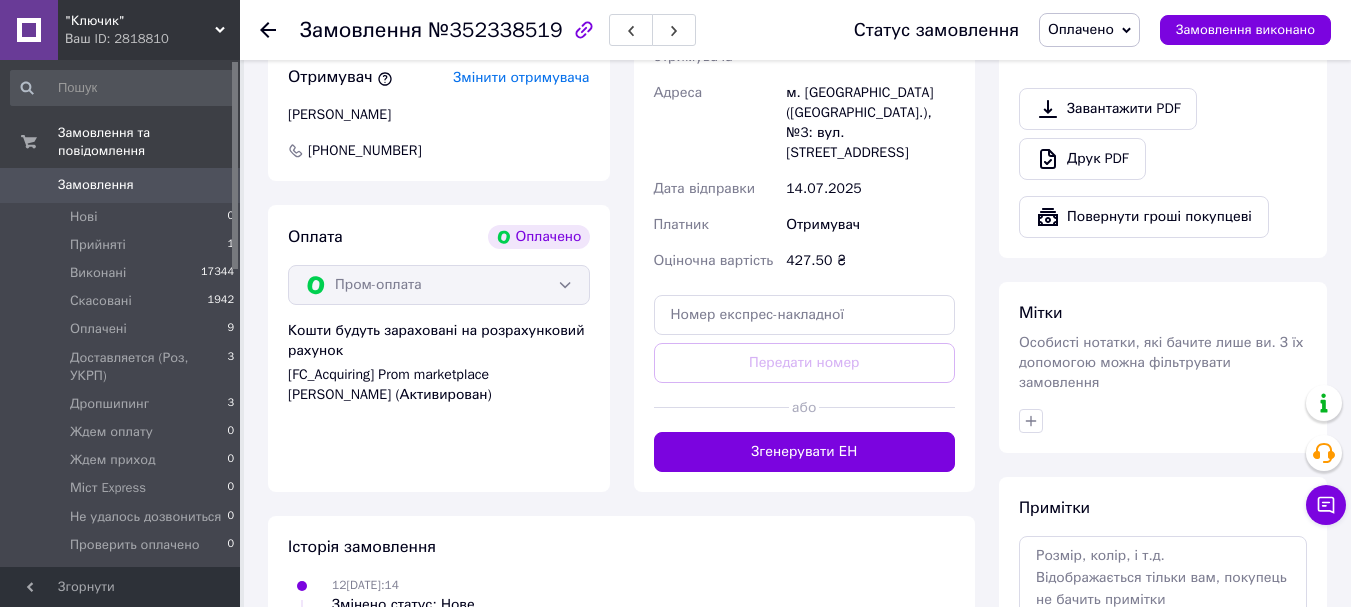scroll, scrollTop: 1099, scrollLeft: 0, axis: vertical 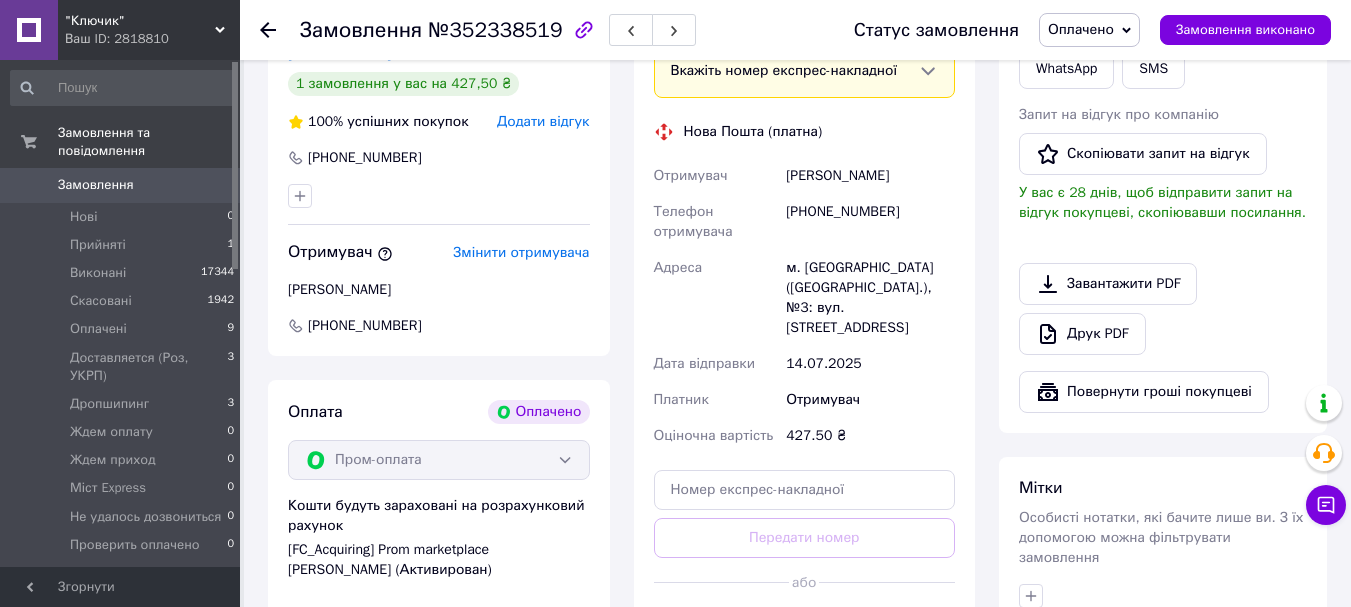 click on "[PHONE_NUMBER]" at bounding box center (439, 326) 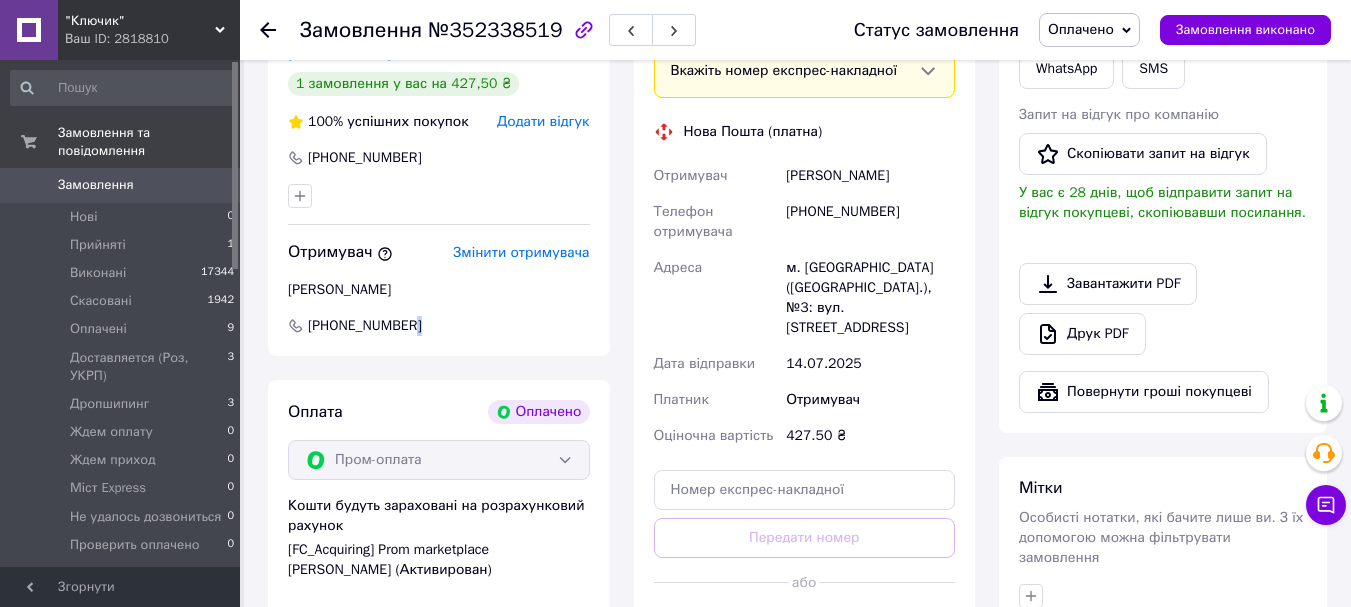 click on "[PHONE_NUMBER]" at bounding box center (439, 326) 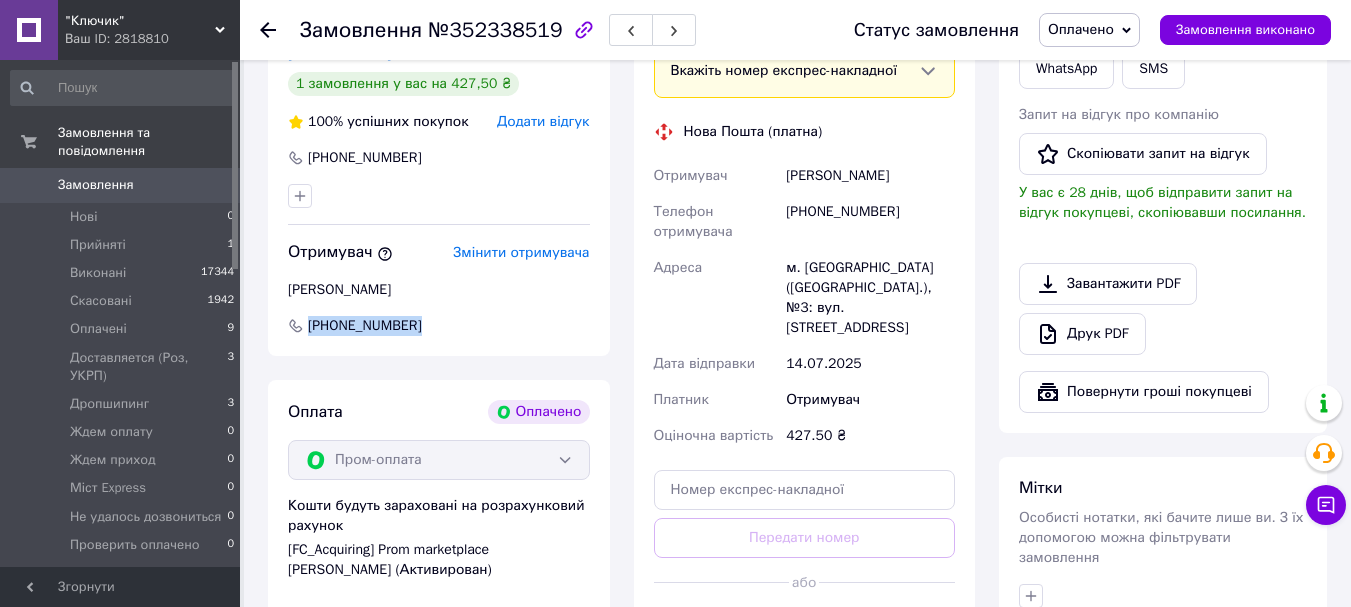 click on "[PHONE_NUMBER]" at bounding box center [439, 326] 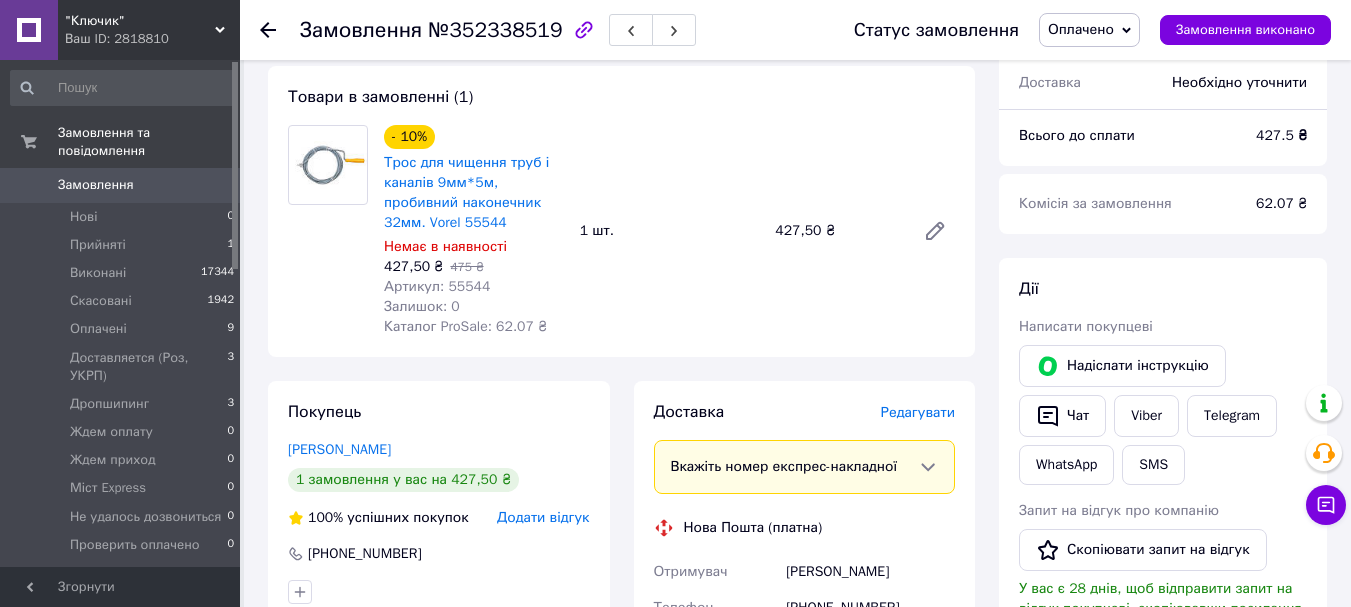 scroll, scrollTop: 699, scrollLeft: 0, axis: vertical 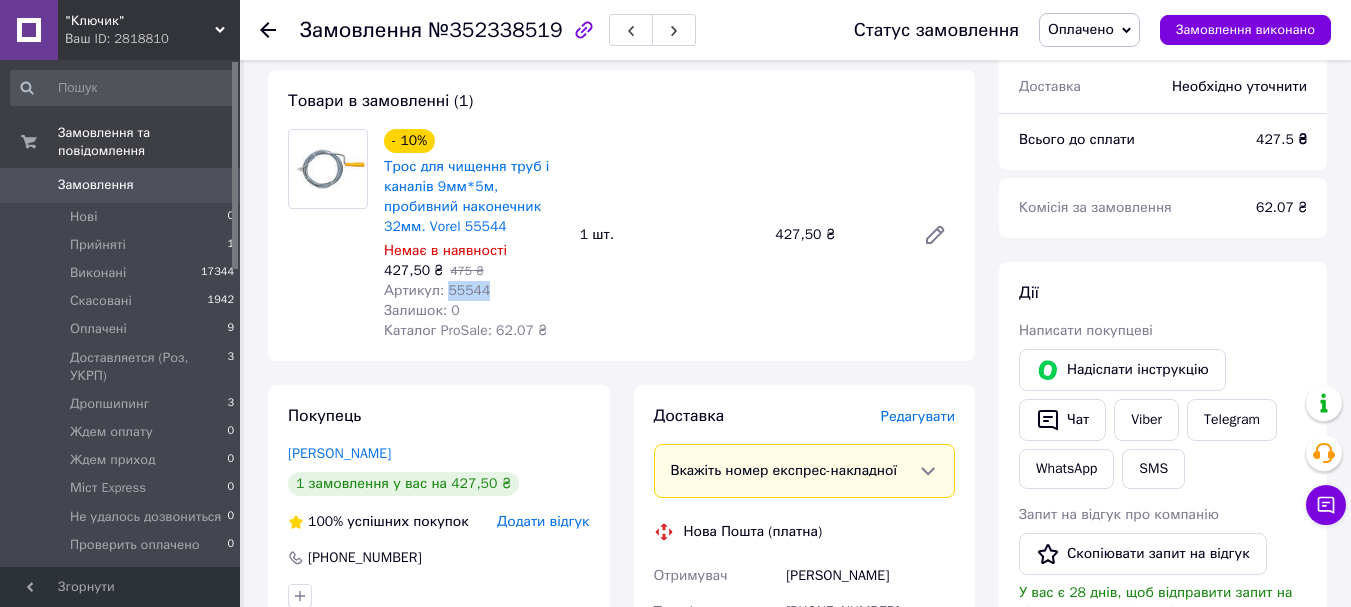 drag, startPoint x: 494, startPoint y: 274, endPoint x: 442, endPoint y: 274, distance: 52 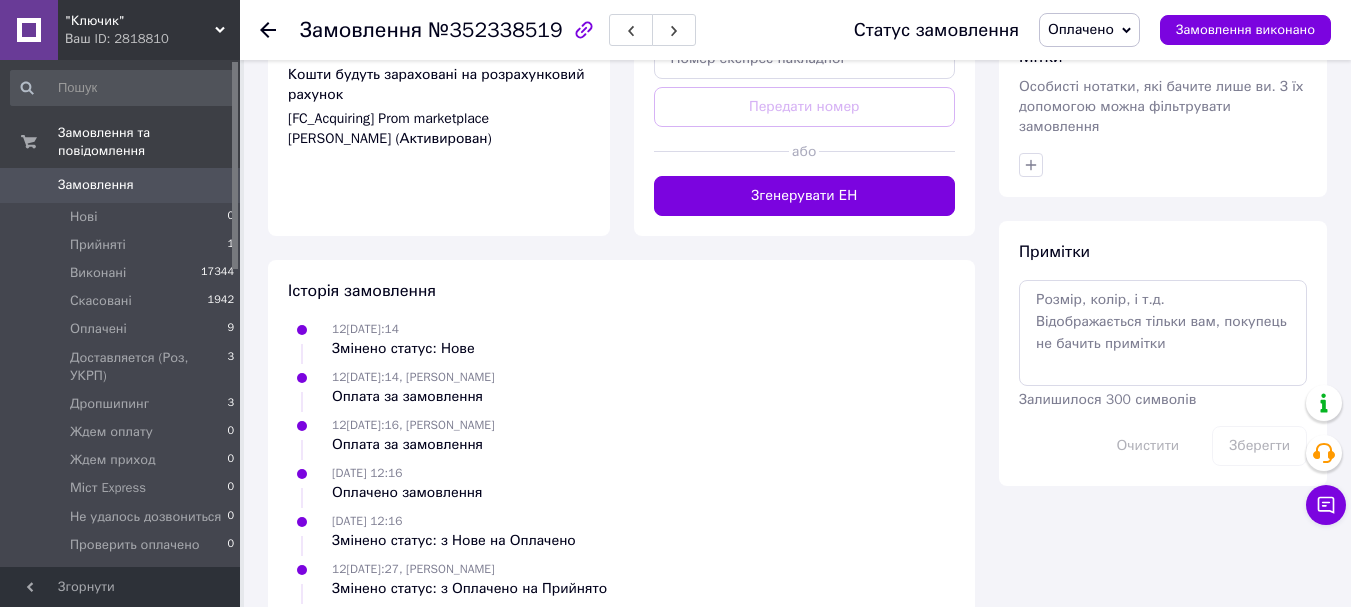 scroll, scrollTop: 1574, scrollLeft: 0, axis: vertical 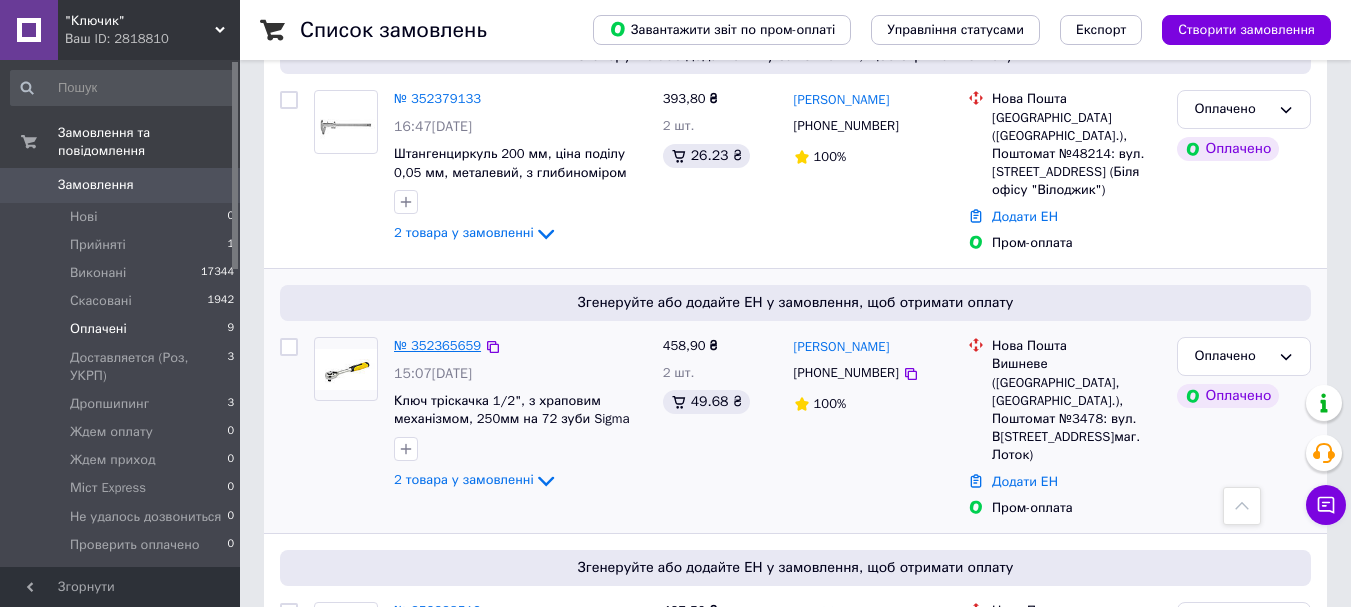 click on "№ 352365659" at bounding box center (437, 345) 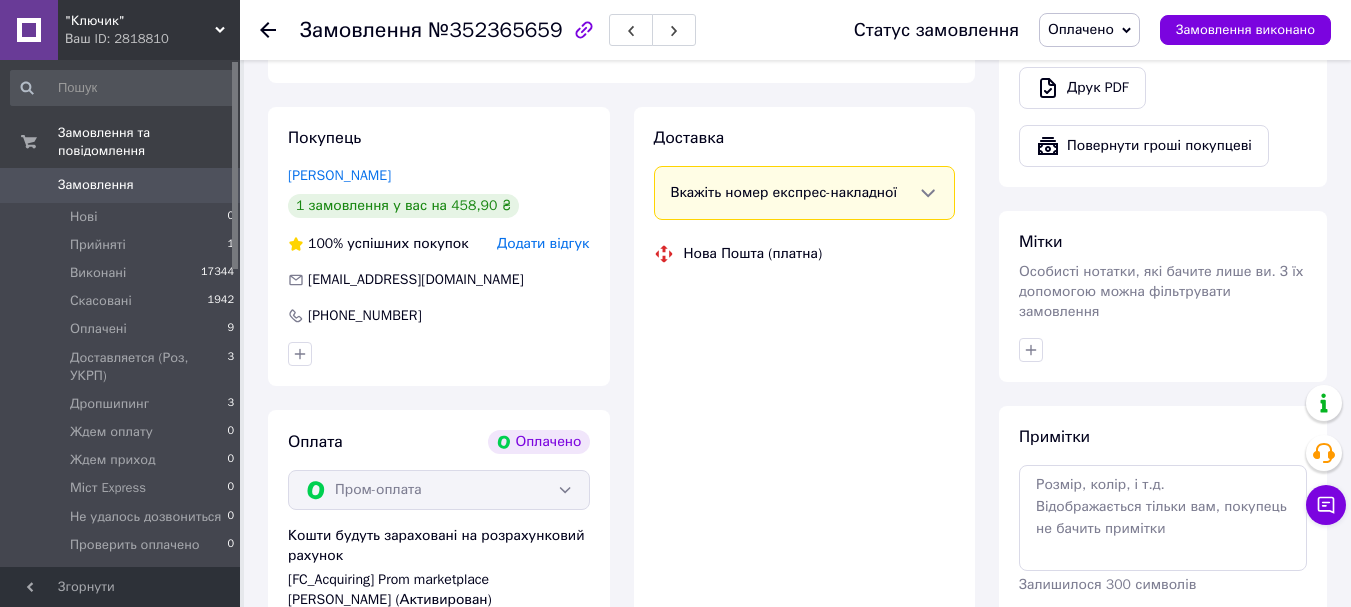 scroll, scrollTop: 1300, scrollLeft: 0, axis: vertical 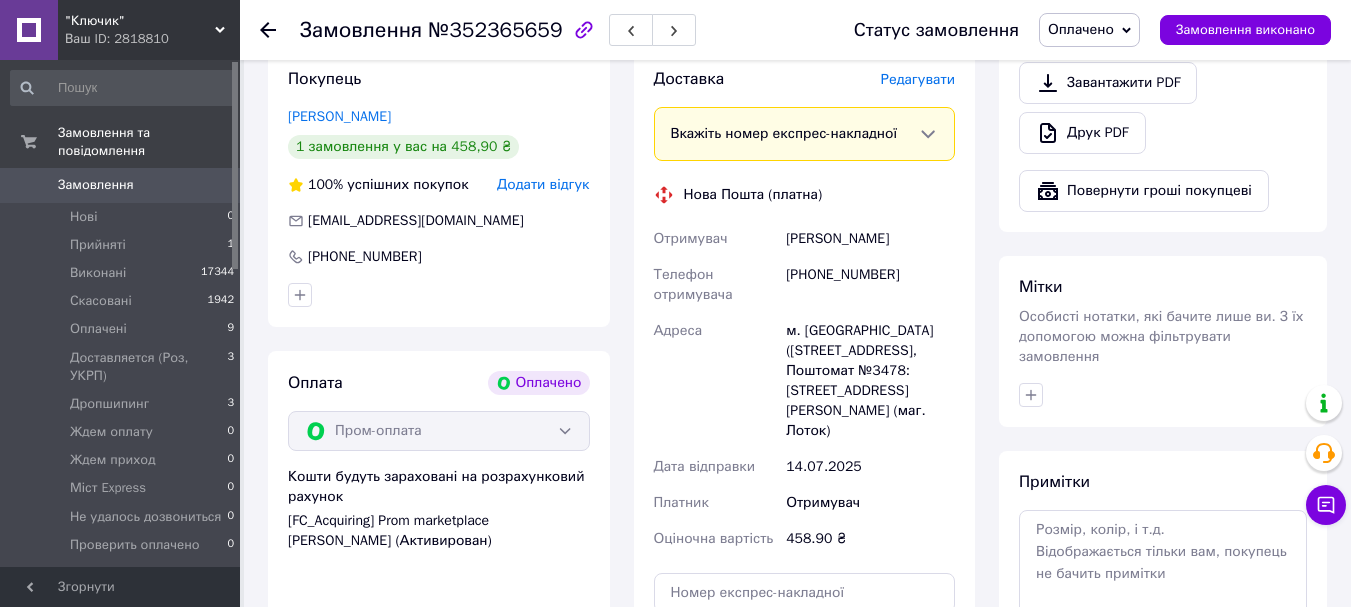 drag, startPoint x: 784, startPoint y: 215, endPoint x: 926, endPoint y: 222, distance: 142.17242 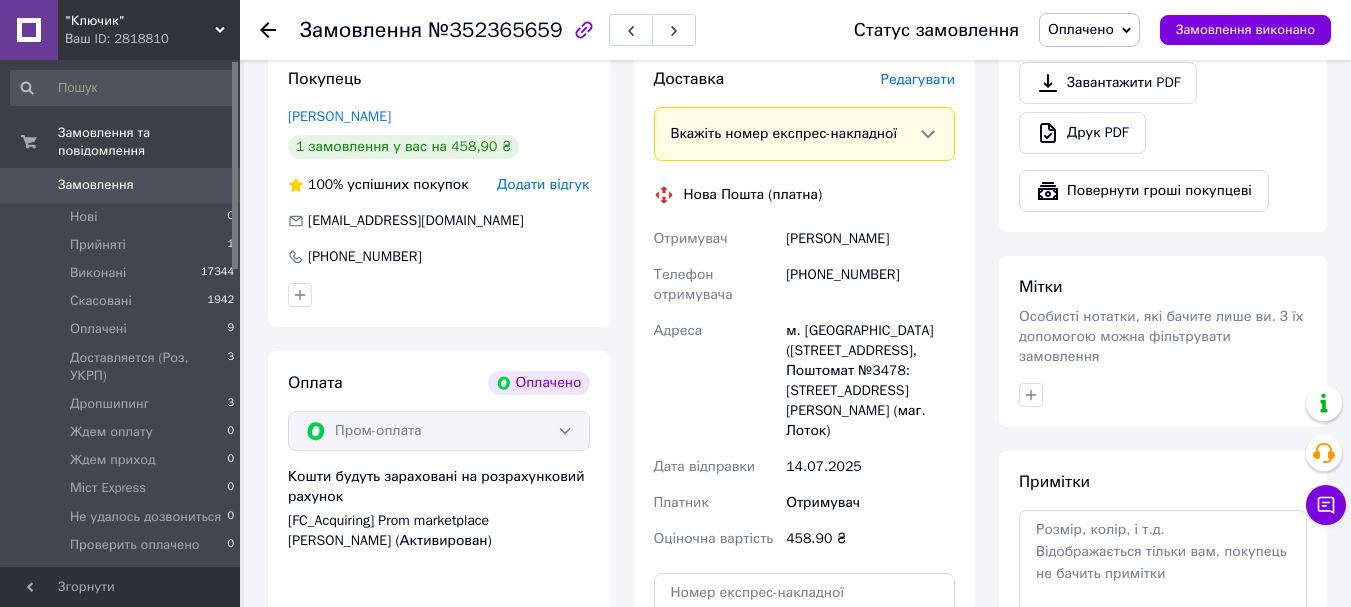 click on "[PHONE_NUMBER]" at bounding box center (439, 257) 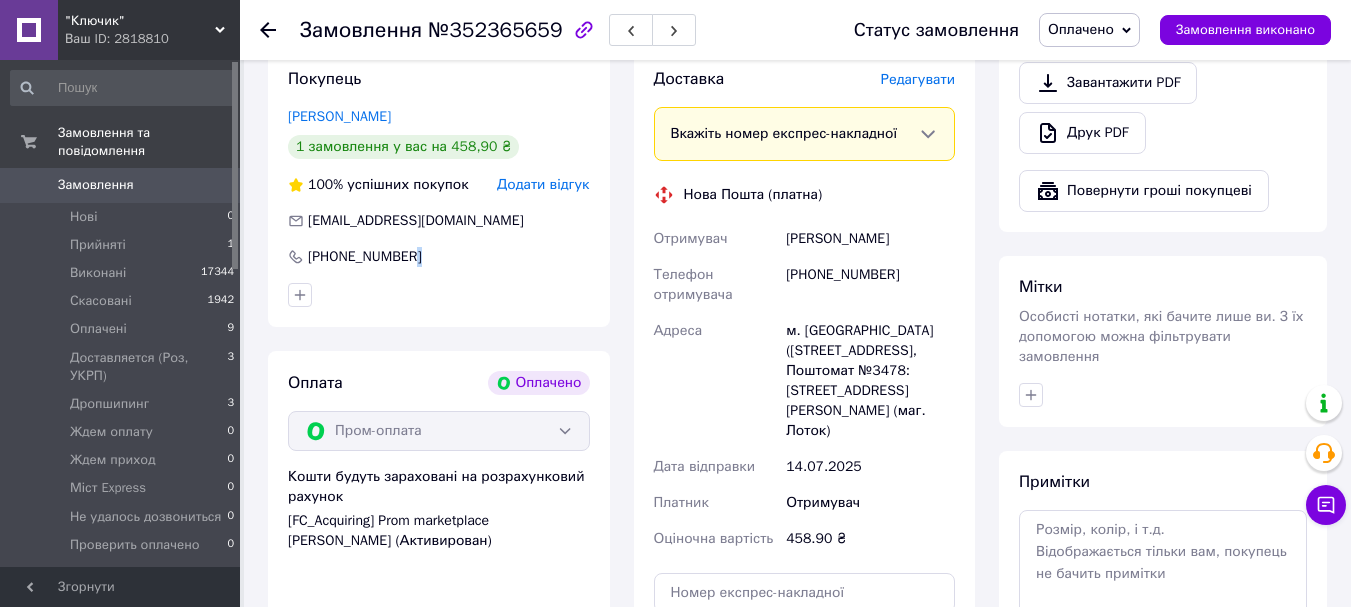 click on "[PHONE_NUMBER]" at bounding box center [439, 257] 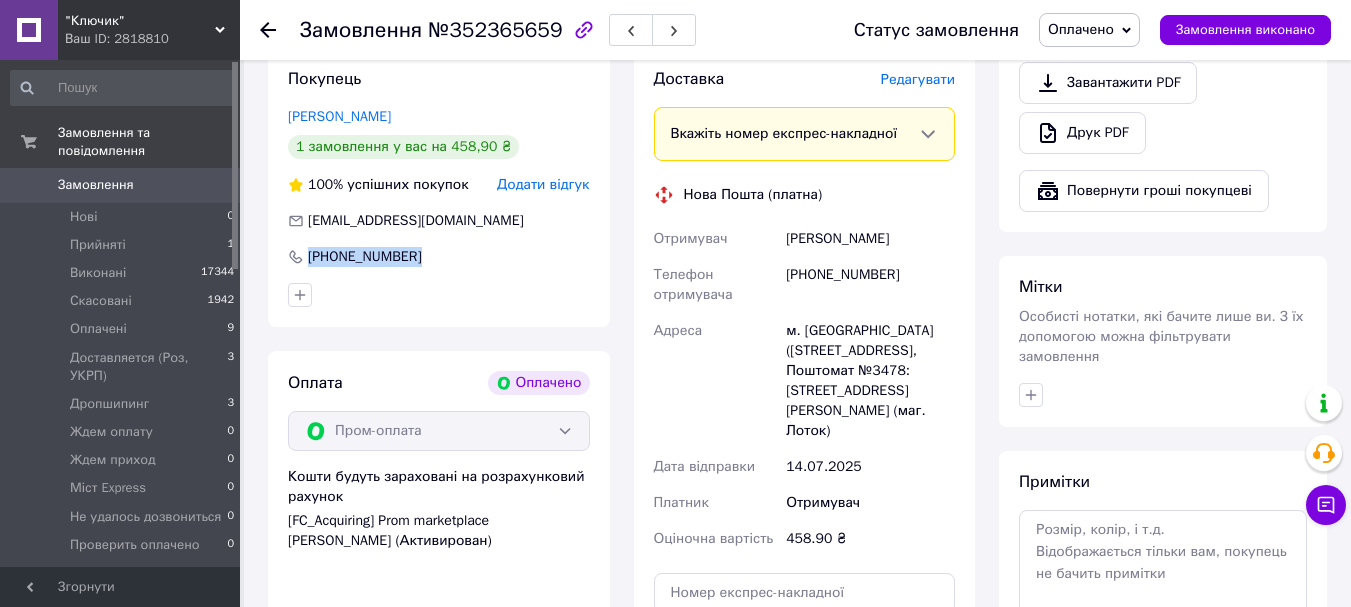 click on "[PHONE_NUMBER]" at bounding box center (439, 257) 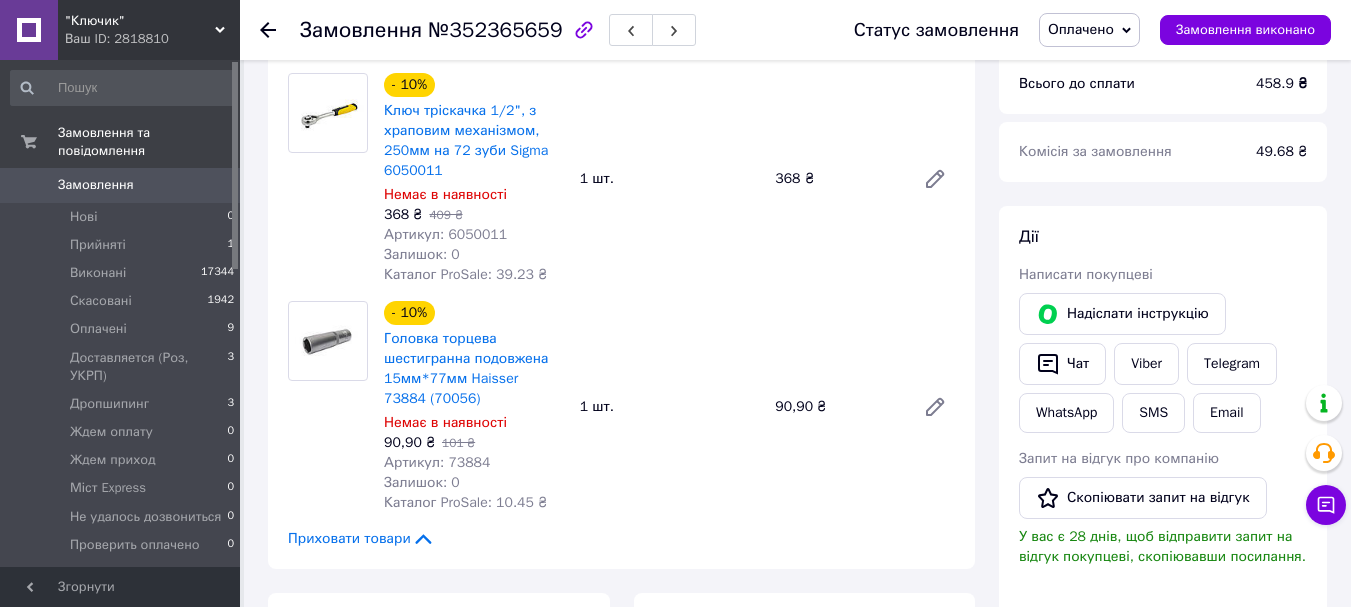 scroll, scrollTop: 700, scrollLeft: 0, axis: vertical 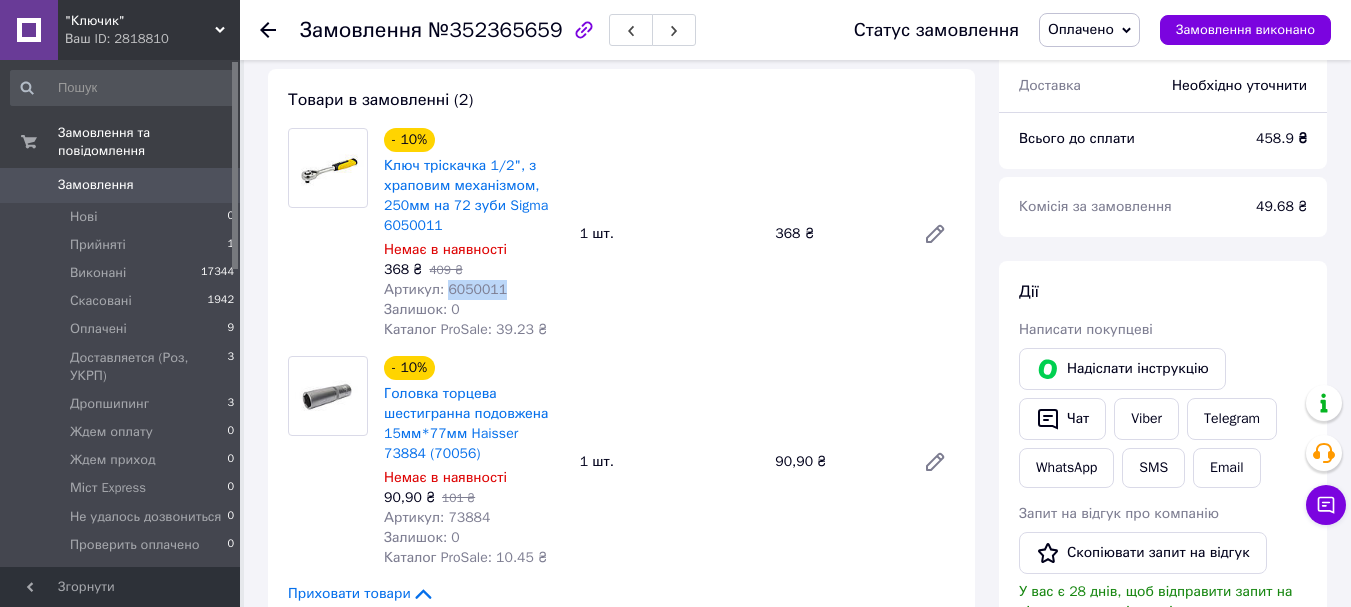 drag, startPoint x: 509, startPoint y: 271, endPoint x: 445, endPoint y: 267, distance: 64.12488 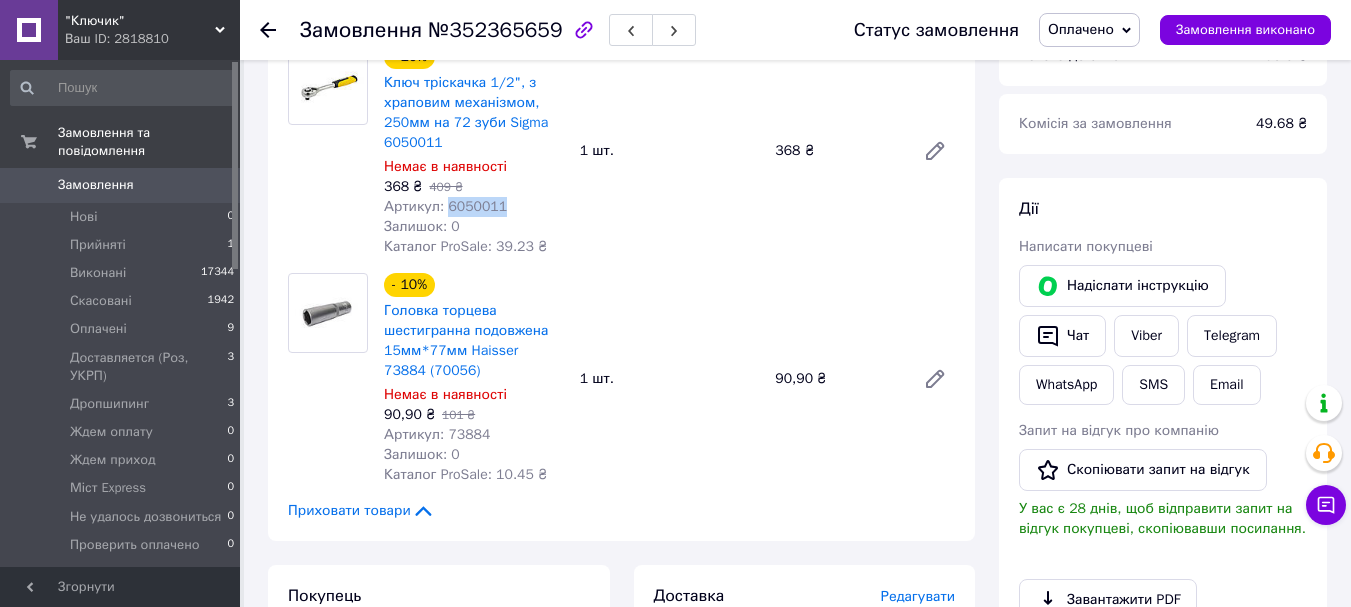 scroll, scrollTop: 900, scrollLeft: 0, axis: vertical 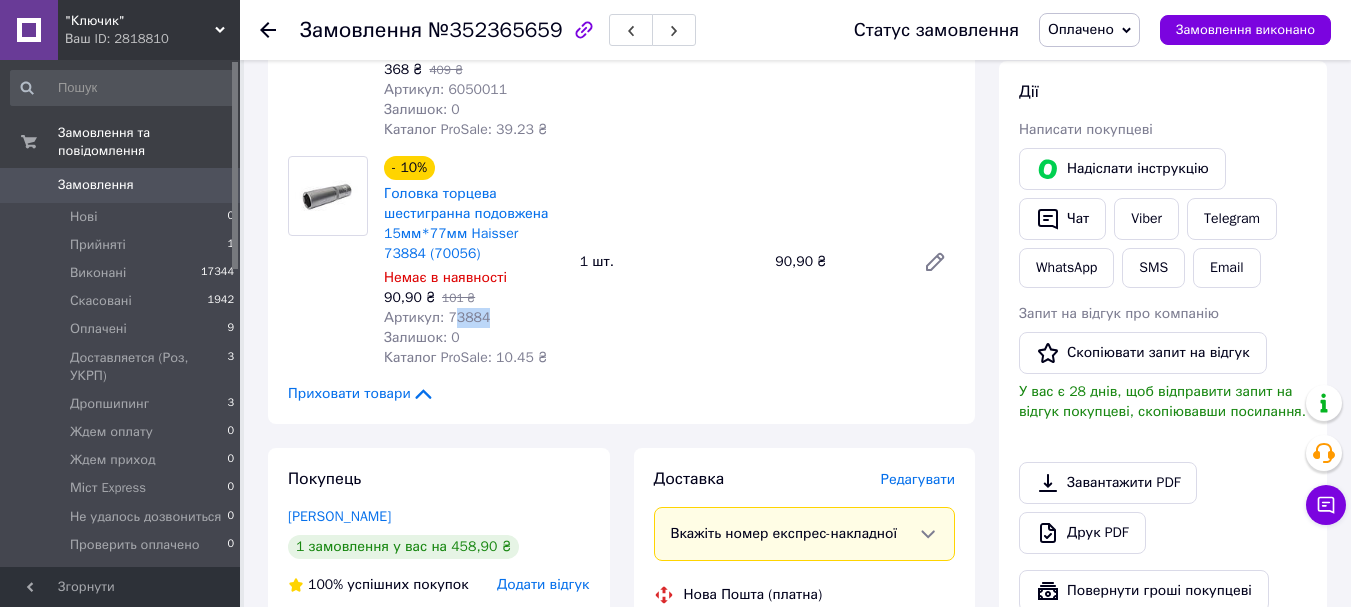 drag, startPoint x: 491, startPoint y: 300, endPoint x: 448, endPoint y: 300, distance: 43 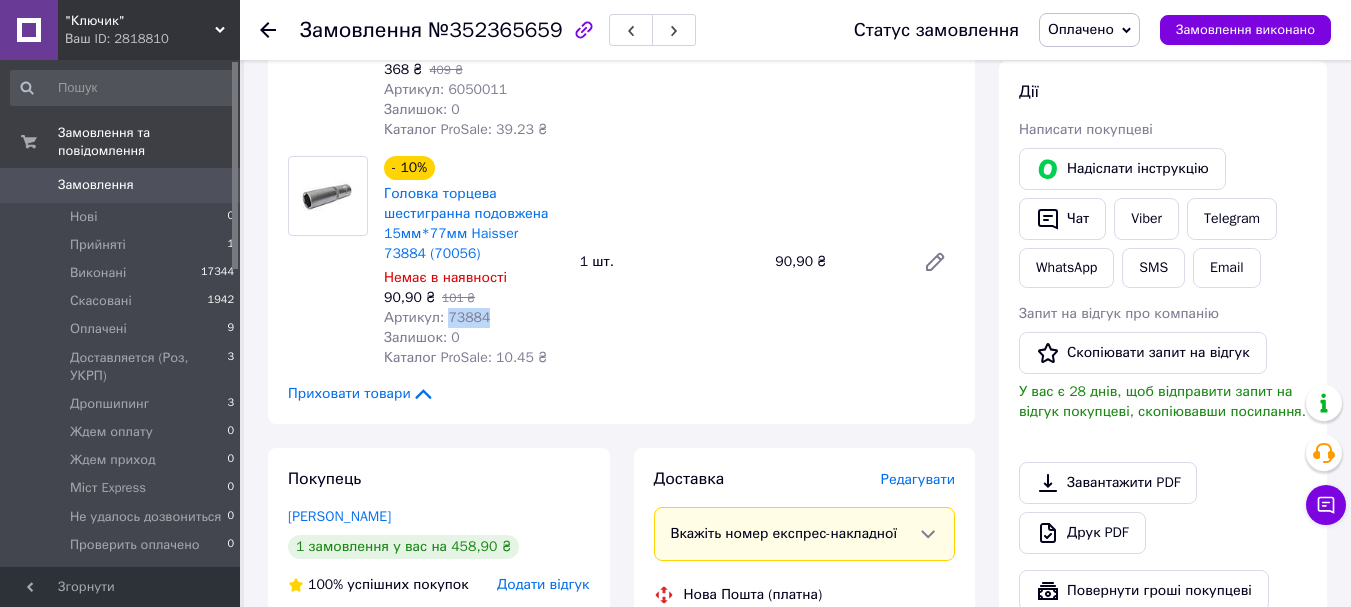 drag, startPoint x: 444, startPoint y: 296, endPoint x: 531, endPoint y: 301, distance: 87.14356 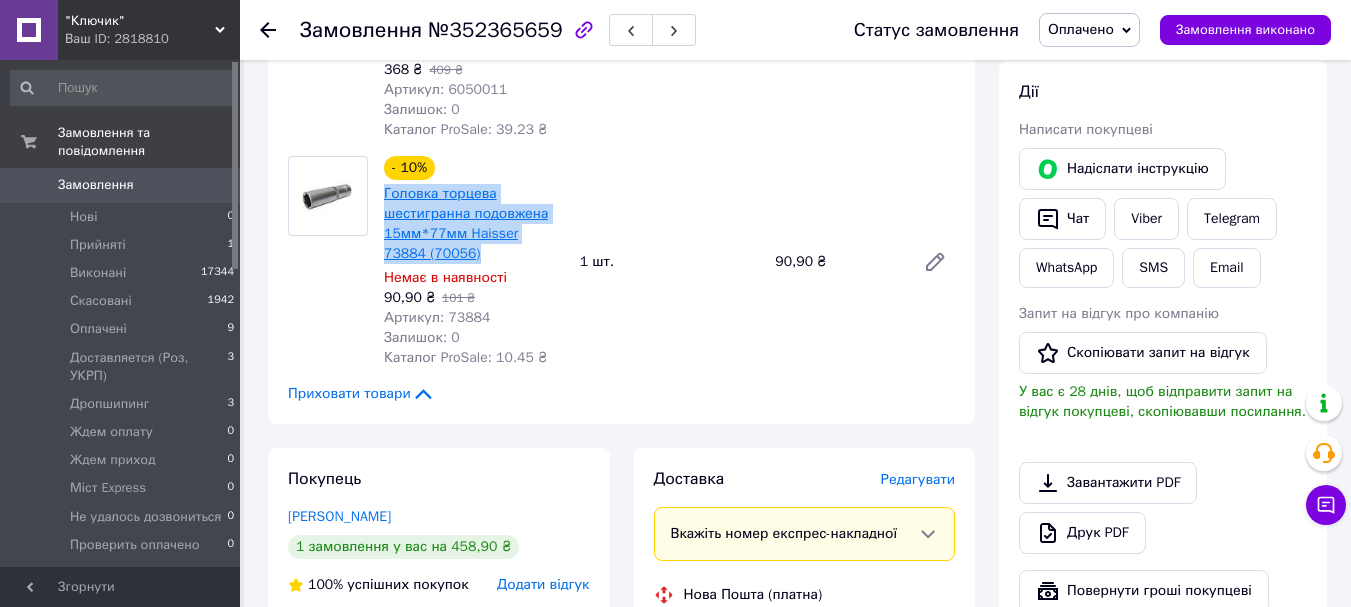drag, startPoint x: 446, startPoint y: 237, endPoint x: 385, endPoint y: 182, distance: 82.13403 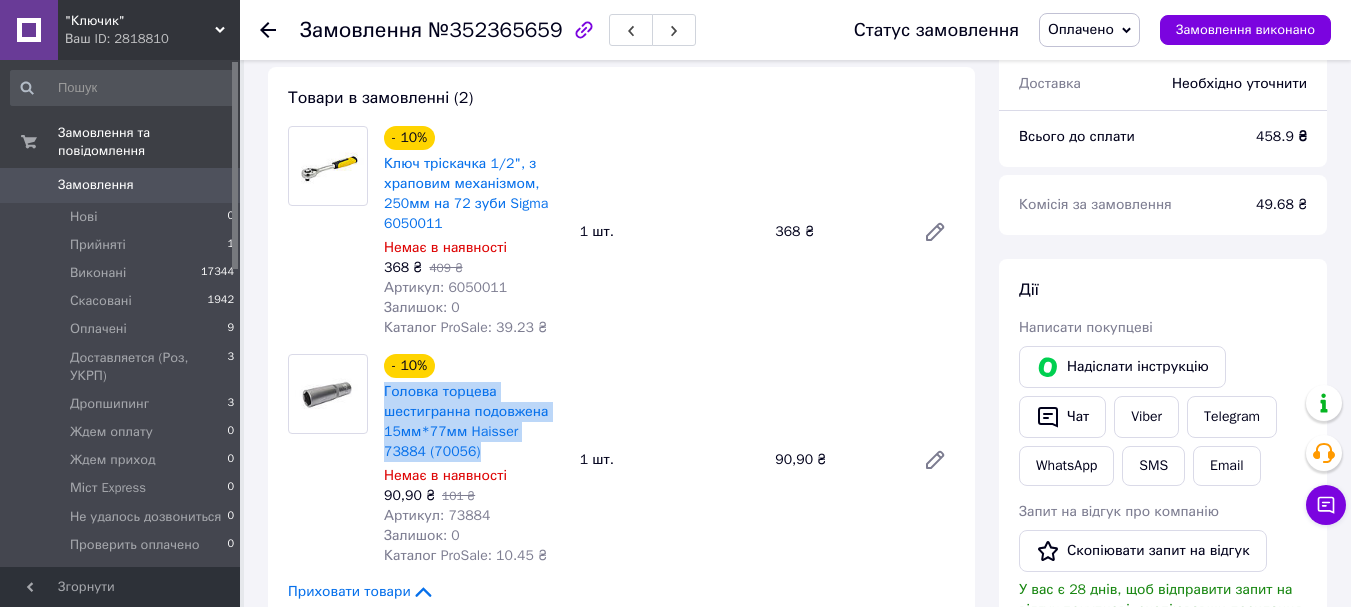 scroll, scrollTop: 700, scrollLeft: 0, axis: vertical 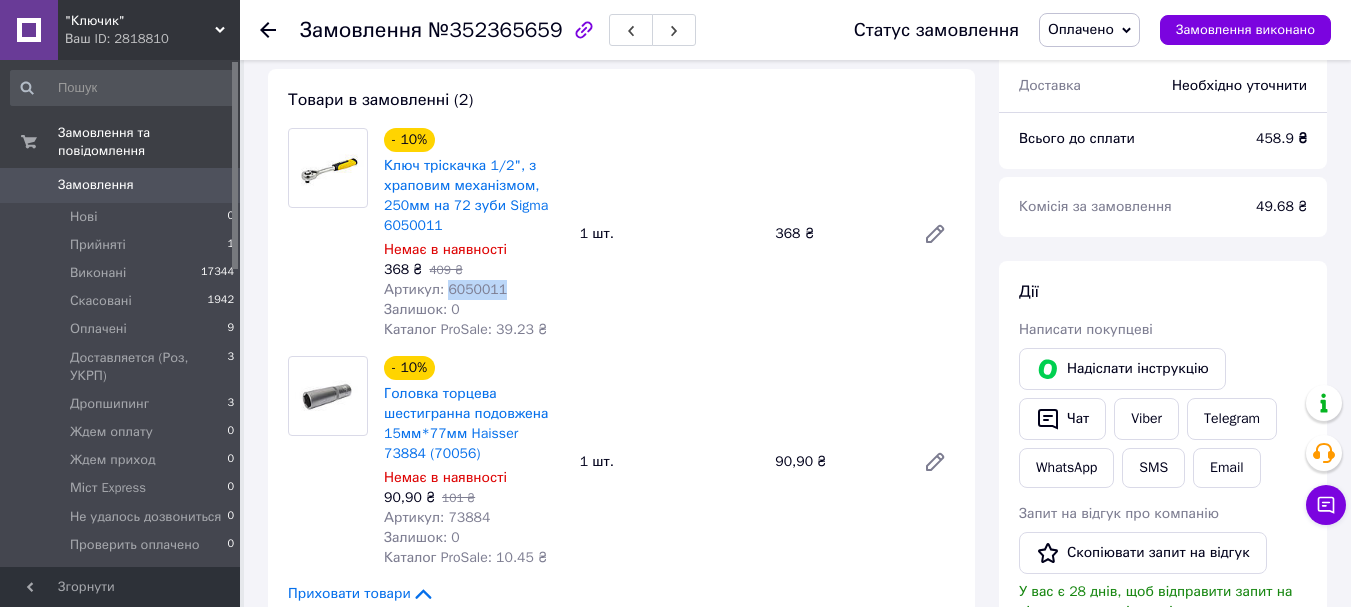 drag, startPoint x: 506, startPoint y: 268, endPoint x: 445, endPoint y: 267, distance: 61.008198 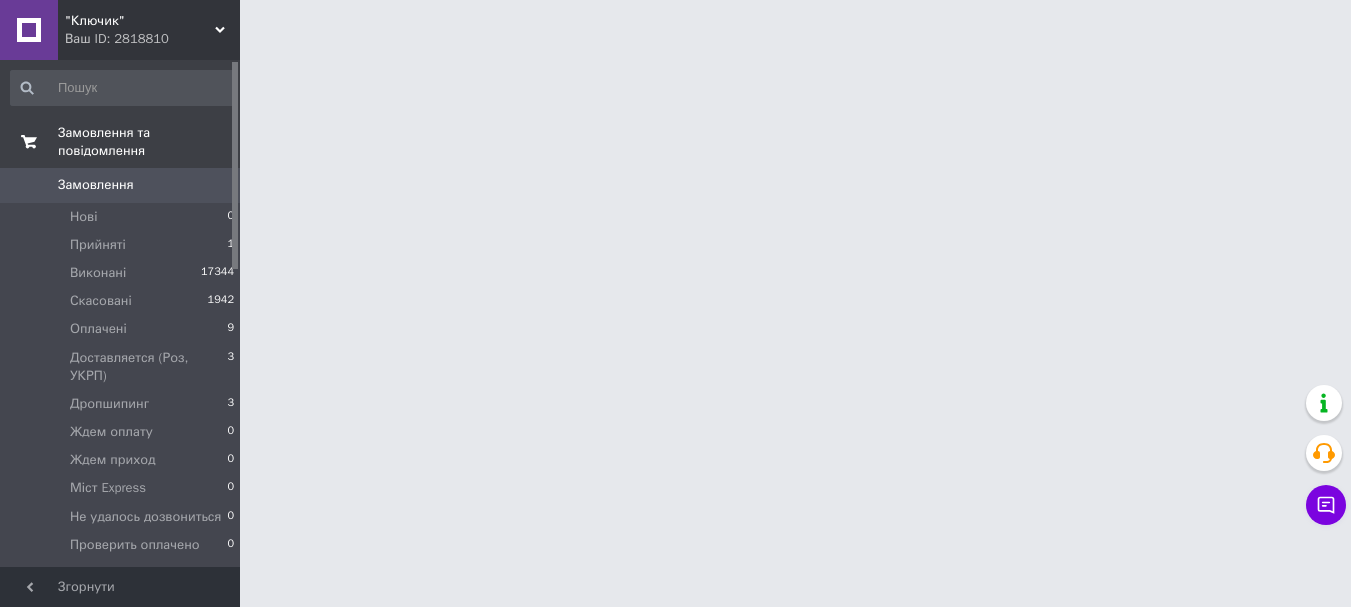 scroll, scrollTop: 0, scrollLeft: 0, axis: both 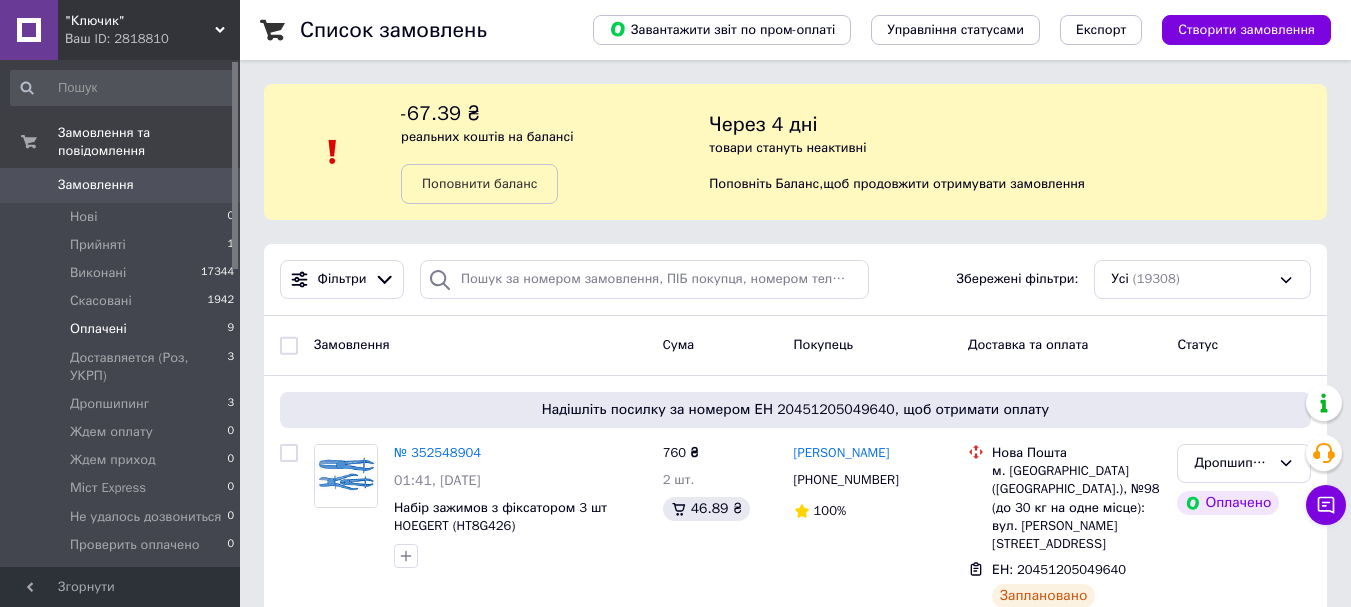 click on "Оплачені" at bounding box center [98, 329] 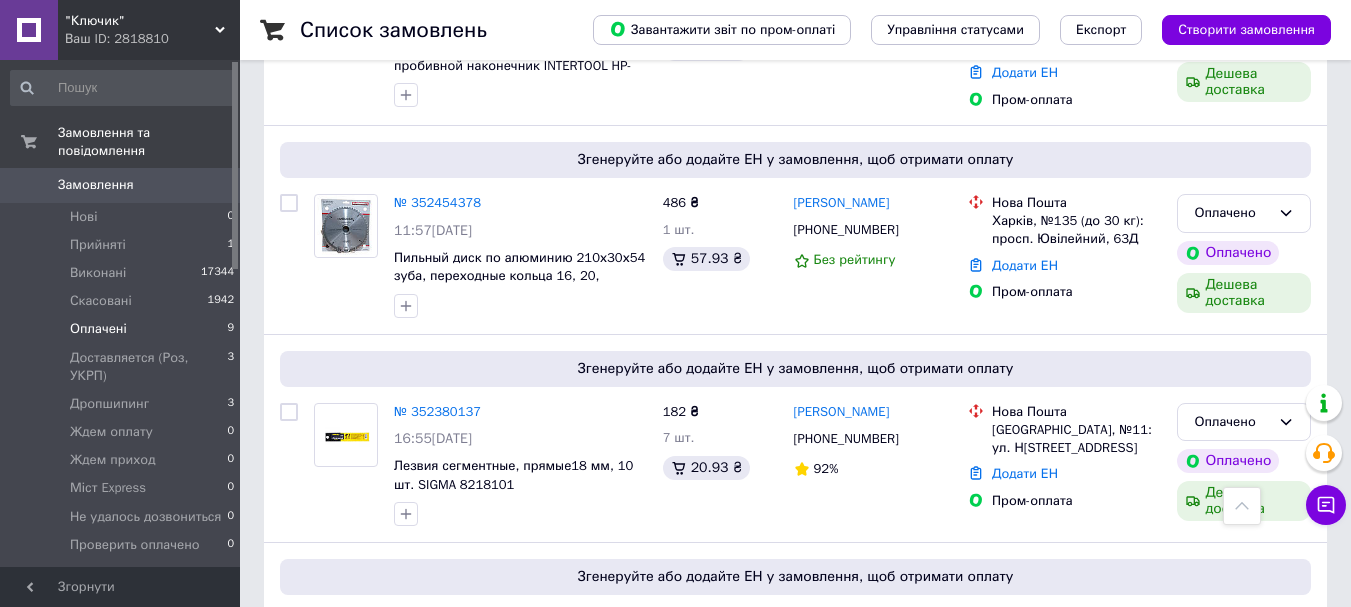 scroll, scrollTop: 900, scrollLeft: 0, axis: vertical 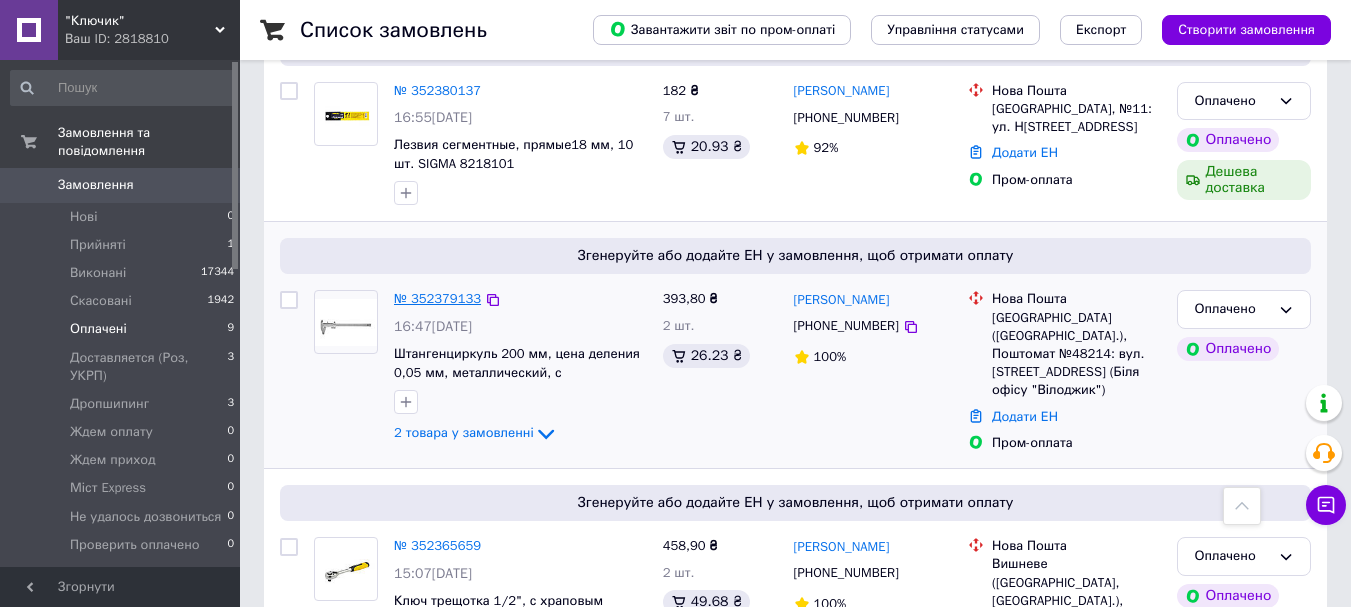 click on "№ 352379133" at bounding box center (437, 298) 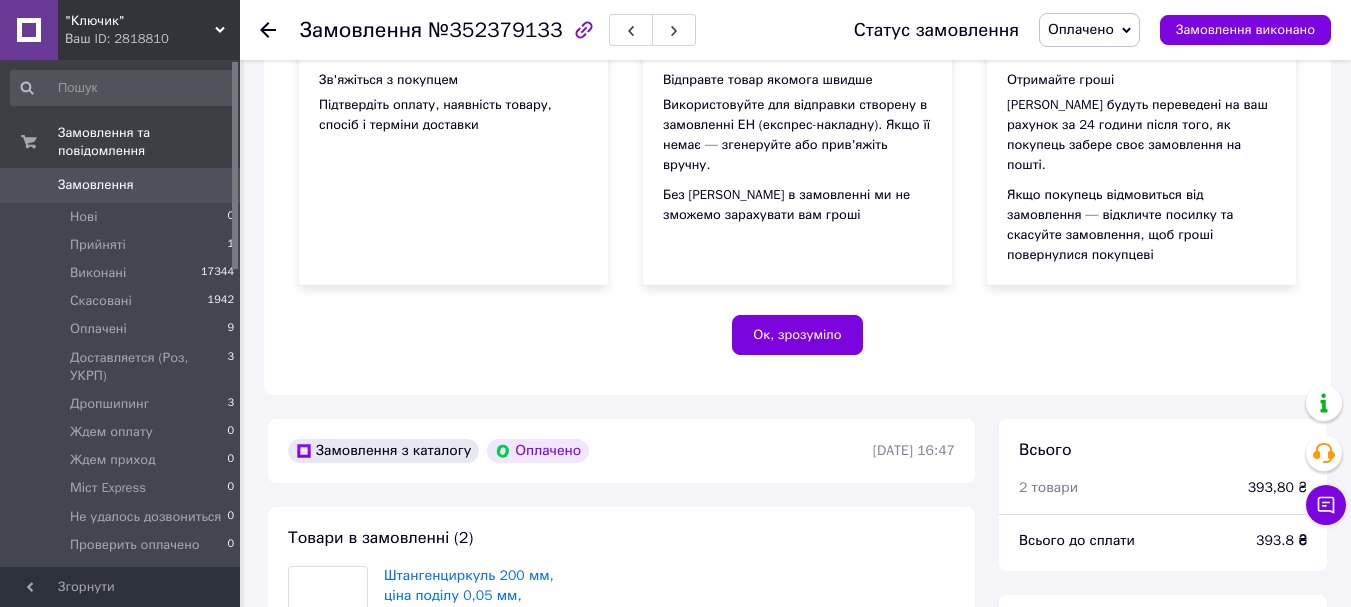 scroll, scrollTop: 1100, scrollLeft: 0, axis: vertical 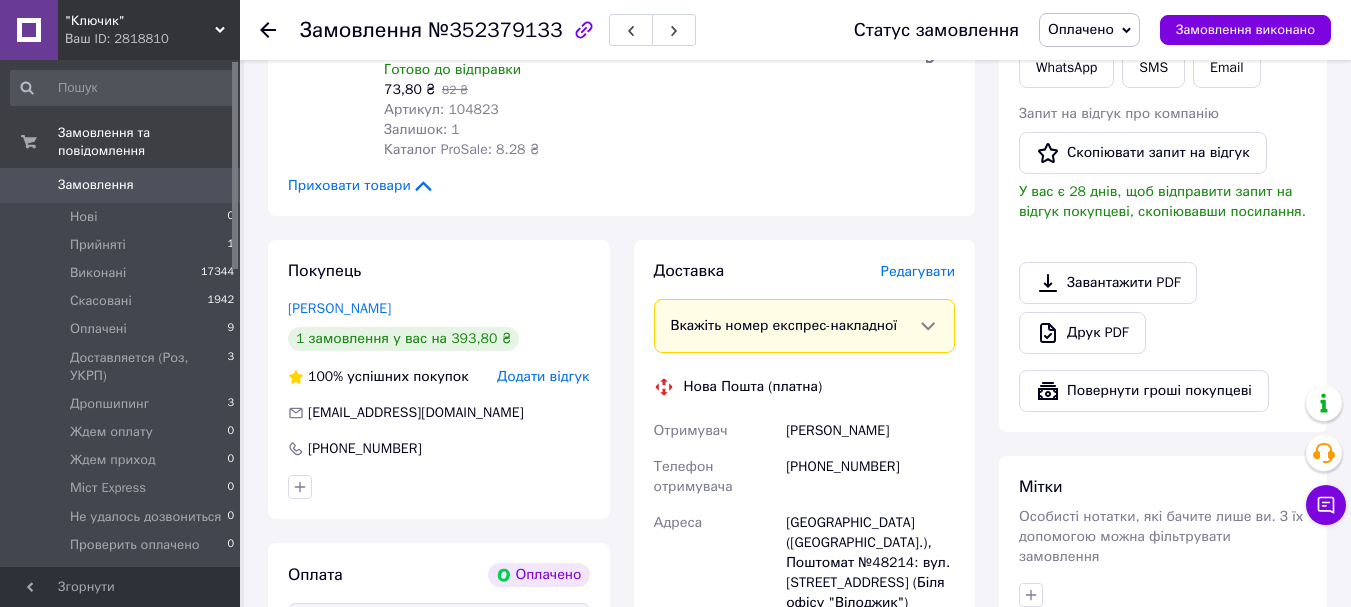 click on "[PERSON_NAME]" at bounding box center [870, 431] 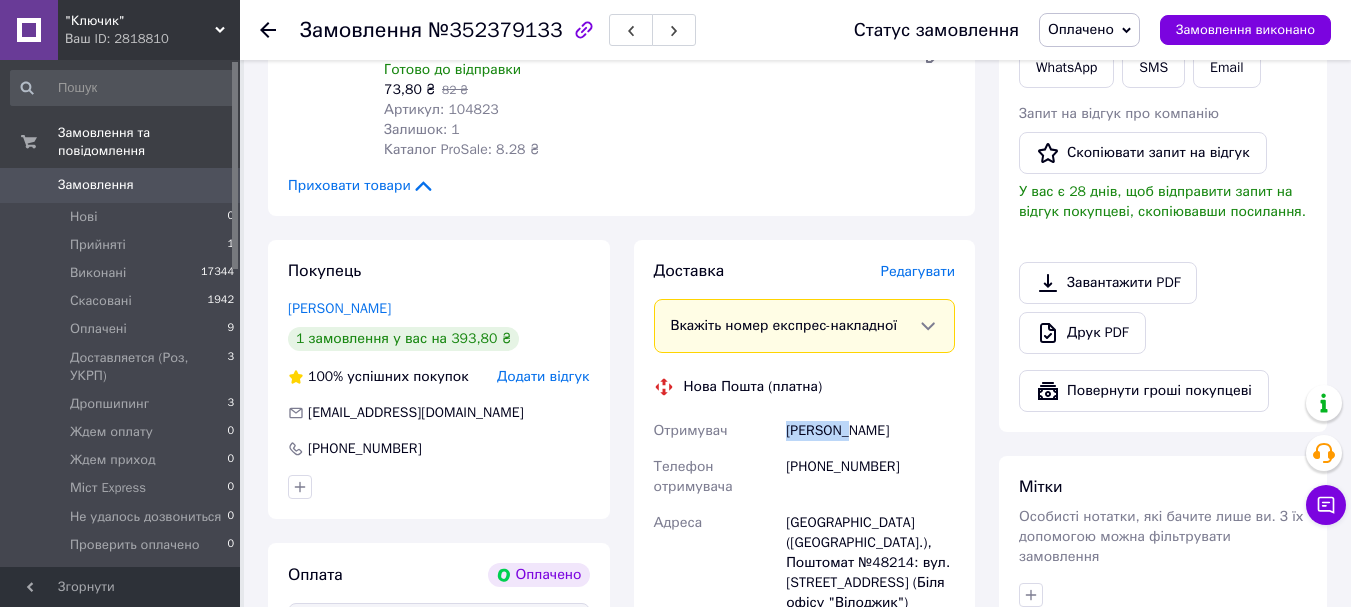 click on "[PERSON_NAME]" at bounding box center [870, 431] 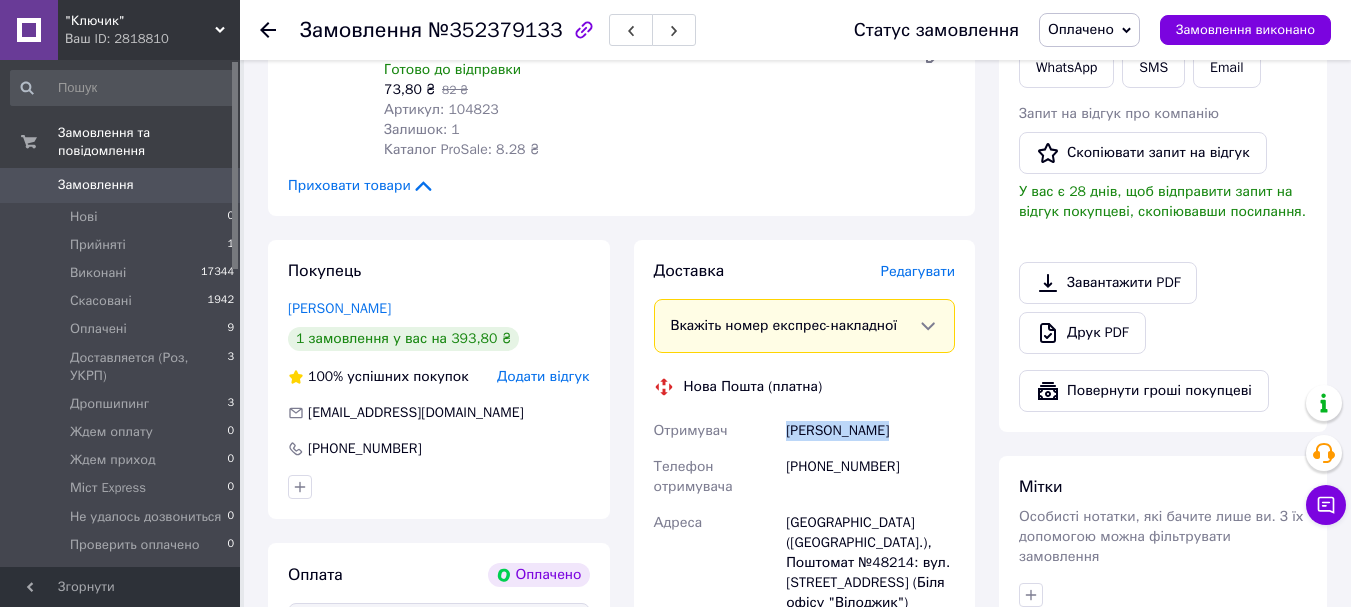 click on "[PERSON_NAME]" at bounding box center (870, 431) 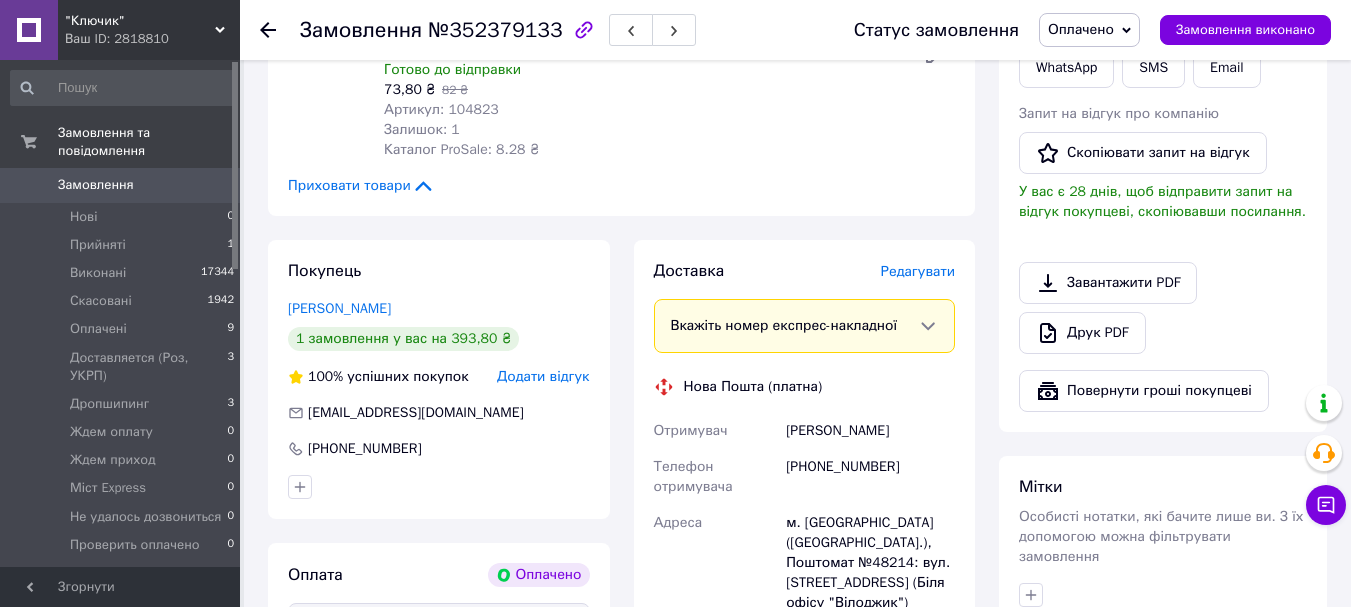 click on "[PHONE_NUMBER]" at bounding box center (439, 449) 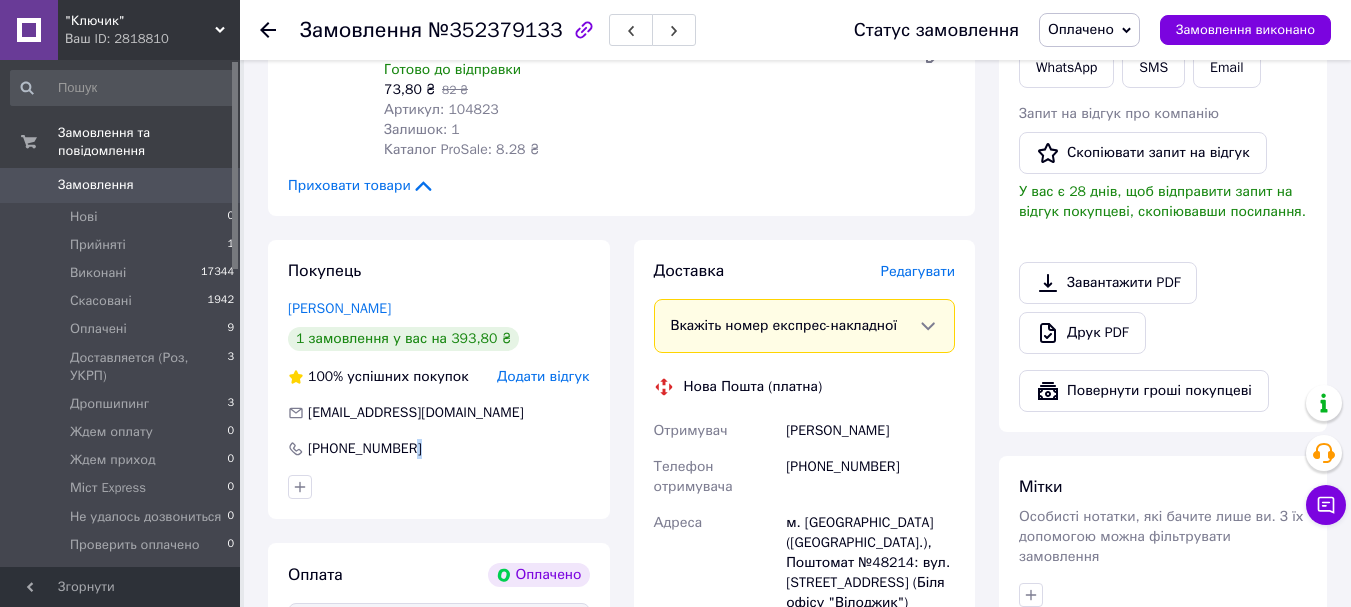 click on "[PHONE_NUMBER]" at bounding box center (439, 449) 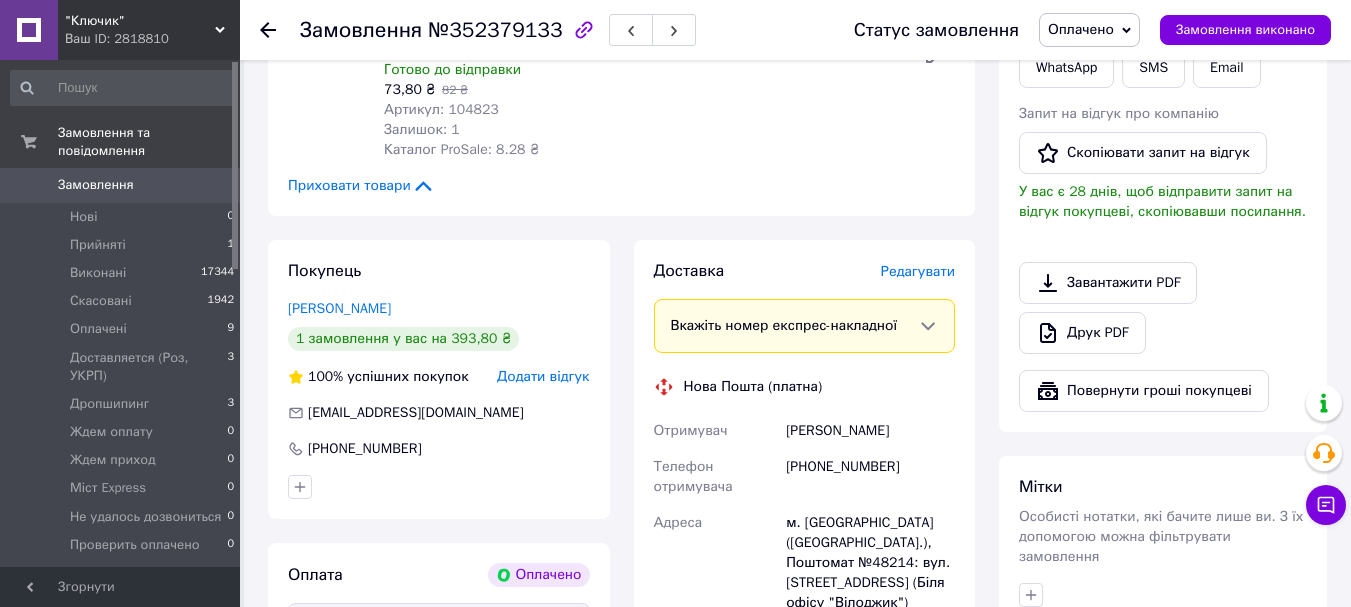 click on "[PHONE_NUMBER]" at bounding box center (439, 449) 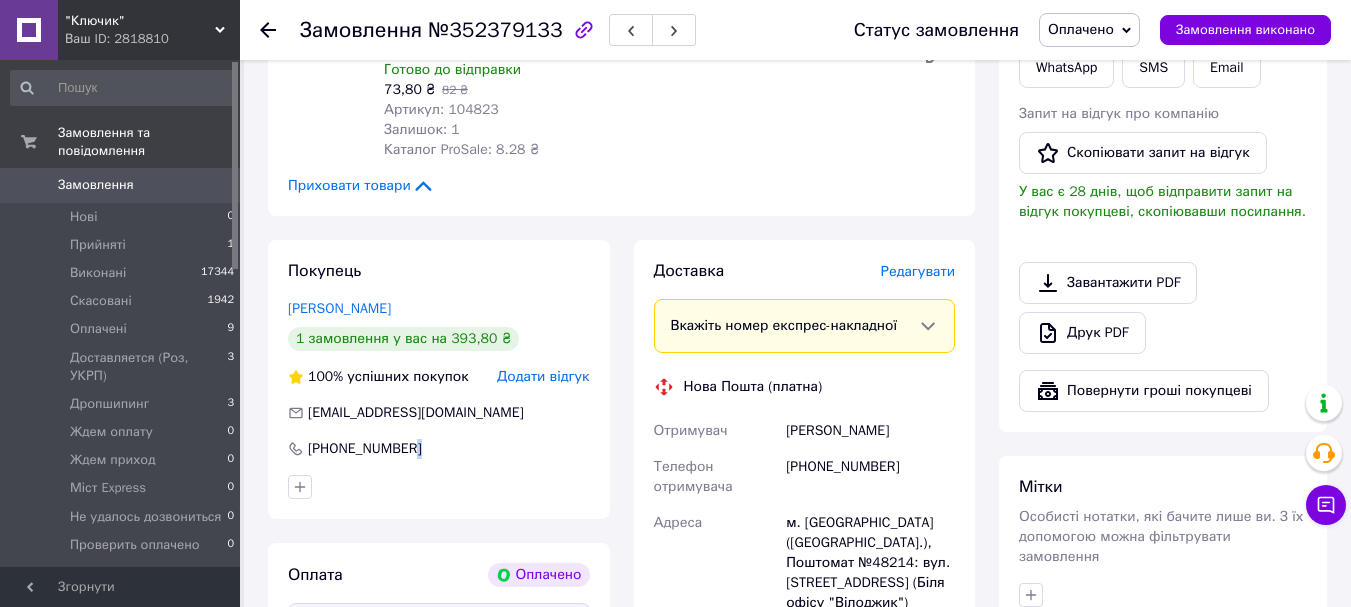 click on "[PHONE_NUMBER]" at bounding box center [439, 449] 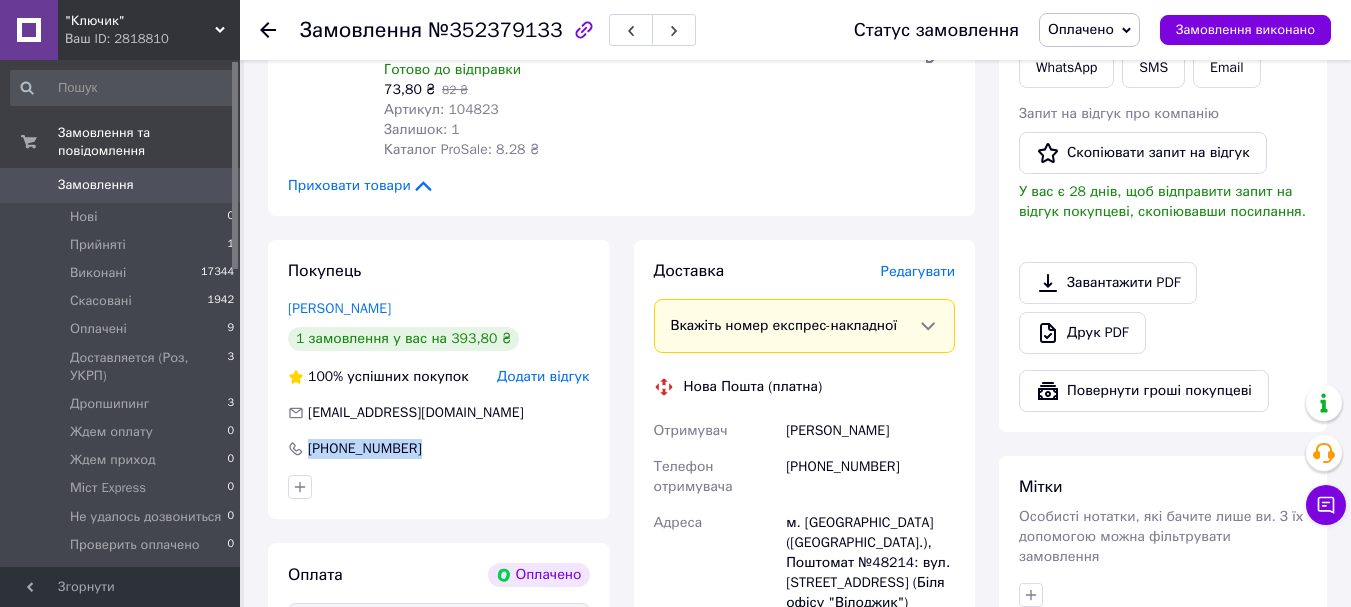 click on "[PHONE_NUMBER]" at bounding box center (439, 449) 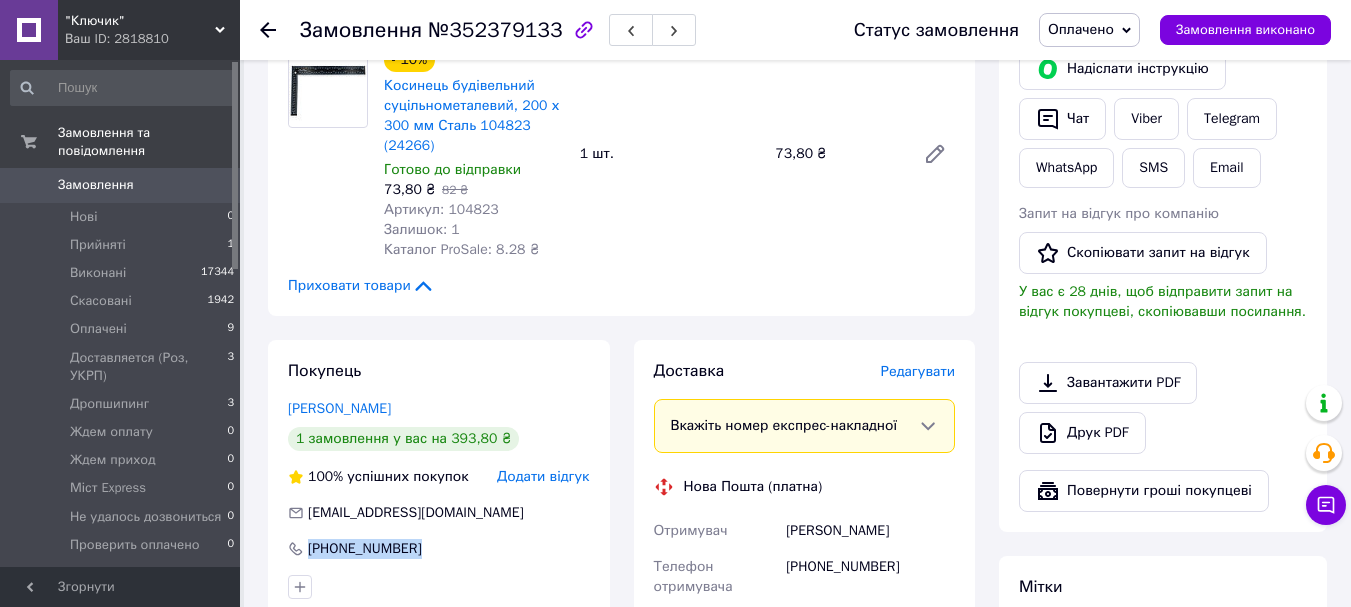 scroll, scrollTop: 600, scrollLeft: 0, axis: vertical 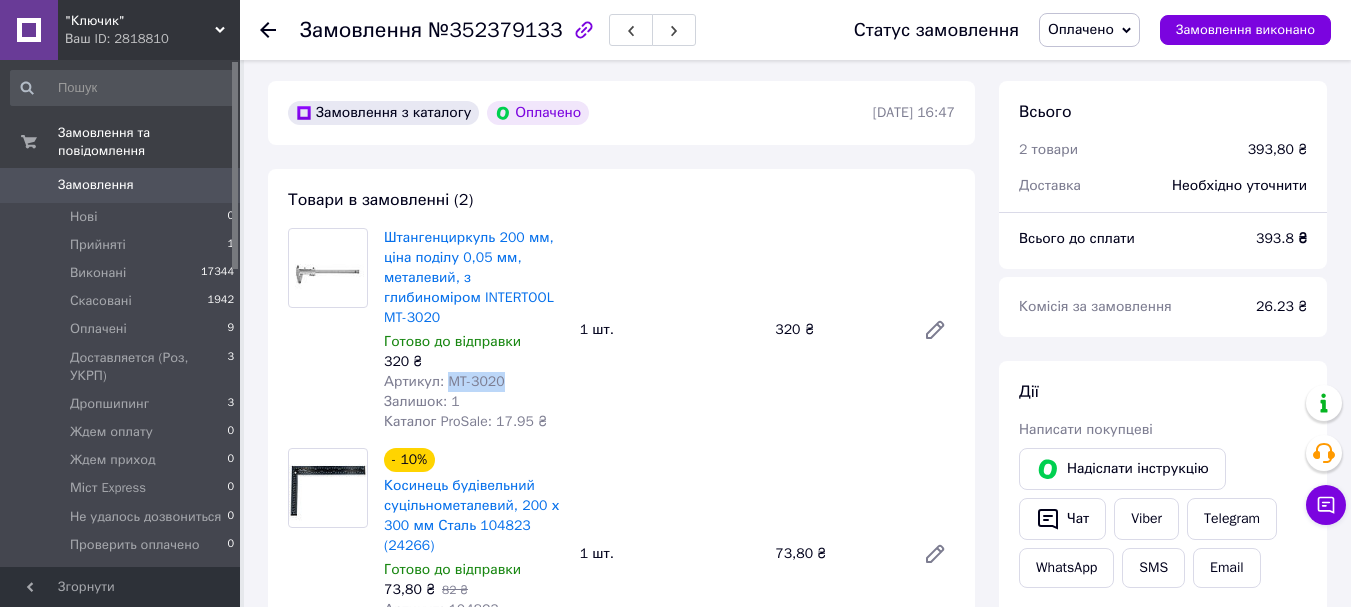 drag, startPoint x: 516, startPoint y: 343, endPoint x: 447, endPoint y: 346, distance: 69.065186 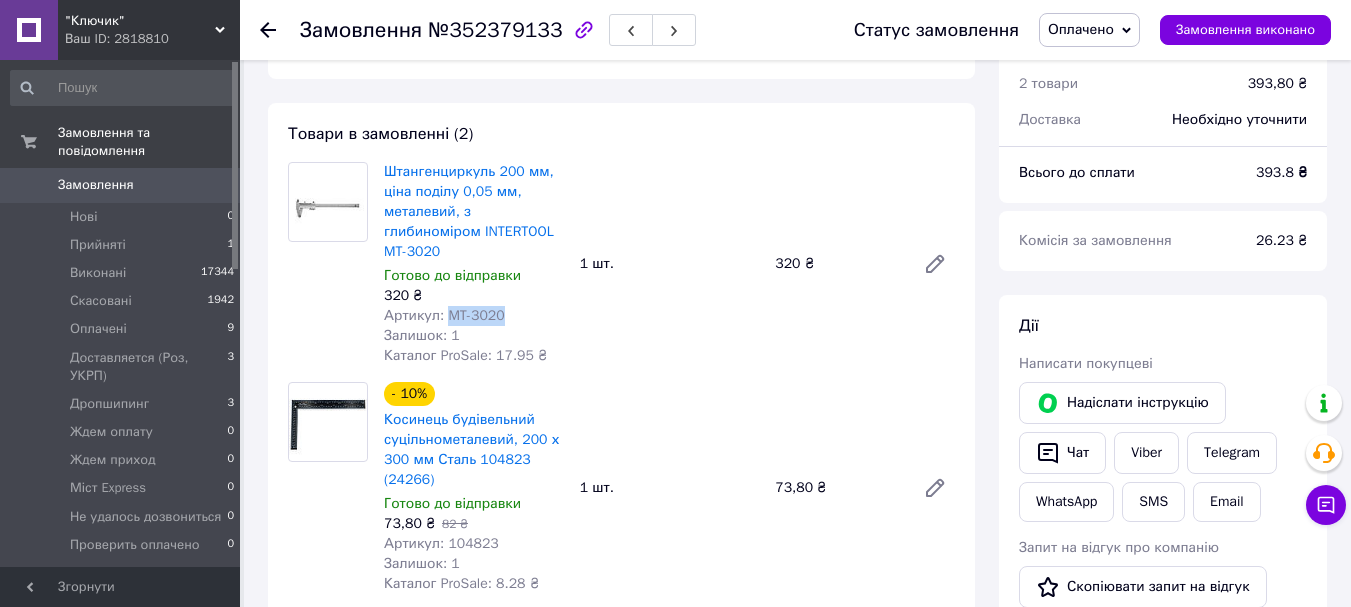 scroll, scrollTop: 700, scrollLeft: 0, axis: vertical 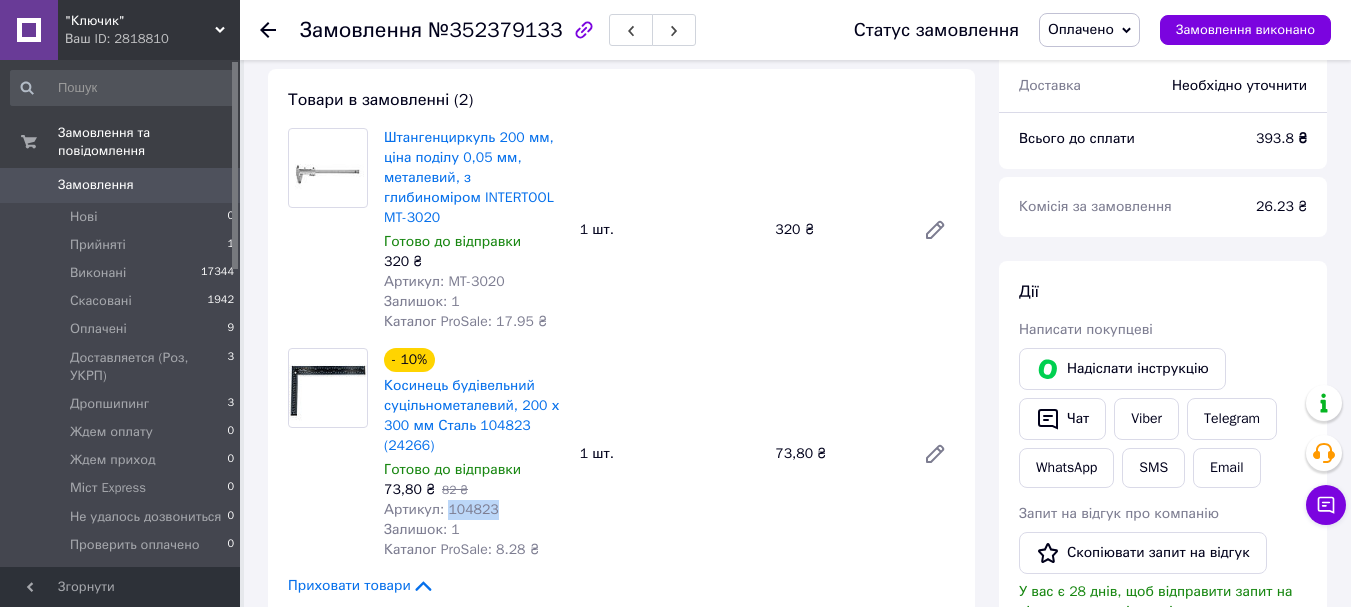 drag, startPoint x: 488, startPoint y: 467, endPoint x: 443, endPoint y: 465, distance: 45.044422 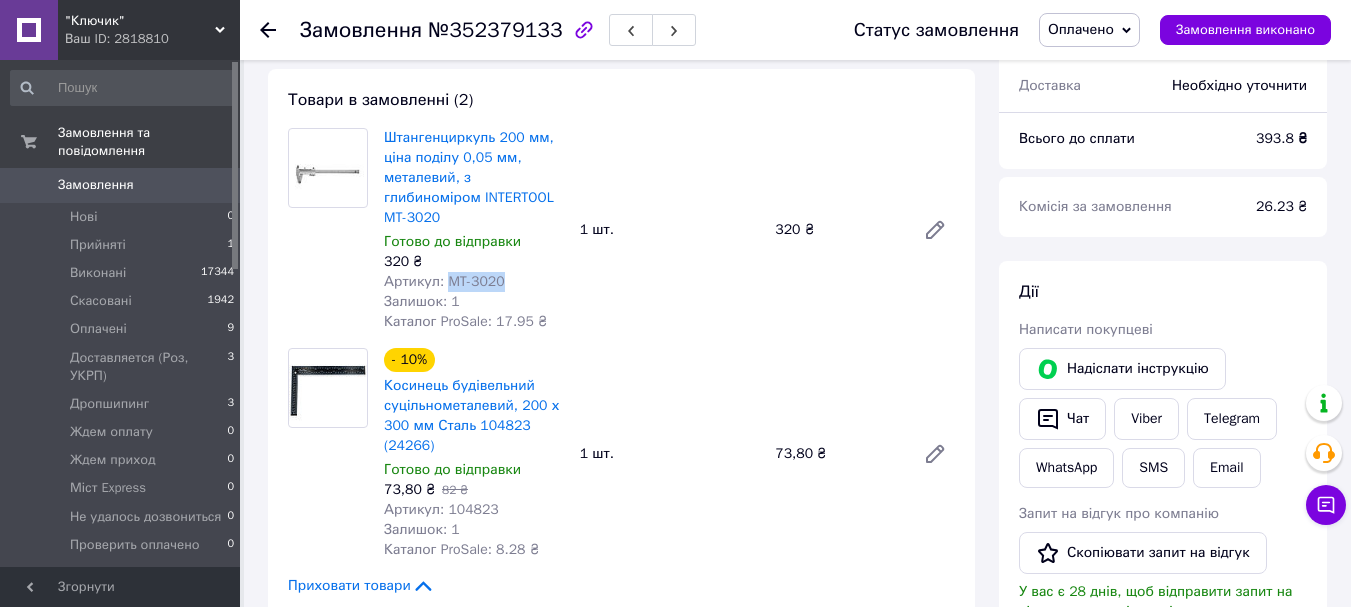 drag, startPoint x: 488, startPoint y: 239, endPoint x: 448, endPoint y: 244, distance: 40.311287 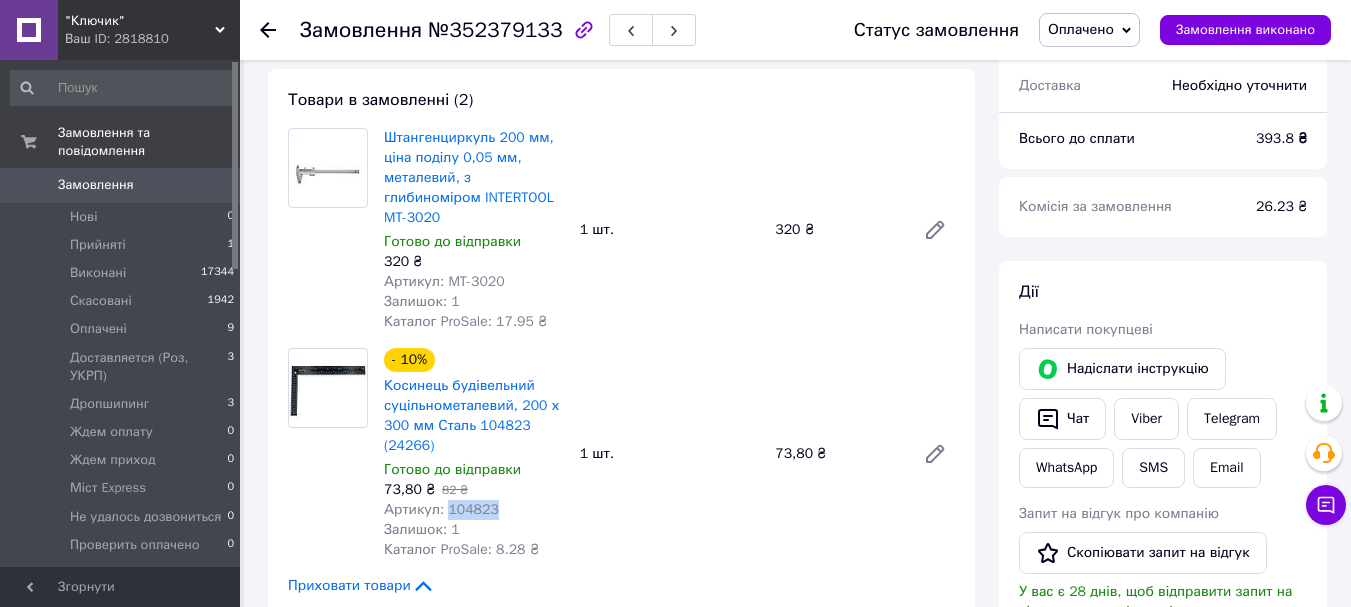 drag, startPoint x: 507, startPoint y: 465, endPoint x: 443, endPoint y: 466, distance: 64.00781 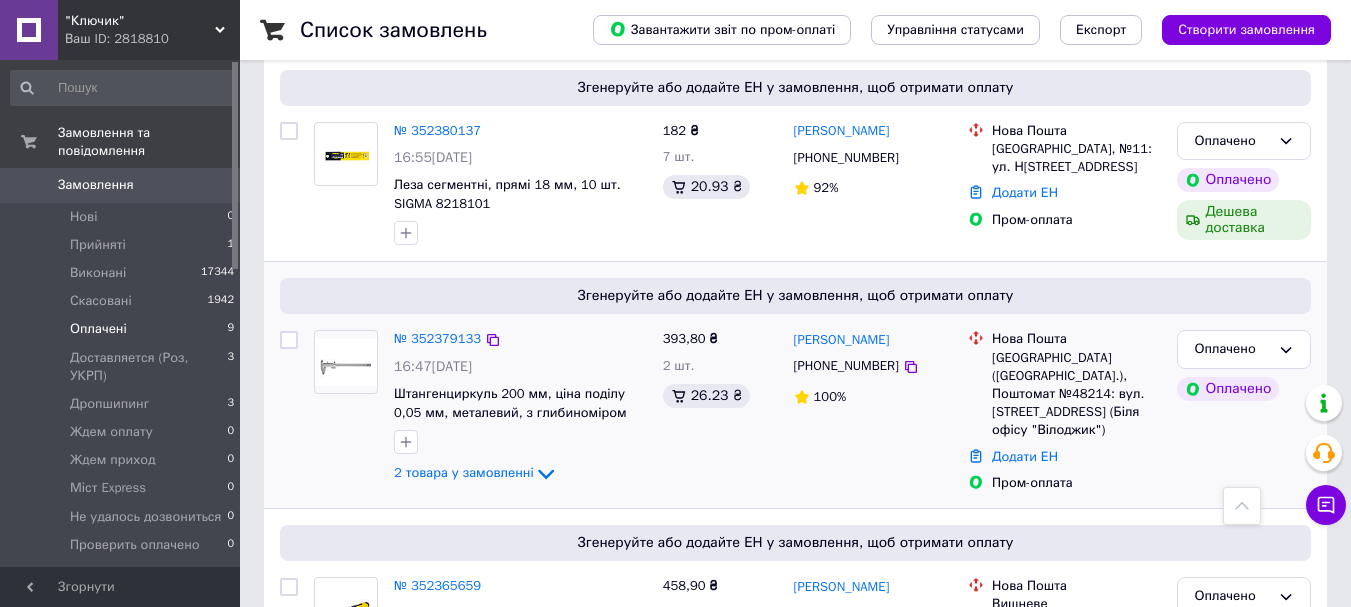 scroll, scrollTop: 1100, scrollLeft: 0, axis: vertical 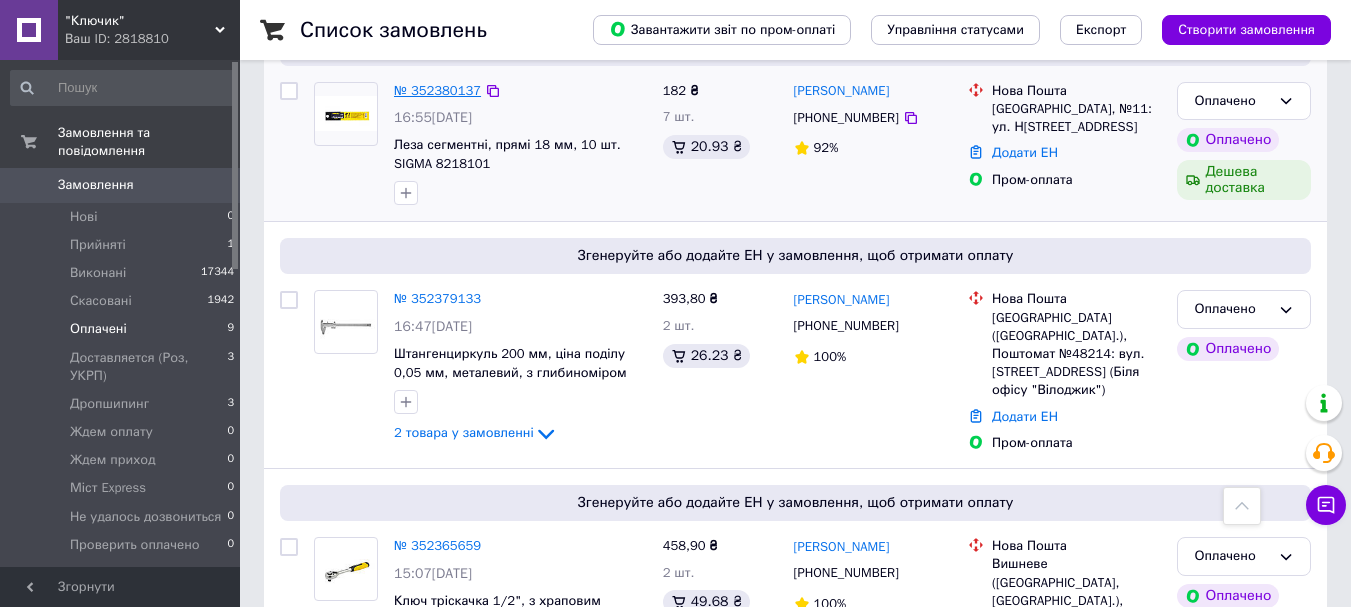 click on "№ 352380137" at bounding box center [437, 90] 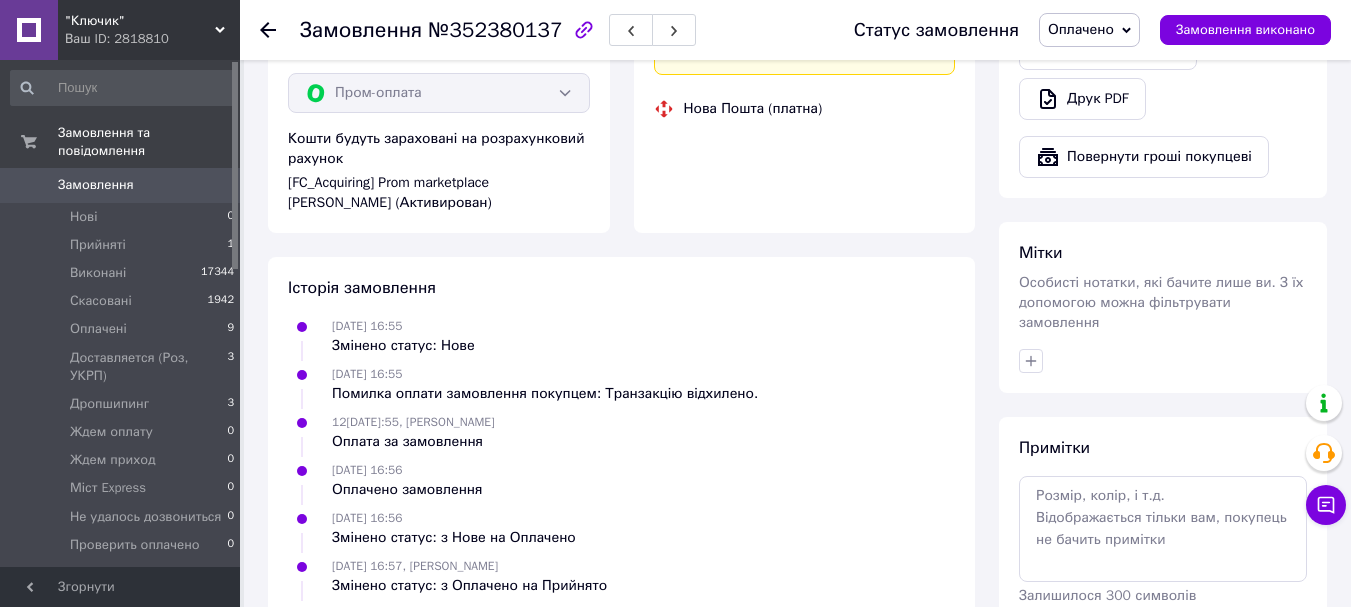 scroll, scrollTop: 1300, scrollLeft: 0, axis: vertical 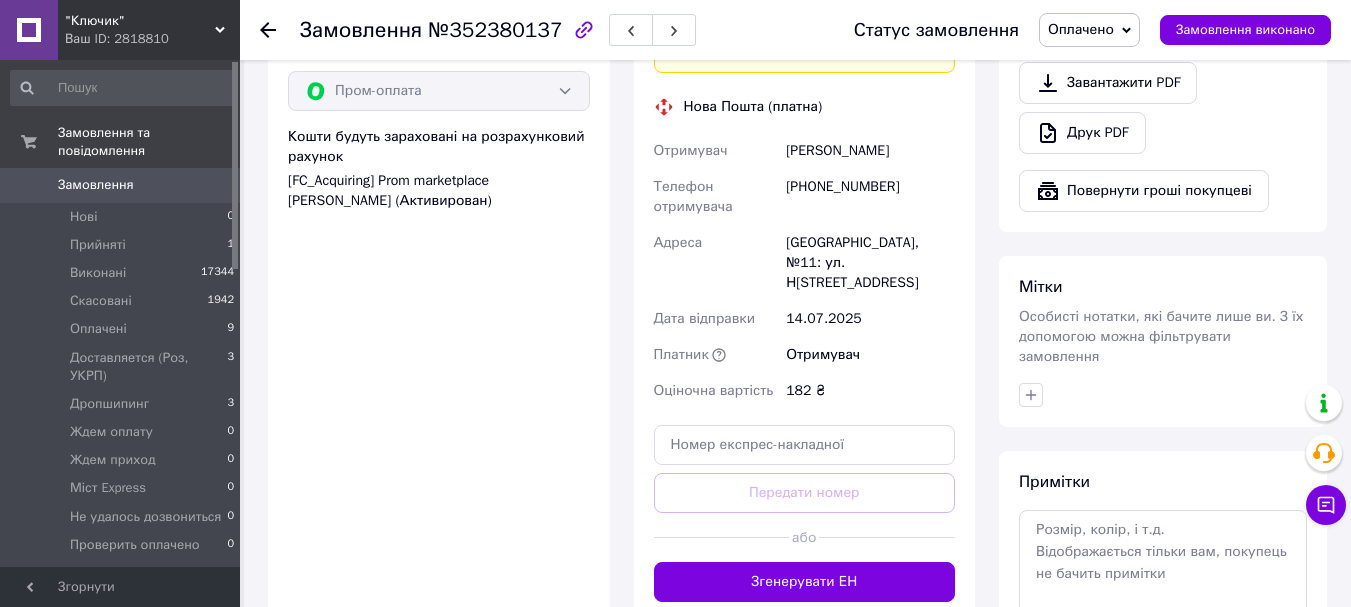 click on "[PERSON_NAME]" at bounding box center [870, 151] 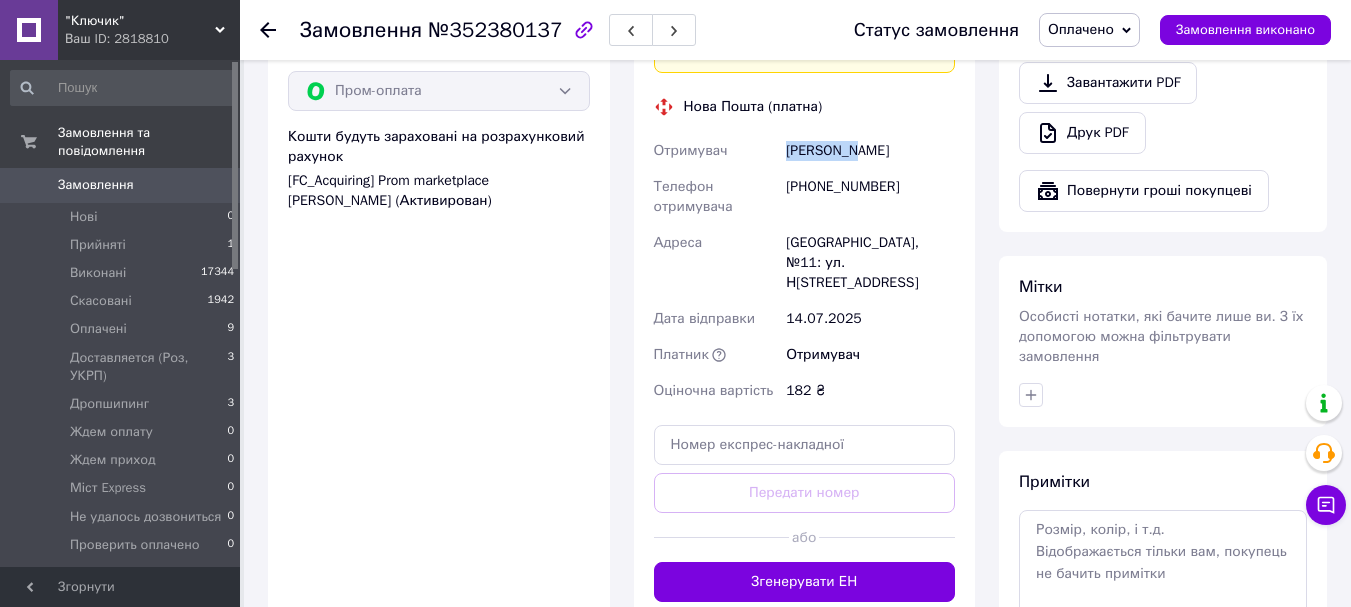 click on "[PERSON_NAME]" at bounding box center [870, 151] 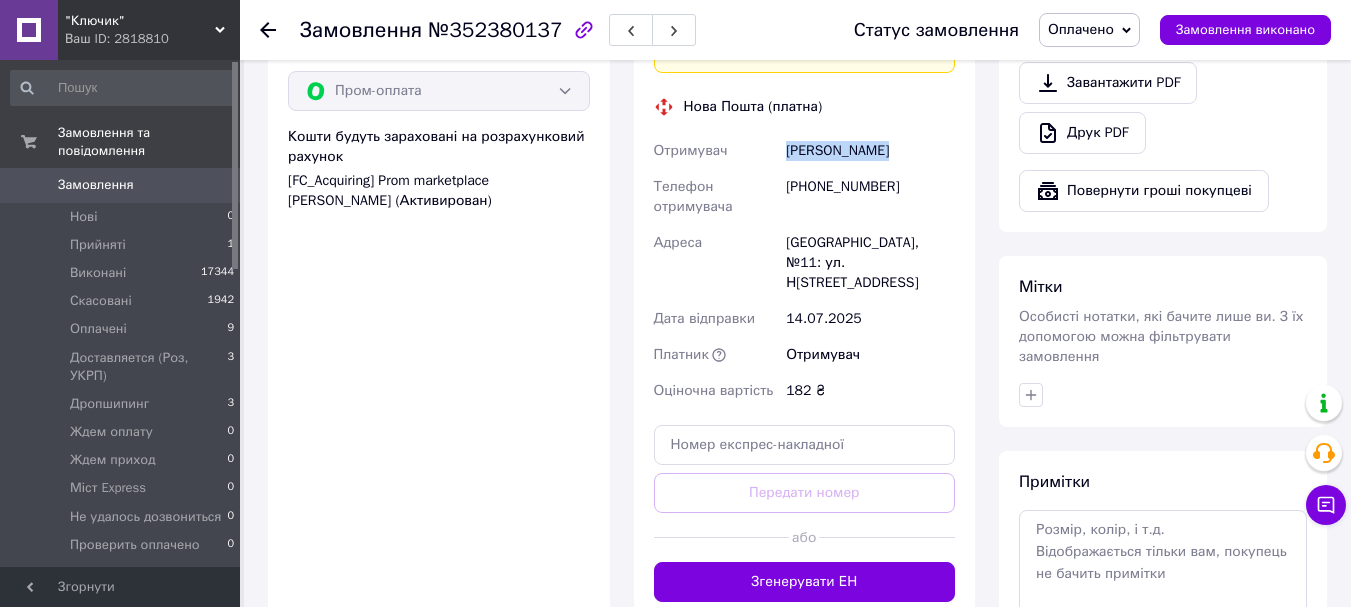 click on "[PERSON_NAME]" at bounding box center [870, 151] 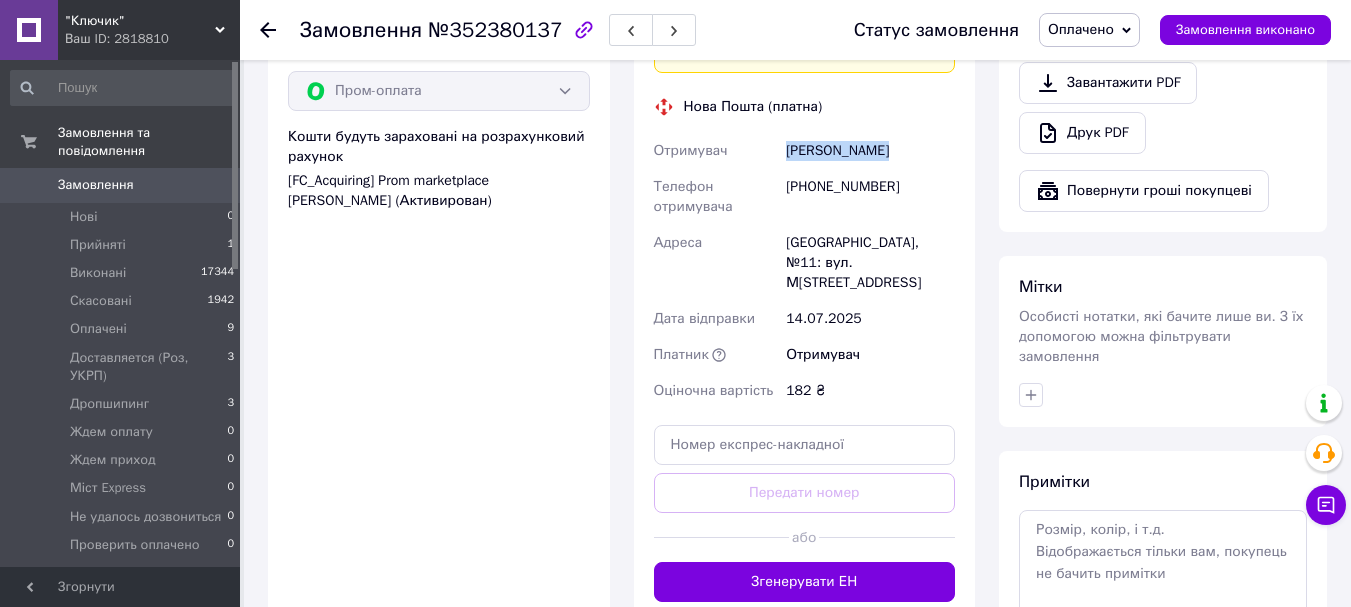 click on "[PERSON_NAME]" at bounding box center [870, 151] 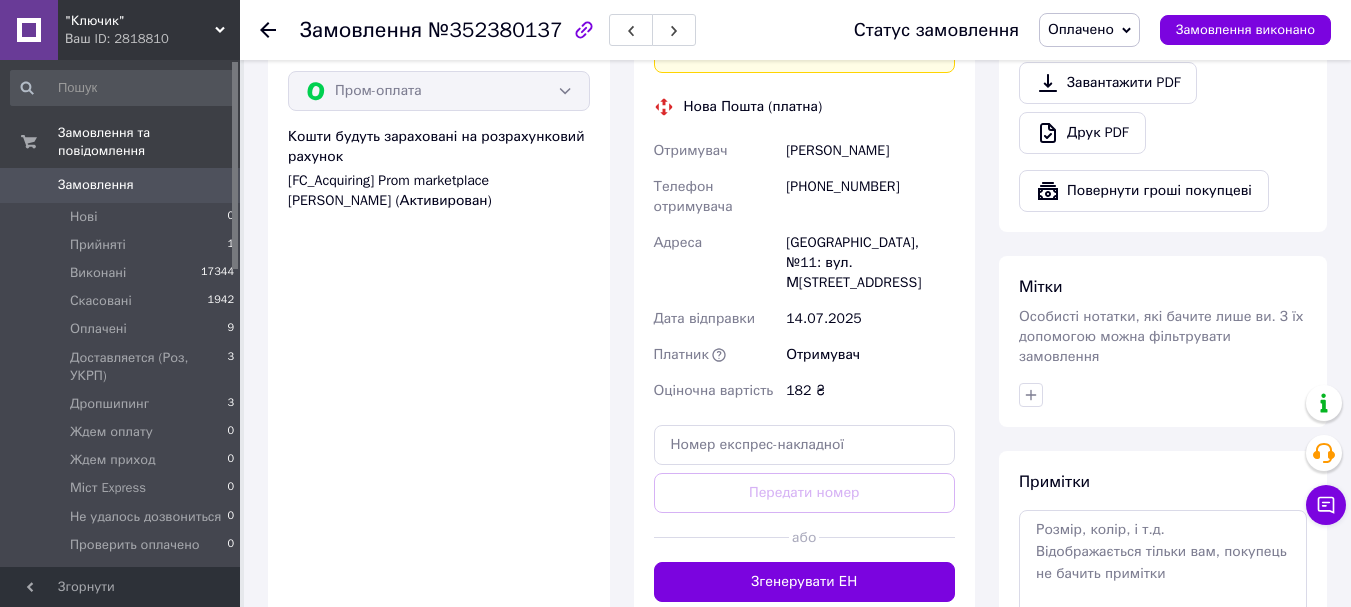 click on "[PERSON_NAME]" at bounding box center (870, 151) 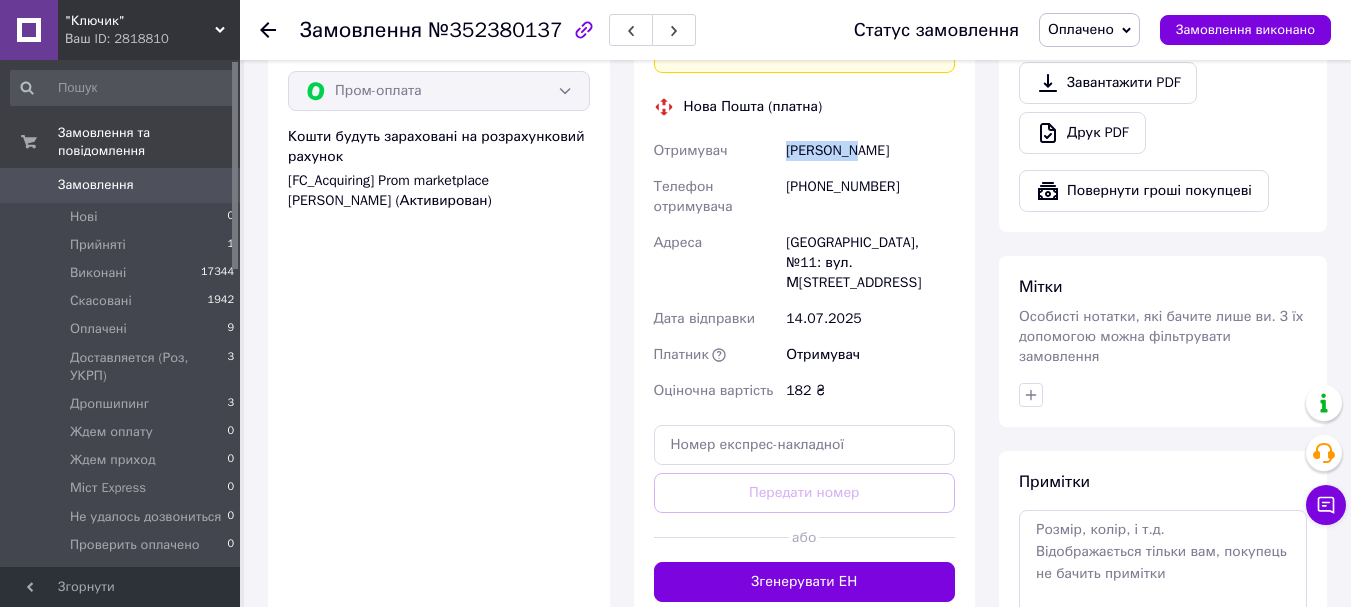 click on "[PERSON_NAME]" at bounding box center [870, 151] 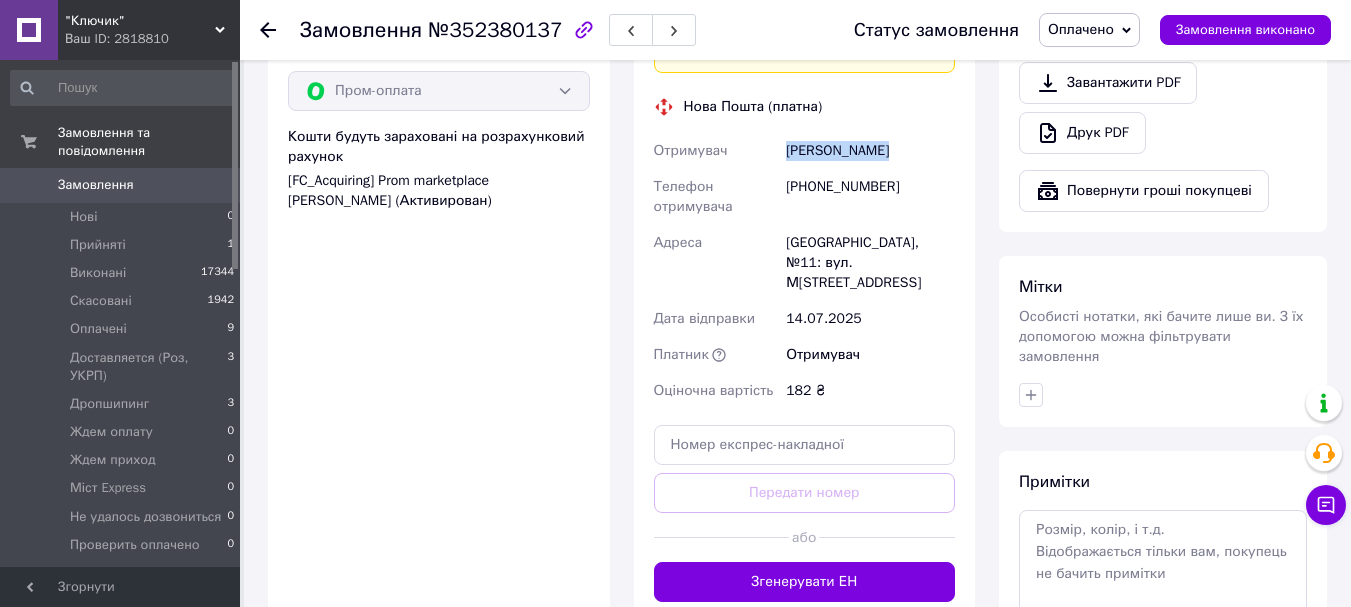 click on "[PERSON_NAME]" at bounding box center (870, 151) 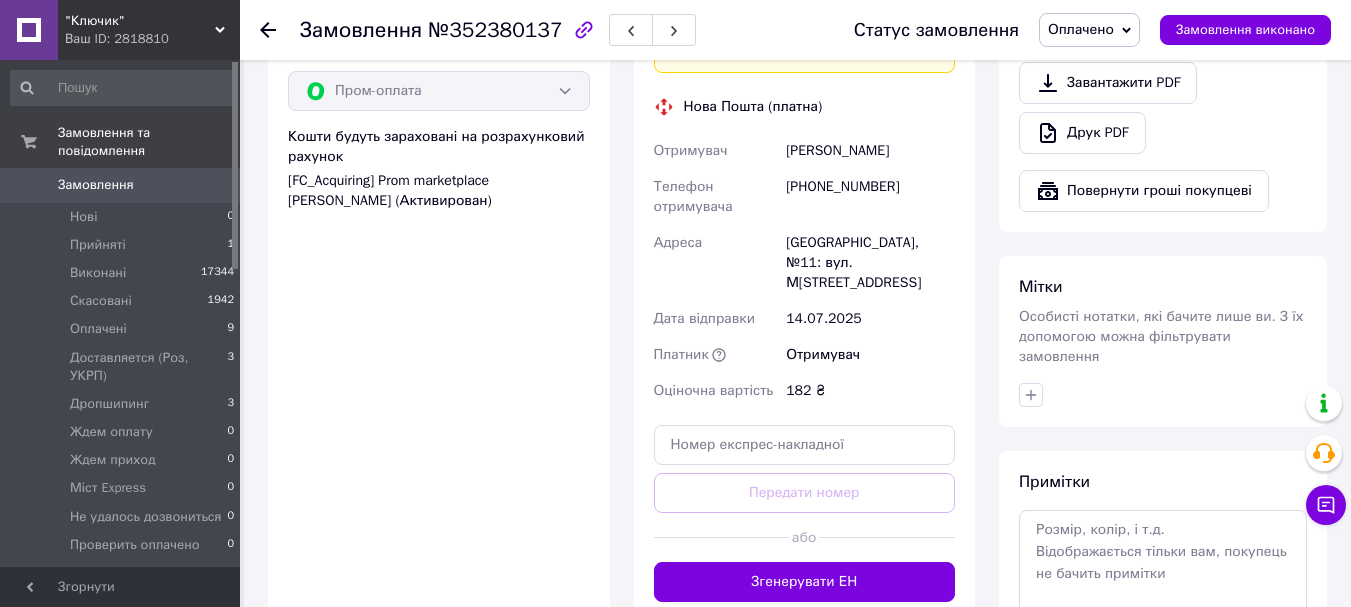 click on "[PHONE_NUMBER]" at bounding box center (870, 197) 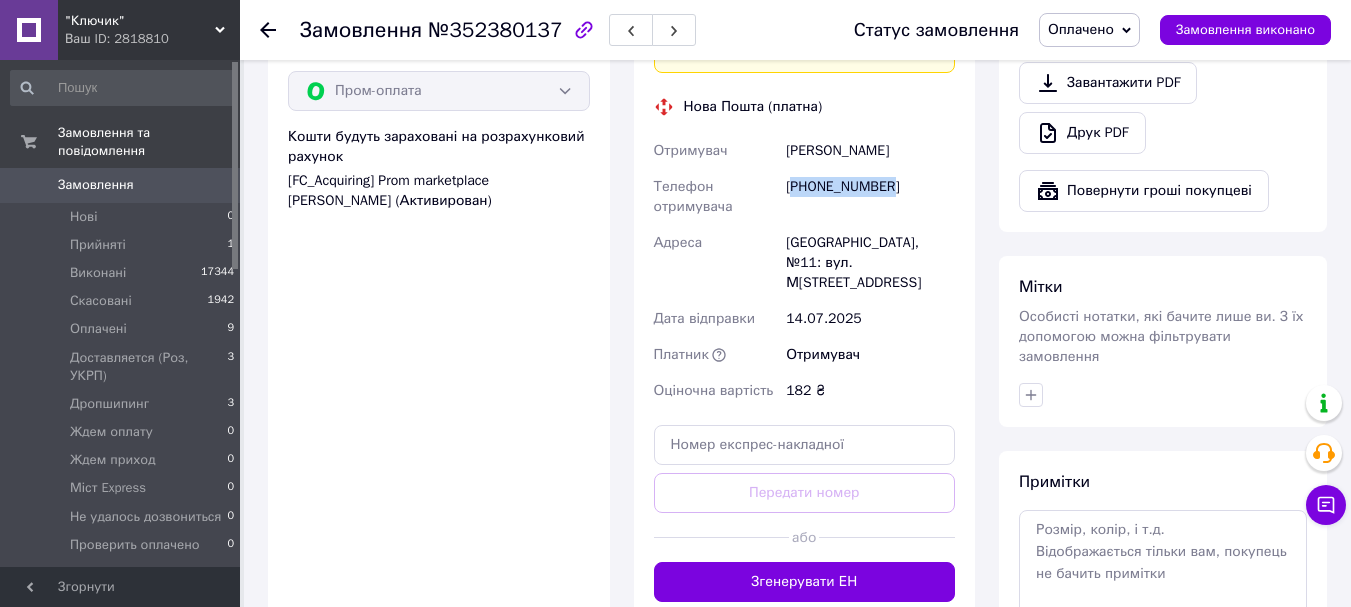 click on "[PHONE_NUMBER]" at bounding box center [870, 197] 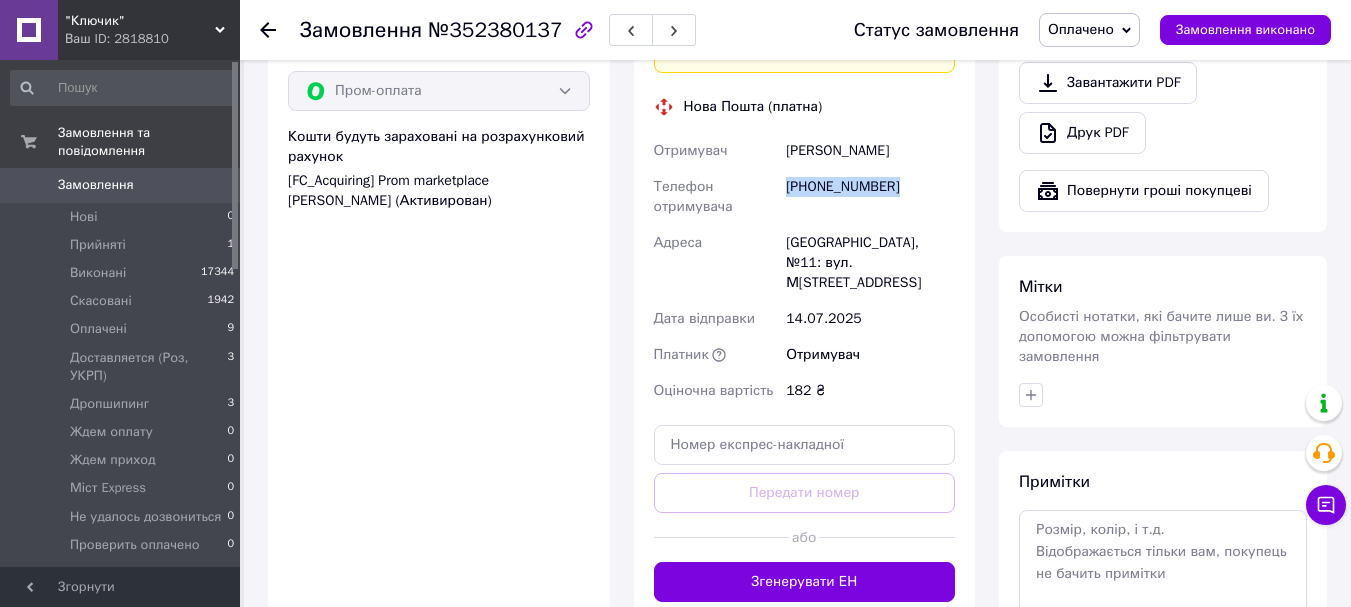 click on "[PHONE_NUMBER]" at bounding box center [870, 197] 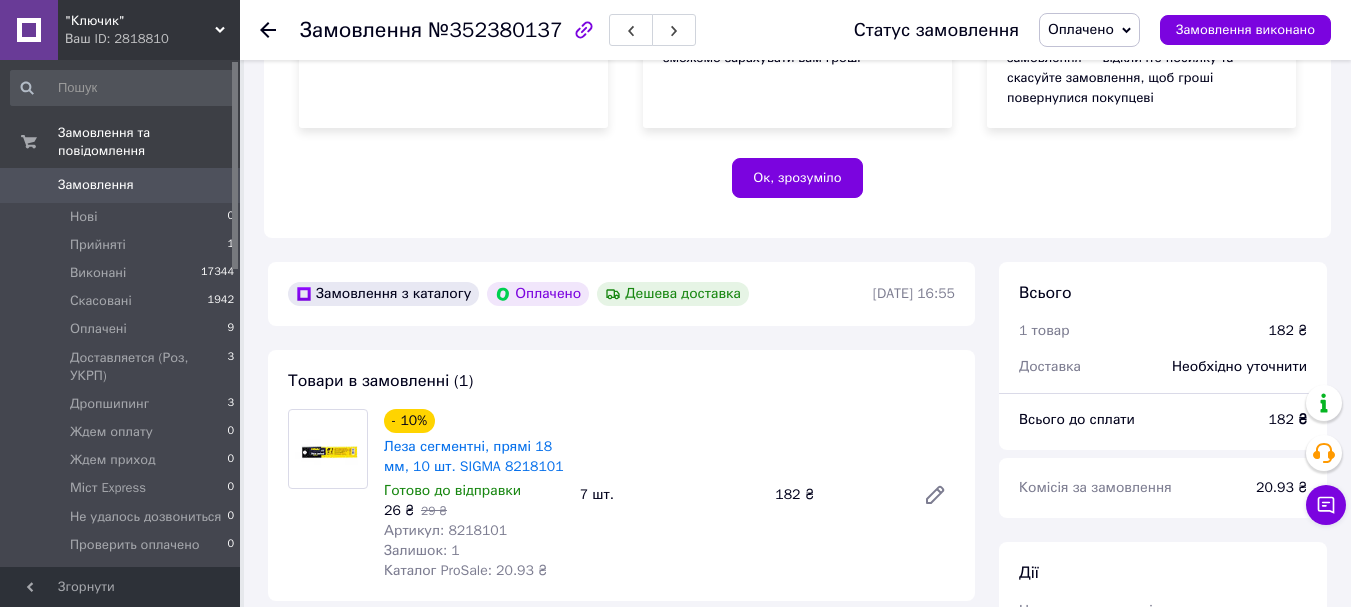 scroll, scrollTop: 400, scrollLeft: 0, axis: vertical 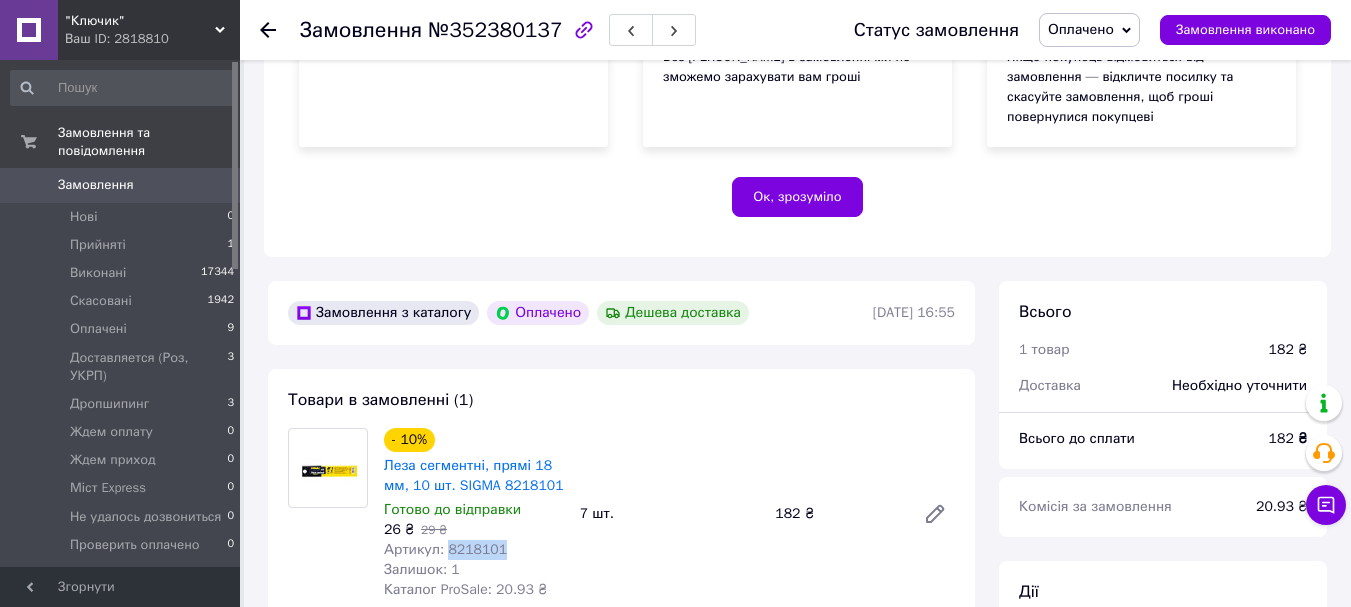 drag, startPoint x: 492, startPoint y: 529, endPoint x: 446, endPoint y: 528, distance: 46.010868 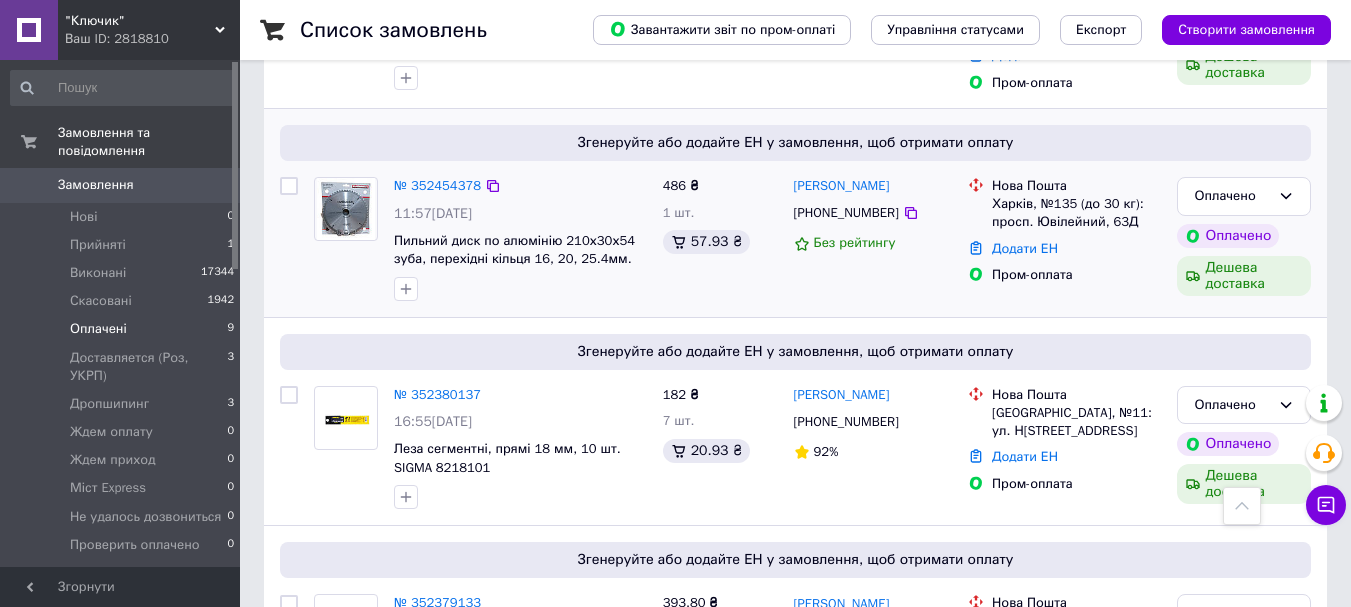 scroll, scrollTop: 800, scrollLeft: 0, axis: vertical 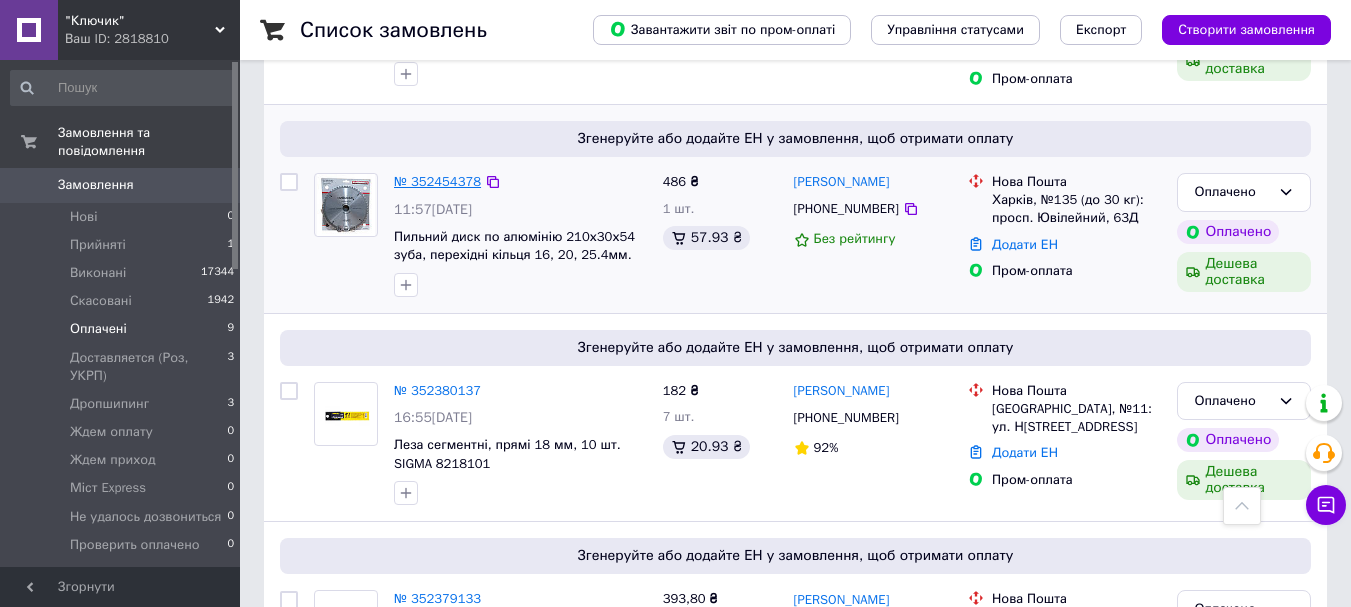 click on "№ 352454378" at bounding box center [437, 181] 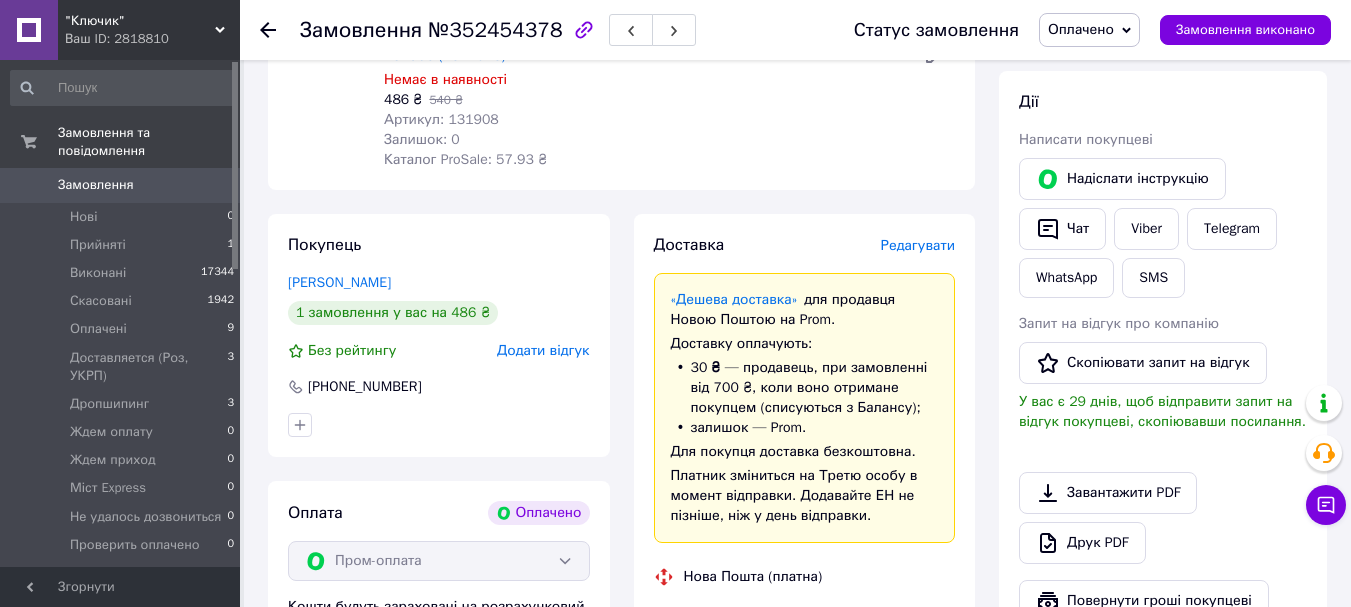 scroll, scrollTop: 1200, scrollLeft: 0, axis: vertical 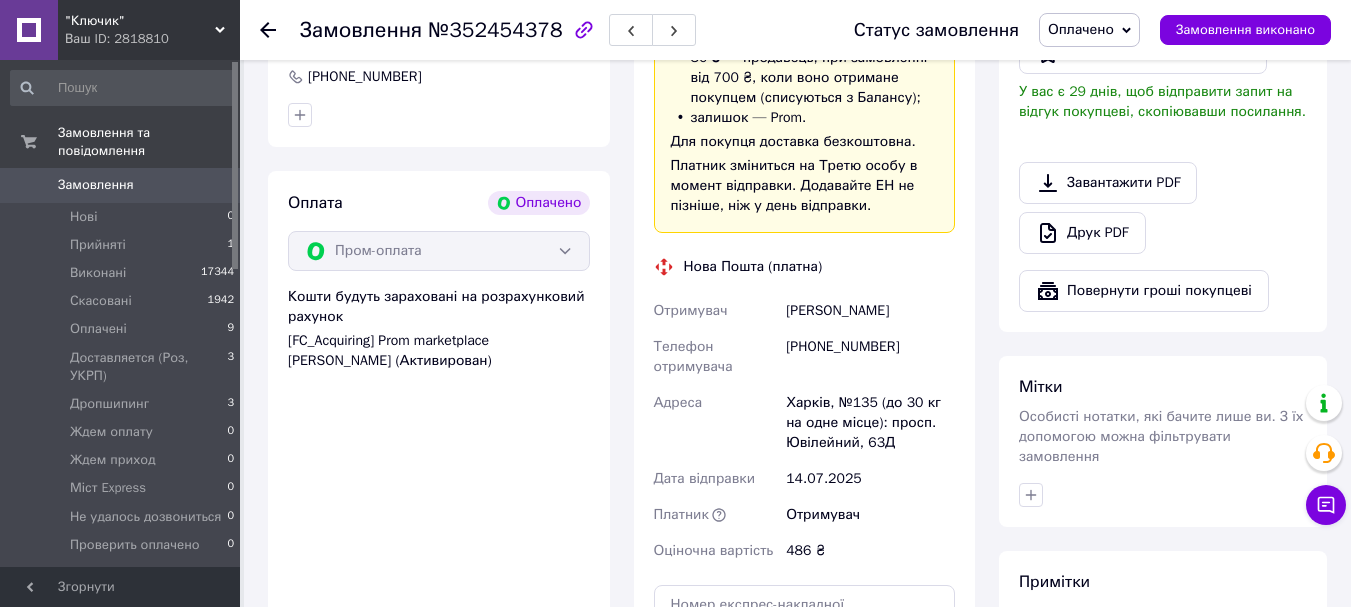 drag, startPoint x: 778, startPoint y: 275, endPoint x: 902, endPoint y: 275, distance: 124 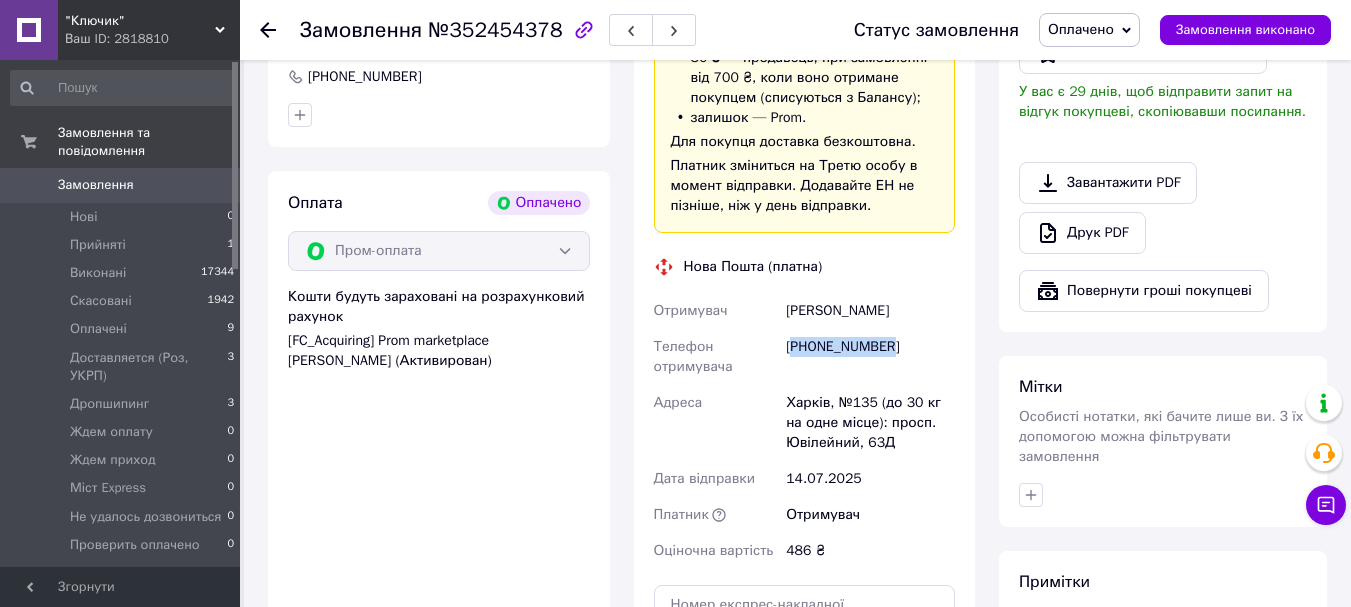 click on "[PHONE_NUMBER]" at bounding box center [870, 357] 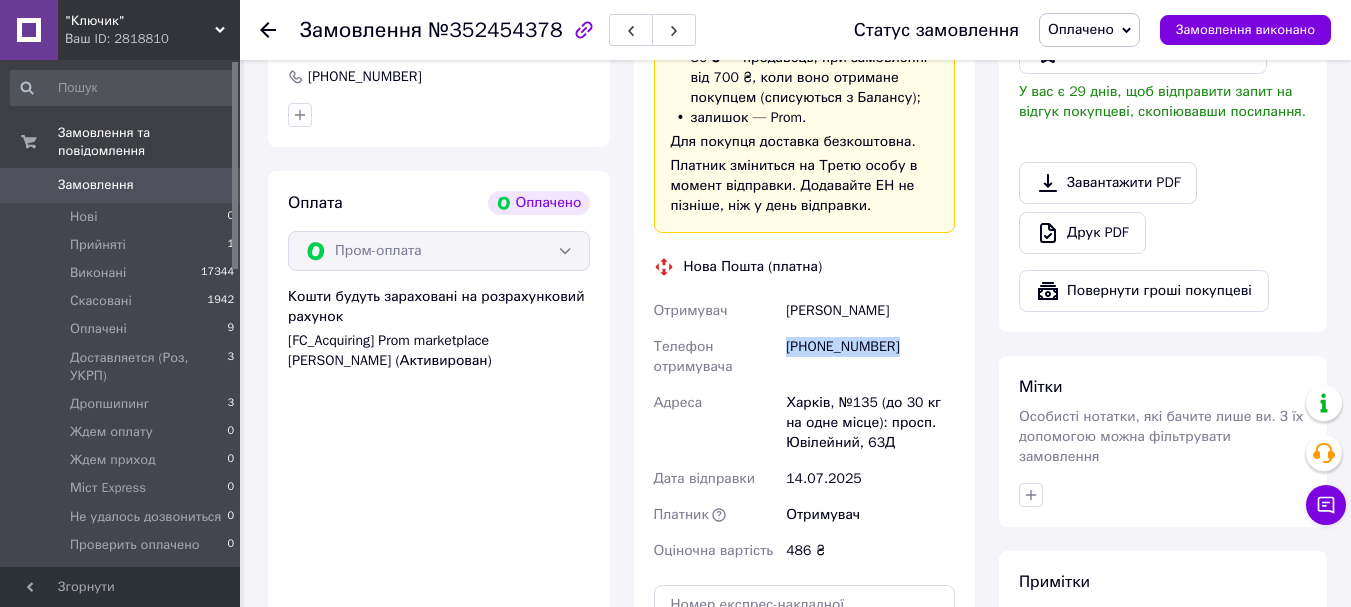 click on "[PHONE_NUMBER]" at bounding box center (870, 357) 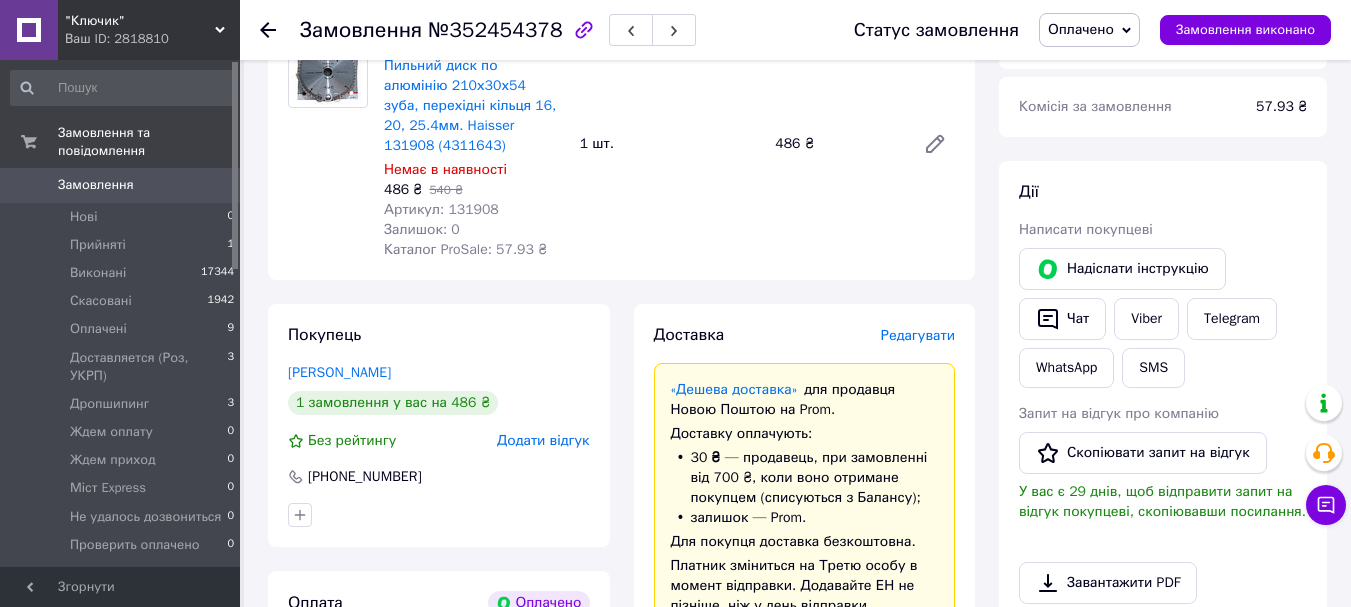 scroll, scrollTop: 600, scrollLeft: 0, axis: vertical 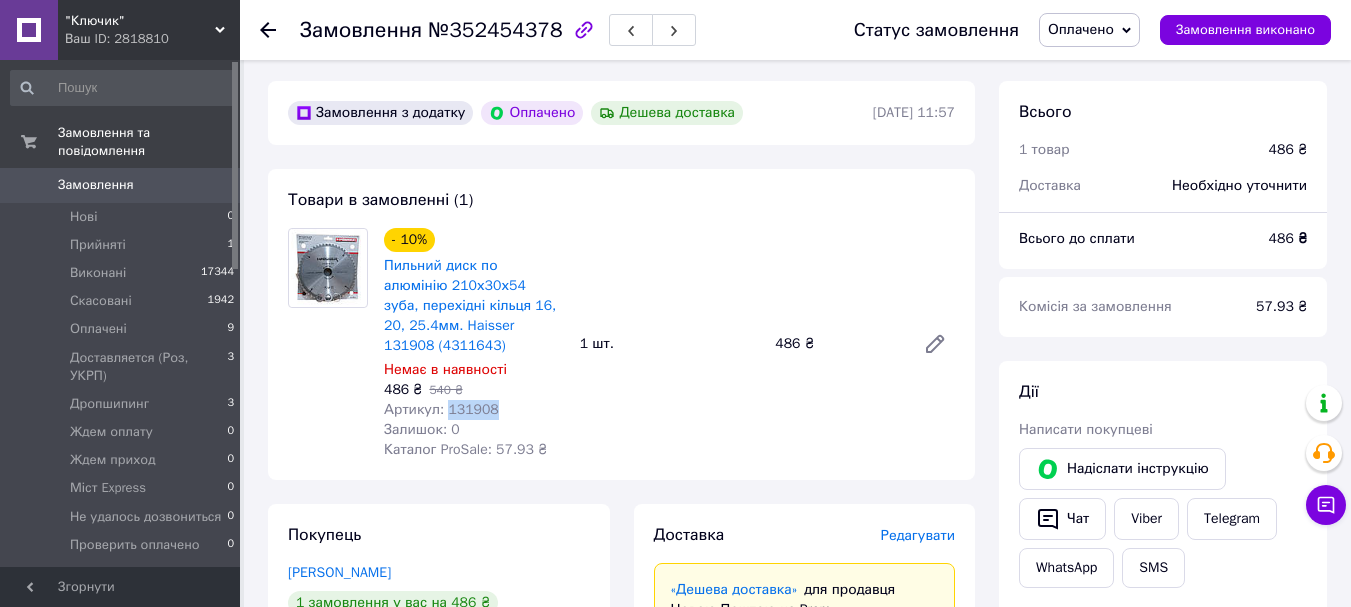 drag, startPoint x: 472, startPoint y: 366, endPoint x: 445, endPoint y: 366, distance: 27 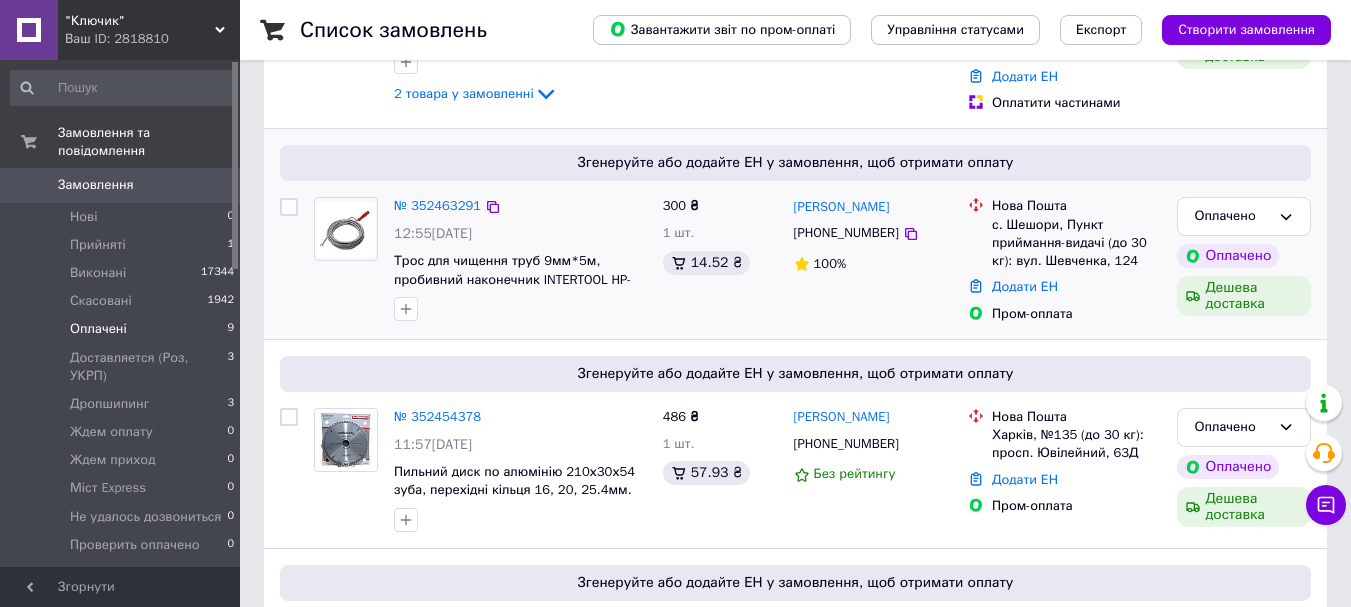 scroll, scrollTop: 600, scrollLeft: 0, axis: vertical 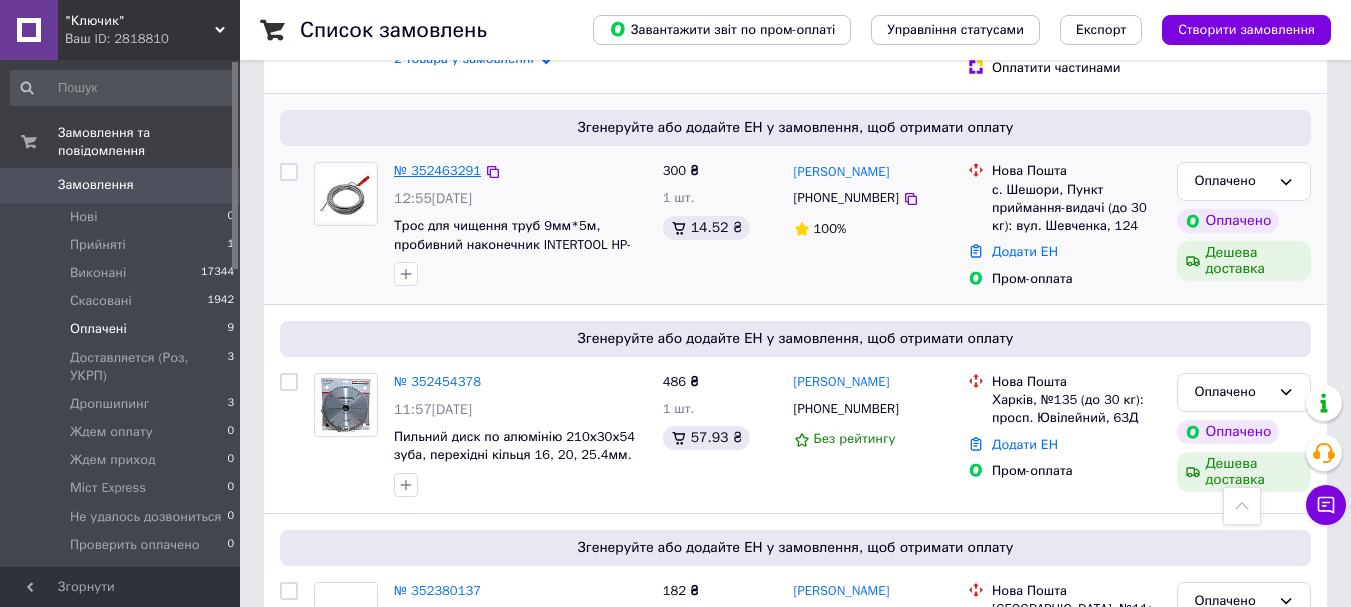 click on "№ 352463291" at bounding box center (437, 170) 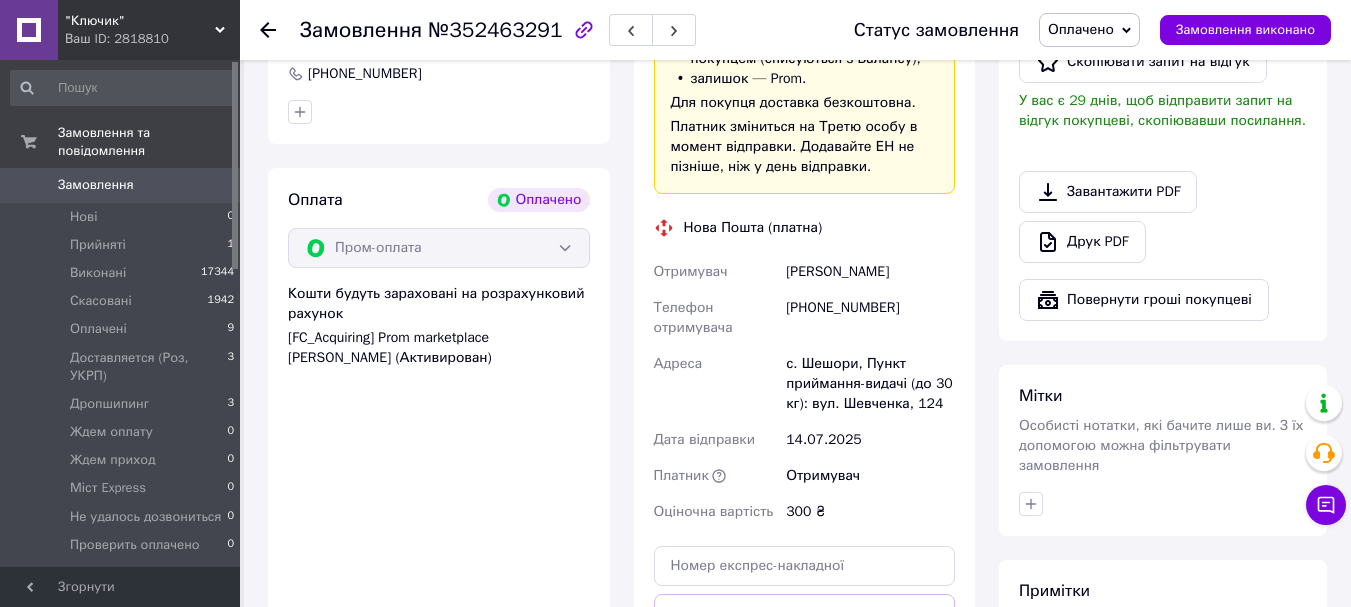 scroll, scrollTop: 1200, scrollLeft: 0, axis: vertical 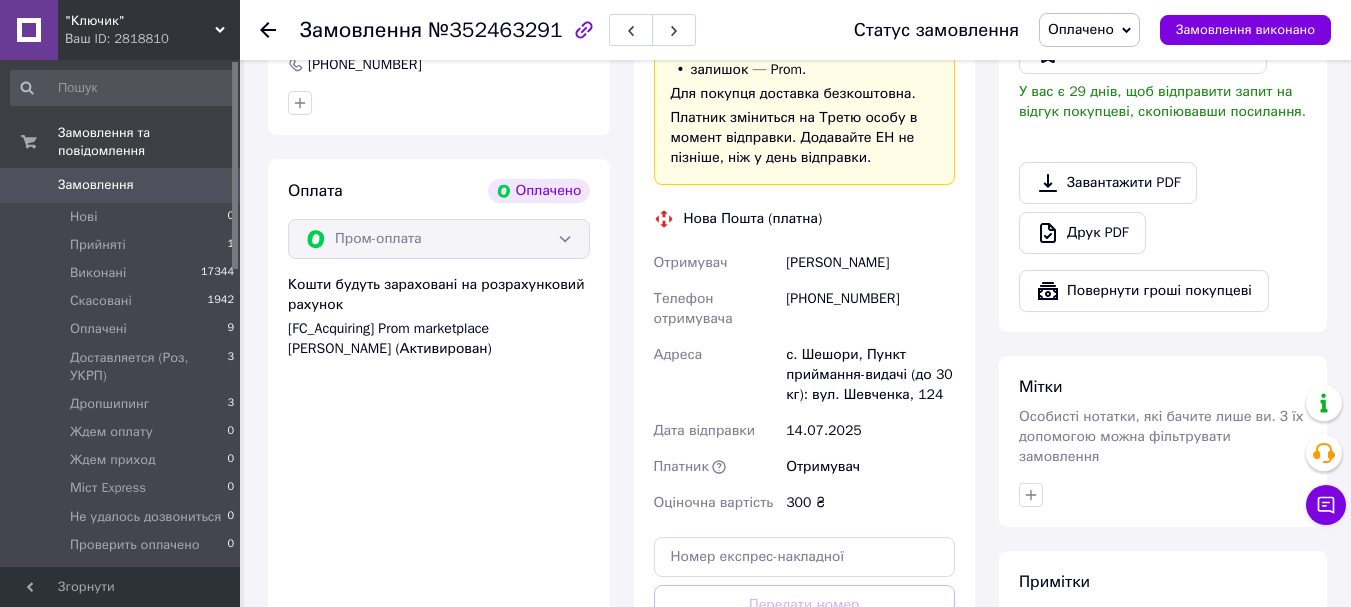 drag, startPoint x: 771, startPoint y: 242, endPoint x: 896, endPoint y: 243, distance: 125.004 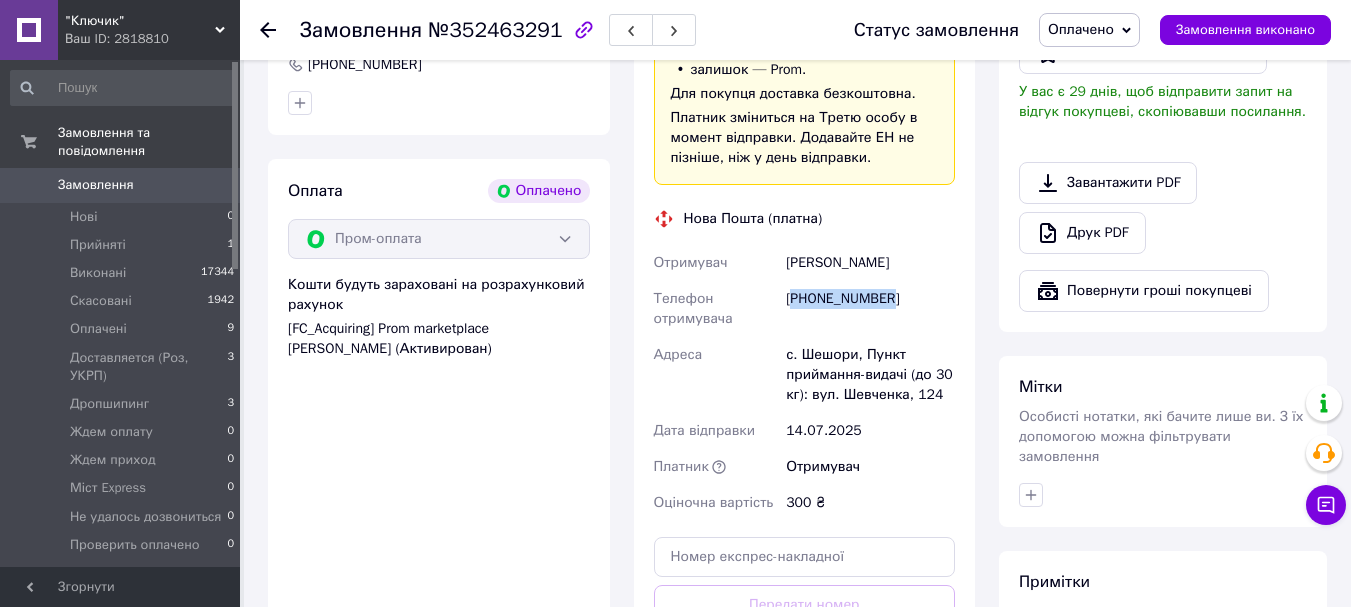 click on "[PHONE_NUMBER]" at bounding box center [870, 309] 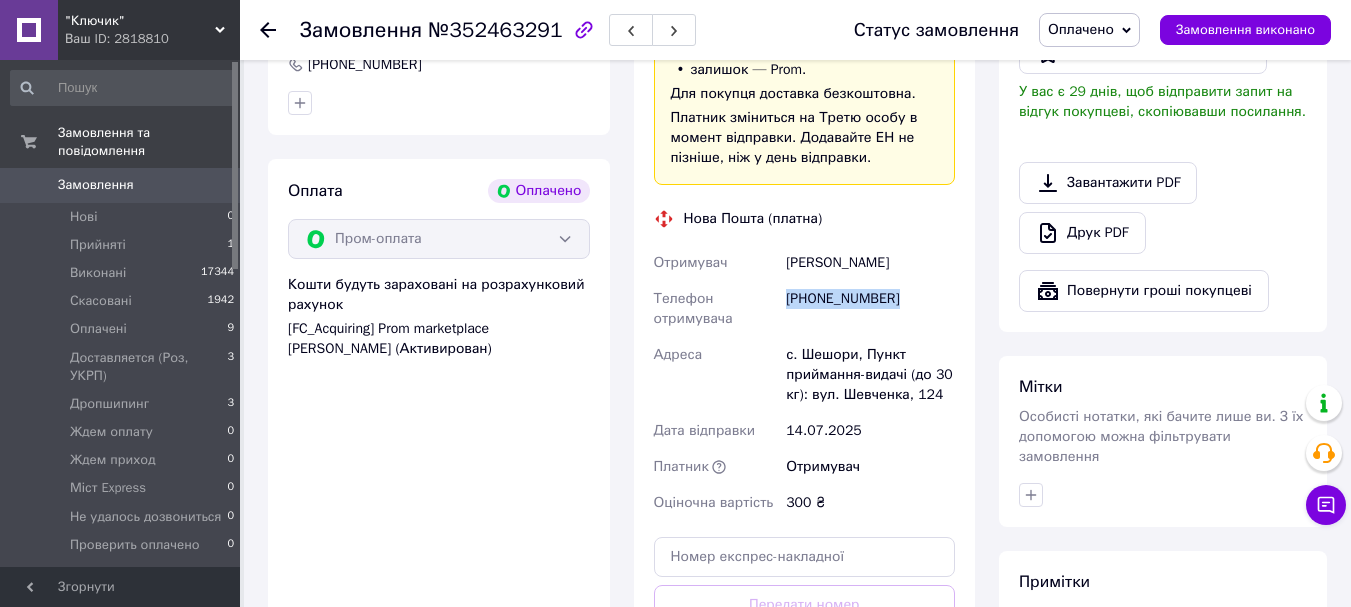 click on "[PHONE_NUMBER]" at bounding box center [870, 309] 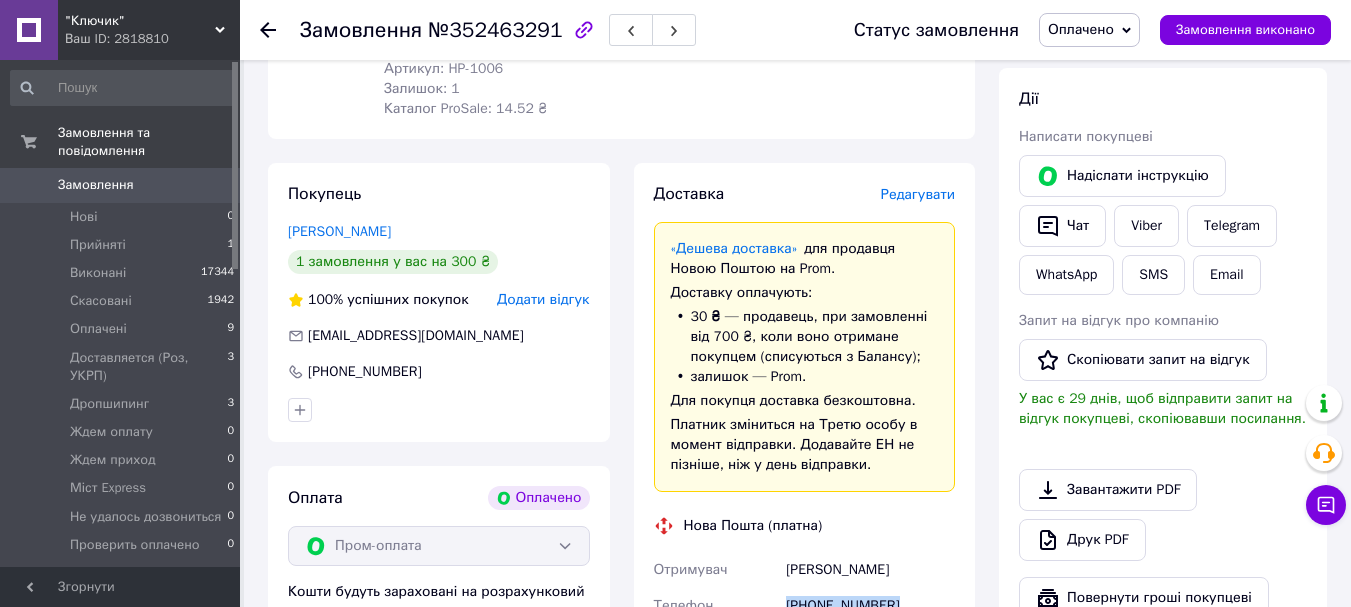 scroll, scrollTop: 700, scrollLeft: 0, axis: vertical 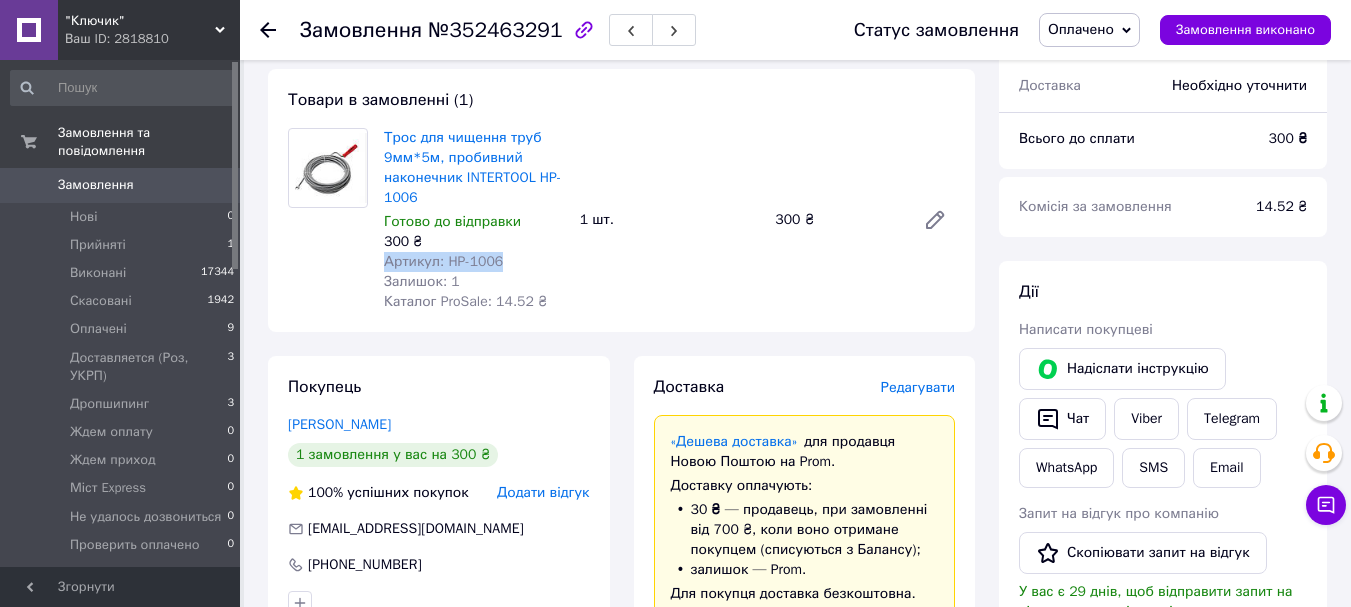 click on "Трос для чищення труб 9мм*5м, пробивний наконечник INTERTOOL HP-1006 Готово до відправки 300 ₴ Артикул: HP-1006 Залишок: 1 Каталог ProSale: 14.52 ₴" at bounding box center (474, 220) 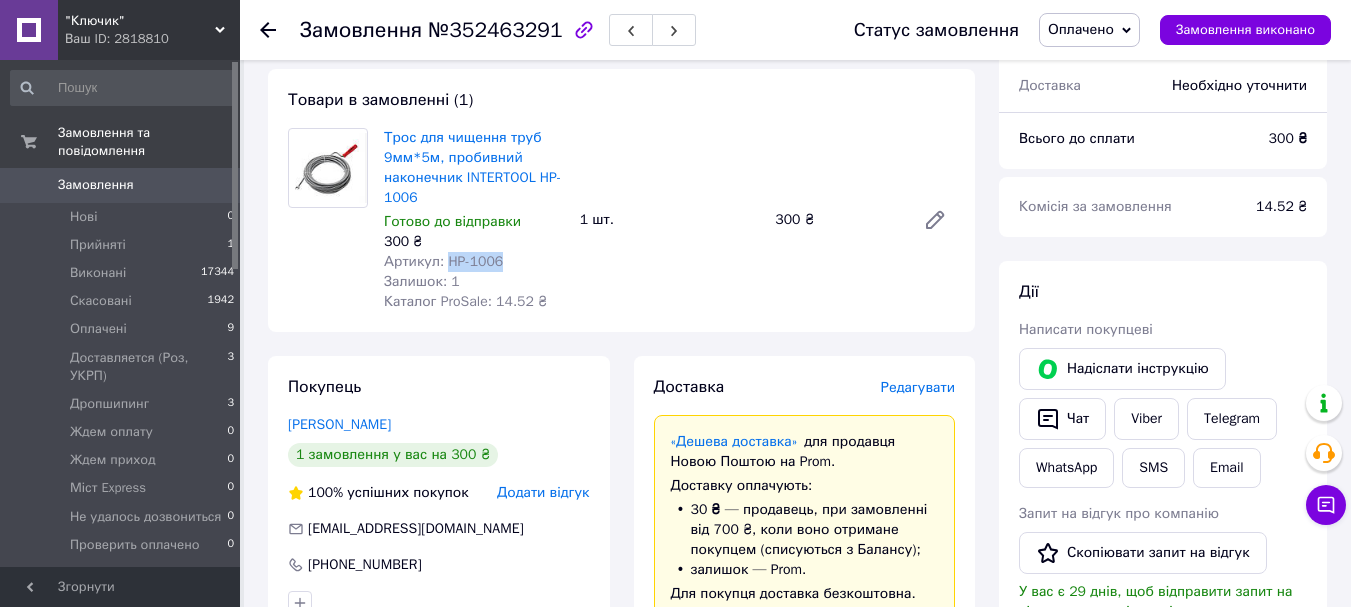drag, startPoint x: 495, startPoint y: 243, endPoint x: 444, endPoint y: 242, distance: 51.009804 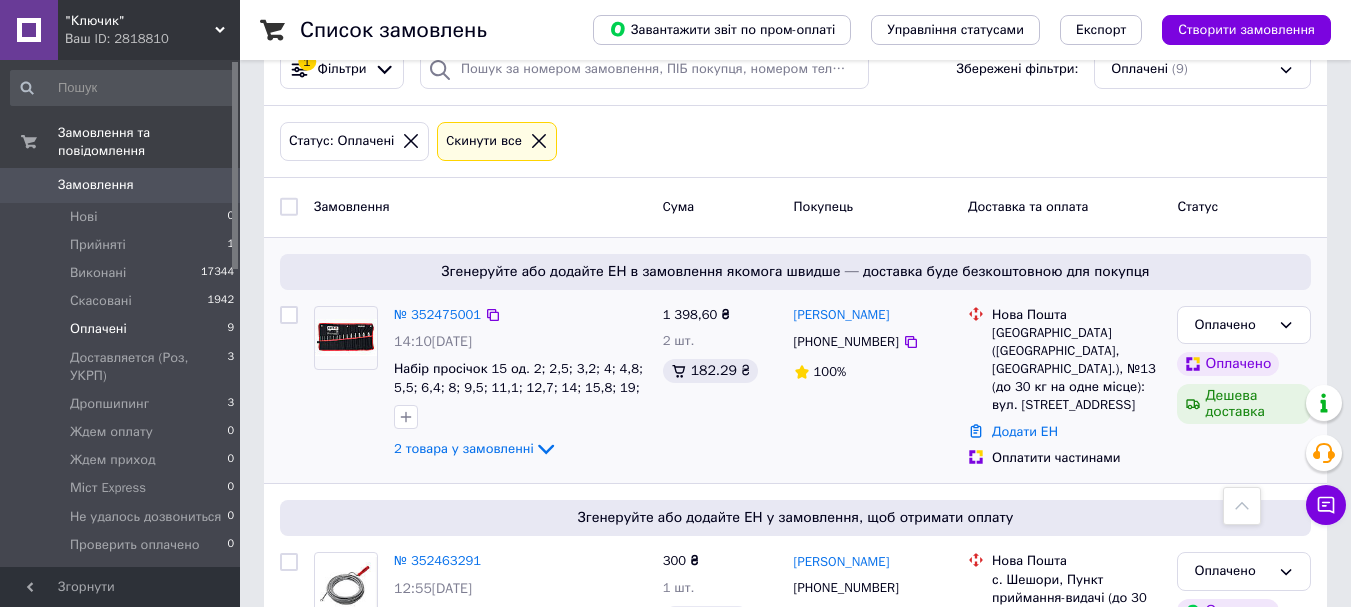 scroll, scrollTop: 200, scrollLeft: 0, axis: vertical 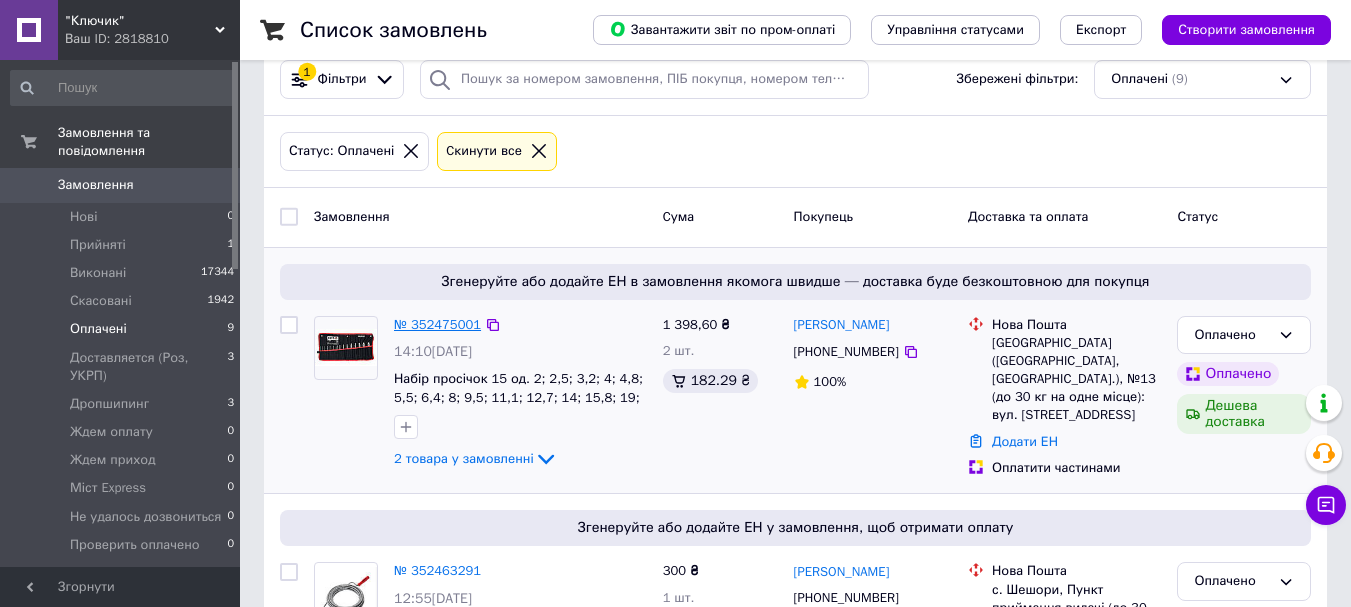 click on "№ 352475001" at bounding box center [437, 324] 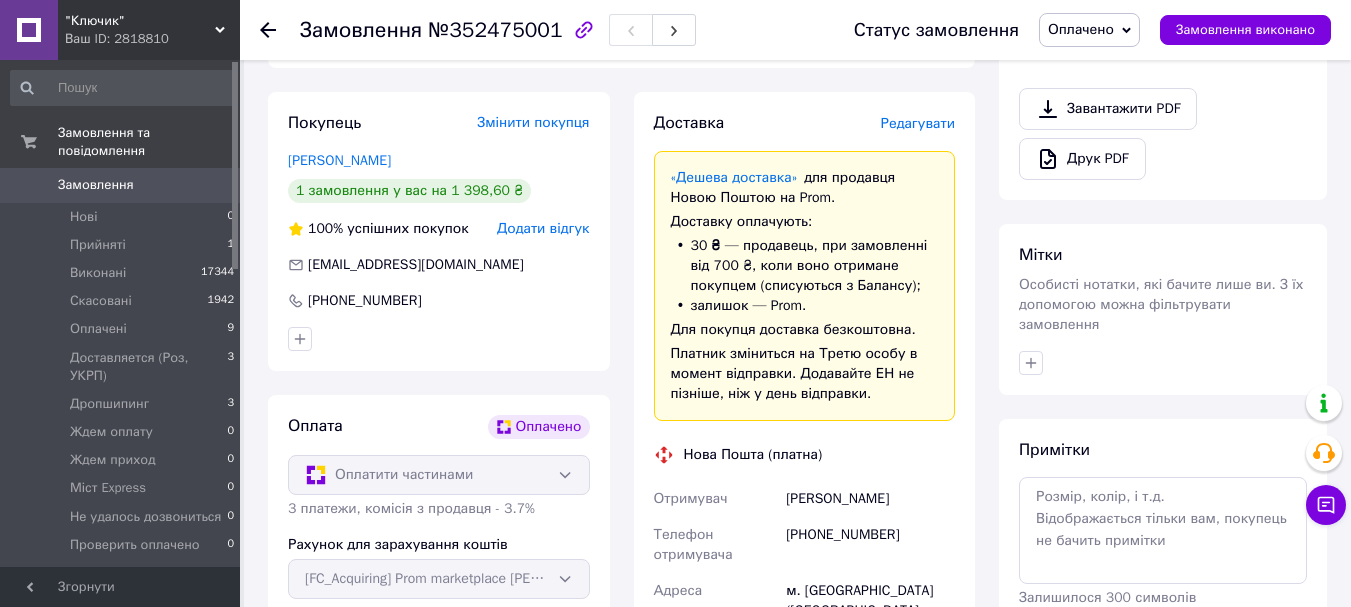 scroll, scrollTop: 800, scrollLeft: 0, axis: vertical 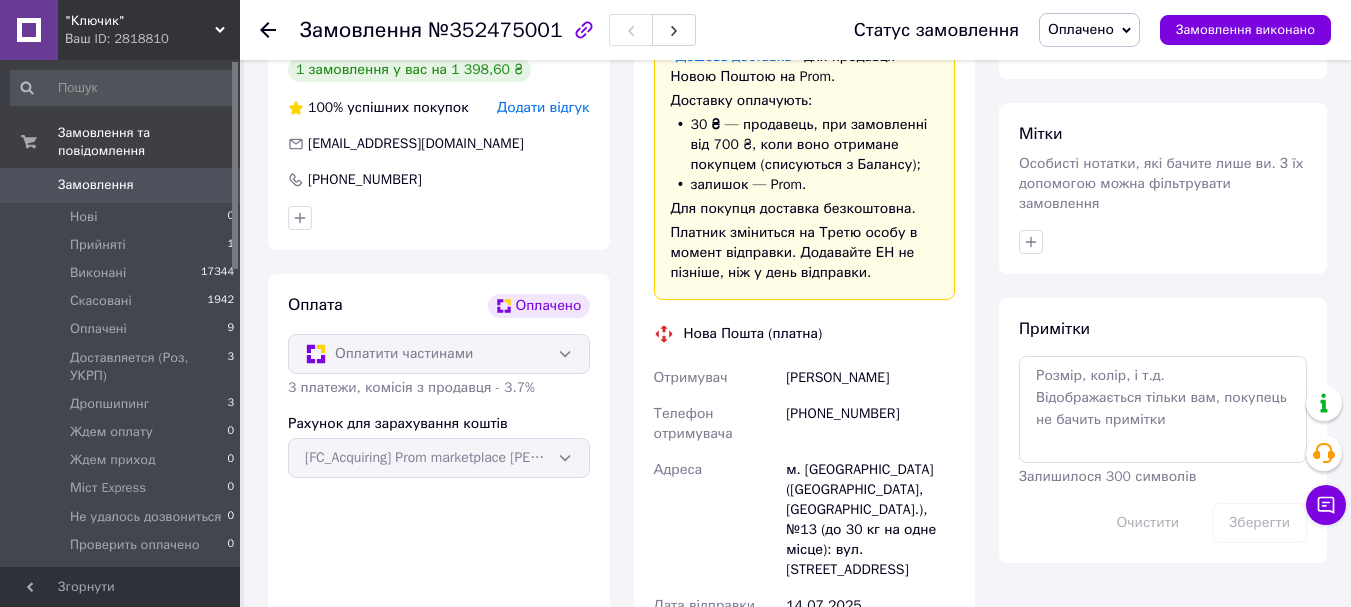 drag, startPoint x: 785, startPoint y: 358, endPoint x: 910, endPoint y: 366, distance: 125.25574 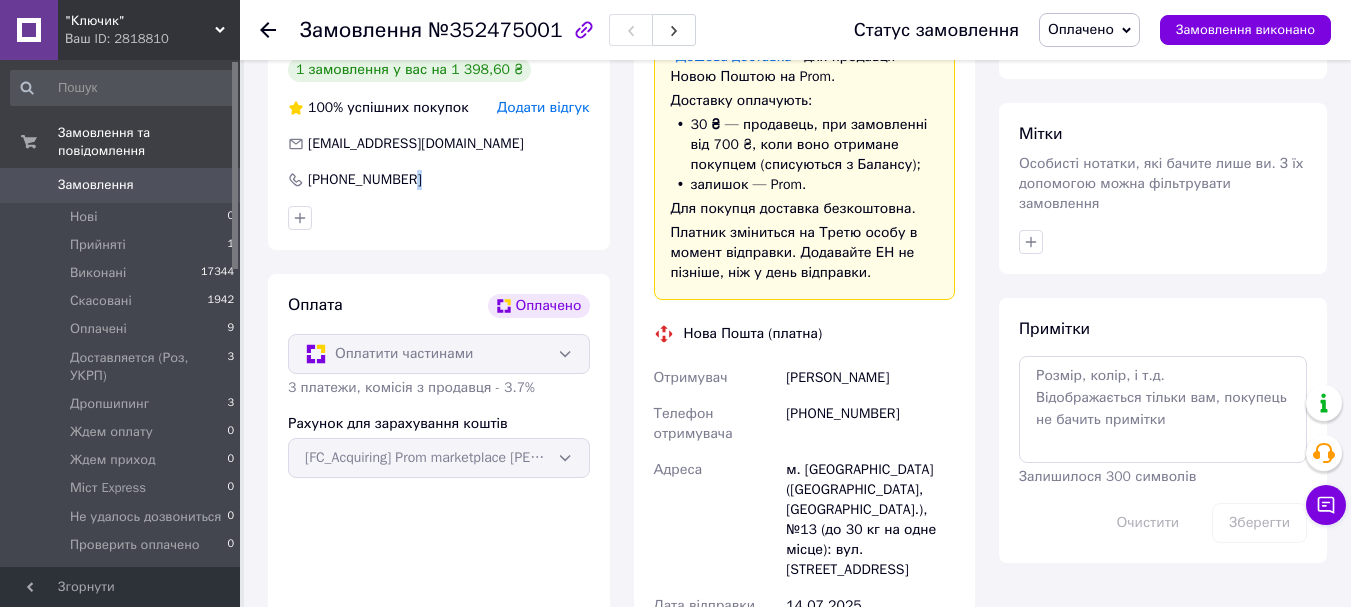 click on "[PHONE_NUMBER]" at bounding box center [439, 180] 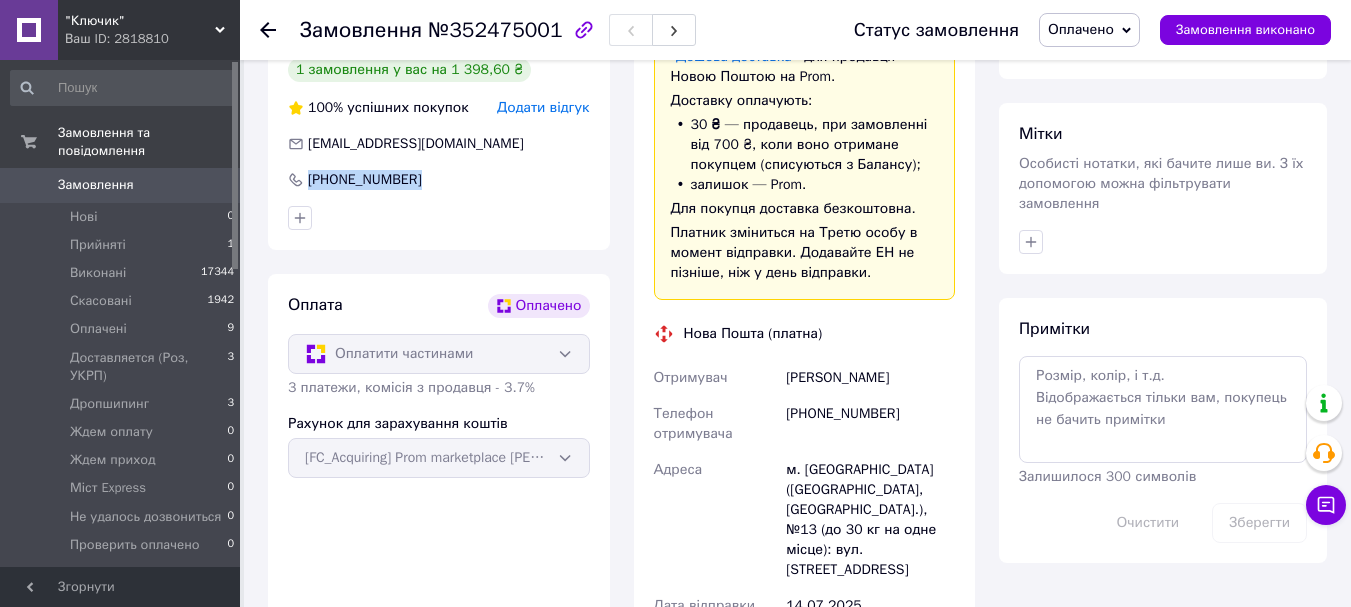 click on "[PHONE_NUMBER]" at bounding box center (439, 180) 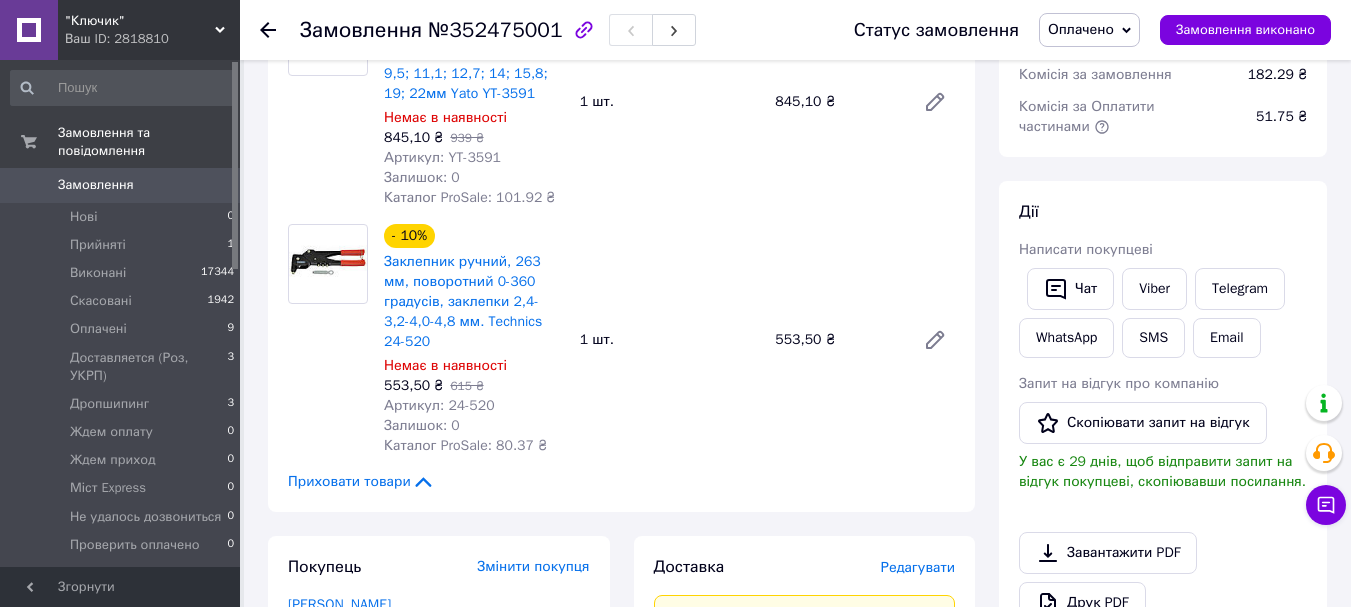 scroll, scrollTop: 200, scrollLeft: 0, axis: vertical 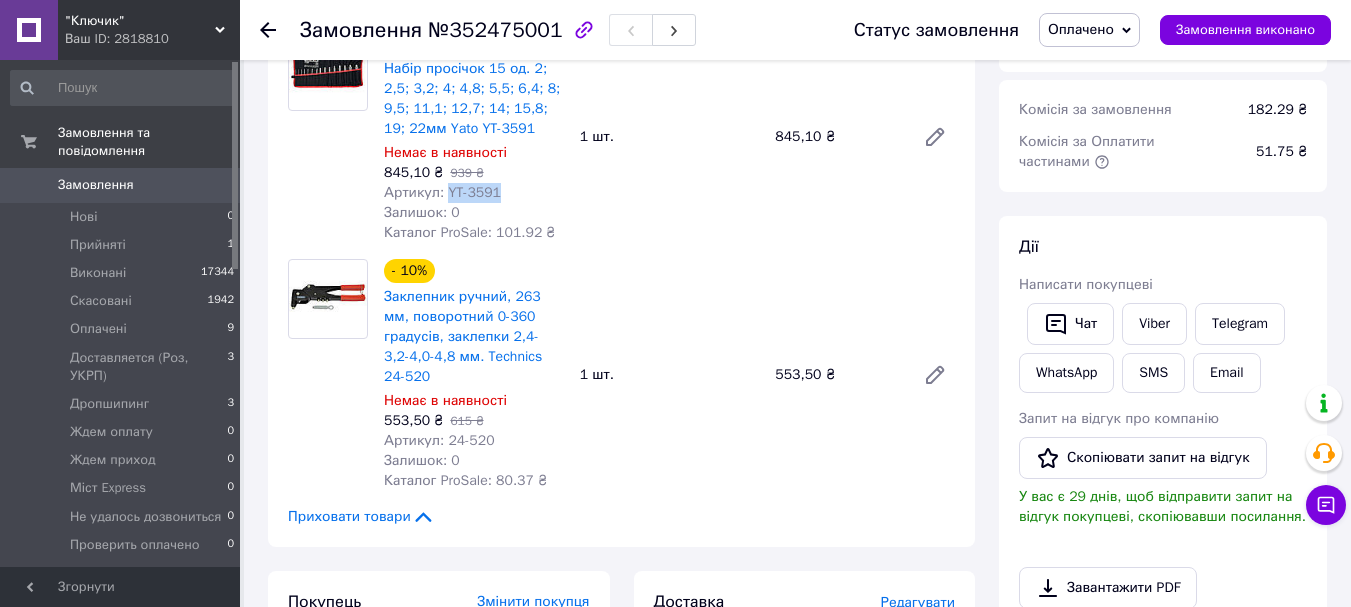 drag, startPoint x: 510, startPoint y: 191, endPoint x: 444, endPoint y: 194, distance: 66.068146 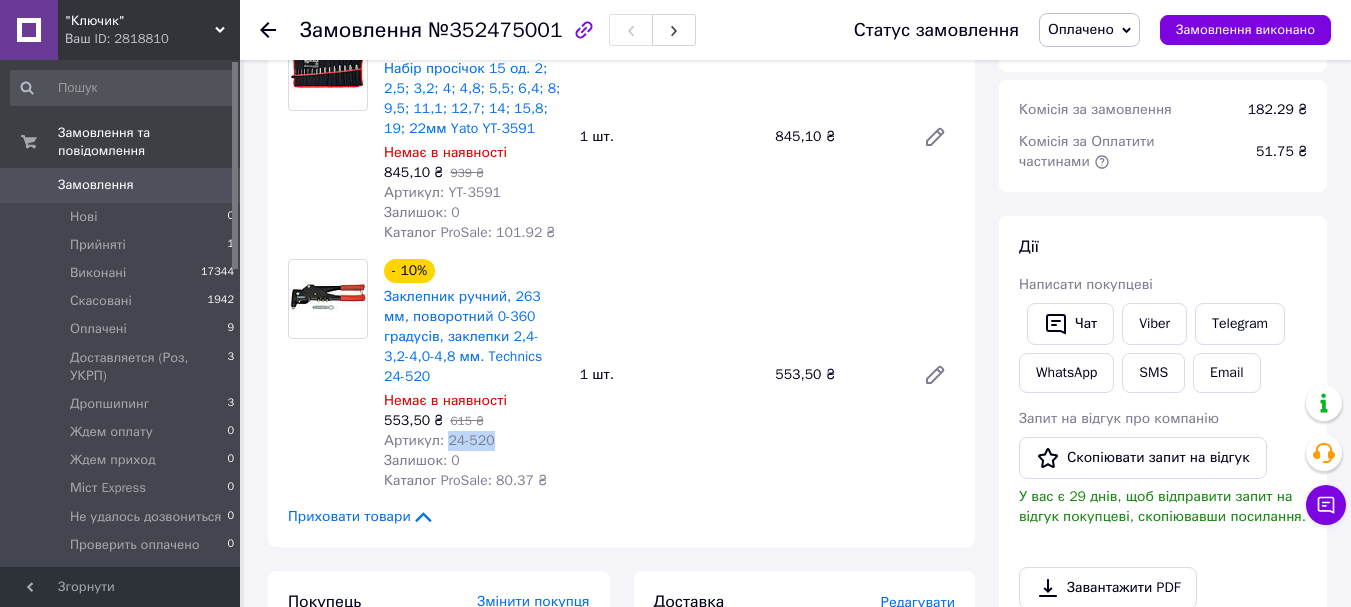 drag, startPoint x: 495, startPoint y: 414, endPoint x: 446, endPoint y: 423, distance: 49.819675 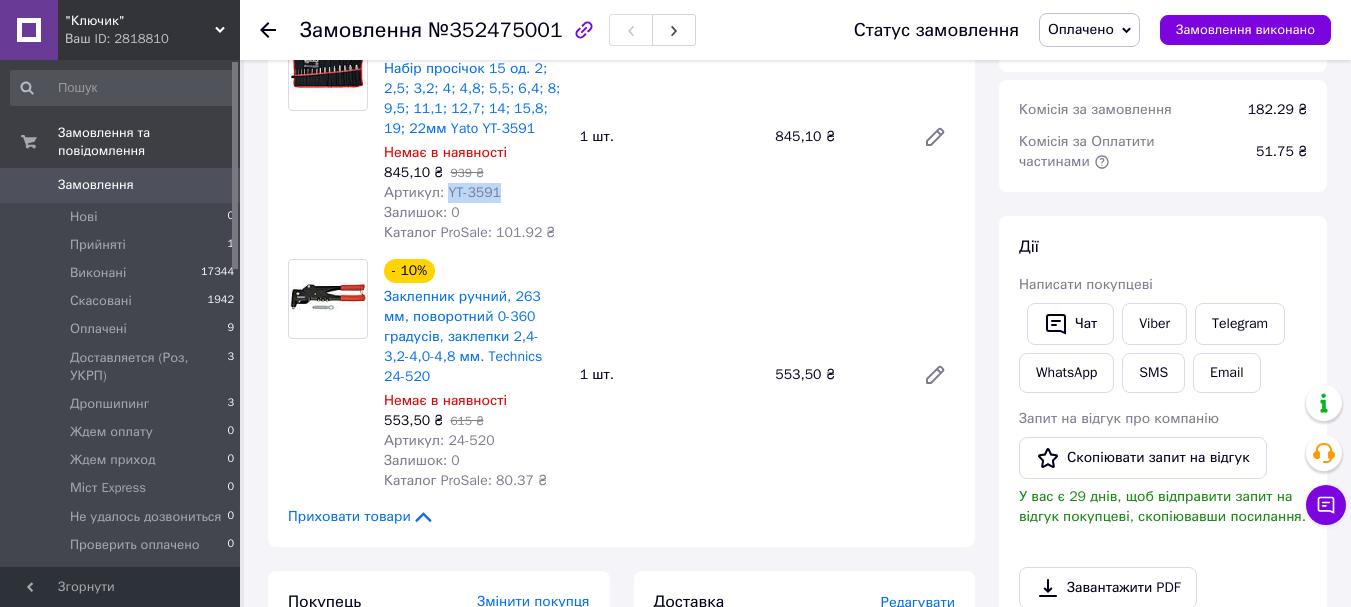 drag, startPoint x: 506, startPoint y: 185, endPoint x: 446, endPoint y: 193, distance: 60.530983 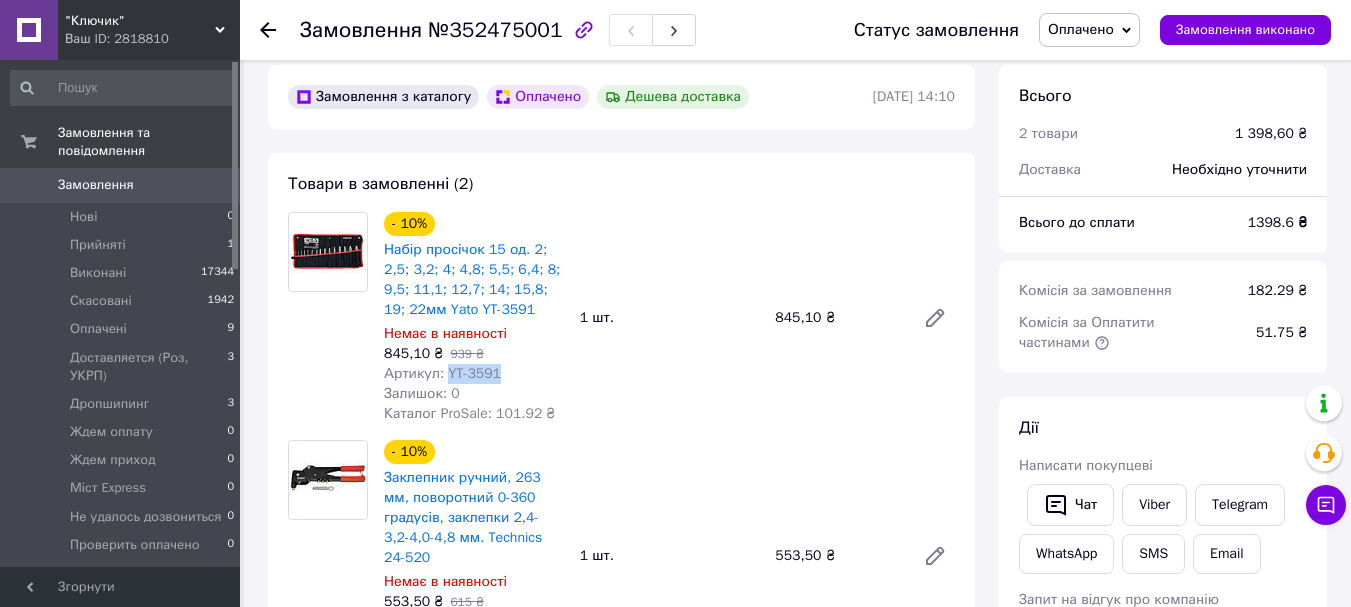 scroll, scrollTop: 0, scrollLeft: 0, axis: both 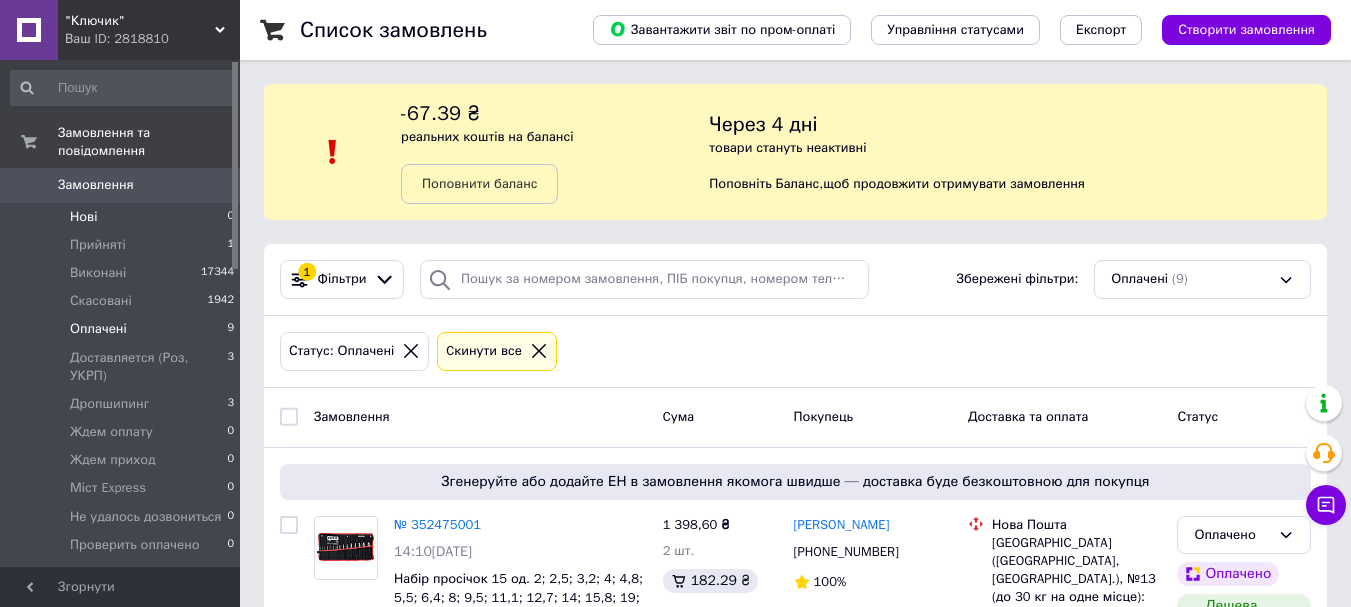 click on "Нові 0" at bounding box center [123, 217] 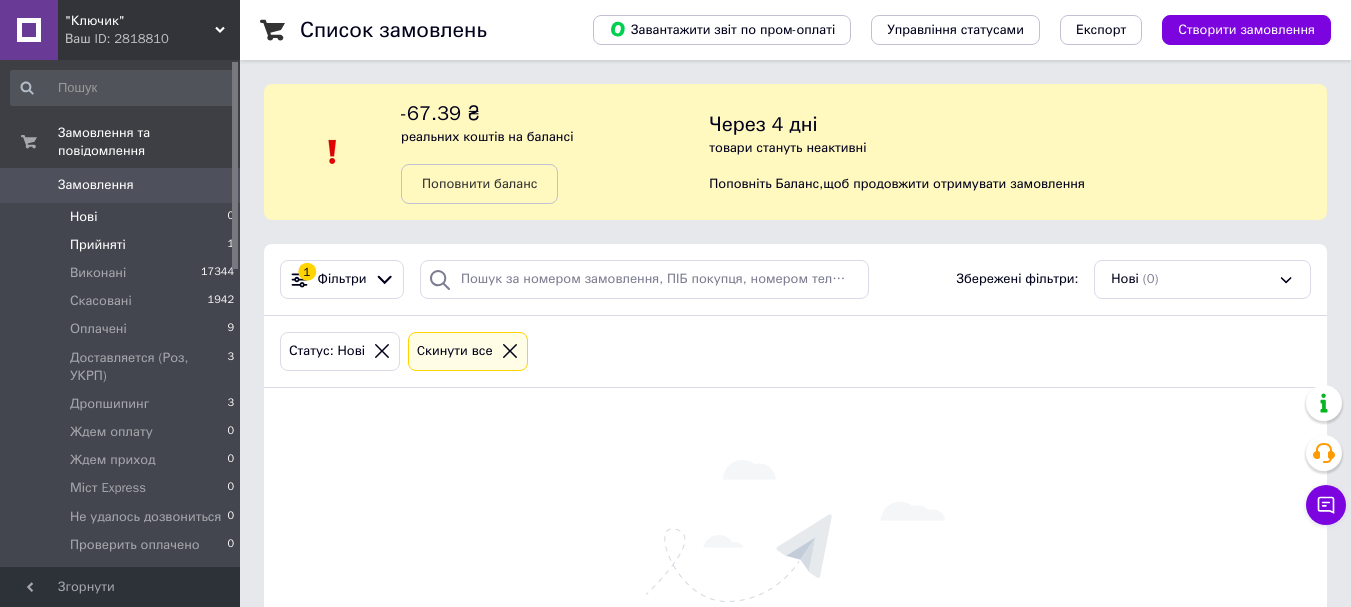 click on "Прийняті" at bounding box center (98, 245) 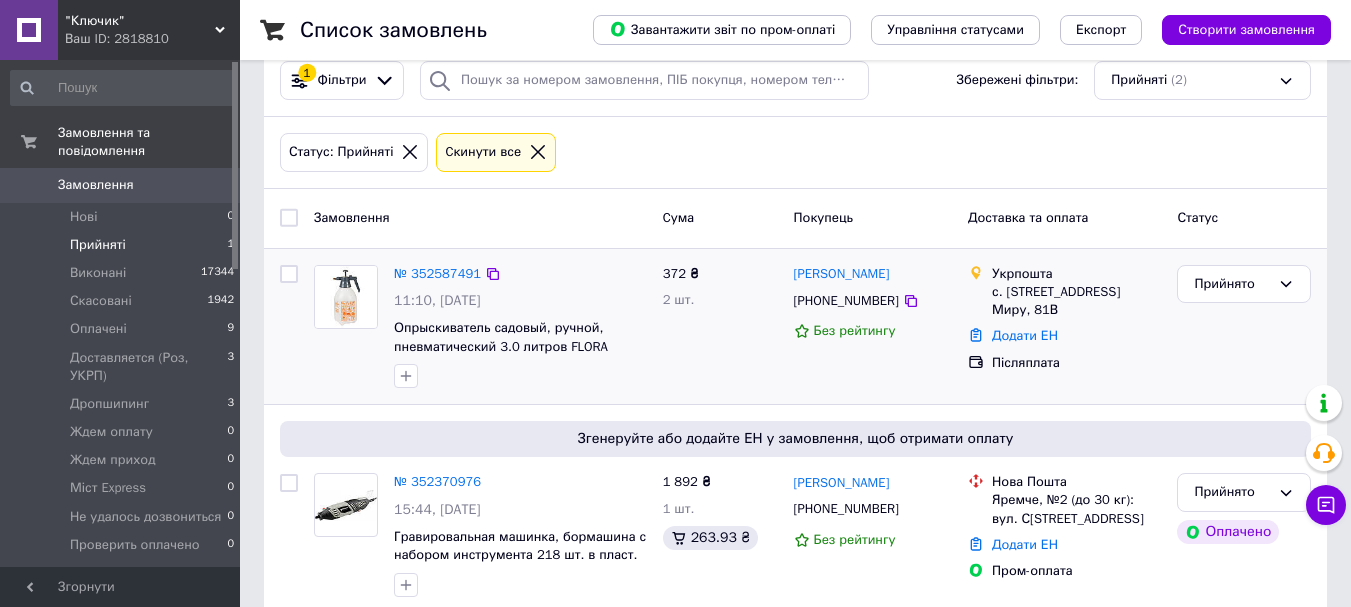 scroll, scrollTop: 200, scrollLeft: 0, axis: vertical 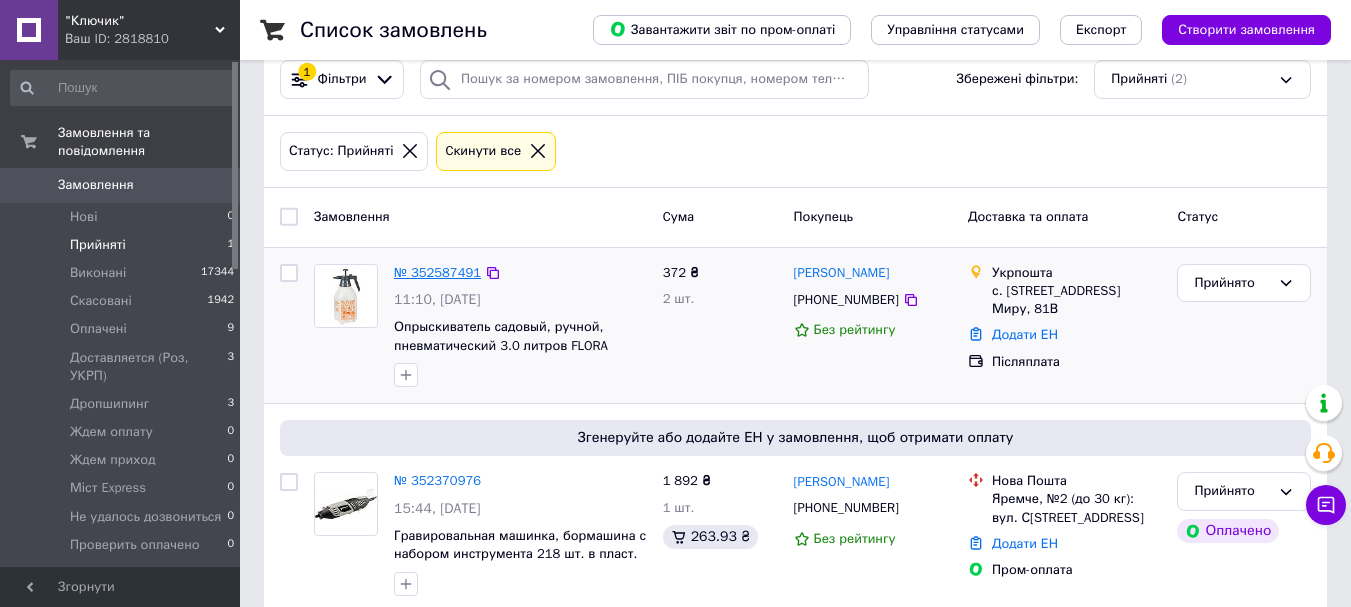 click on "№ 352587491" at bounding box center (437, 272) 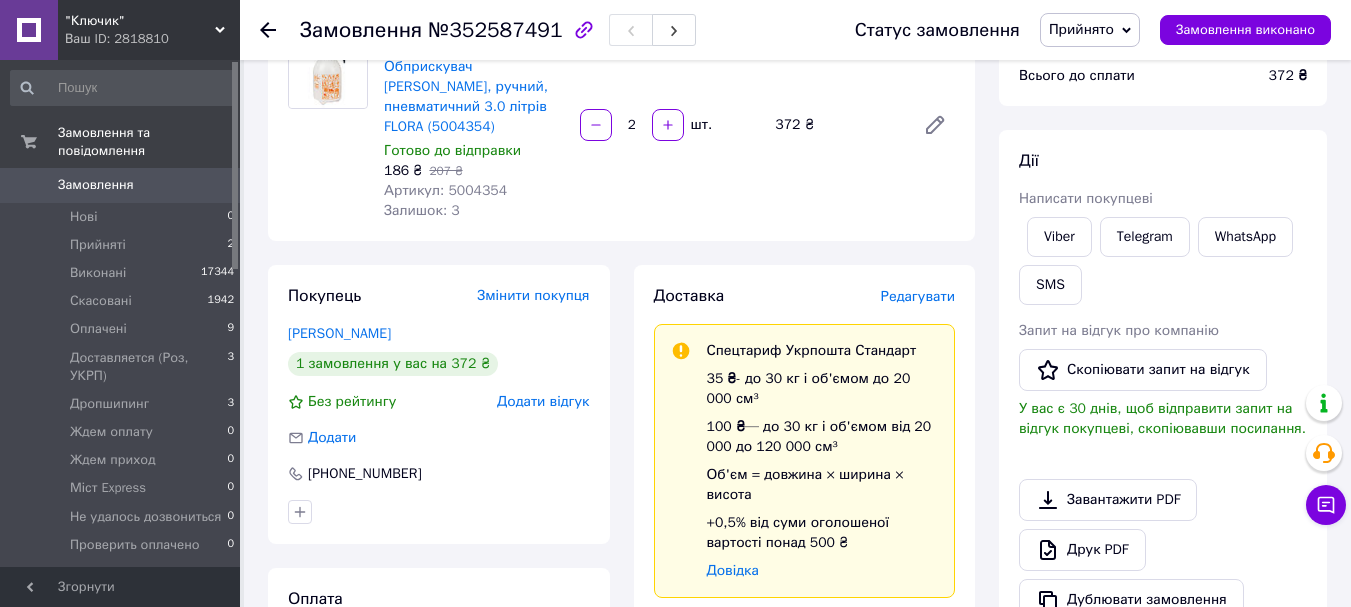 scroll, scrollTop: 200, scrollLeft: 0, axis: vertical 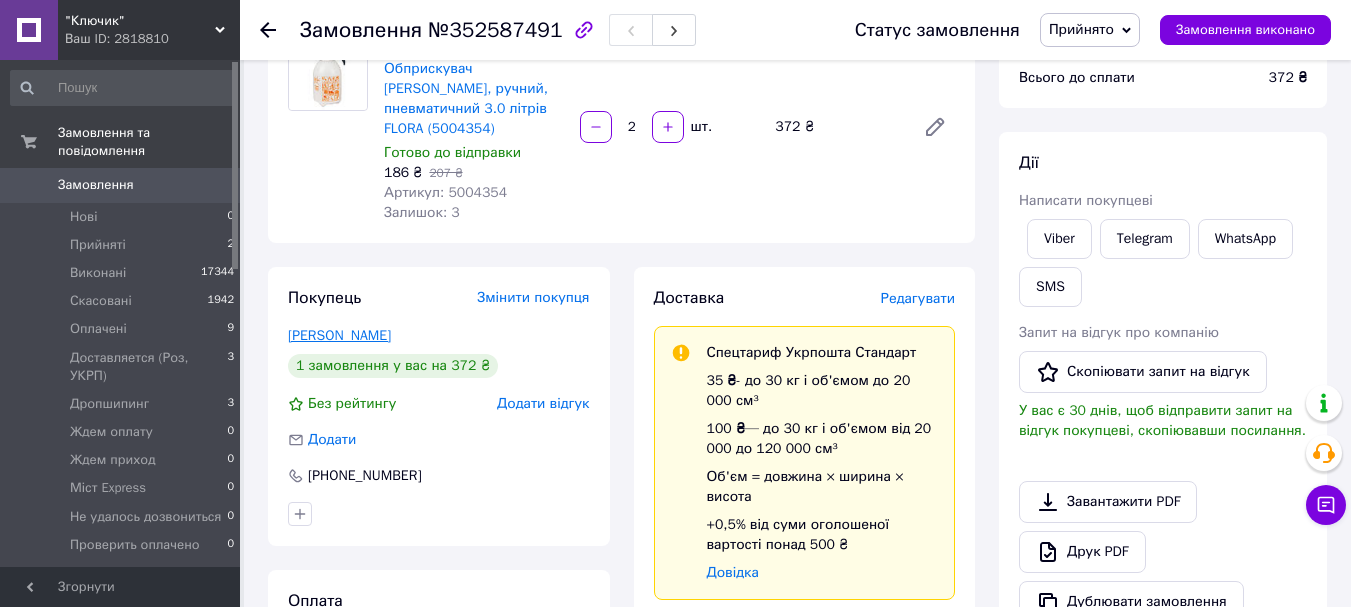 click on "[PERSON_NAME]" at bounding box center (339, 335) 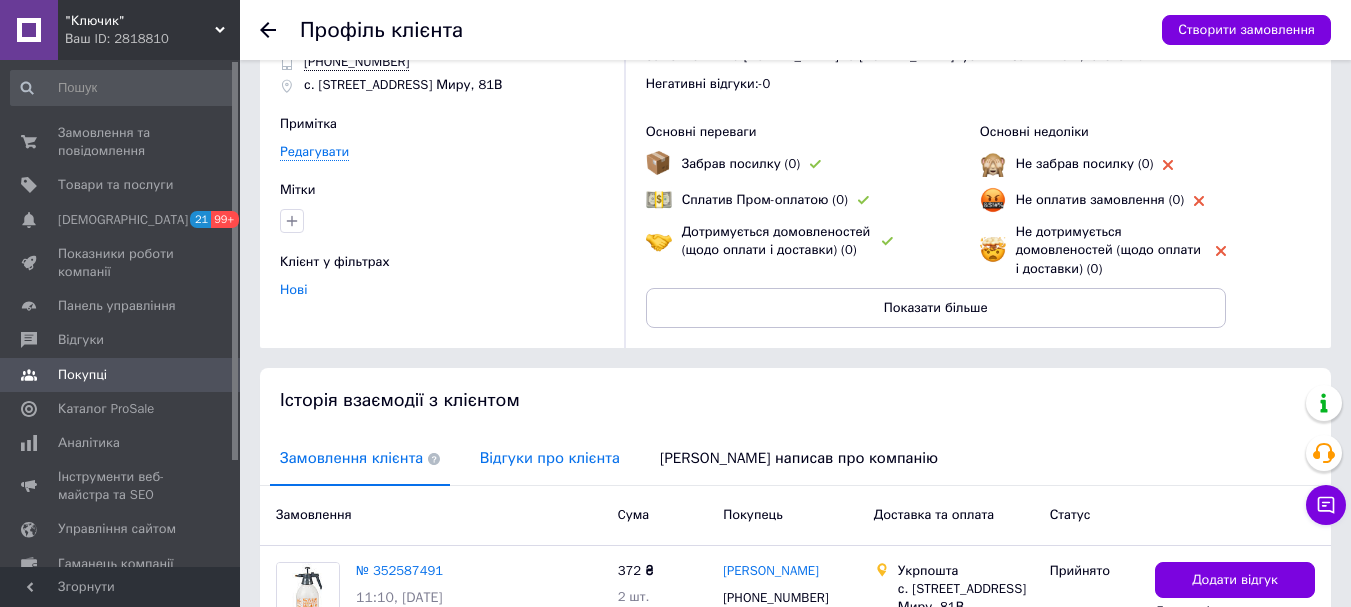 scroll, scrollTop: 200, scrollLeft: 0, axis: vertical 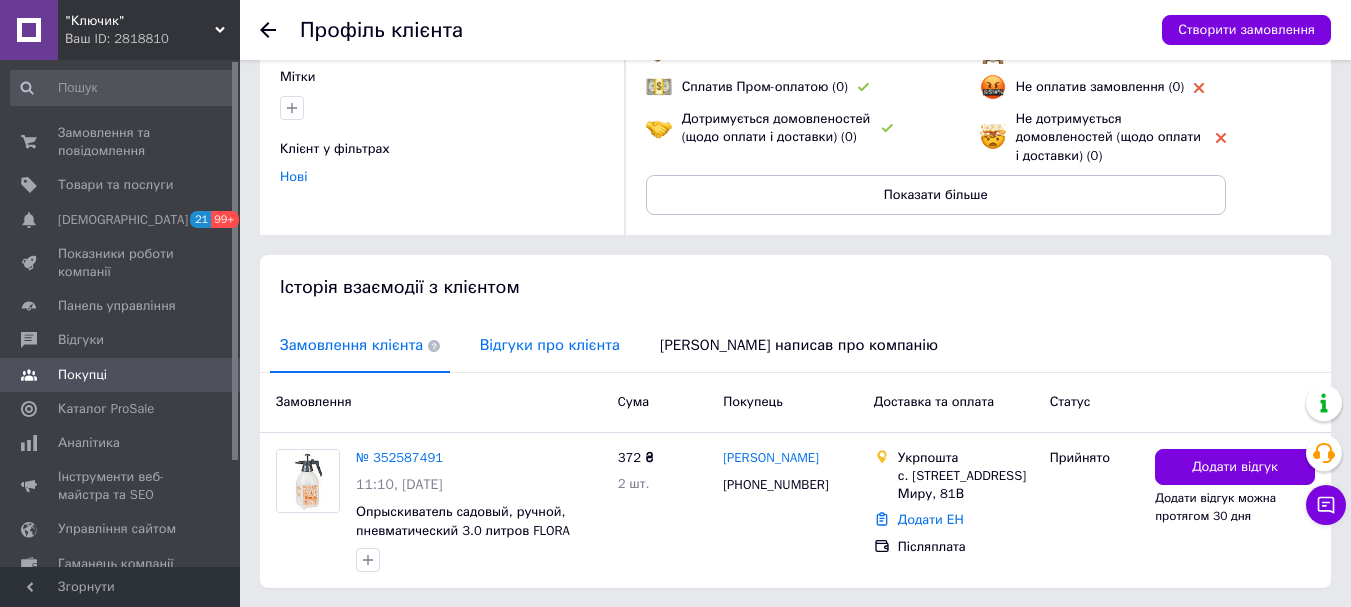 click on "Відгуки про клієнта" at bounding box center (550, 345) 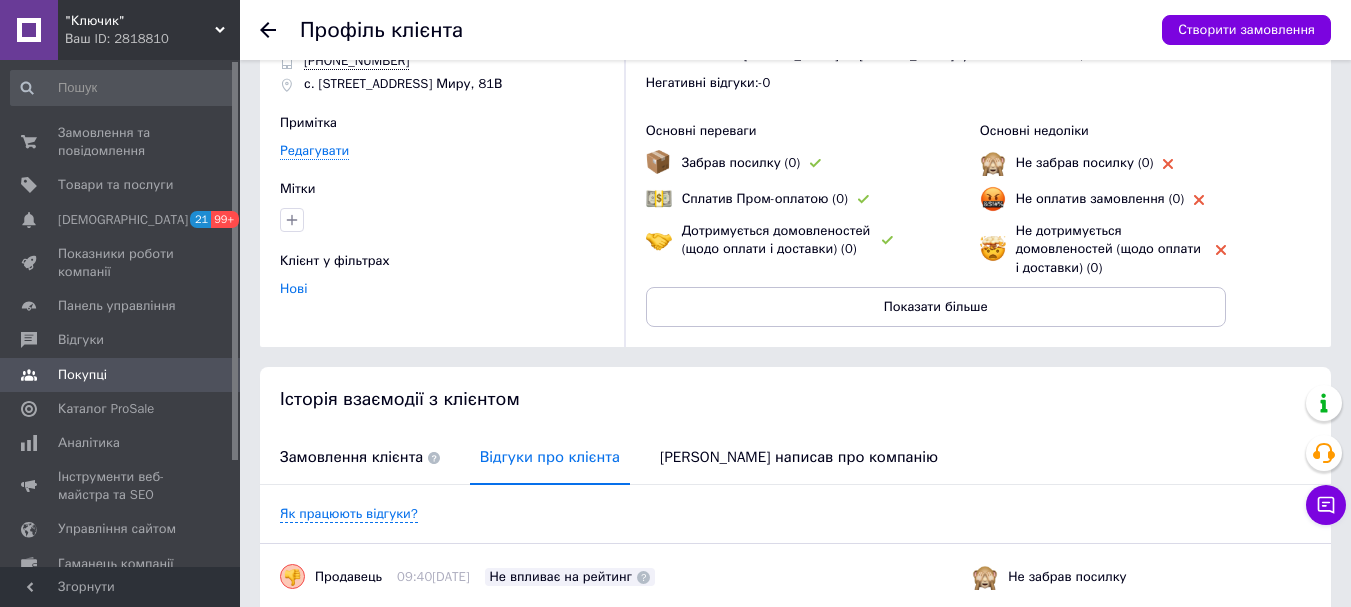 scroll, scrollTop: 0, scrollLeft: 0, axis: both 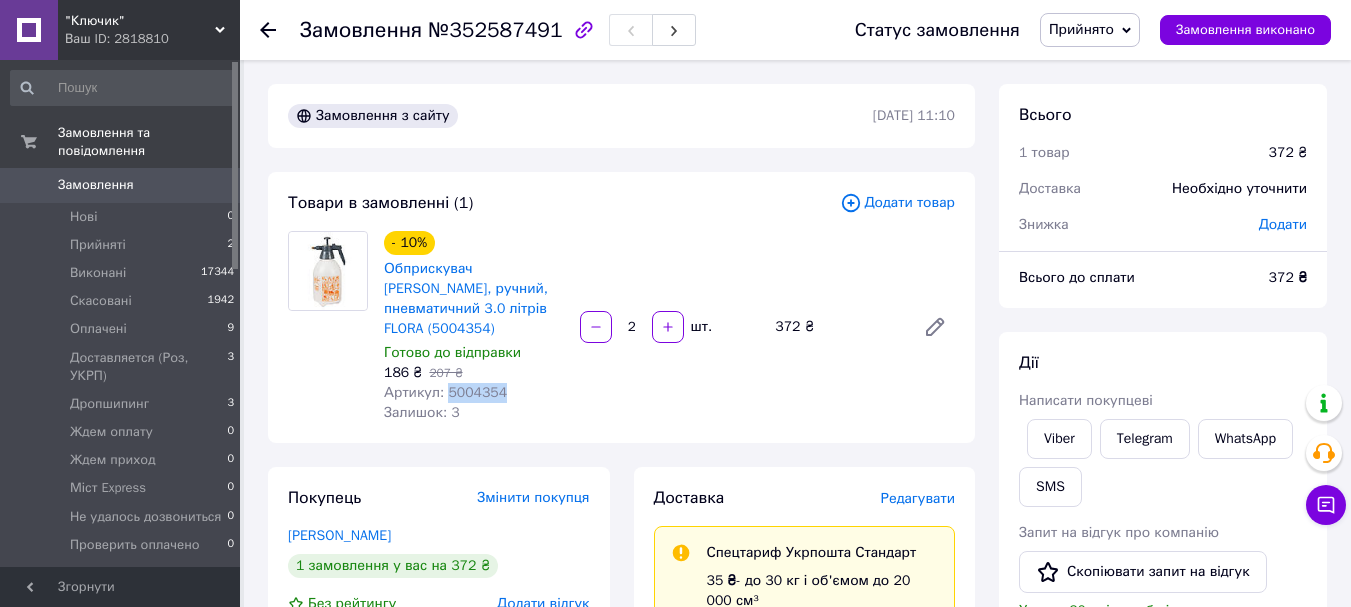 drag, startPoint x: 512, startPoint y: 368, endPoint x: 442, endPoint y: 377, distance: 70.5762 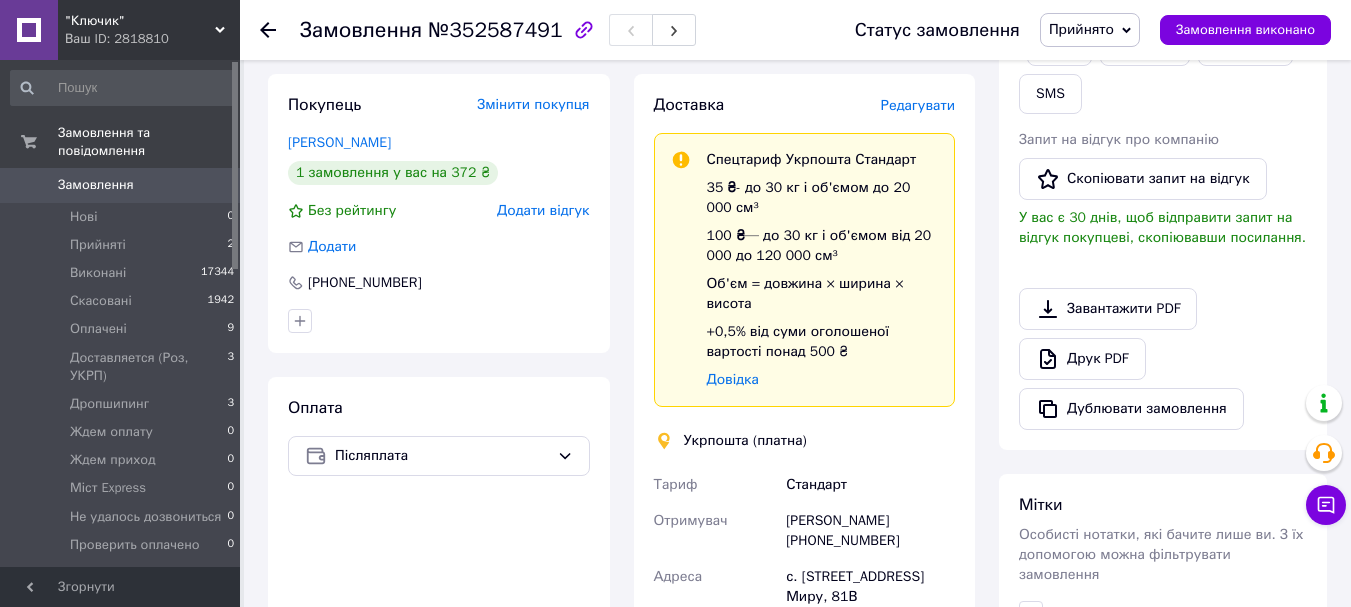 scroll, scrollTop: 400, scrollLeft: 0, axis: vertical 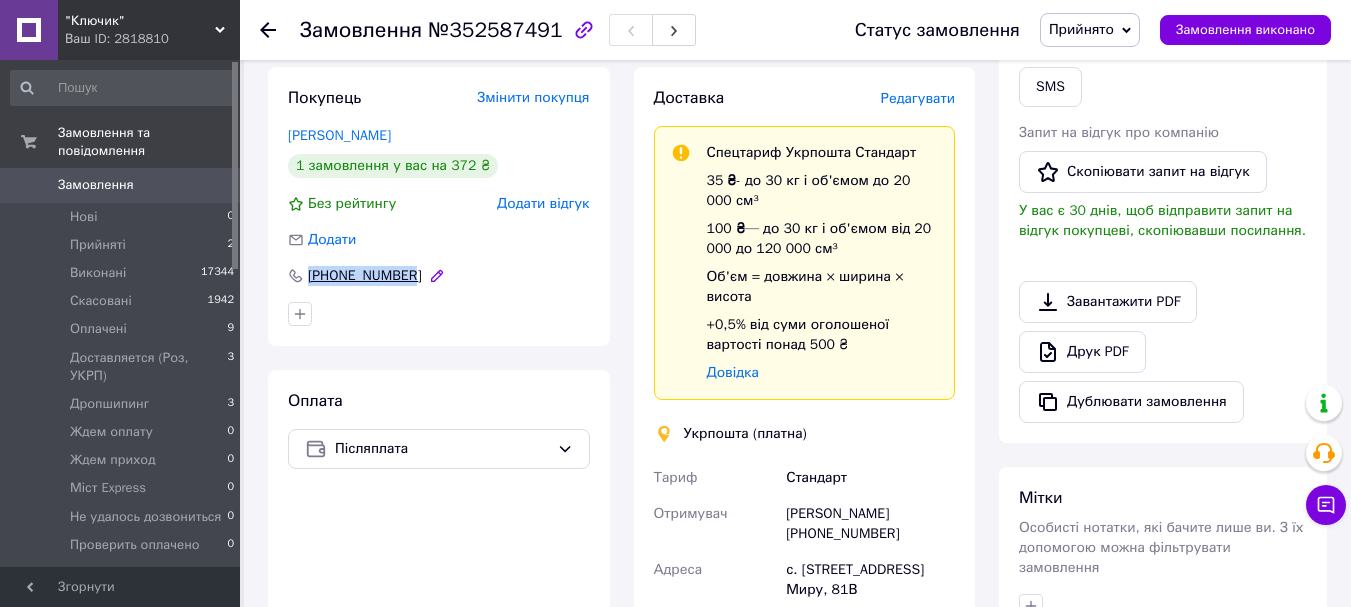 drag, startPoint x: 434, startPoint y: 250, endPoint x: 312, endPoint y: 255, distance: 122.10242 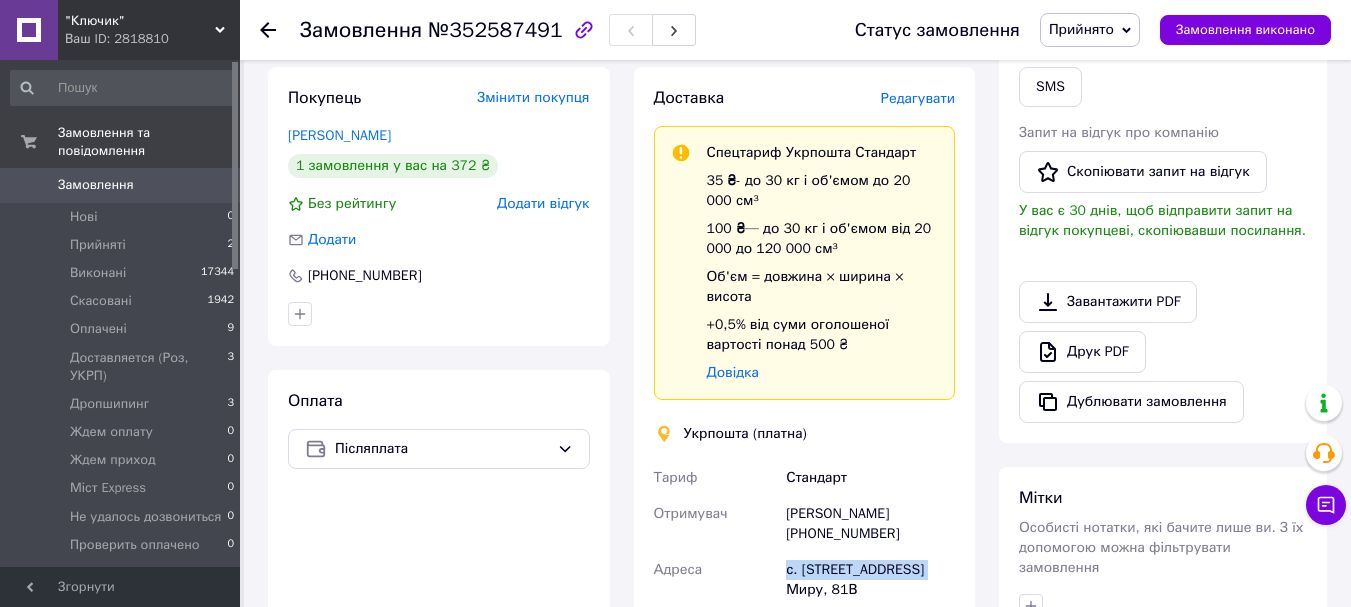 drag, startPoint x: 782, startPoint y: 556, endPoint x: 909, endPoint y: 551, distance: 127.09839 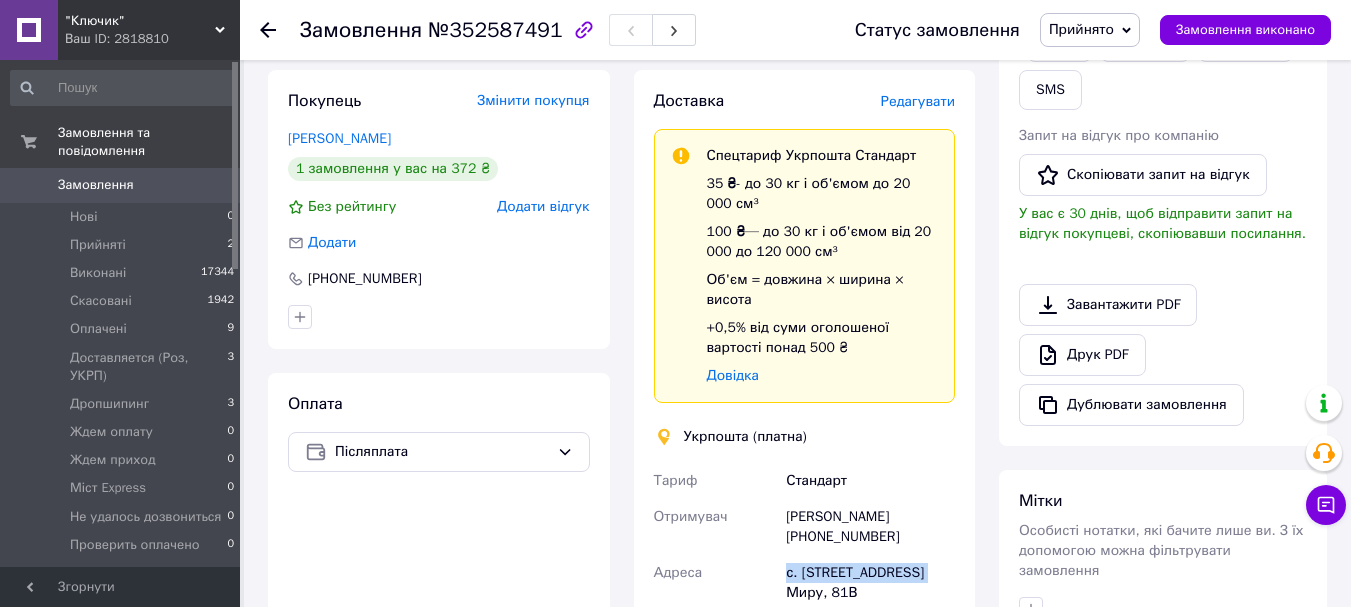 scroll, scrollTop: 400, scrollLeft: 0, axis: vertical 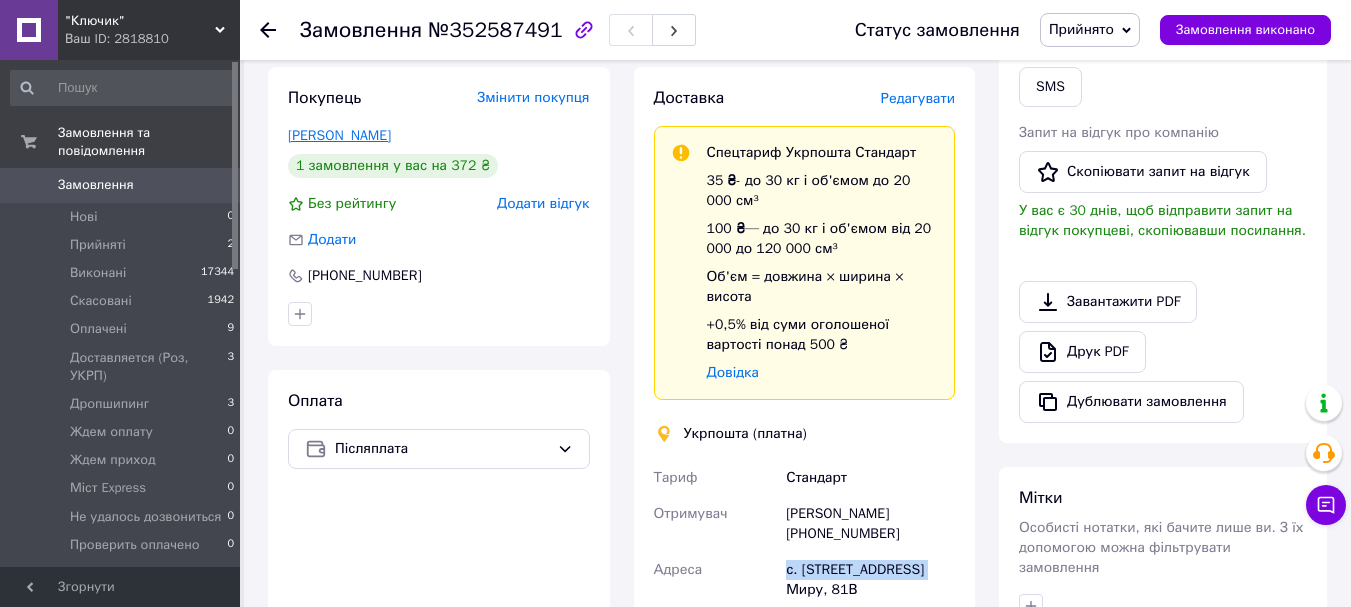 click on "[PERSON_NAME]" at bounding box center (339, 135) 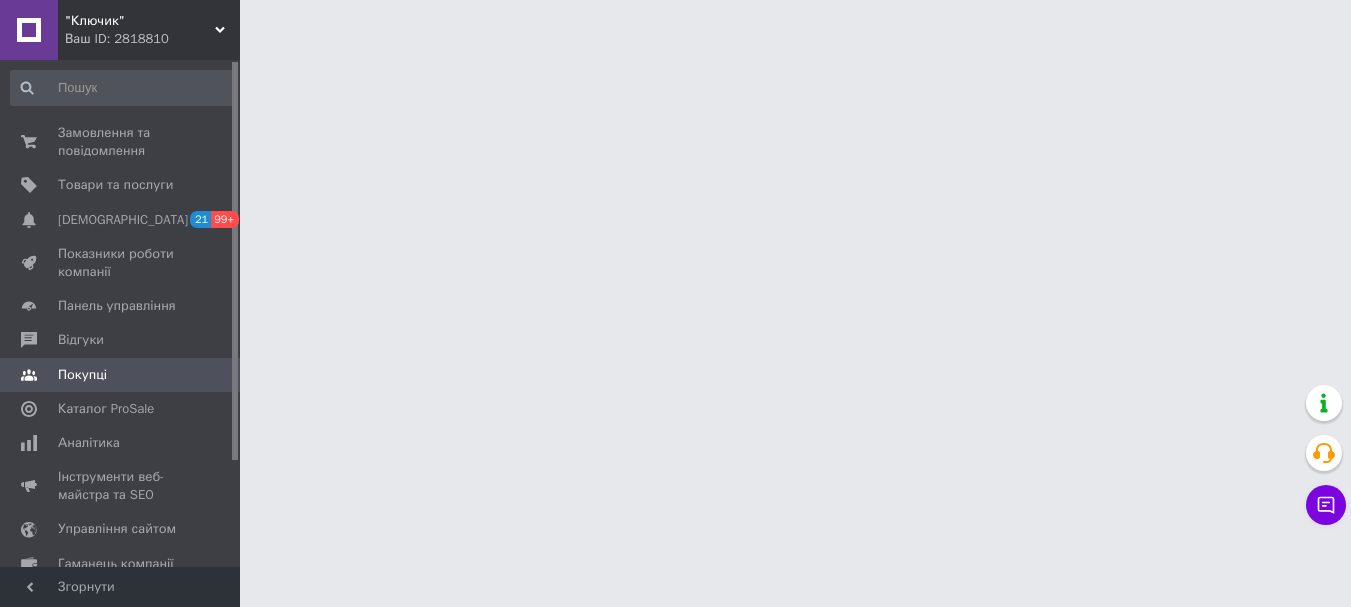 scroll, scrollTop: 0, scrollLeft: 0, axis: both 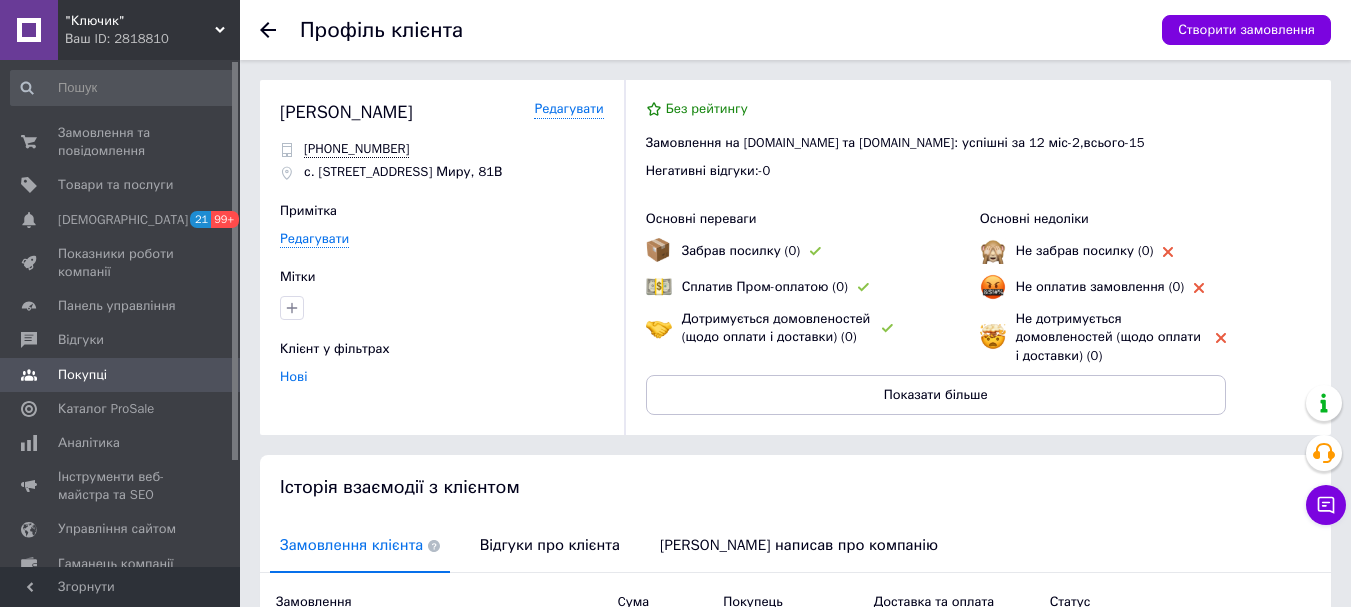 click on "Відгуки про клієнта" at bounding box center (550, 545) 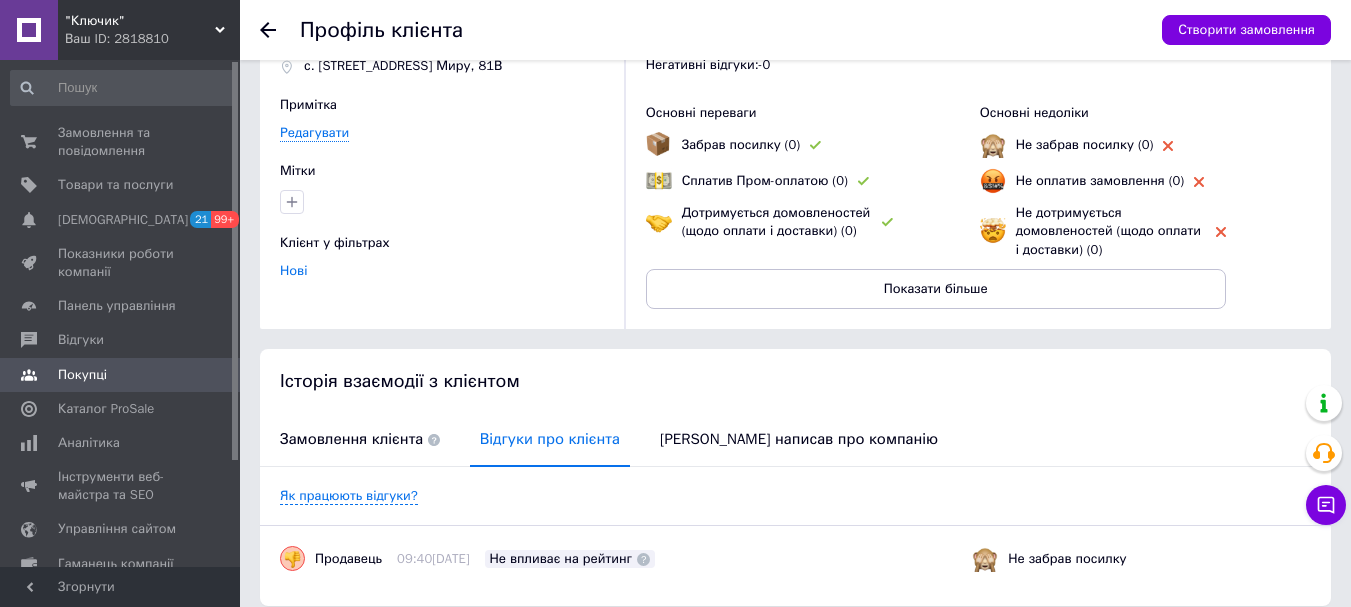 scroll, scrollTop: 185, scrollLeft: 0, axis: vertical 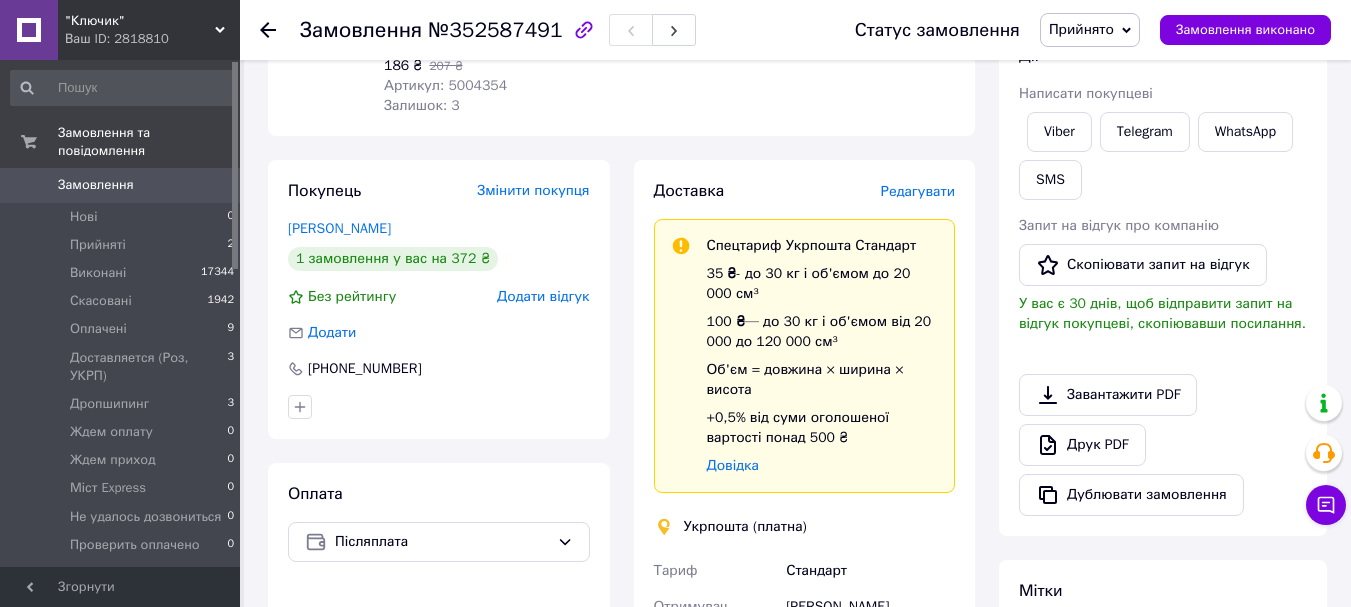 drag, startPoint x: 379, startPoint y: 211, endPoint x: 396, endPoint y: 208, distance: 17.262676 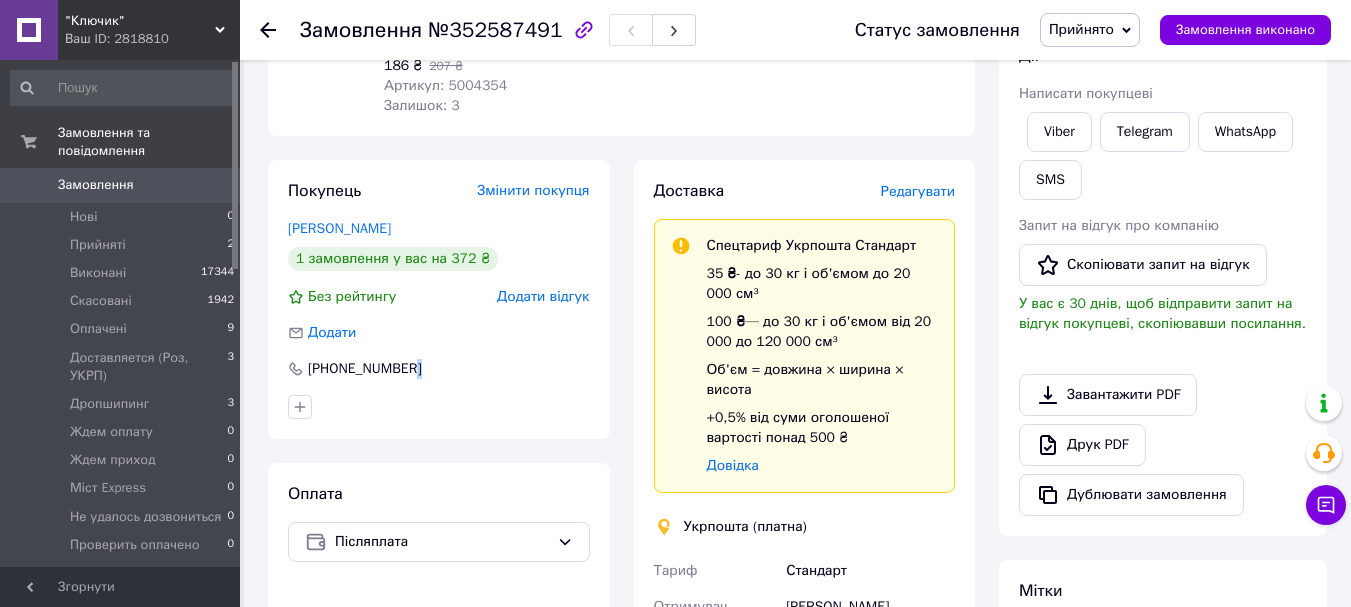 click on "[PHONE_NUMBER]" at bounding box center [439, 369] 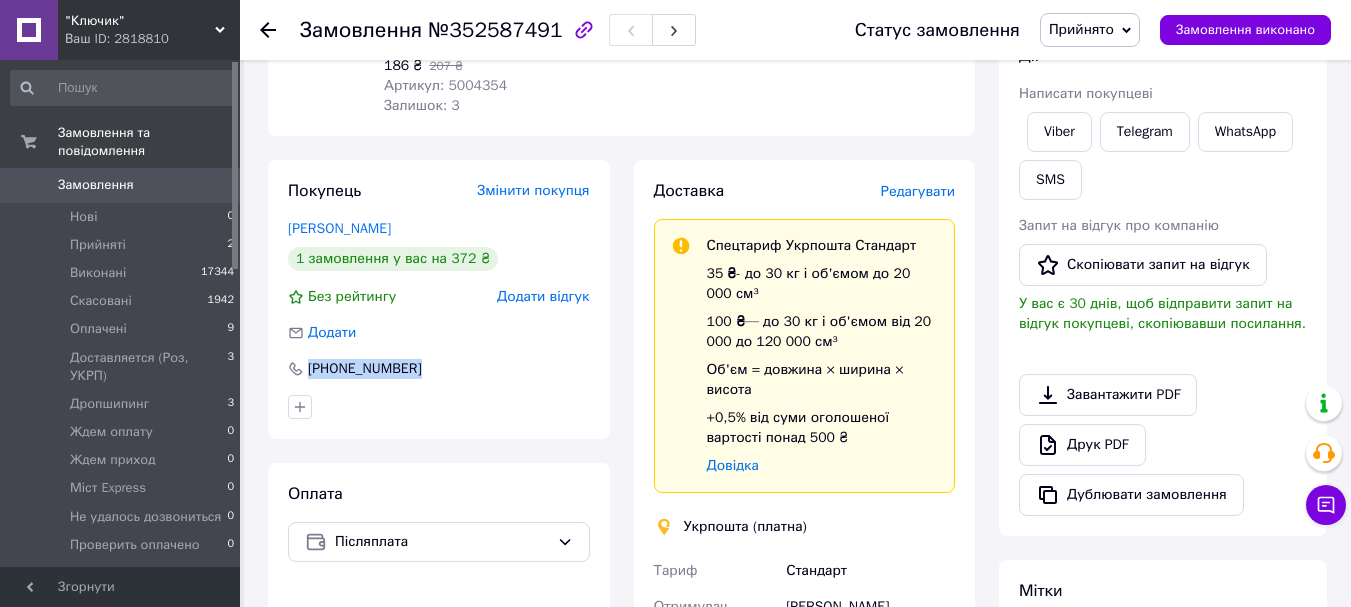 click on "[PHONE_NUMBER]" at bounding box center [439, 369] 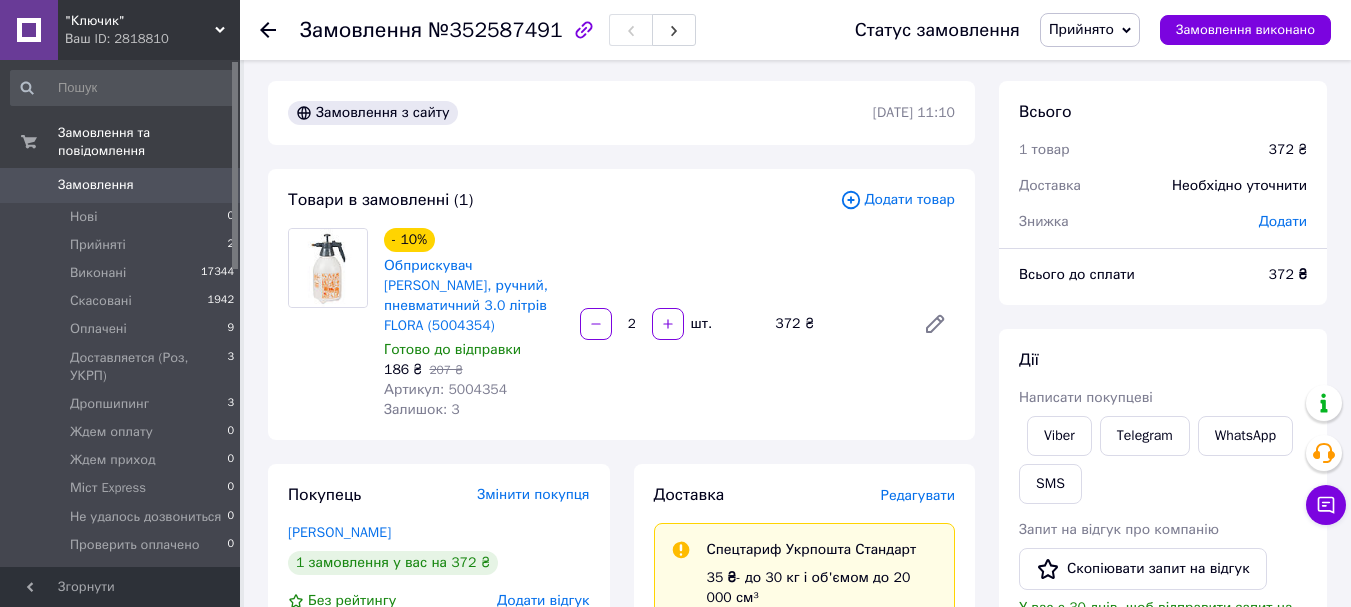 scroll, scrollTop: 0, scrollLeft: 0, axis: both 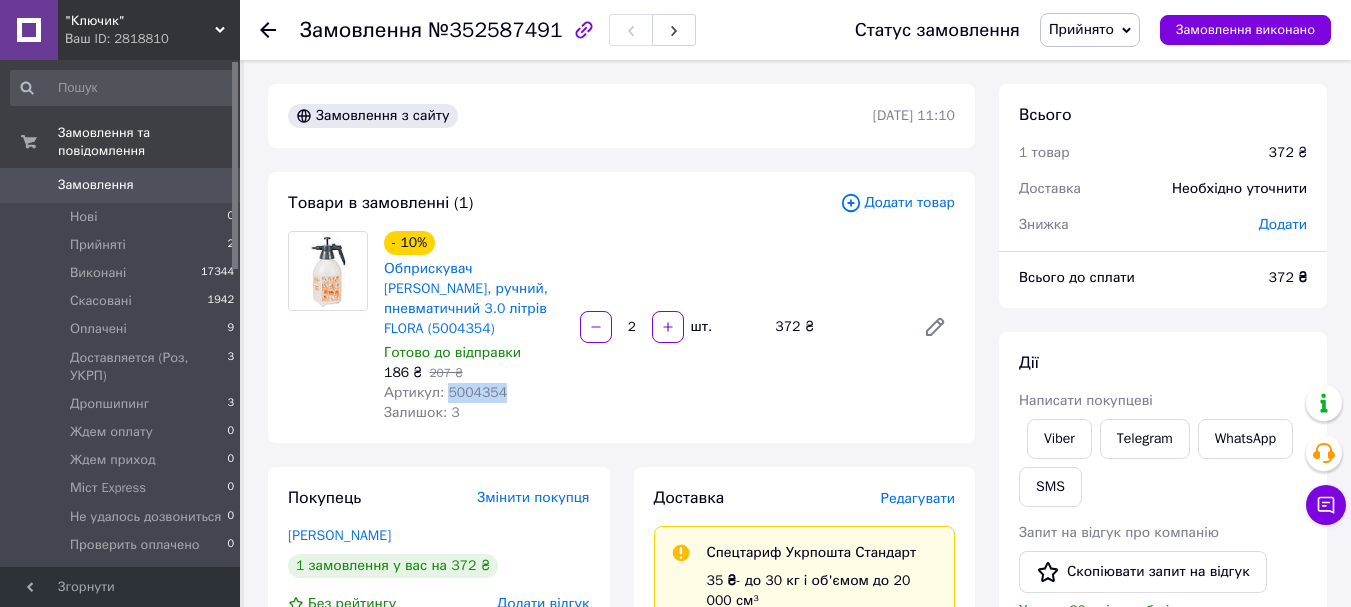 drag, startPoint x: 505, startPoint y: 368, endPoint x: 443, endPoint y: 374, distance: 62.289646 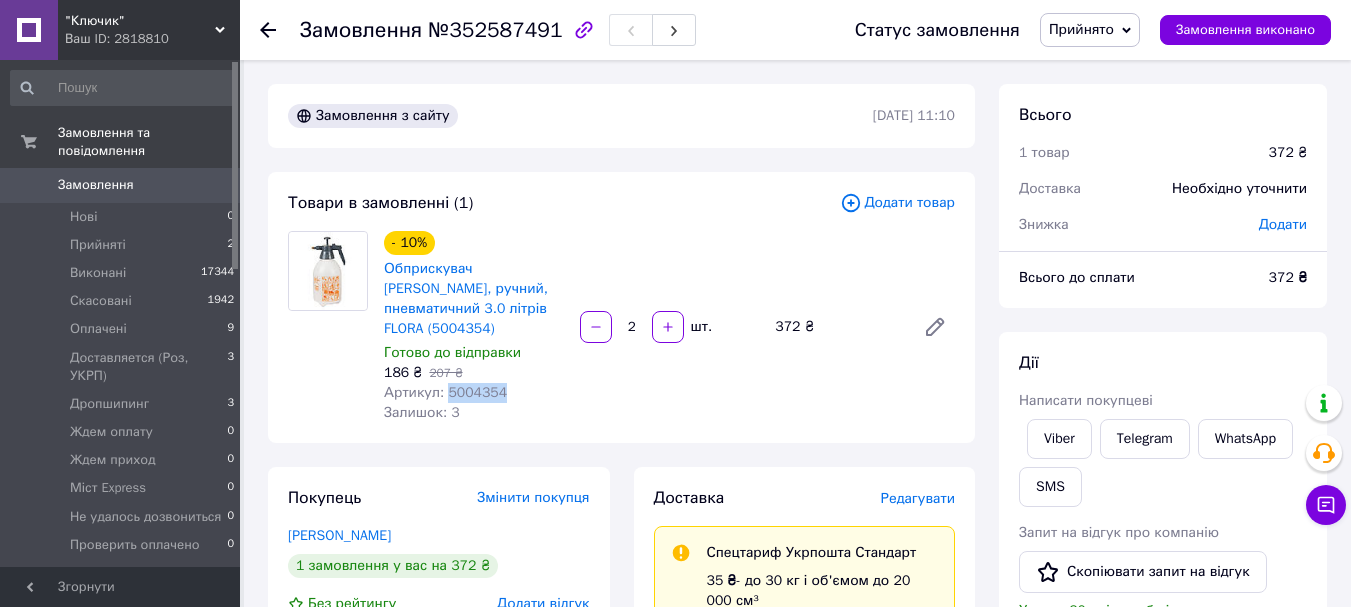 click on "Прийнято" at bounding box center (1081, 29) 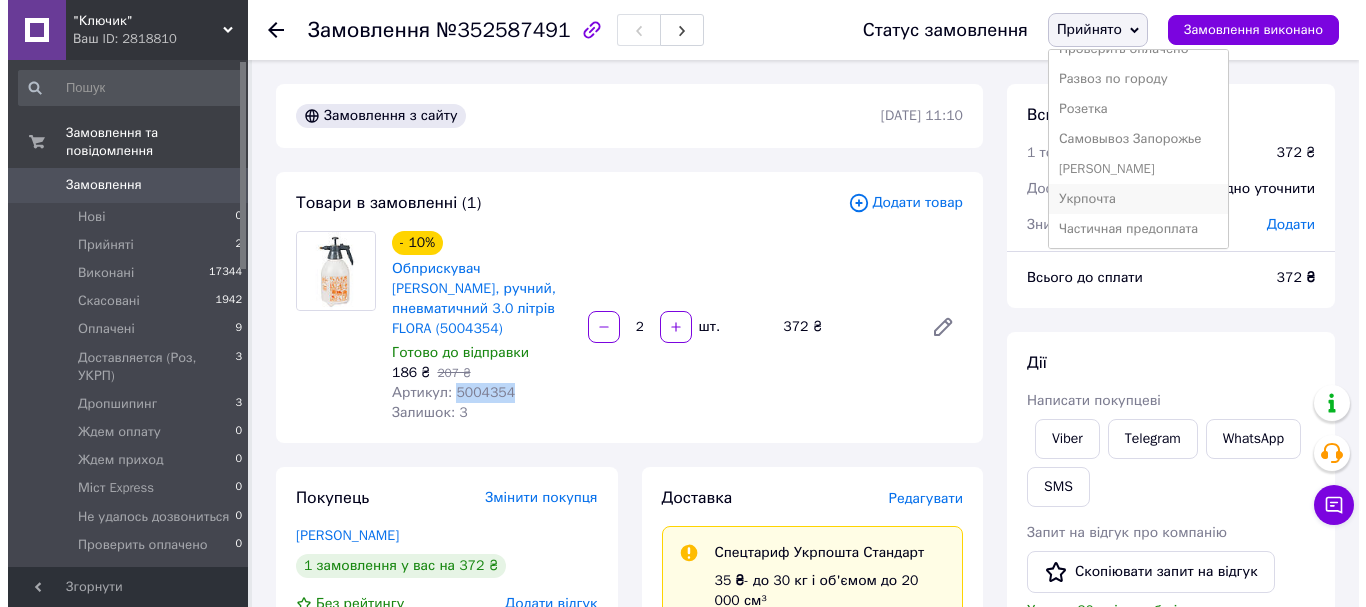 scroll, scrollTop: 292, scrollLeft: 0, axis: vertical 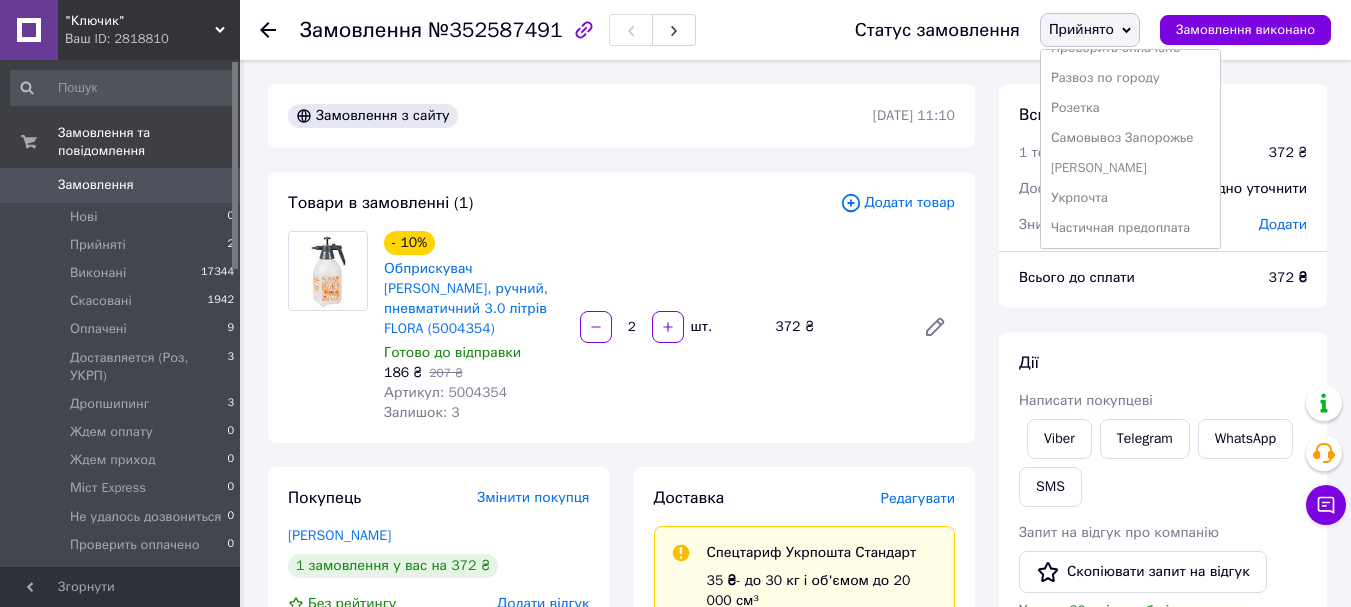 click on "Укрпочта" at bounding box center (1130, 198) 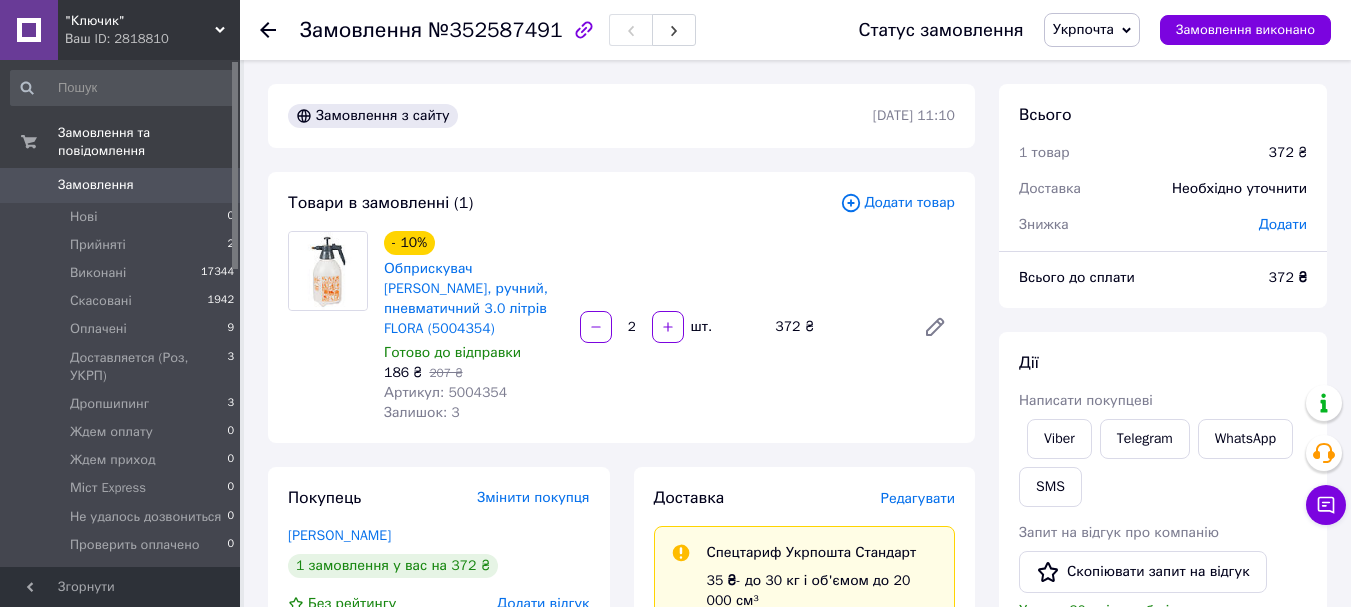 click on "Замовлення" at bounding box center [96, 185] 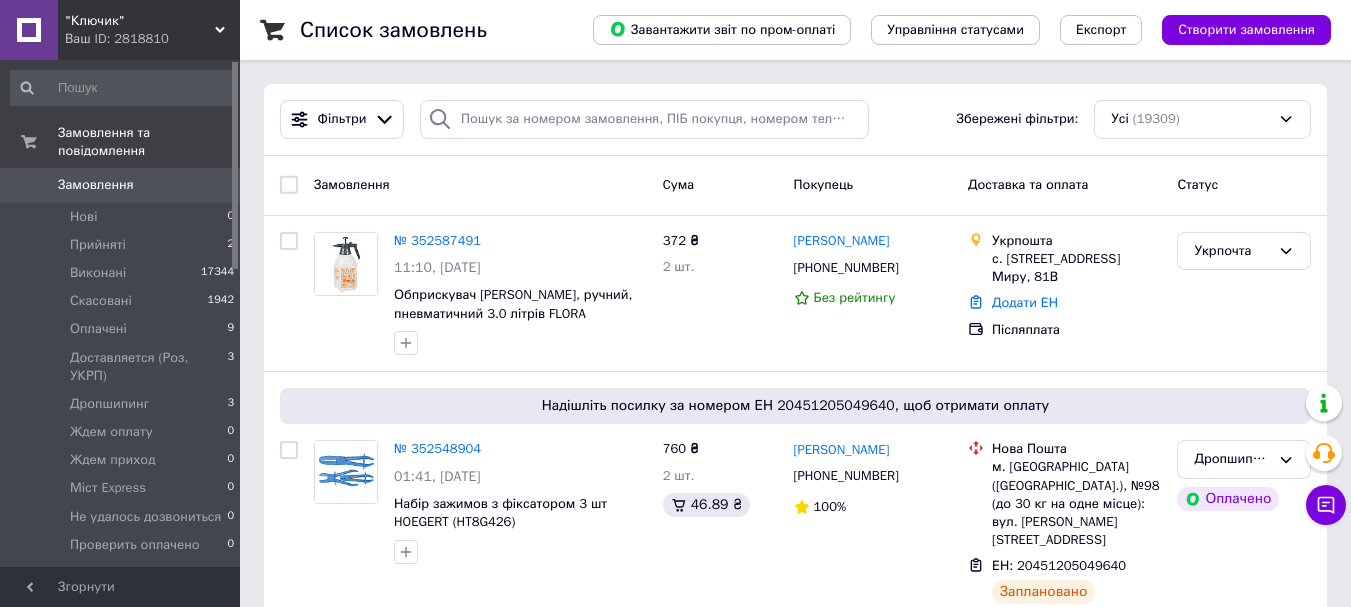click on "Замовлення" at bounding box center (96, 185) 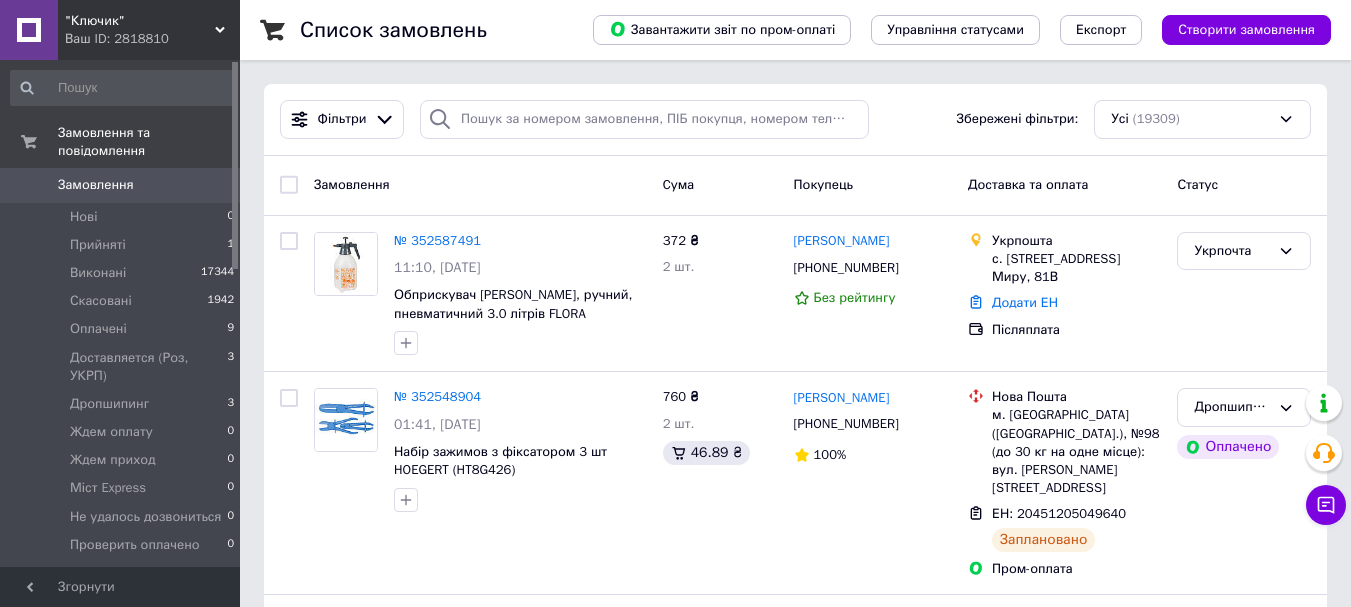 click on "Створити замовлення" at bounding box center (1246, 30) 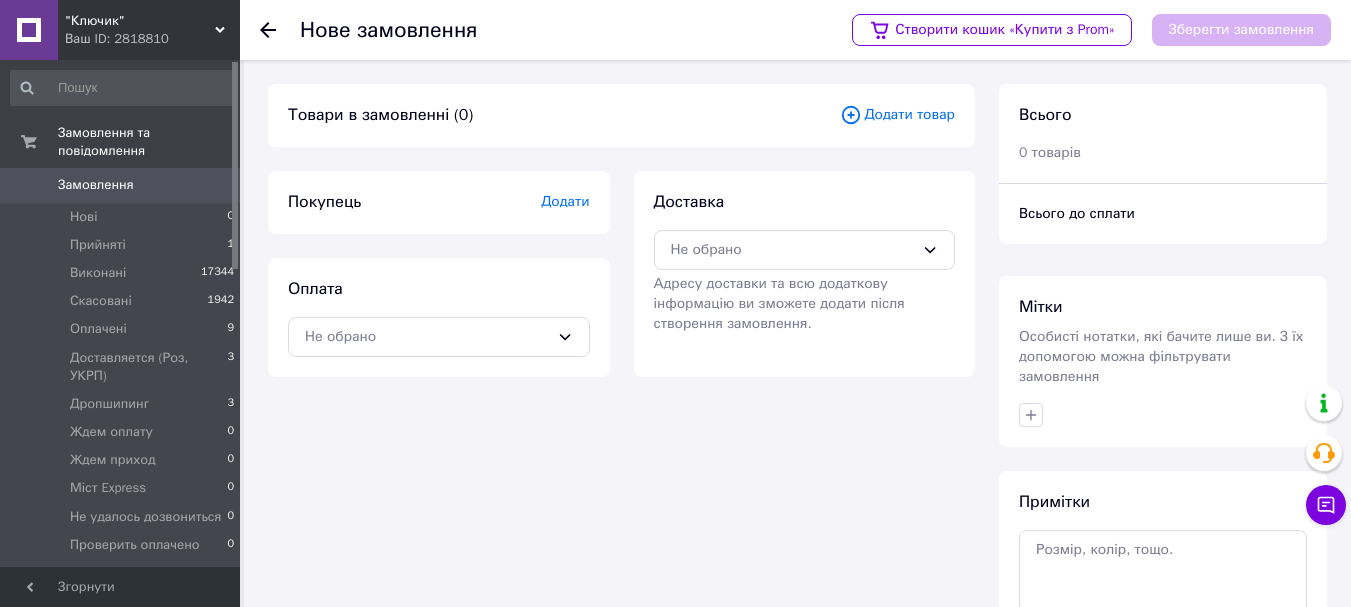 click on "Додати товар" at bounding box center (897, 115) 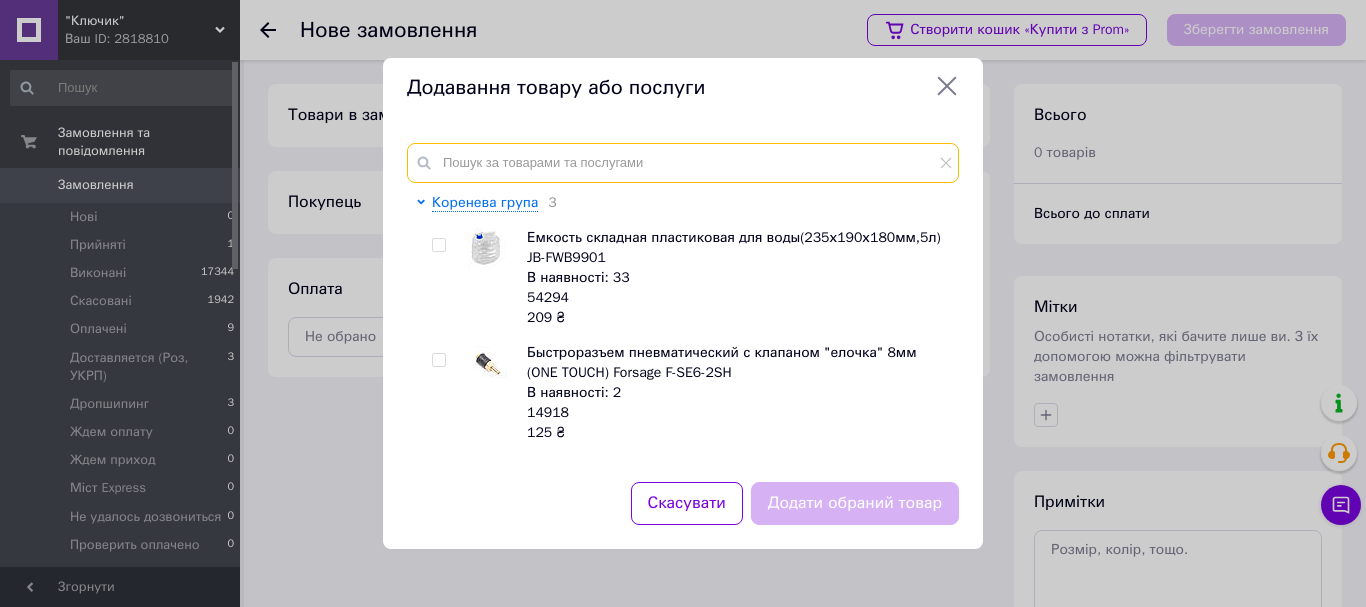 click at bounding box center [683, 163] 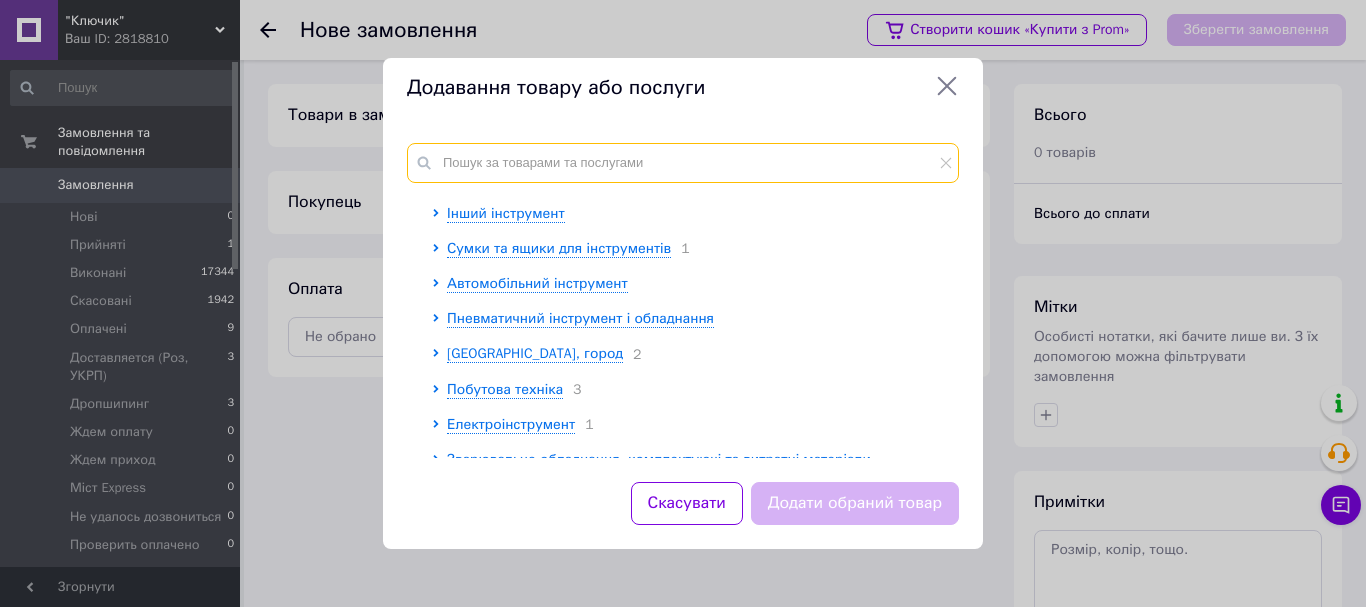 scroll, scrollTop: 700, scrollLeft: 0, axis: vertical 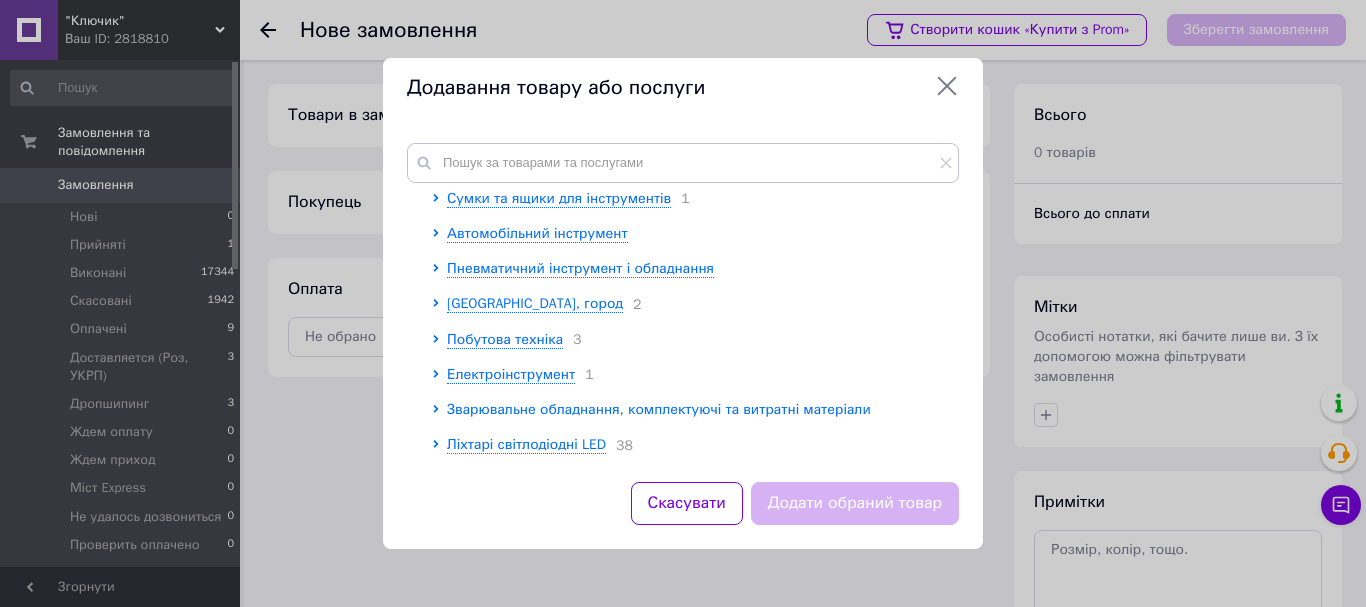 click 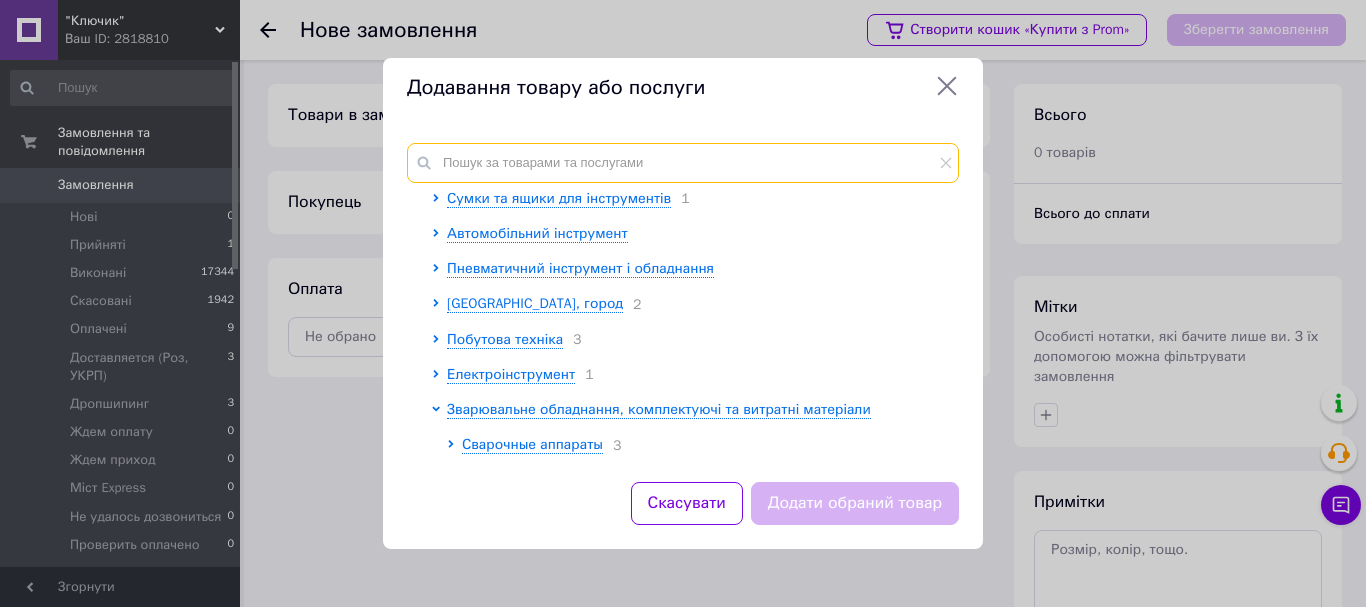 click at bounding box center (683, 163) 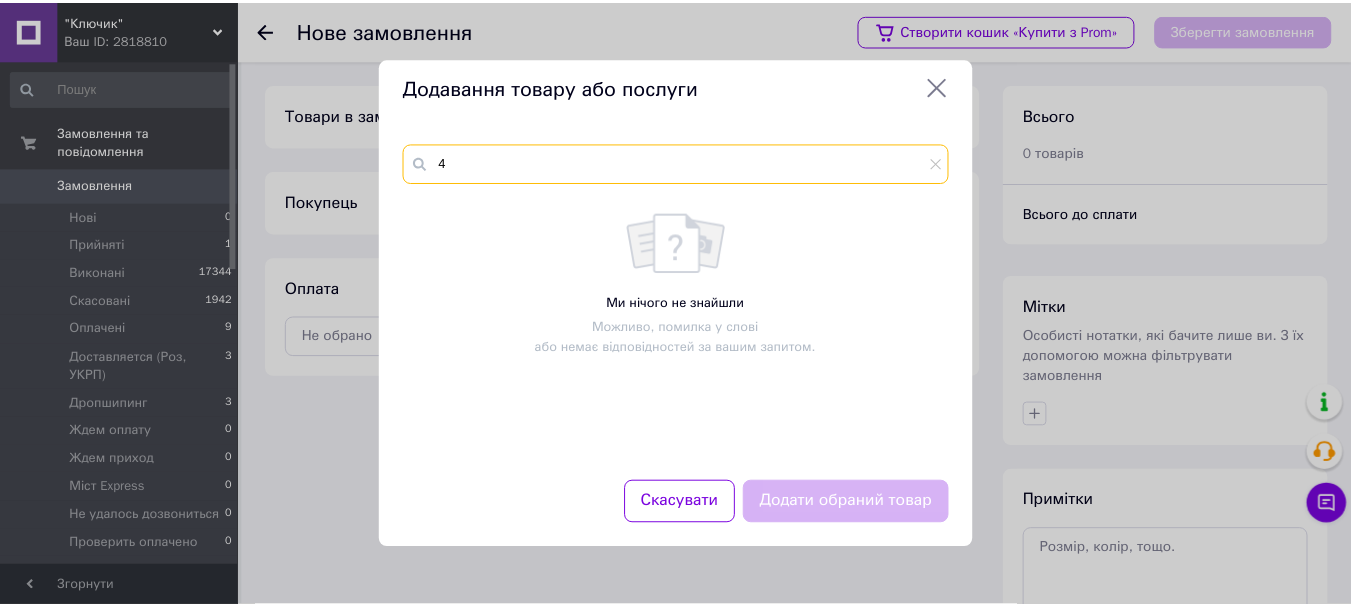 scroll, scrollTop: 0, scrollLeft: 0, axis: both 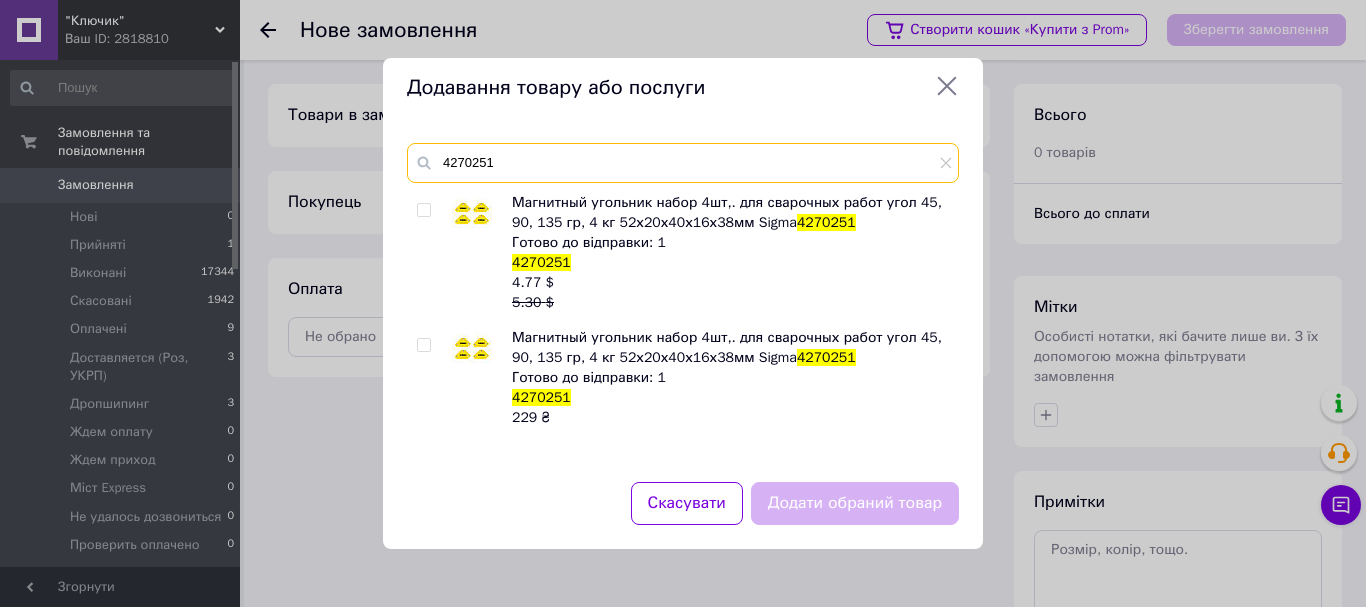 type on "4270251" 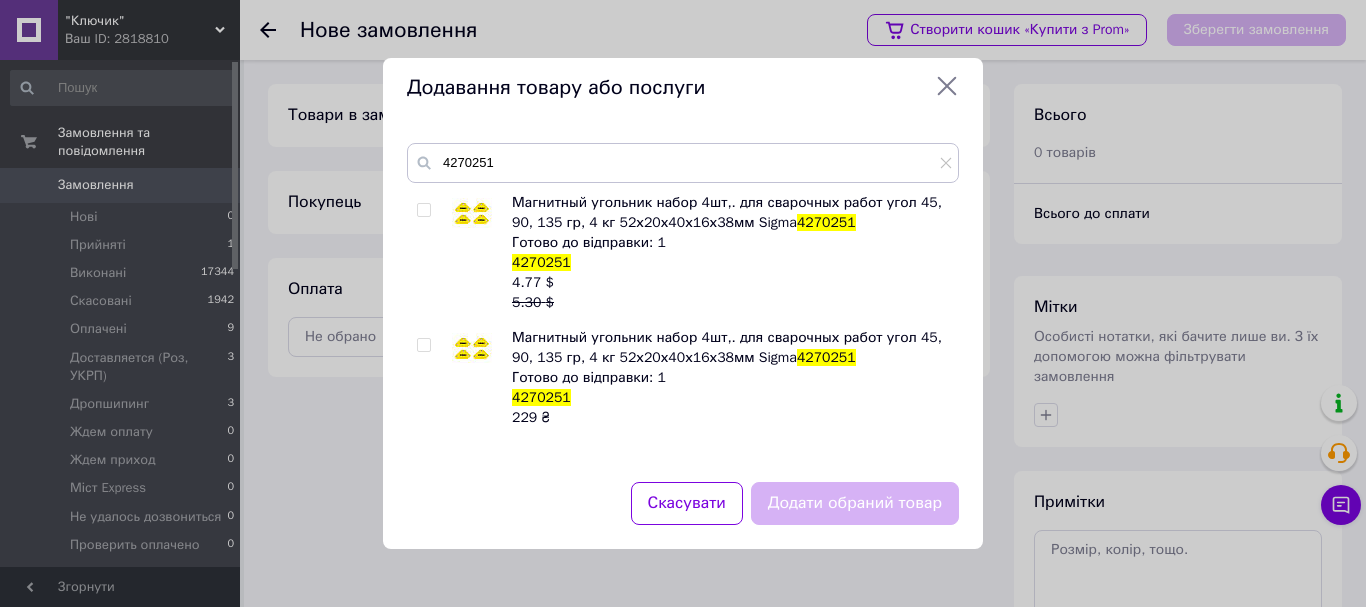 click at bounding box center [423, 210] 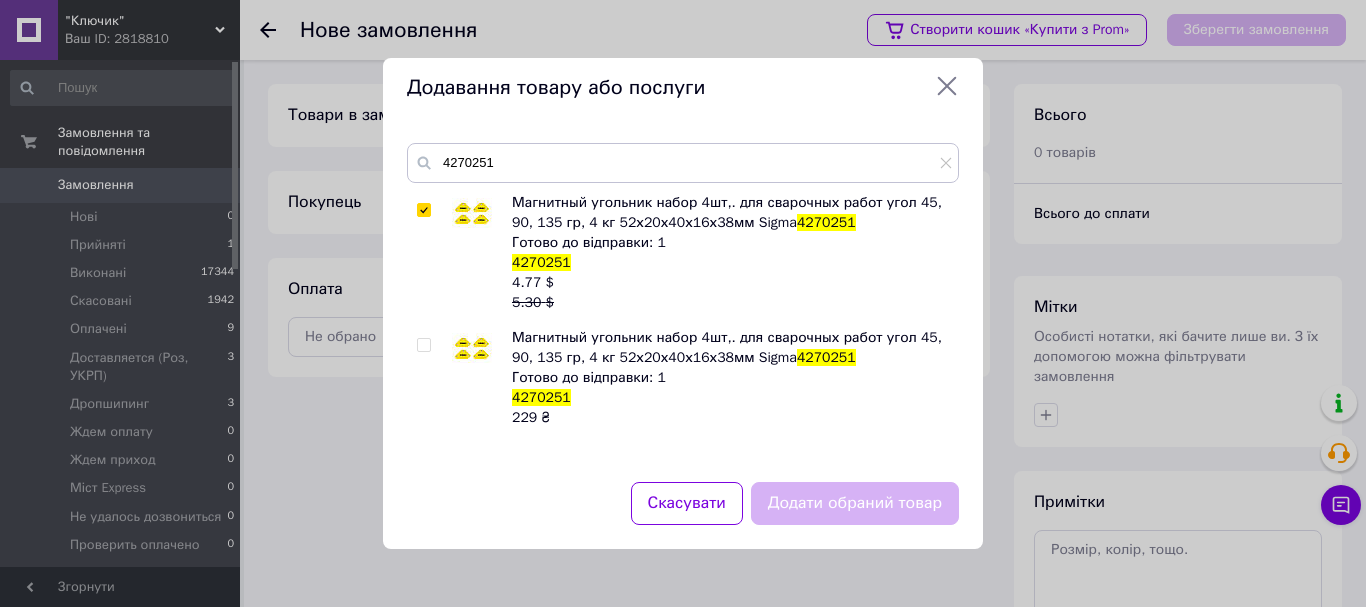 checkbox on "true" 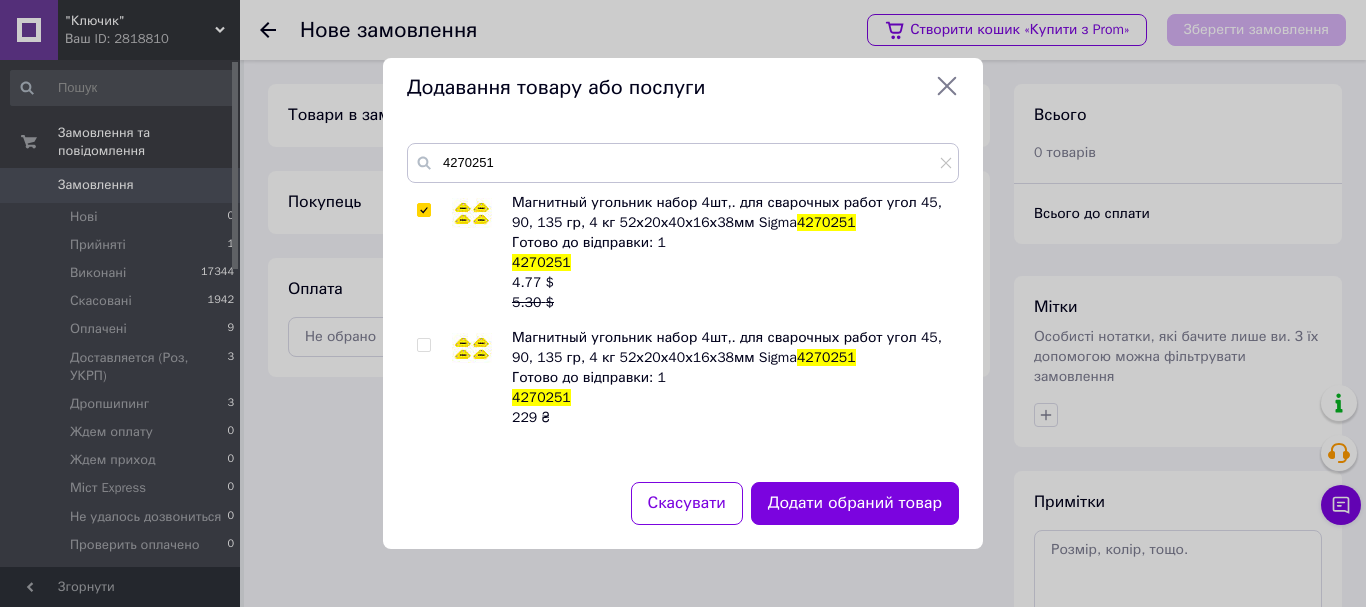 click on "Додати обраний товар" at bounding box center [855, 503] 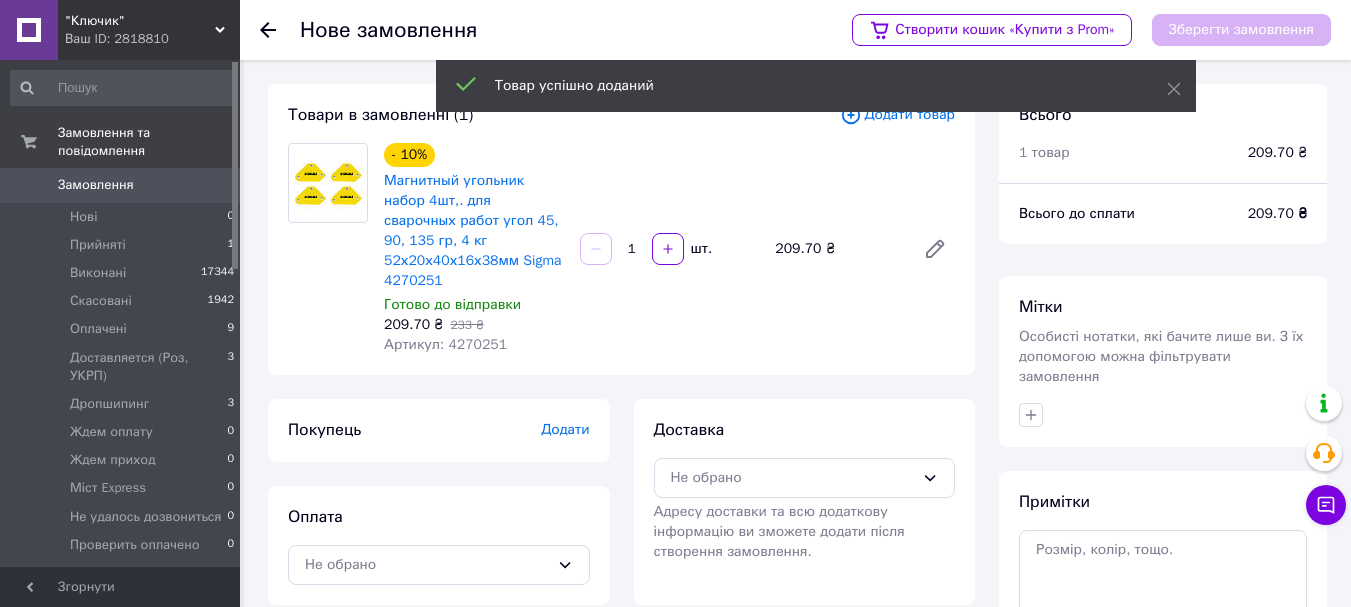 click on "Додати" at bounding box center [565, 429] 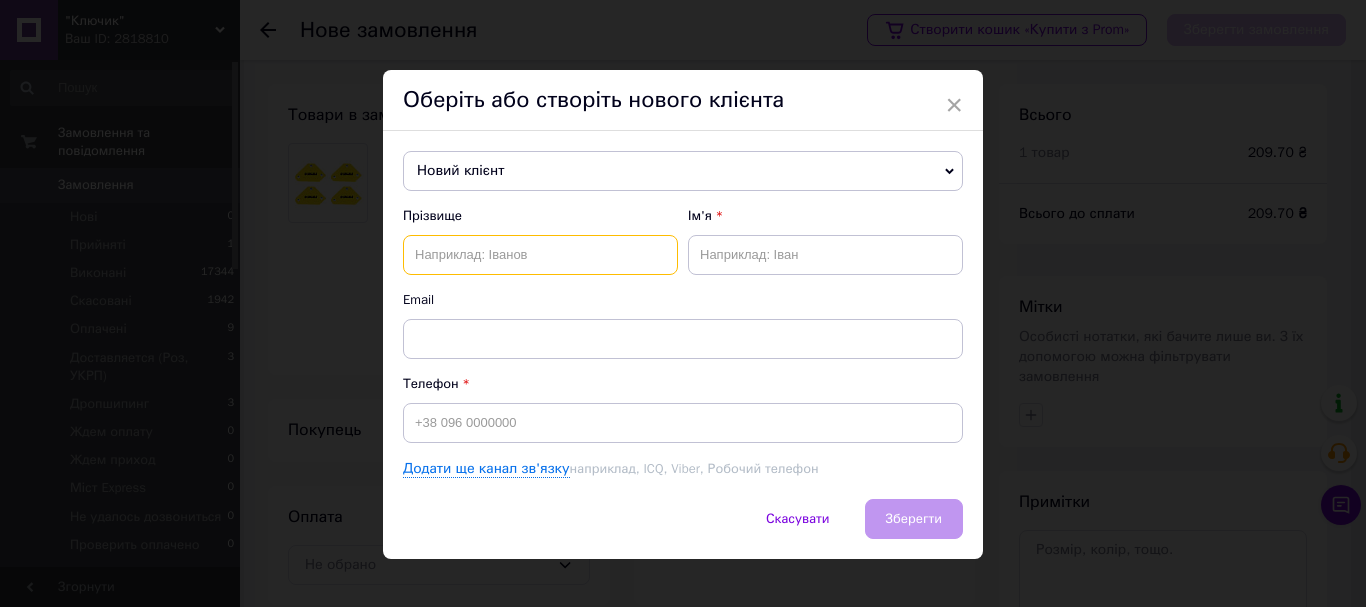 click at bounding box center (540, 255) 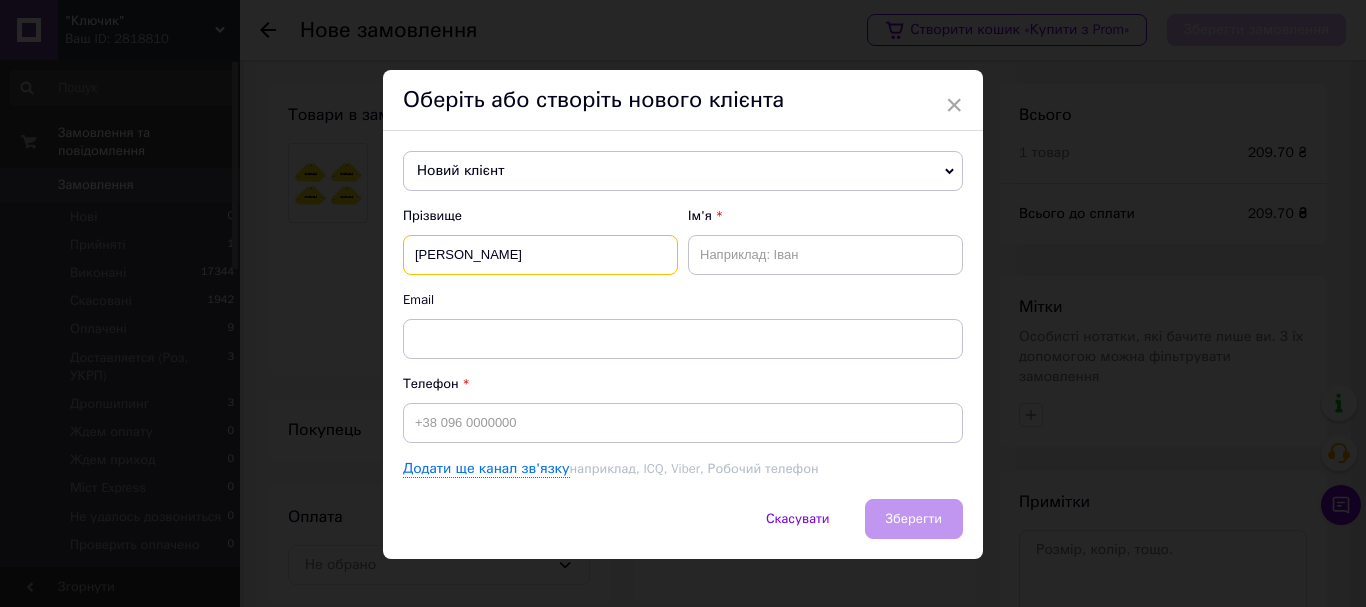 click on "[PERSON_NAME]" at bounding box center [540, 255] 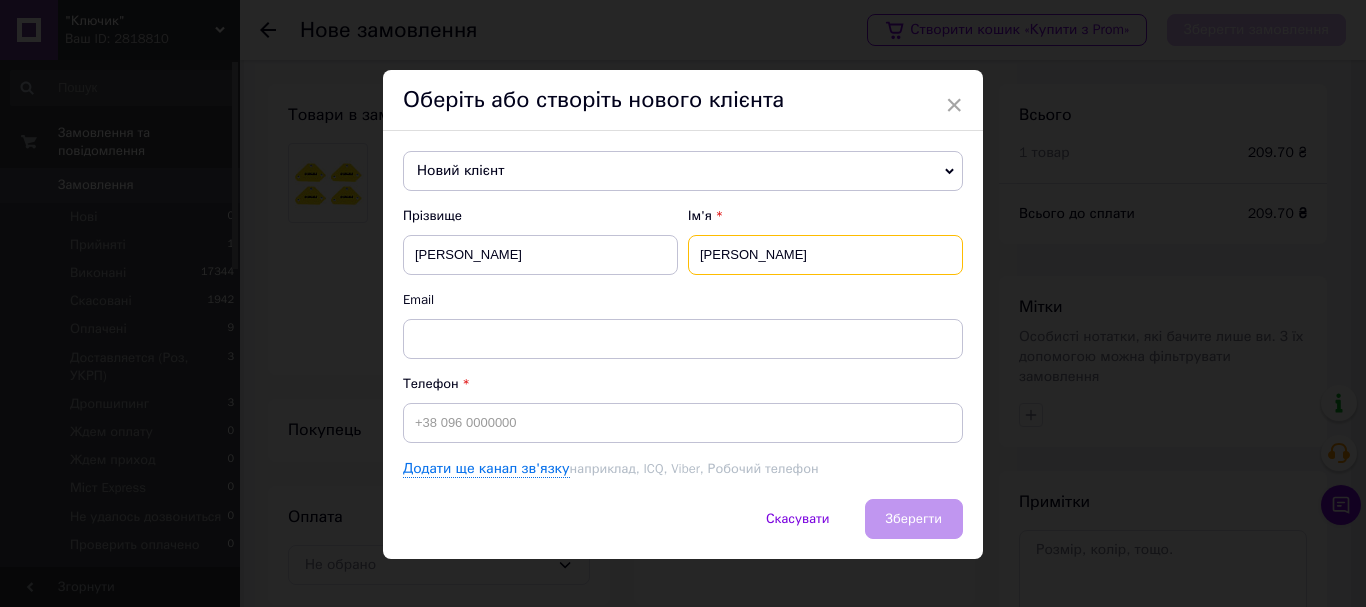 type on "[PERSON_NAME]" 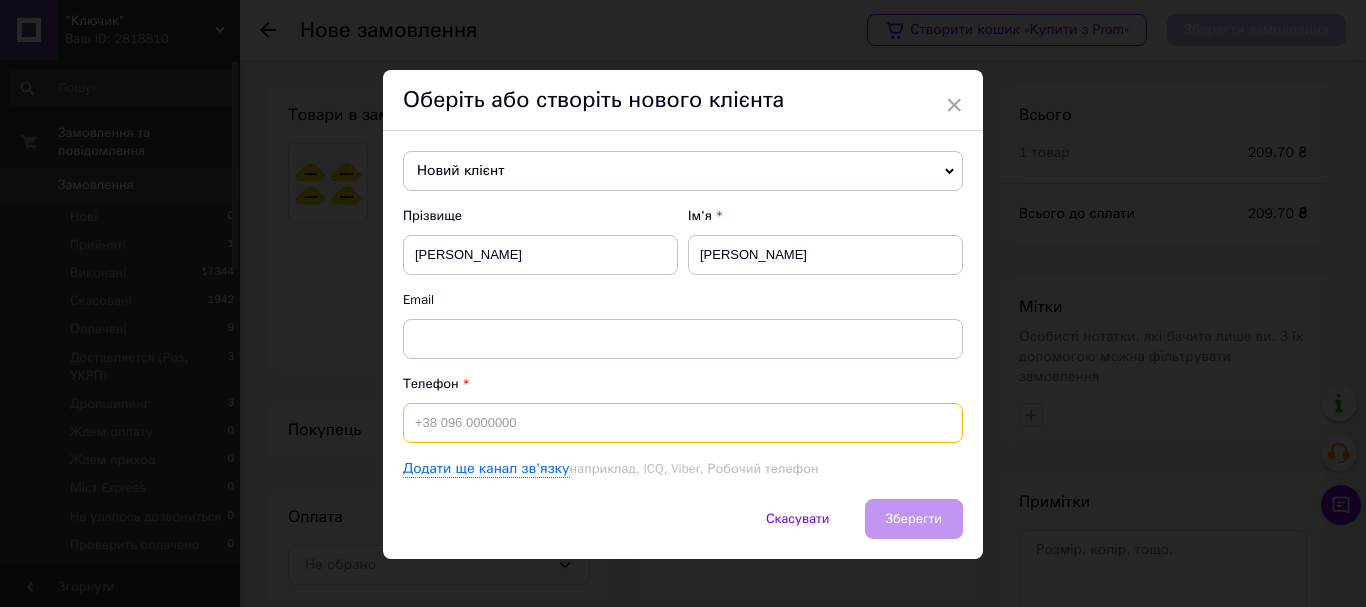 click at bounding box center [683, 423] 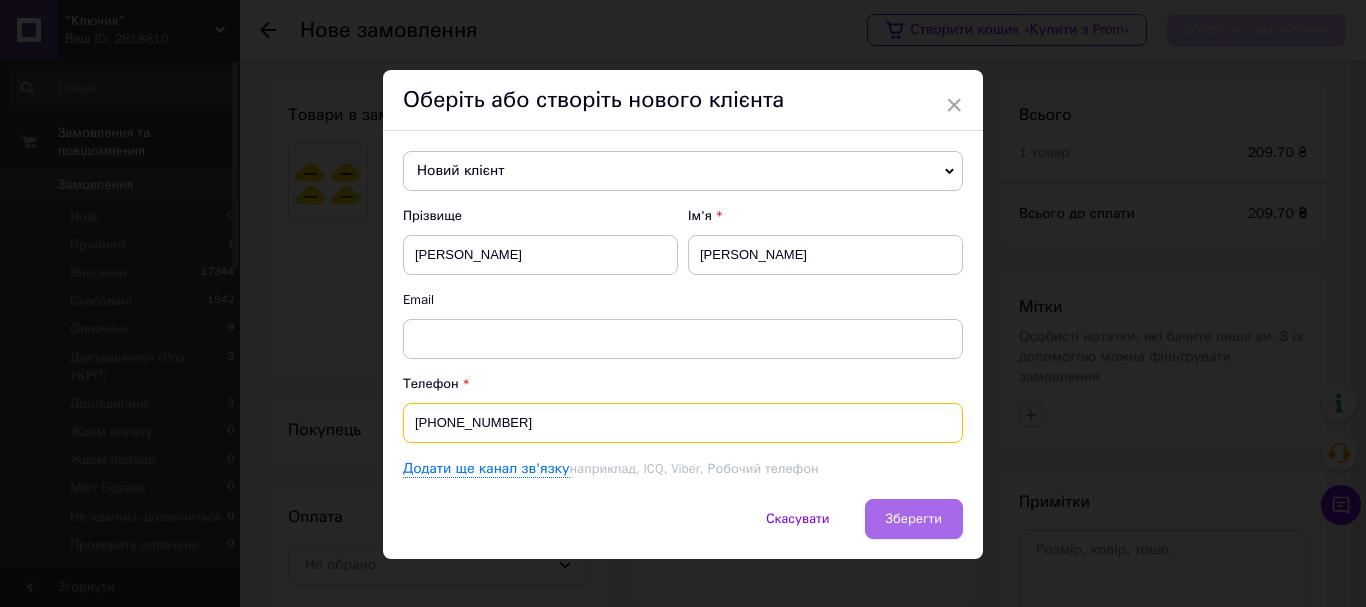 type on "[PHONE_NUMBER]" 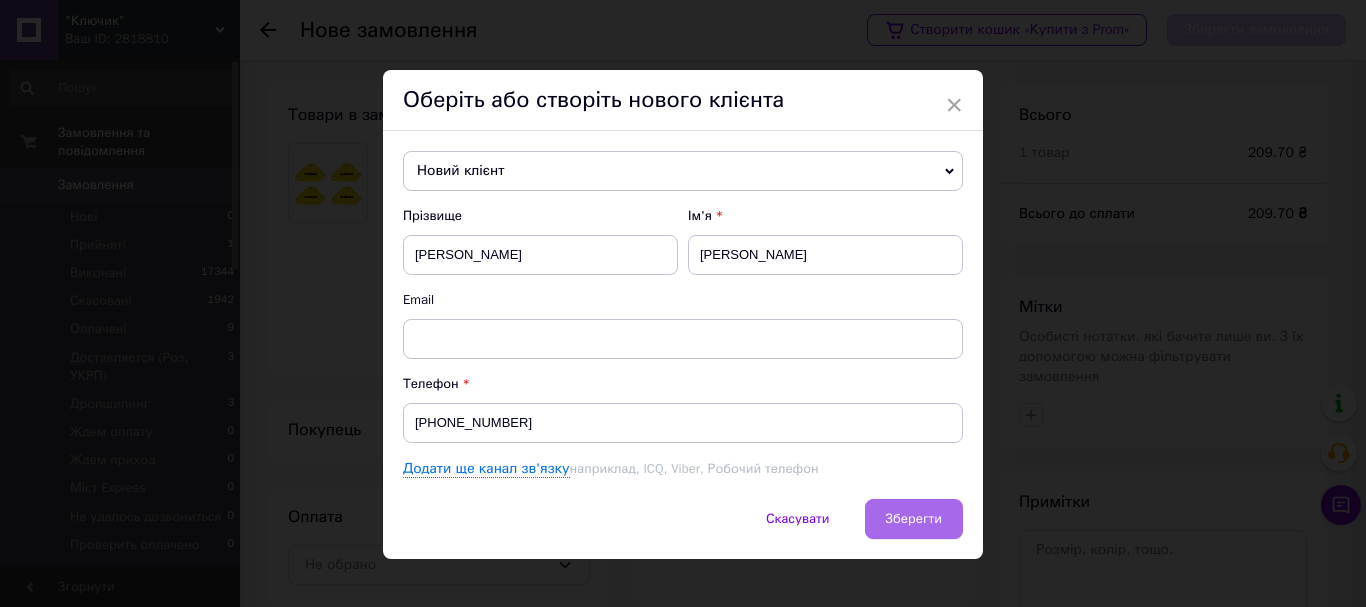 click on "Зберегти" at bounding box center [914, 518] 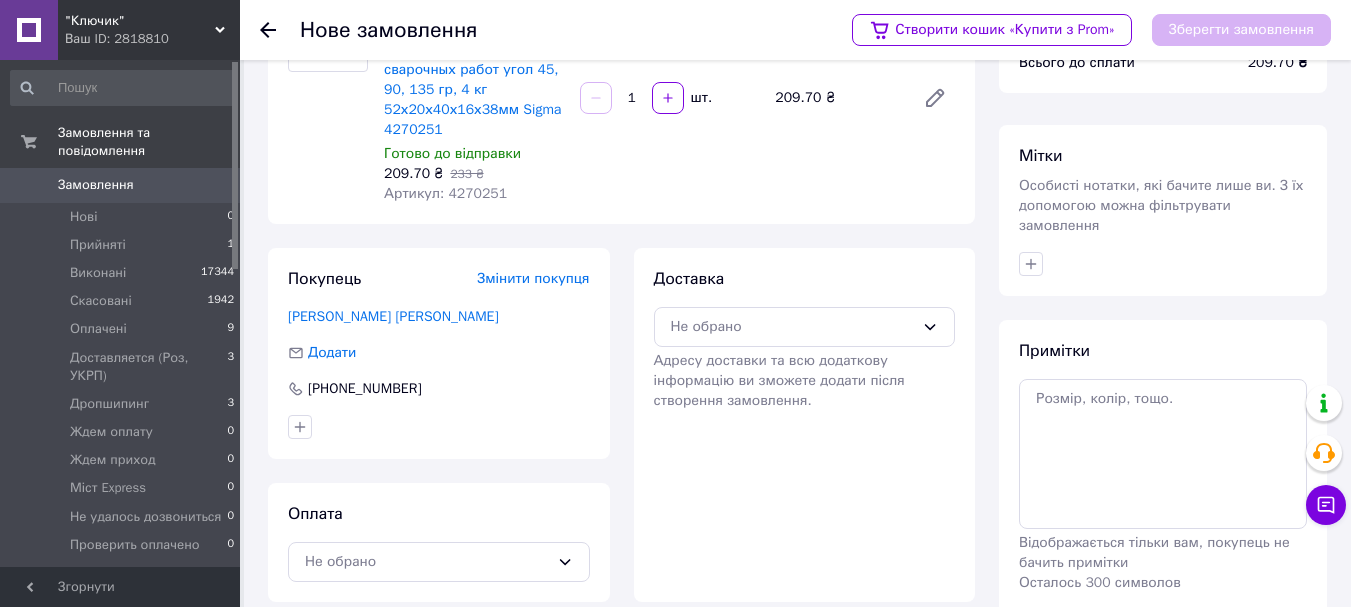 scroll, scrollTop: 217, scrollLeft: 0, axis: vertical 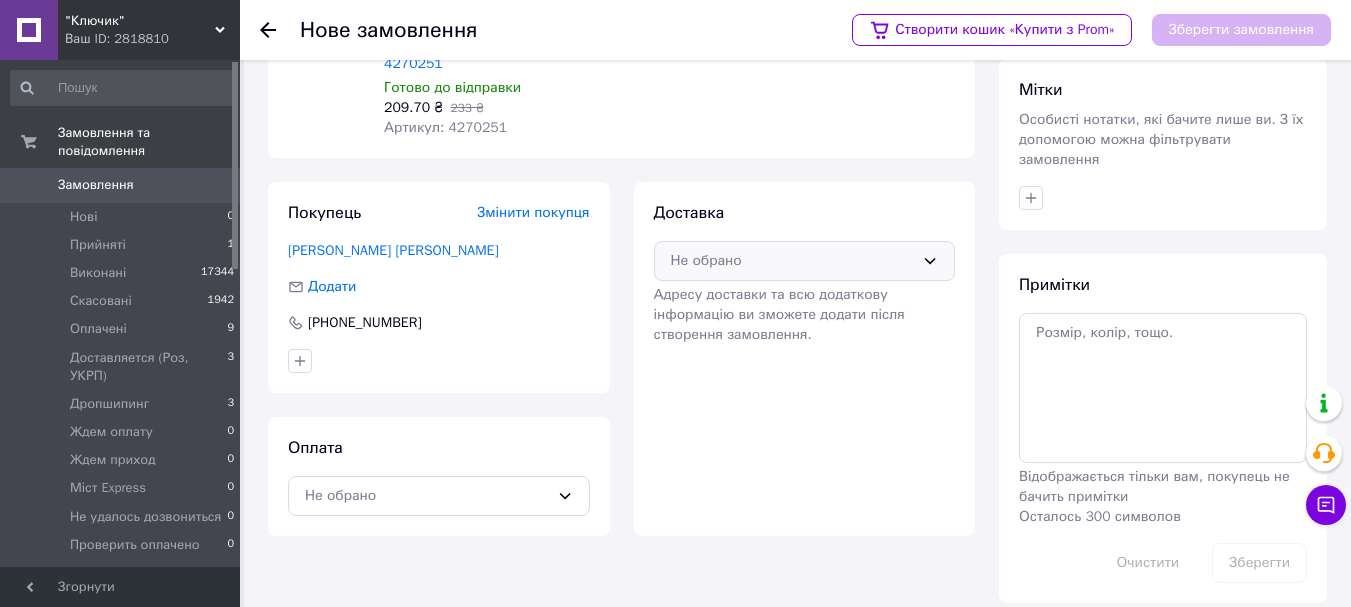 click on "Не обрано" at bounding box center [793, 261] 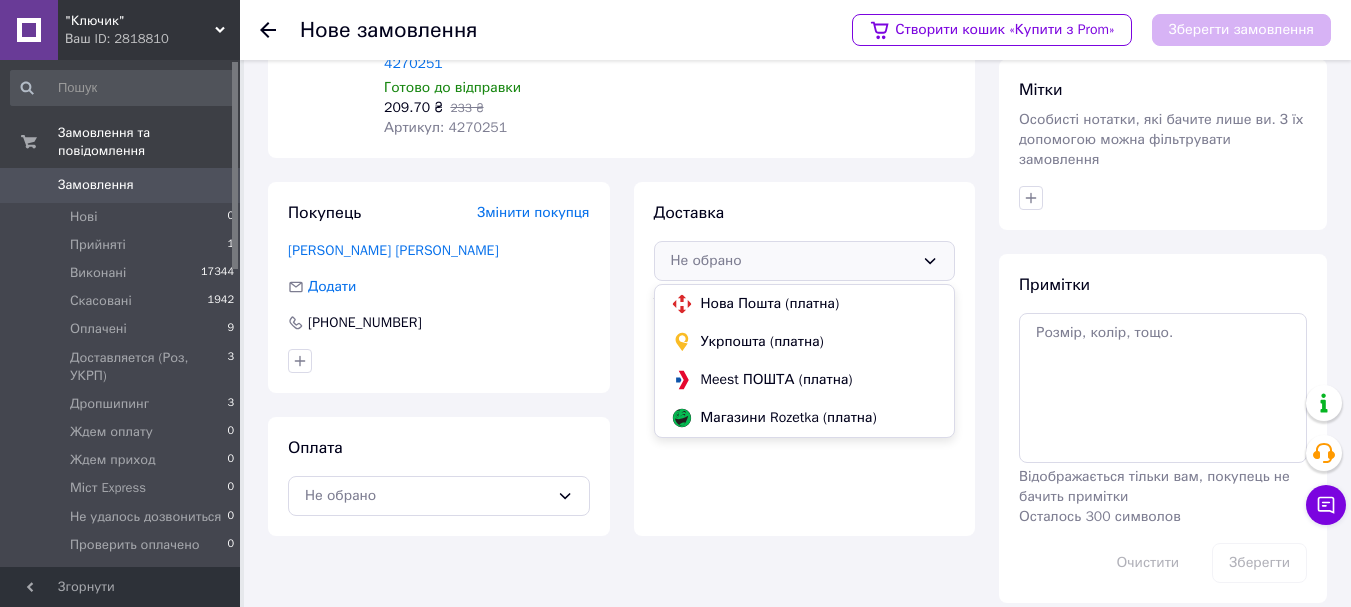 drag, startPoint x: 770, startPoint y: 288, endPoint x: 659, endPoint y: 308, distance: 112.78741 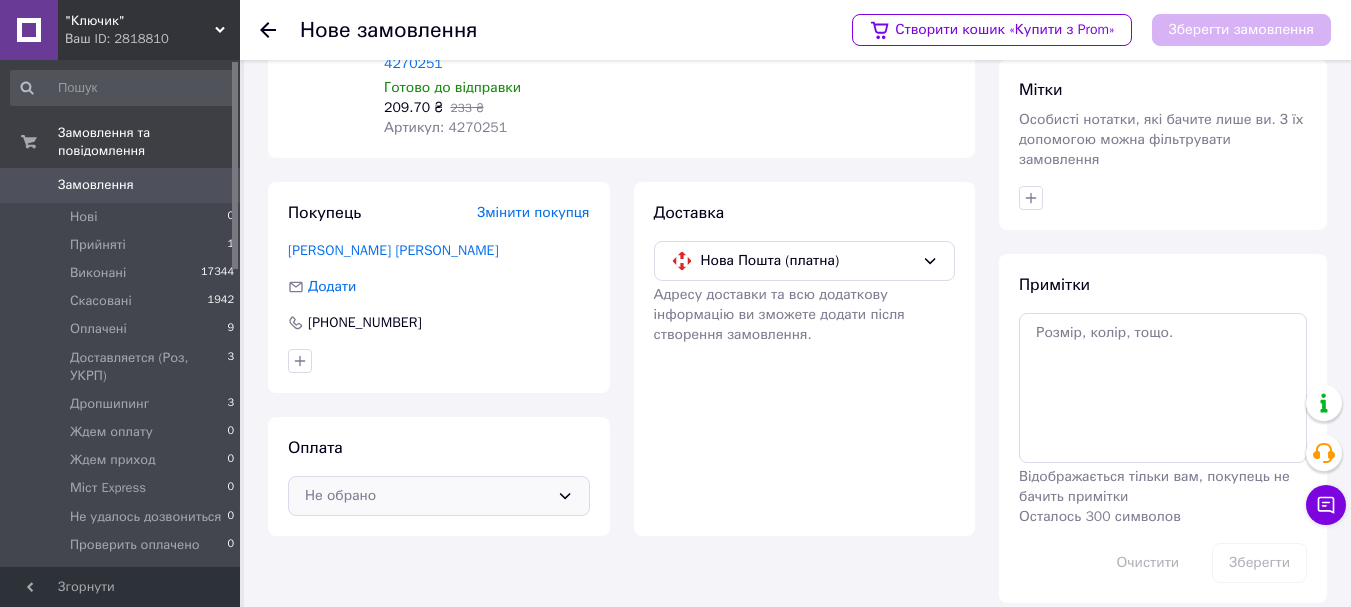 click on "Не обрано" at bounding box center (427, 496) 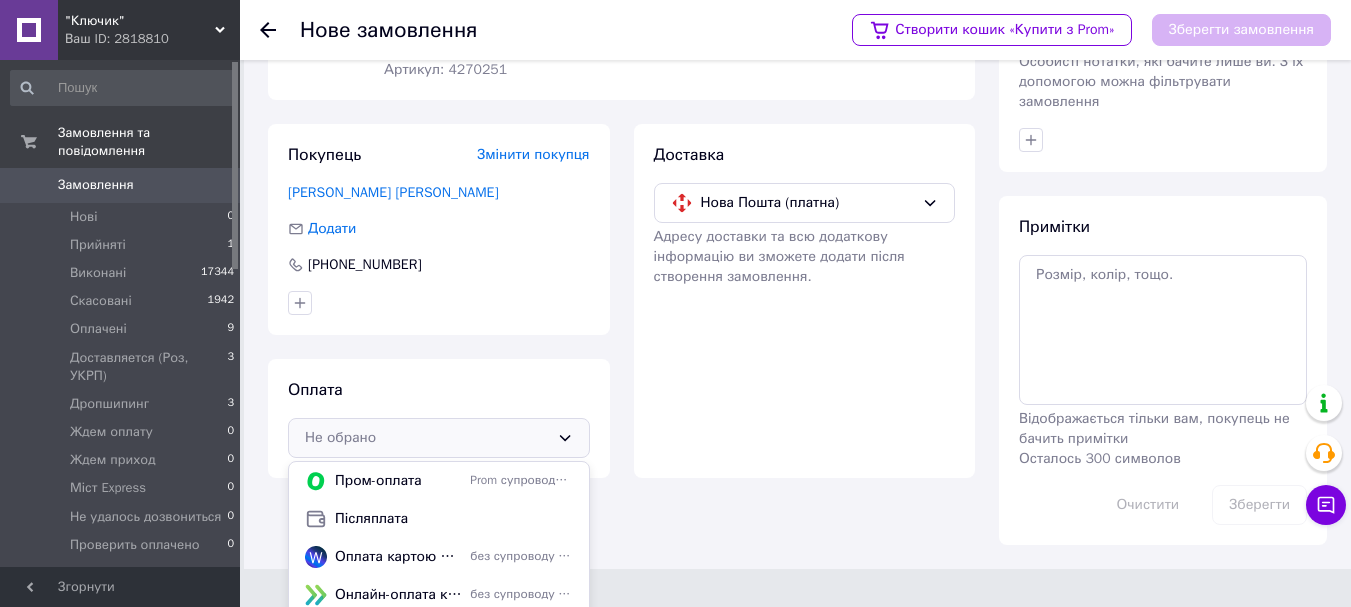 scroll, scrollTop: 283, scrollLeft: 0, axis: vertical 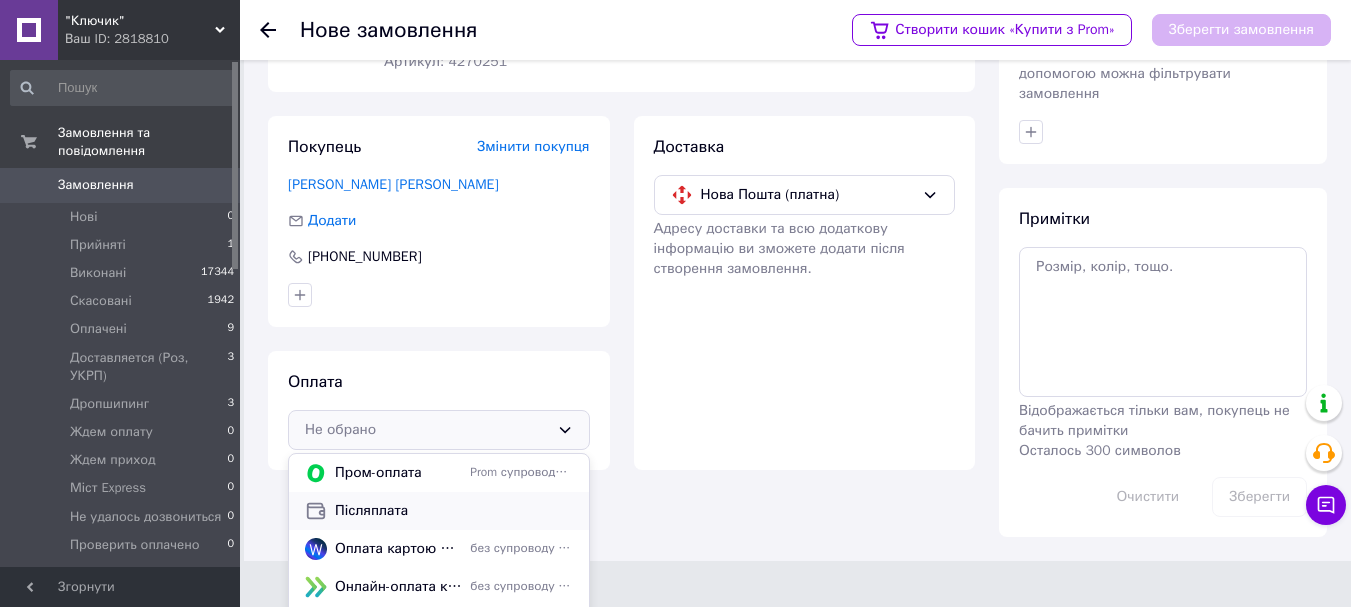 click on "Післяплата" at bounding box center [454, 511] 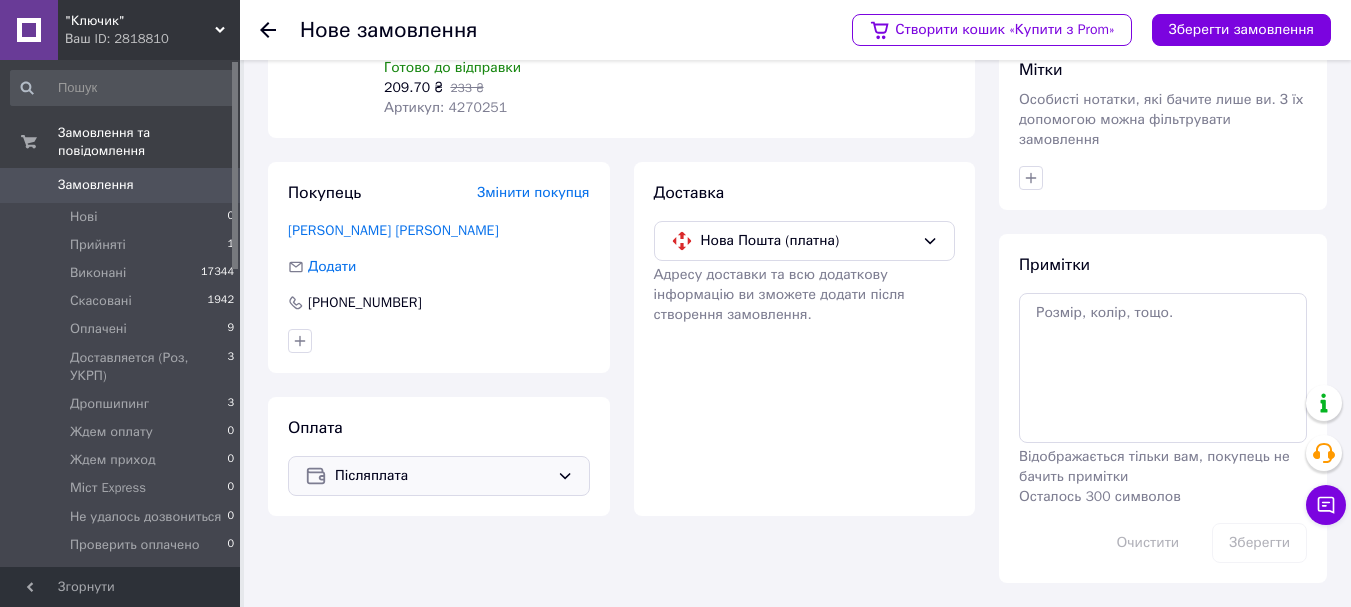 scroll, scrollTop: 217, scrollLeft: 0, axis: vertical 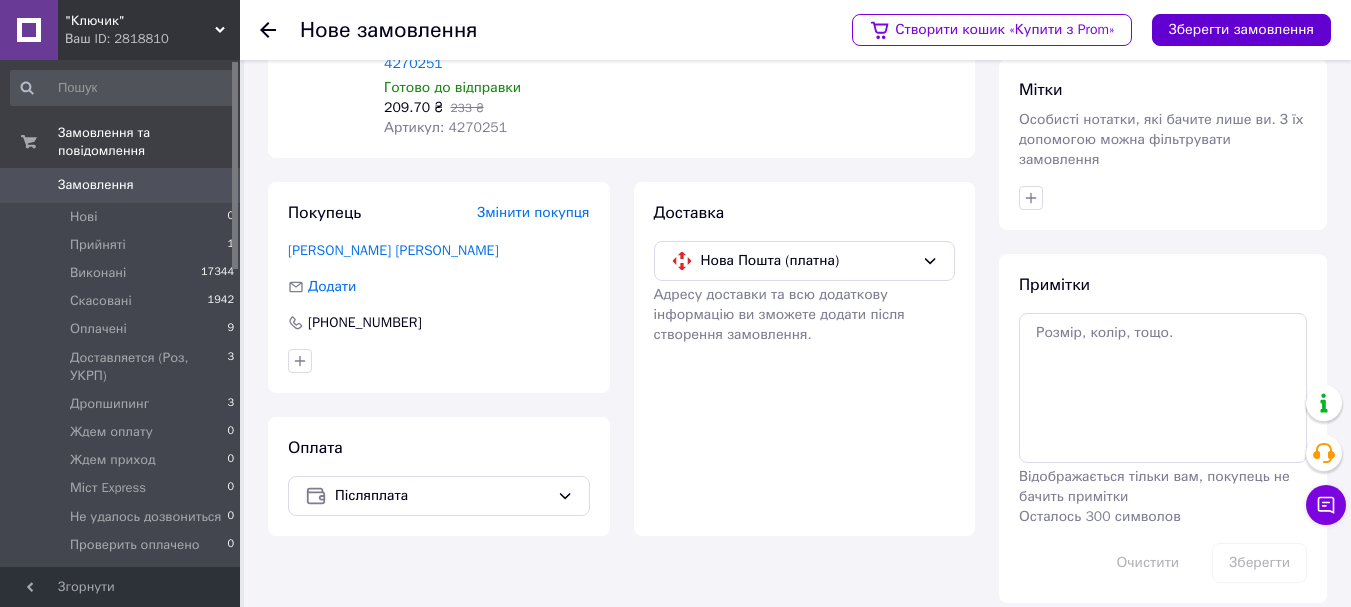 click on "Зберегти замовлення" at bounding box center (1241, 30) 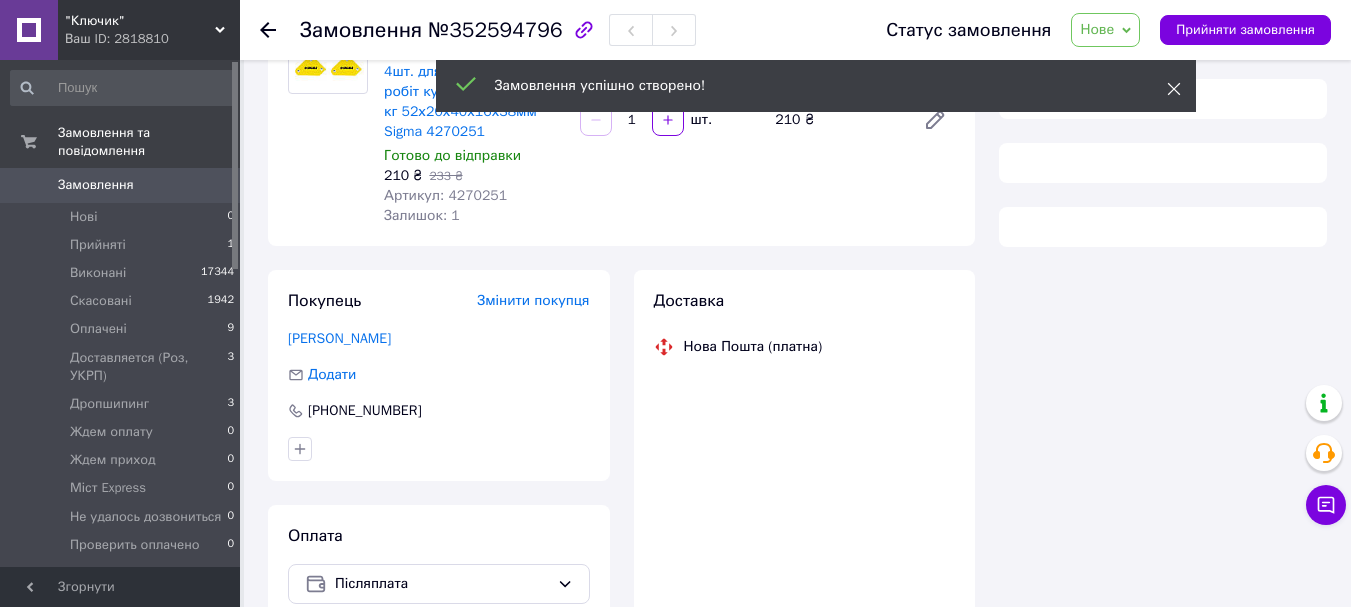 click 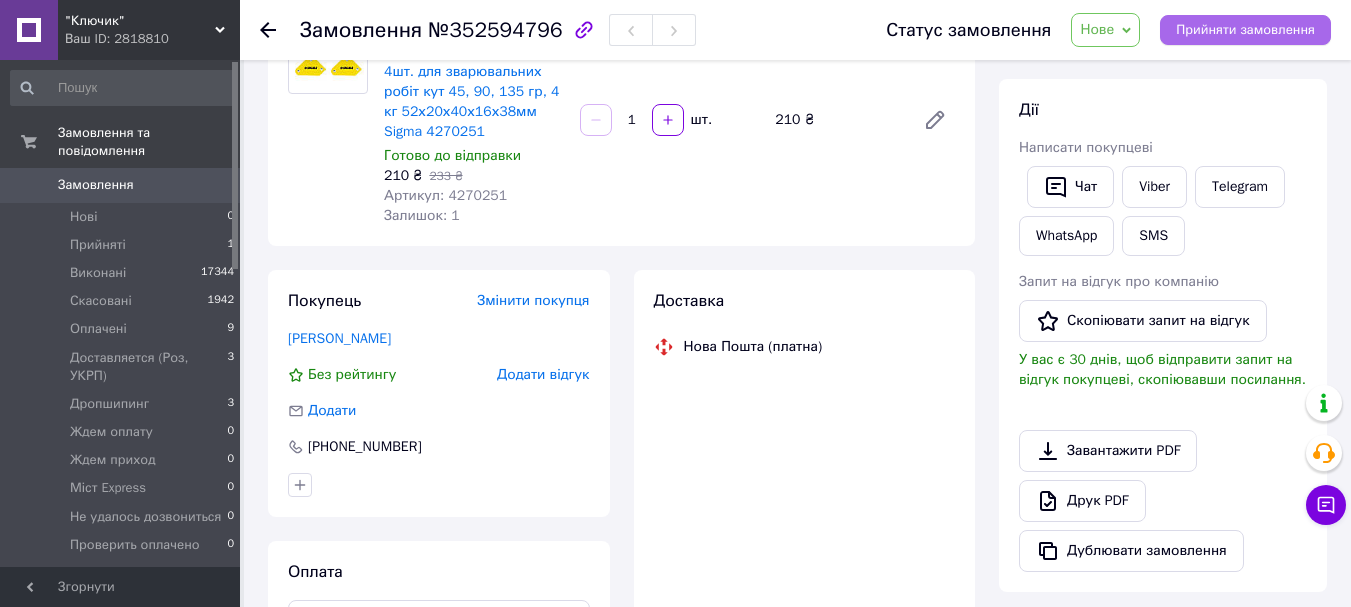 click on "Прийняти замовлення" at bounding box center (1245, 30) 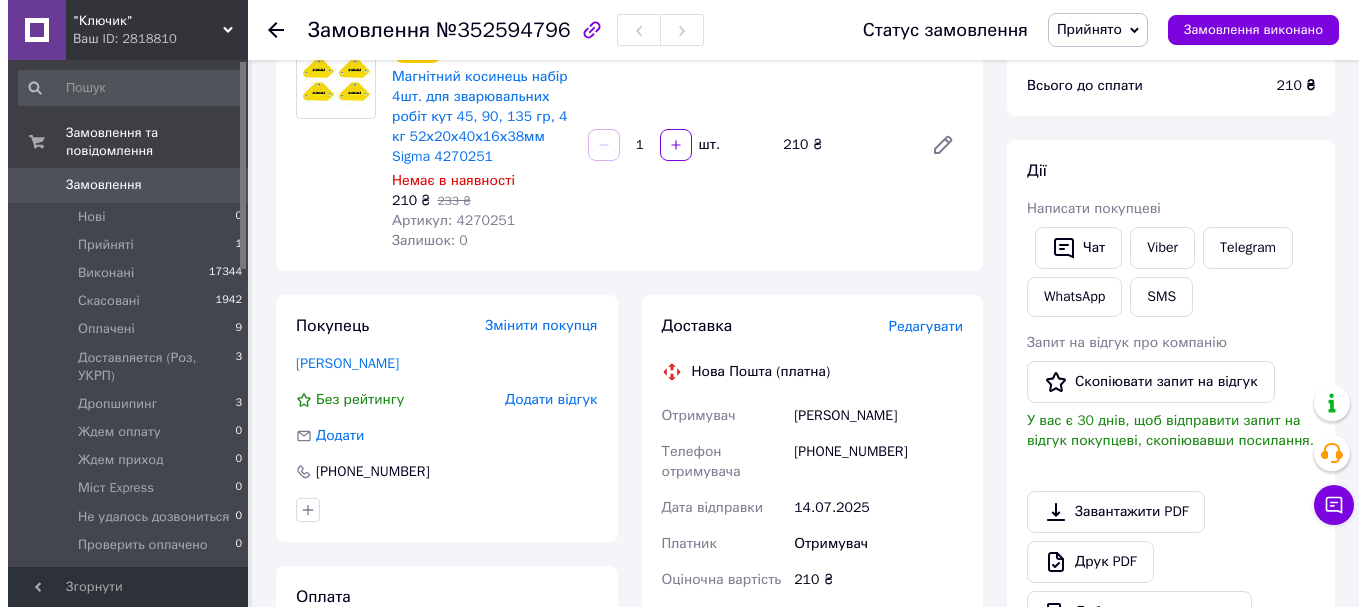 scroll, scrollTop: 200, scrollLeft: 0, axis: vertical 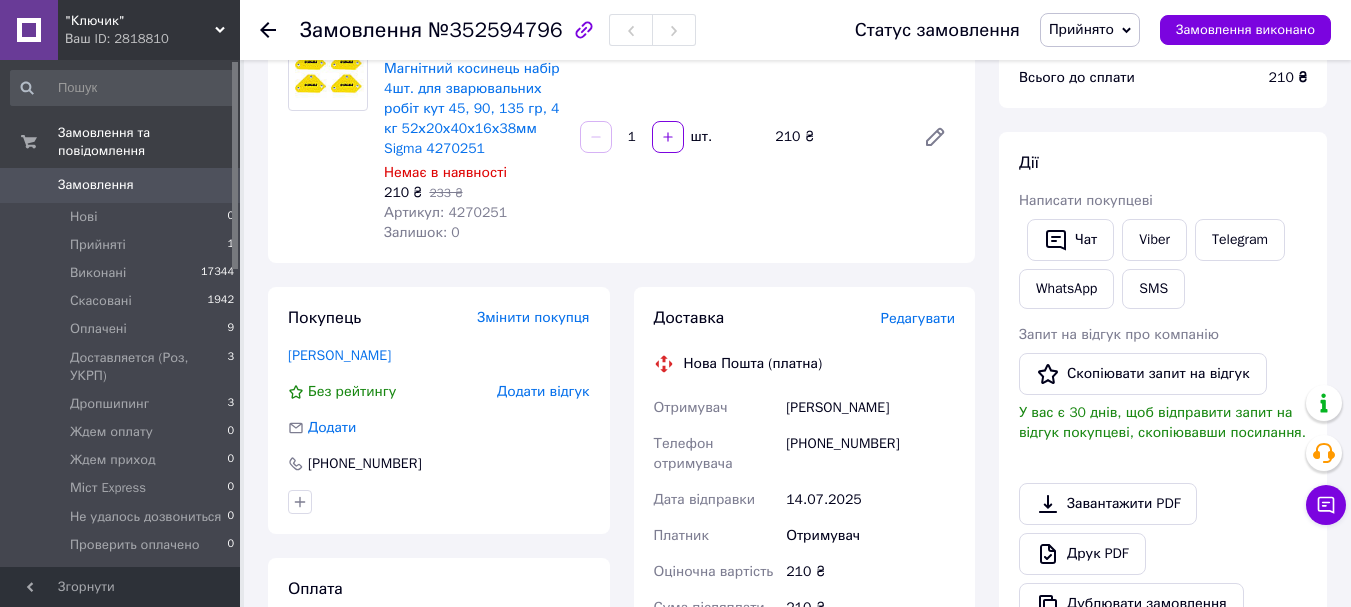 click on "Редагувати" at bounding box center [918, 318] 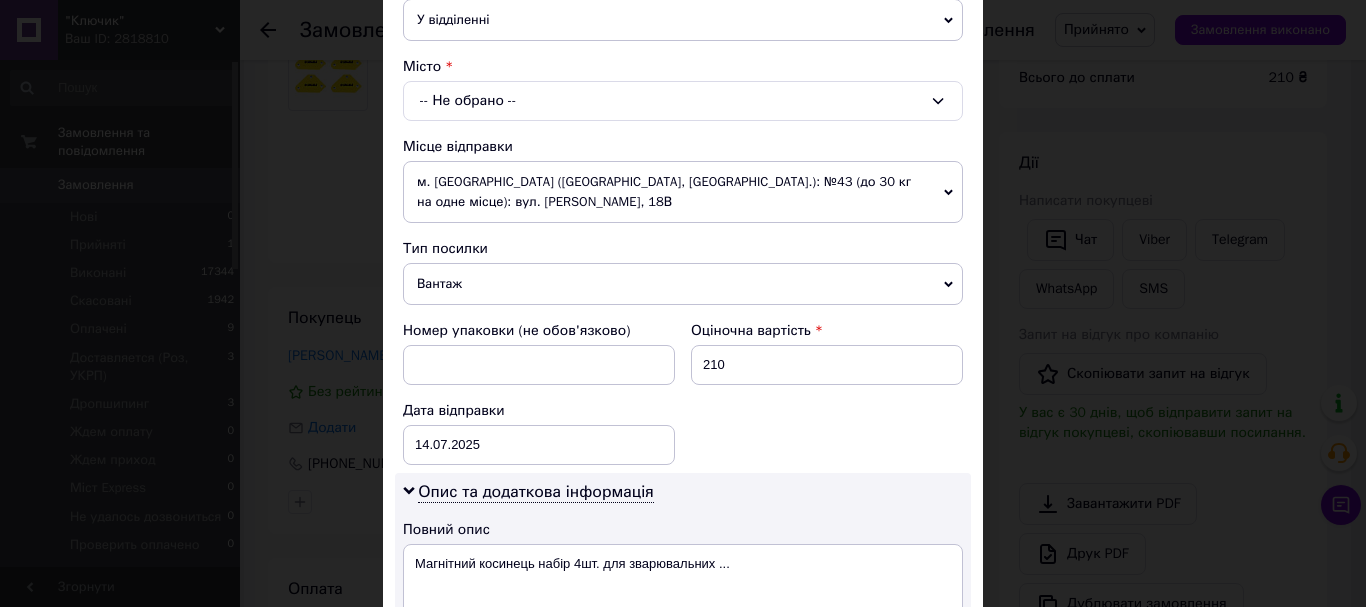 scroll, scrollTop: 500, scrollLeft: 0, axis: vertical 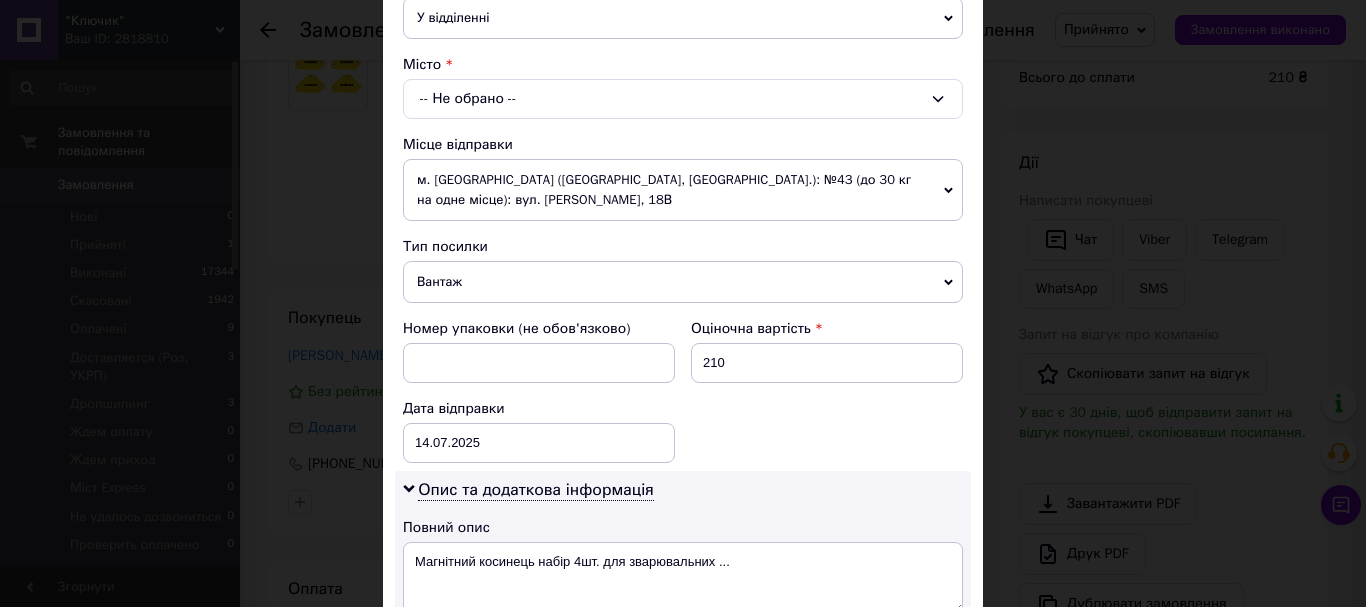 click on "-- Не обрано --" at bounding box center (683, 99) 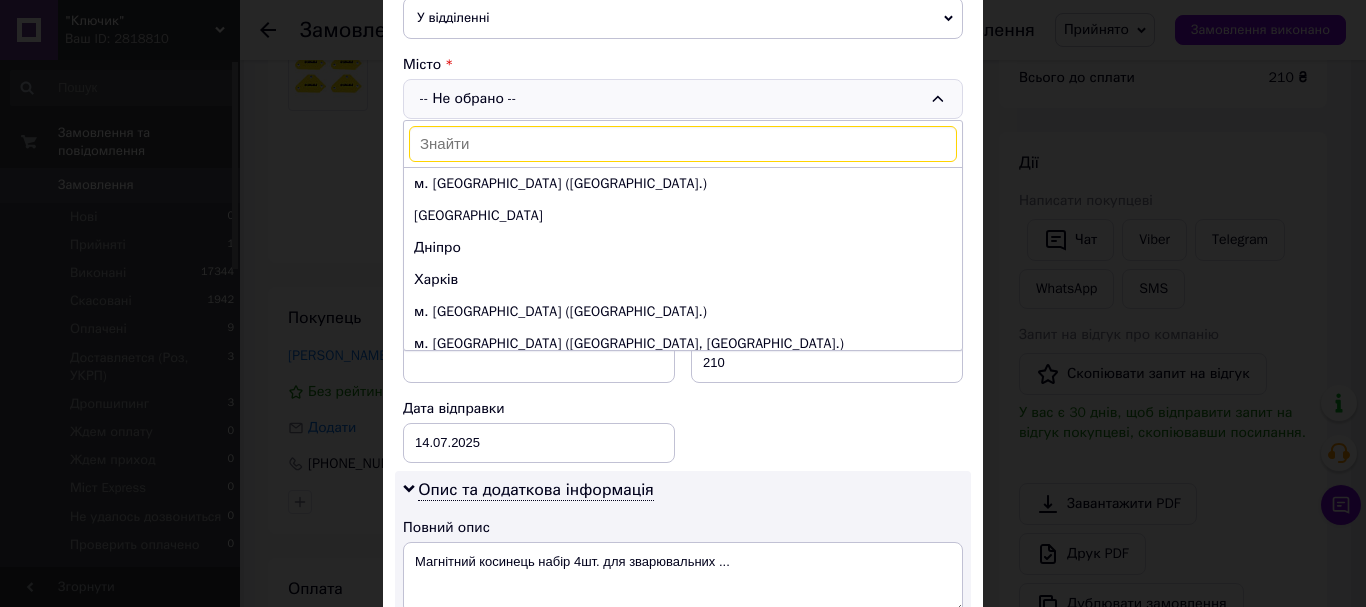 click at bounding box center (683, 144) 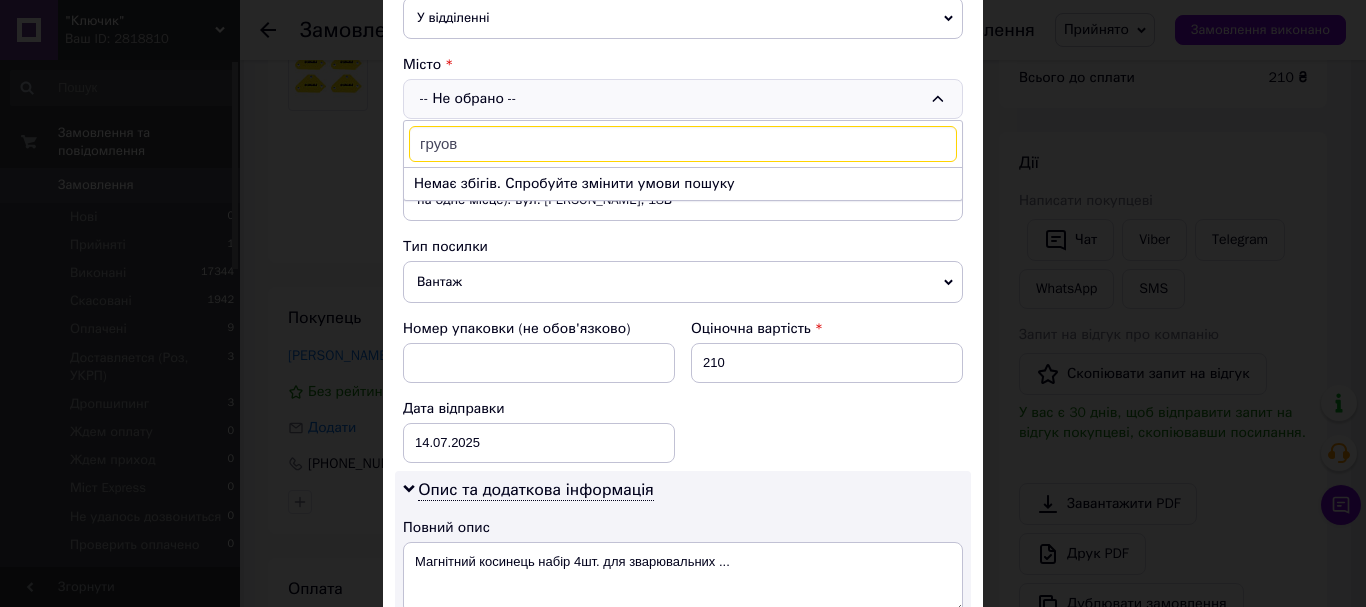 click on "груов" at bounding box center [683, 144] 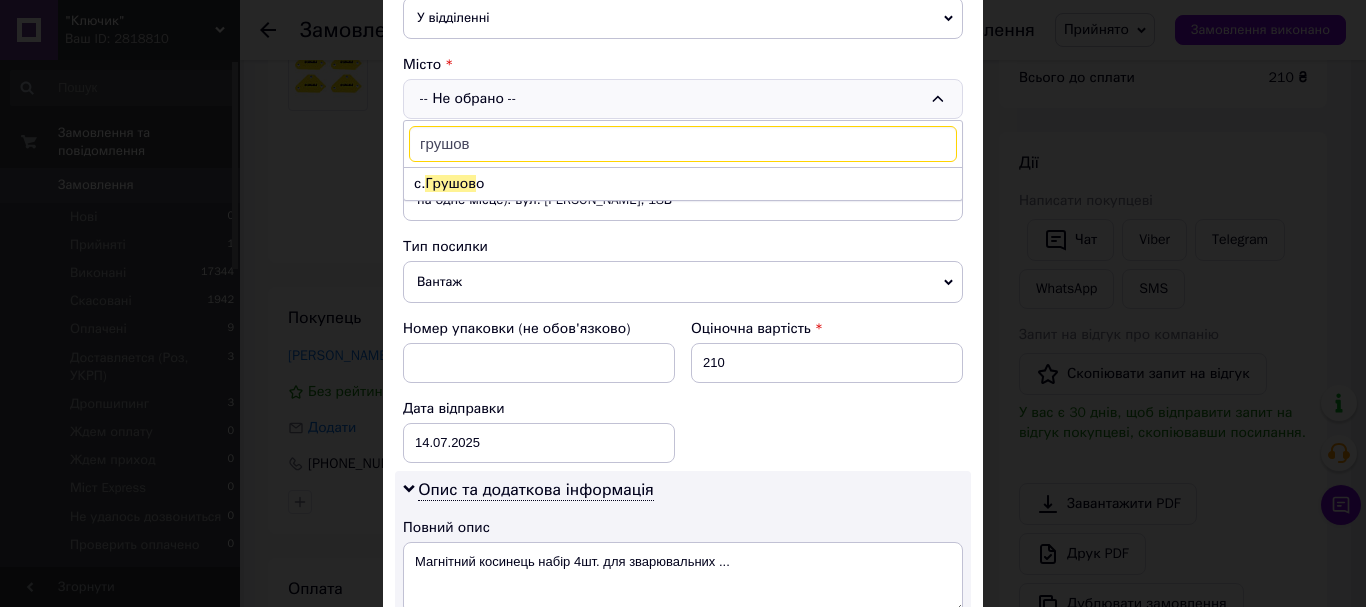 click on "грушов" at bounding box center (683, 144) 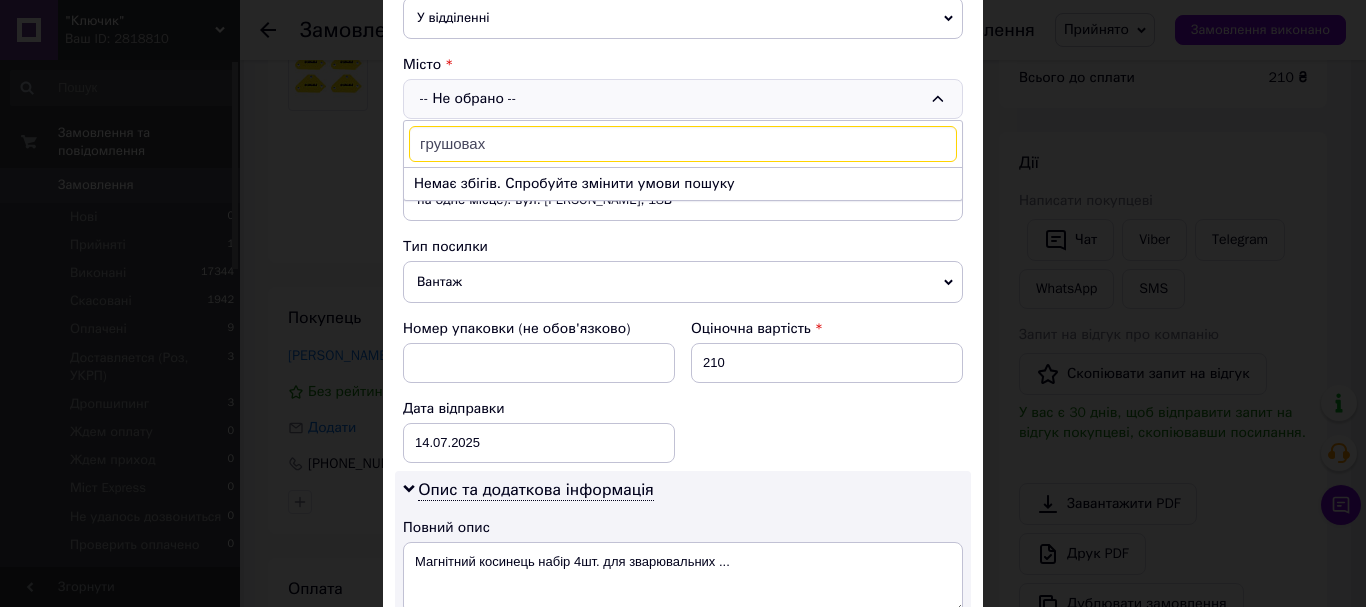 click on "грушовах" at bounding box center (683, 144) 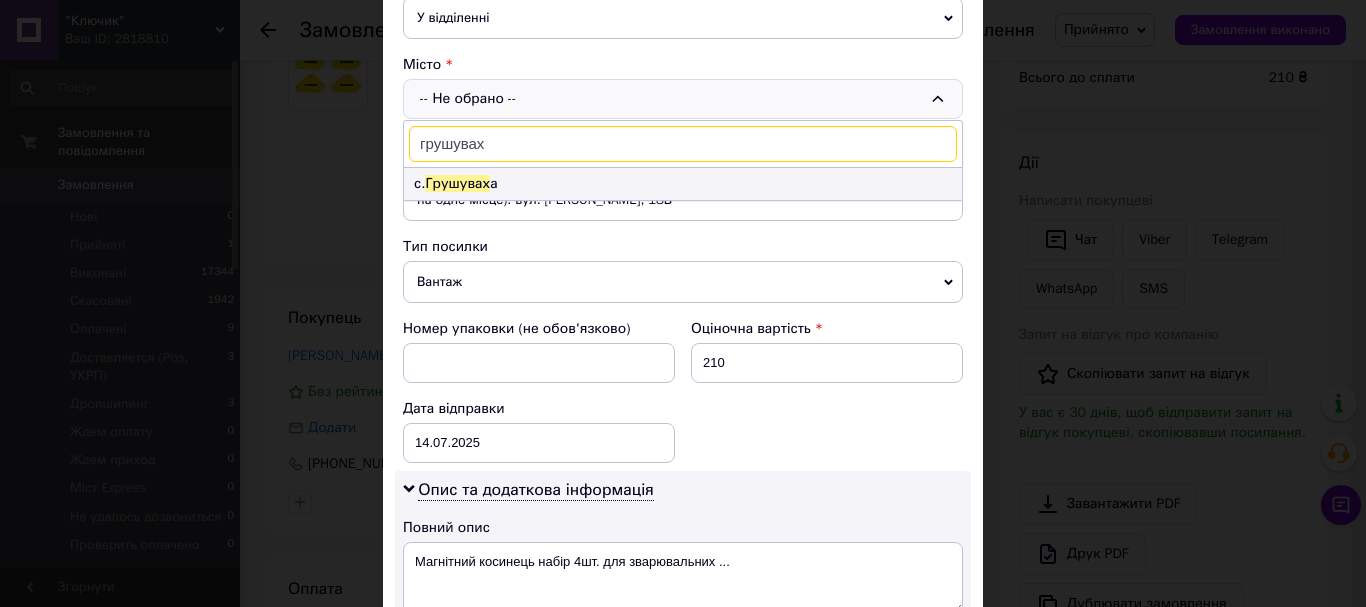 type on "грушувах" 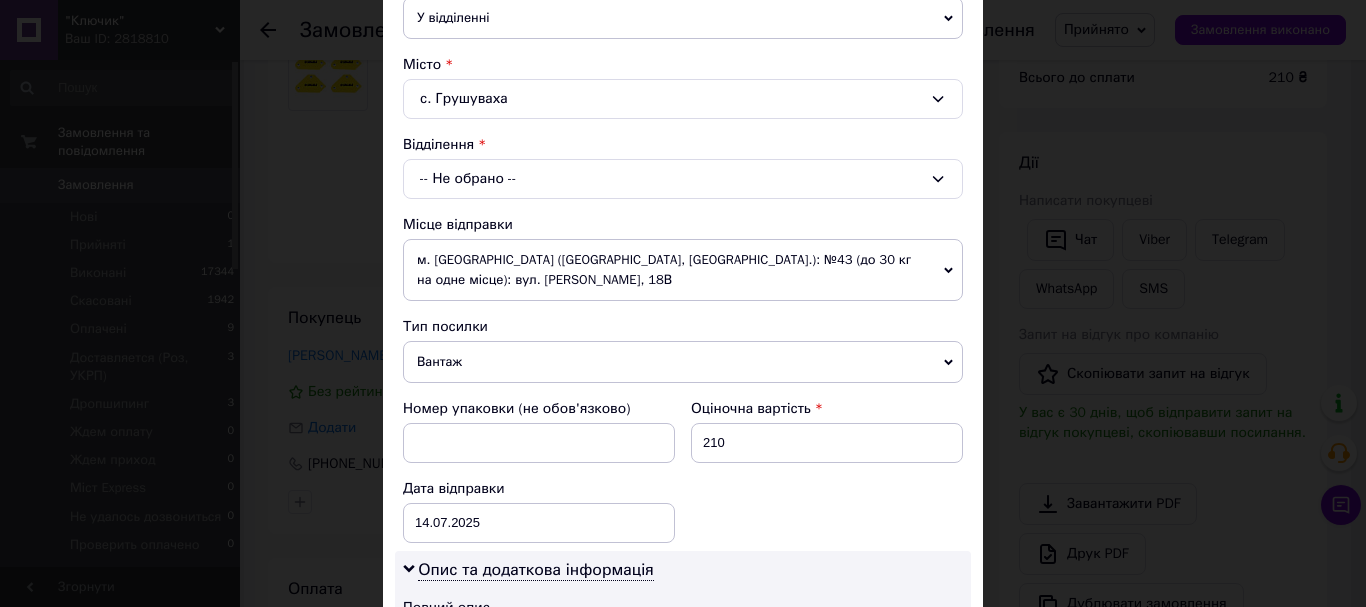 click on "-- Не обрано --" at bounding box center [683, 179] 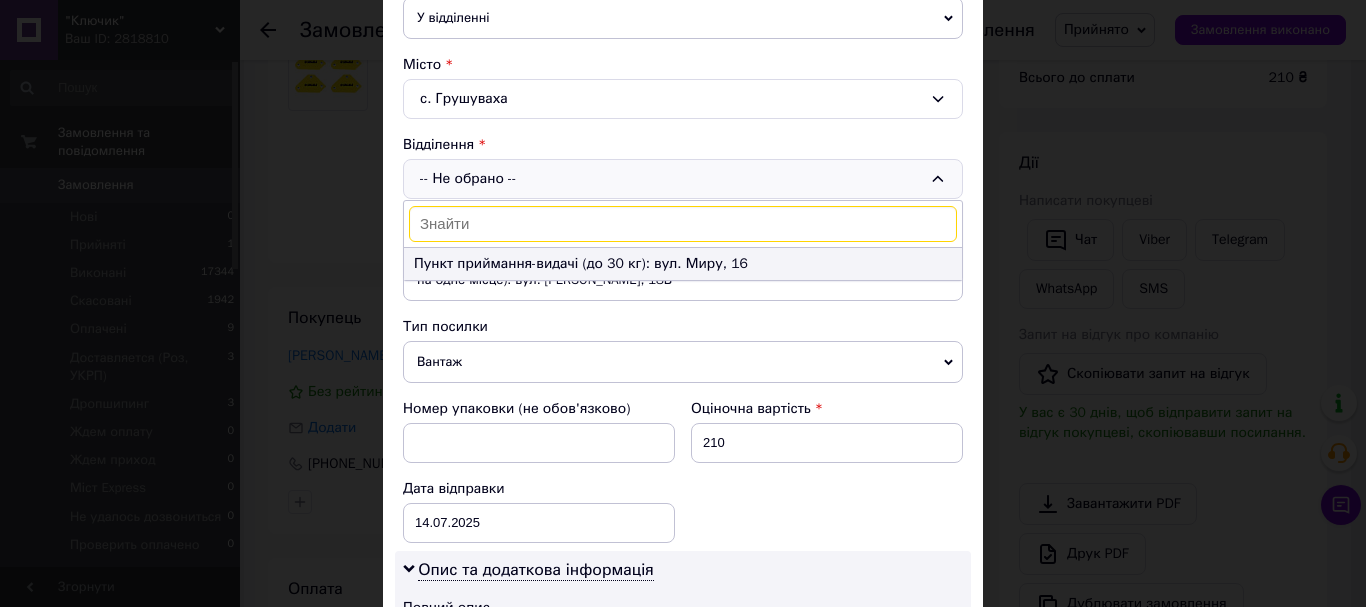 click on "Пункт приймання-видачі (до 30 кг): вул. Миру, 16" at bounding box center [683, 264] 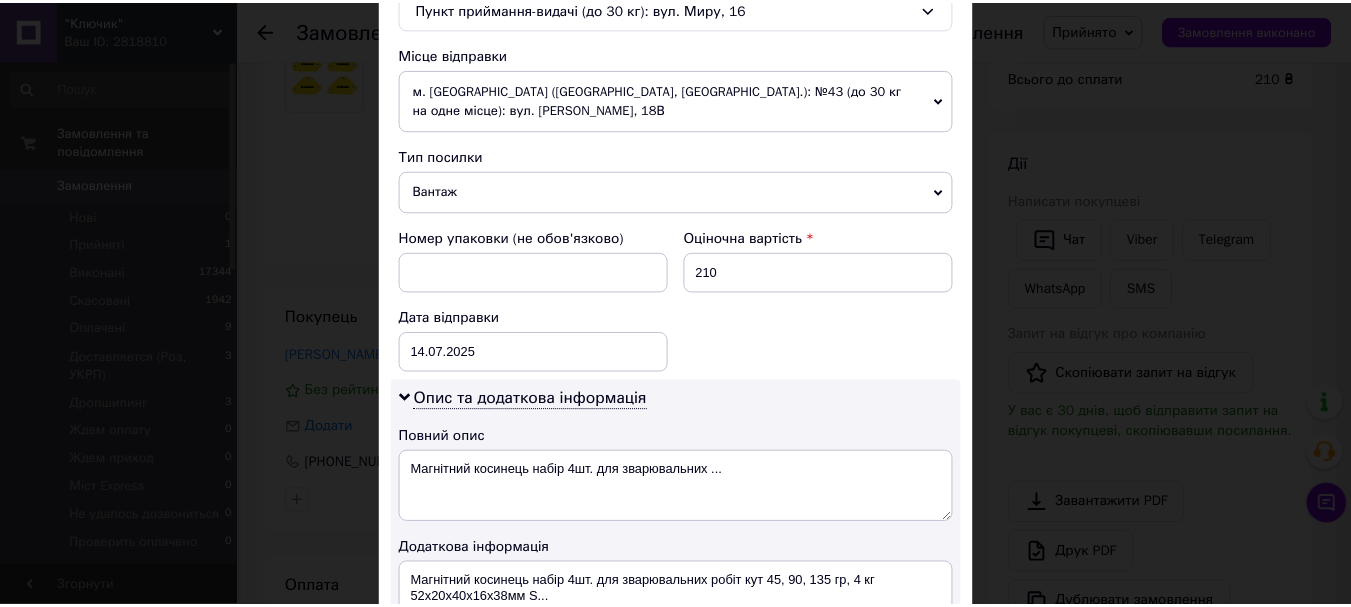 scroll, scrollTop: 1163, scrollLeft: 0, axis: vertical 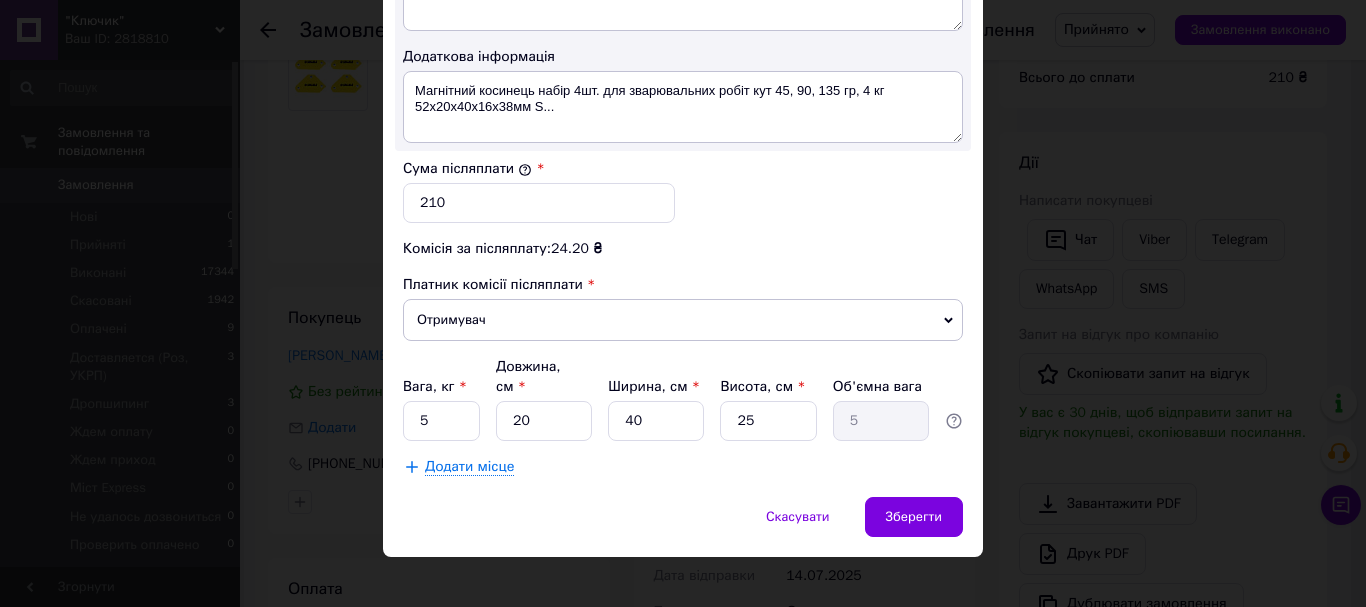 click on "Скасувати   Зберегти" at bounding box center [683, 527] 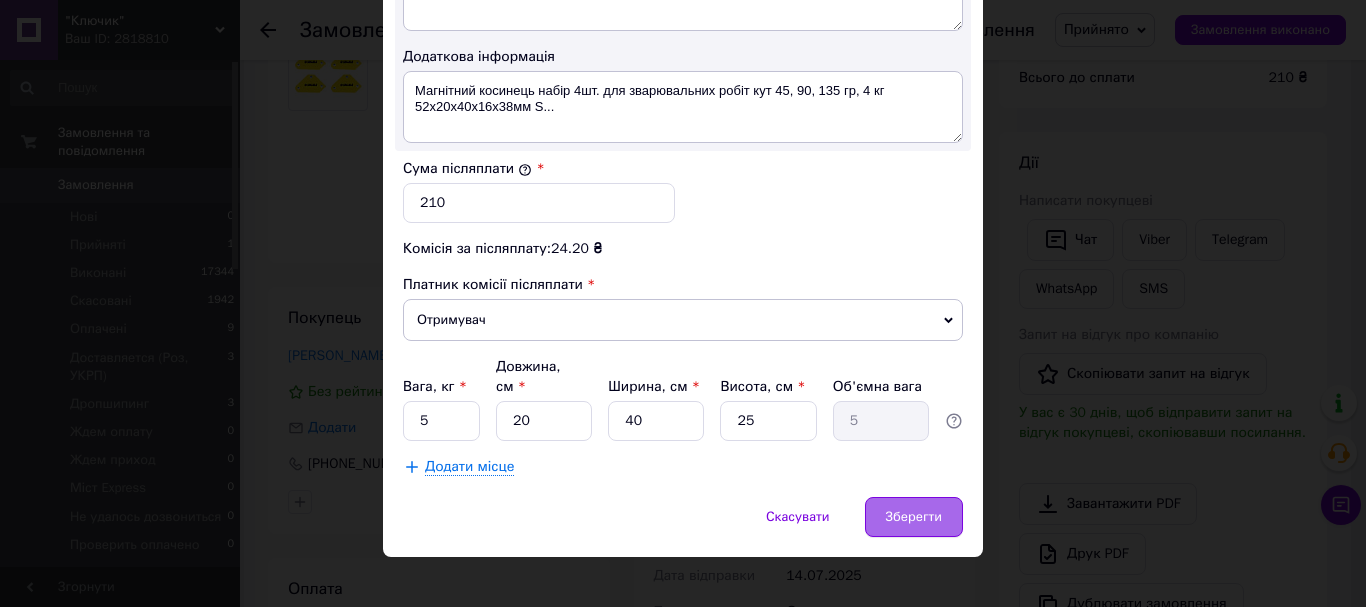 click on "Зберегти" at bounding box center [914, 517] 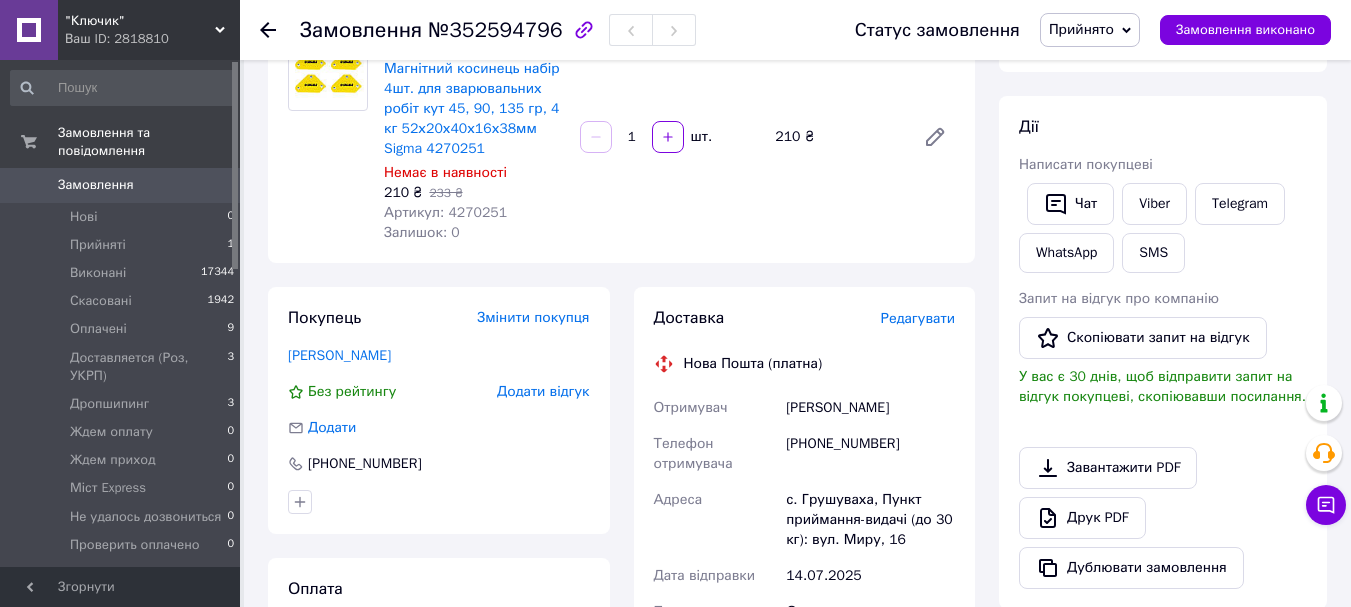 click on "[PERSON_NAME]" at bounding box center [870, 408] 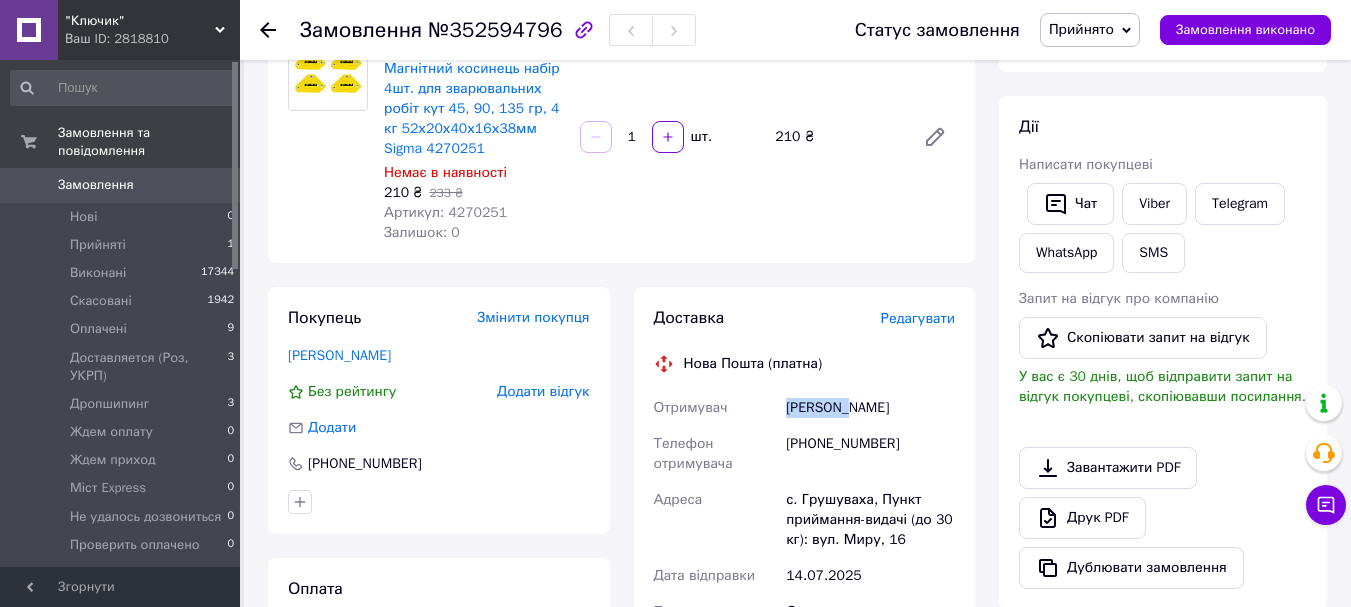 click on "[PERSON_NAME]" at bounding box center [870, 408] 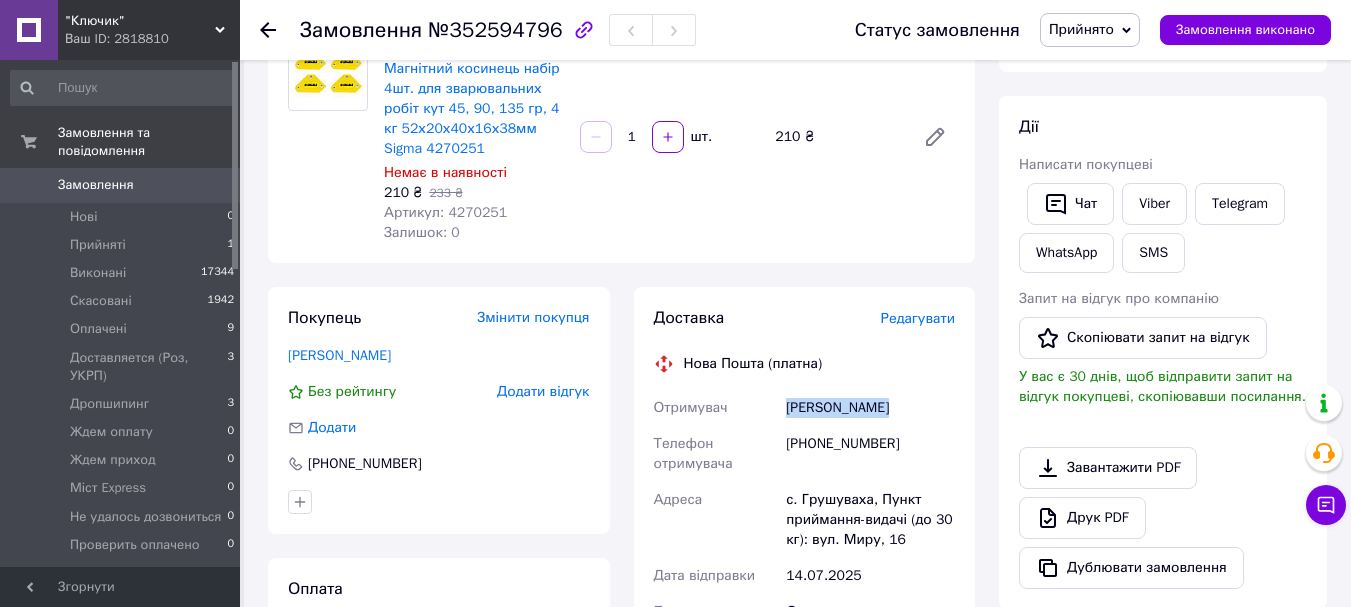 click on "[PERSON_NAME]" at bounding box center [870, 408] 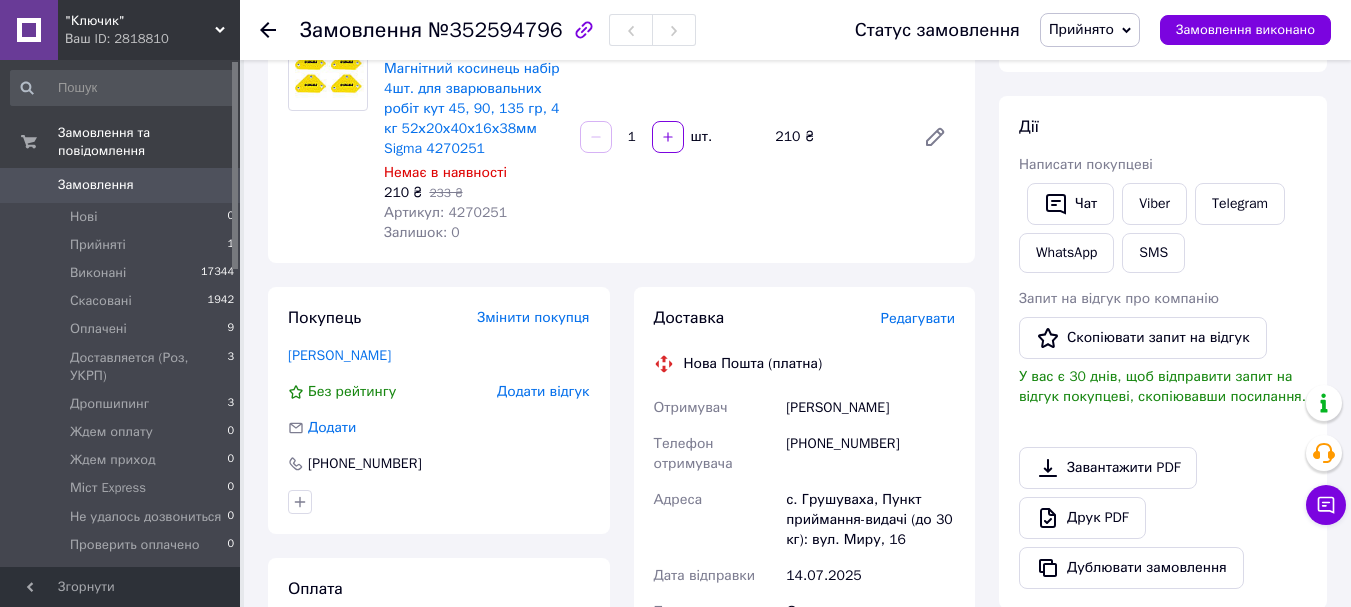 click on "[PHONE_NUMBER]" at bounding box center [439, 464] 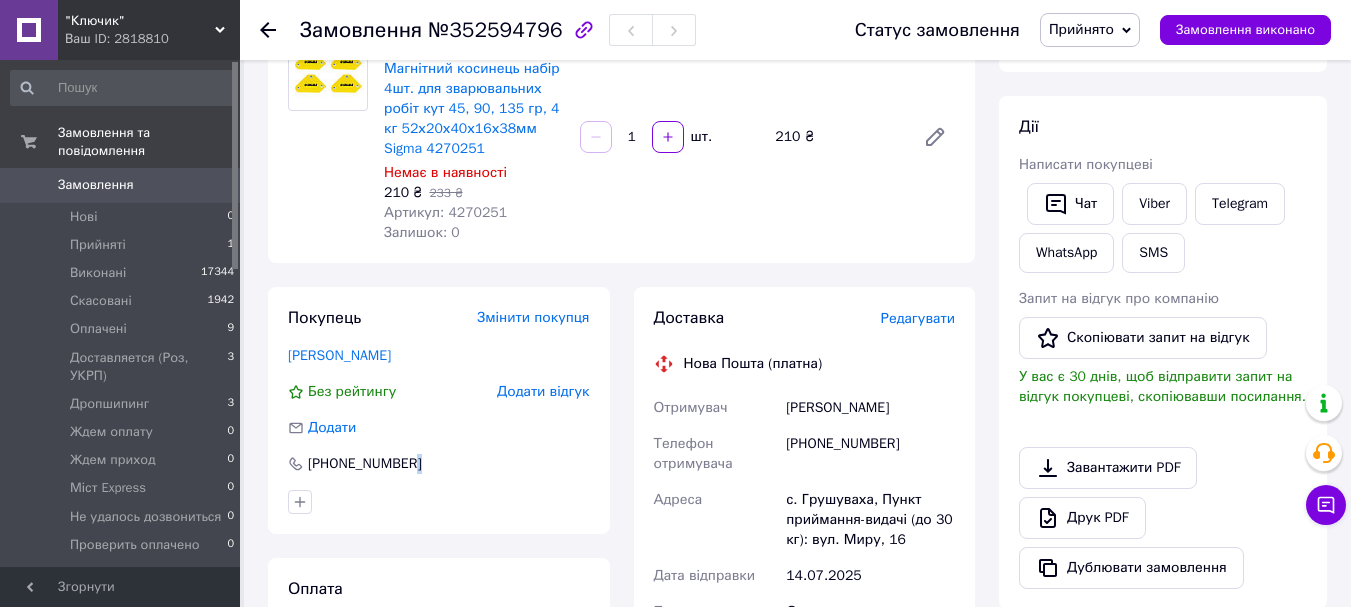click on "[PHONE_NUMBER]" at bounding box center [439, 464] 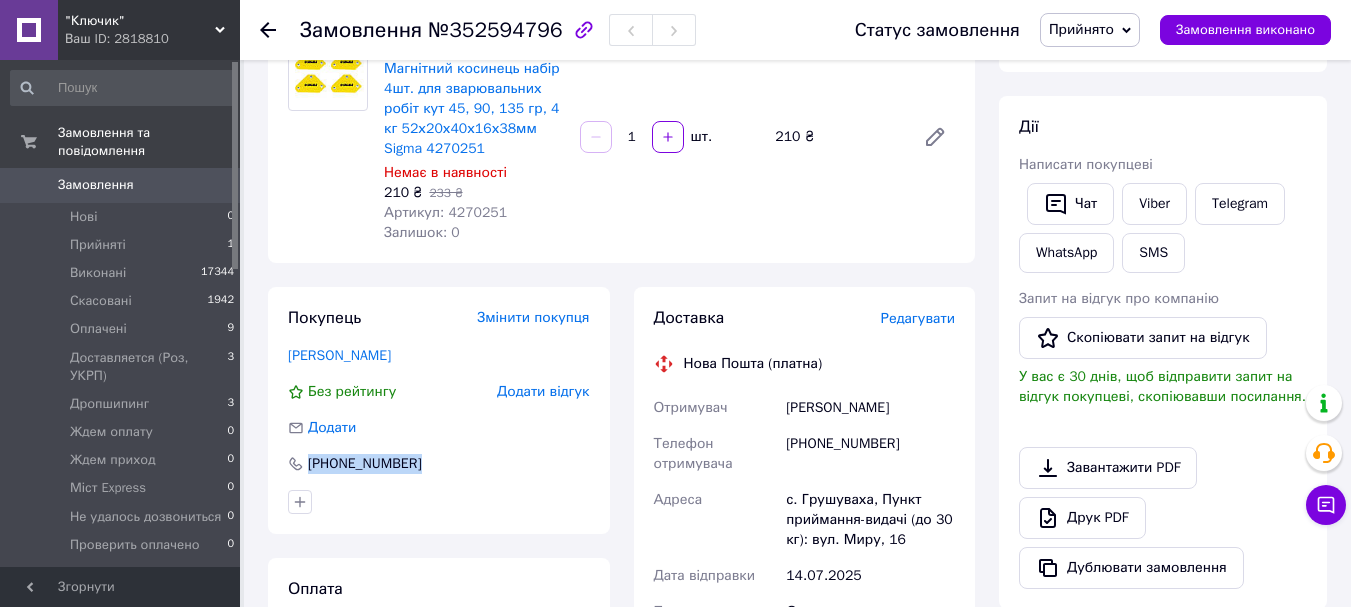 click on "[PHONE_NUMBER]" at bounding box center [439, 464] 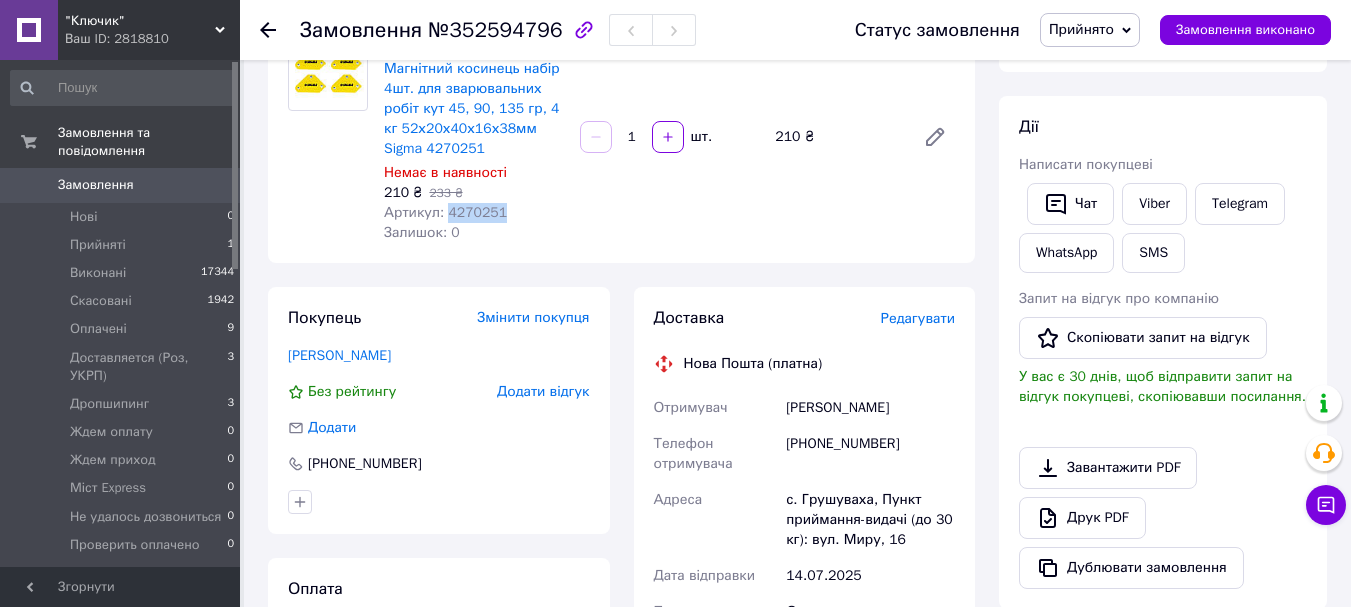 drag, startPoint x: 497, startPoint y: 211, endPoint x: 459, endPoint y: 223, distance: 39.849716 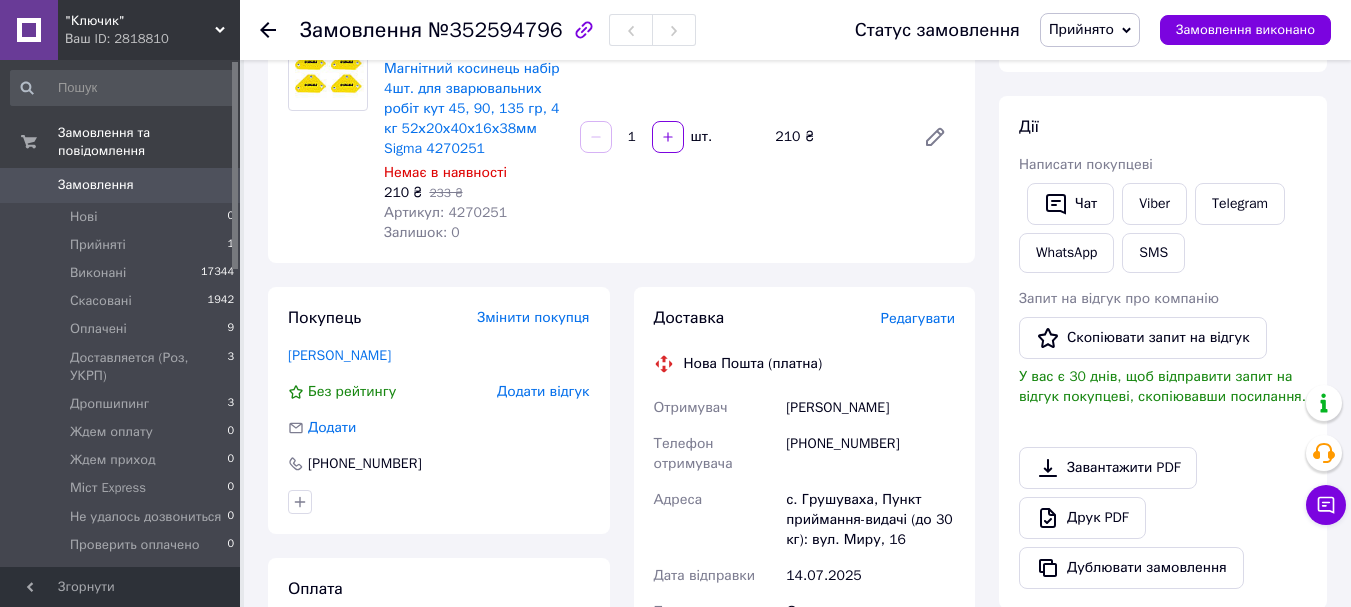 click on "Артикул: 4270251" at bounding box center [445, 212] 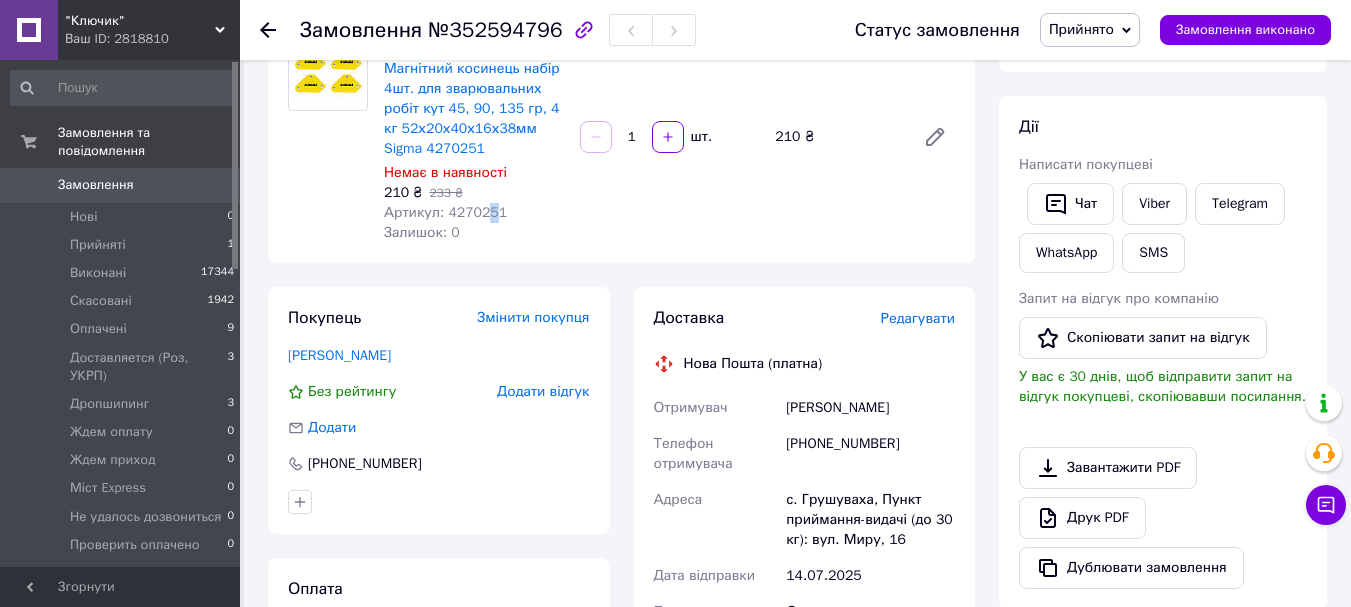 click on "Артикул: 4270251" at bounding box center [445, 212] 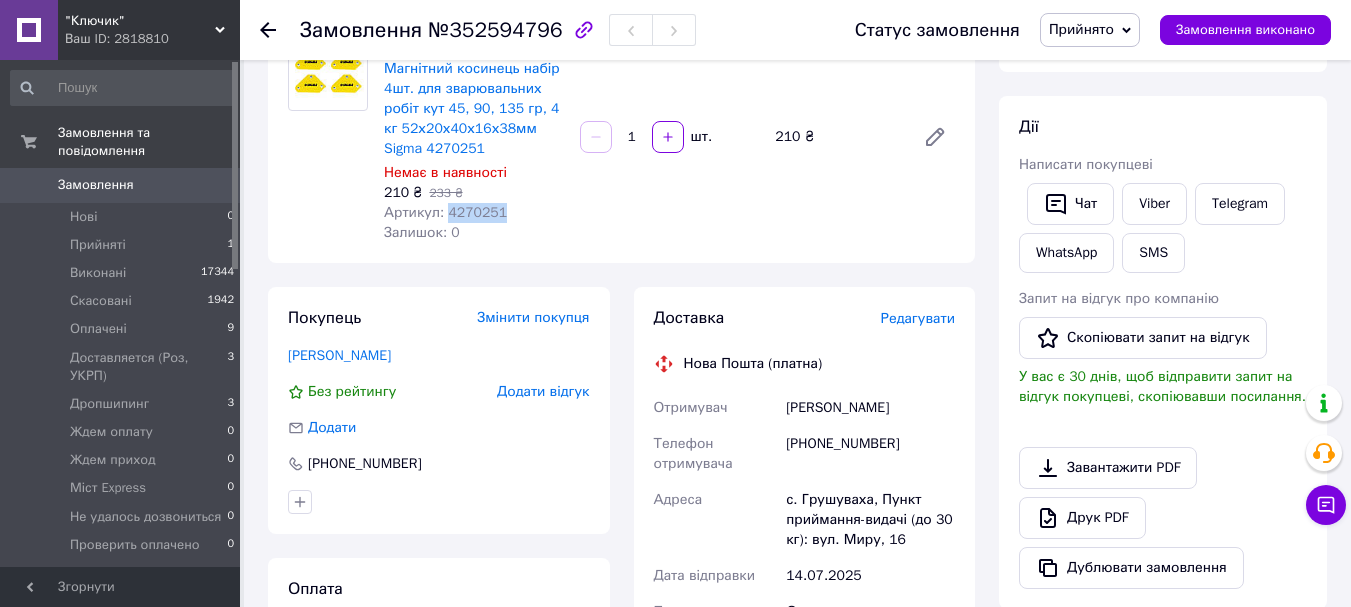 drag, startPoint x: 511, startPoint y: 211, endPoint x: 444, endPoint y: 216, distance: 67.18631 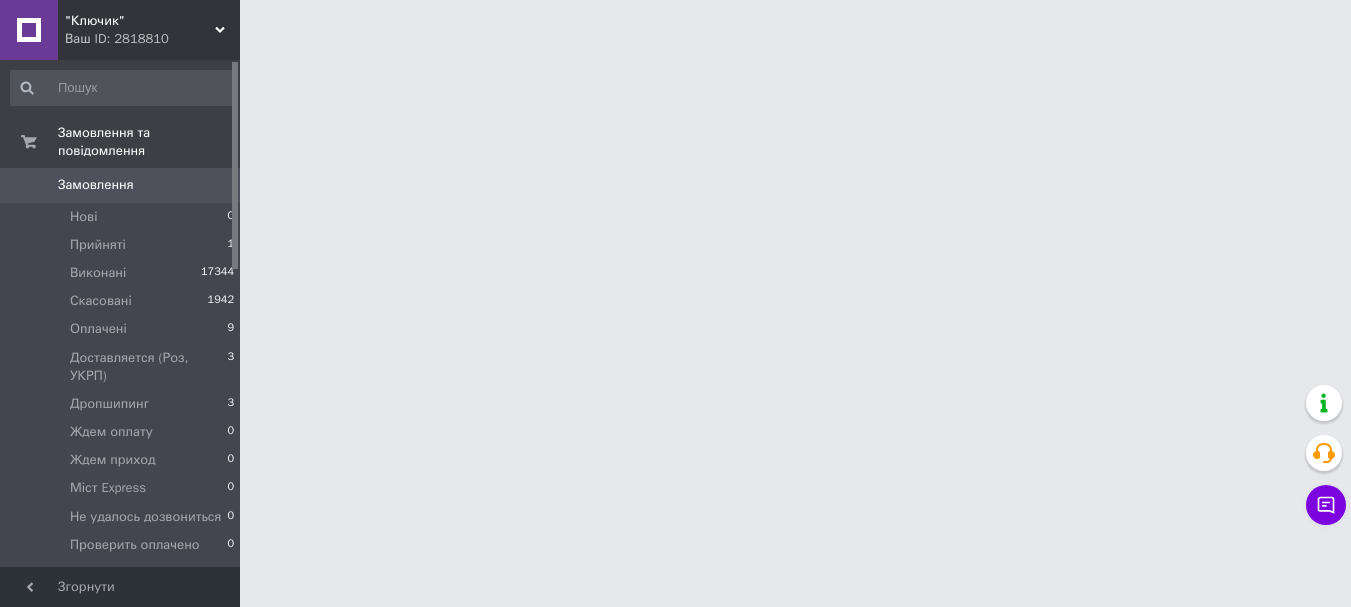 scroll, scrollTop: 0, scrollLeft: 0, axis: both 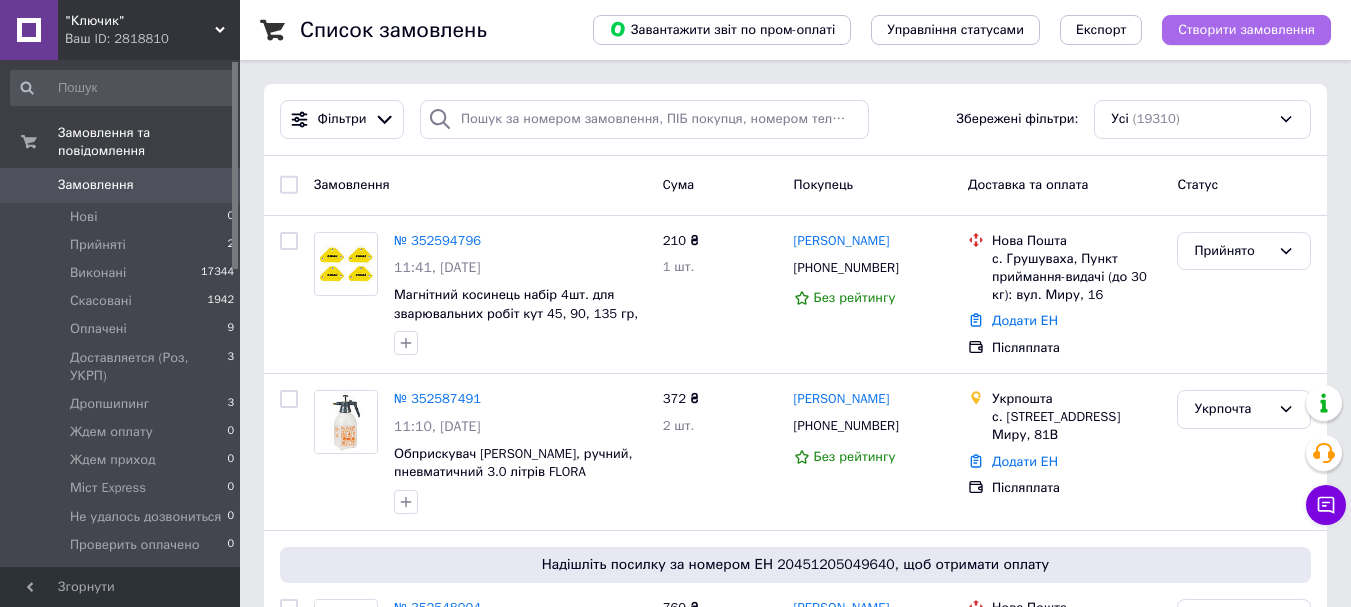 click on "Створити замовлення" at bounding box center [1246, 30] 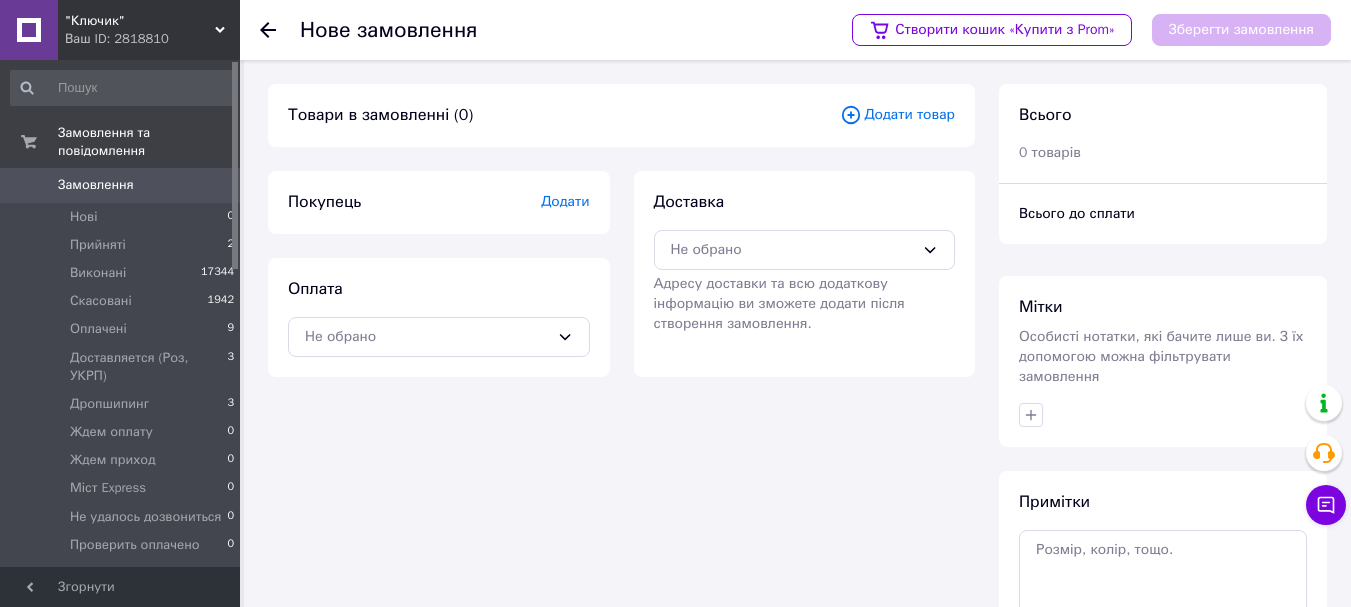 click on "Додати товар" at bounding box center [897, 115] 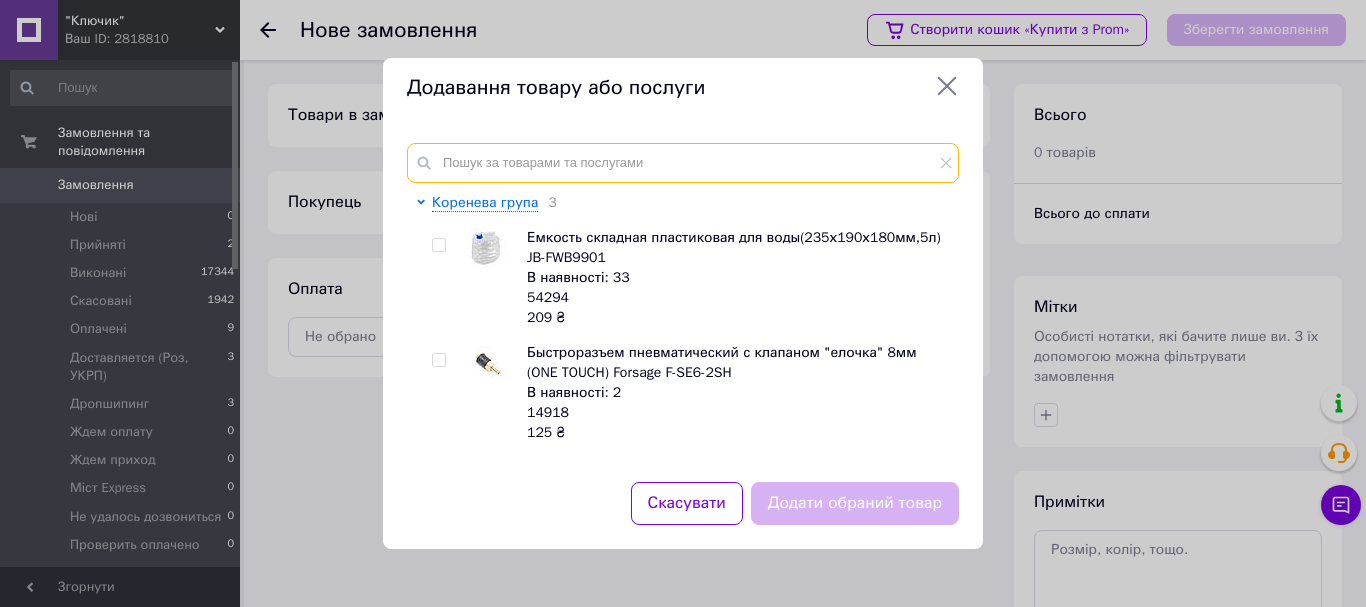 click at bounding box center (683, 163) 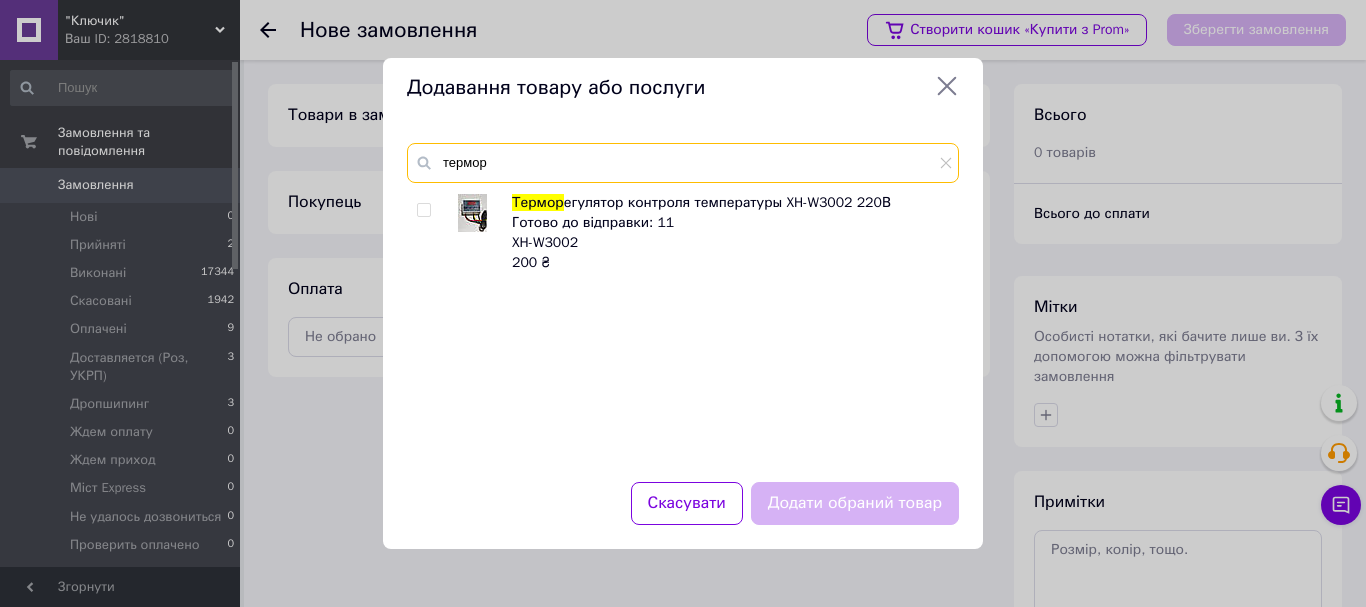 type on "термор" 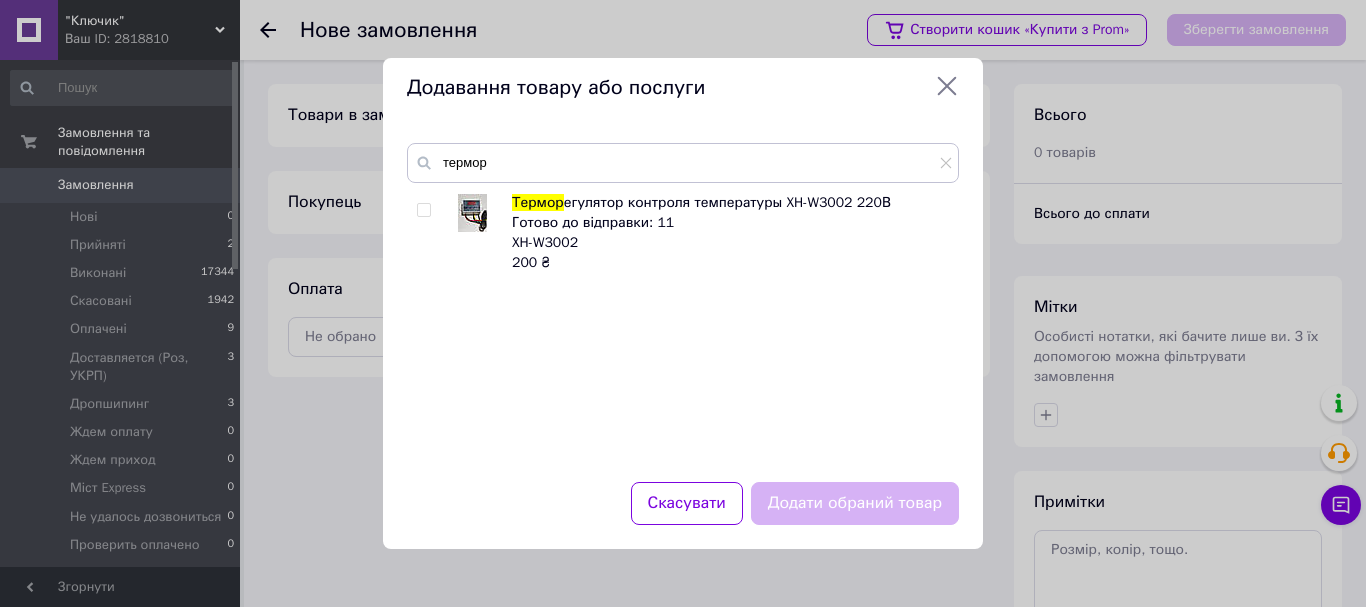 click at bounding box center [423, 210] 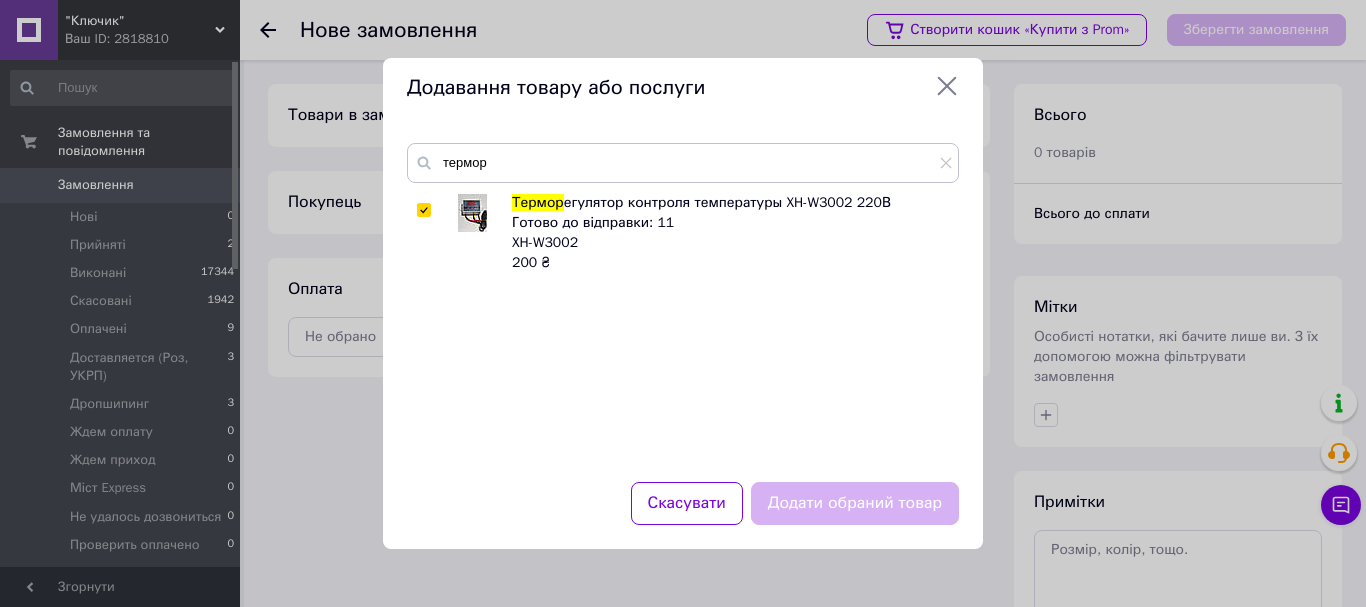 checkbox on "true" 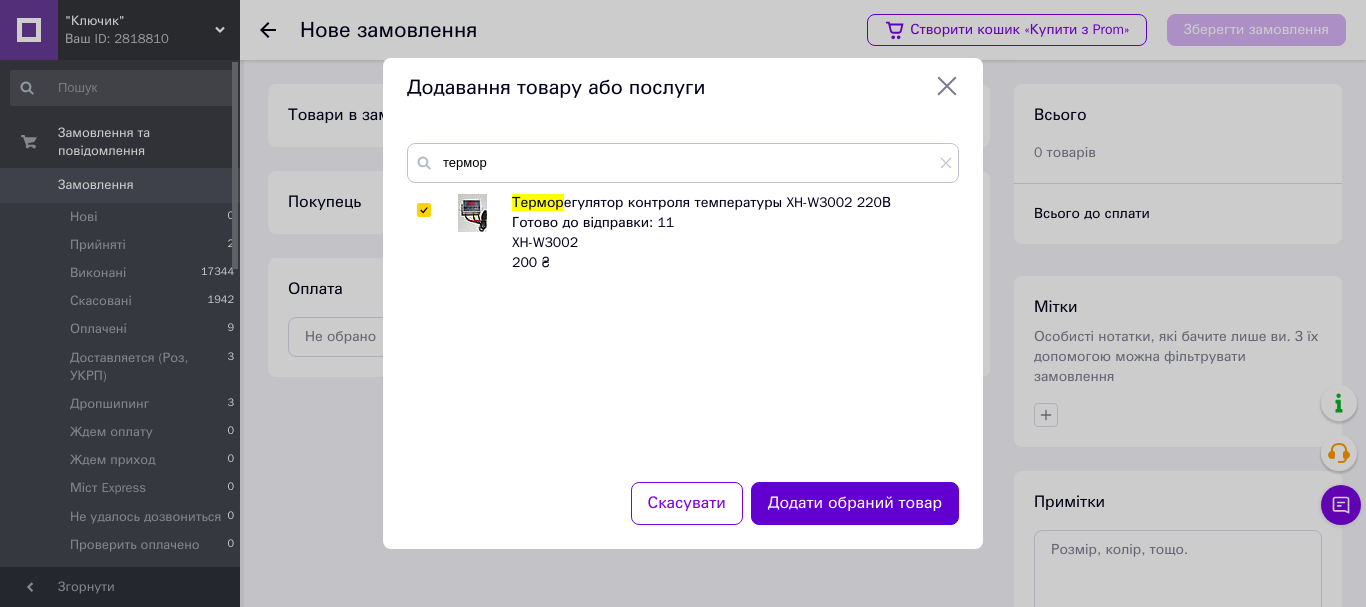 click on "Додати обраний товар" at bounding box center [855, 503] 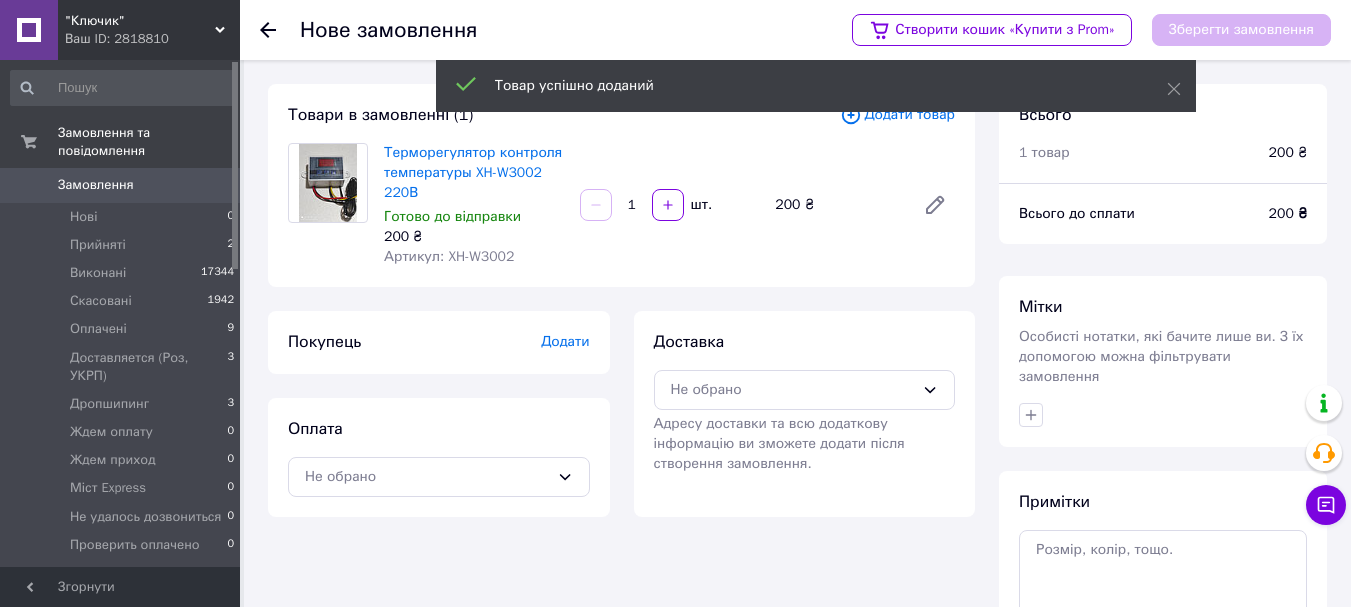 click on "Додати" at bounding box center [565, 341] 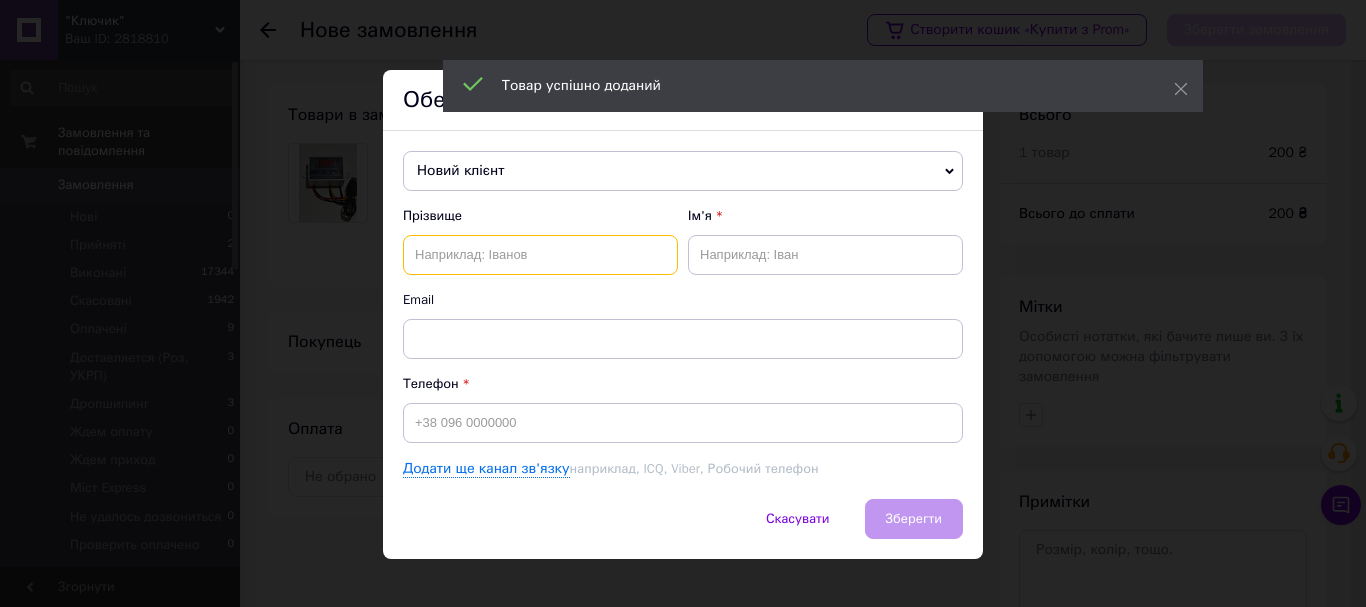 click at bounding box center [540, 255] 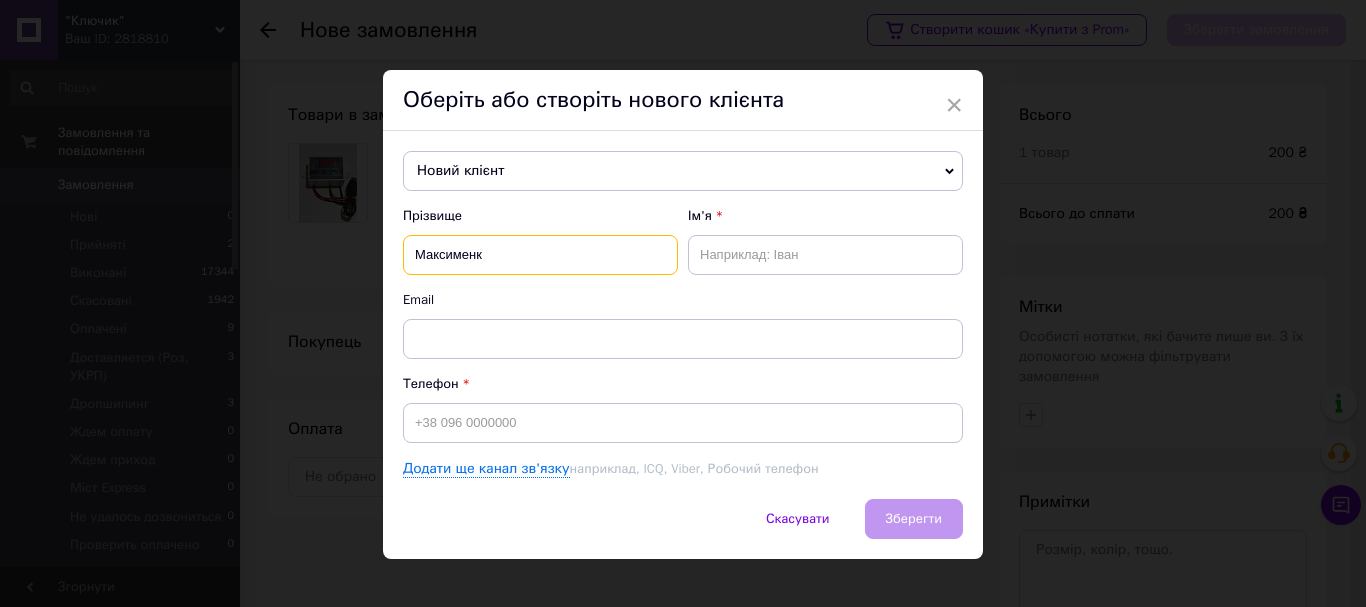 type on "[PERSON_NAME]" 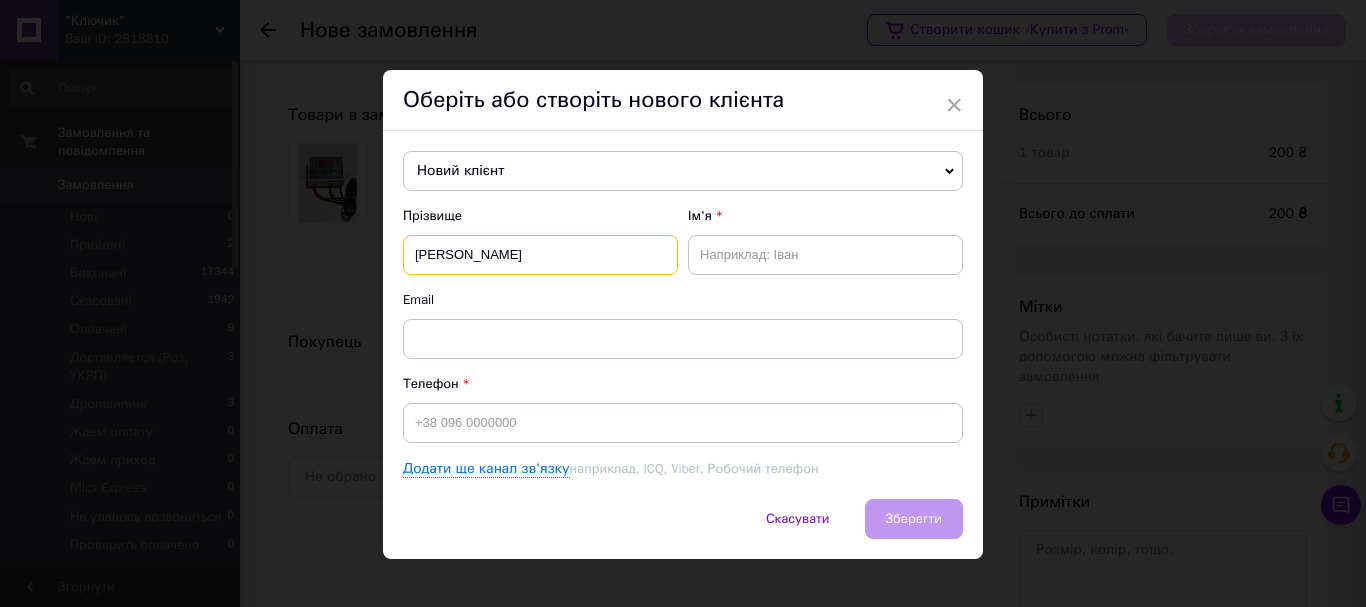 drag, startPoint x: 513, startPoint y: 249, endPoint x: 378, endPoint y: 263, distance: 135.72398 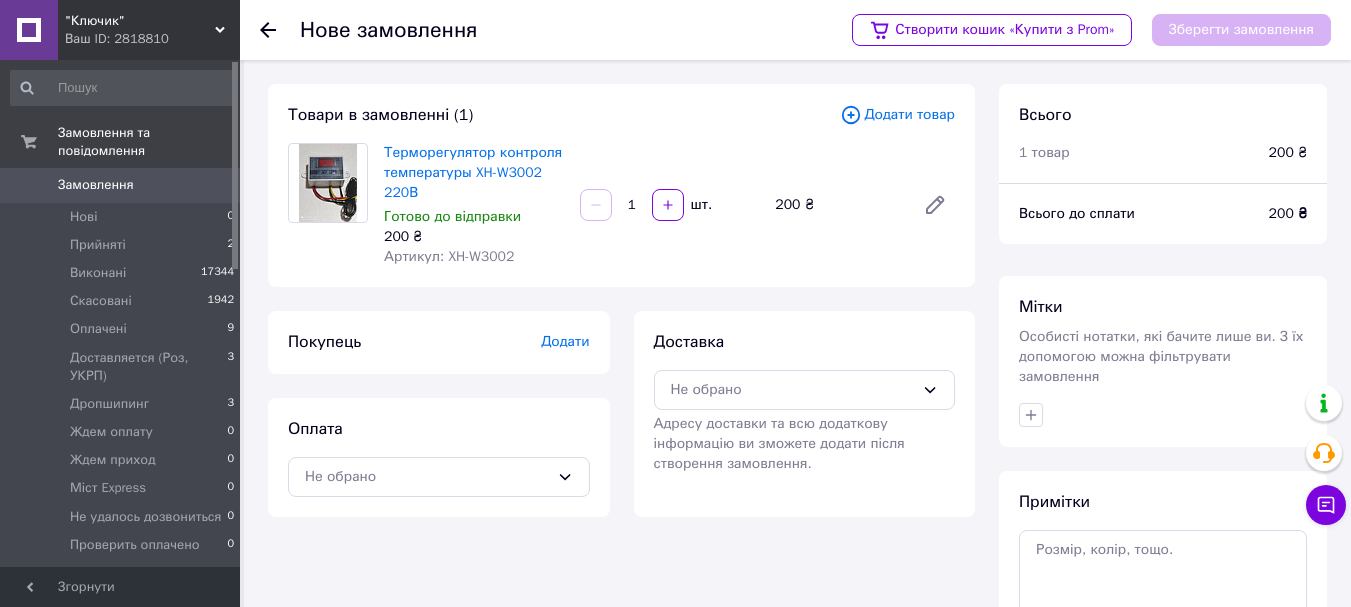 click on "Додати" at bounding box center (565, 341) 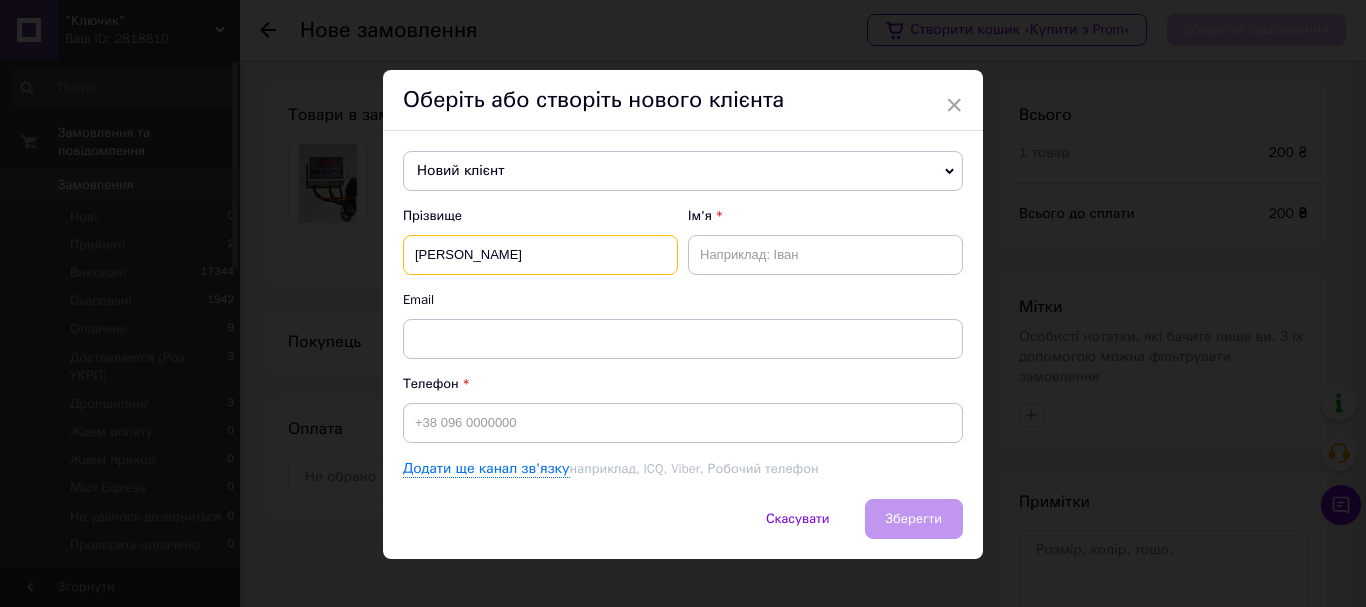 drag, startPoint x: 472, startPoint y: 256, endPoint x: 415, endPoint y: 256, distance: 57 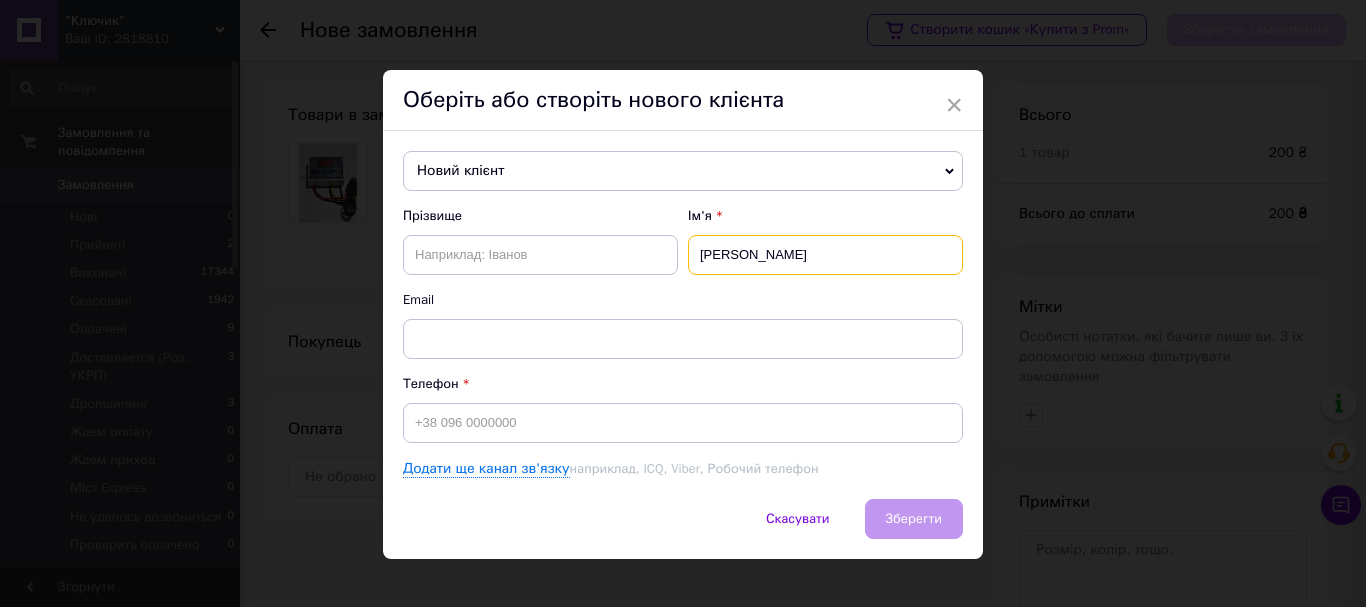 type on "[PERSON_NAME]" 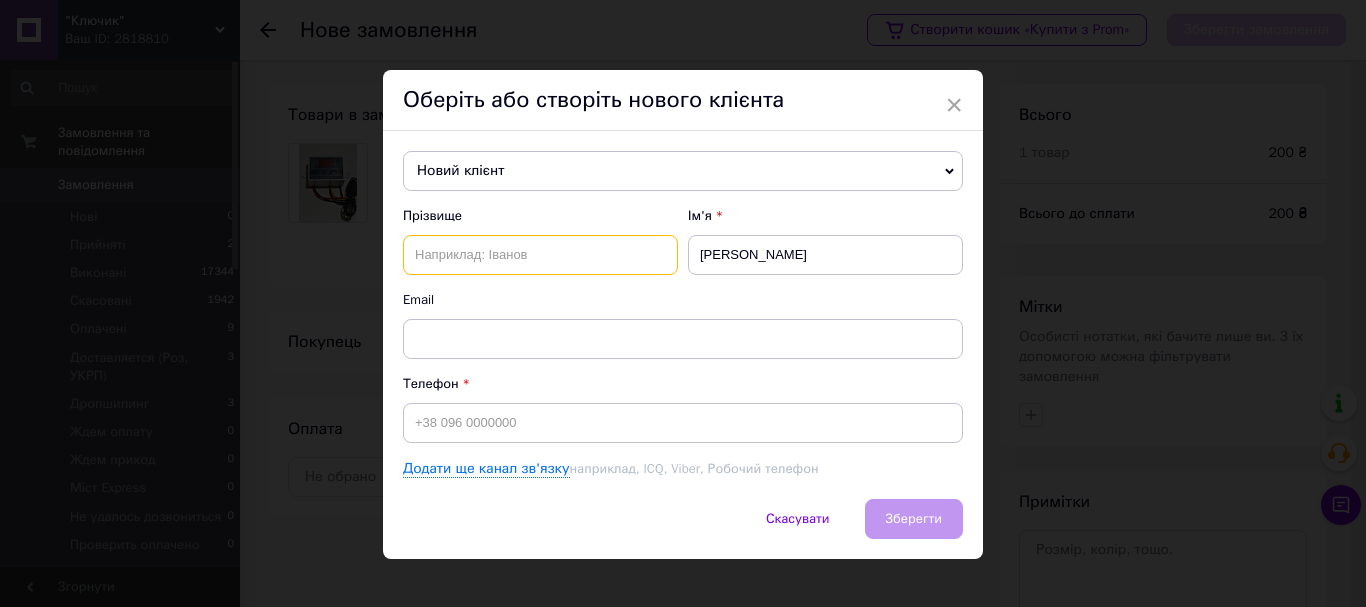 click at bounding box center [540, 255] 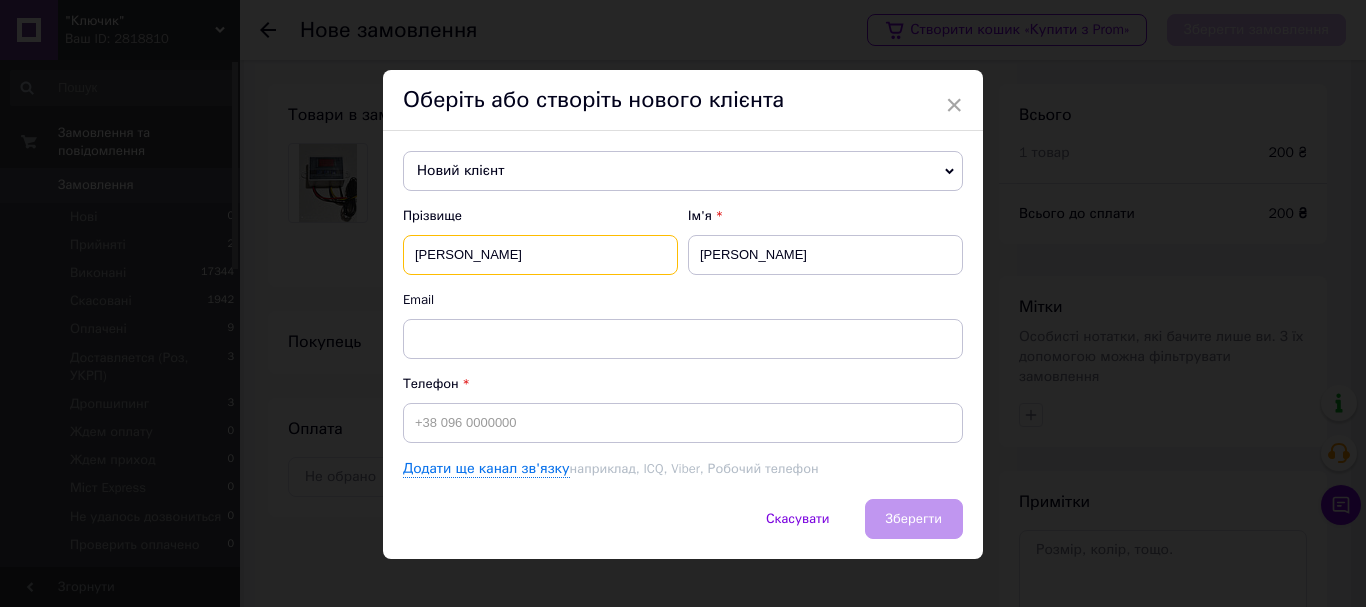 type on "[PERSON_NAME]" 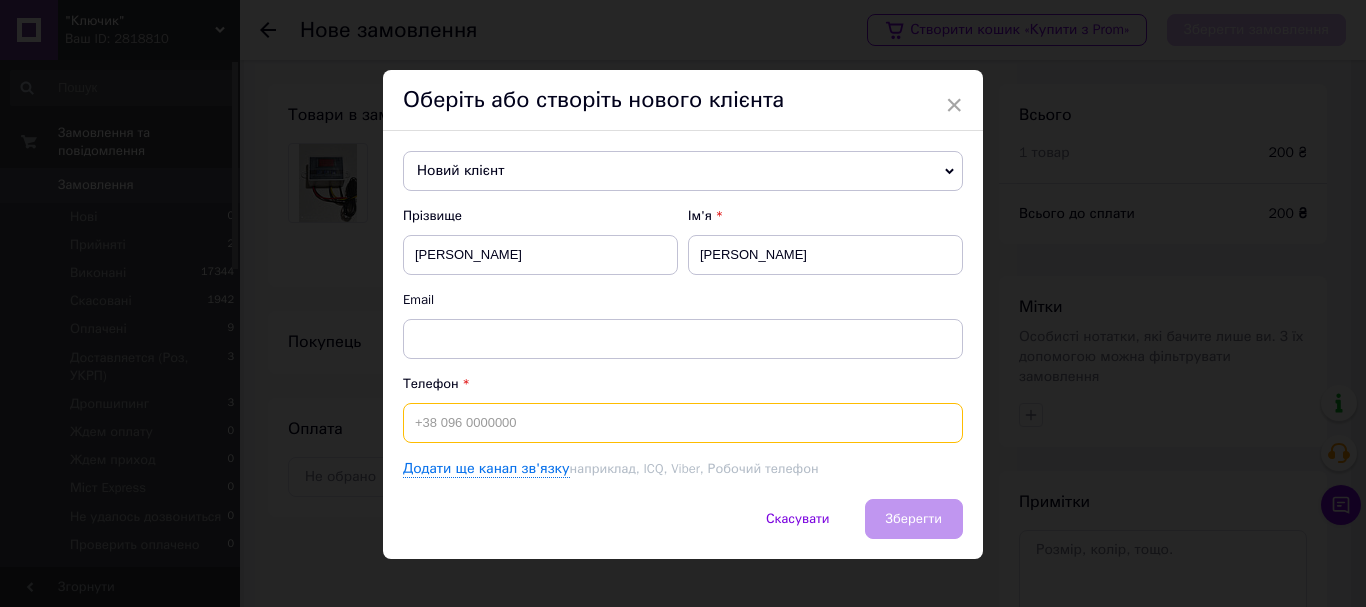 click at bounding box center [683, 423] 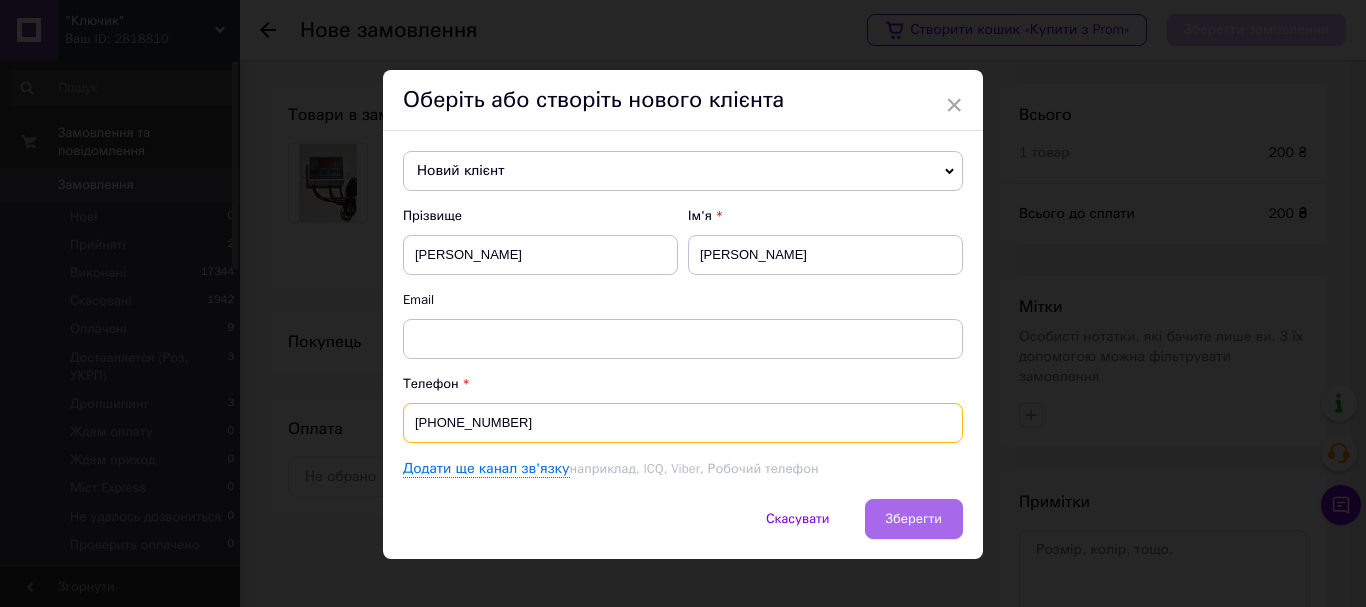 type on "[PHONE_NUMBER]" 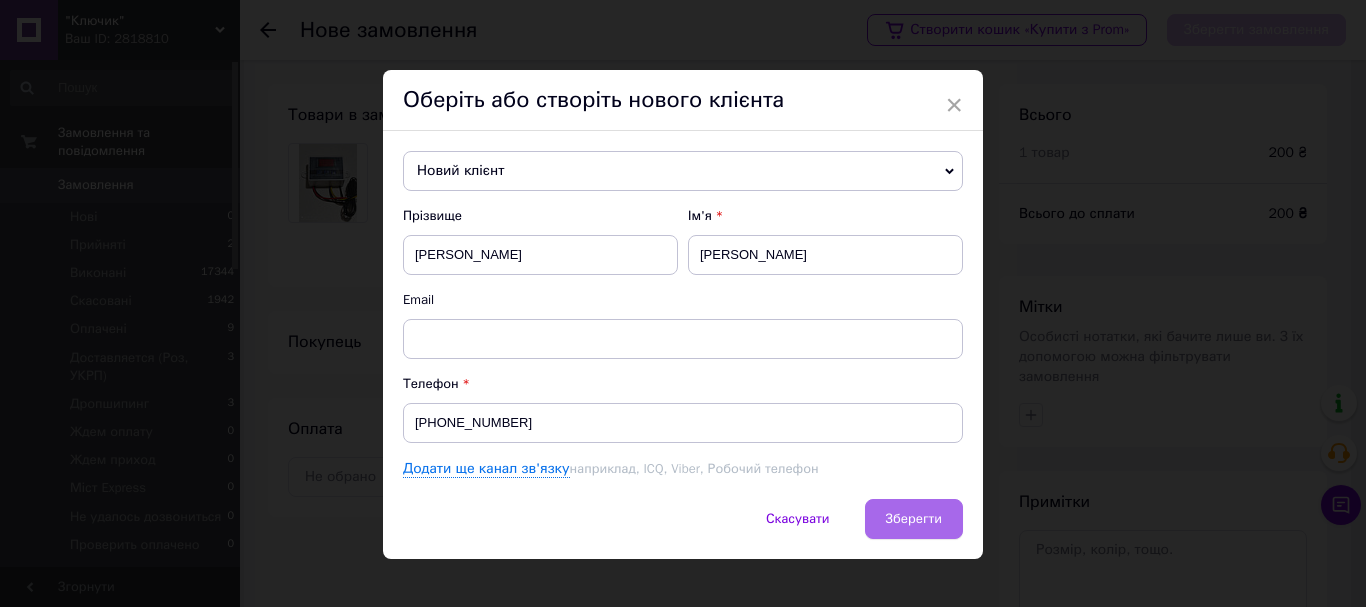click on "Зберегти" at bounding box center (914, 518) 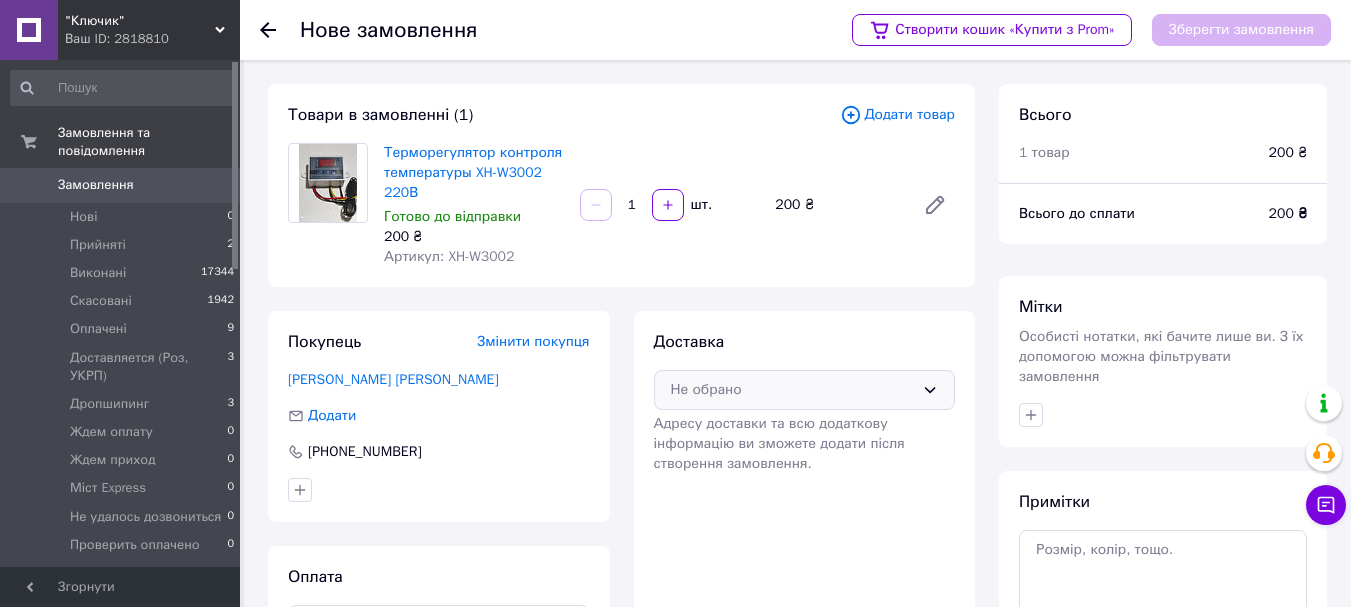 click on "Не обрано" at bounding box center (793, 390) 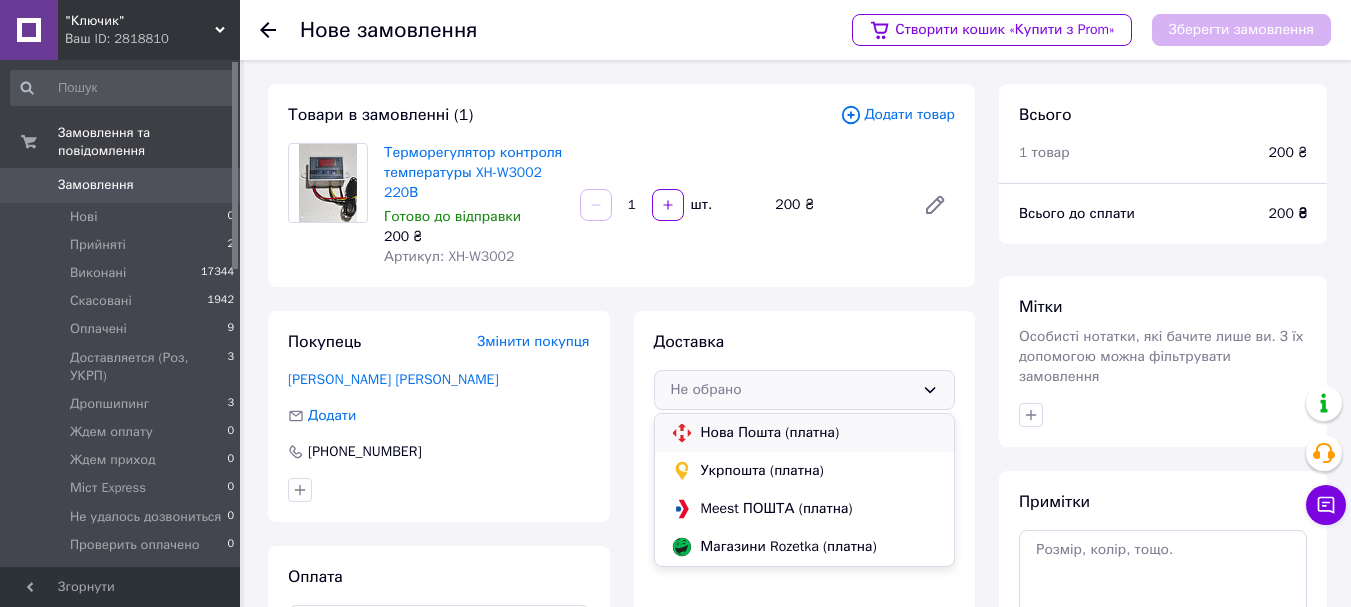 click on "Нова Пошта (платна)" at bounding box center [820, 433] 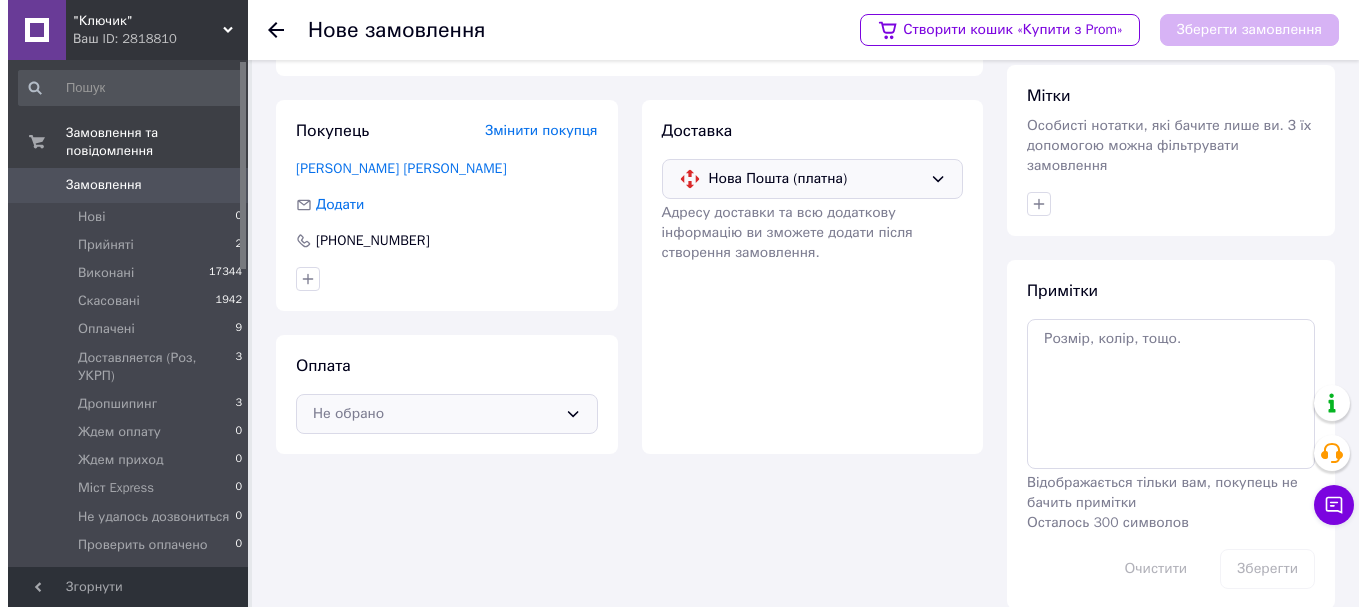 scroll, scrollTop: 217, scrollLeft: 0, axis: vertical 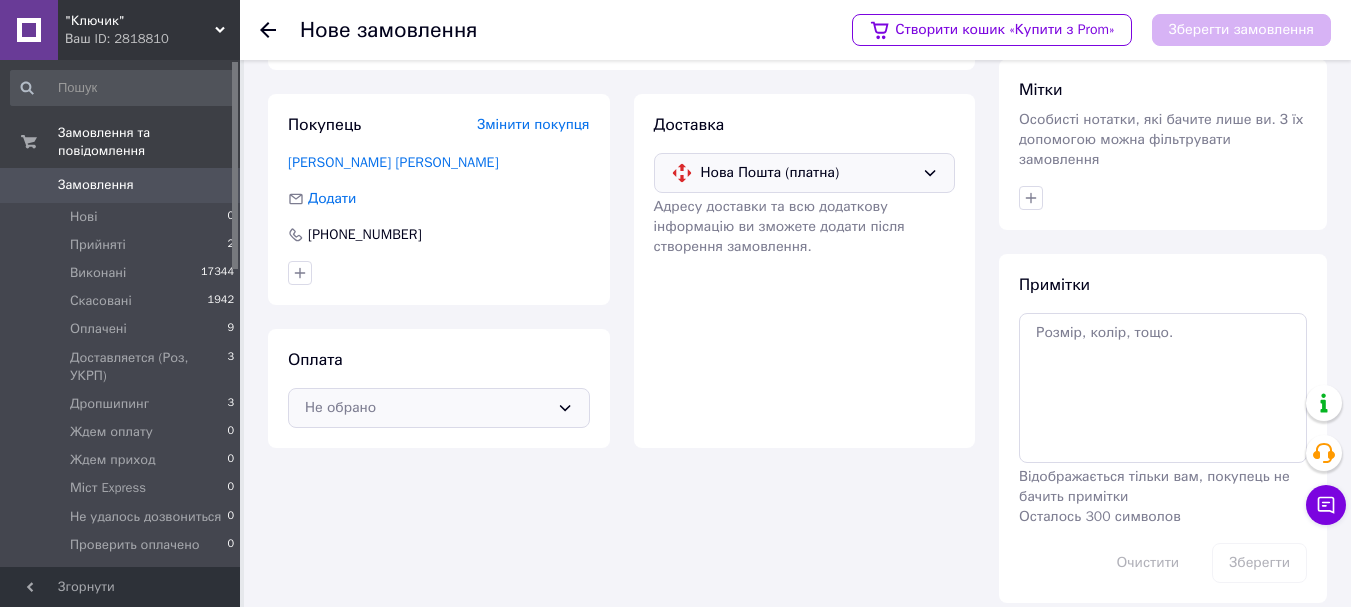 click on "Не обрано" at bounding box center [427, 408] 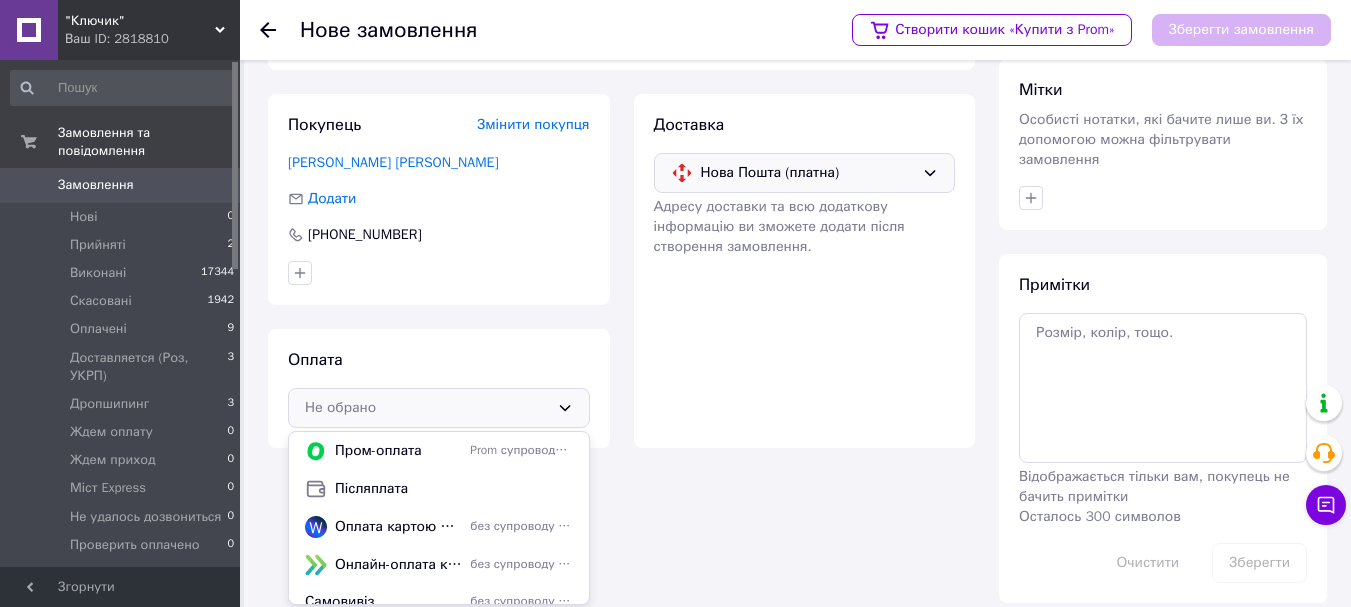 drag, startPoint x: 403, startPoint y: 476, endPoint x: 872, endPoint y: 329, distance: 491.4977 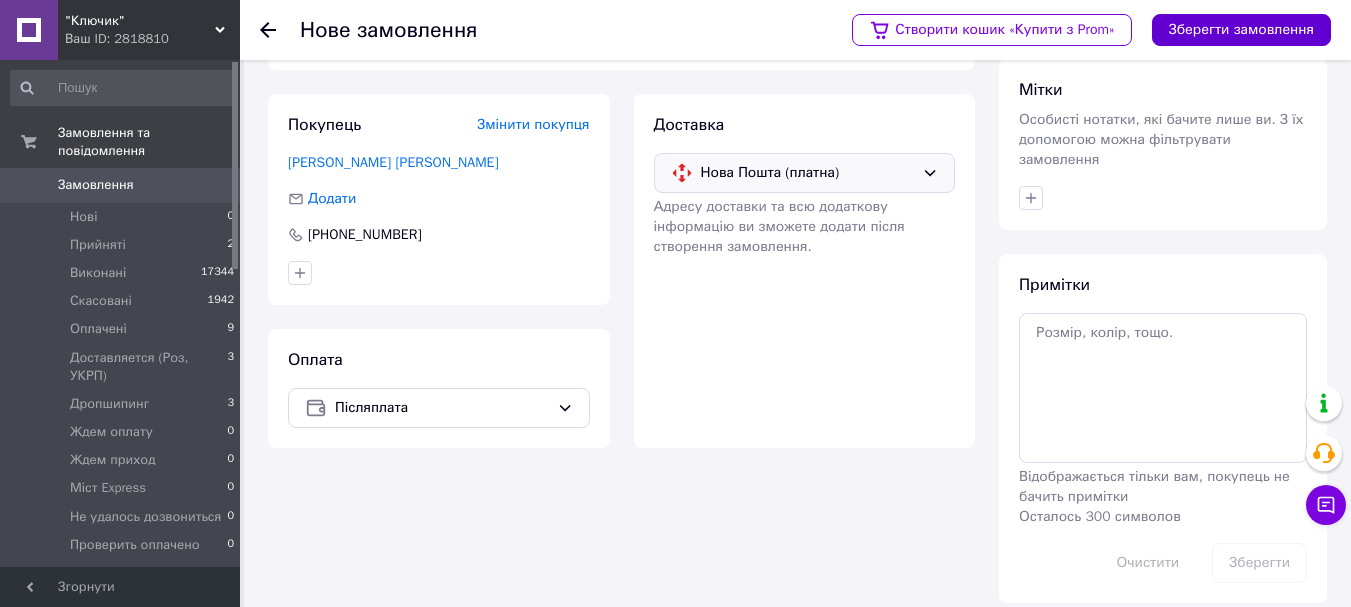 click on "Зберегти замовлення" at bounding box center (1241, 30) 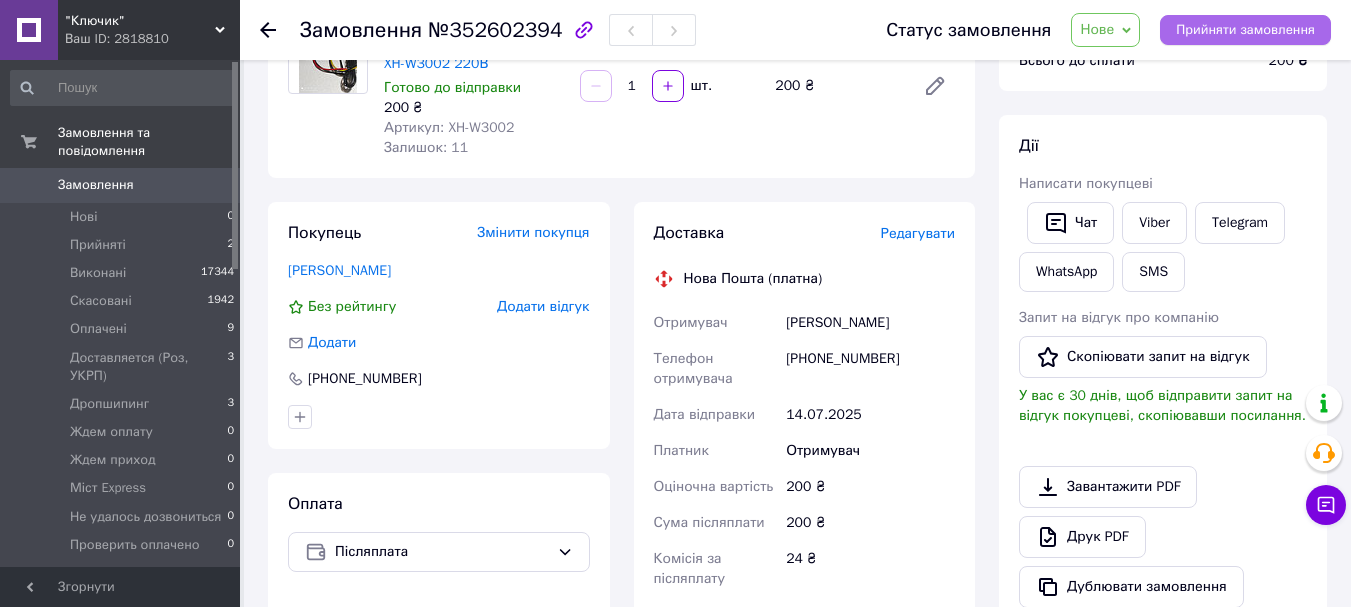 click on "Прийняти замовлення" at bounding box center [1245, 30] 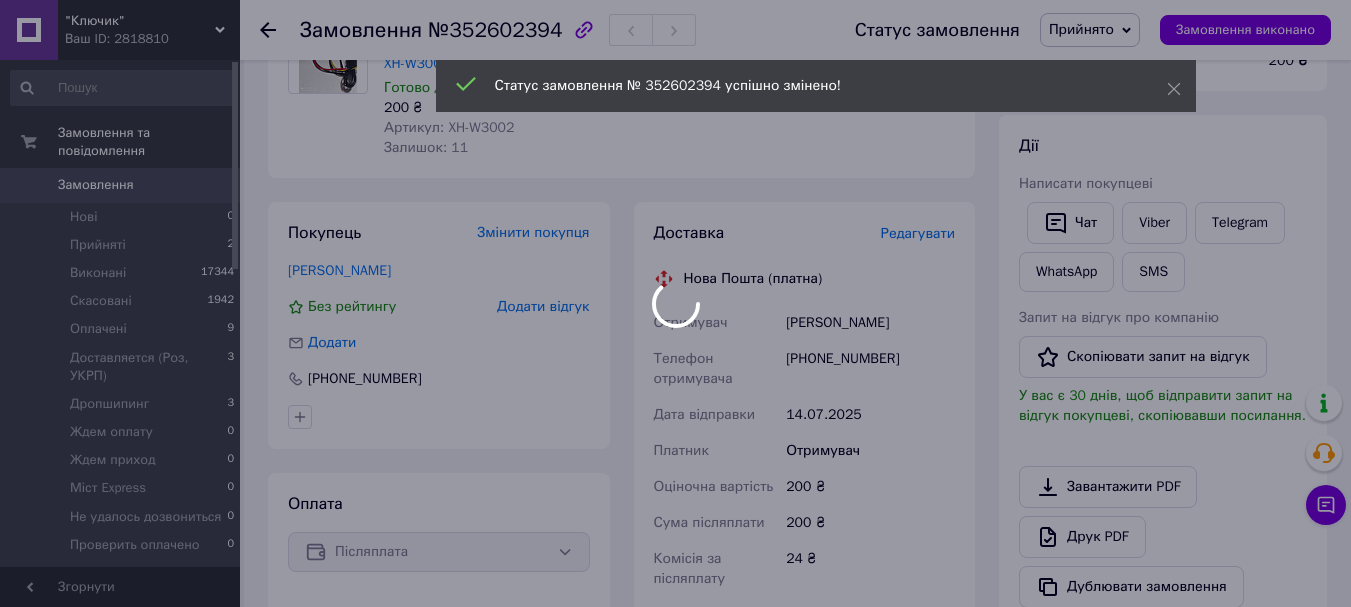 click on "Редагувати" at bounding box center [918, 233] 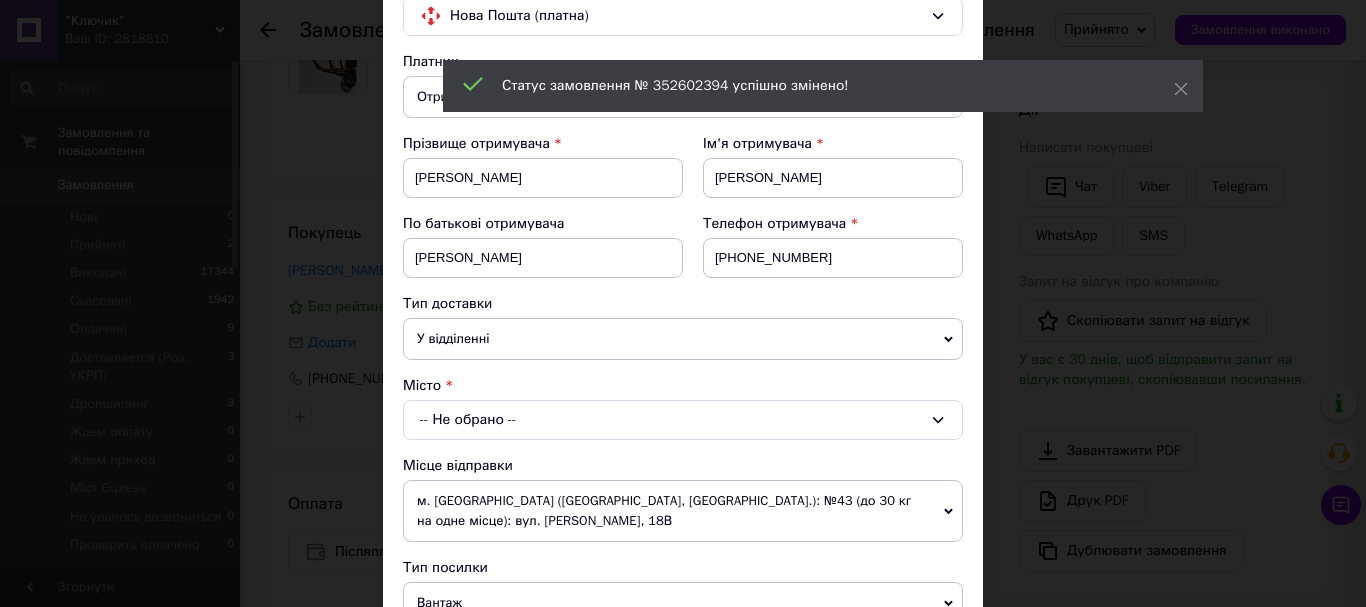 scroll, scrollTop: 500, scrollLeft: 0, axis: vertical 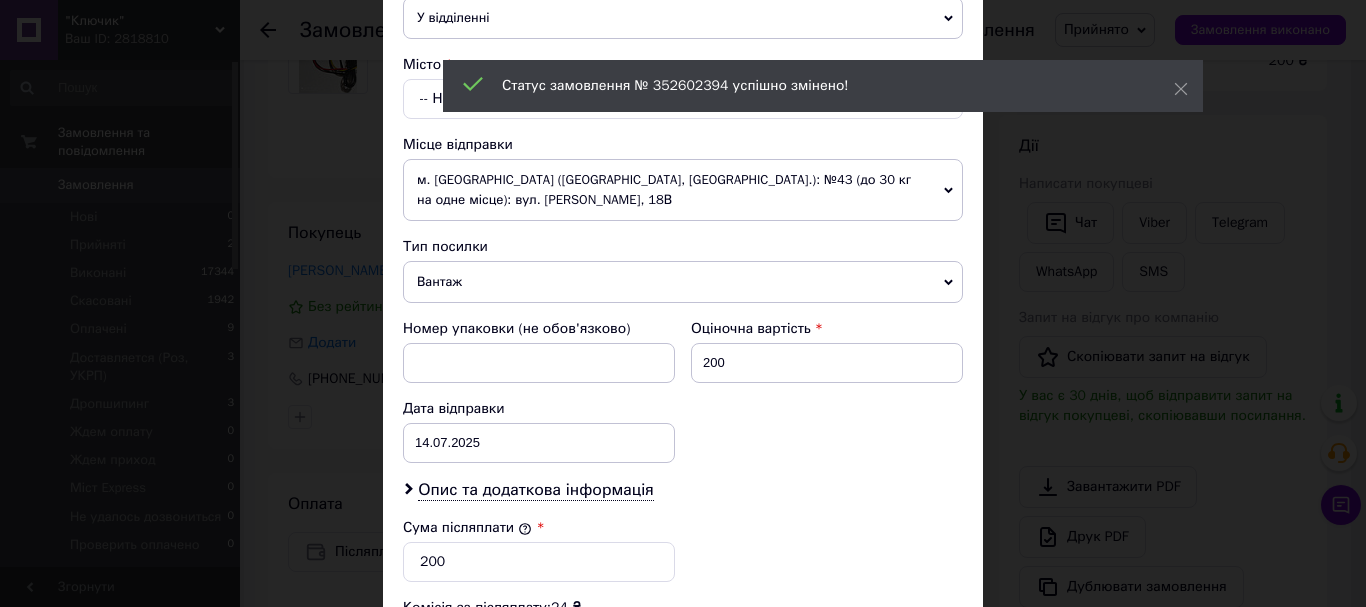 click on "-- Не обрано --" at bounding box center [683, 99] 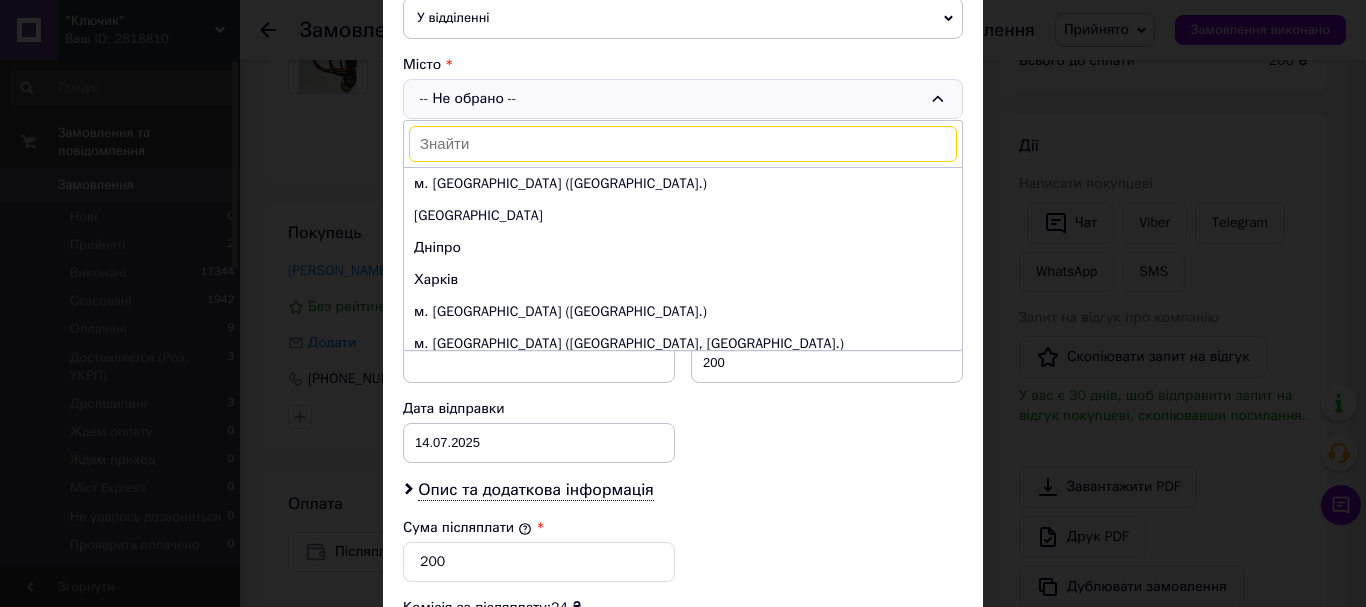 click at bounding box center (683, 144) 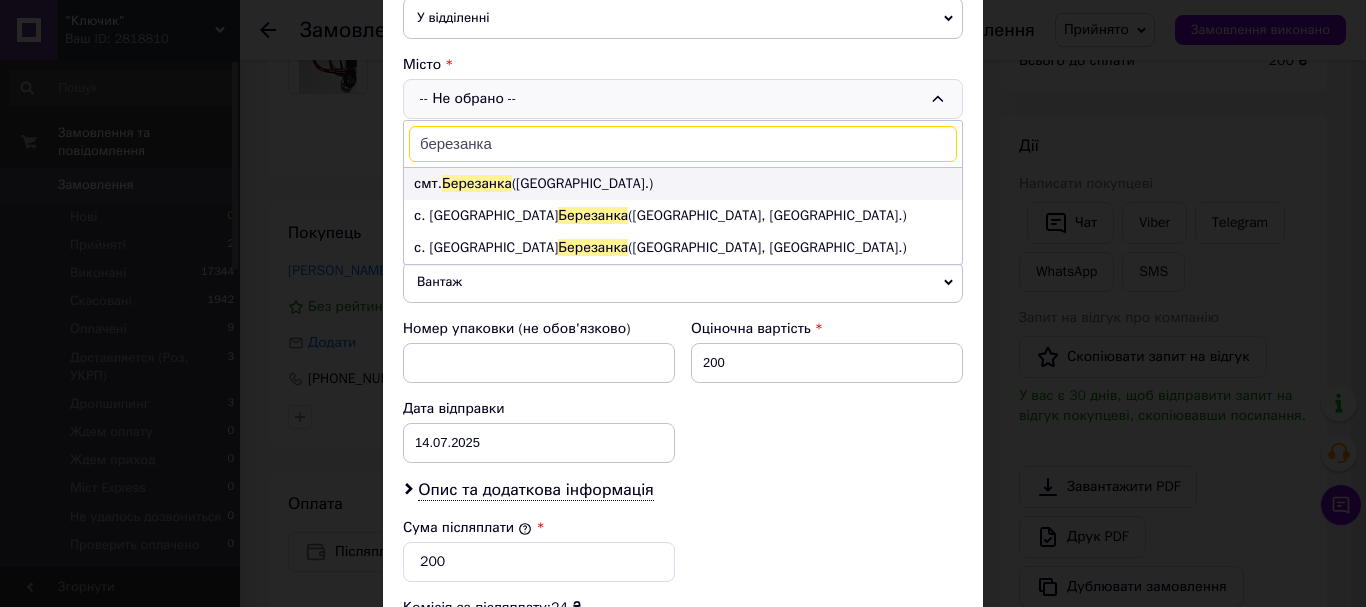 type on "березанка" 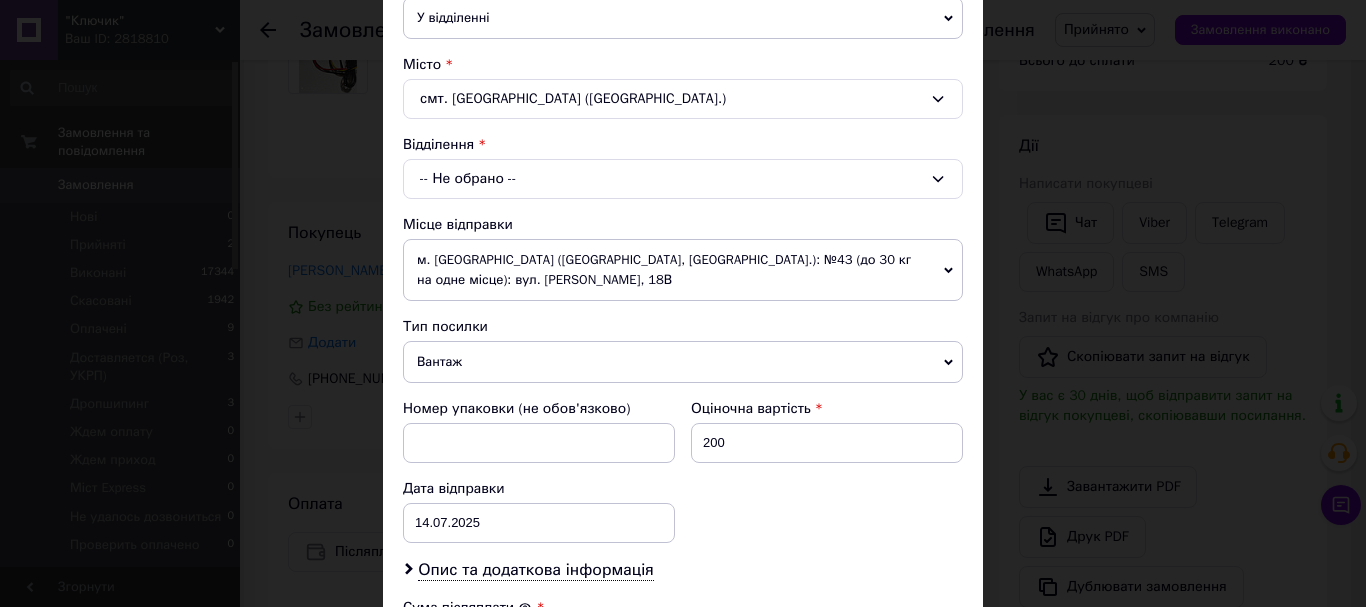 click on "-- Не обрано --" at bounding box center [683, 179] 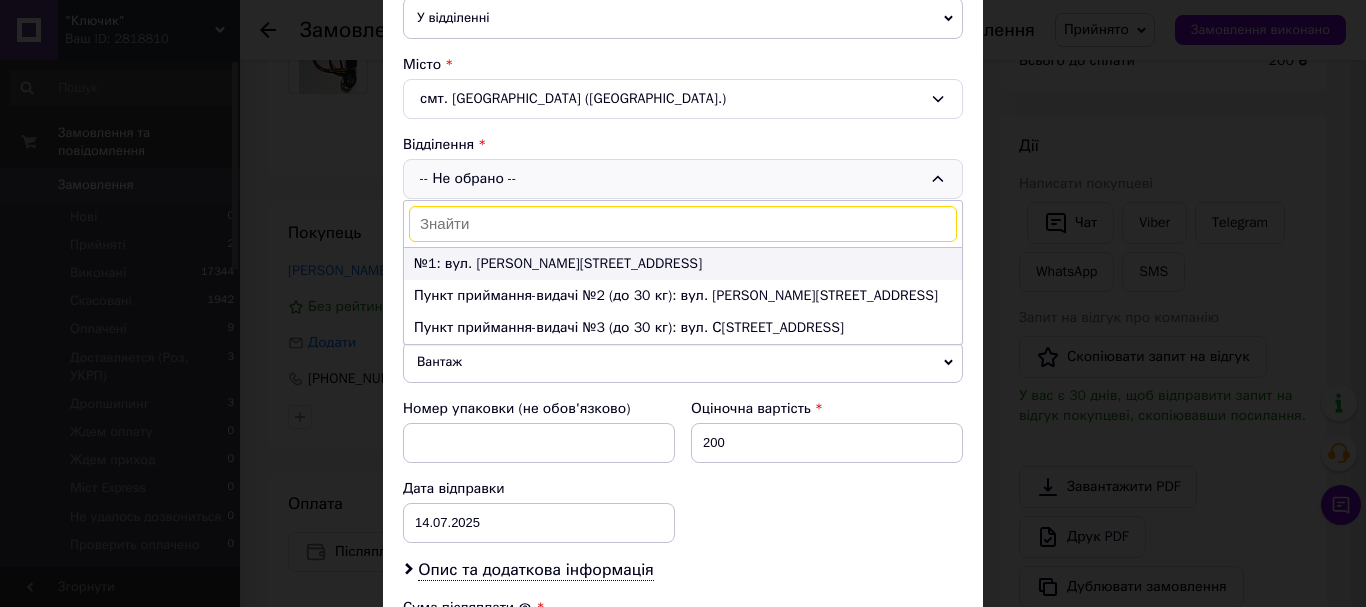 click on "№1: вул. [PERSON_NAME][STREET_ADDRESS]" at bounding box center (683, 264) 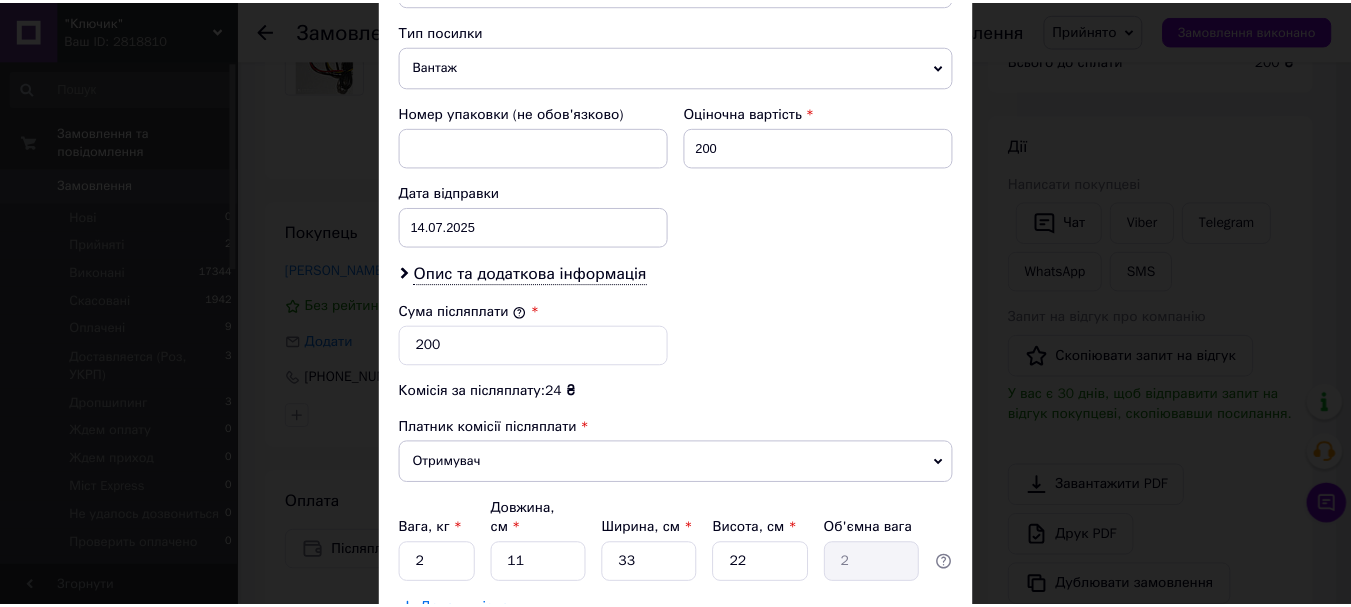 scroll, scrollTop: 939, scrollLeft: 0, axis: vertical 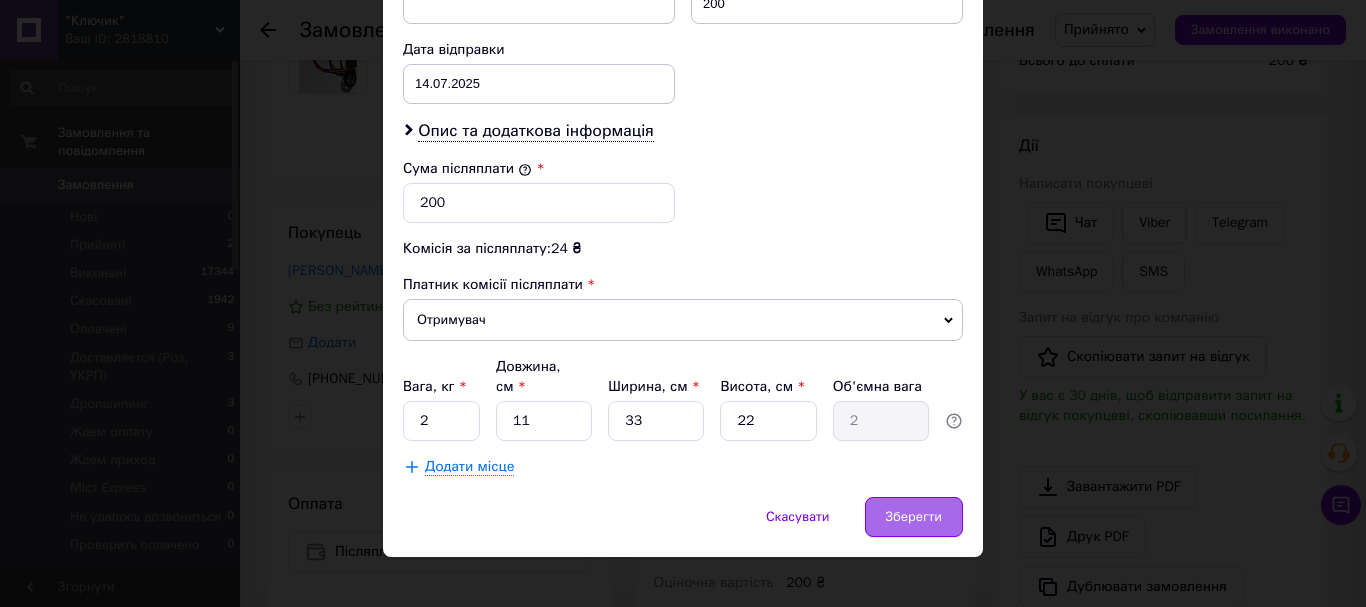click on "Зберегти" at bounding box center (914, 517) 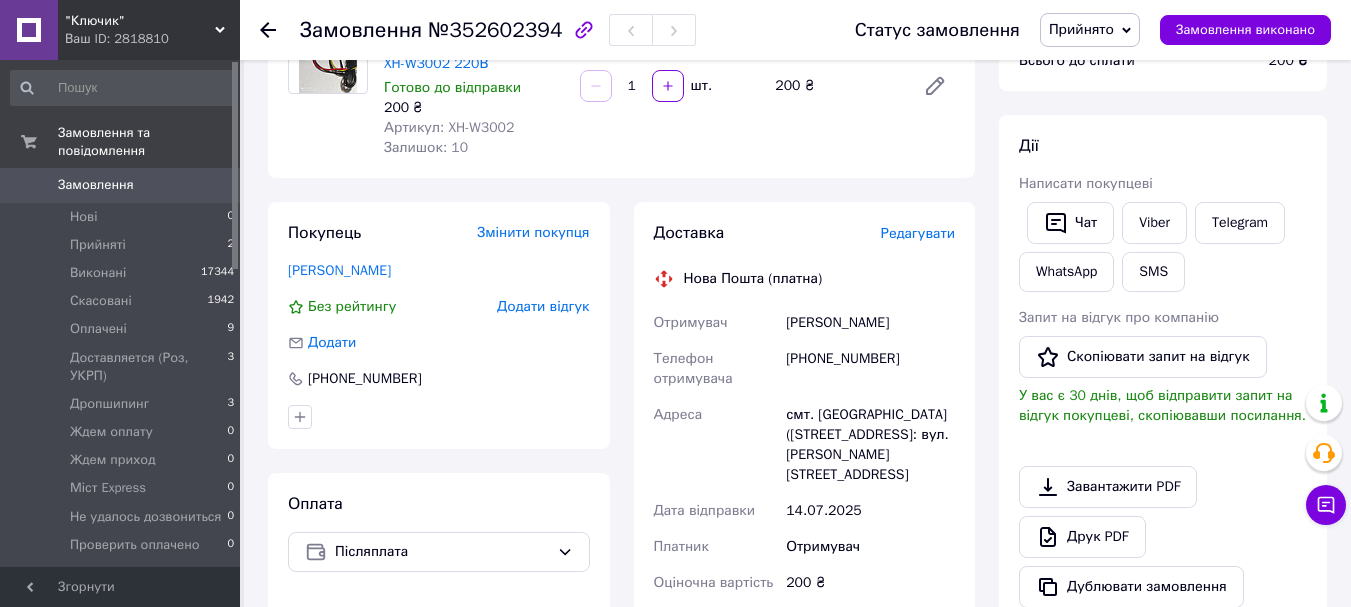 click on "Замовлення" at bounding box center (96, 185) 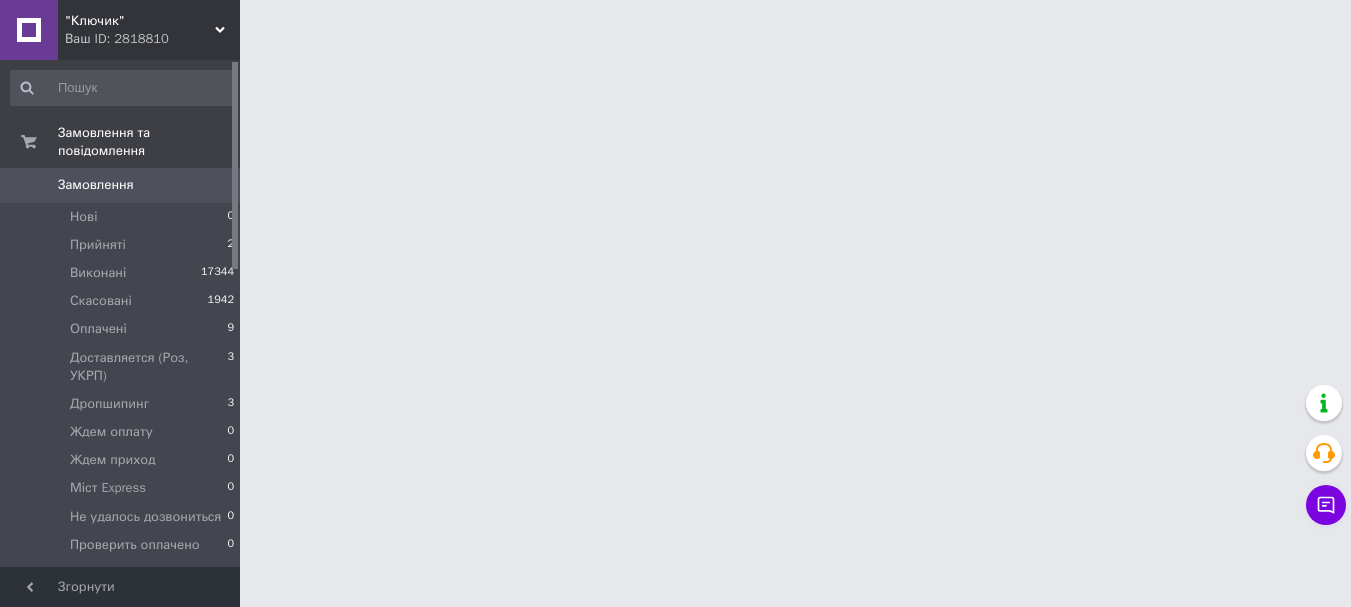 scroll, scrollTop: 0, scrollLeft: 0, axis: both 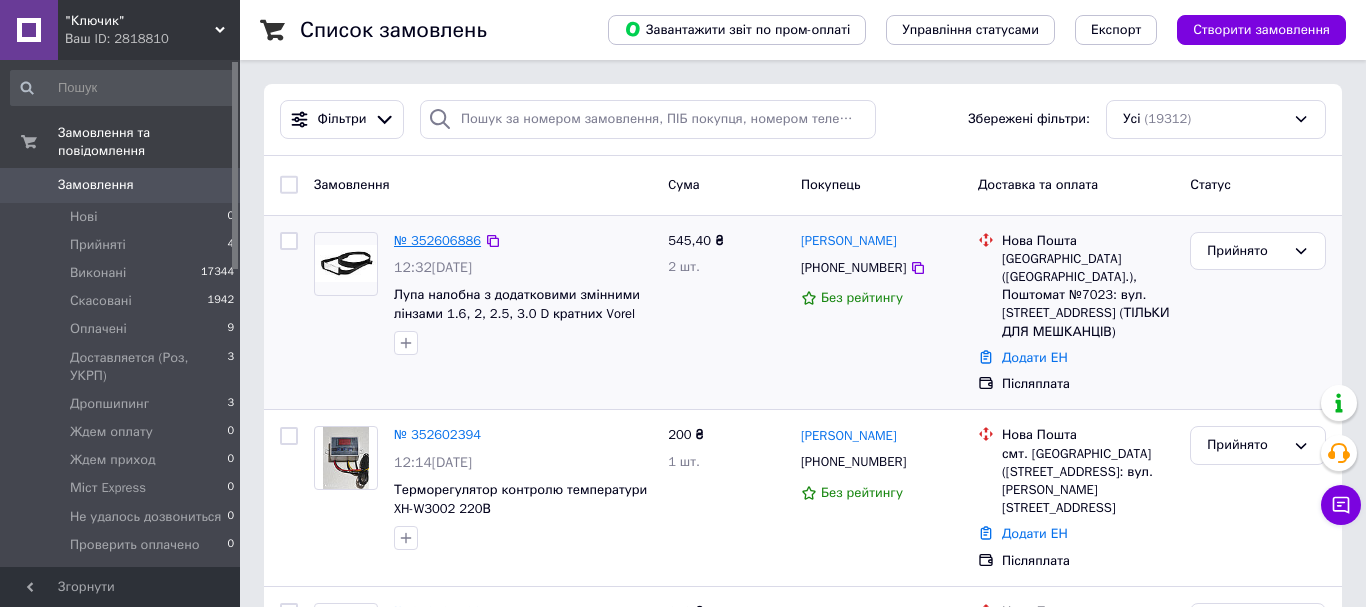 click on "№ 352606886" at bounding box center [437, 240] 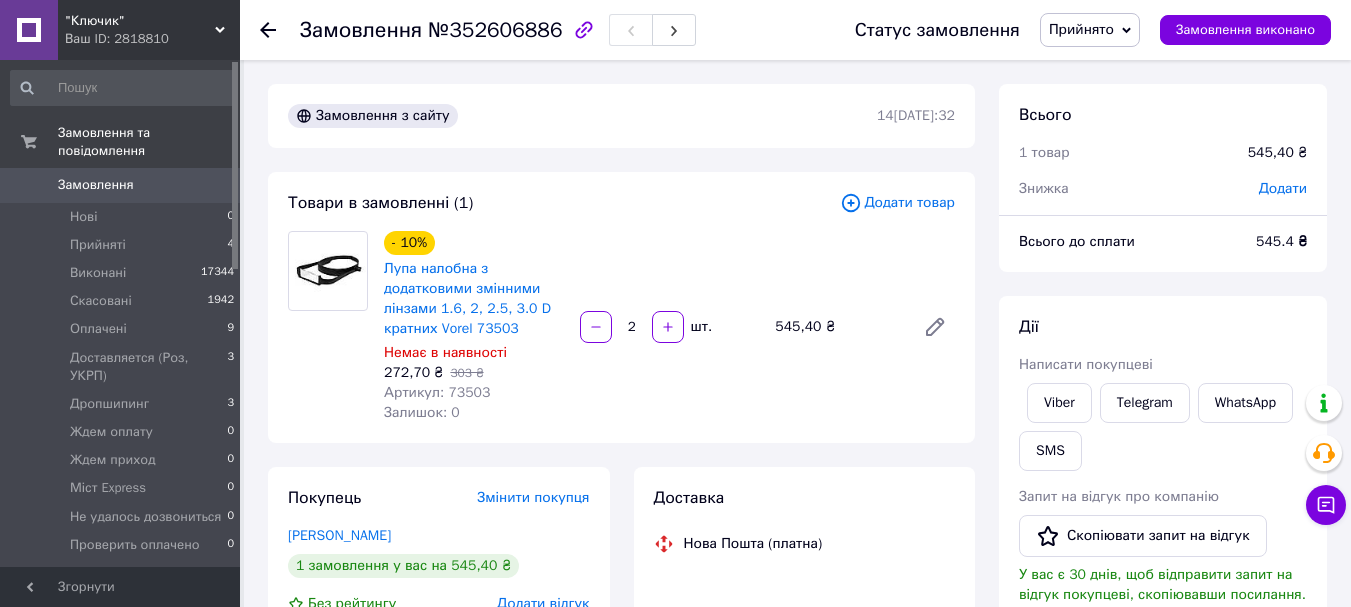 scroll, scrollTop: 100, scrollLeft: 0, axis: vertical 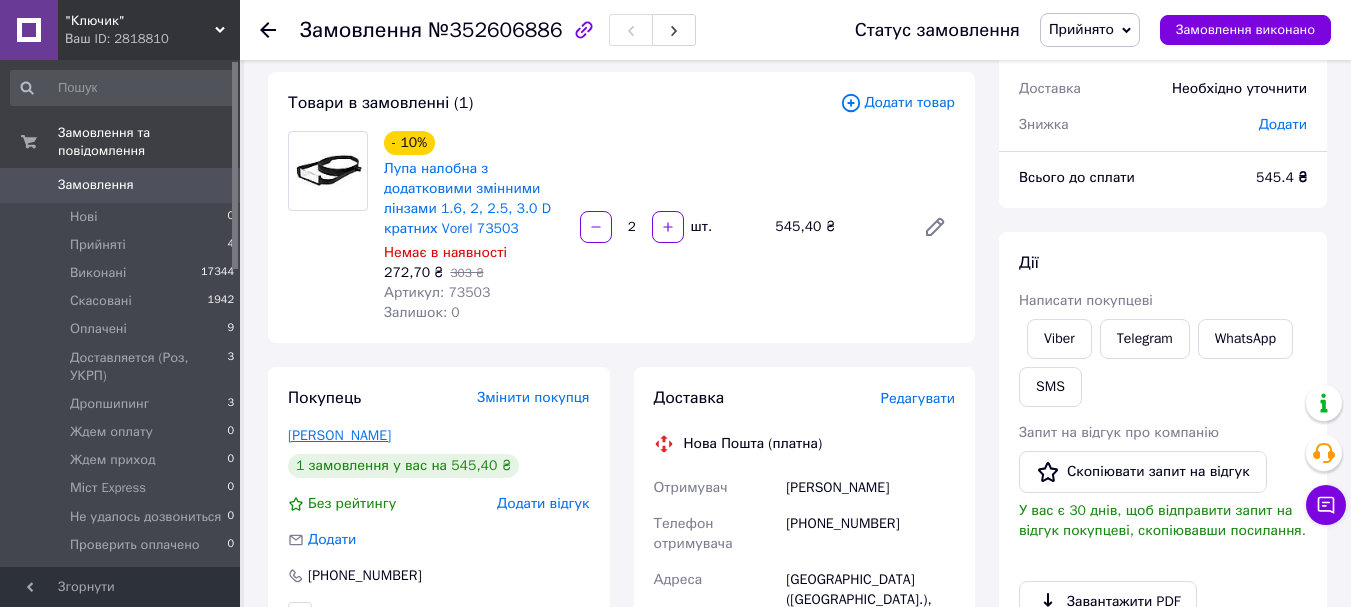 click on "[PERSON_NAME]" at bounding box center (339, 435) 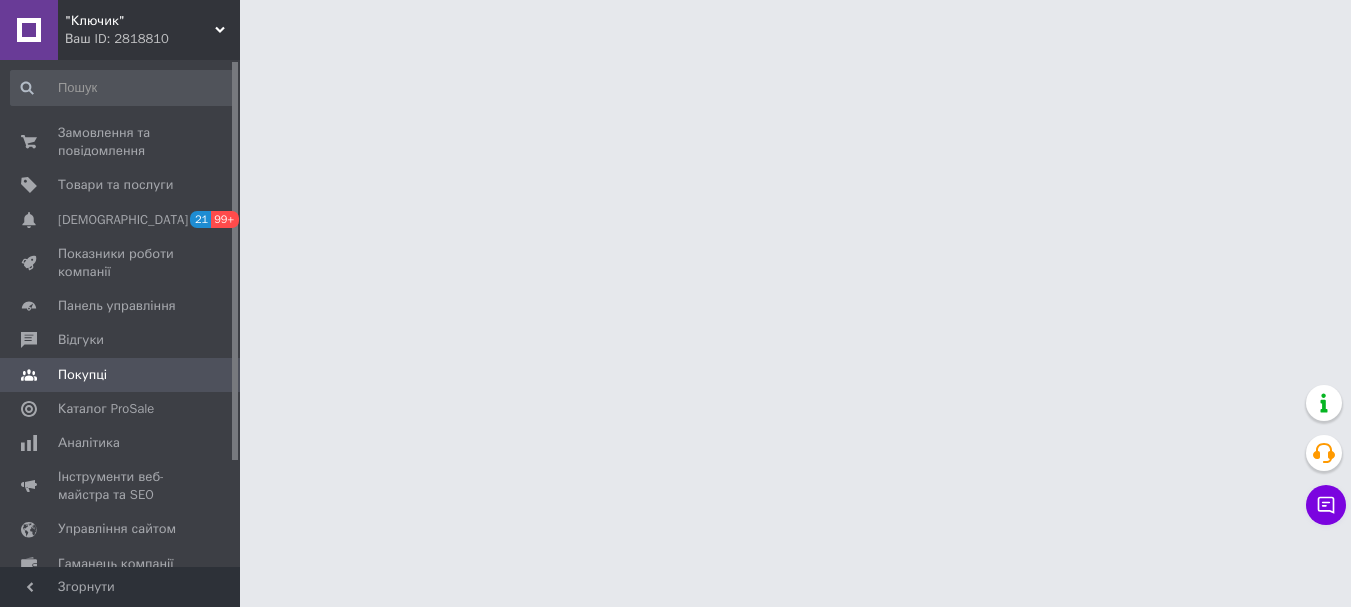 scroll, scrollTop: 0, scrollLeft: 0, axis: both 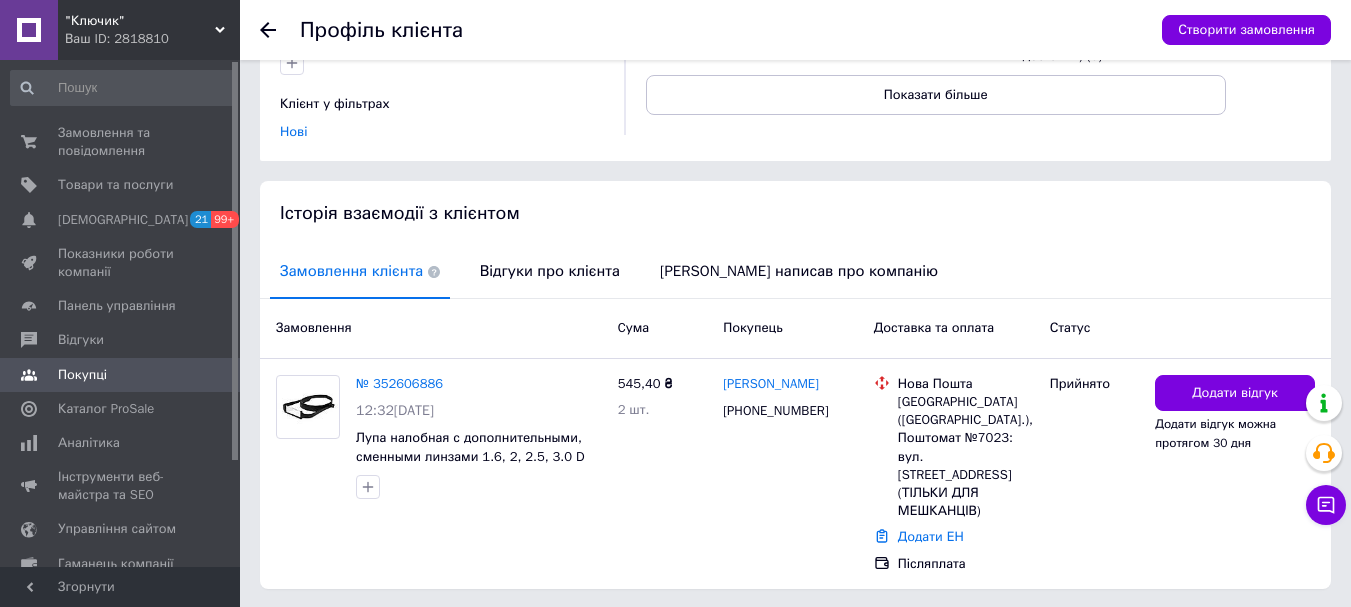 drag, startPoint x: 556, startPoint y: 230, endPoint x: 562, endPoint y: 251, distance: 21.84033 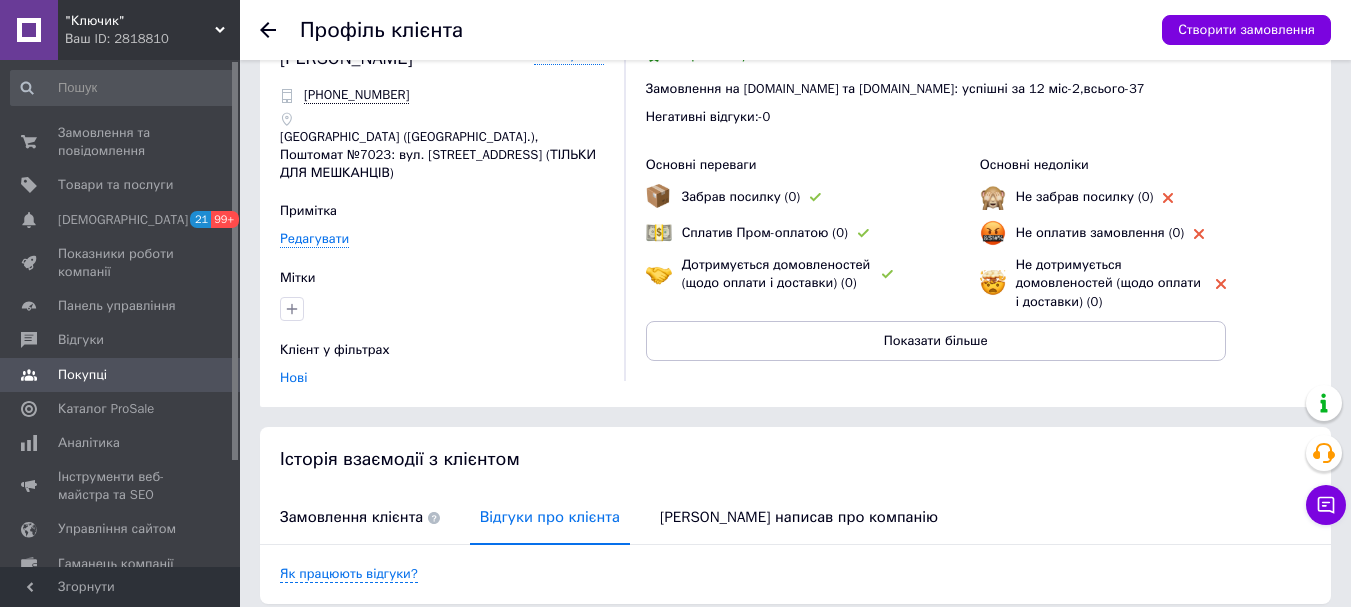 scroll, scrollTop: 0, scrollLeft: 0, axis: both 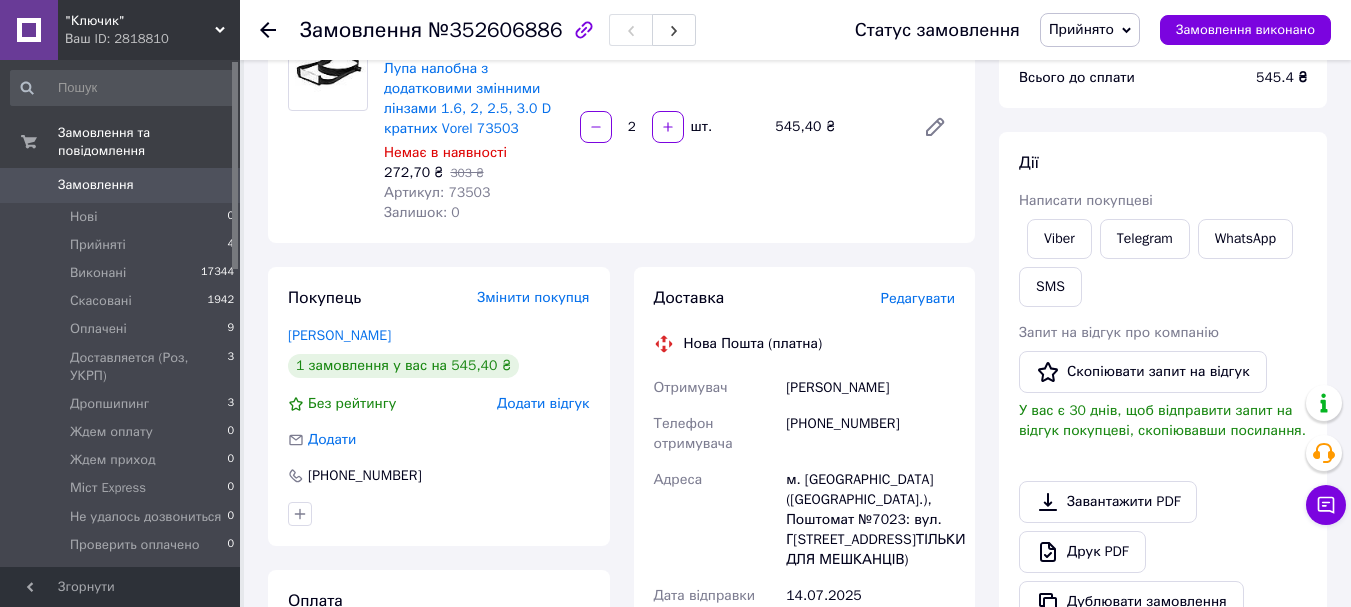 click on "Артикул: 73503" at bounding box center [437, 192] 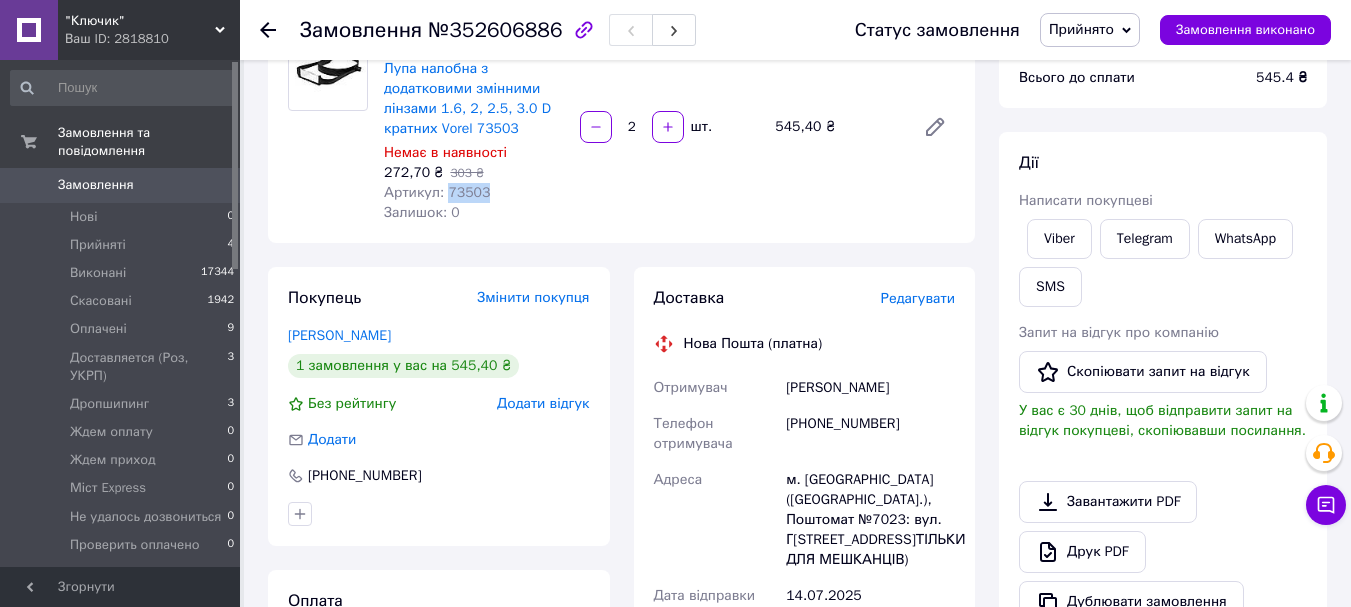 click on "Артикул: 73503" at bounding box center [437, 192] 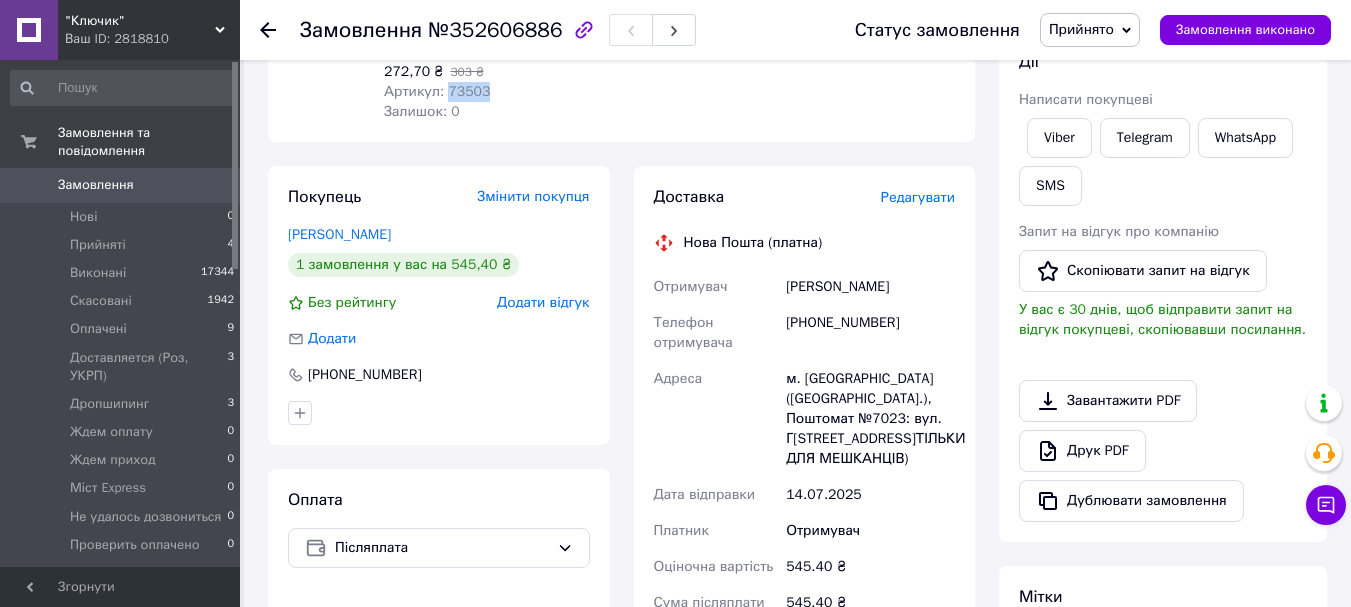 scroll, scrollTop: 500, scrollLeft: 0, axis: vertical 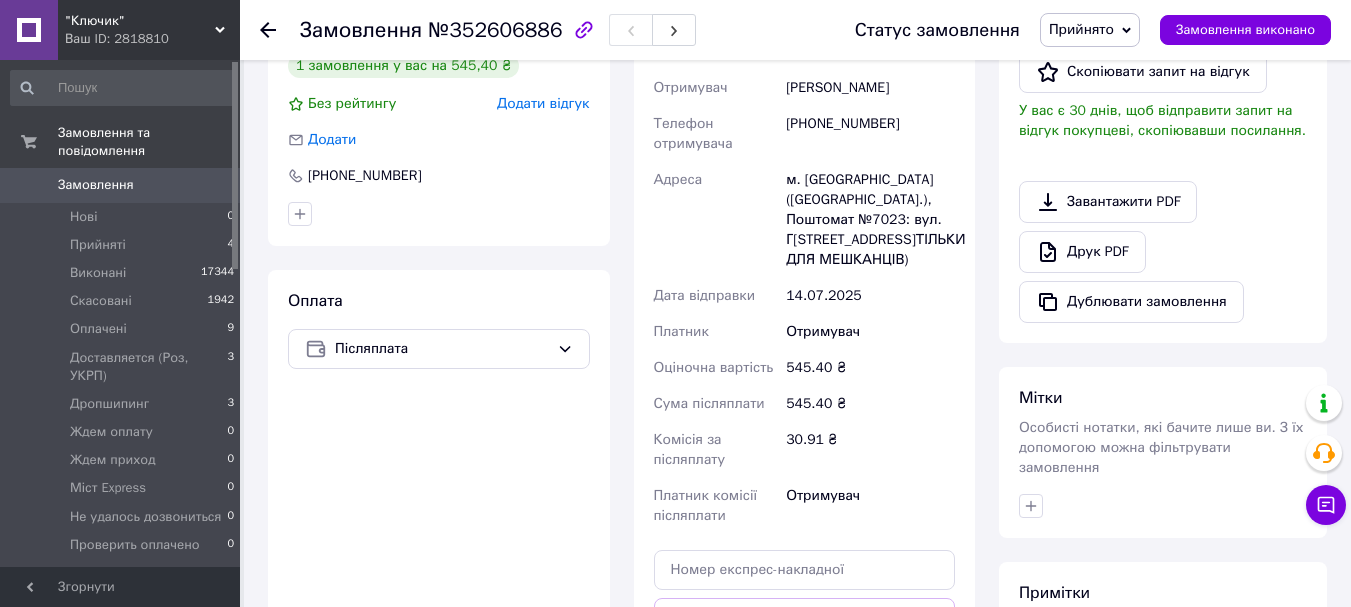 click on "[PHONE_NUMBER]" at bounding box center (439, 176) 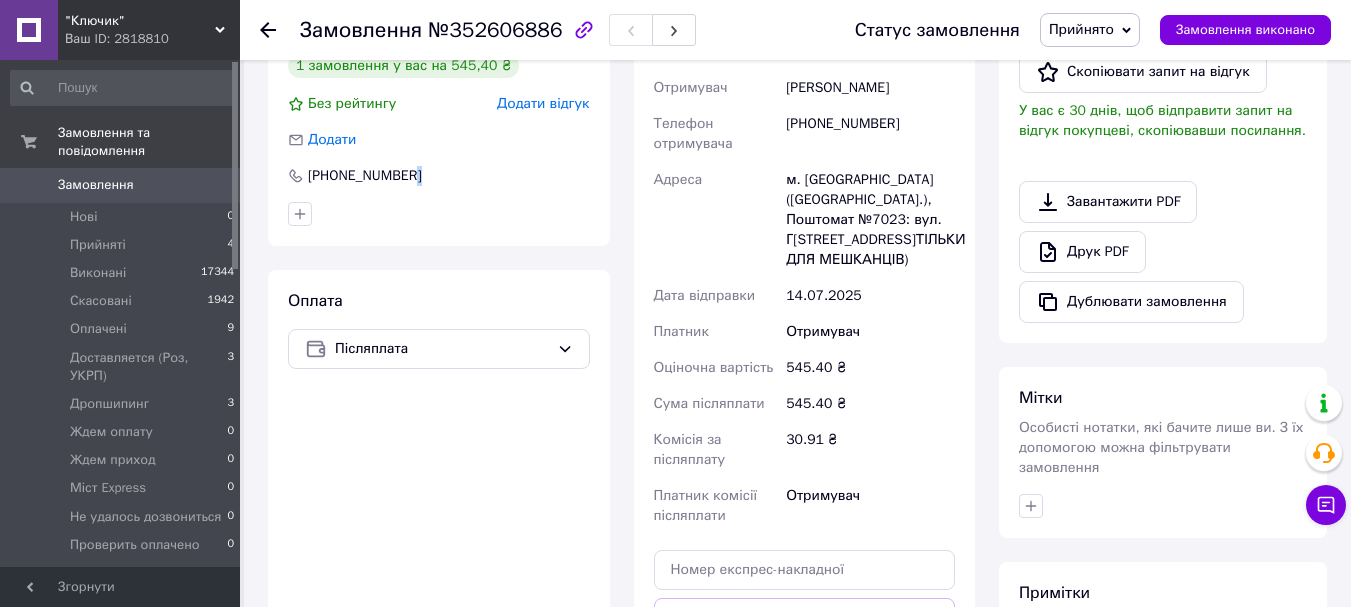 click on "[PHONE_NUMBER]" at bounding box center [439, 176] 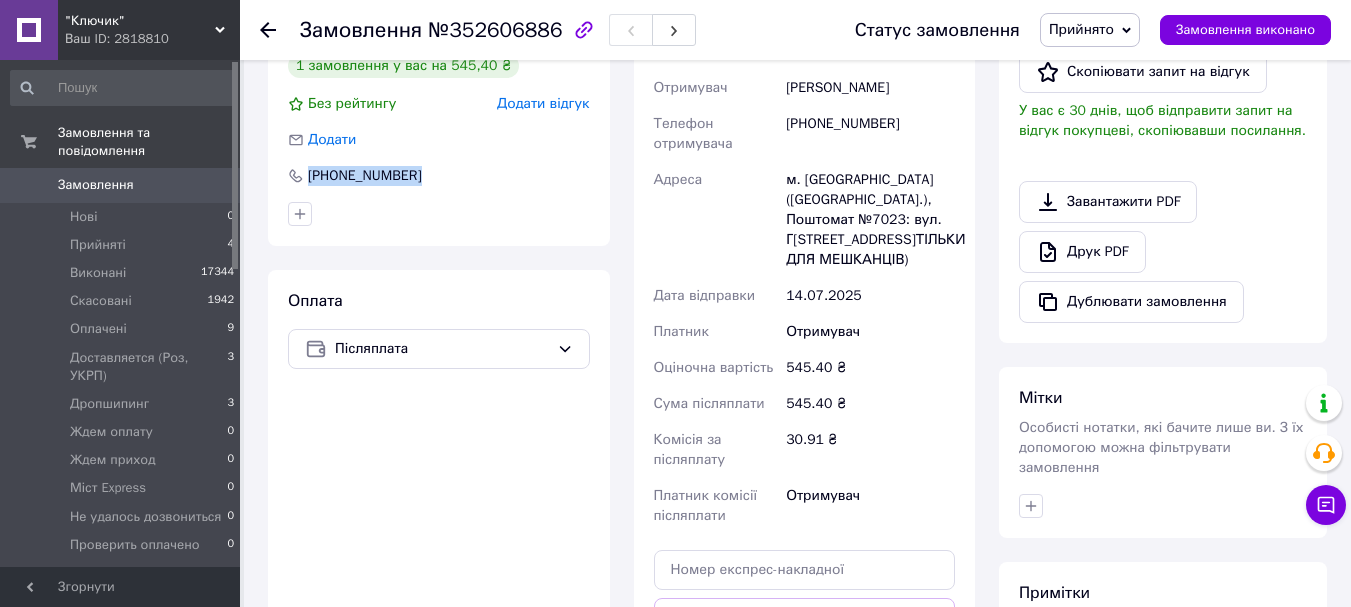 click on "[PHONE_NUMBER]" at bounding box center (439, 176) 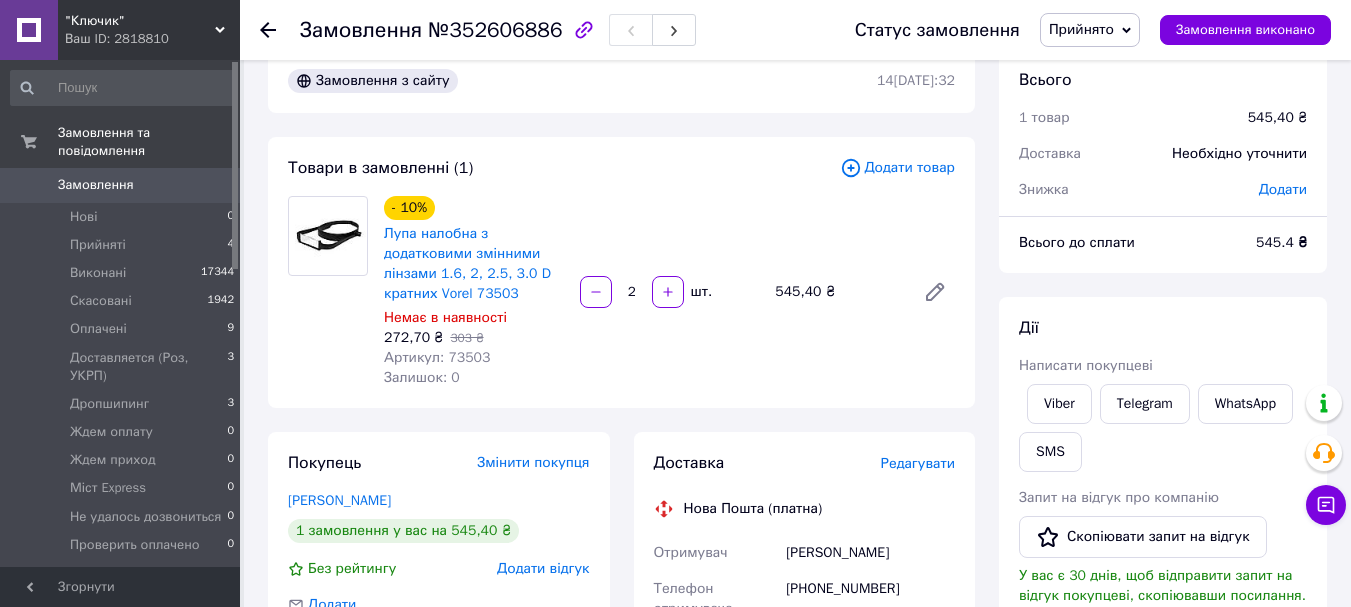 scroll, scrollTop: 0, scrollLeft: 0, axis: both 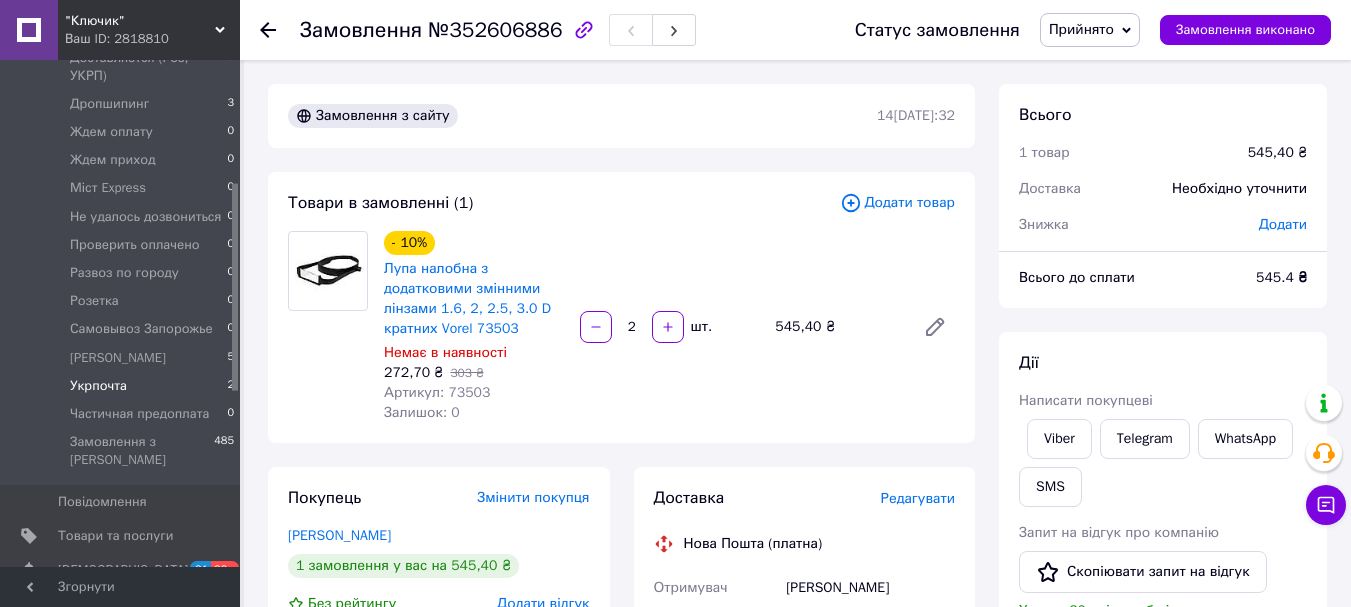 click on "Укрпочта" at bounding box center [98, 386] 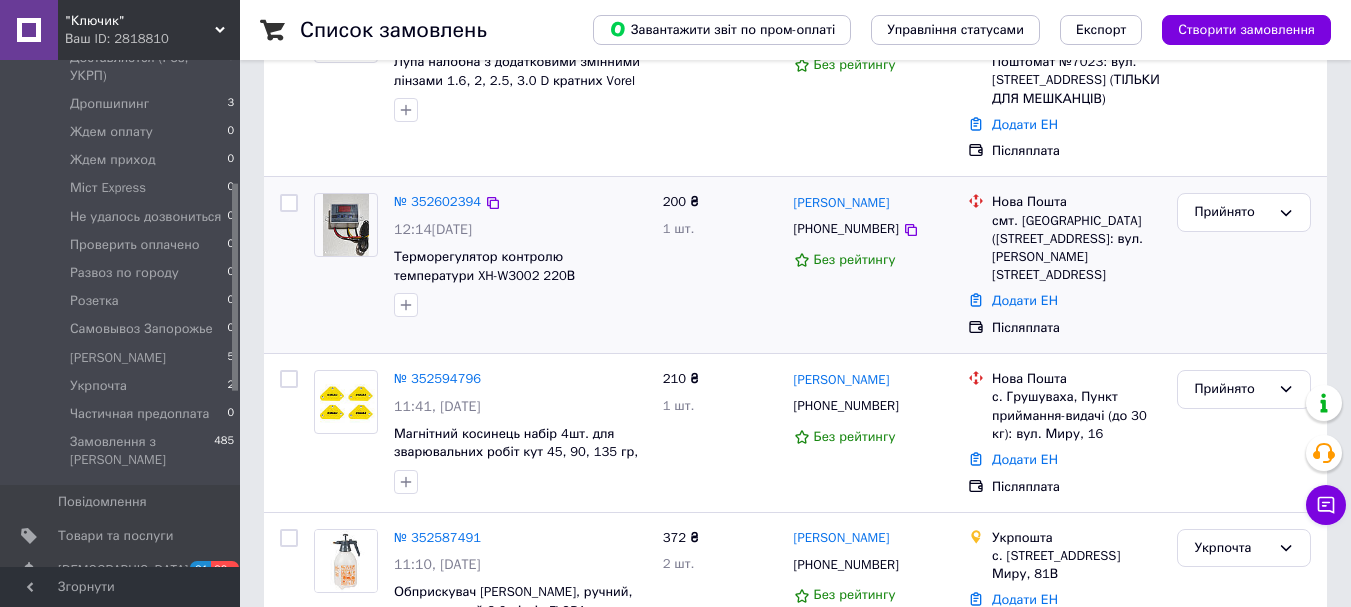 scroll, scrollTop: 400, scrollLeft: 0, axis: vertical 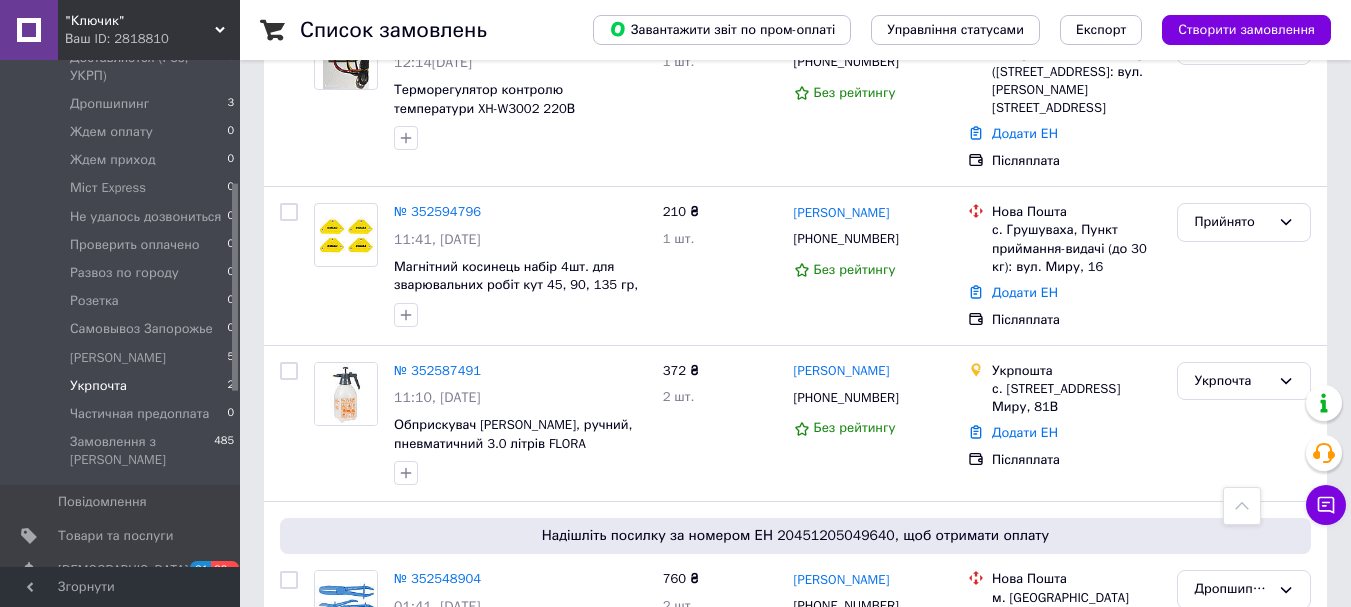 click on "Укрпочта" at bounding box center (98, 386) 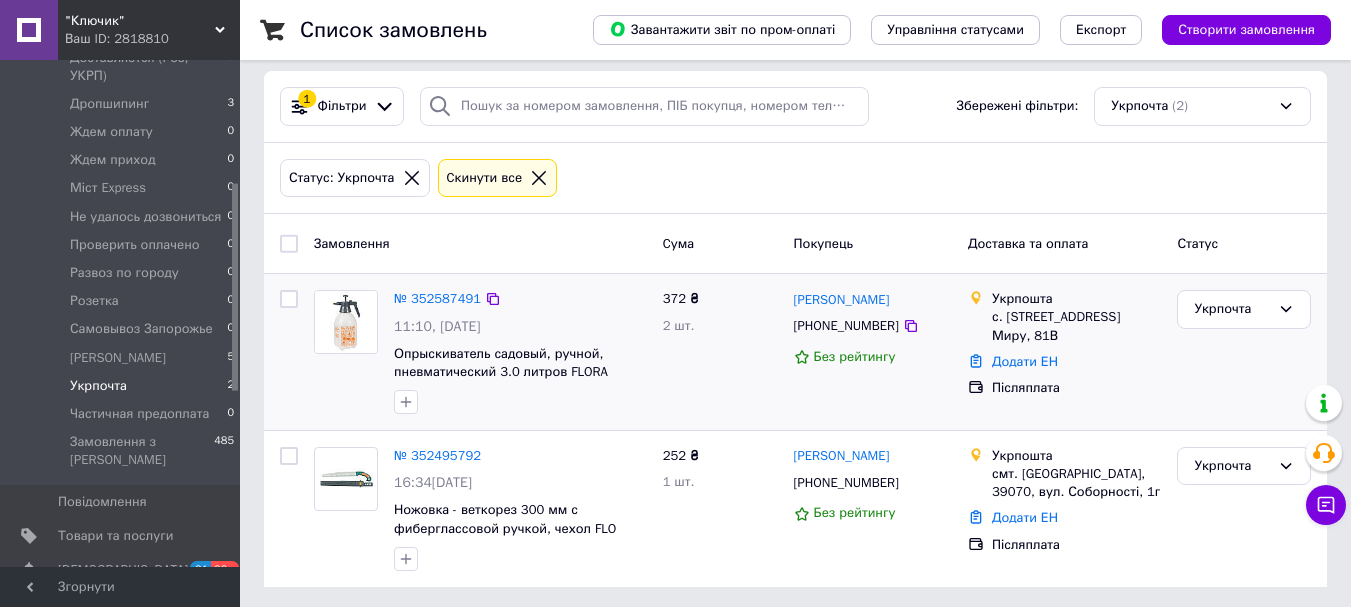 scroll, scrollTop: 17, scrollLeft: 0, axis: vertical 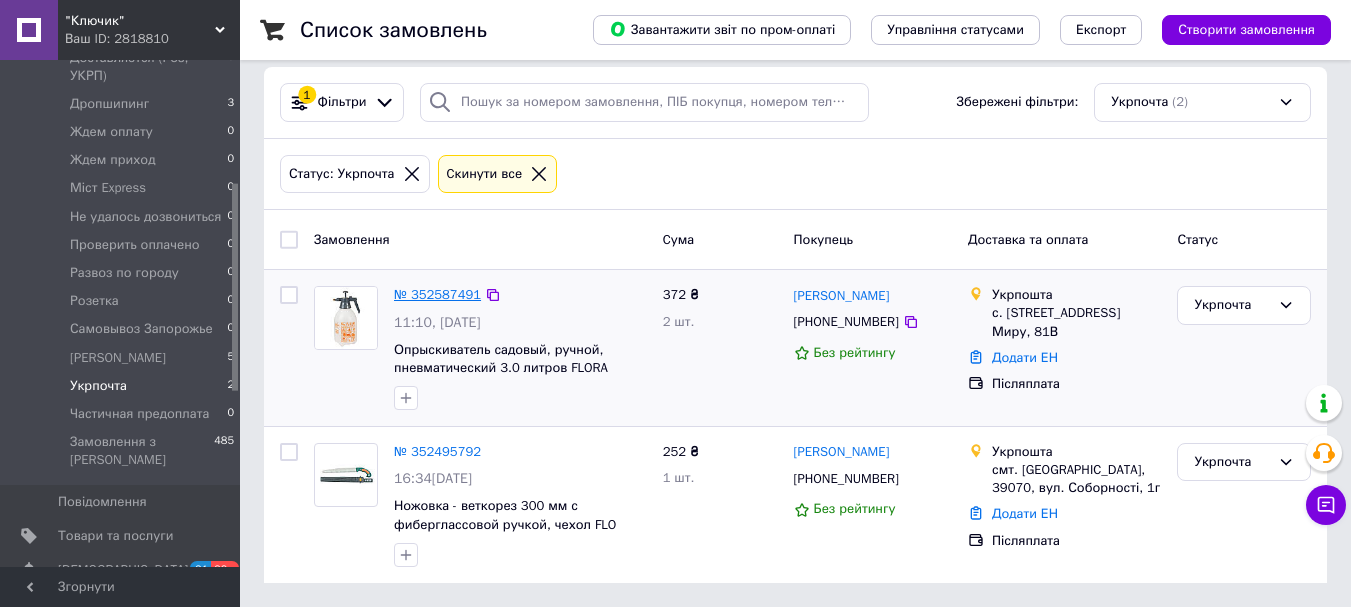 click on "№ 352587491" at bounding box center [437, 294] 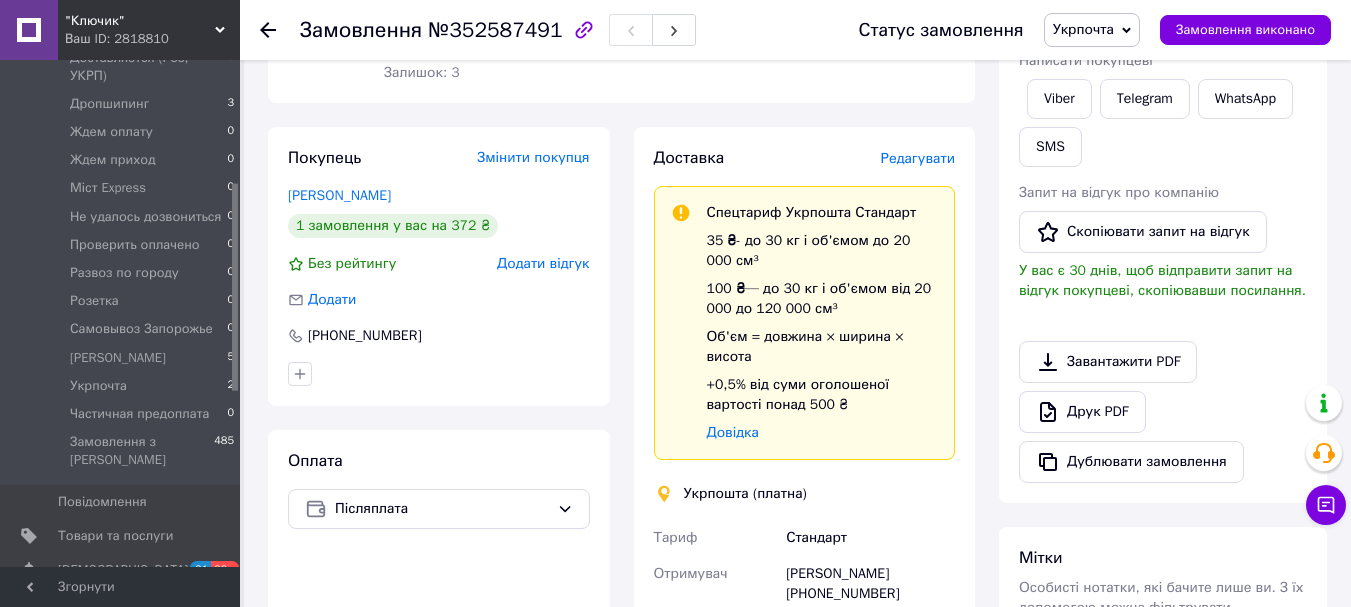 scroll, scrollTop: 417, scrollLeft: 0, axis: vertical 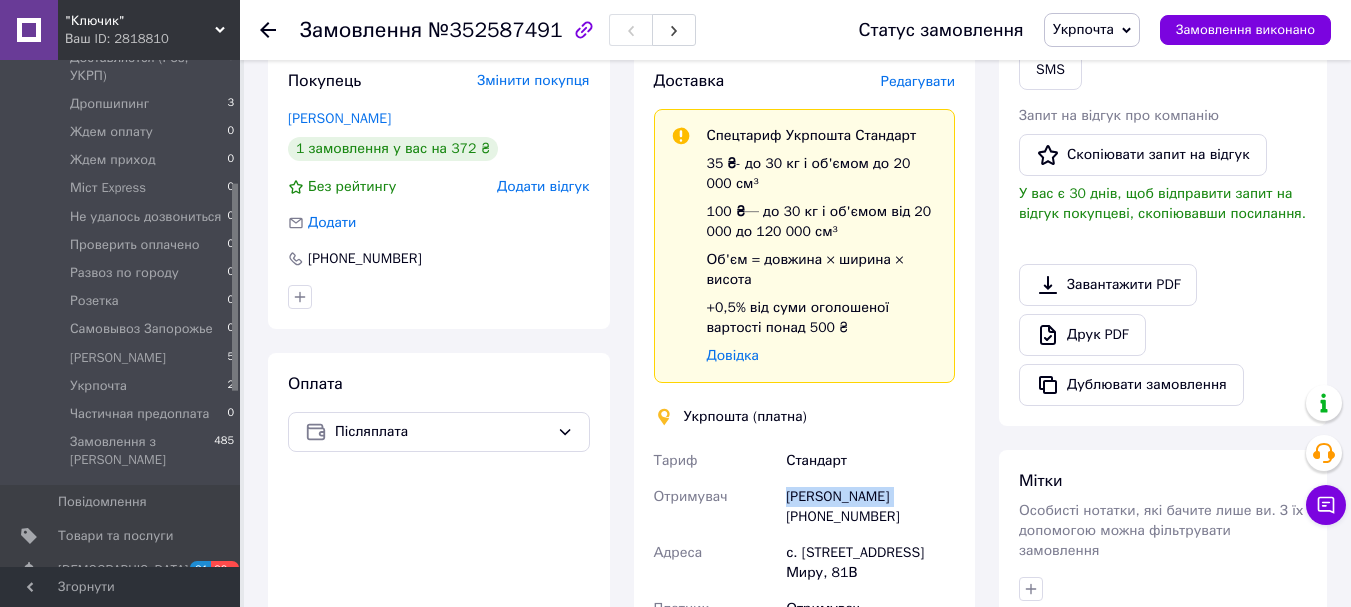 drag, startPoint x: 788, startPoint y: 477, endPoint x: 907, endPoint y: 483, distance: 119.15116 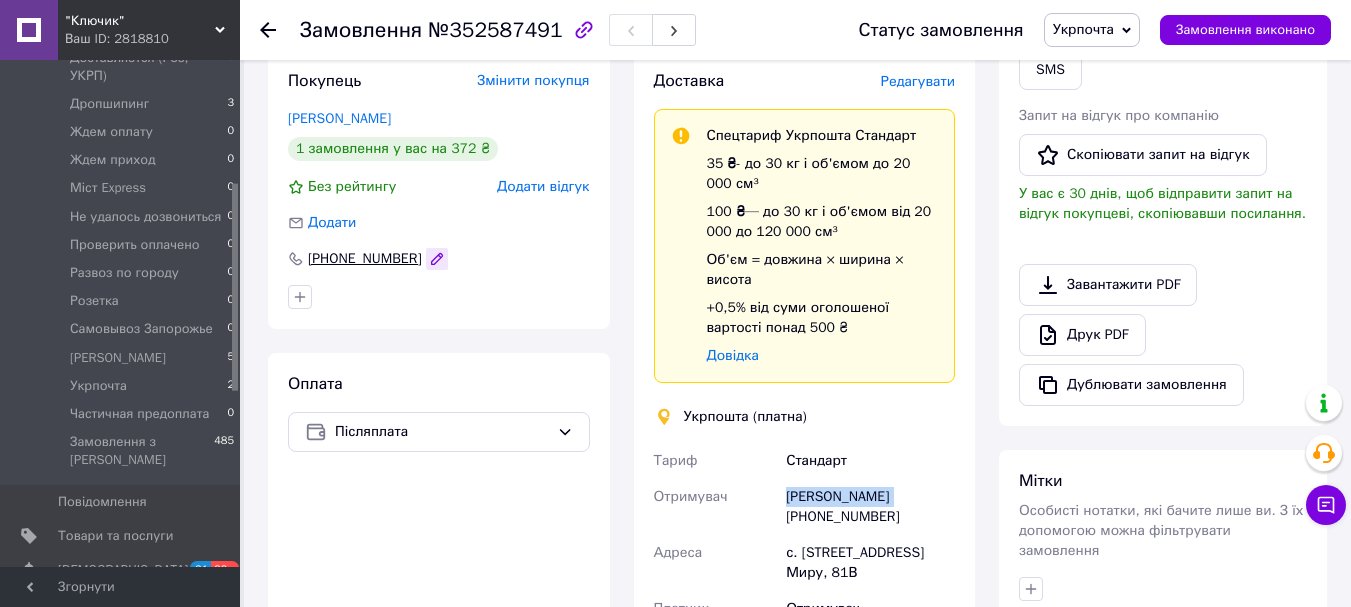 click 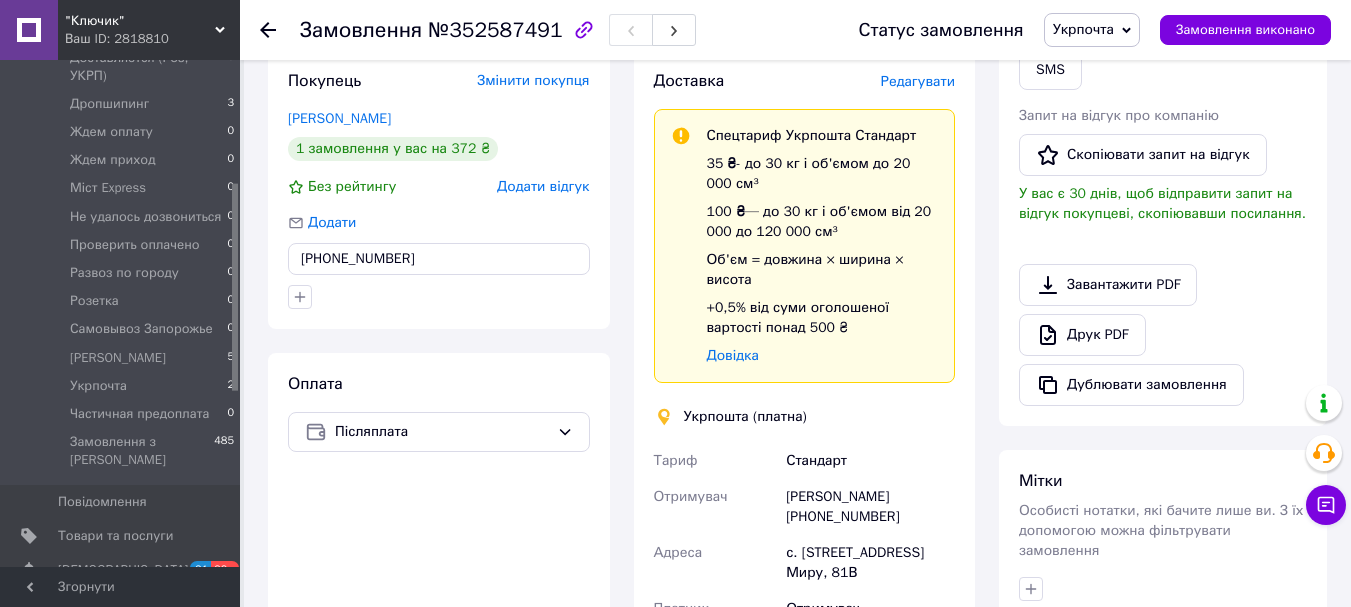 click on "[PHONE_NUMBER]" at bounding box center [439, 259] 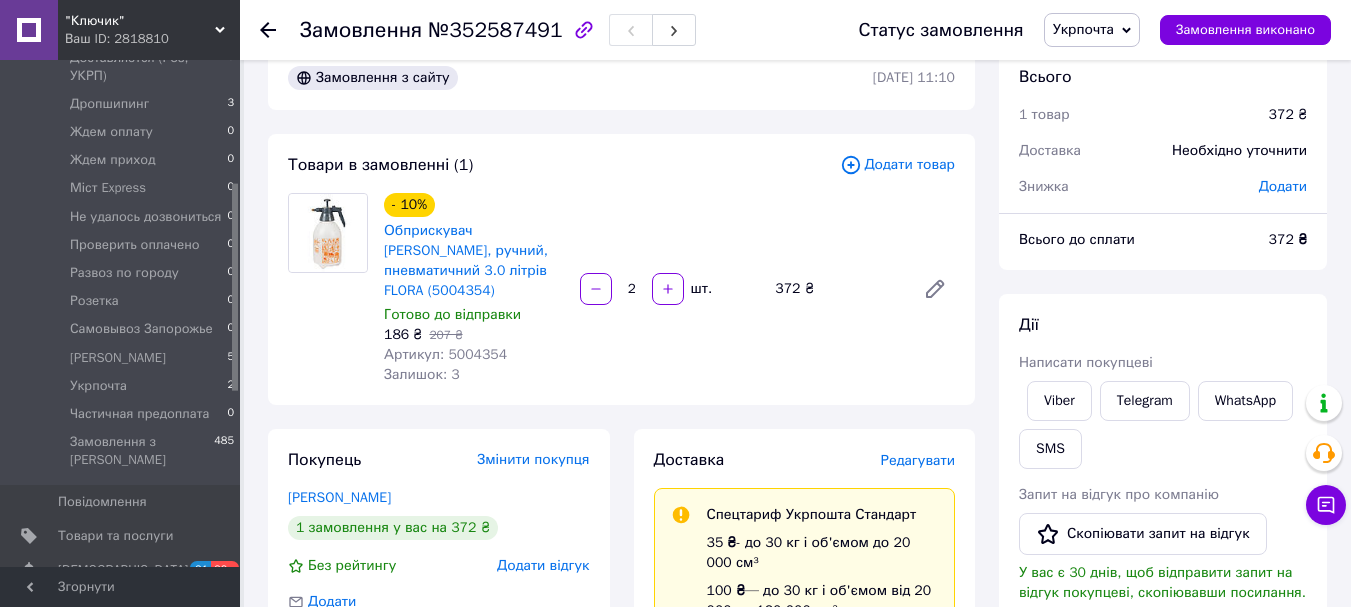 scroll, scrollTop: 17, scrollLeft: 0, axis: vertical 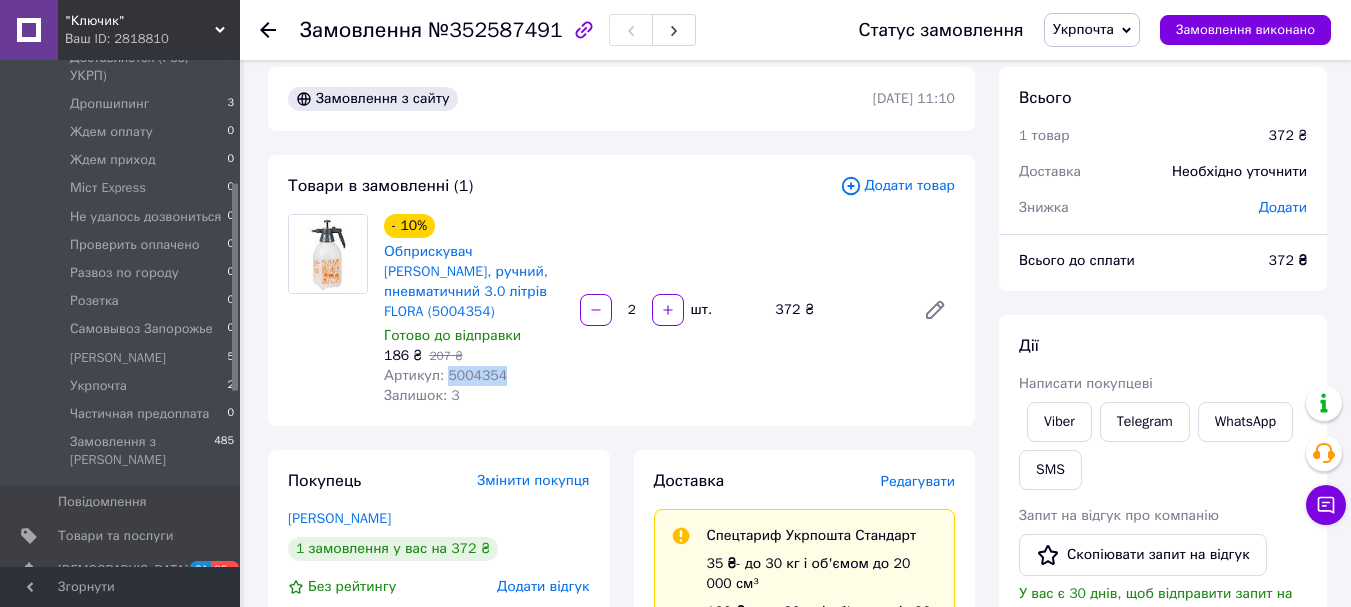 drag, startPoint x: 506, startPoint y: 350, endPoint x: 442, endPoint y: 357, distance: 64.381676 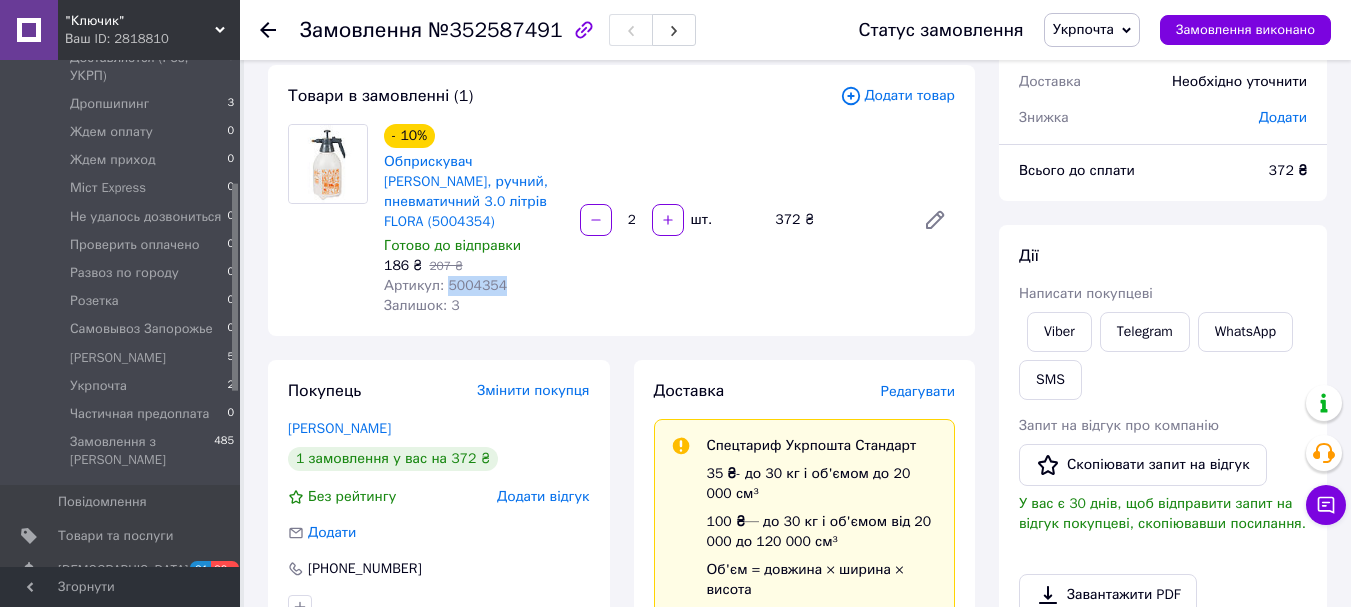 scroll, scrollTop: 417, scrollLeft: 0, axis: vertical 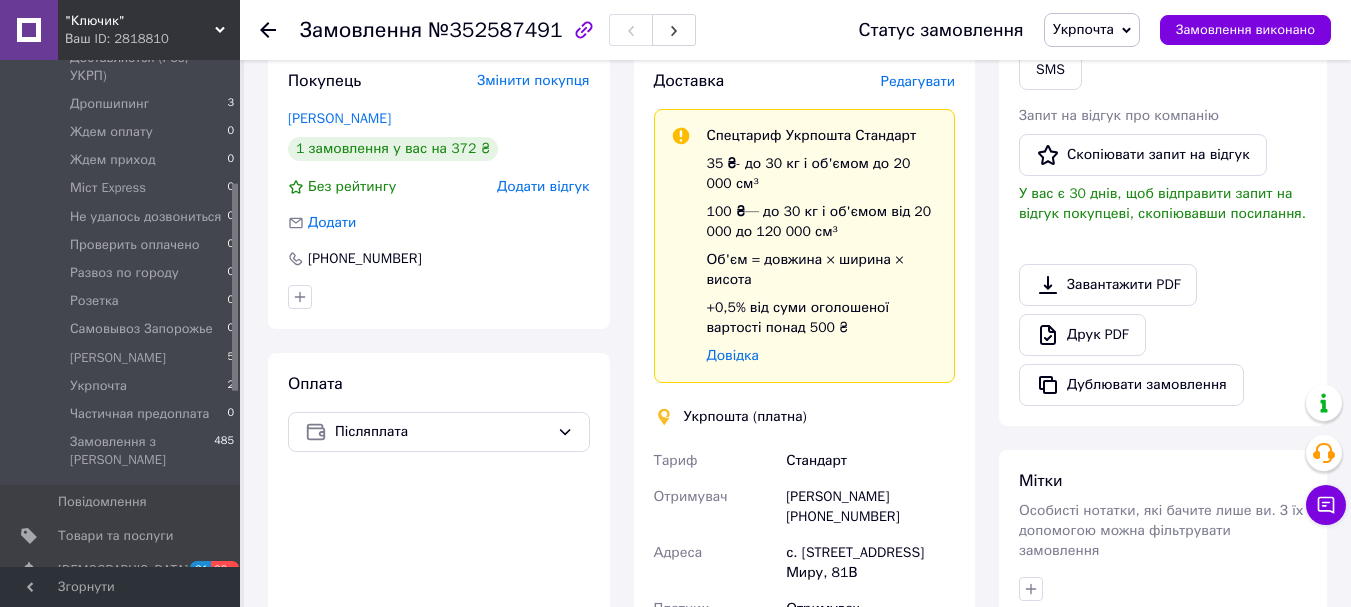 click on "с. [STREET_ADDRESS] Миру, 81В" at bounding box center [870, 563] 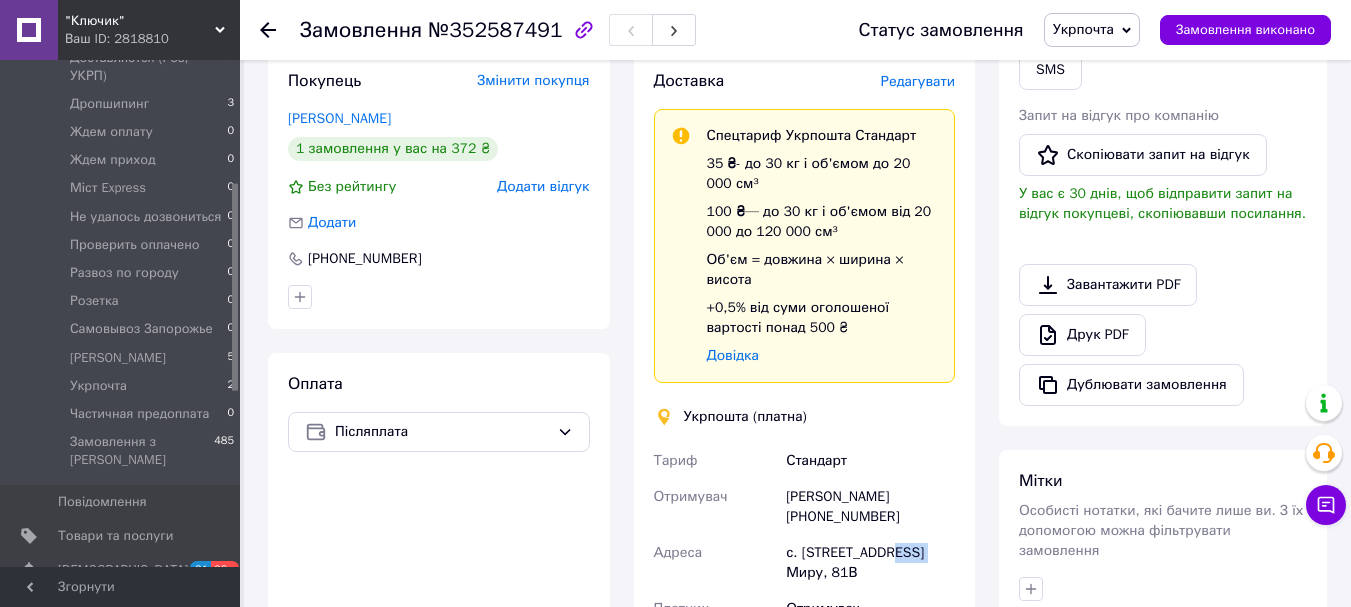 click on "с. [STREET_ADDRESS] Миру, 81В" at bounding box center (870, 563) 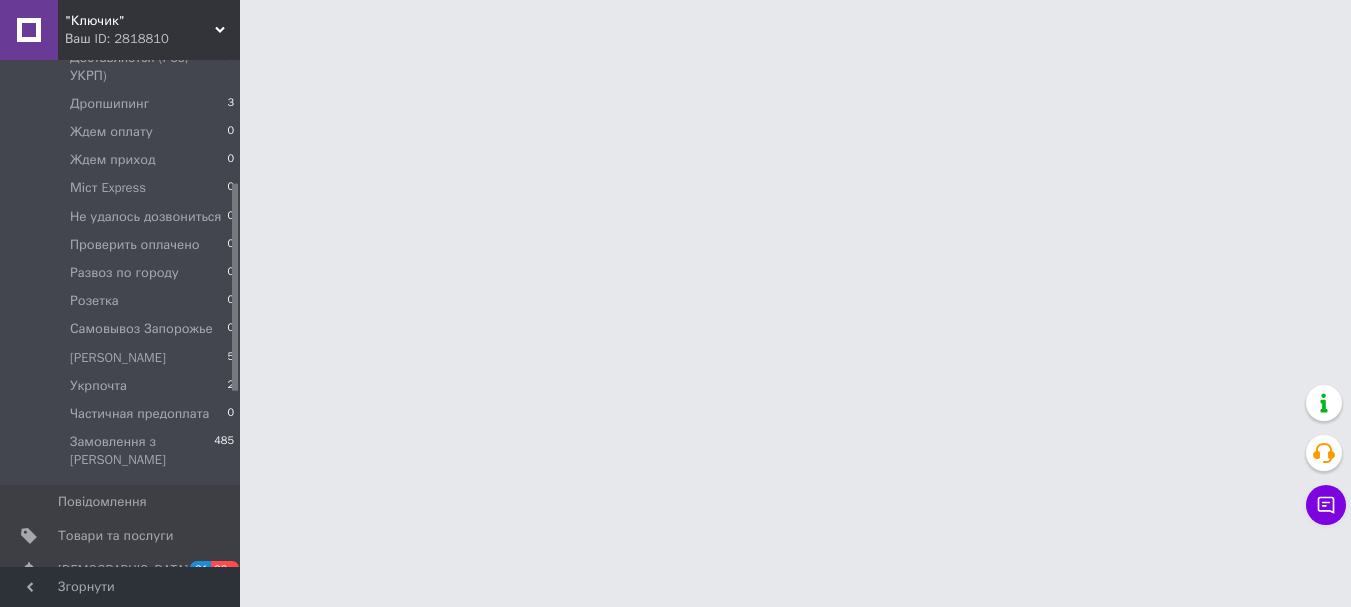 scroll, scrollTop: 0, scrollLeft: 0, axis: both 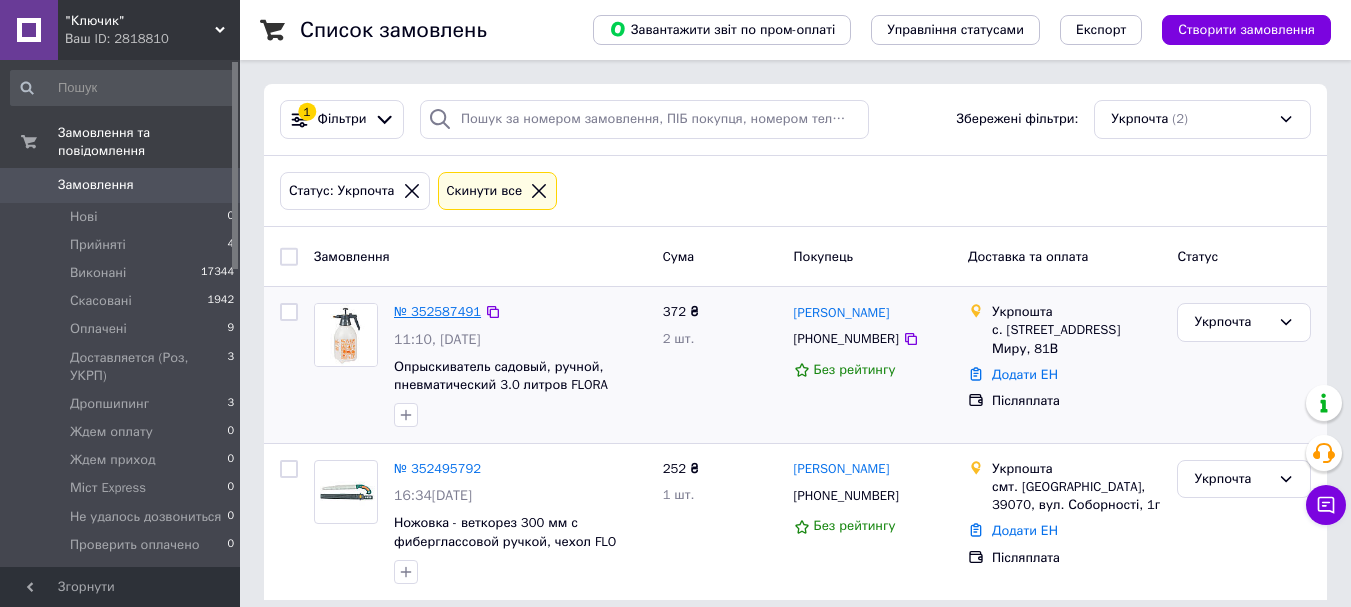 click on "№ 352587491" at bounding box center [437, 311] 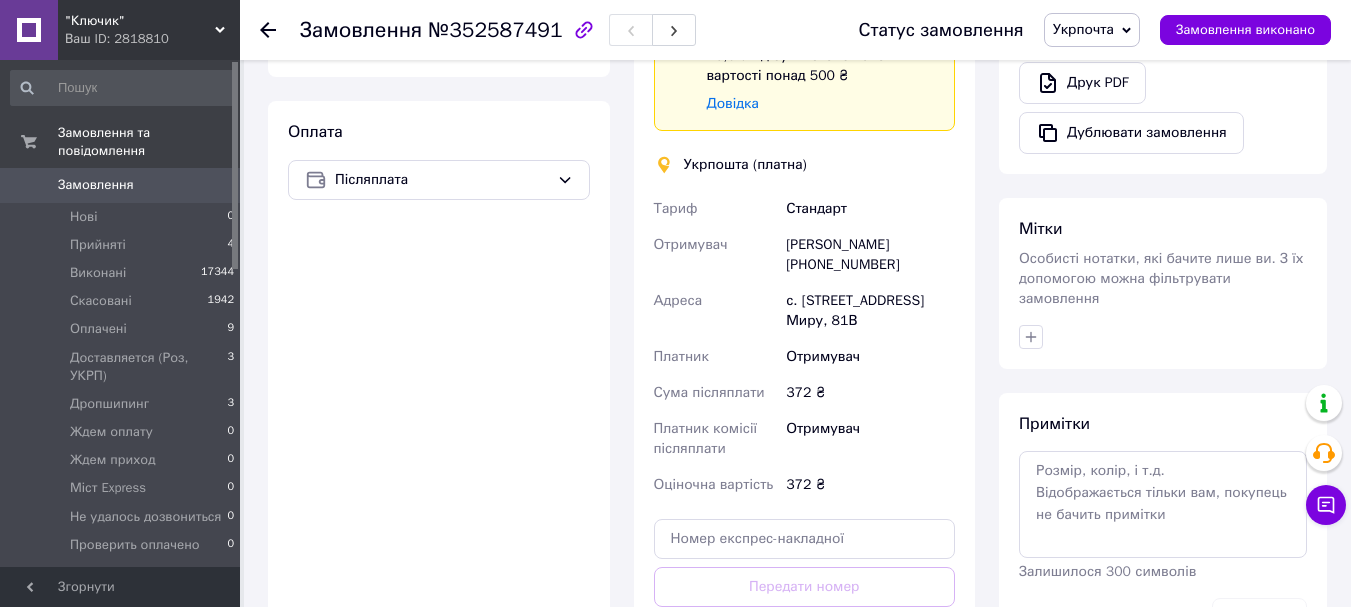 scroll, scrollTop: 700, scrollLeft: 0, axis: vertical 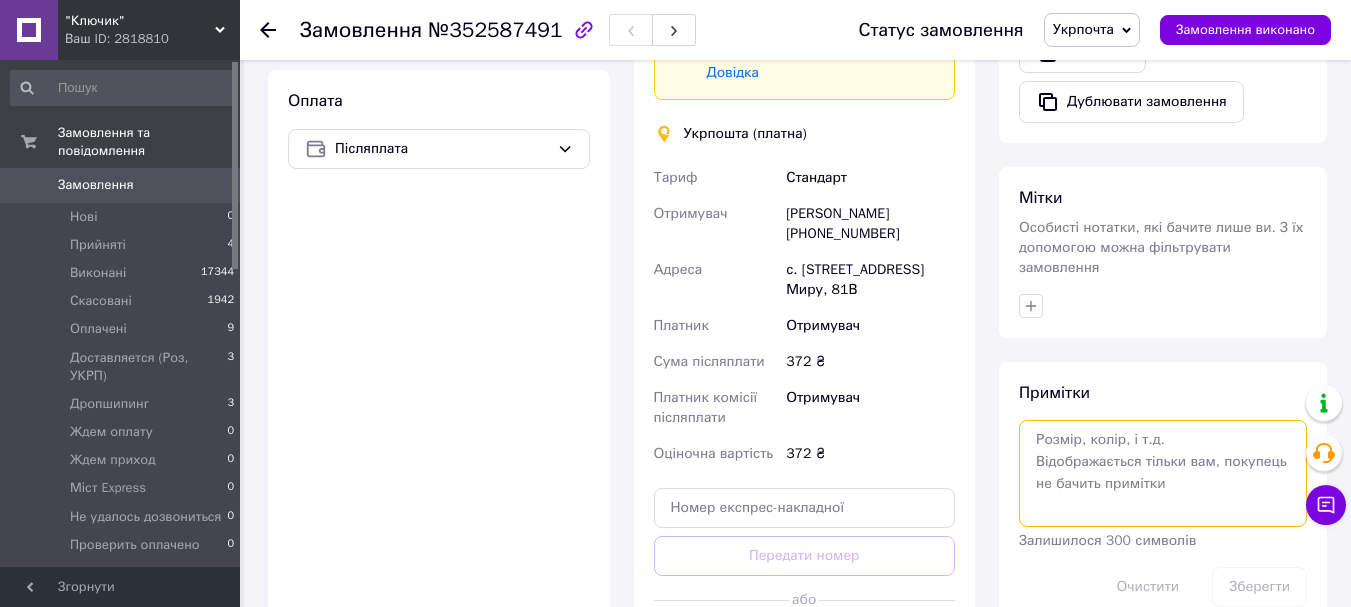 click at bounding box center (1163, 473) 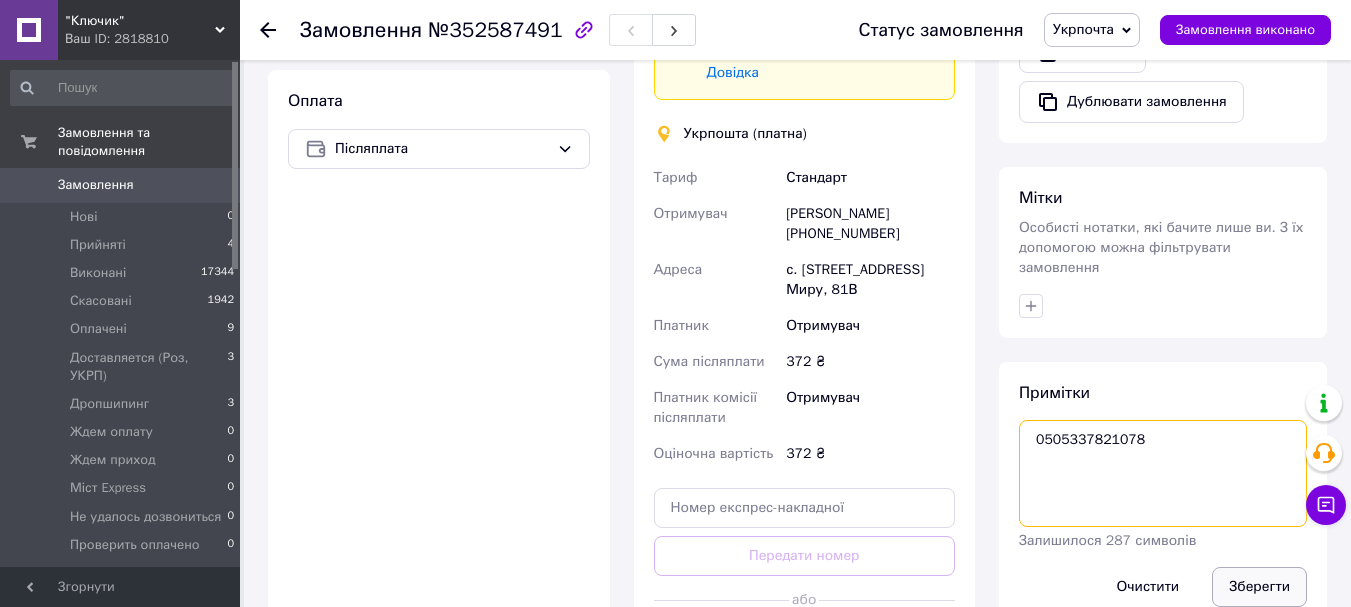 type on "0505337821078" 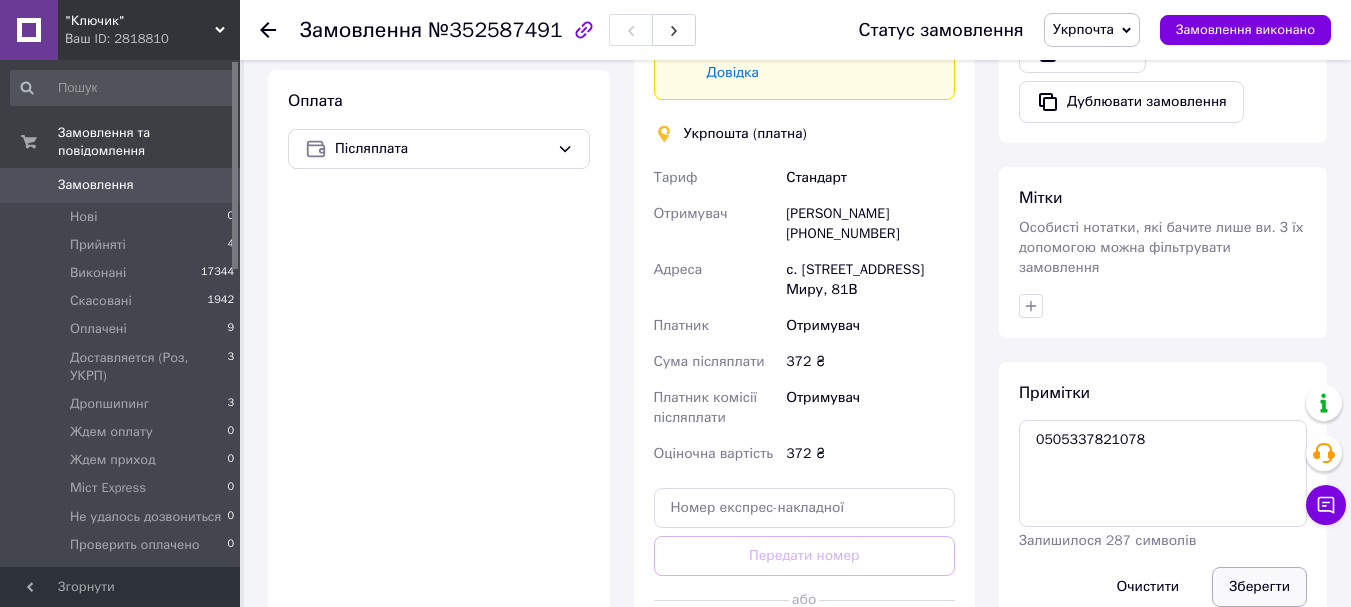 click on "Зберегти" at bounding box center (1259, 587) 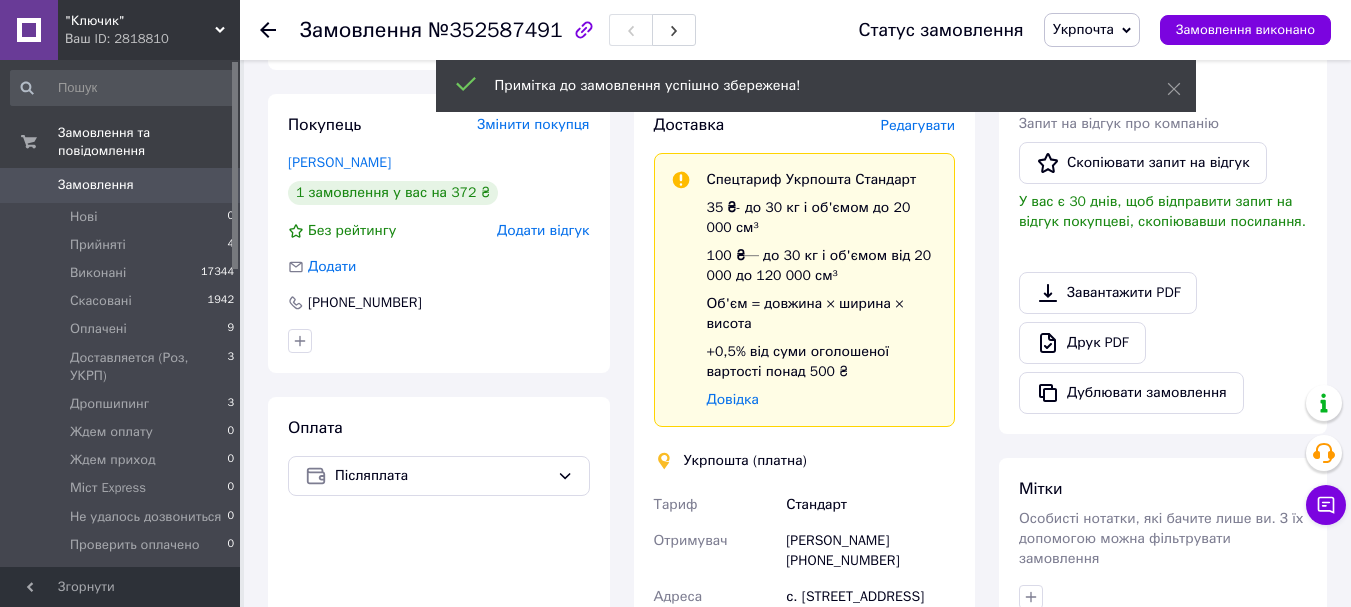 scroll, scrollTop: 100, scrollLeft: 0, axis: vertical 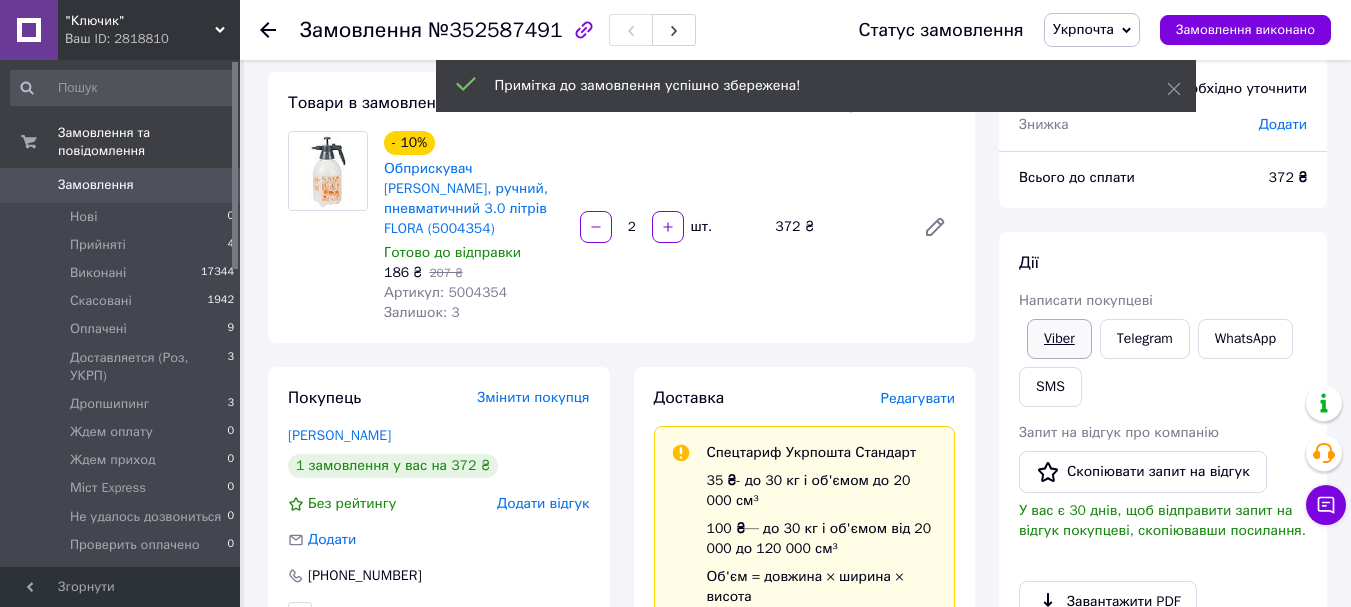 click on "Viber" at bounding box center (1059, 339) 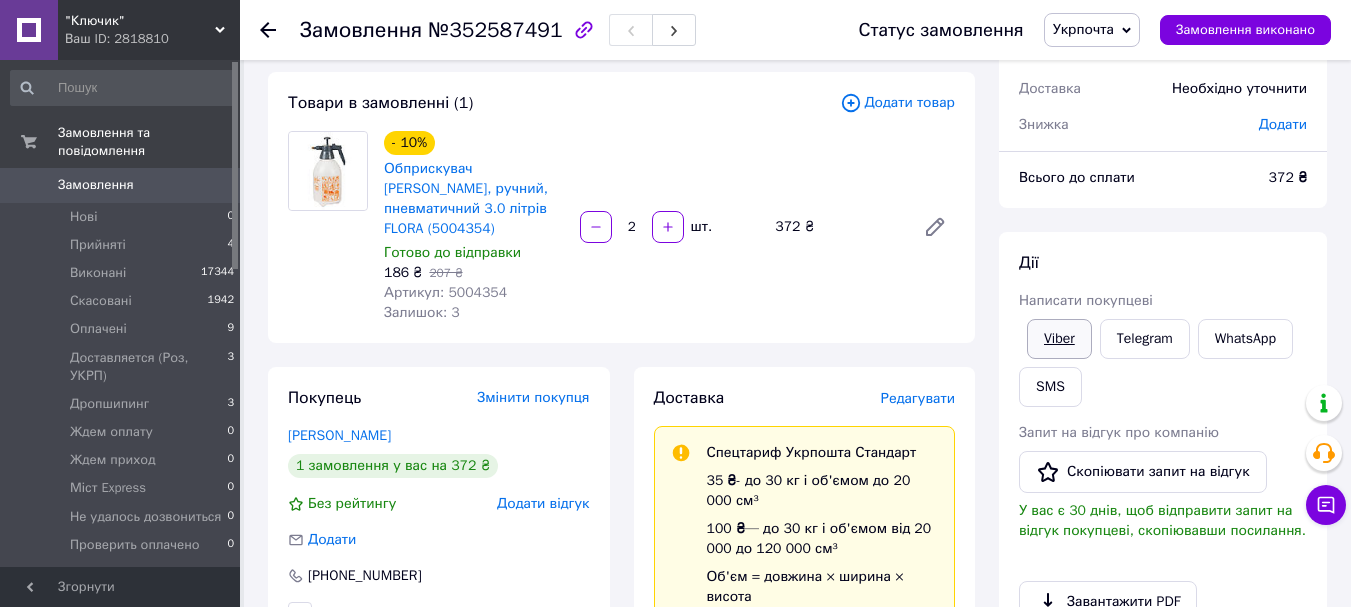 click on "Viber" at bounding box center (1059, 339) 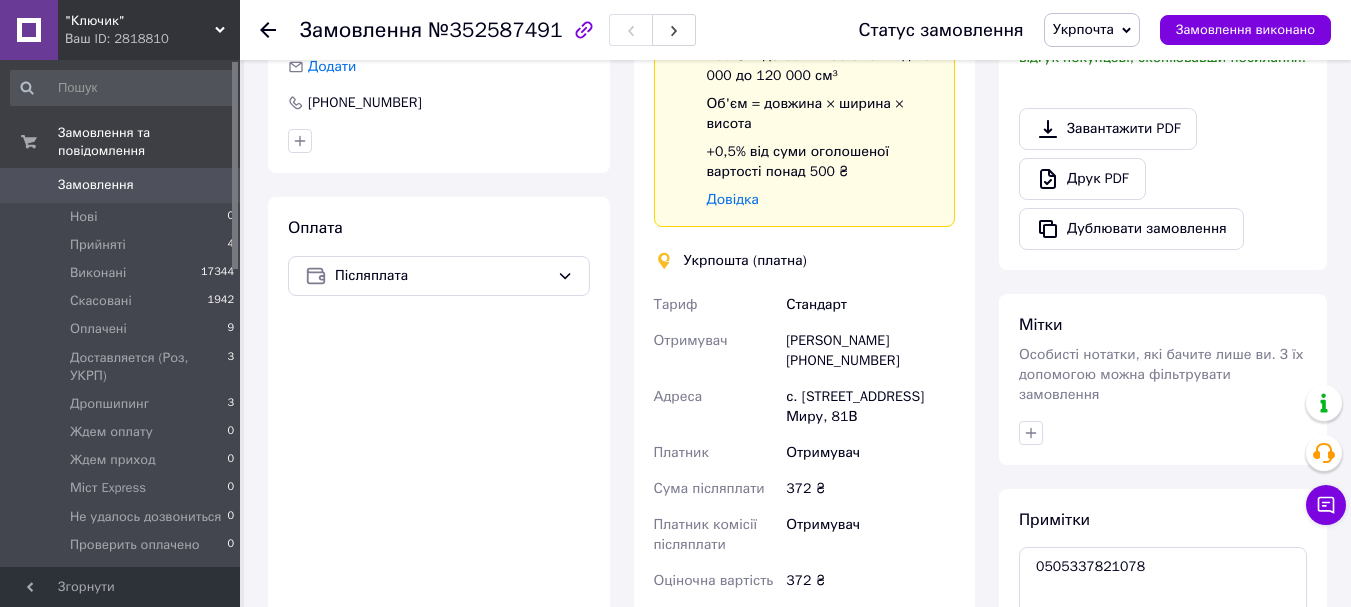 scroll, scrollTop: 600, scrollLeft: 0, axis: vertical 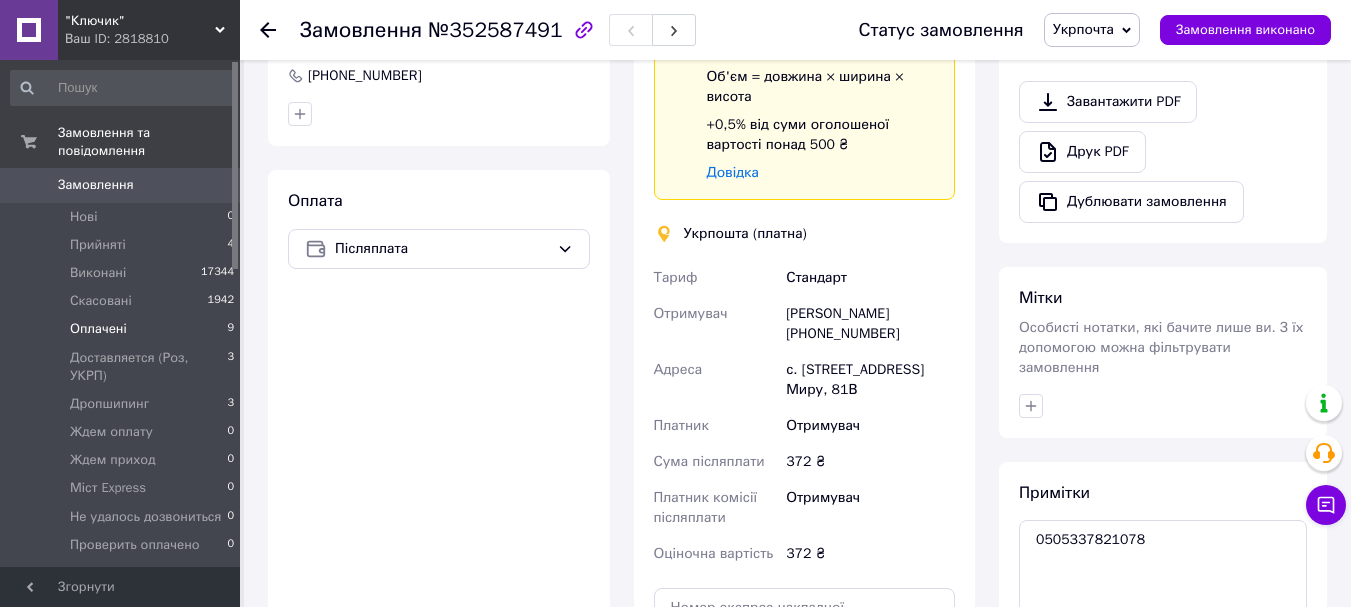 click on "Оплачені" at bounding box center [98, 329] 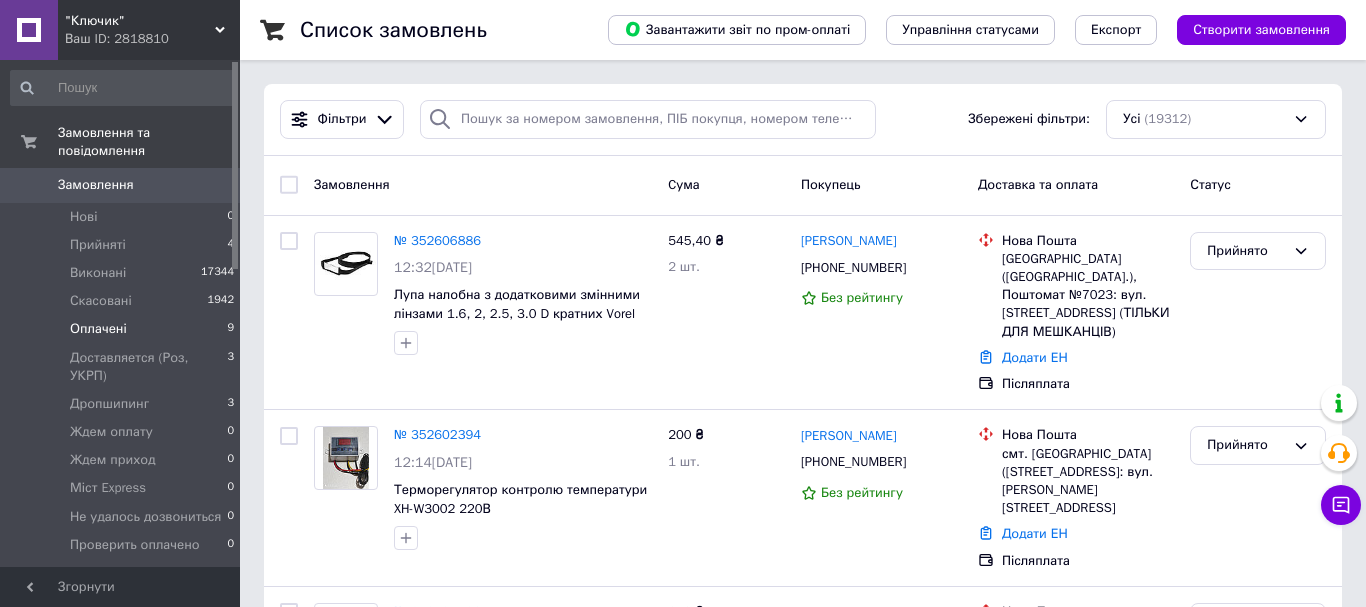 click on "Оплачені" at bounding box center [98, 329] 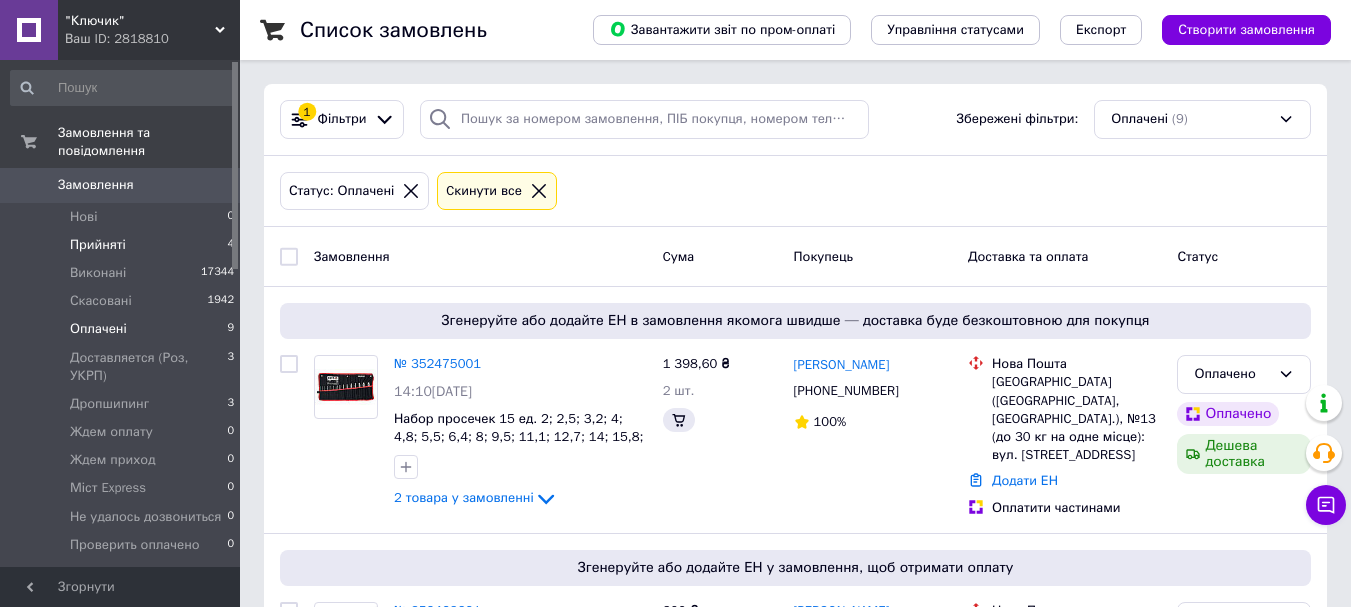 click on "Прийняті 4" at bounding box center (123, 245) 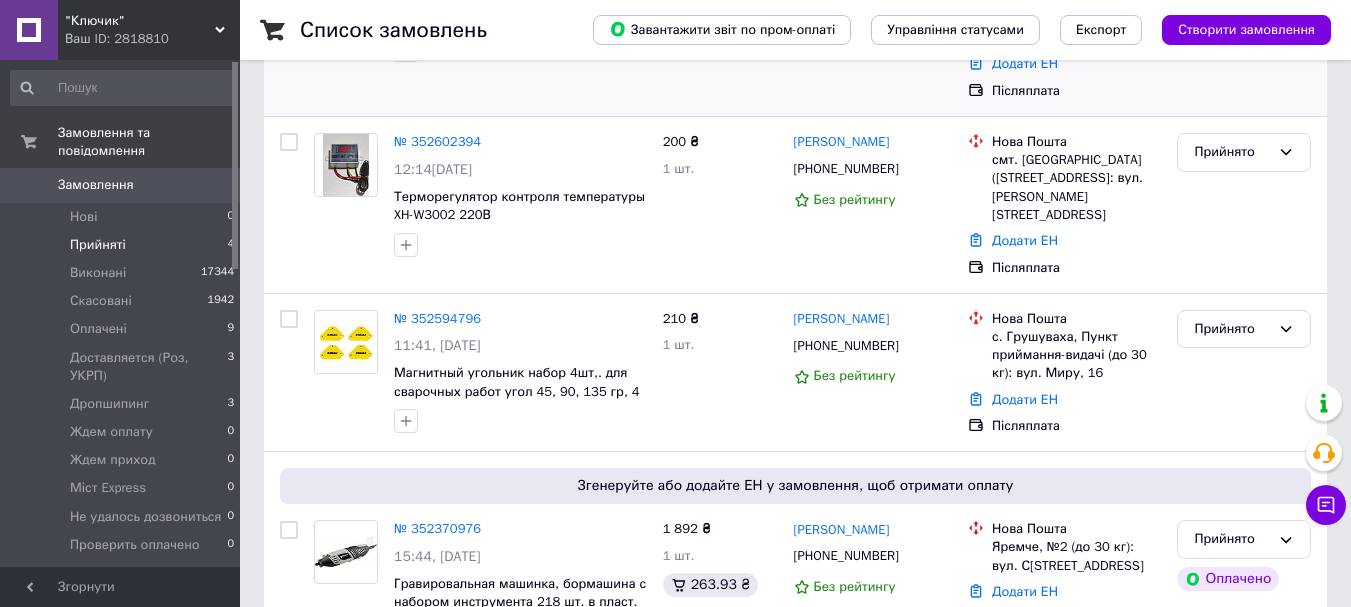 scroll, scrollTop: 406, scrollLeft: 0, axis: vertical 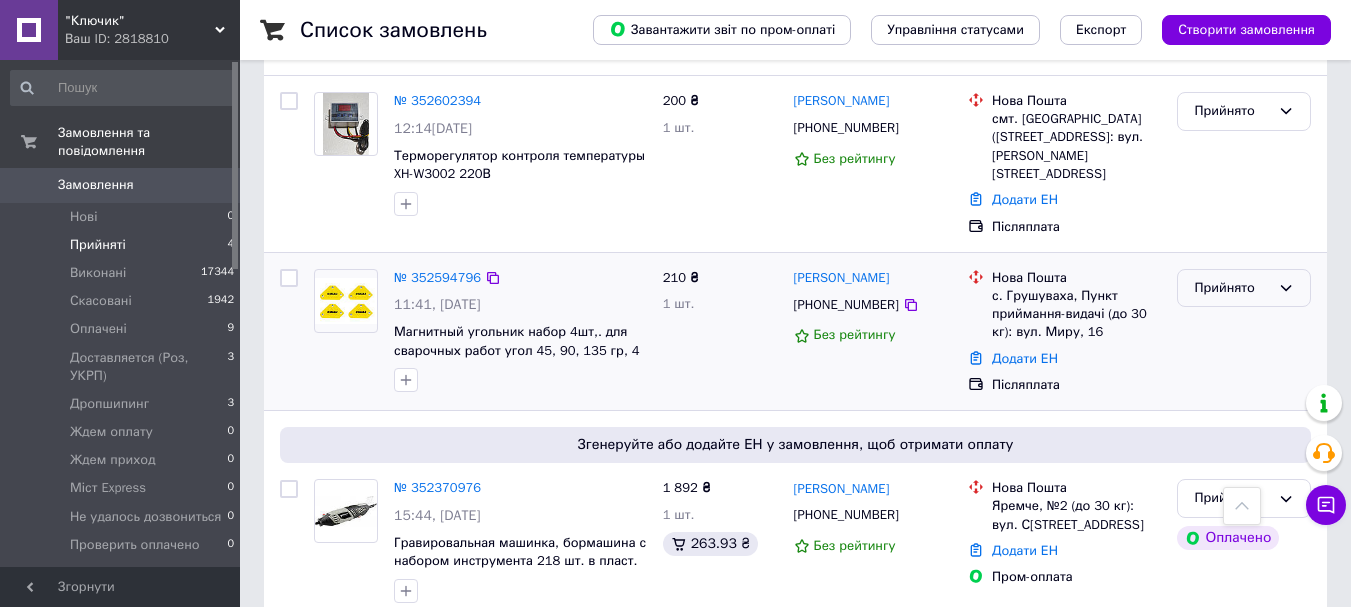 click on "Прийнято" at bounding box center [1232, 288] 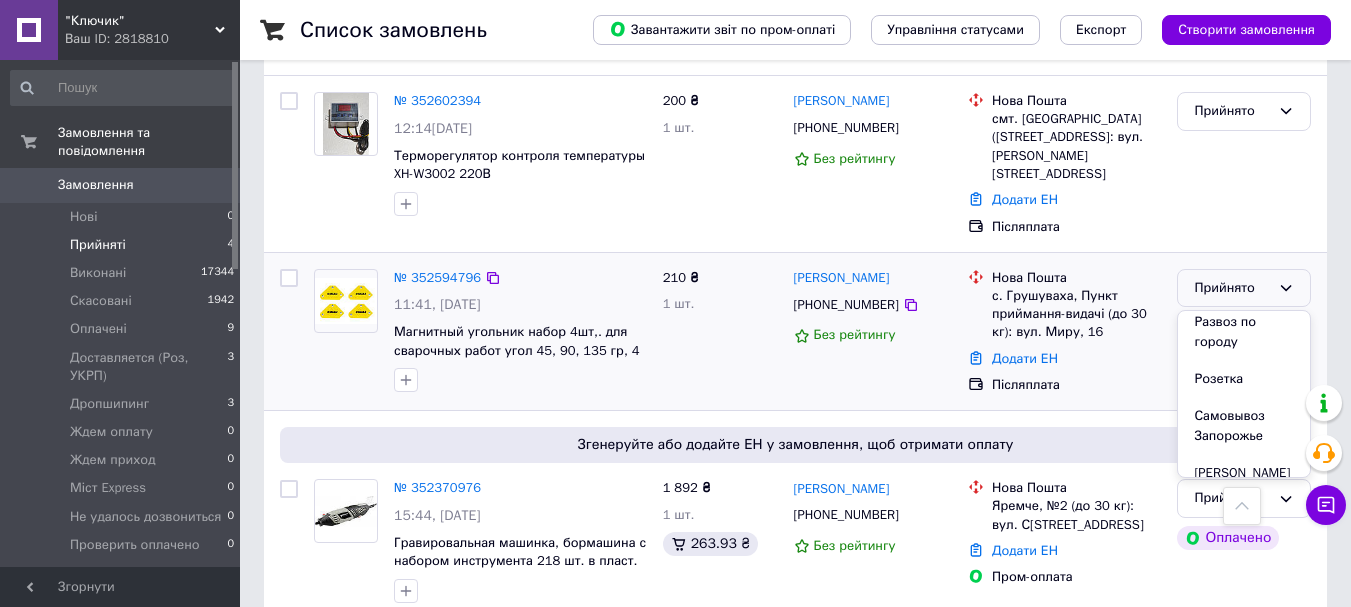 scroll, scrollTop: 543, scrollLeft: 0, axis: vertical 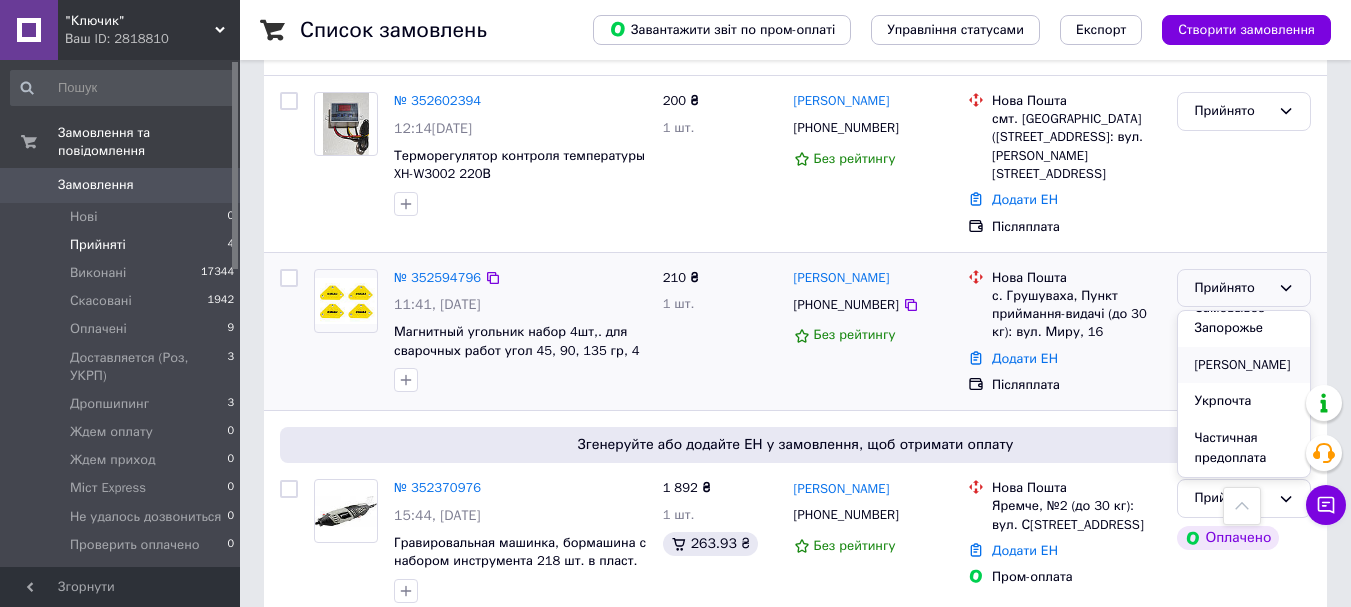 click on "[PERSON_NAME]" at bounding box center [1244, 365] 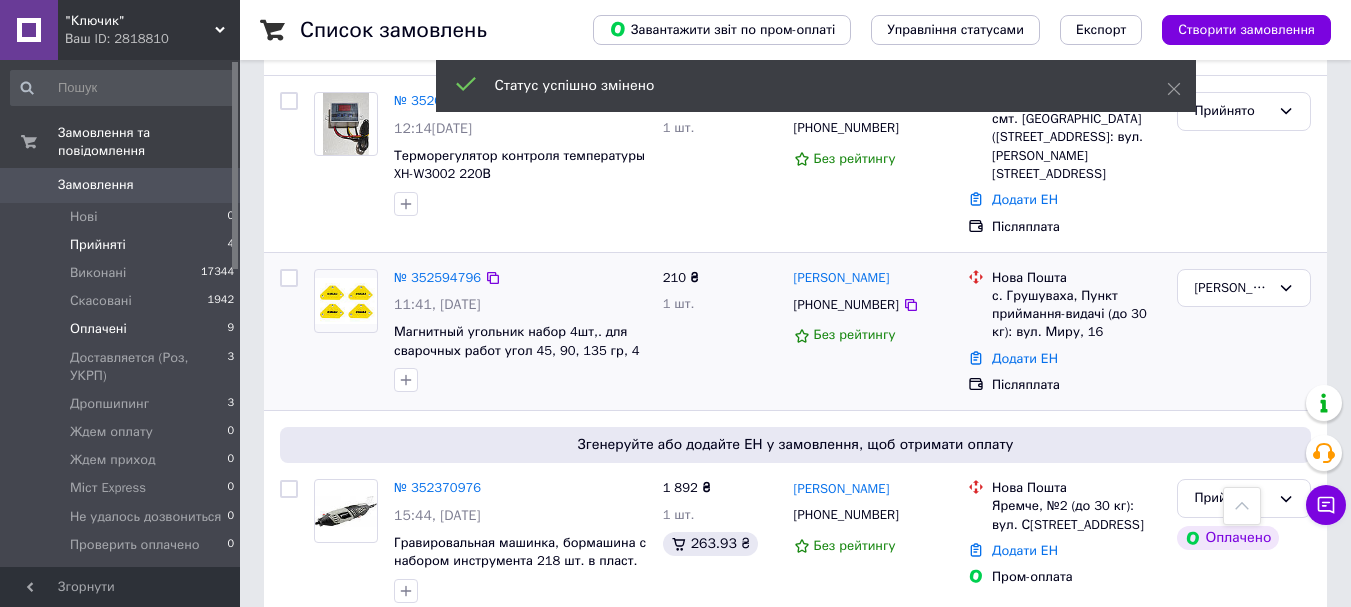 click on "Оплачені" at bounding box center [98, 329] 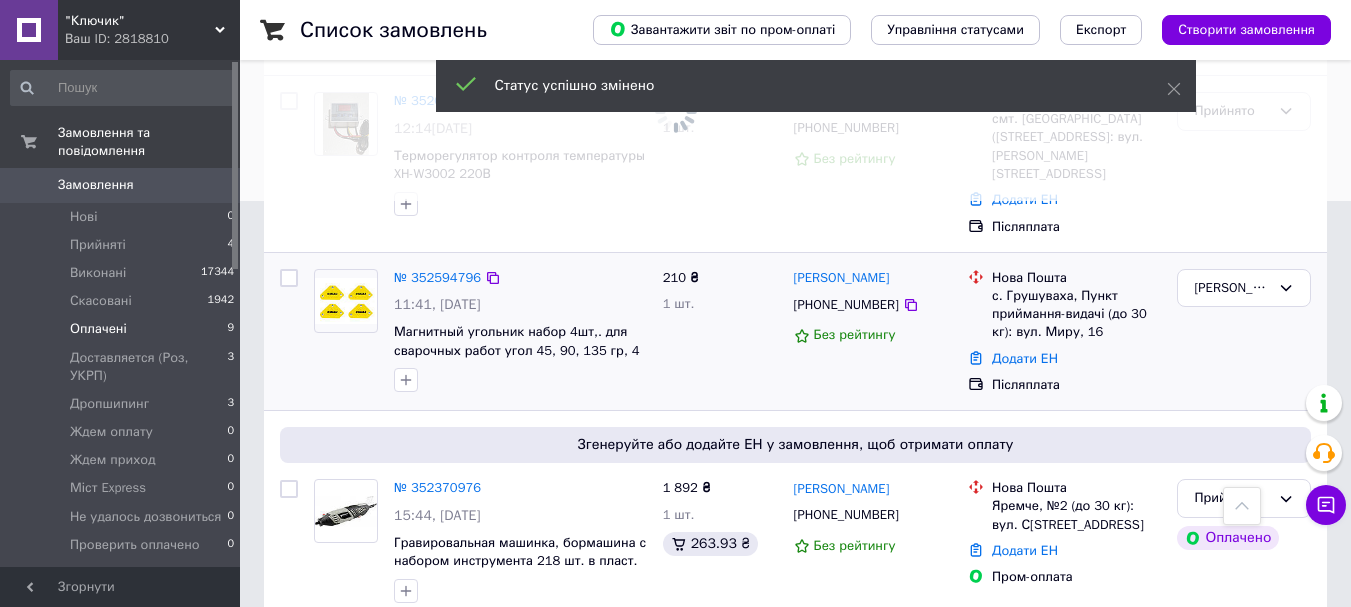 click on "Оплачені" at bounding box center [98, 329] 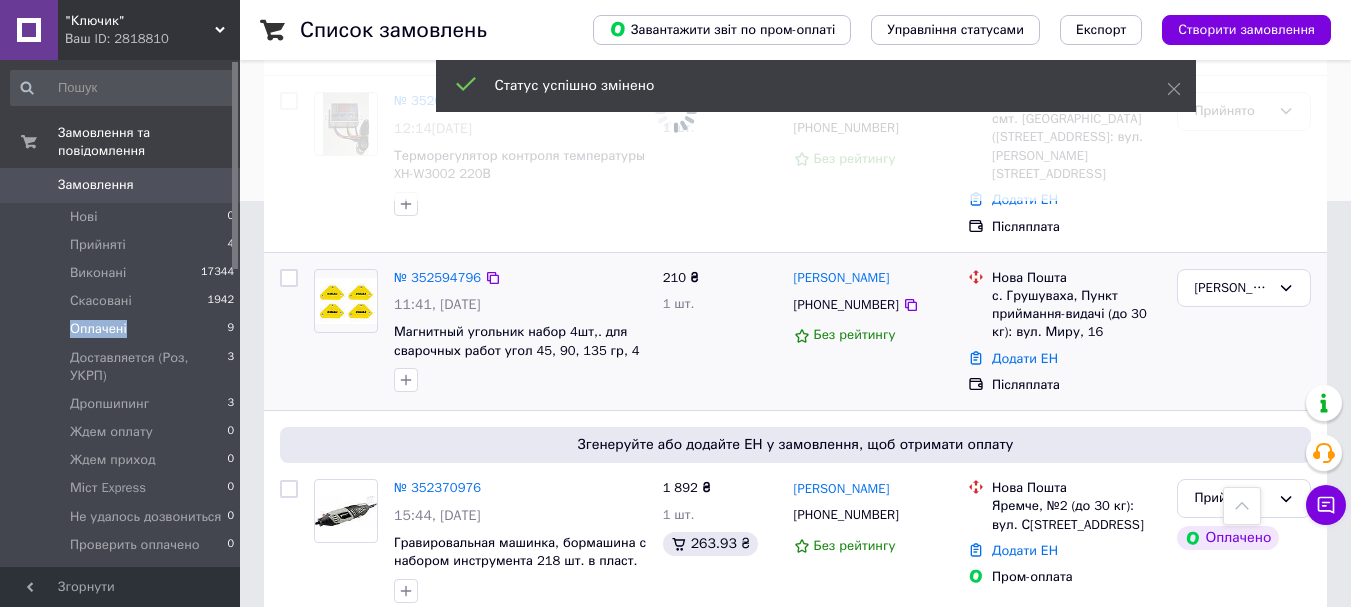 click on "Оплачені" at bounding box center (98, 329) 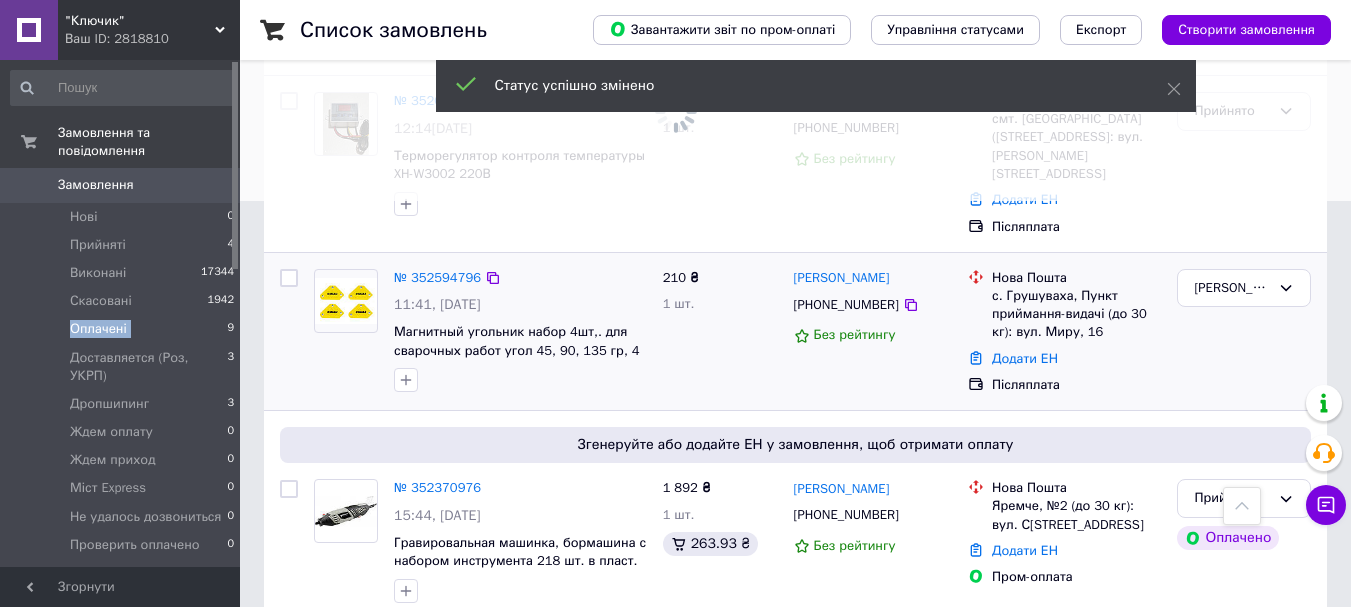 click on "Оплачені" at bounding box center (98, 329) 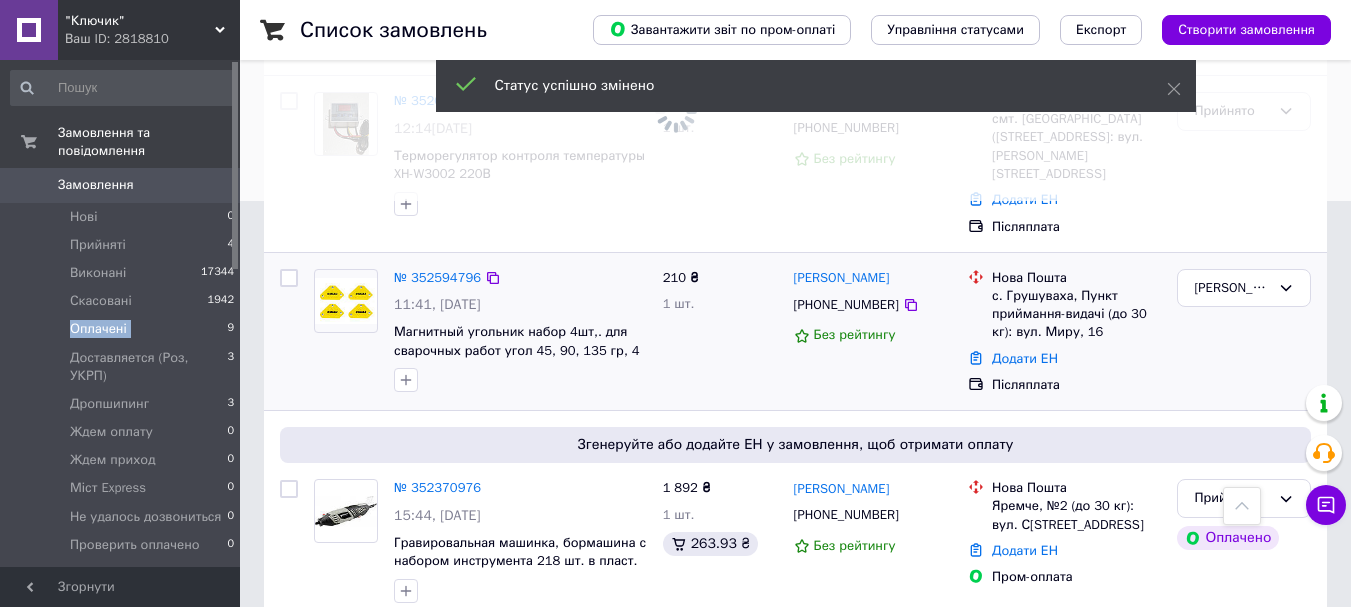 click on "Оплачені" at bounding box center [98, 329] 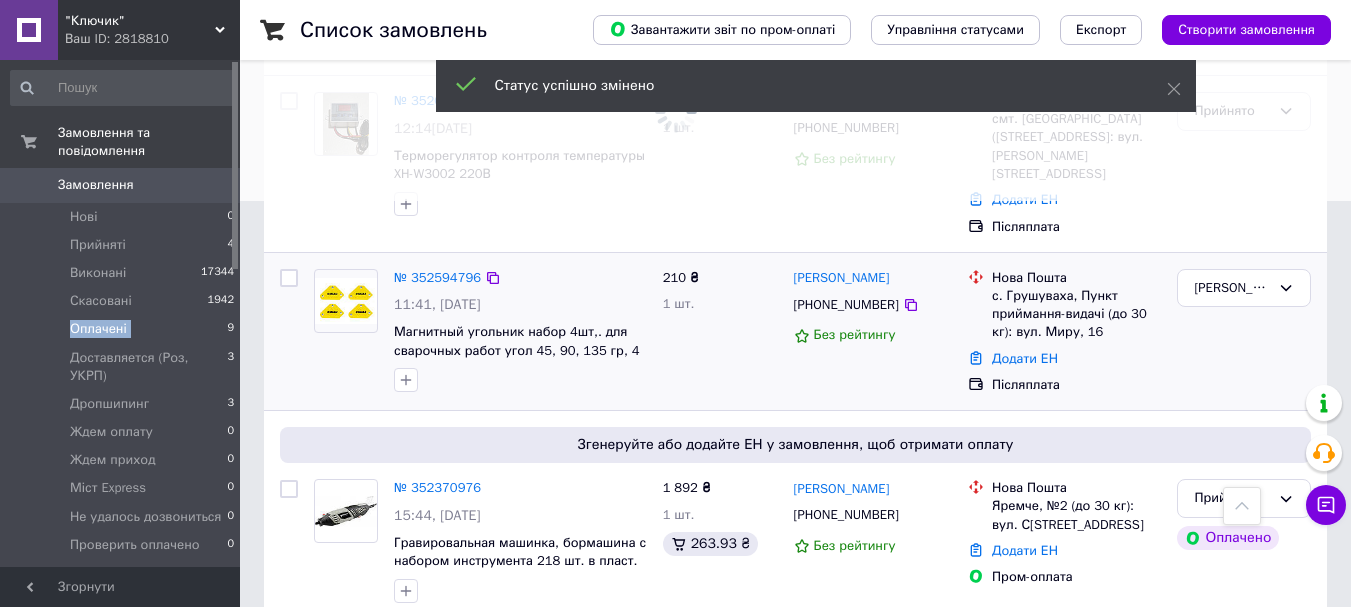 scroll, scrollTop: 0, scrollLeft: 0, axis: both 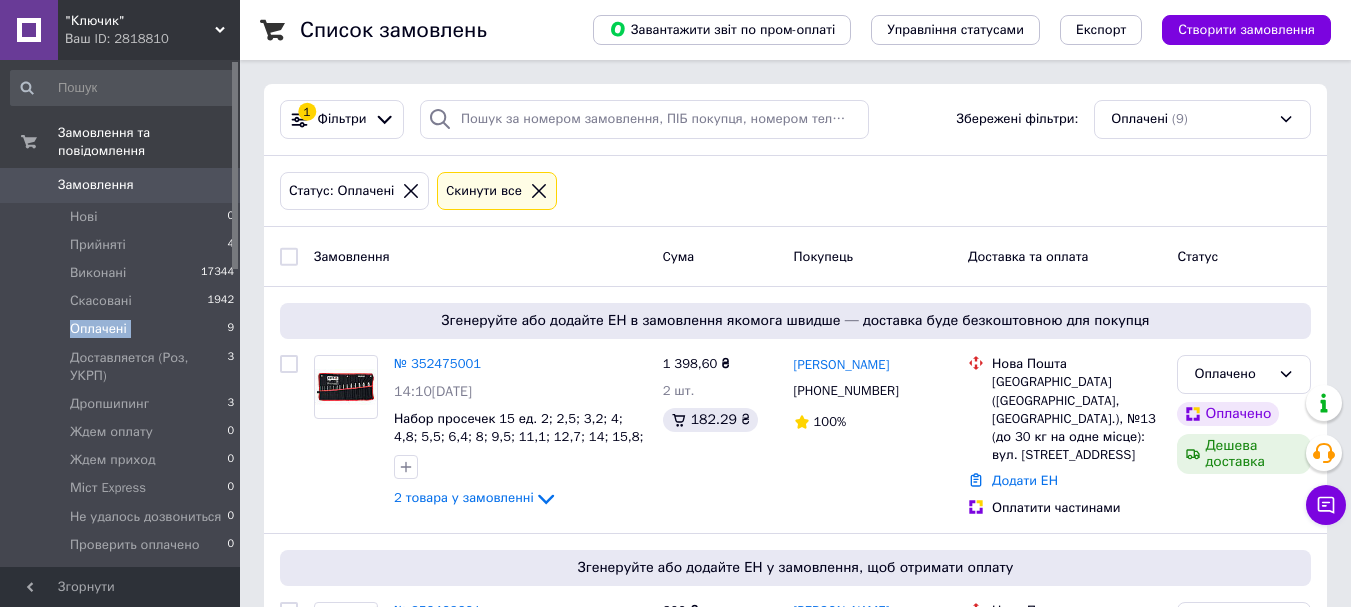 click on "Оплачені" at bounding box center (98, 329) 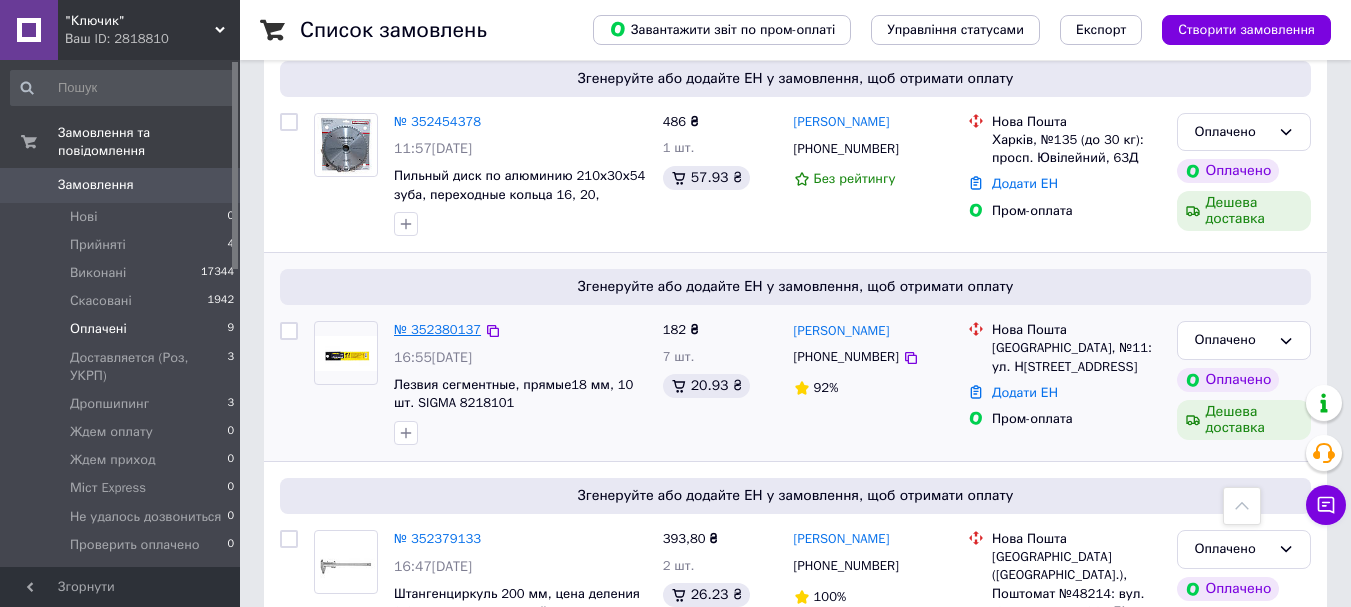 click on "№ 352380137" at bounding box center (437, 329) 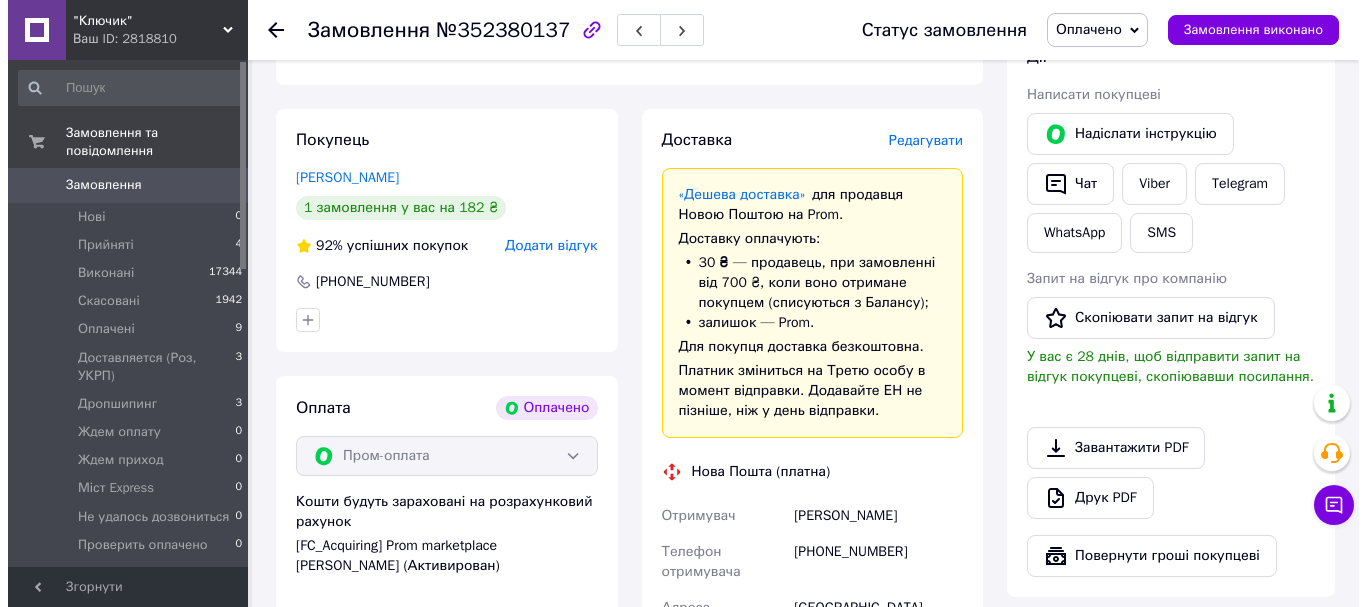 scroll, scrollTop: 900, scrollLeft: 0, axis: vertical 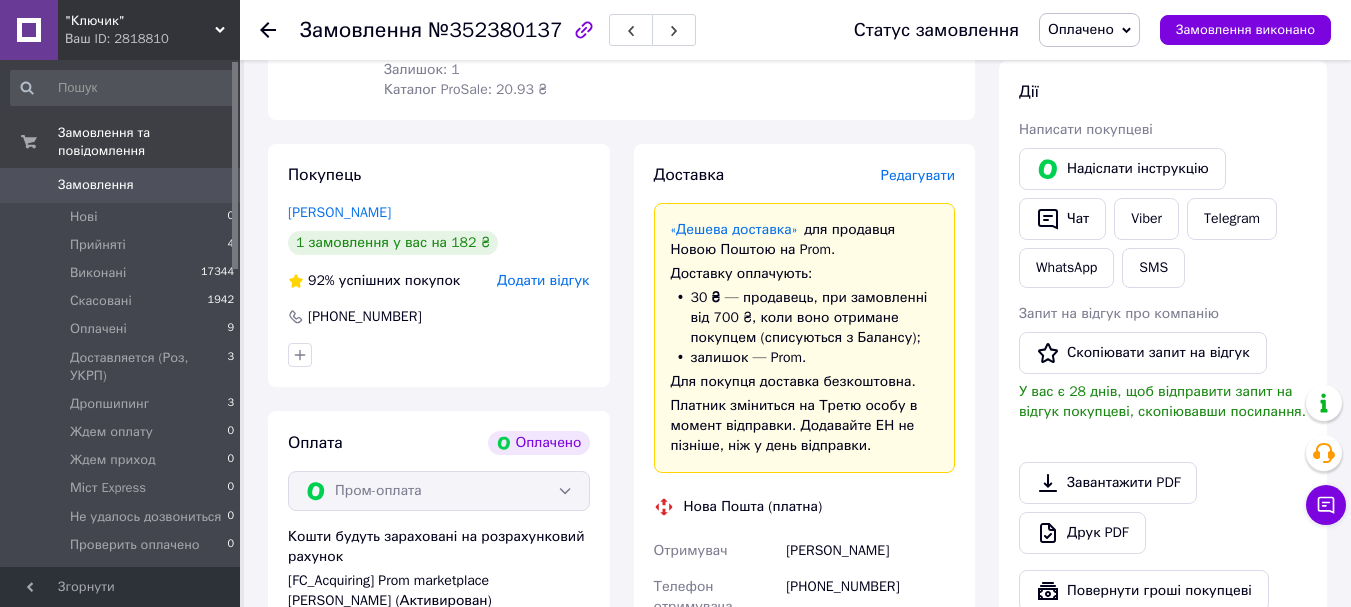 click on "Редагувати" at bounding box center (918, 175) 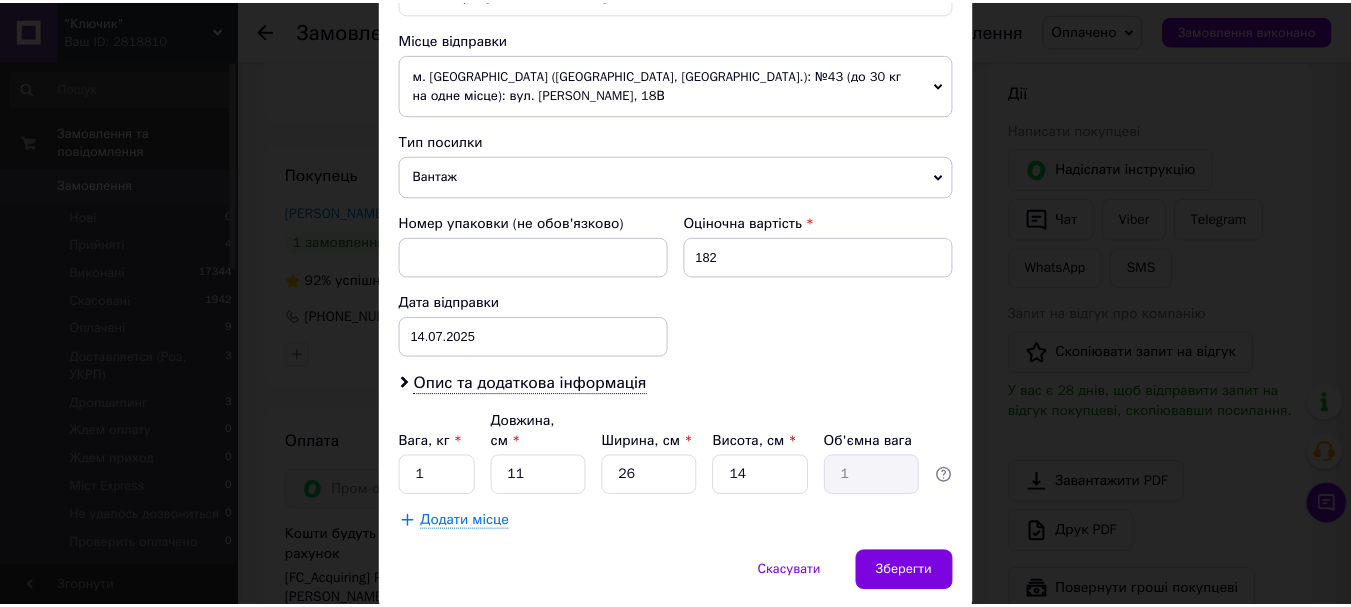 scroll, scrollTop: 741, scrollLeft: 0, axis: vertical 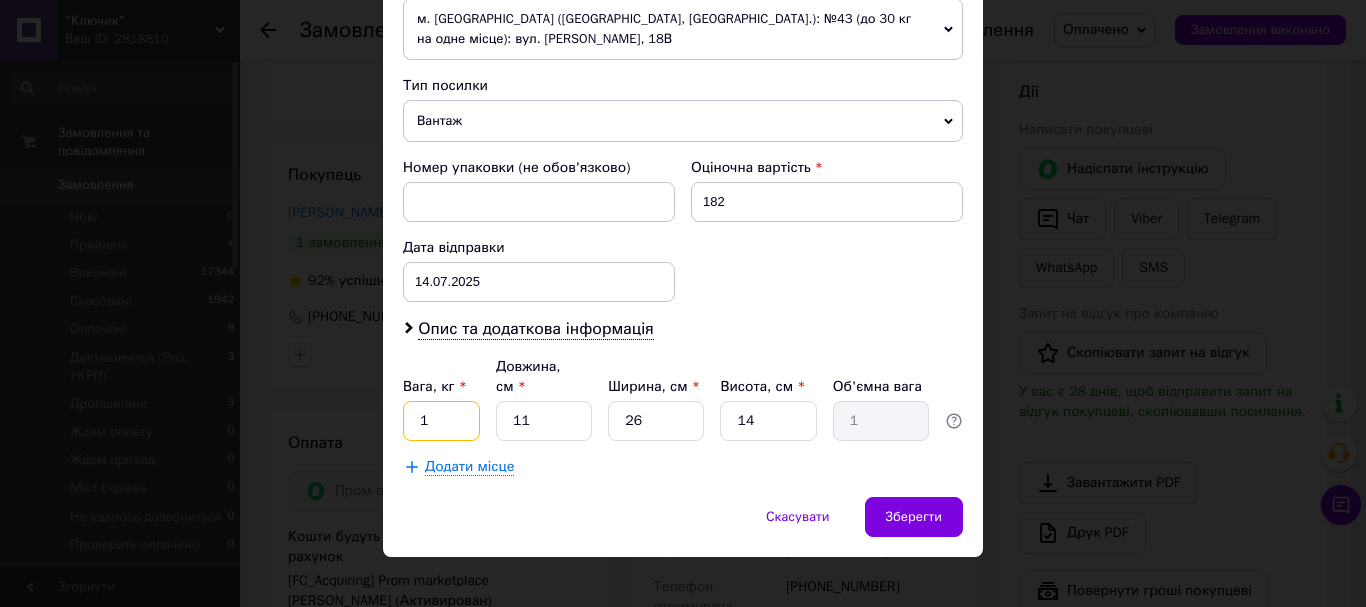 click on "1" at bounding box center [441, 421] 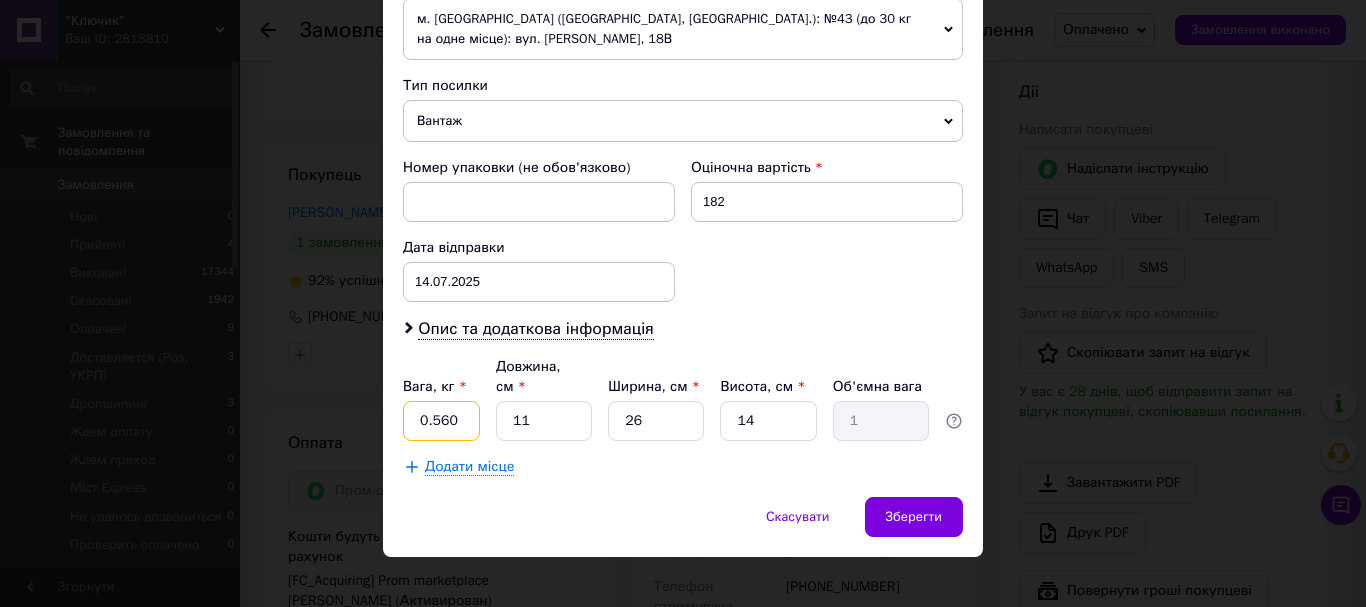 type on "0.560" 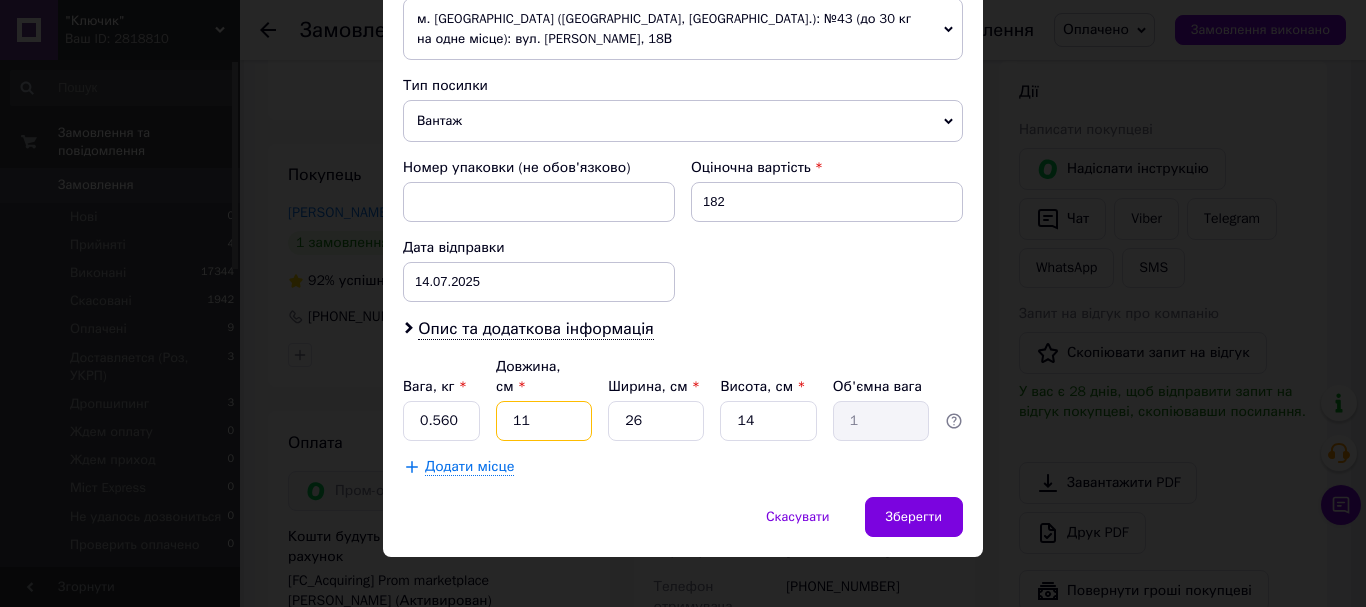 click on "11" at bounding box center [544, 421] 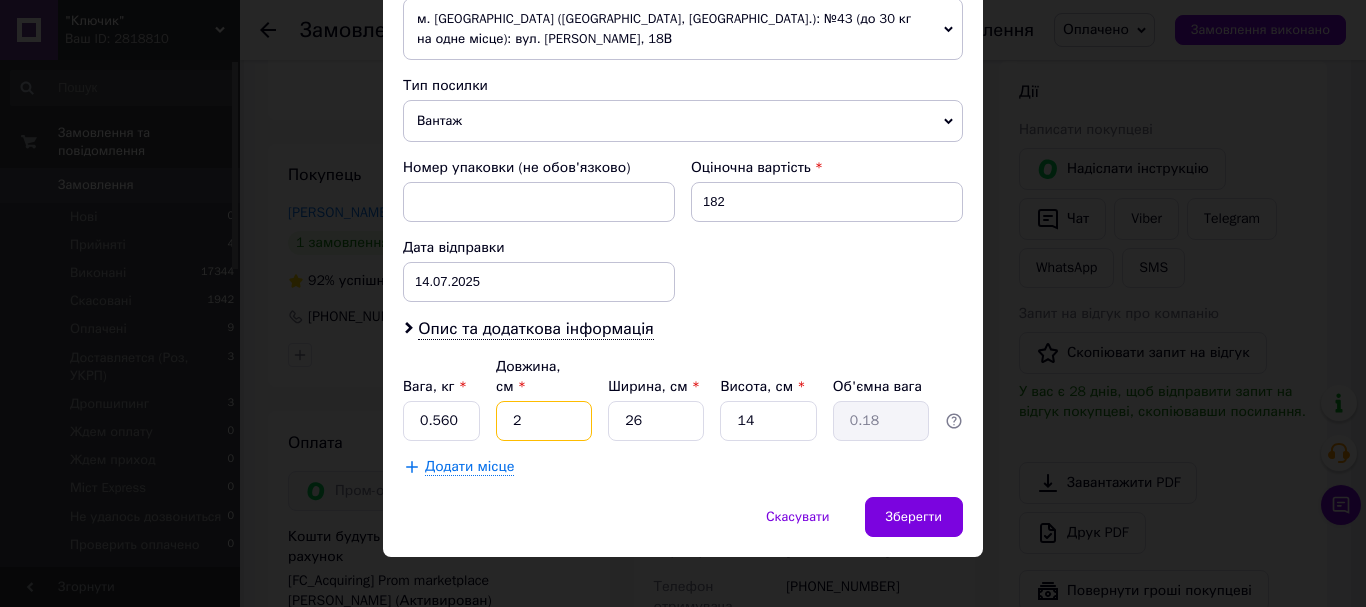 type on "24" 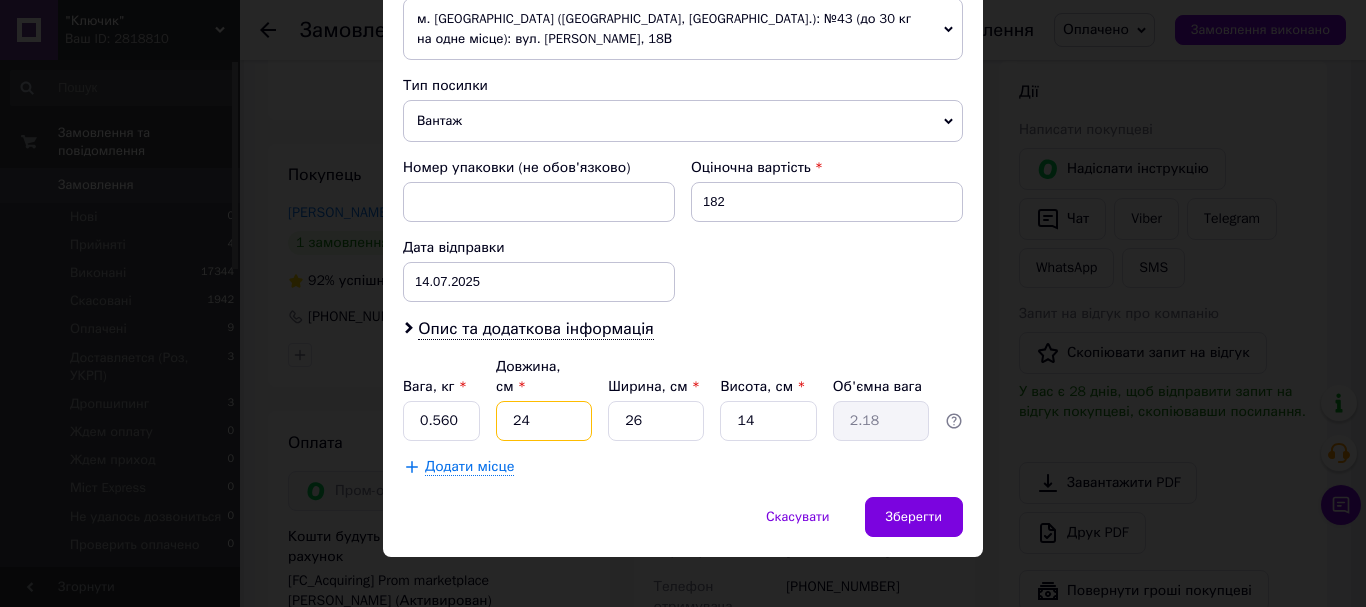 click on "24" at bounding box center [544, 421] 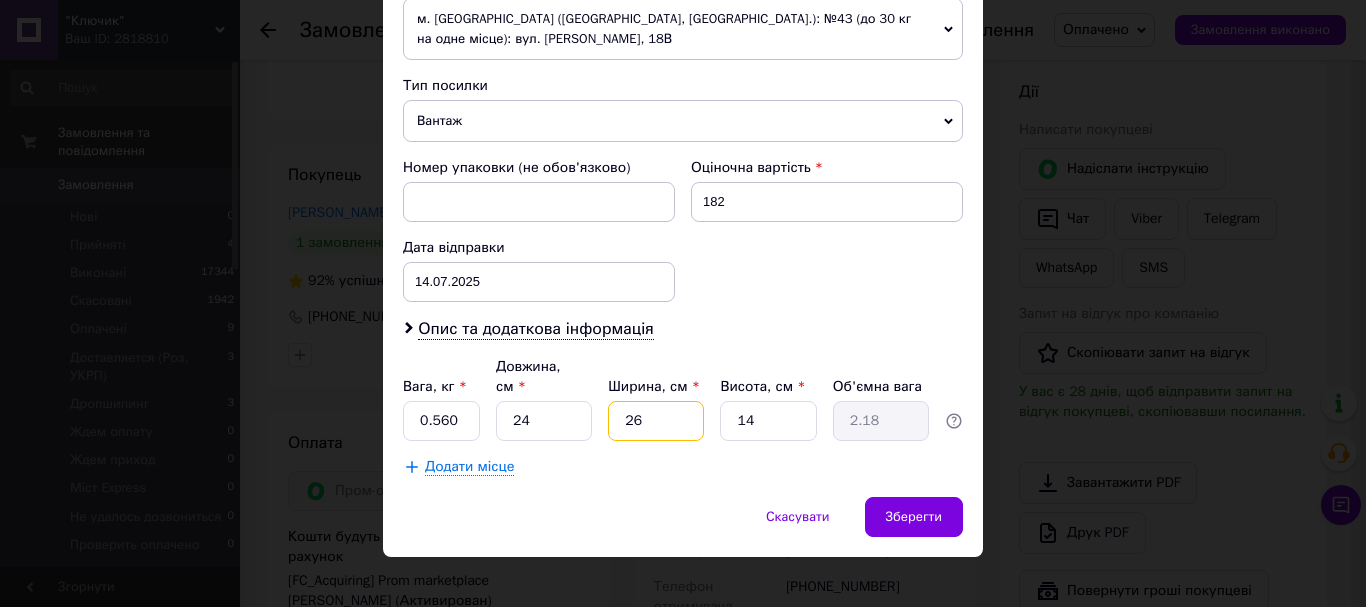 click on "26" at bounding box center (656, 421) 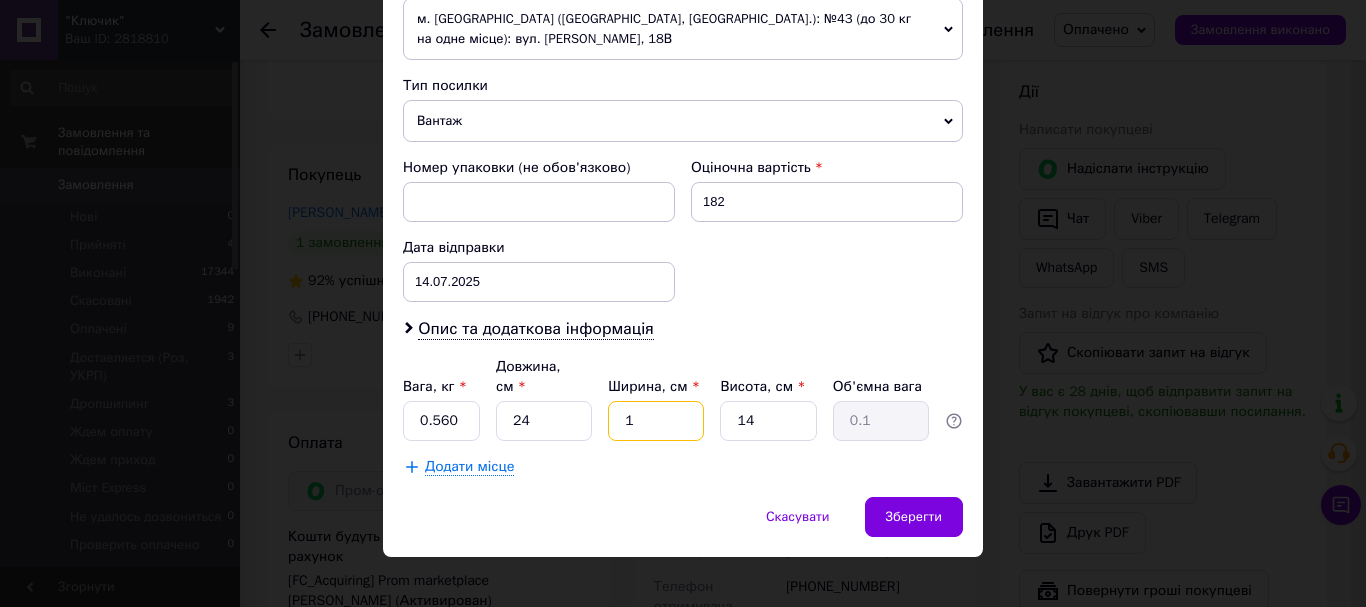 type on "15" 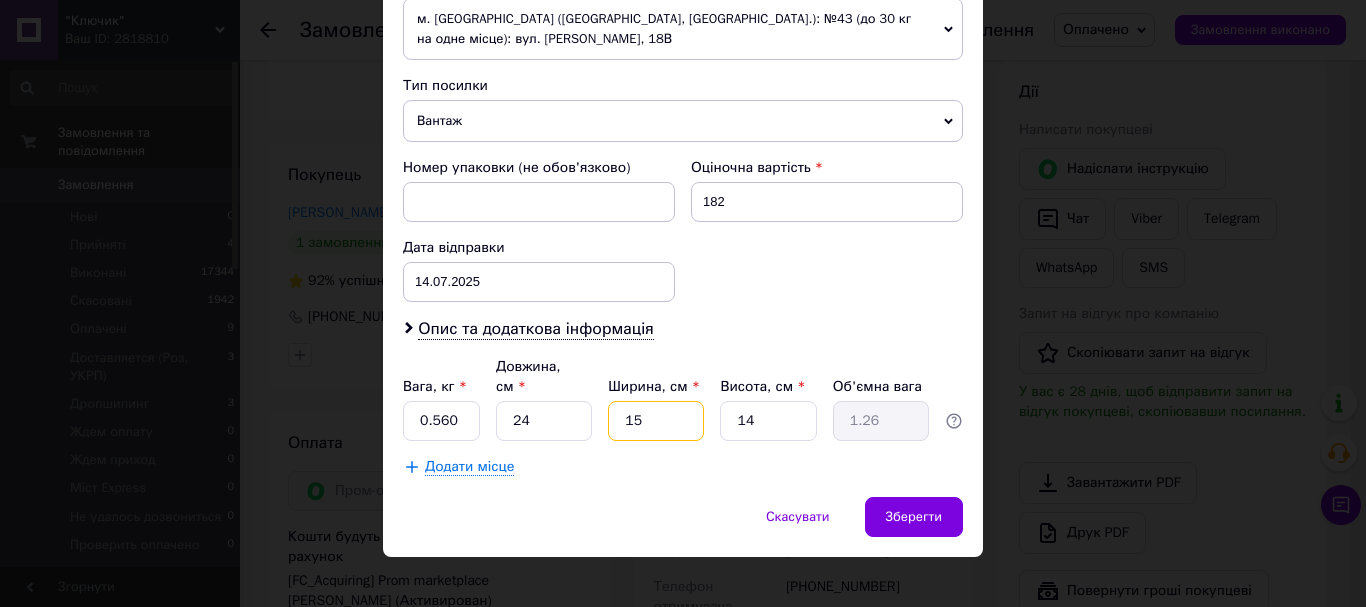 type on "15" 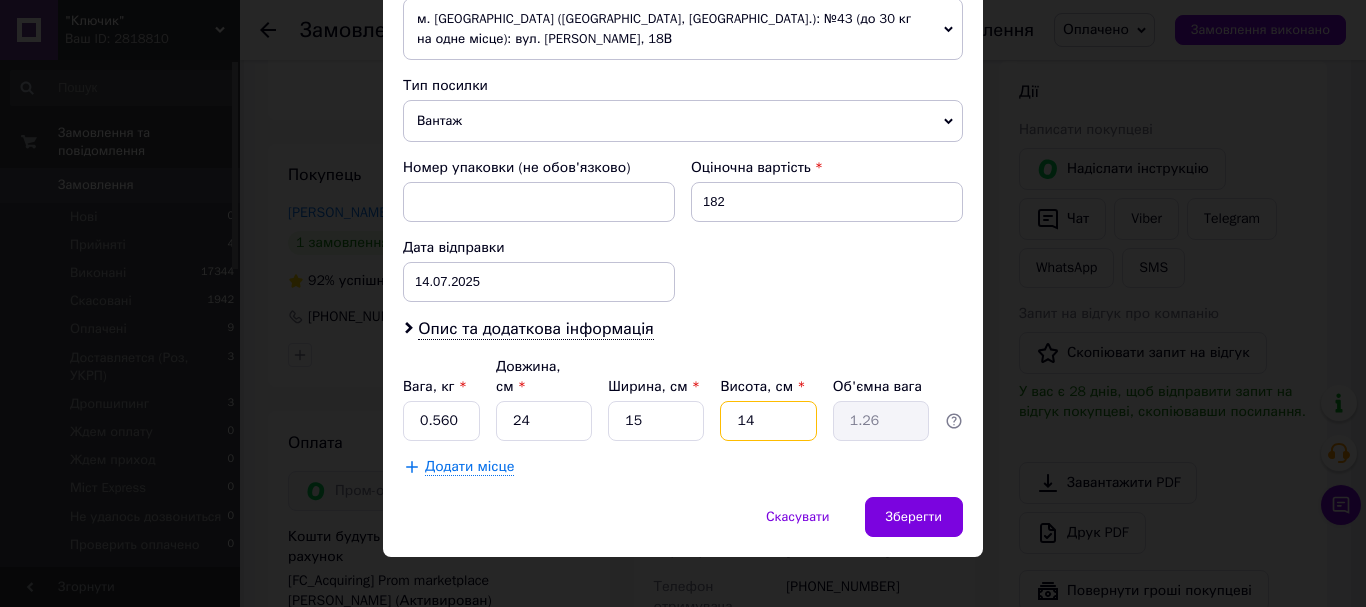 click on "14" at bounding box center (768, 421) 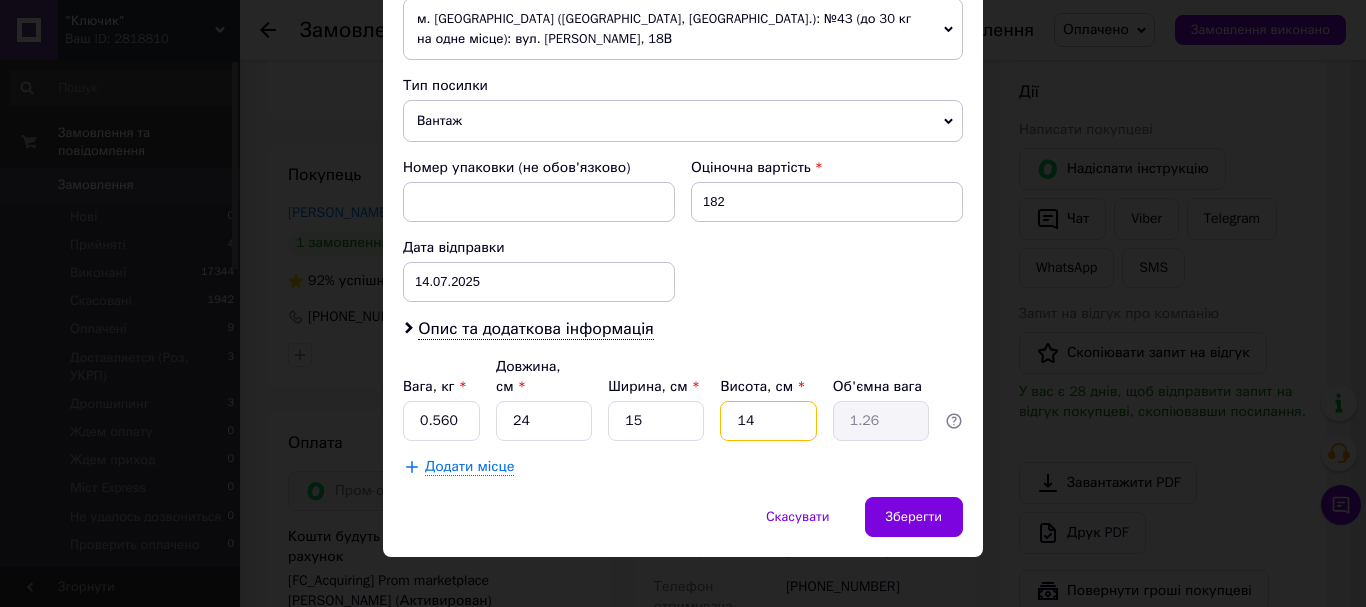 type on "2" 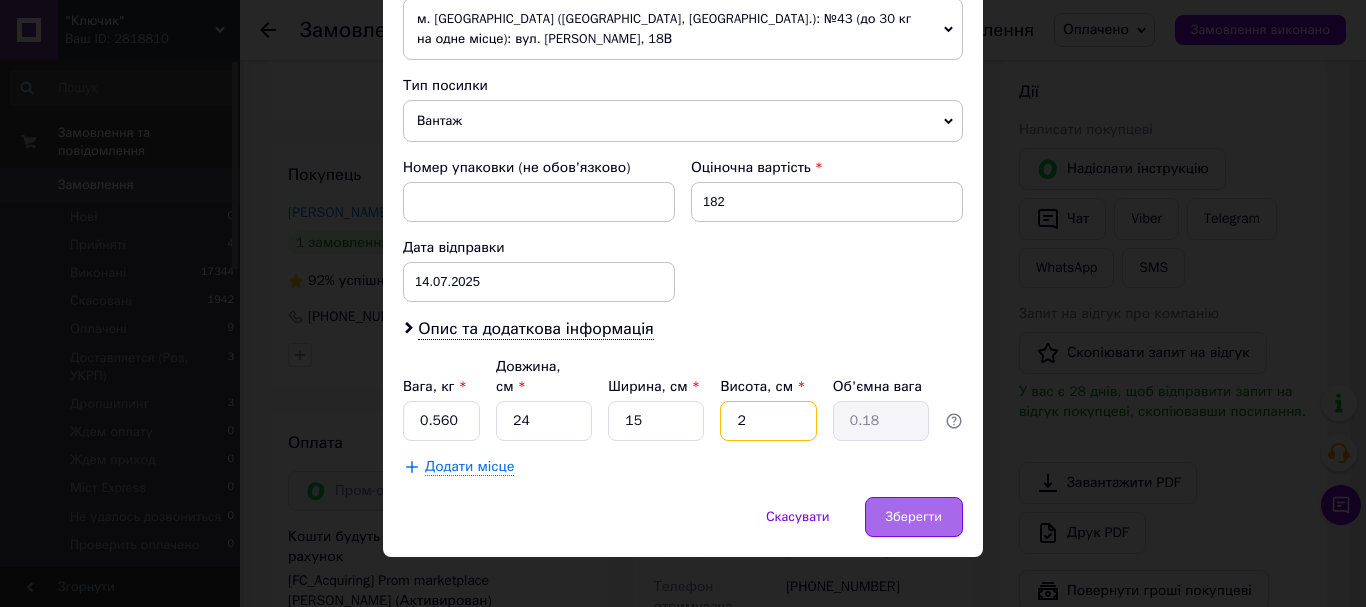 type on "2" 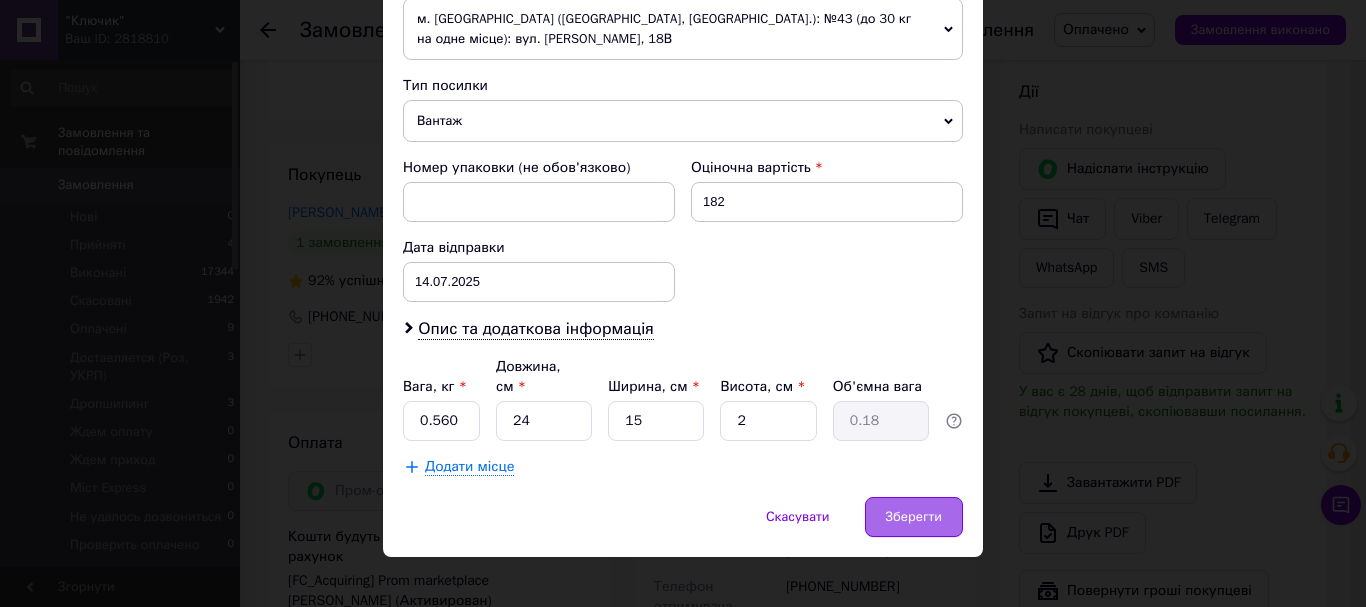 click on "Зберегти" at bounding box center (914, 517) 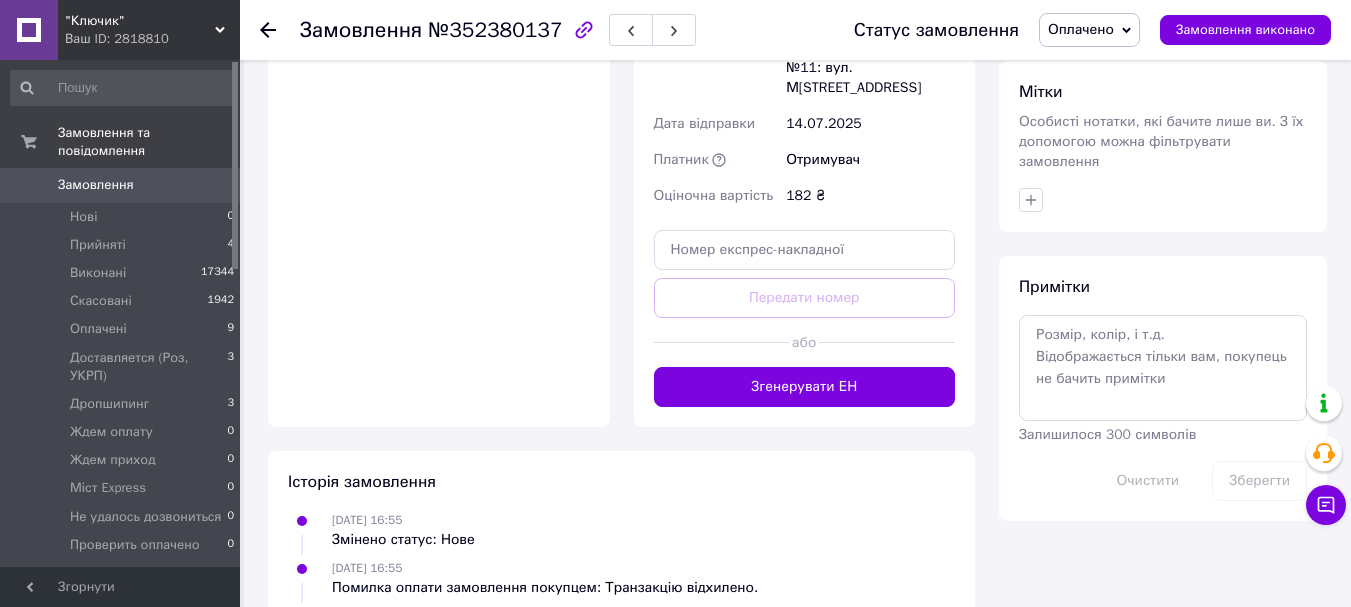 scroll, scrollTop: 1500, scrollLeft: 0, axis: vertical 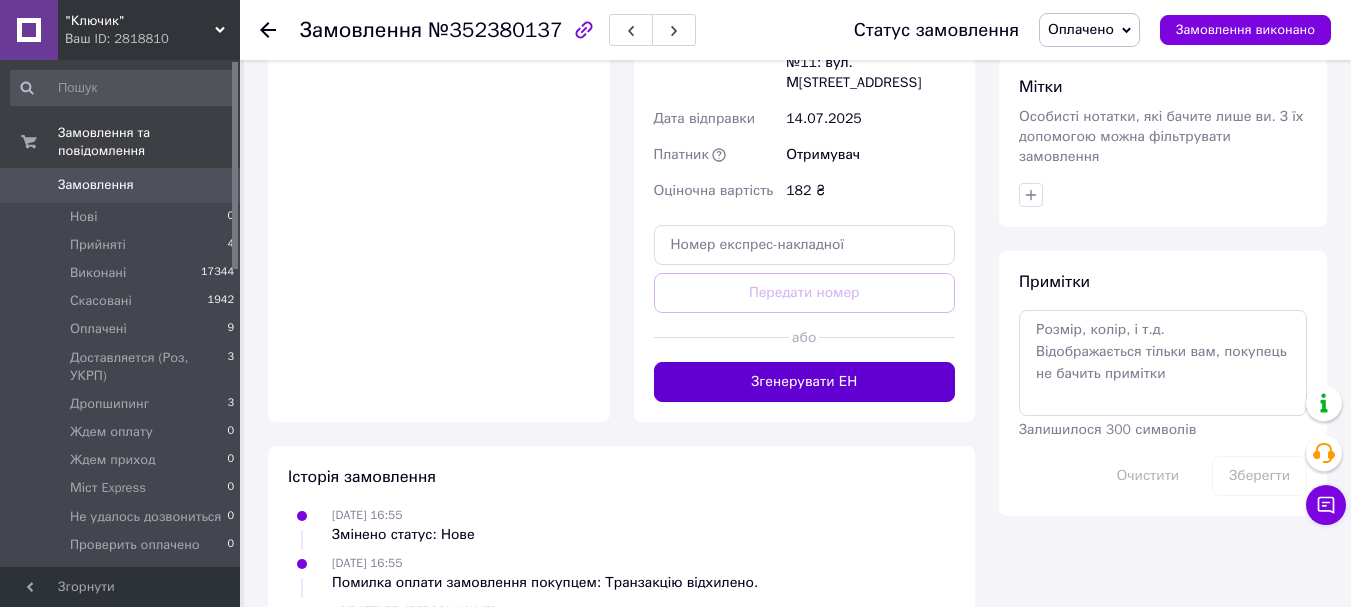 click on "Згенерувати ЕН" at bounding box center [805, 382] 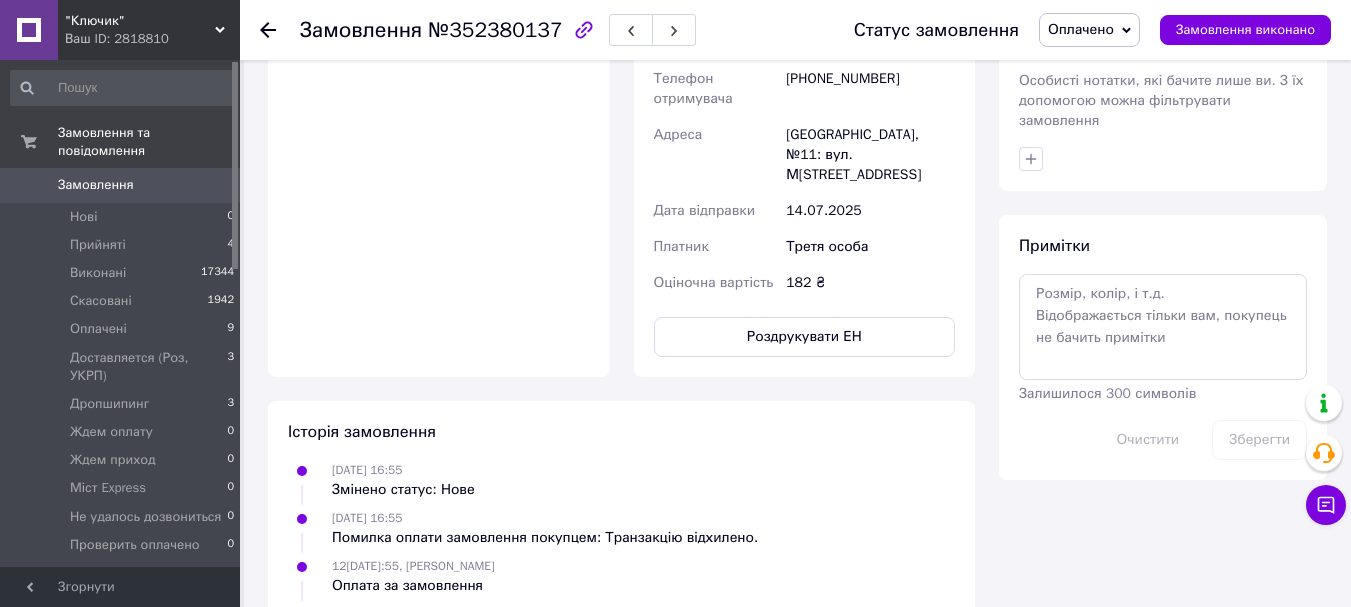 scroll, scrollTop: 0, scrollLeft: 0, axis: both 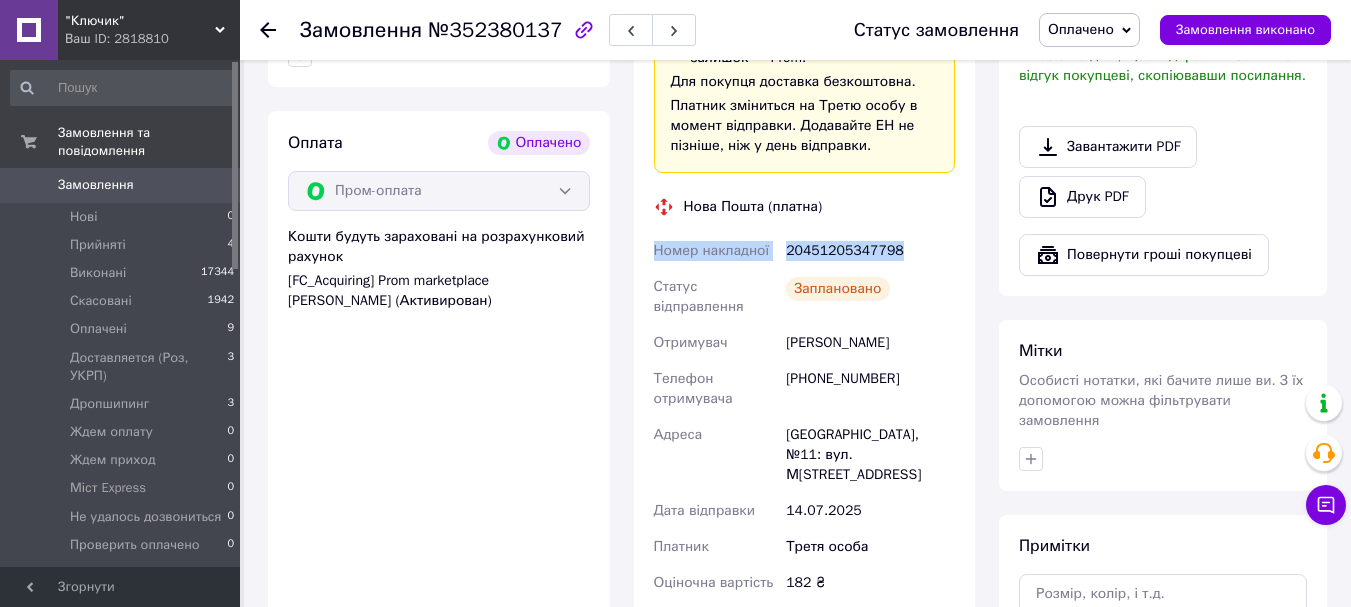 drag, startPoint x: 649, startPoint y: 234, endPoint x: 914, endPoint y: 225, distance: 265.15277 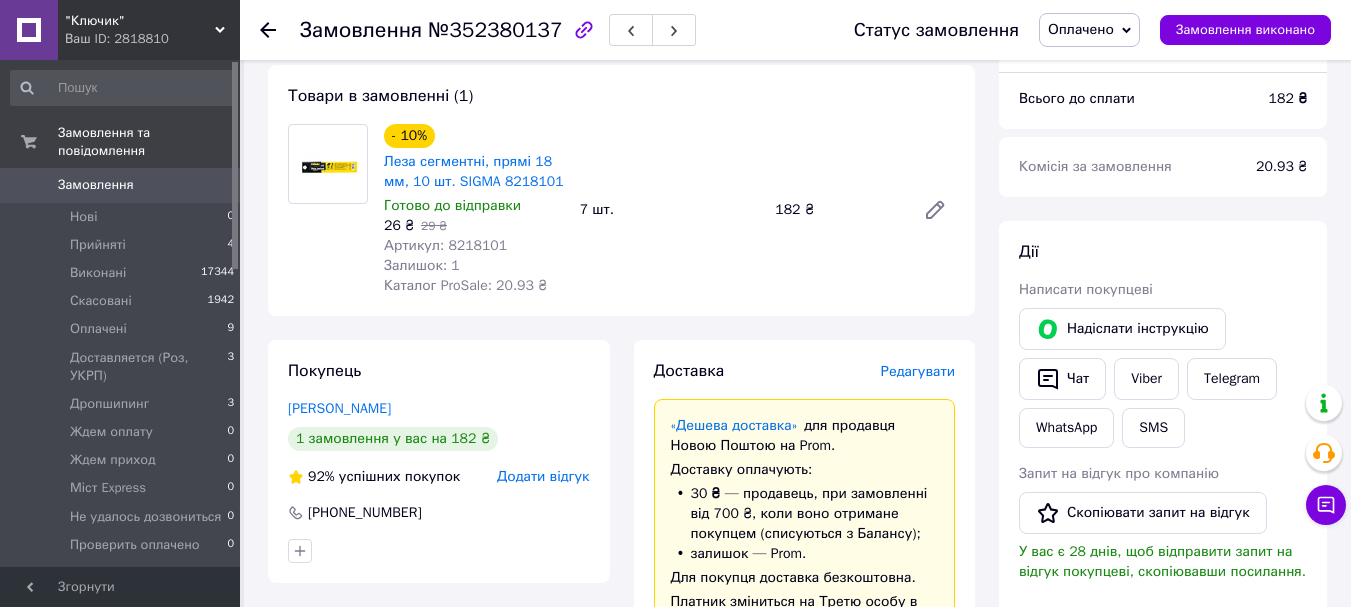 scroll, scrollTop: 700, scrollLeft: 0, axis: vertical 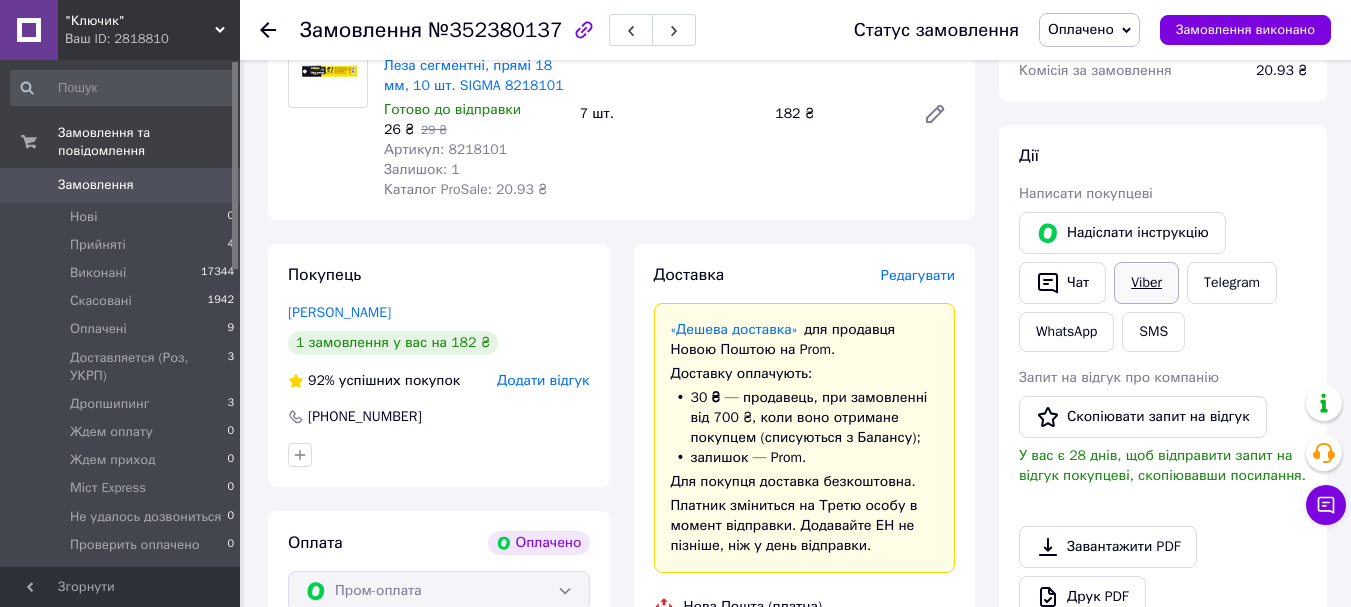 click on "Viber" at bounding box center [1146, 283] 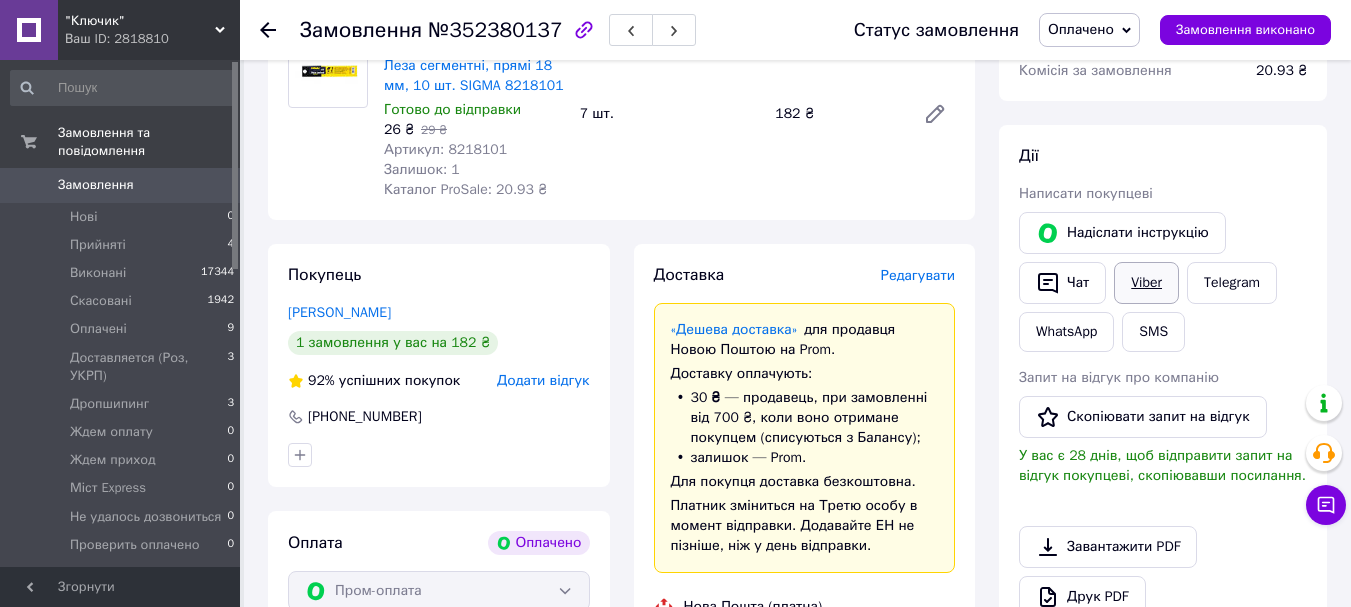 click on "Viber" at bounding box center (1146, 283) 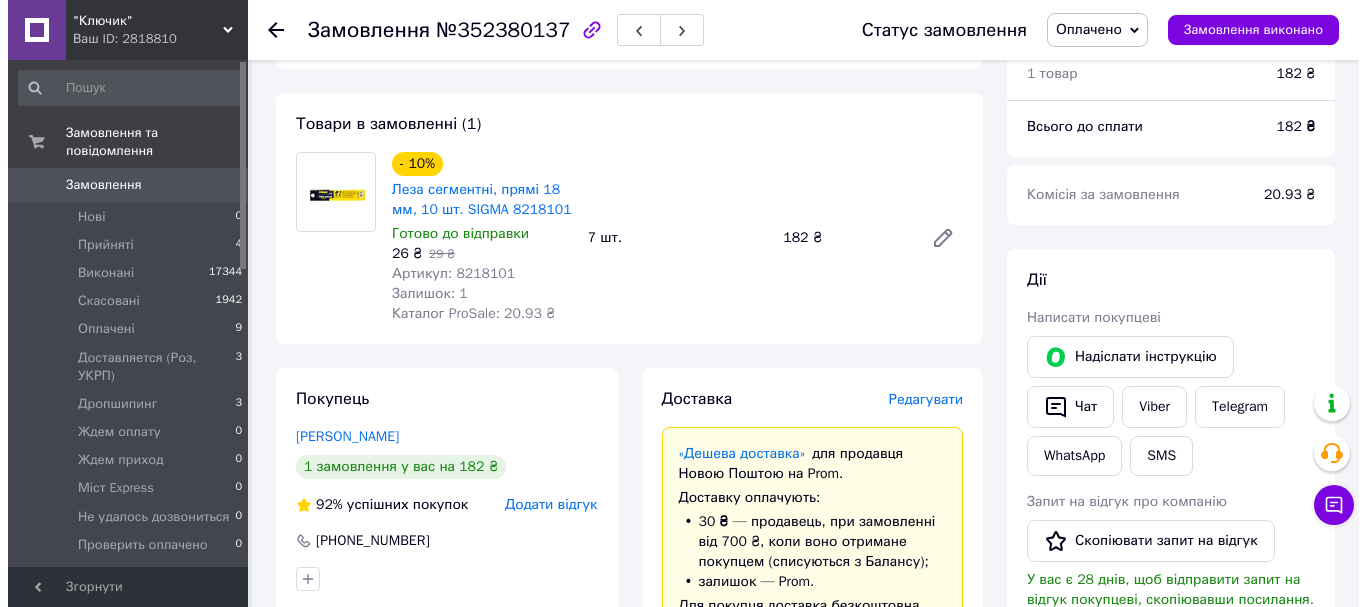 scroll, scrollTop: 1000, scrollLeft: 0, axis: vertical 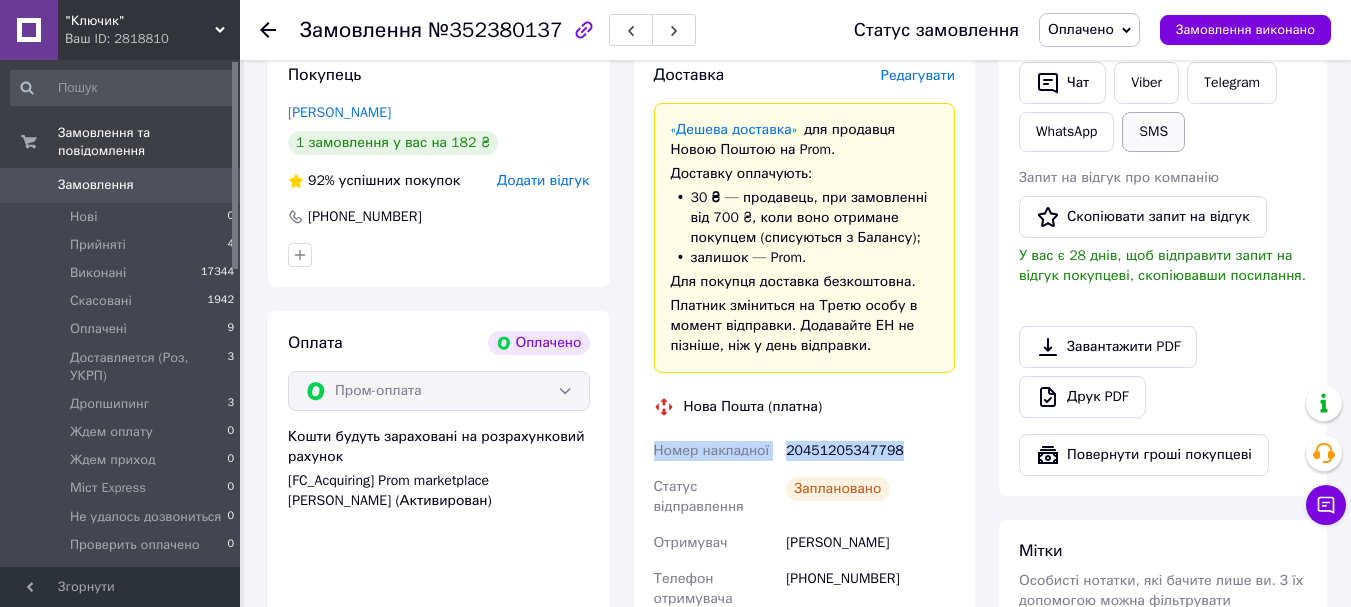 click on "SMS" at bounding box center (1153, 132) 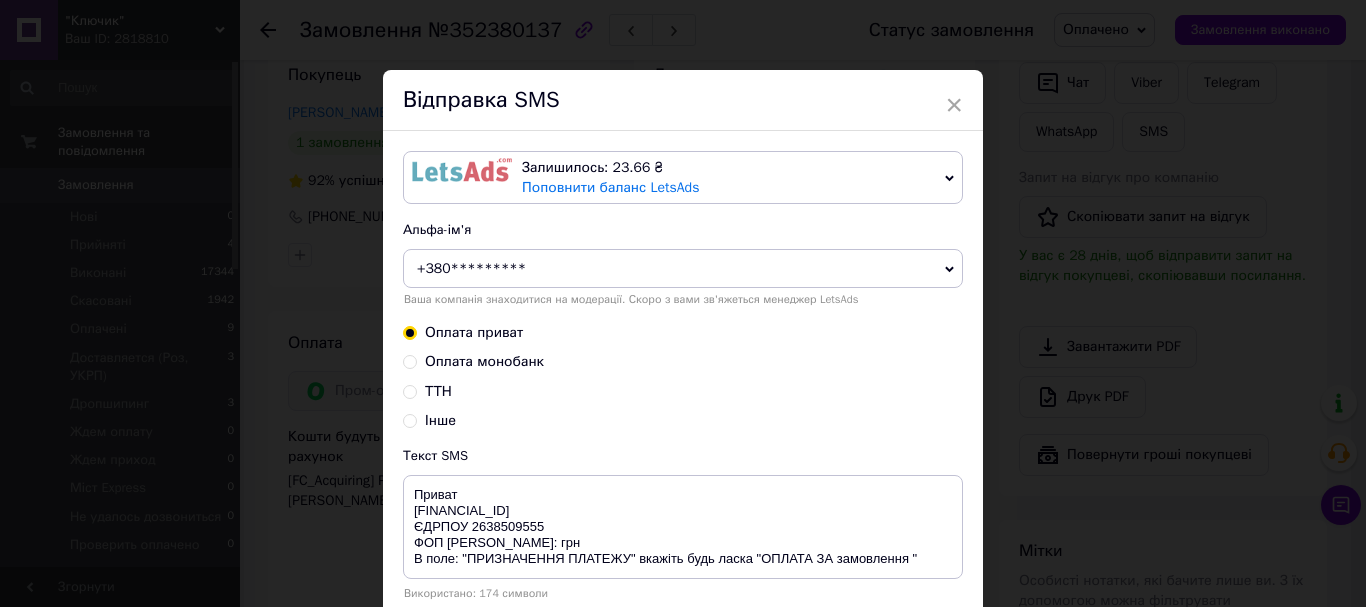 click on "Залишилось: 23.66 ₴" at bounding box center (729, 168) 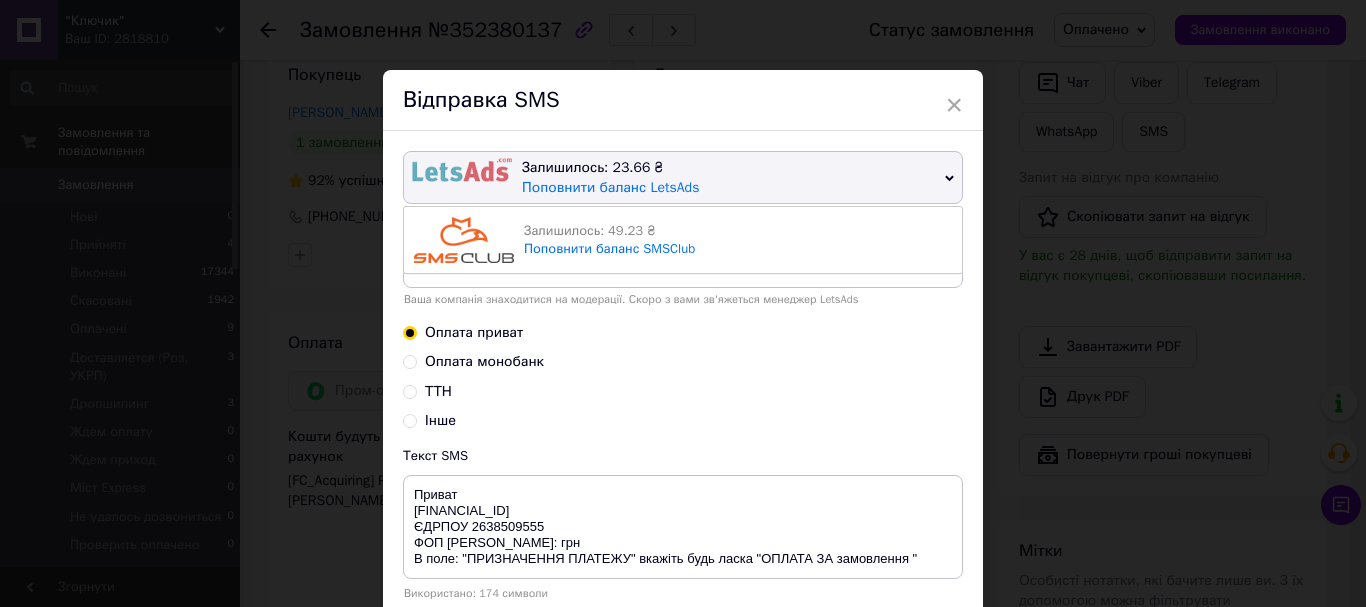 click on "Залишилось: 49.23 ₴" at bounding box center (738, 231) 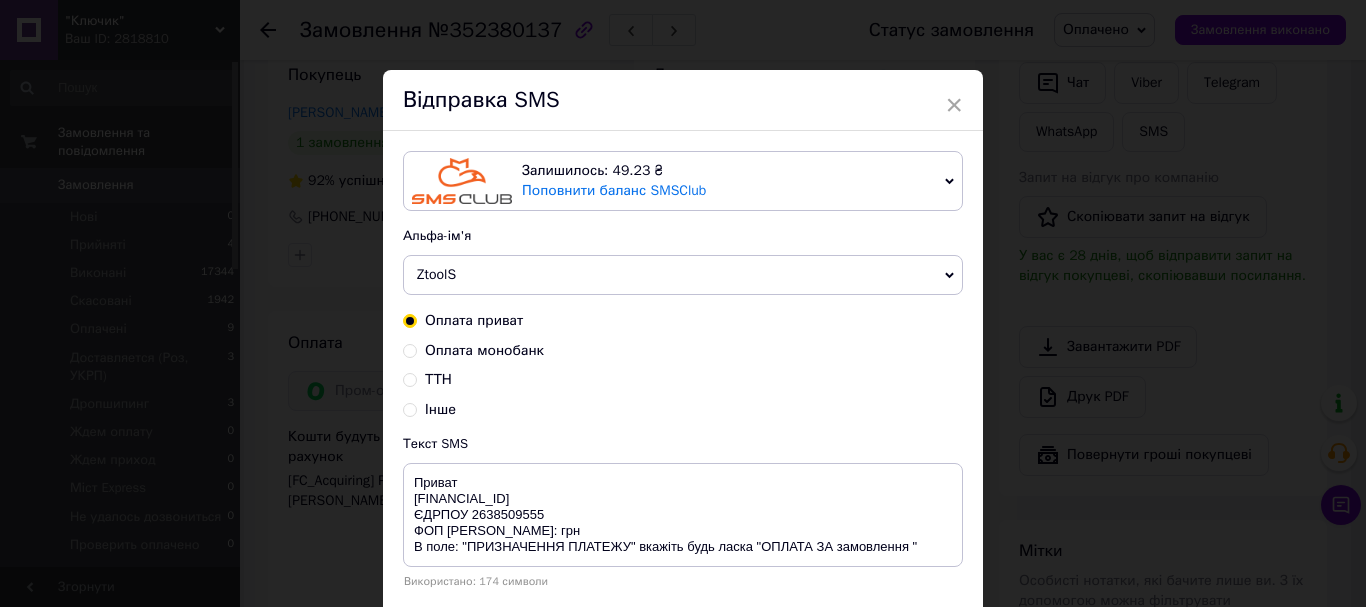 click on "ТТН" at bounding box center [438, 379] 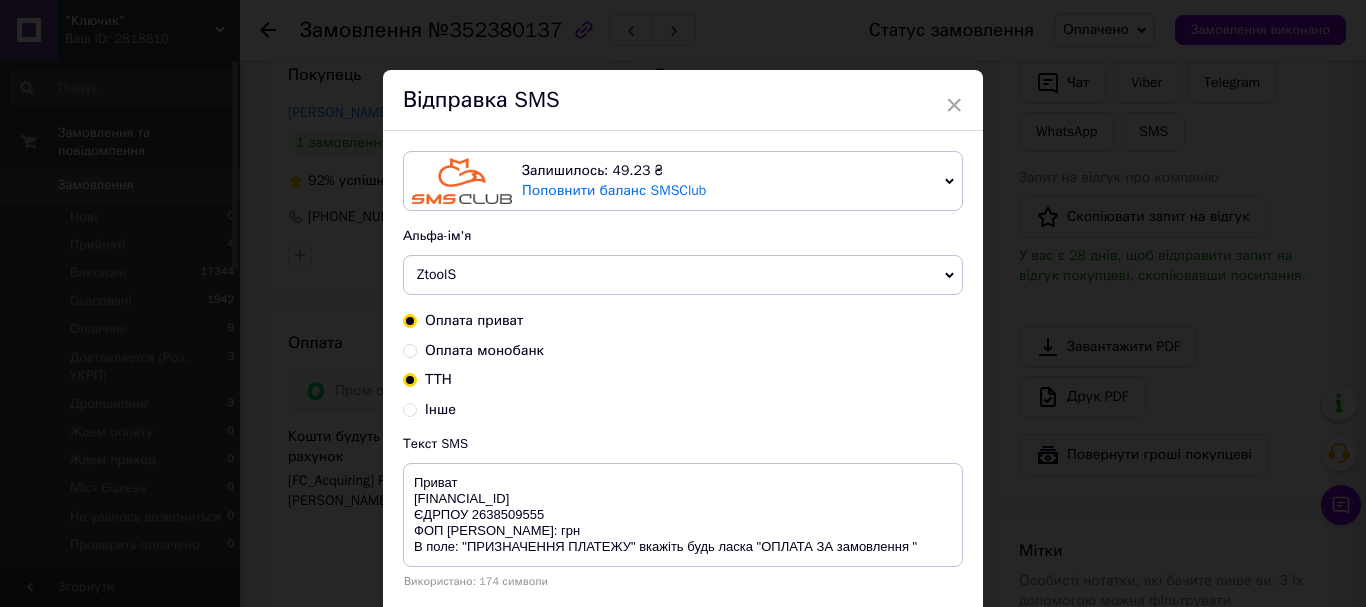 radio on "true" 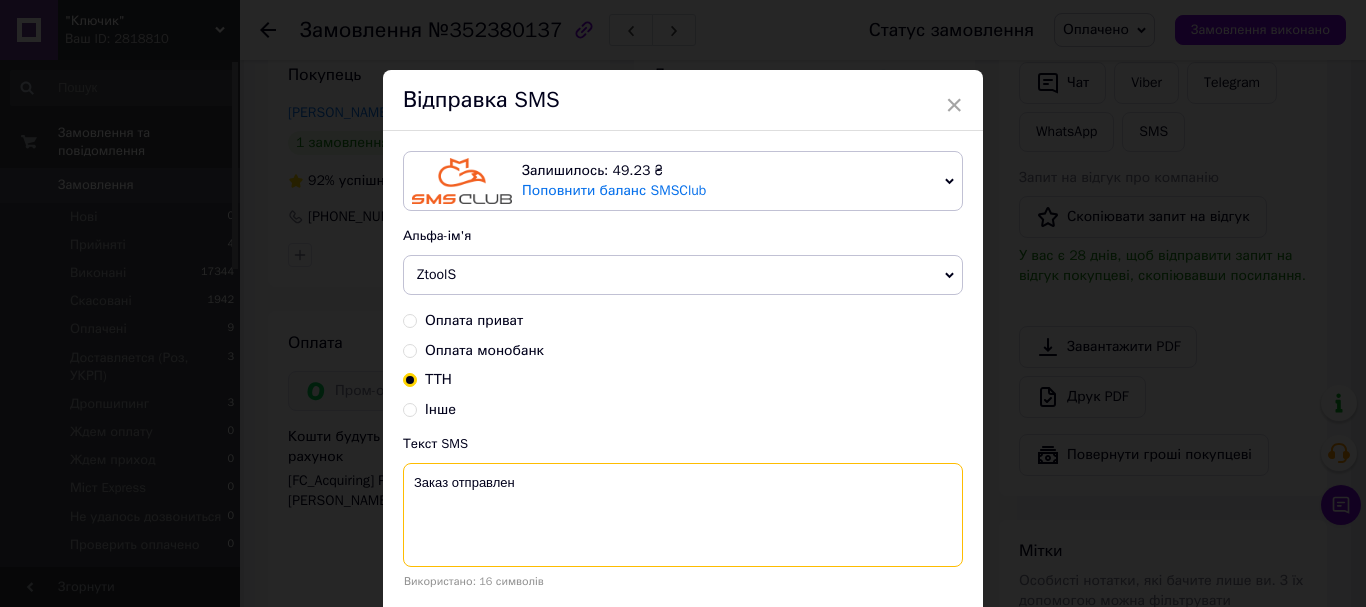 drag, startPoint x: 411, startPoint y: 478, endPoint x: 641, endPoint y: 478, distance: 230 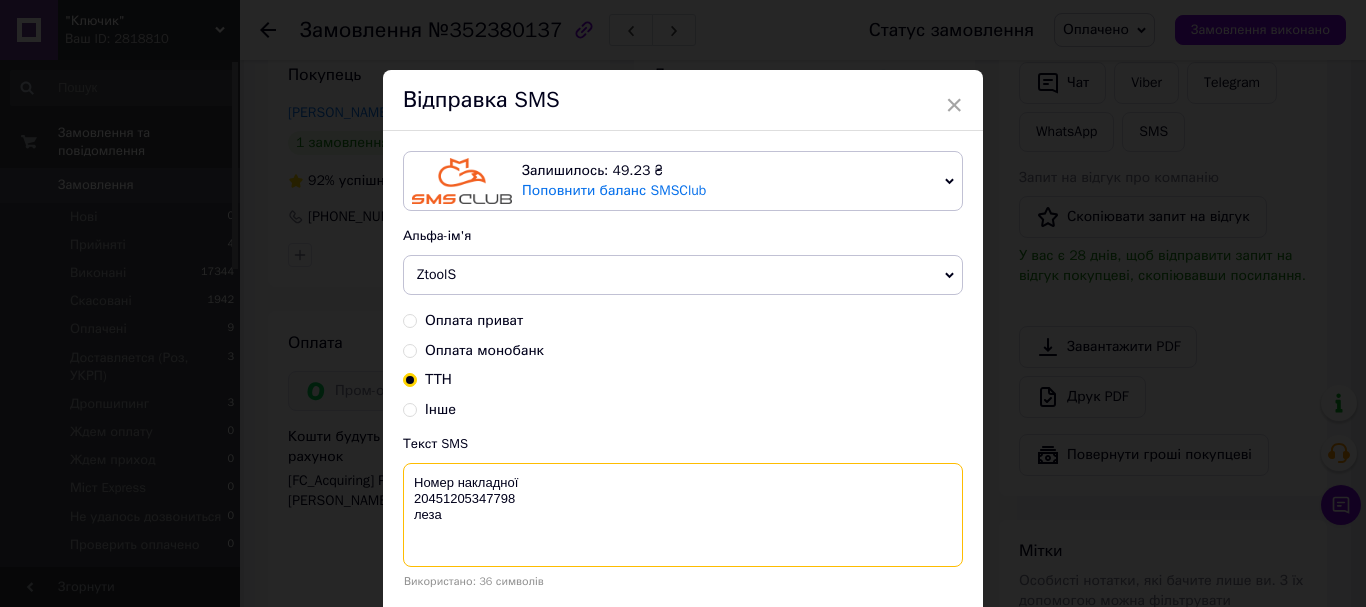 scroll, scrollTop: 146, scrollLeft: 0, axis: vertical 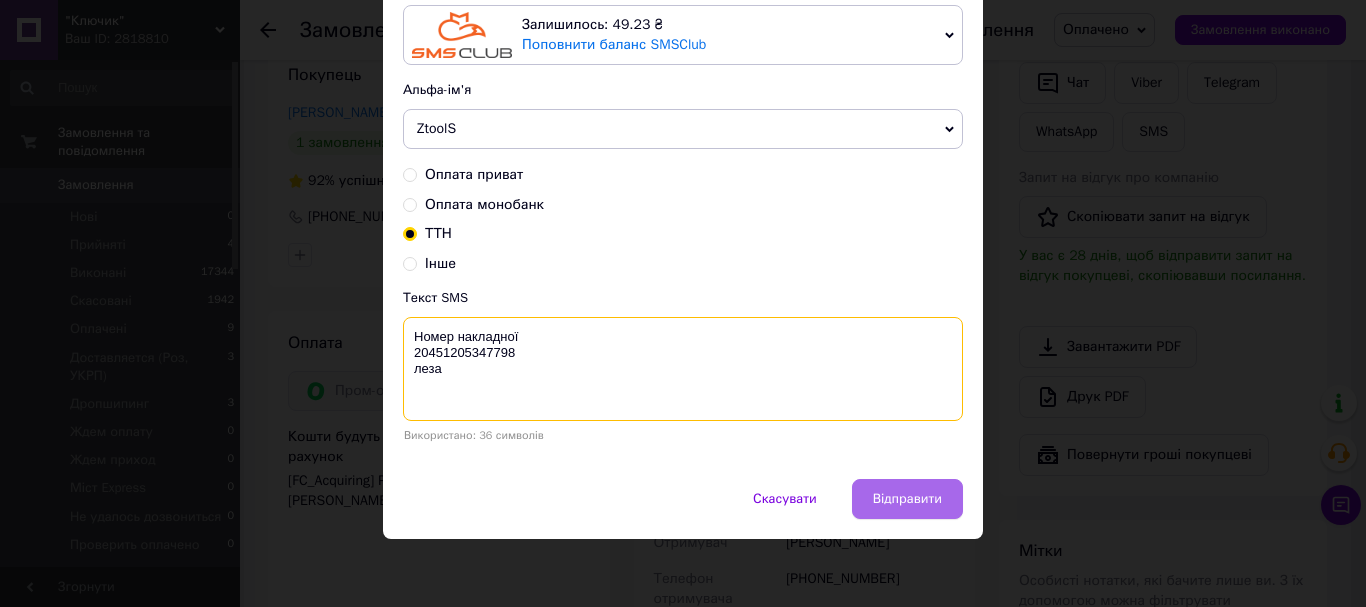 type on "Номер накладної
20451205347798
леза" 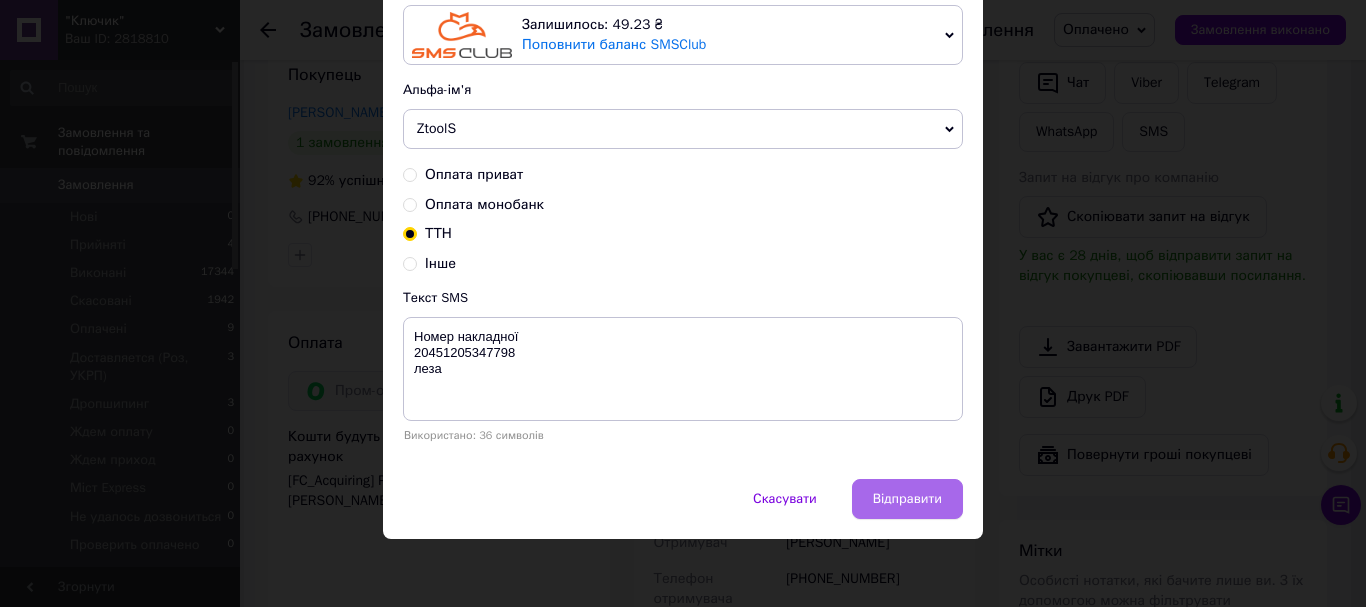 click on "Відправити" at bounding box center (907, 499) 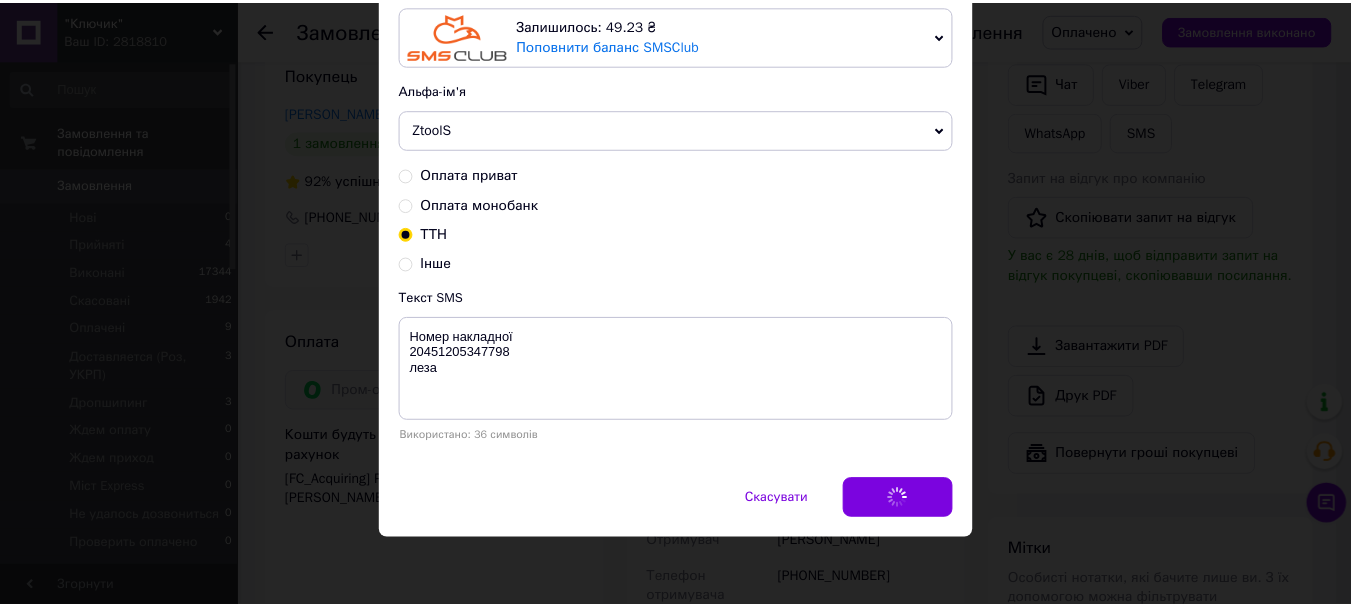 scroll, scrollTop: 0, scrollLeft: 0, axis: both 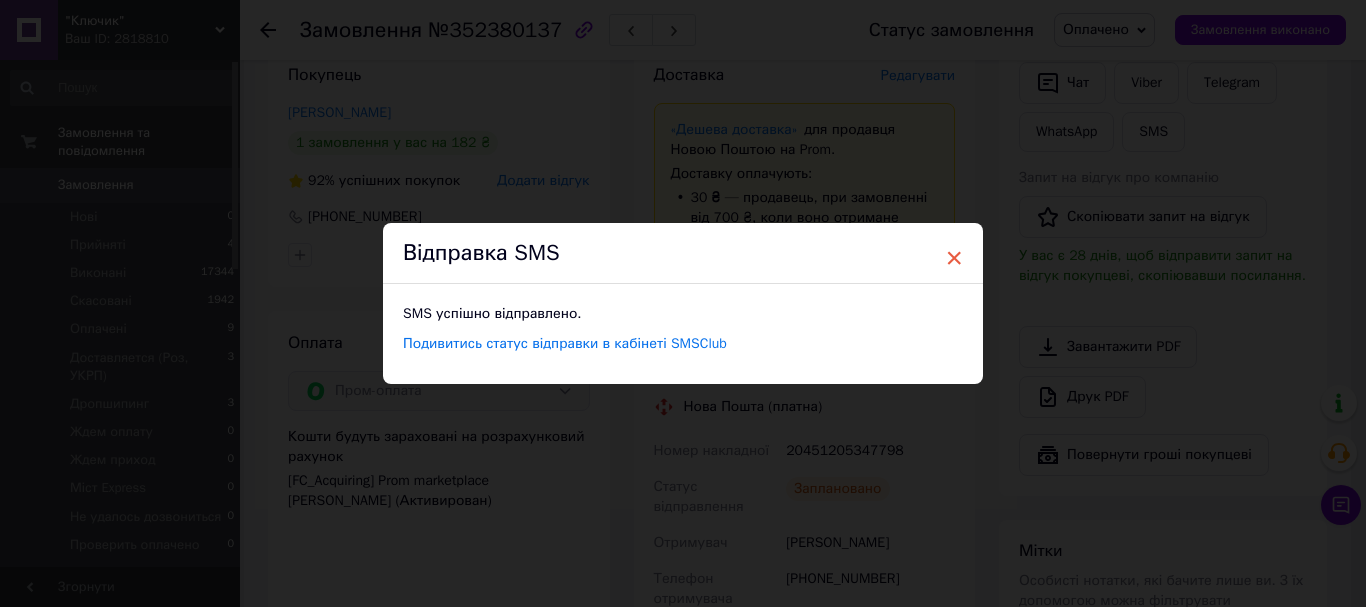 click on "×" at bounding box center [954, 258] 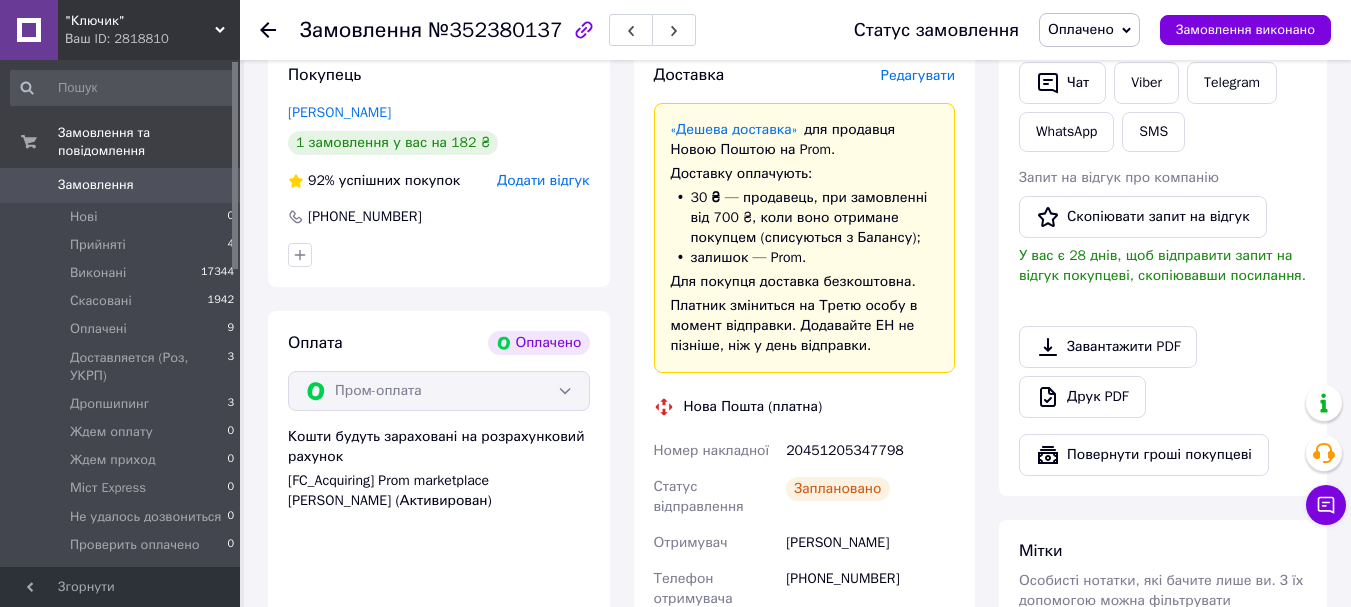 click on "Оплачено" at bounding box center (1081, 29) 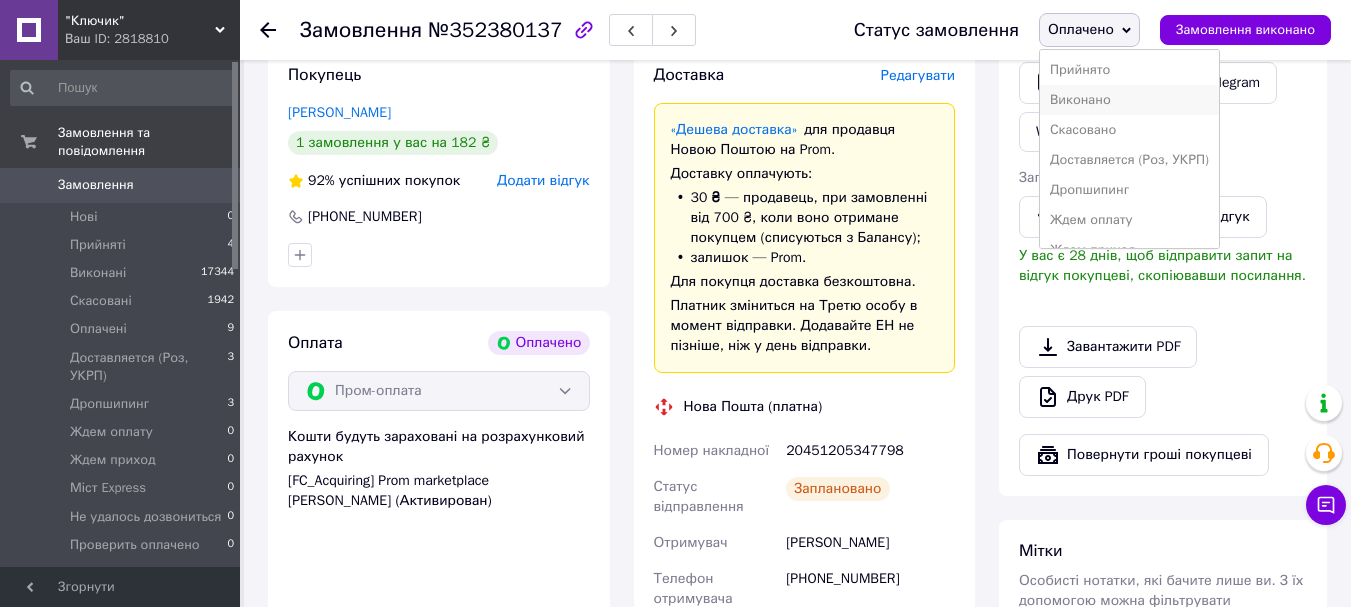 click on "Виконано" at bounding box center (1129, 100) 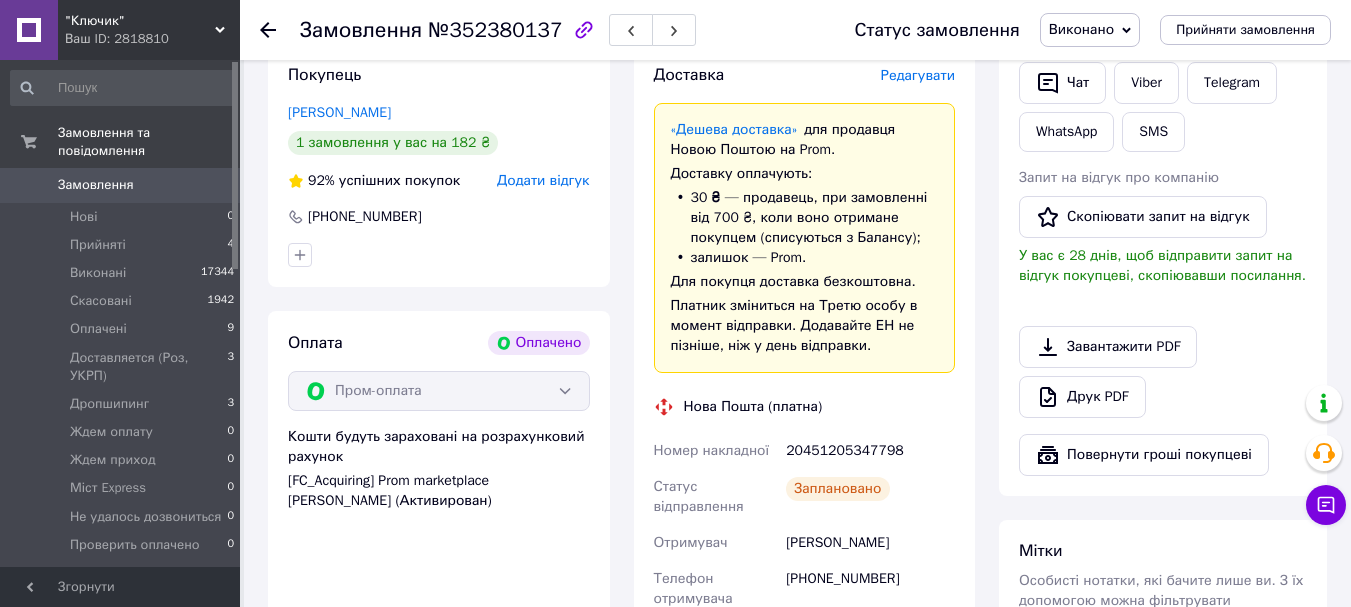 scroll, scrollTop: 108, scrollLeft: 0, axis: vertical 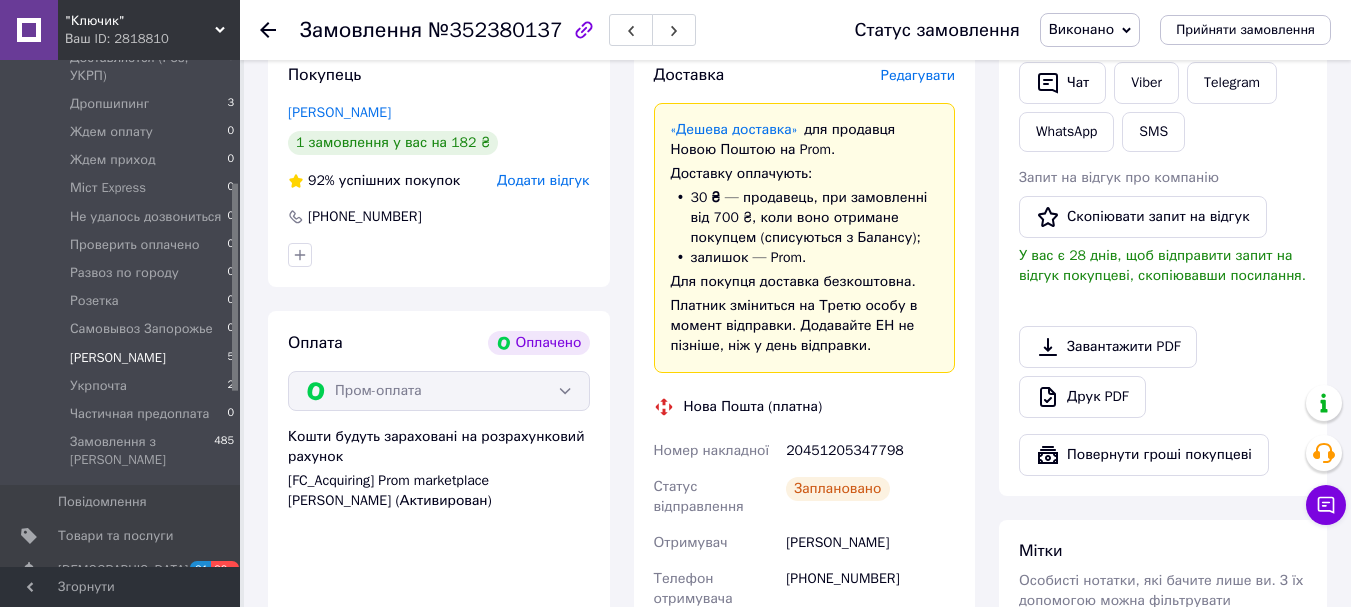 click on "[PERSON_NAME]" at bounding box center (118, 358) 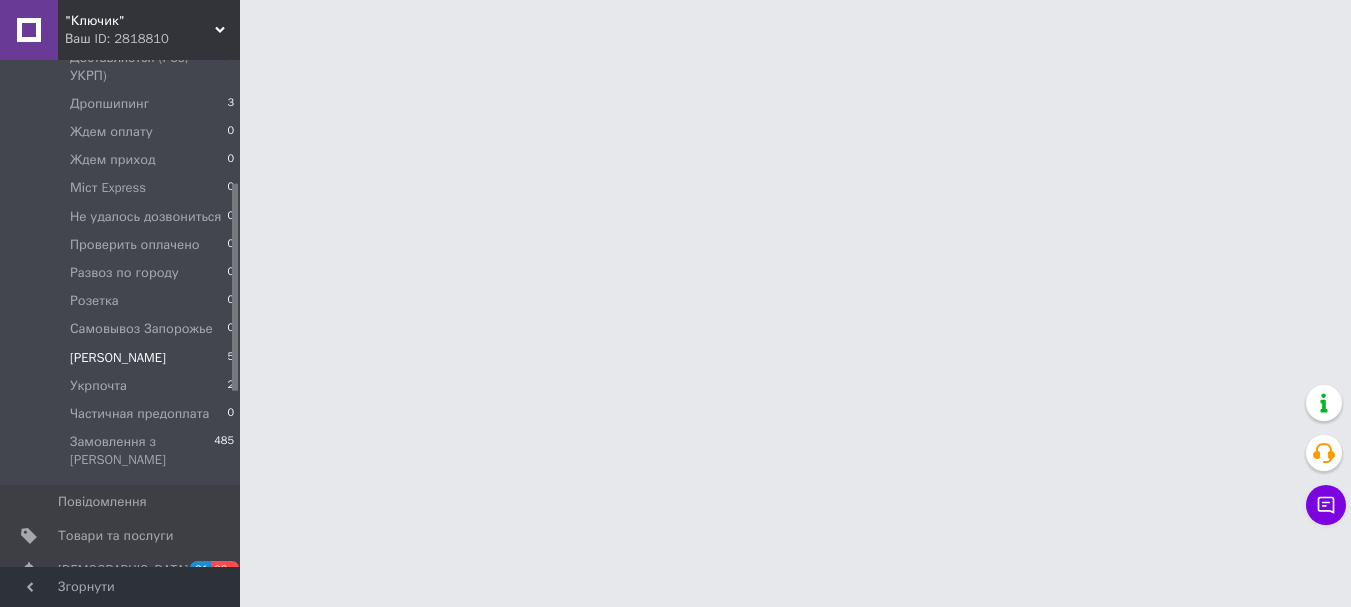 scroll, scrollTop: 0, scrollLeft: 0, axis: both 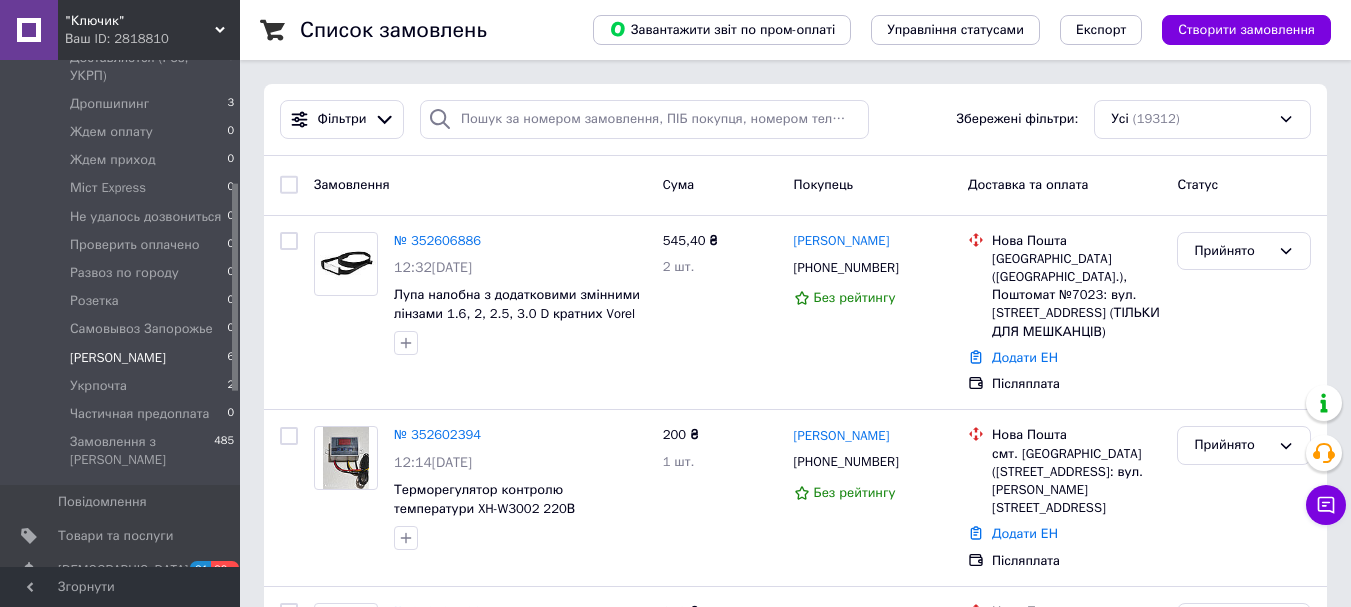 click on "[PERSON_NAME]" at bounding box center [118, 358] 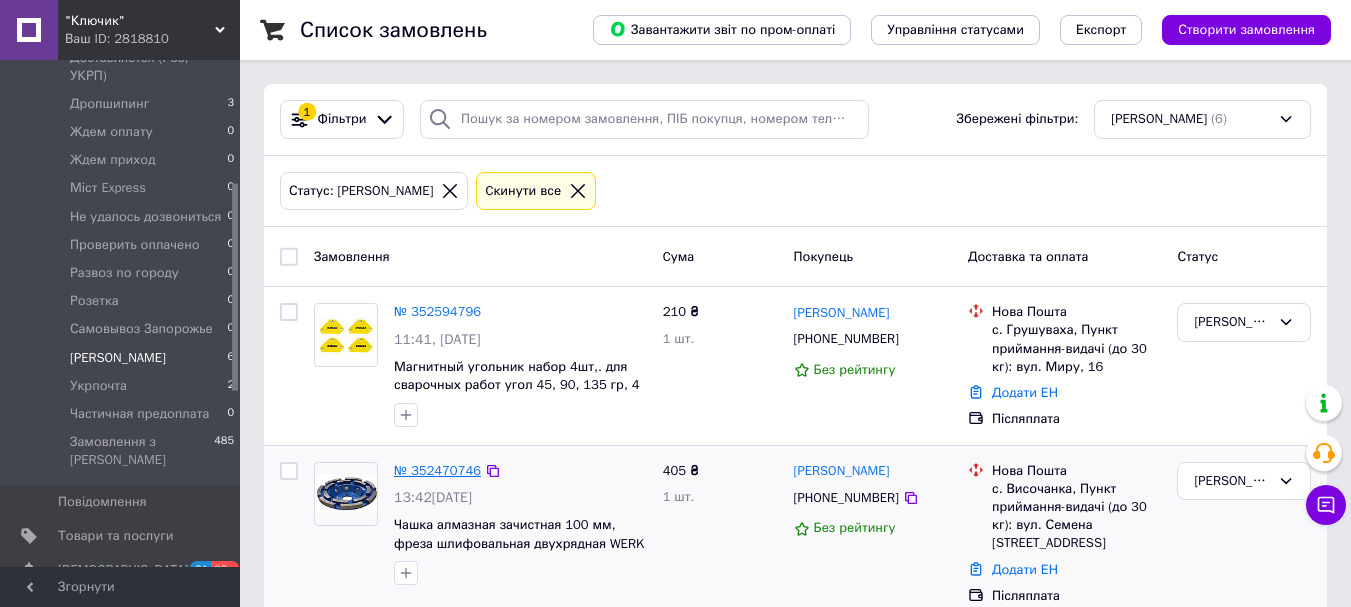 click on "№ 352470746" at bounding box center [437, 470] 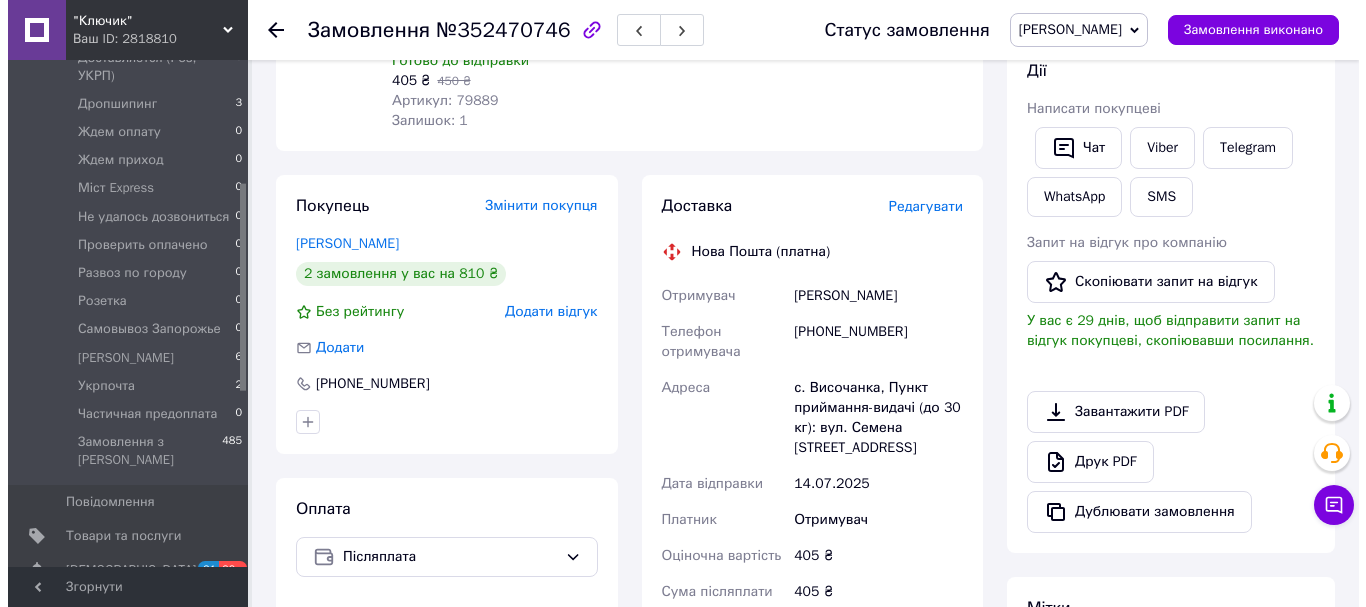 scroll, scrollTop: 300, scrollLeft: 0, axis: vertical 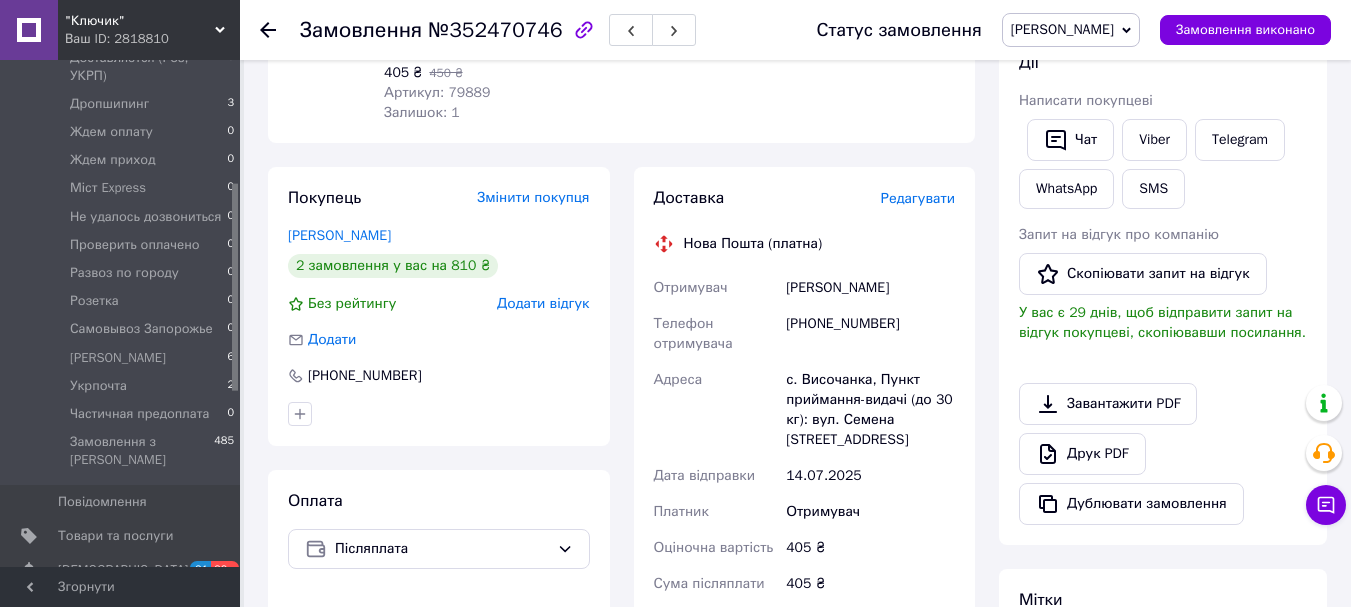 click on "Редагувати" at bounding box center [918, 198] 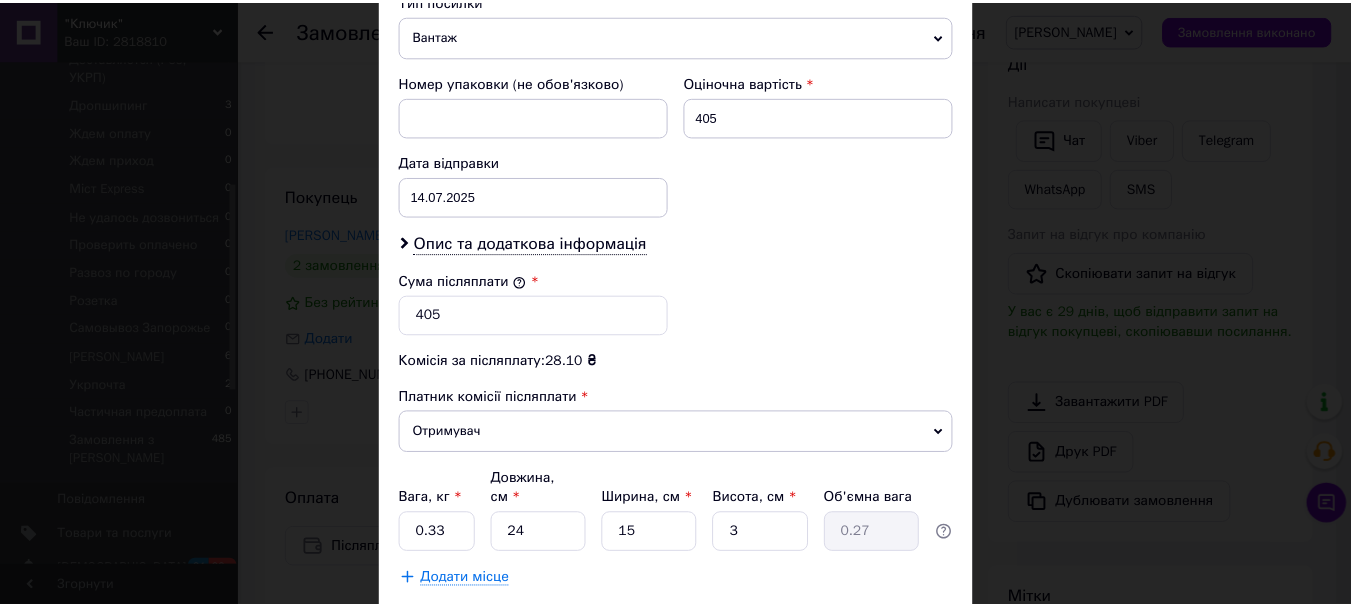 scroll, scrollTop: 939, scrollLeft: 0, axis: vertical 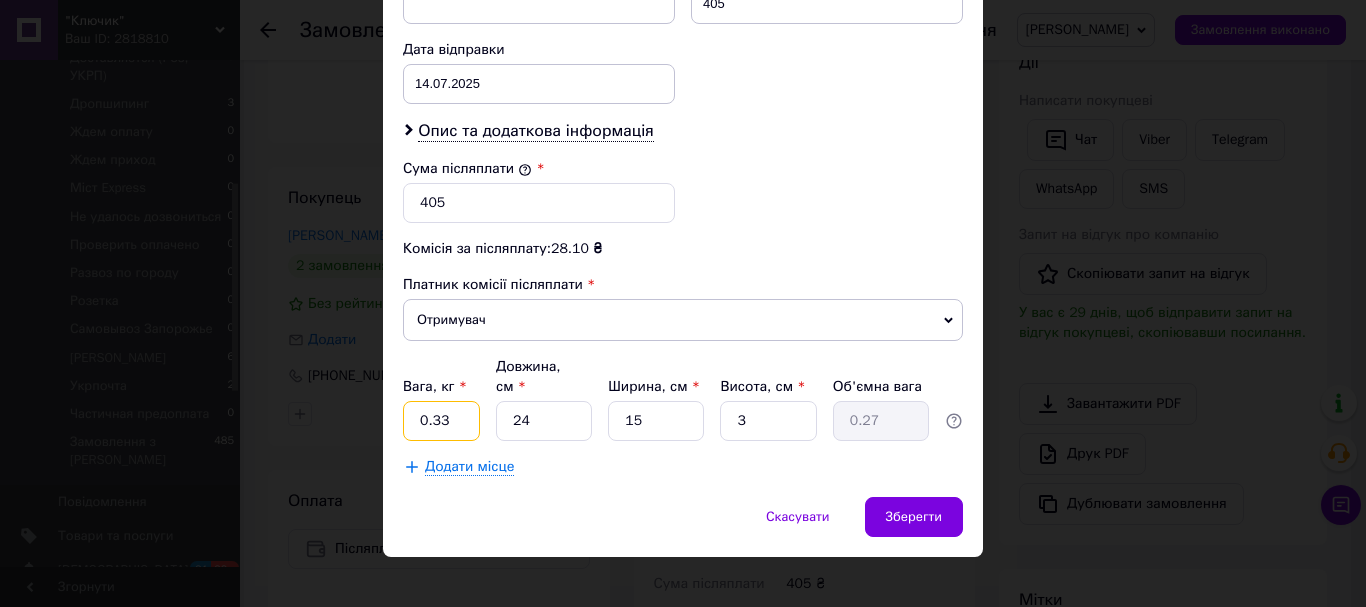click on "0.33" at bounding box center [441, 421] 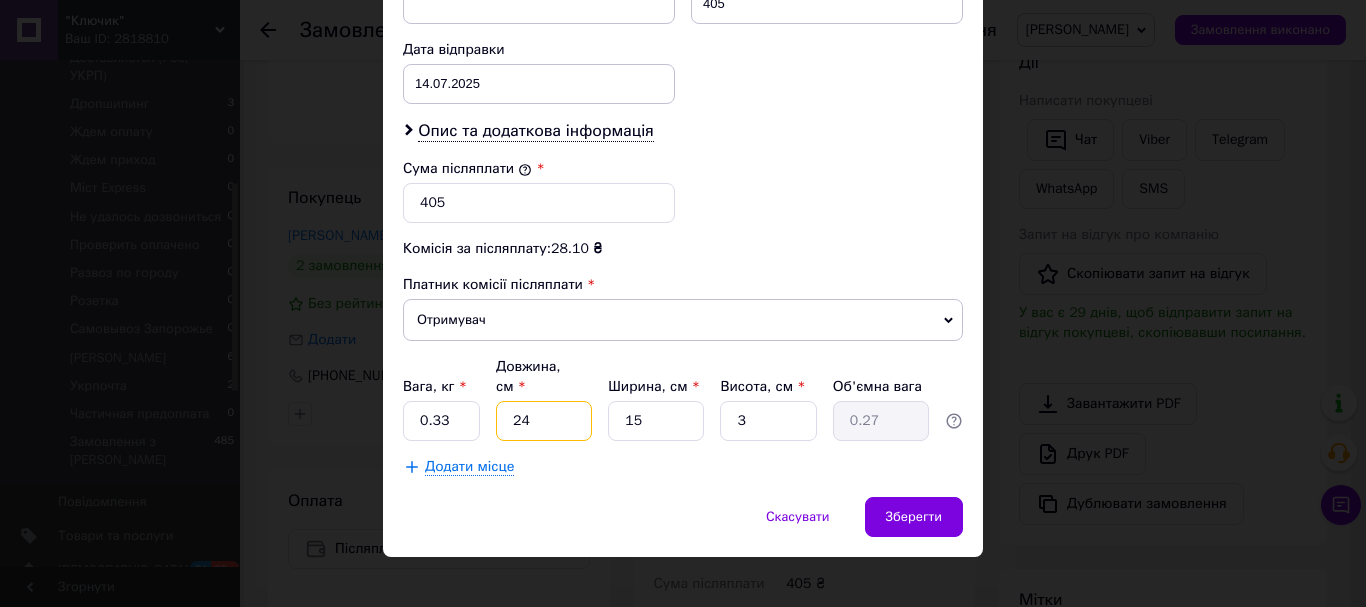 click on "24" at bounding box center (544, 421) 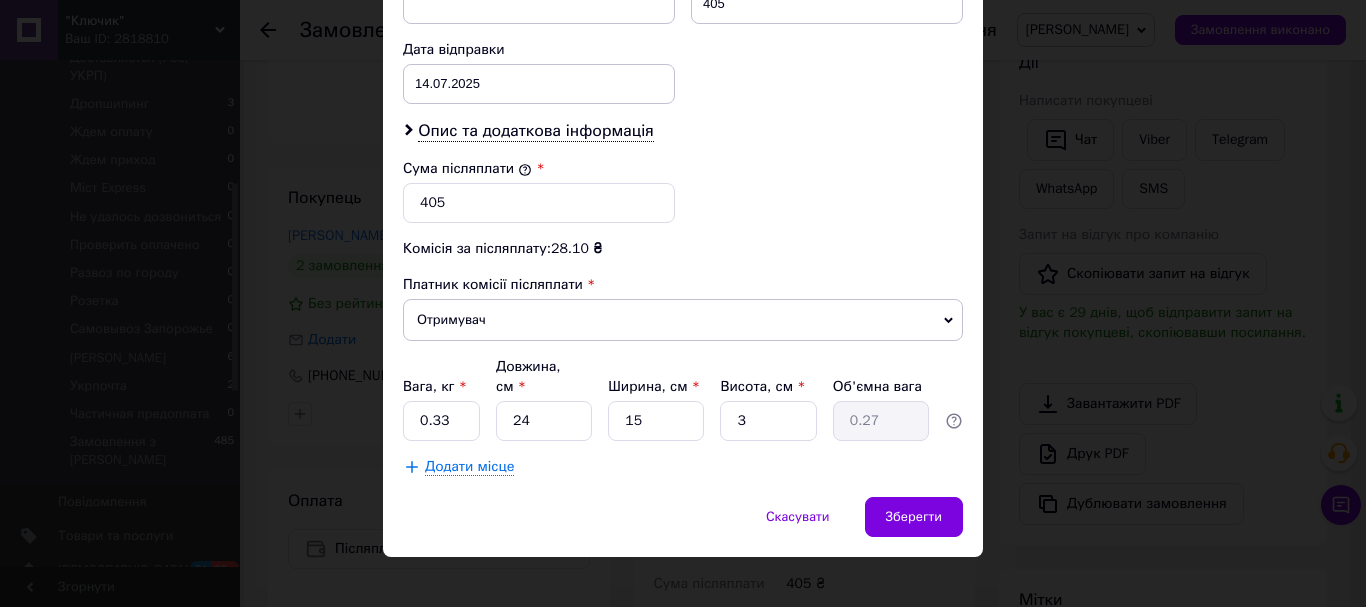 drag, startPoint x: 884, startPoint y: 484, endPoint x: 873, endPoint y: 475, distance: 14.21267 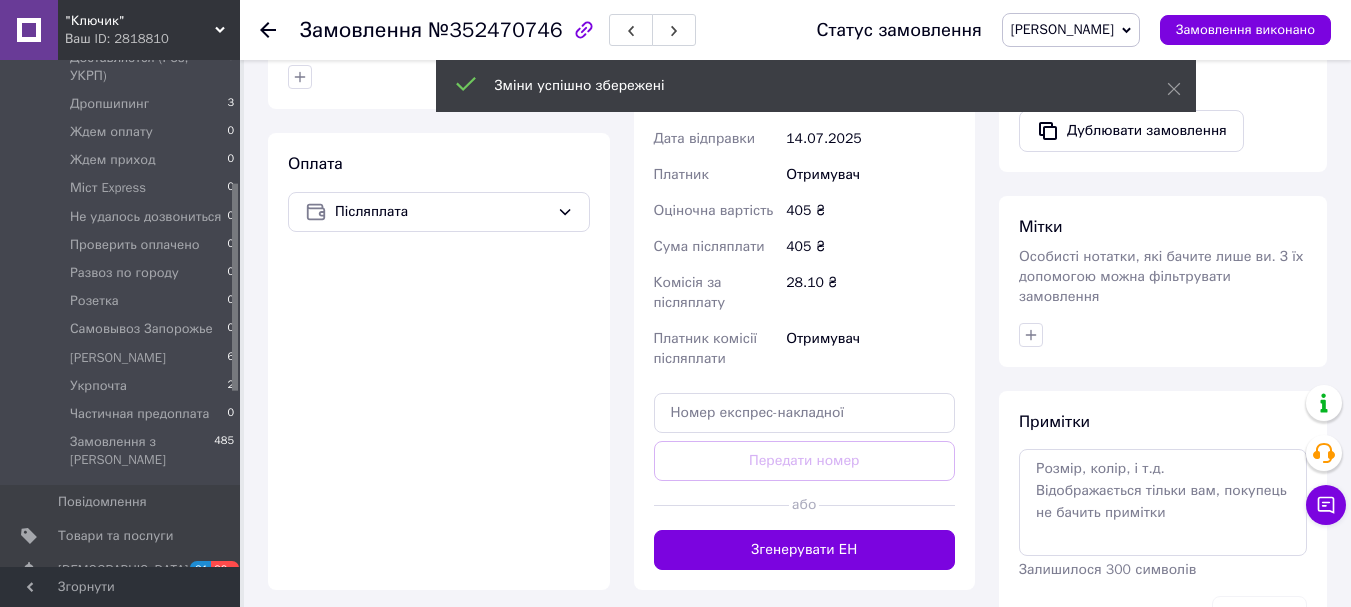 scroll, scrollTop: 700, scrollLeft: 0, axis: vertical 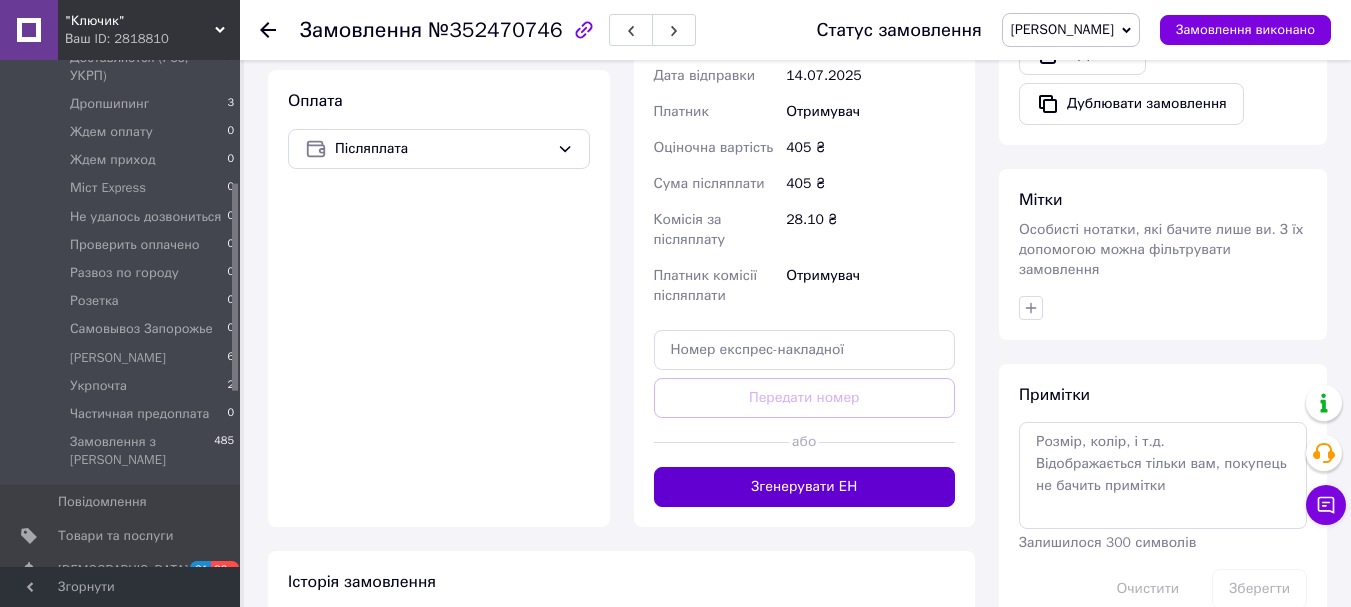 click on "Згенерувати ЕН" at bounding box center [805, 487] 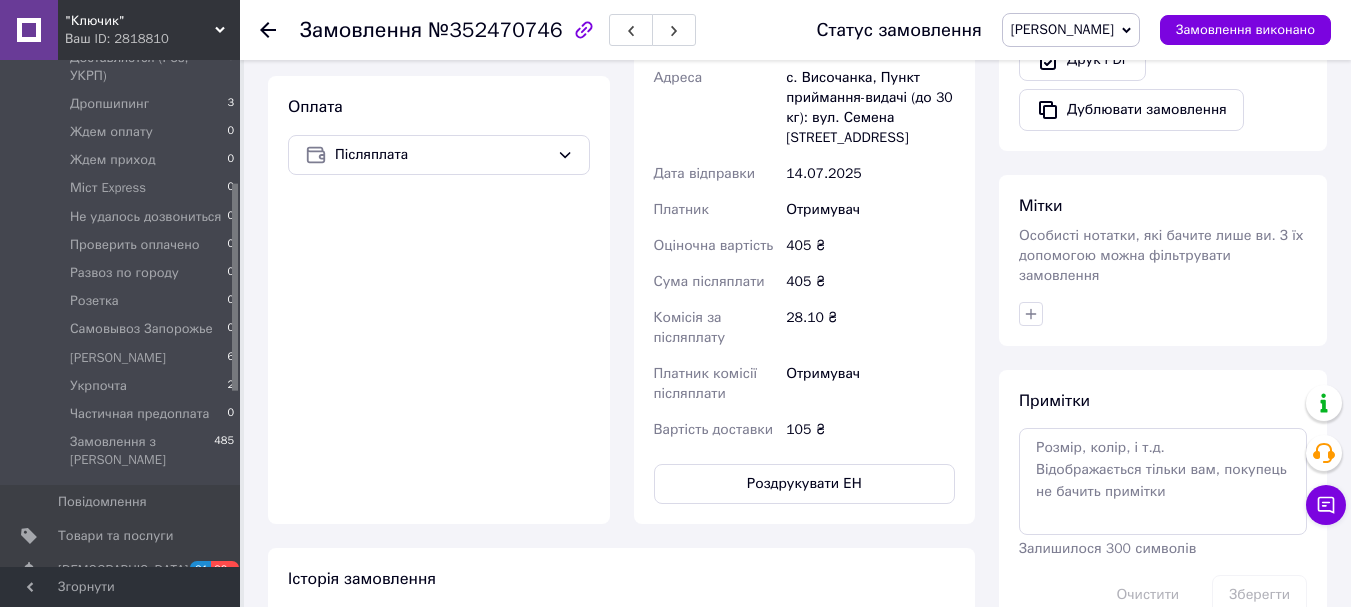 scroll, scrollTop: 300, scrollLeft: 0, axis: vertical 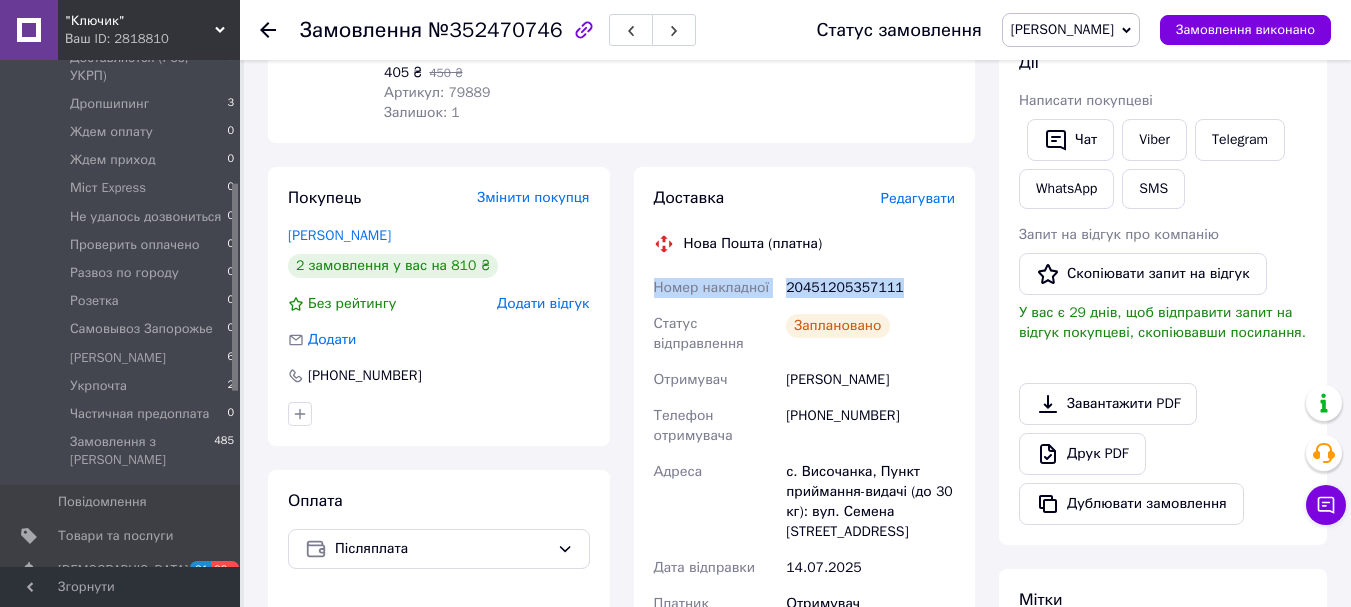 drag, startPoint x: 655, startPoint y: 273, endPoint x: 895, endPoint y: 266, distance: 240.10207 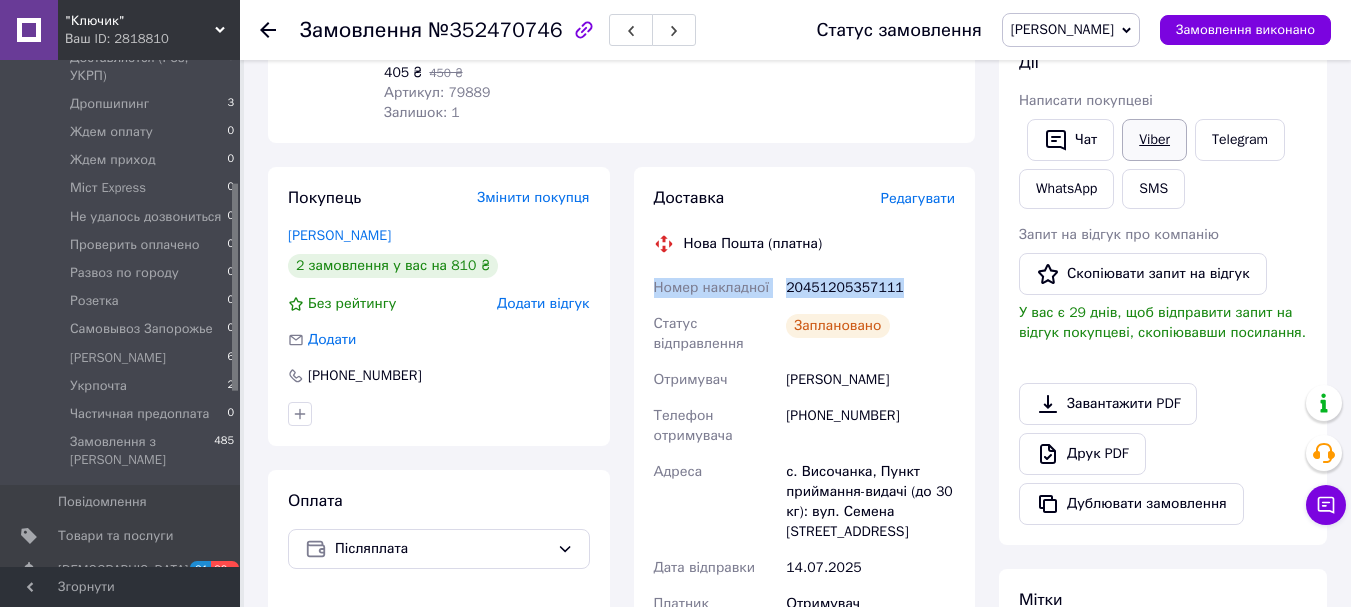 click on "Viber" at bounding box center [1154, 140] 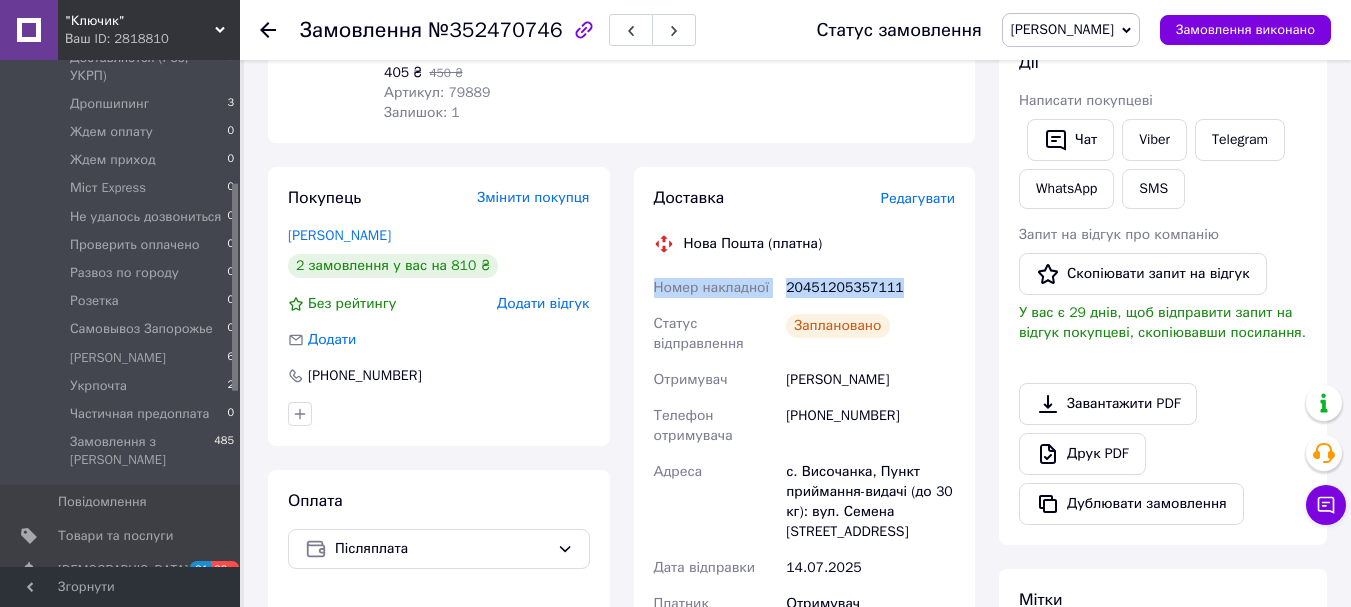click on "Замовлення №352470746 Статус замовлення Согласован Прийнято Виконано Скасовано Оплачено Доставляется (Роз, УКРП) Дропшипинг Ждем оплату Ждем приход Міст Express Не удалось дозвониться Проверить оплачено Развоз по городу [GEOGRAPHIC_DATA] Самовывоз [GEOGRAPHIC_DATA] Укрпочта Частичная предоплата Замовлення виконано Замовлення з кабінету [DATE] 13:42 Товари в замовленні (1) Додати товар - 10% Чашка алмазна зачистна 100 мм, фреза шліфувальна дворядна WERK 79889 Готово до відправки 405 ₴   450 ₴ Артикул: 79889 Залишок: 1 1   шт. 405 ₴ Покупець Змінити покупця [PERSON_NAME] 2 замовлення у вас на 810 ₴" at bounding box center [797, 552] 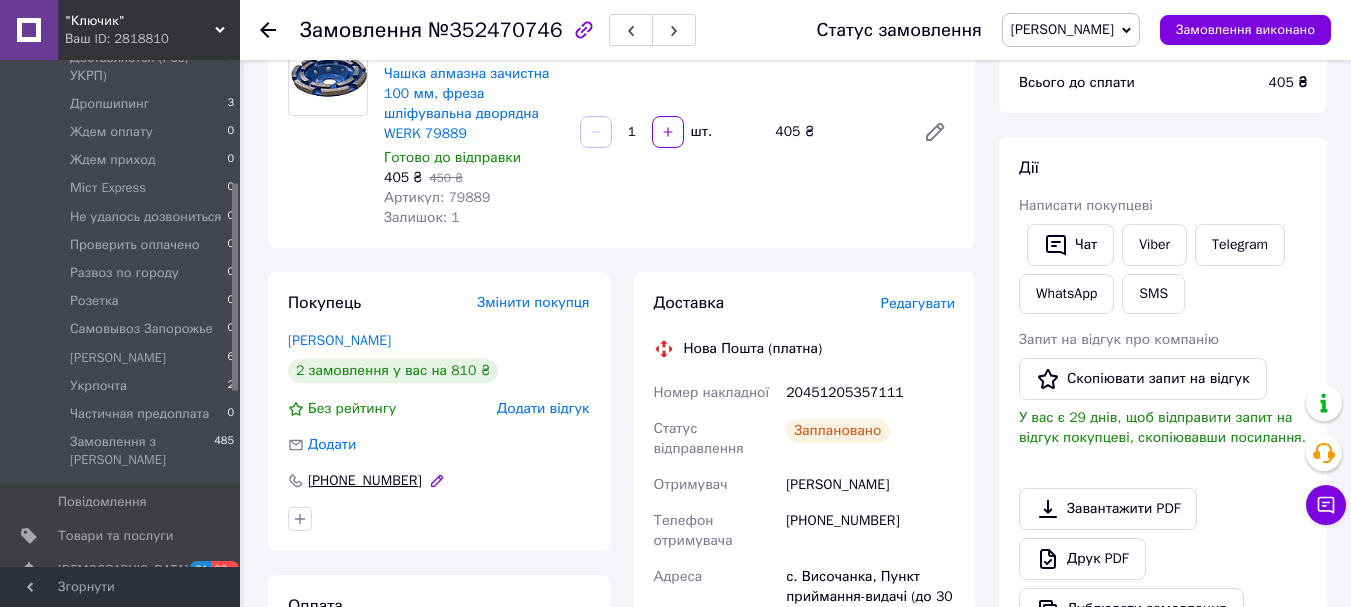 scroll, scrollTop: 0, scrollLeft: 0, axis: both 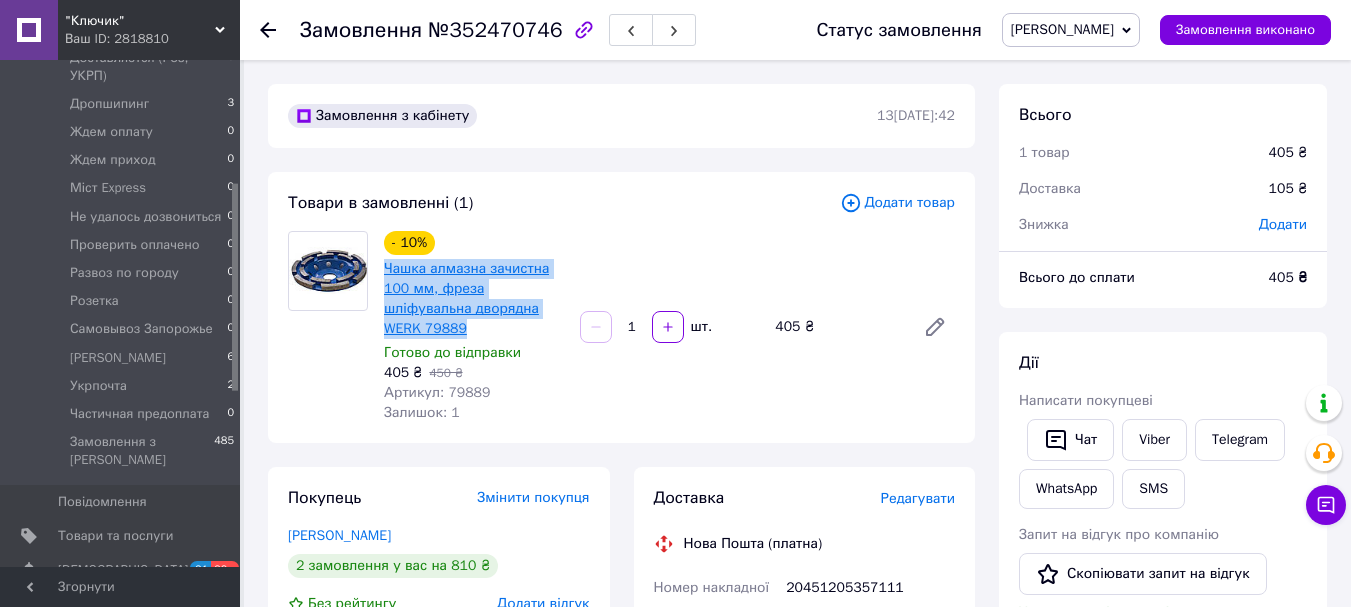 drag, startPoint x: 530, startPoint y: 306, endPoint x: 386, endPoint y: 273, distance: 147.73286 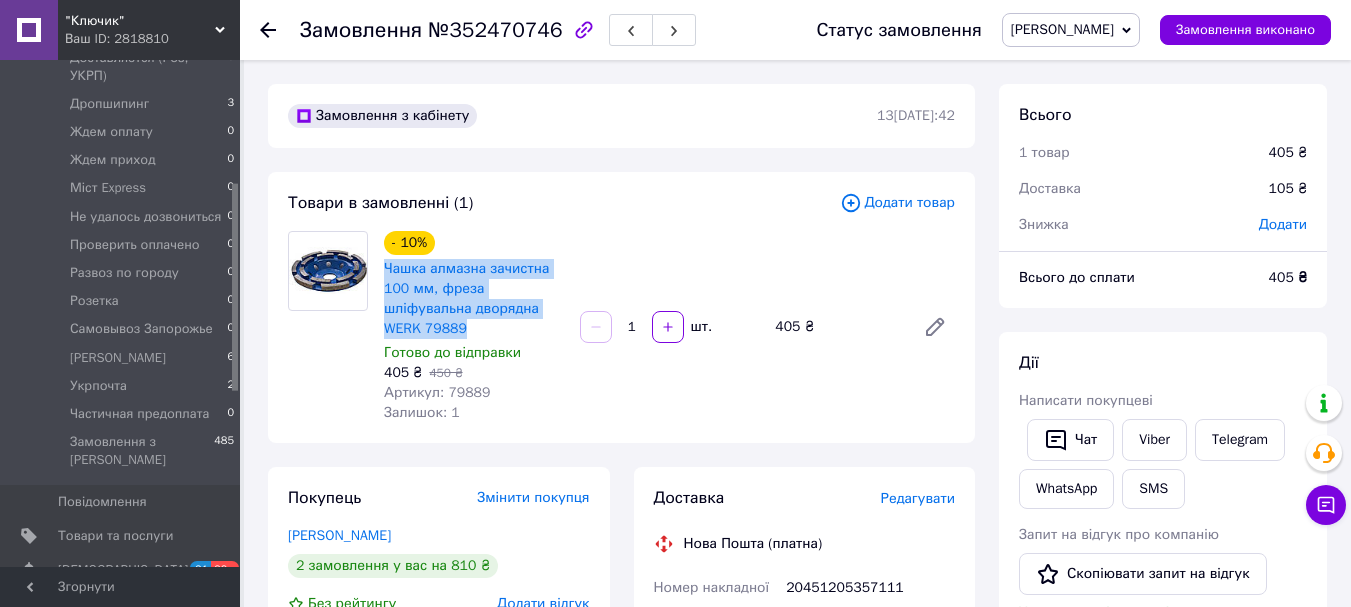 click on "[PERSON_NAME]" at bounding box center [1062, 29] 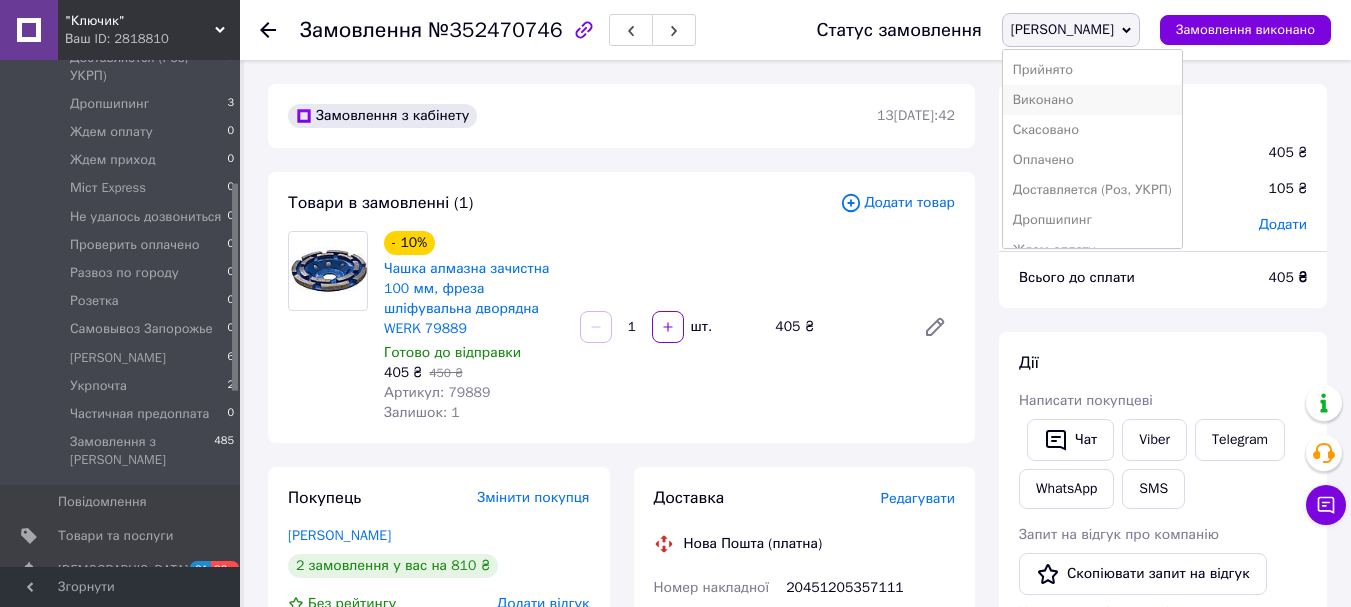 click on "Виконано" at bounding box center (1092, 100) 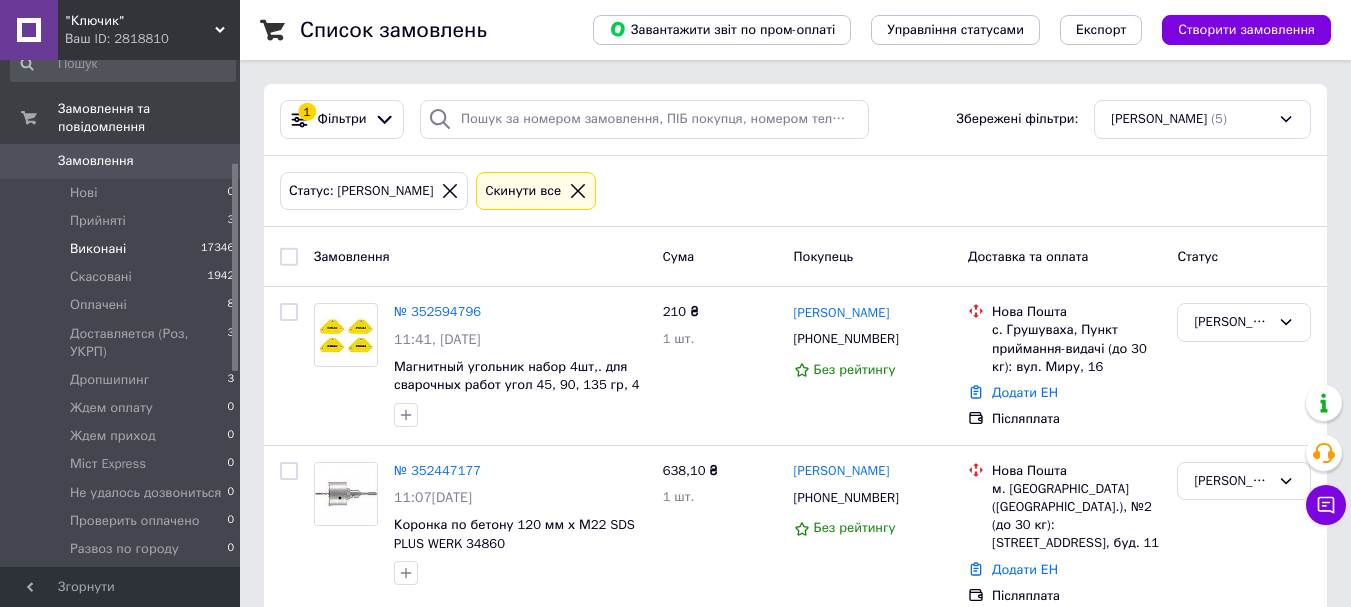 scroll, scrollTop: 0, scrollLeft: 0, axis: both 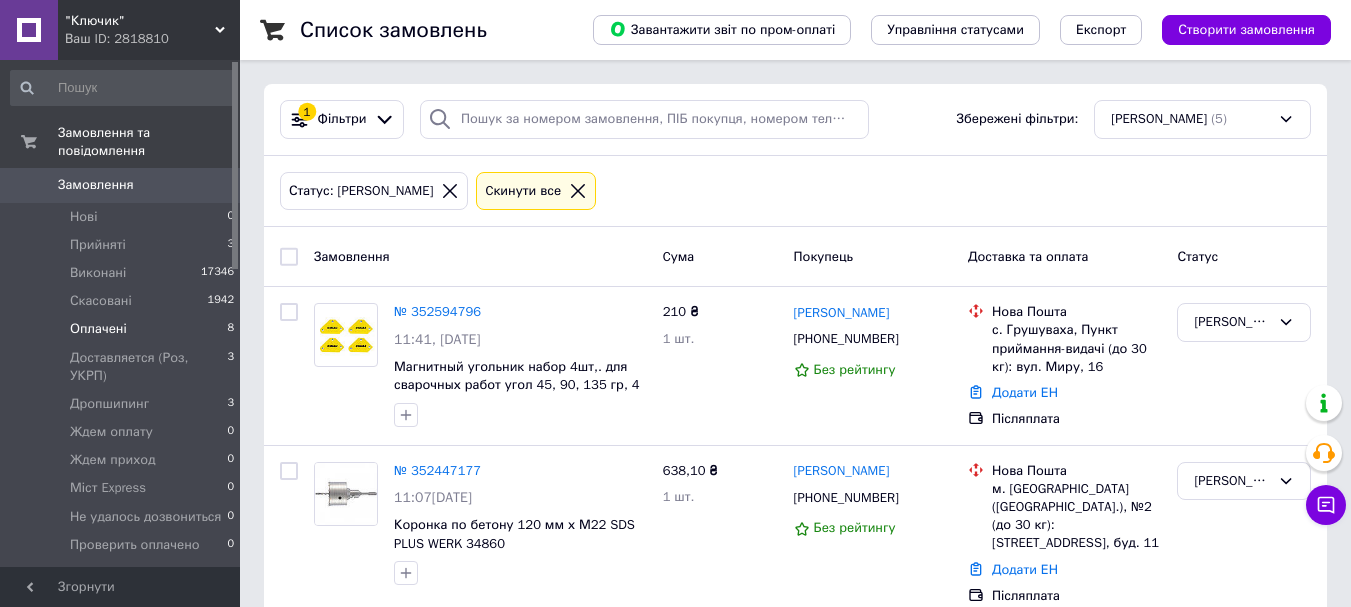 click on "Оплачені" at bounding box center (98, 329) 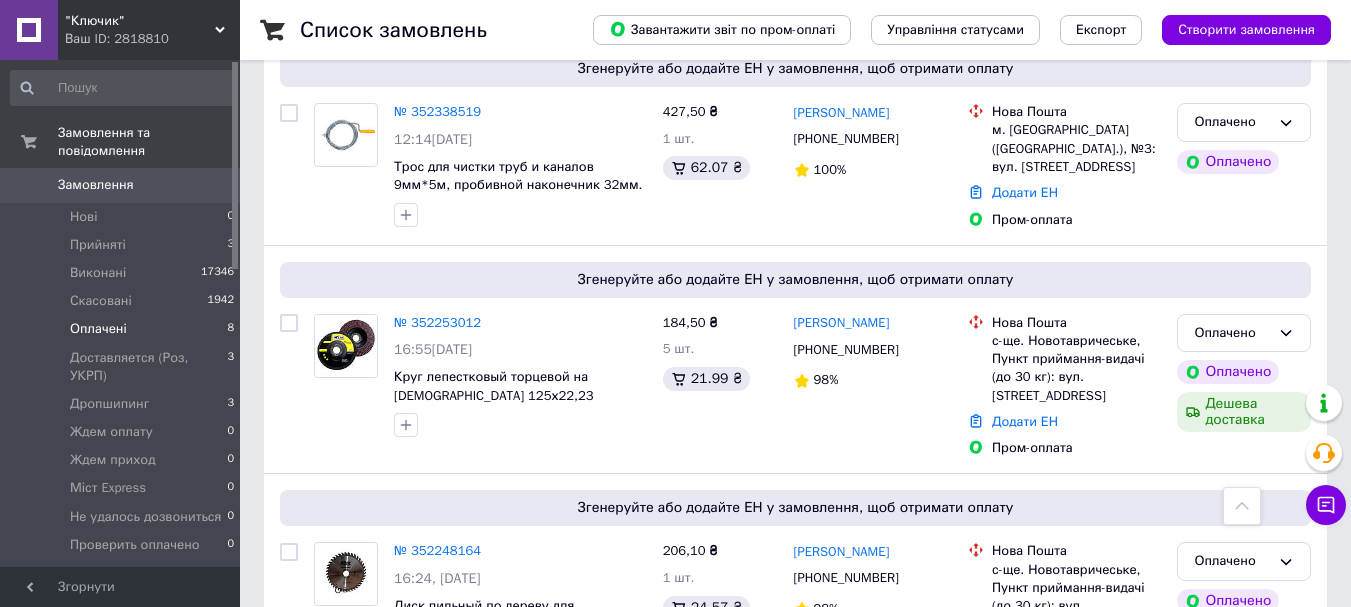scroll, scrollTop: 1500, scrollLeft: 0, axis: vertical 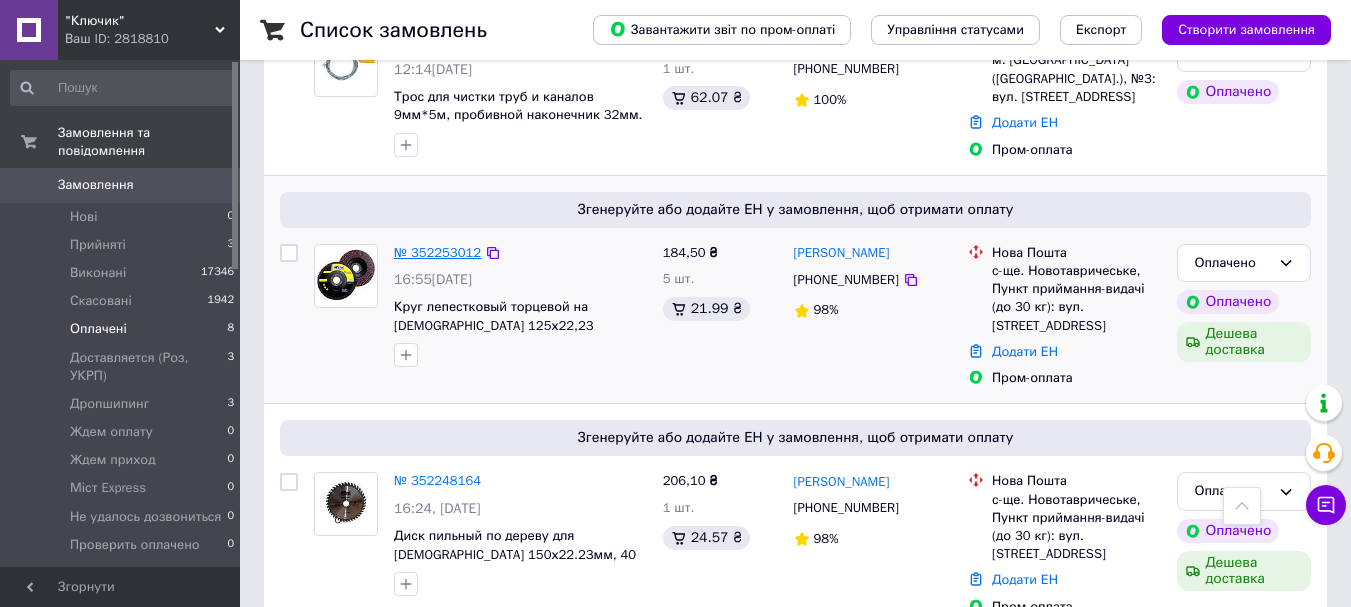 click on "№ 352253012" at bounding box center (437, 252) 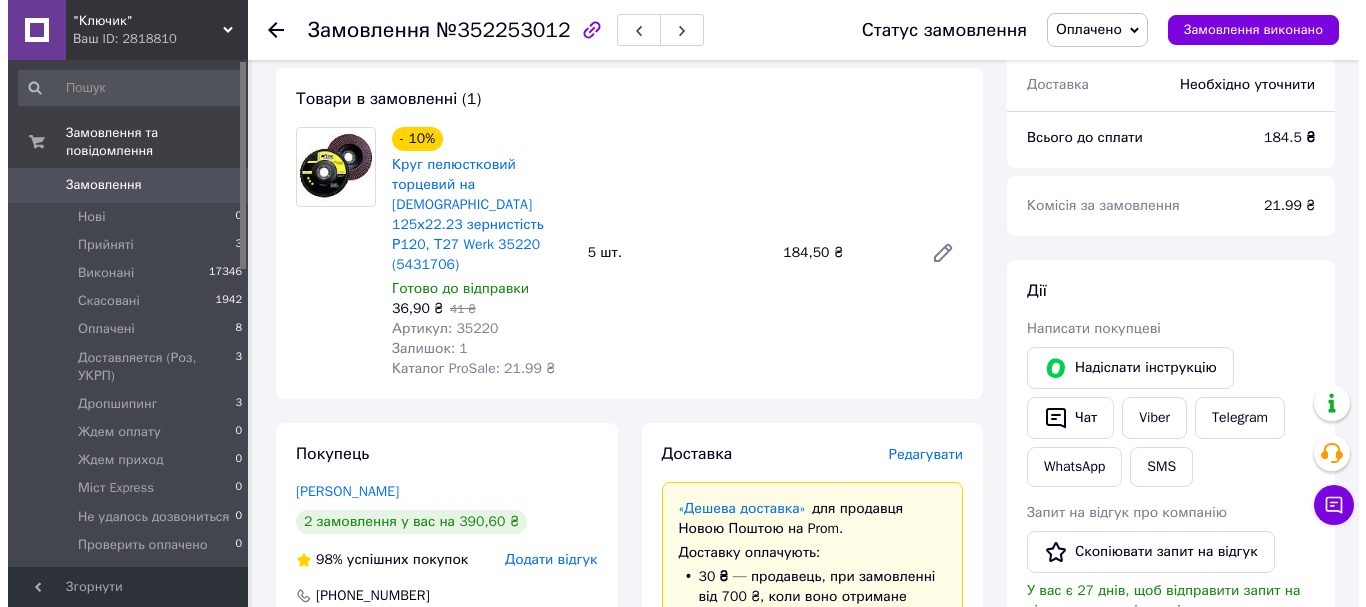scroll, scrollTop: 700, scrollLeft: 0, axis: vertical 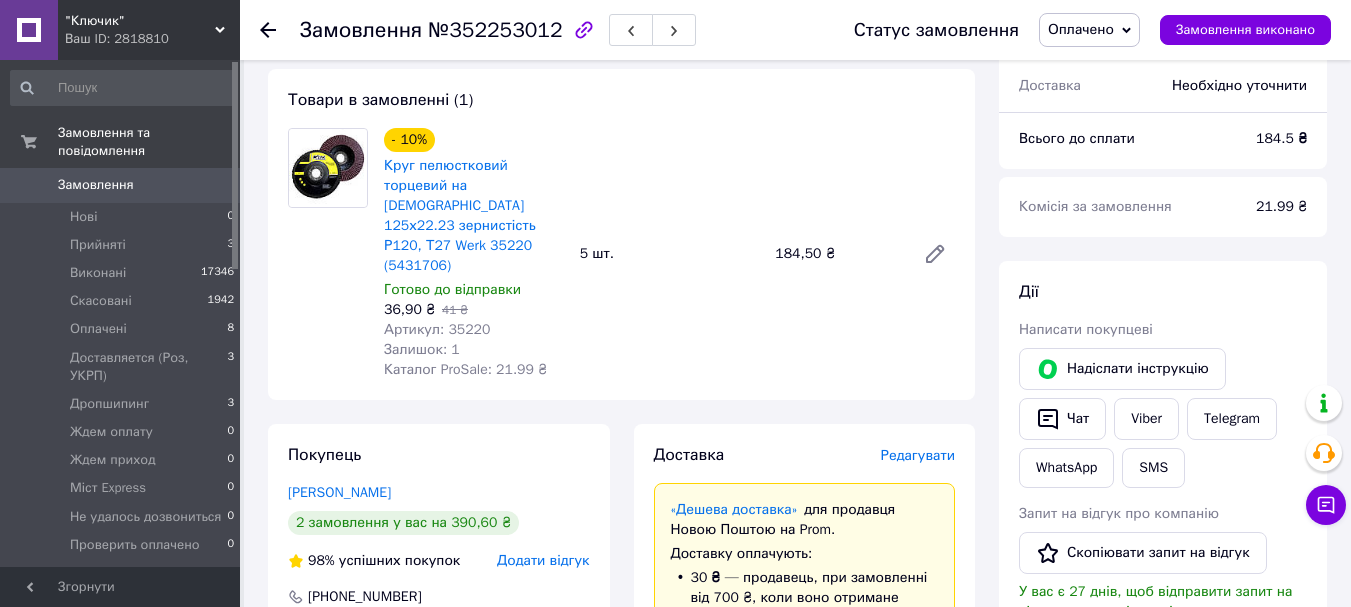 click on "Редагувати" at bounding box center (918, 455) 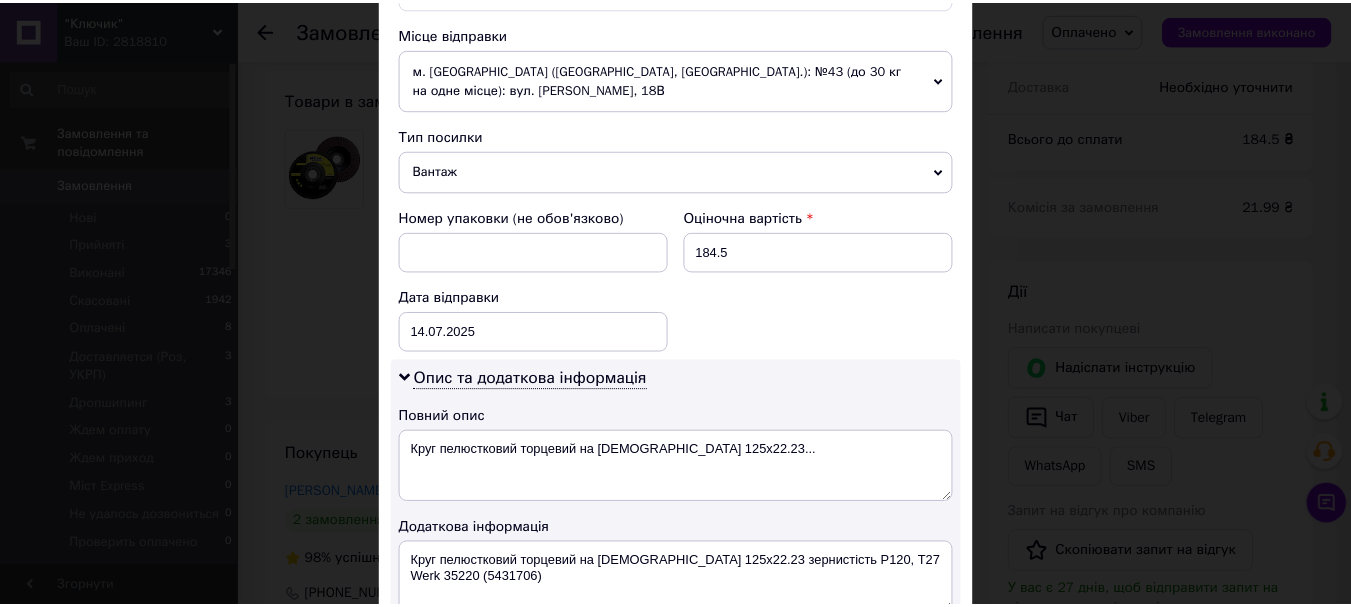 scroll, scrollTop: 965, scrollLeft: 0, axis: vertical 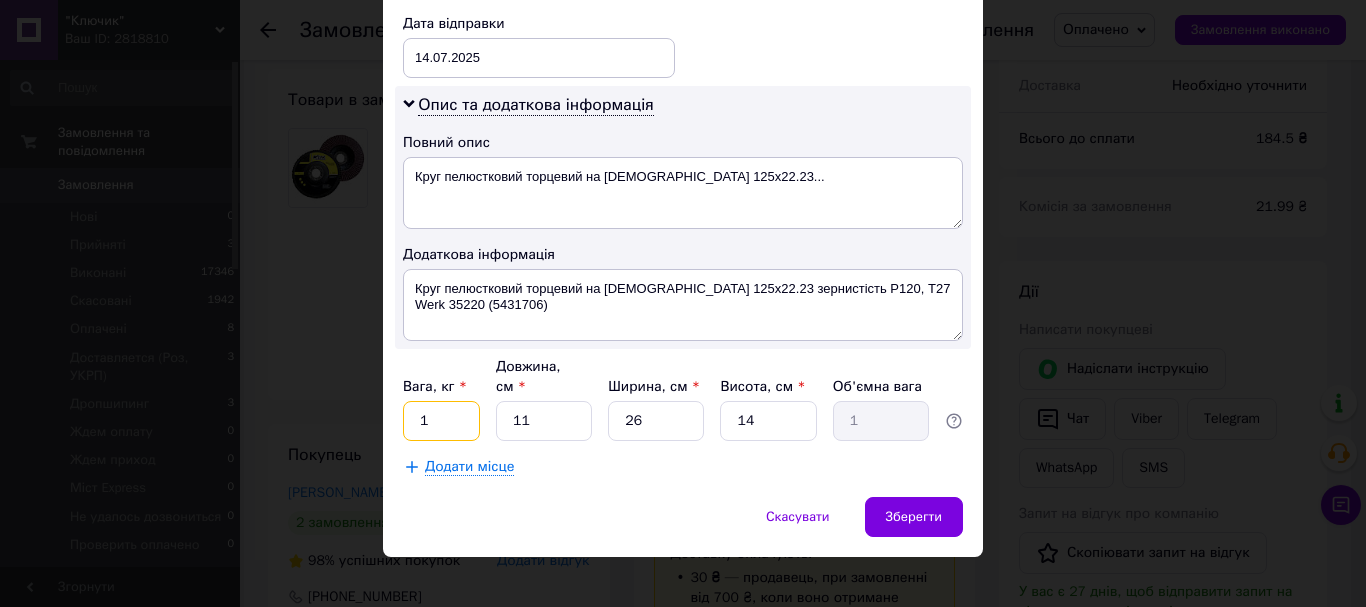 click on "1" at bounding box center [441, 421] 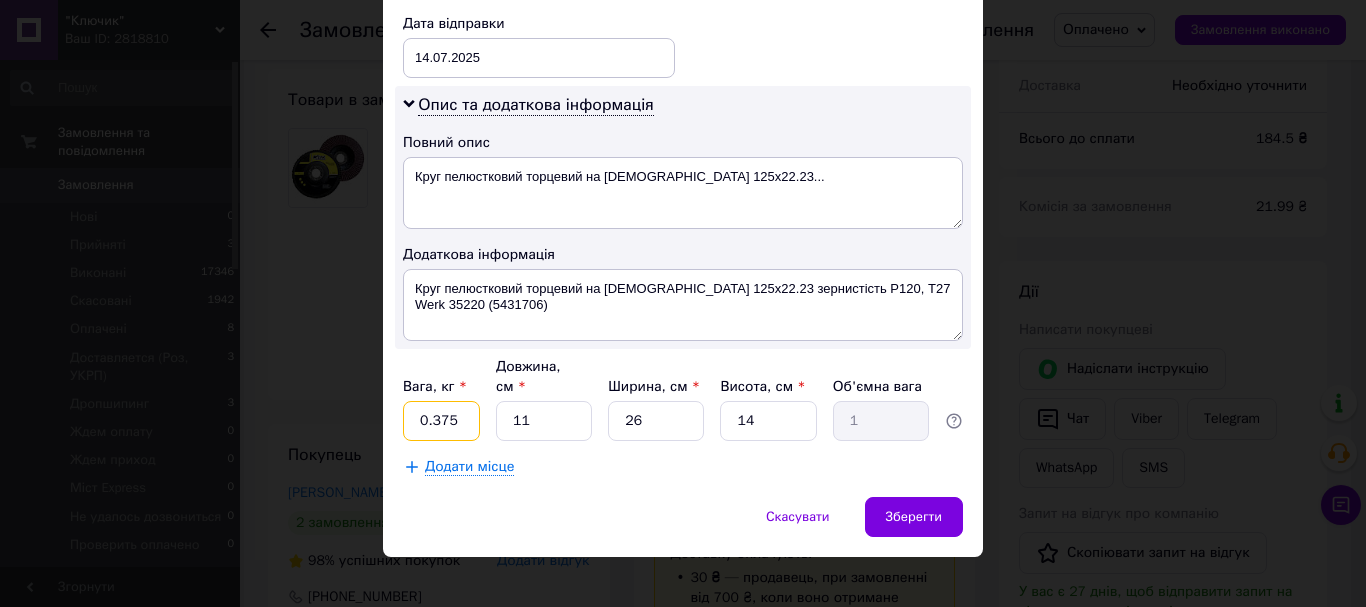 type on "0.375" 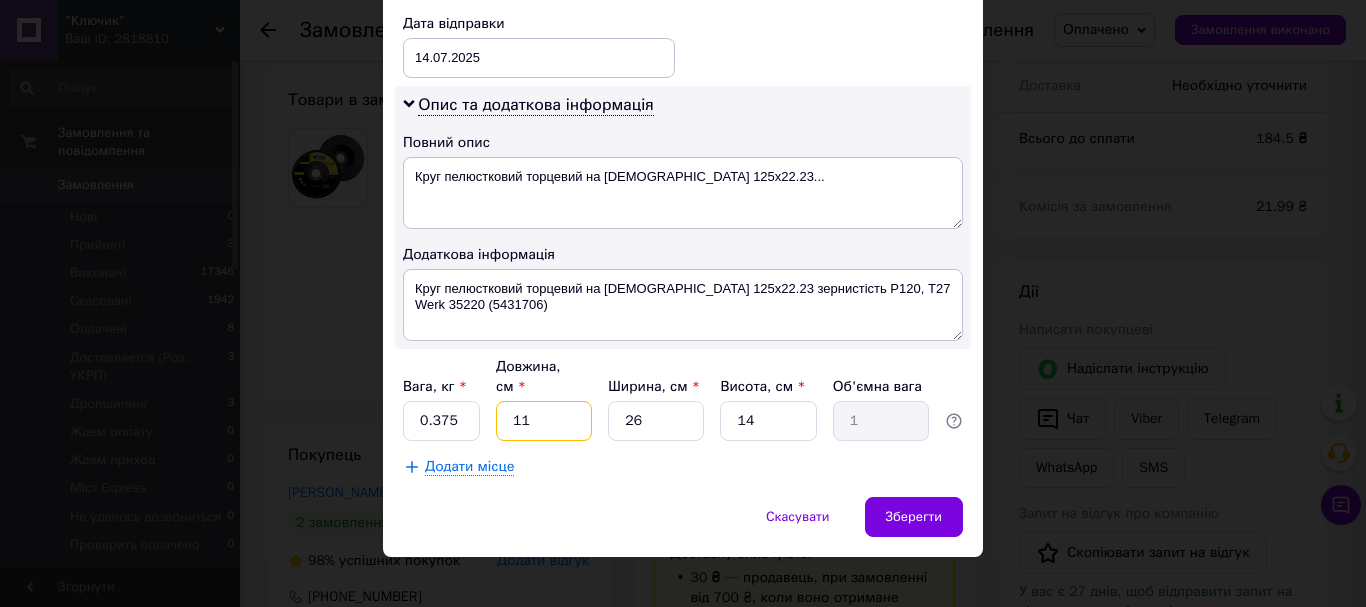 click on "11" at bounding box center (544, 421) 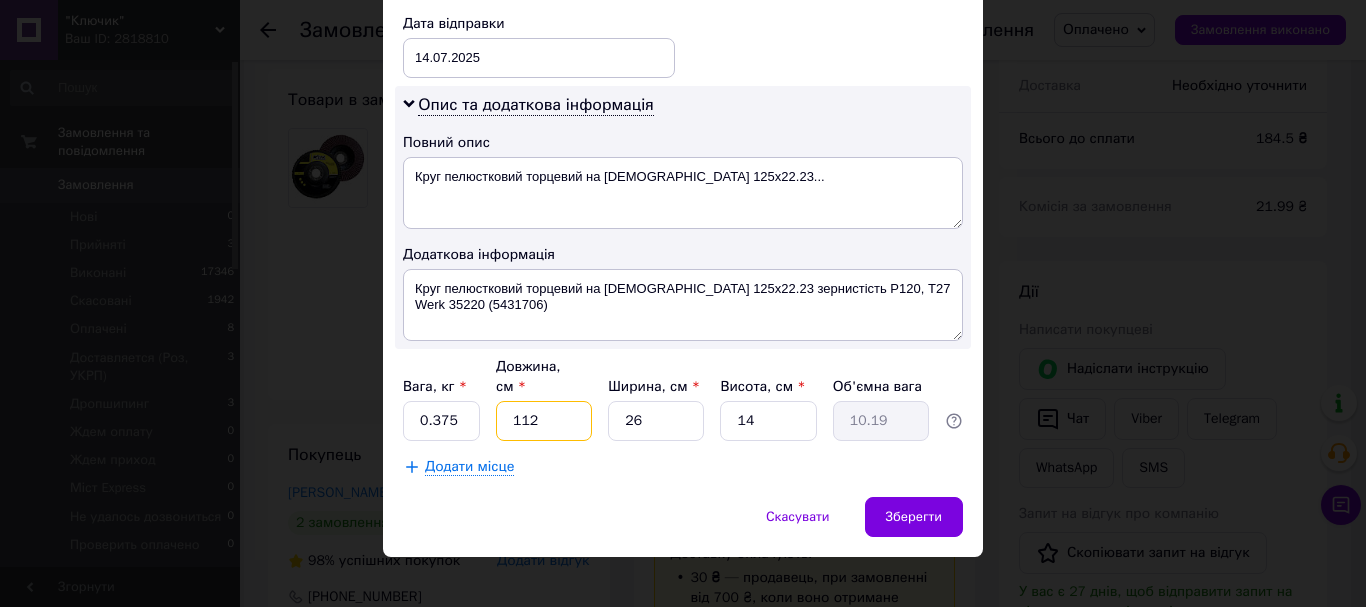 type on "1124" 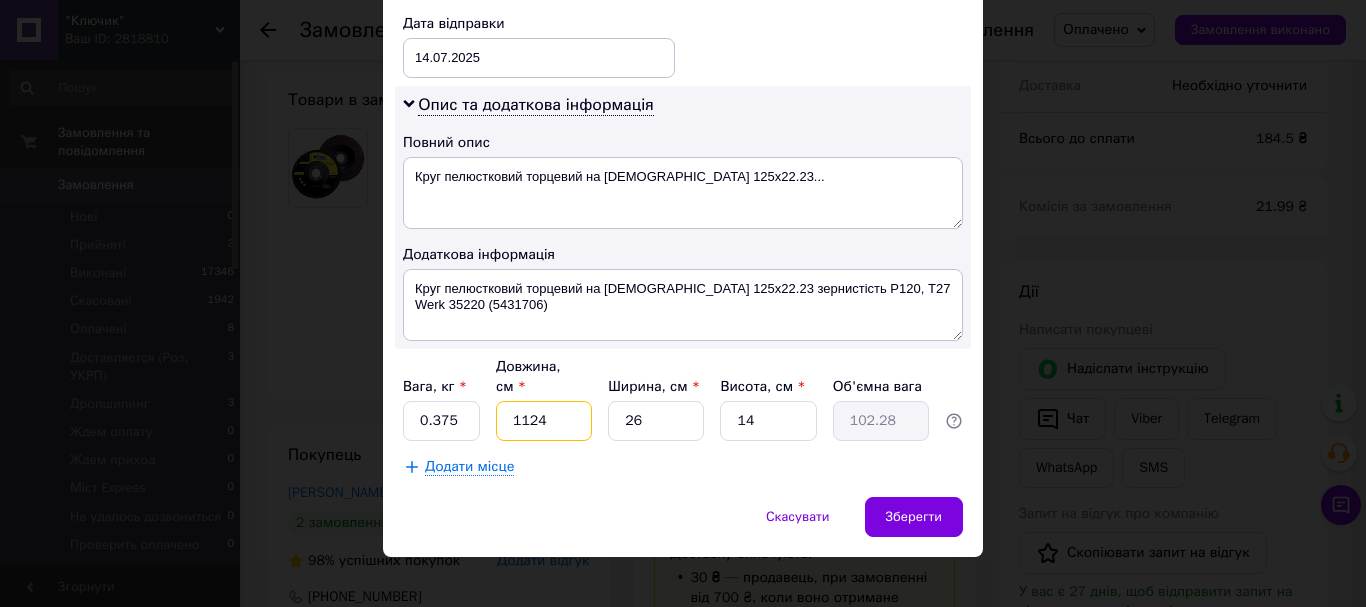 click on "1124" at bounding box center [544, 421] 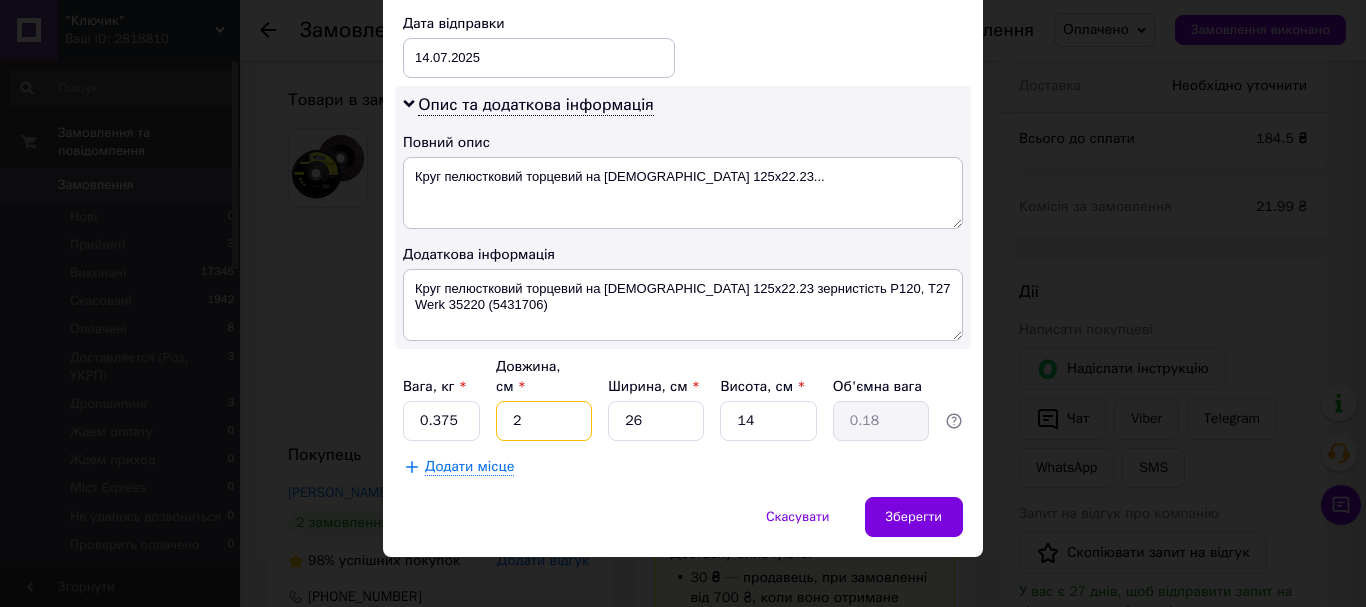 type on "24" 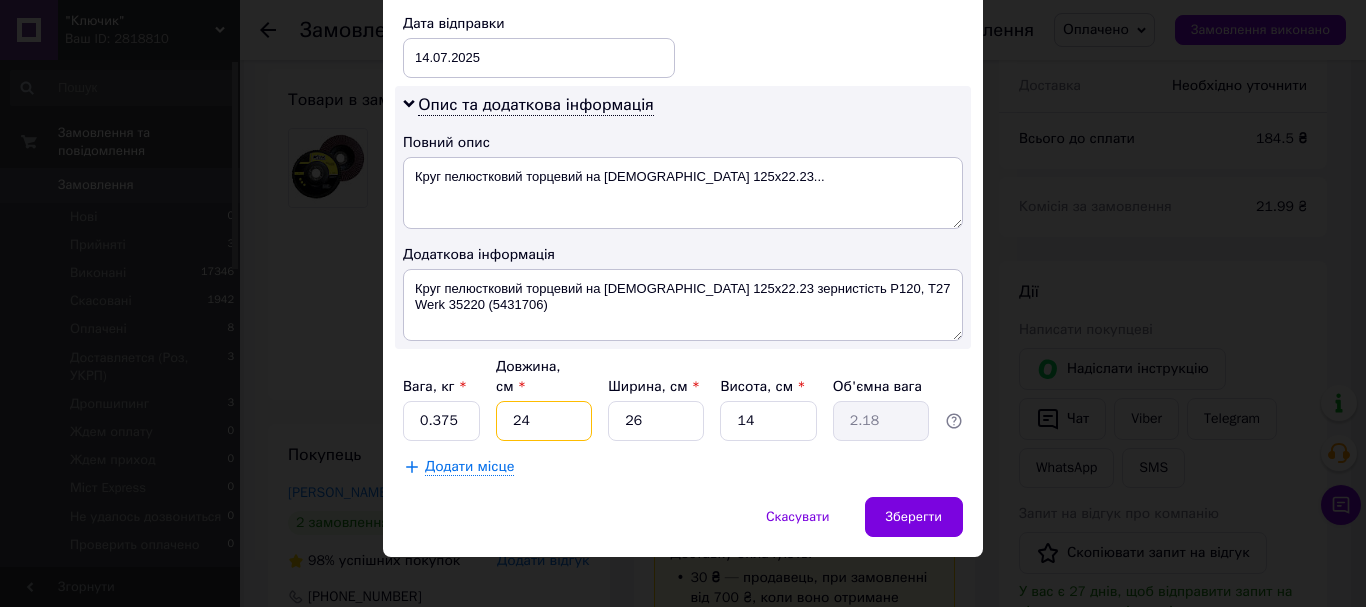 type on "24" 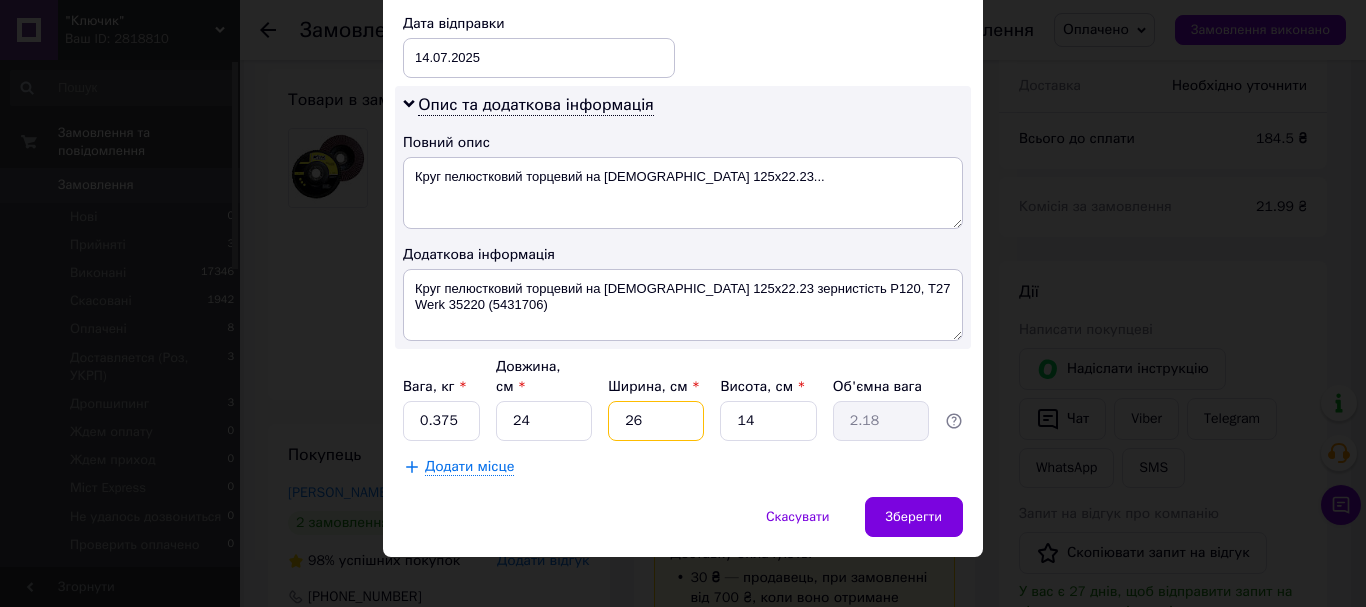 click on "26" at bounding box center (656, 421) 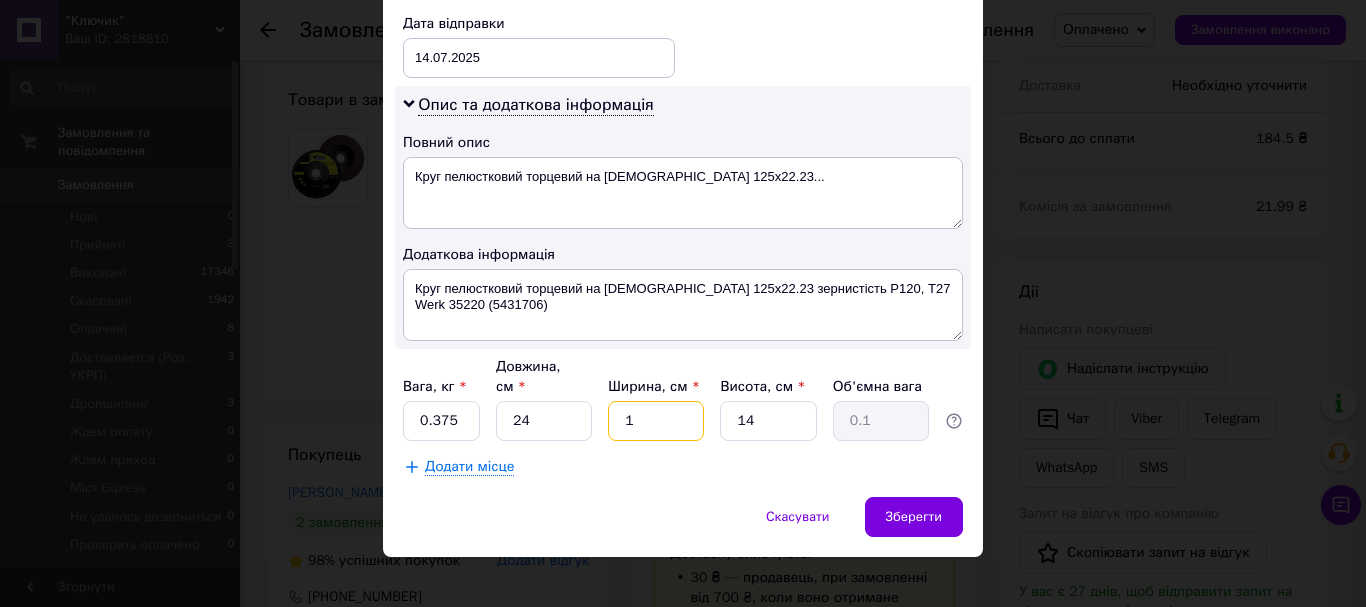 type on "15" 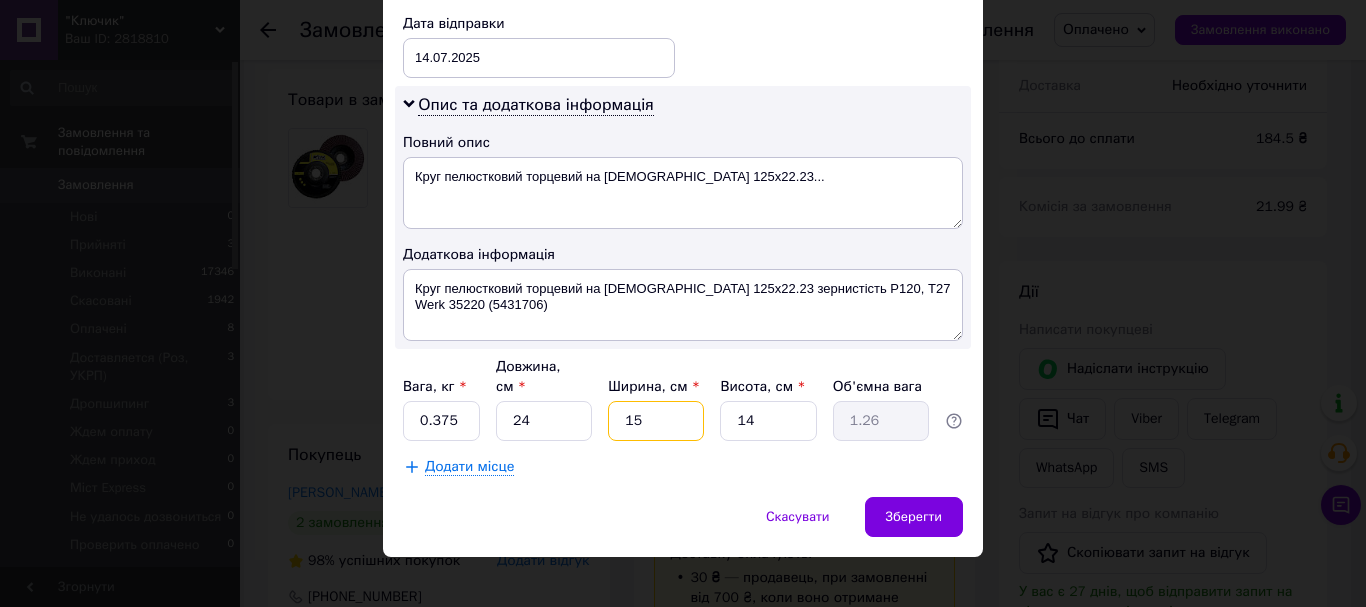 type on "15" 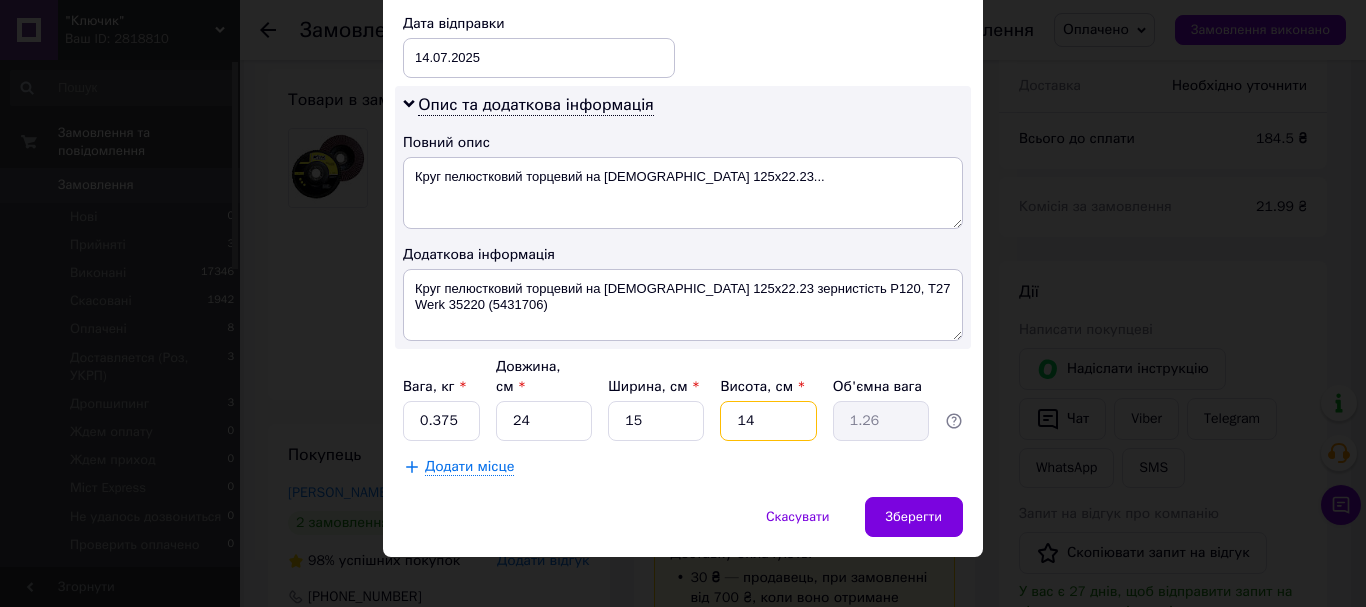 click on "14" at bounding box center [768, 421] 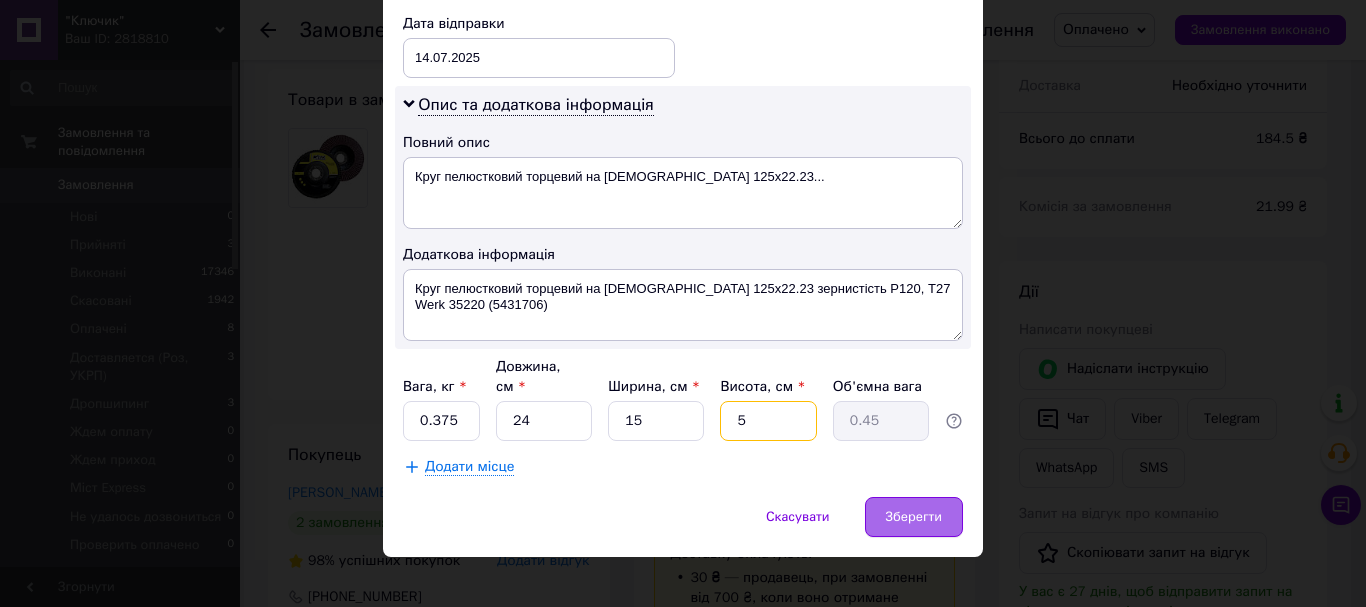 type on "5" 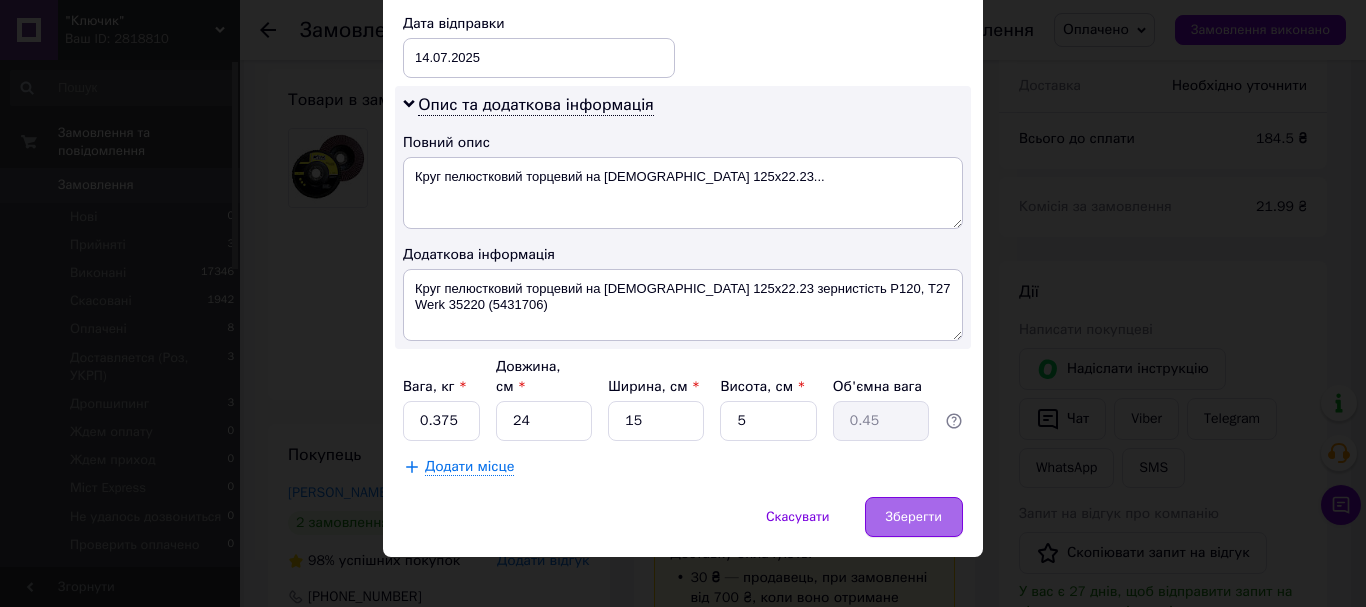click on "Зберегти" at bounding box center [914, 517] 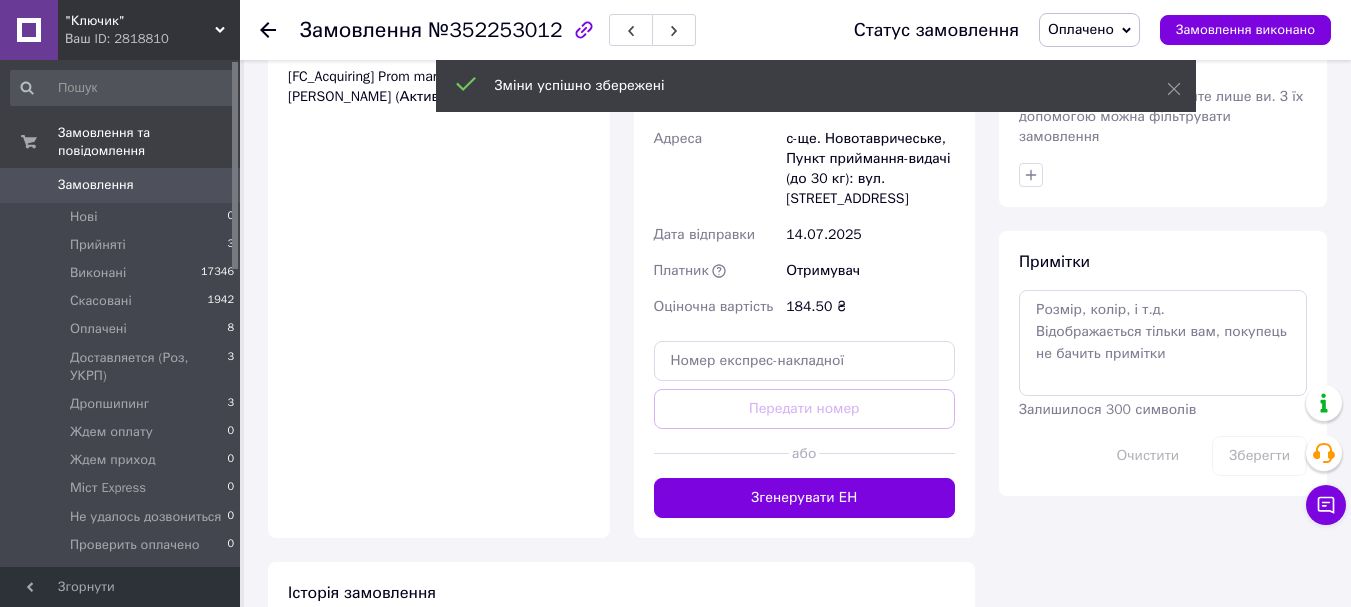 scroll, scrollTop: 1500, scrollLeft: 0, axis: vertical 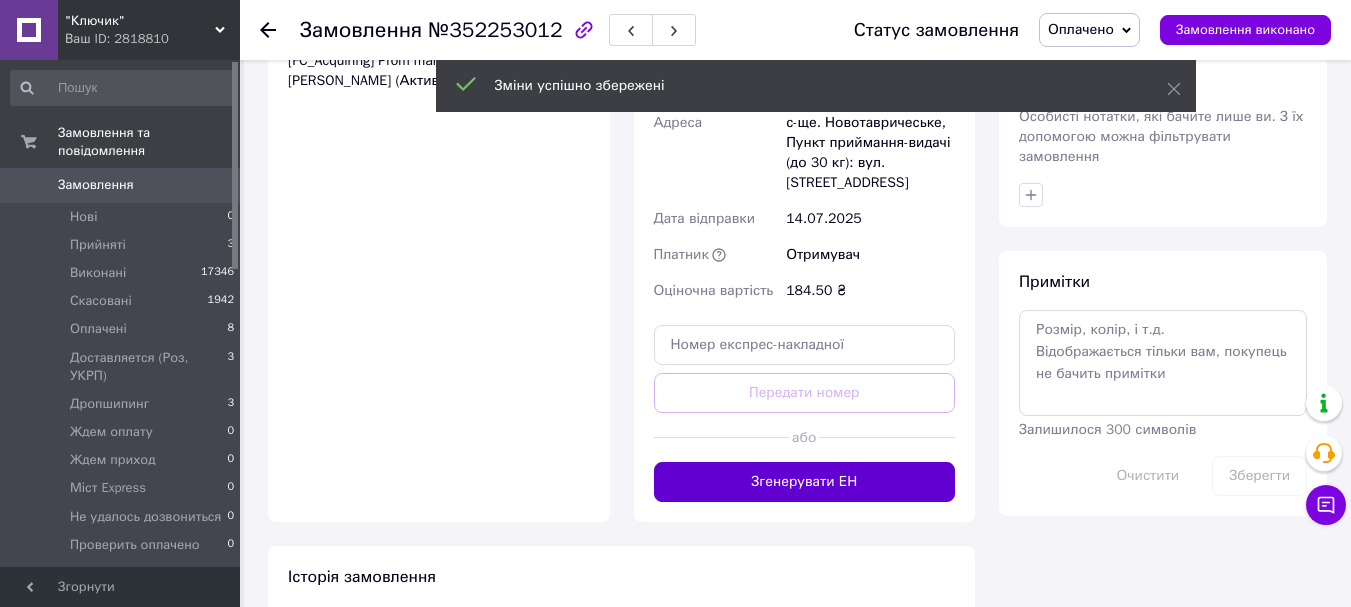 click on "Згенерувати ЕН" at bounding box center [805, 482] 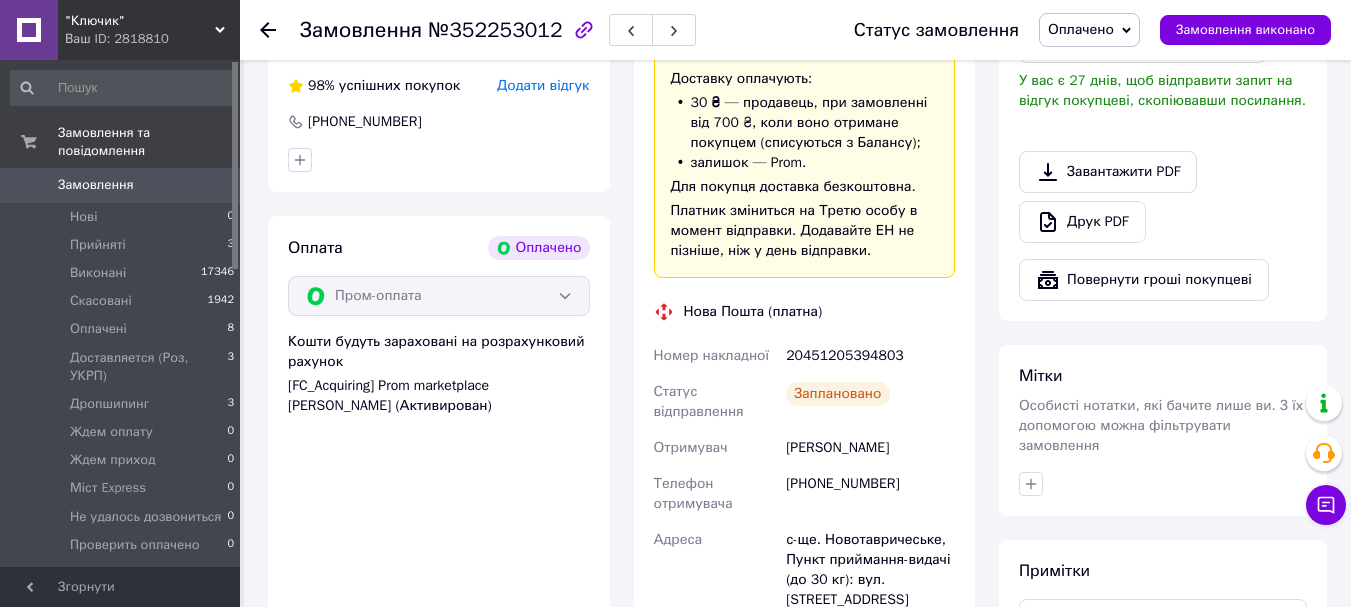 scroll, scrollTop: 1200, scrollLeft: 0, axis: vertical 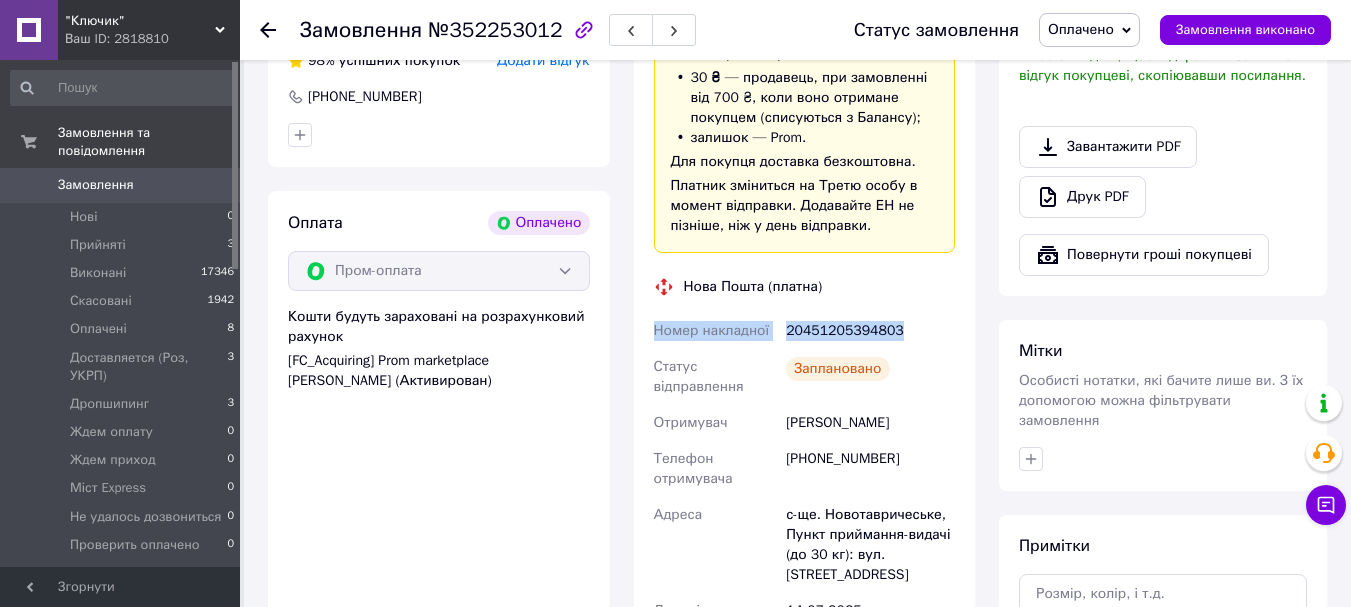drag, startPoint x: 771, startPoint y: 276, endPoint x: 910, endPoint y: 284, distance: 139.23003 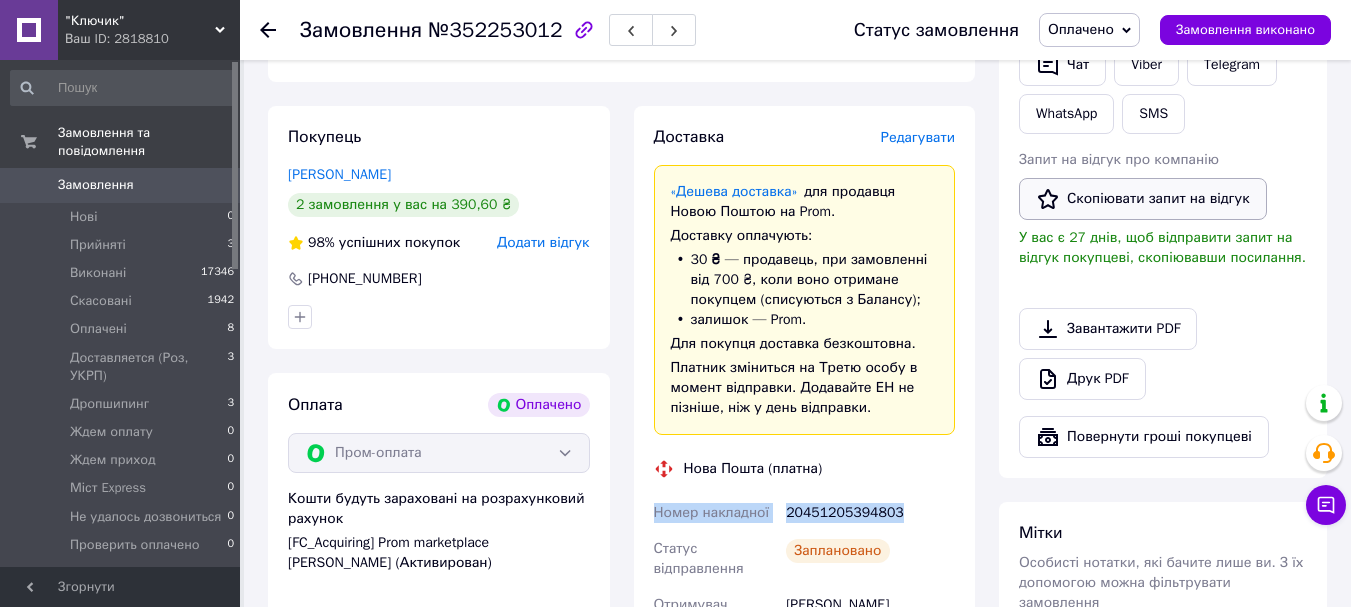 scroll, scrollTop: 700, scrollLeft: 0, axis: vertical 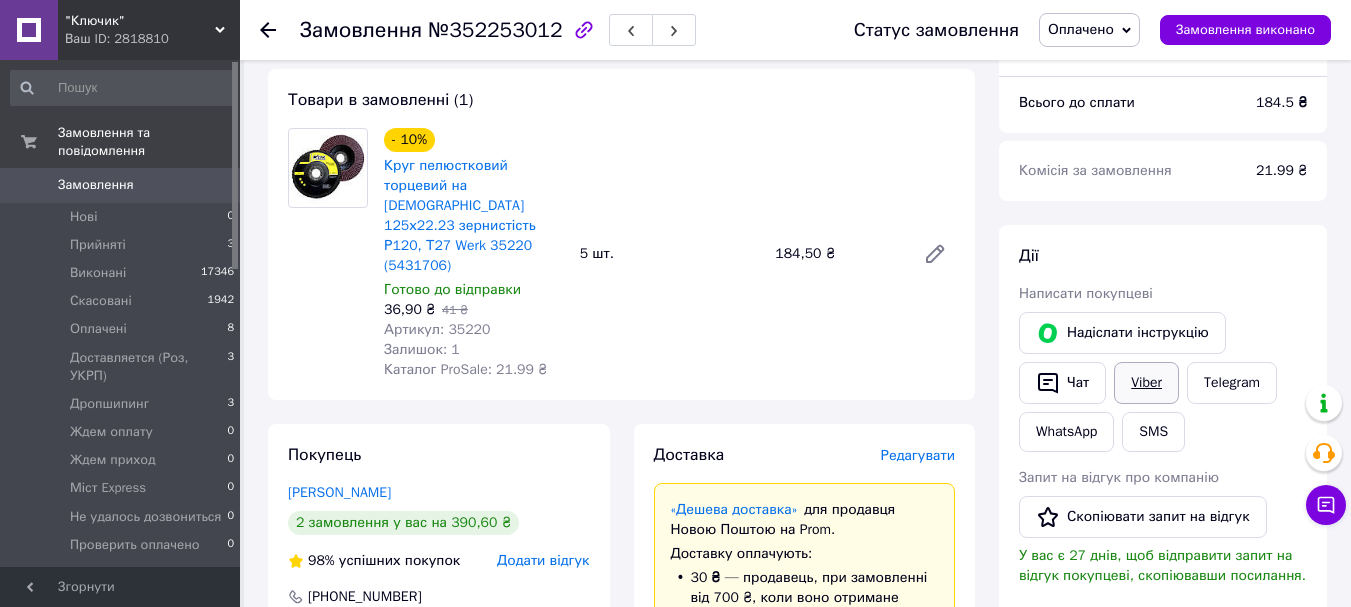 click on "Viber" at bounding box center [1146, 383] 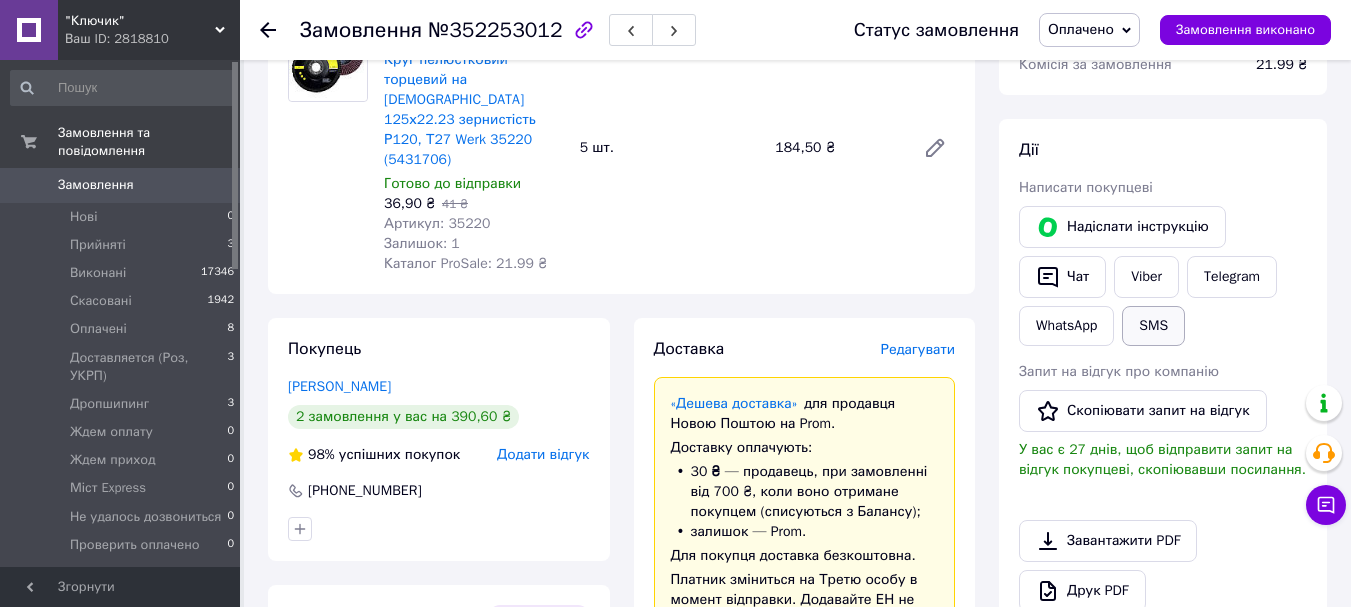 scroll, scrollTop: 1000, scrollLeft: 0, axis: vertical 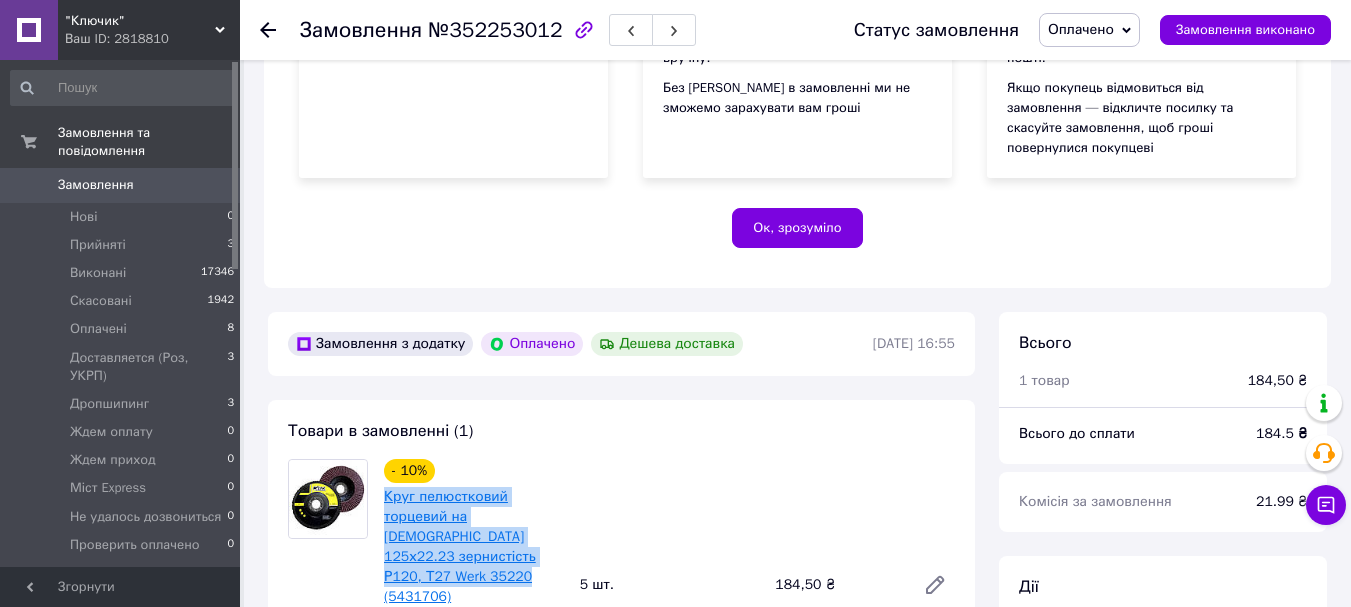 drag, startPoint x: 446, startPoint y: 511, endPoint x: 384, endPoint y: 481, distance: 68.8767 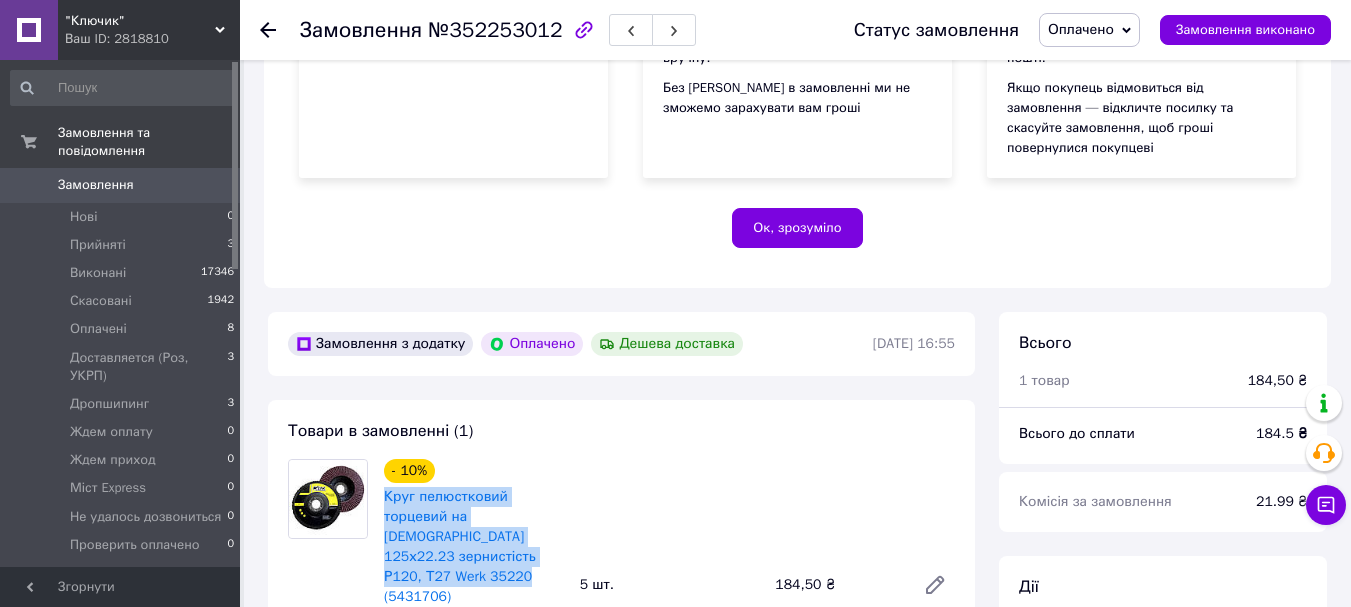 click on "Оплачено" at bounding box center [1081, 29] 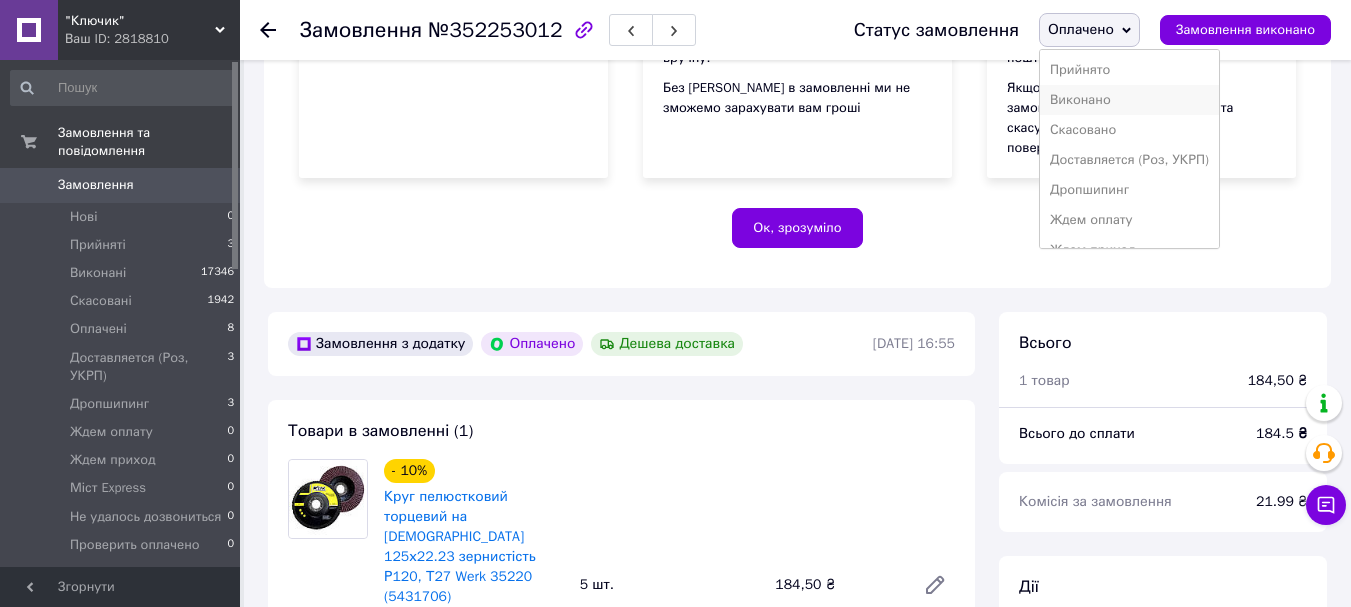 click on "Виконано" at bounding box center (1129, 100) 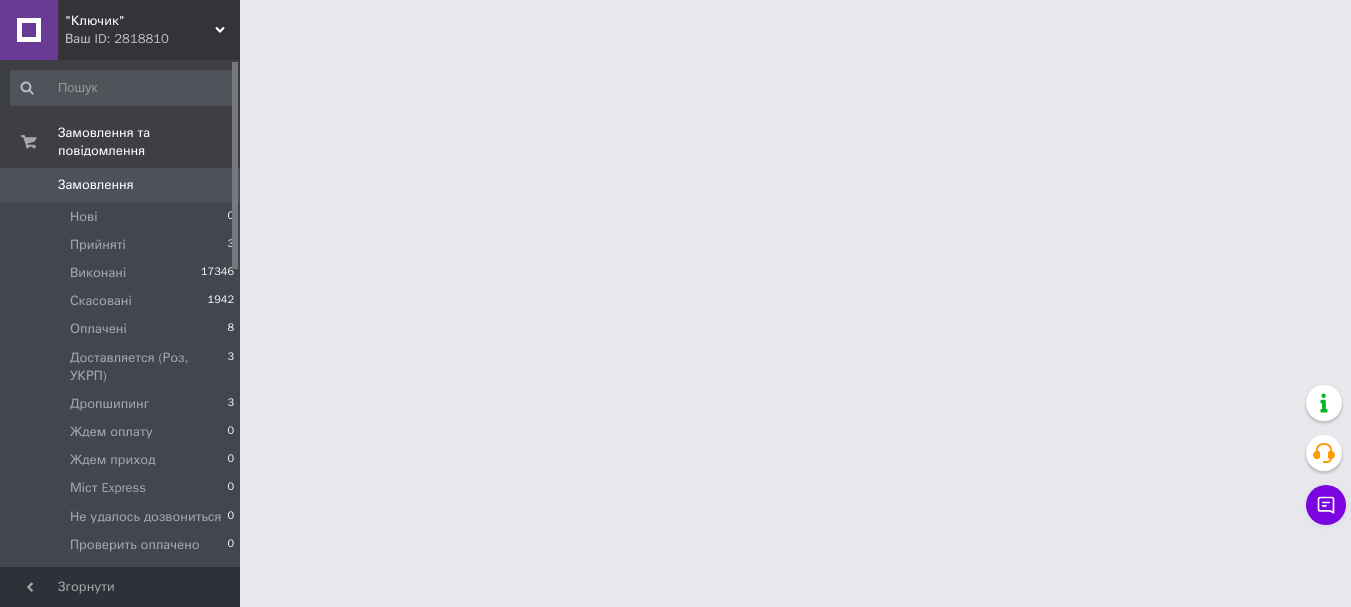scroll, scrollTop: 0, scrollLeft: 0, axis: both 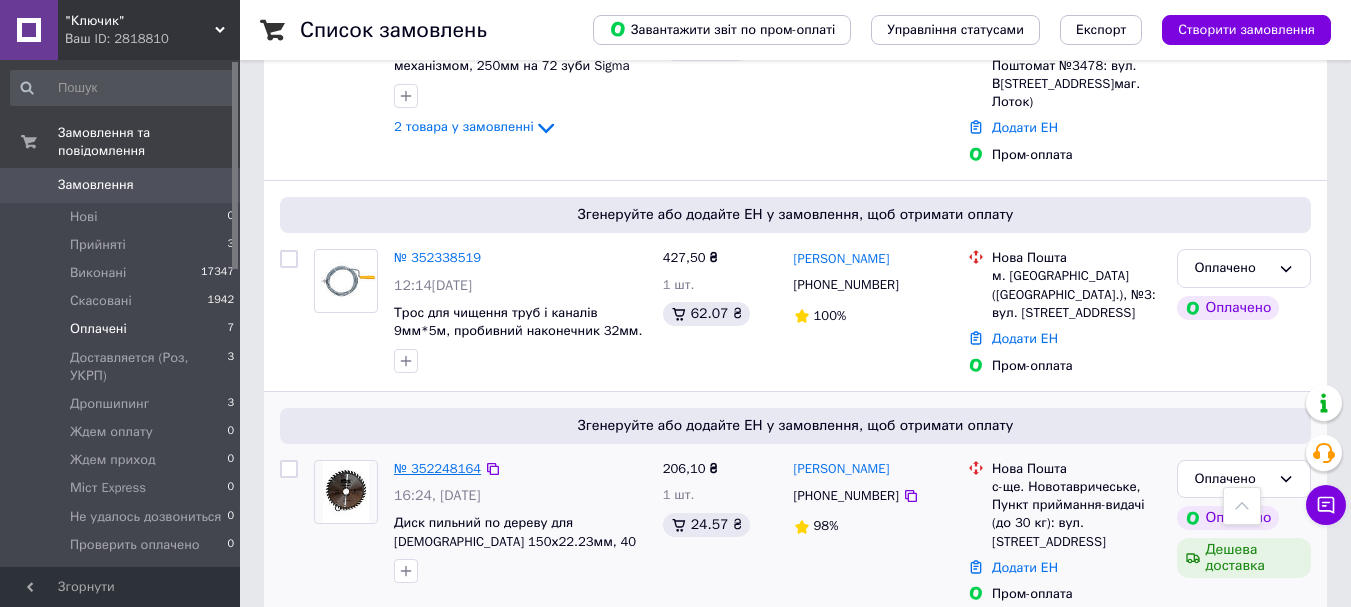 click on "№ 352248164" at bounding box center (437, 468) 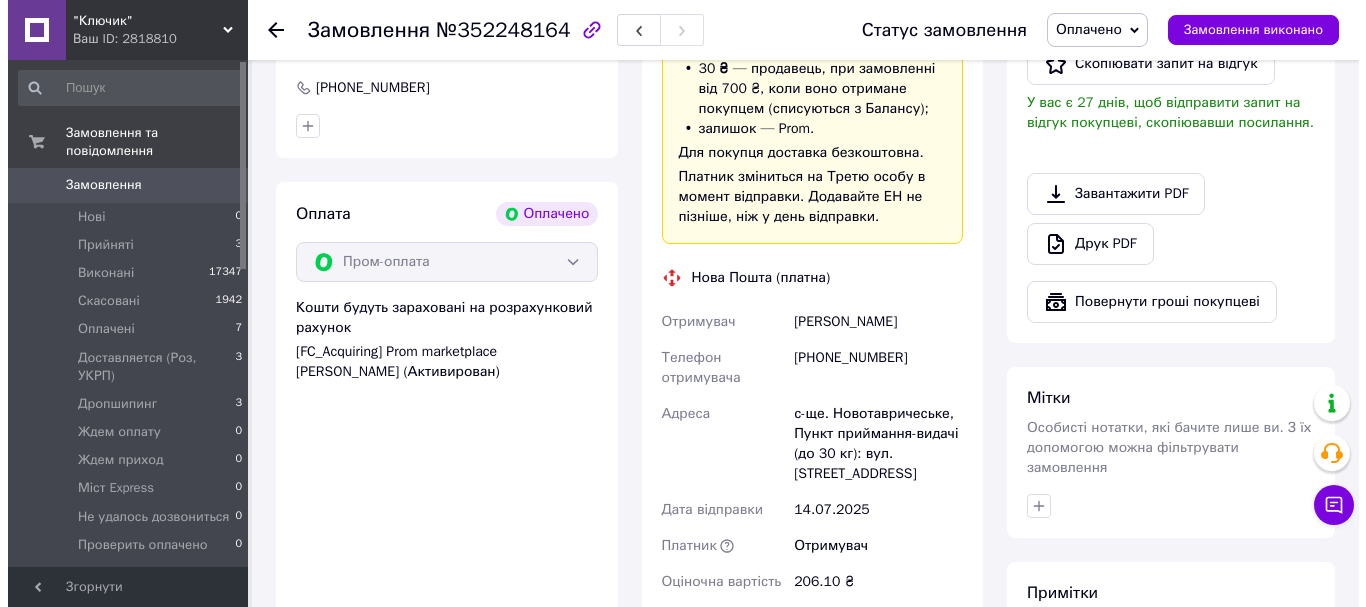 scroll, scrollTop: 884, scrollLeft: 0, axis: vertical 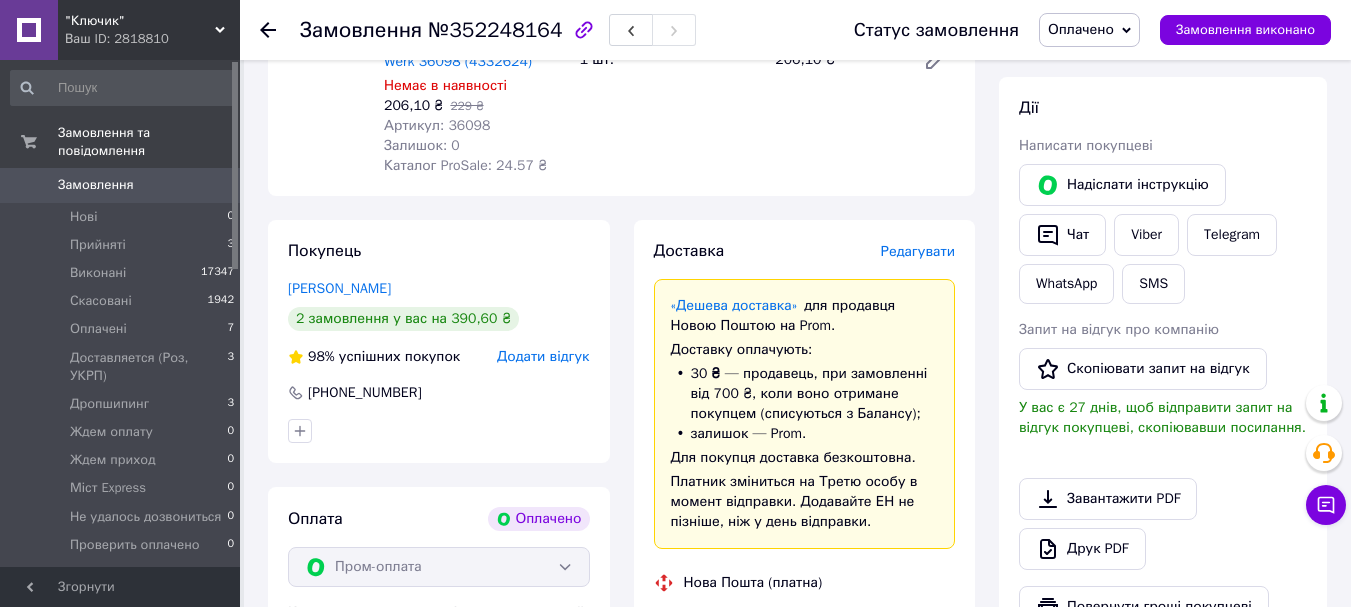 click on "Редагувати" at bounding box center [918, 251] 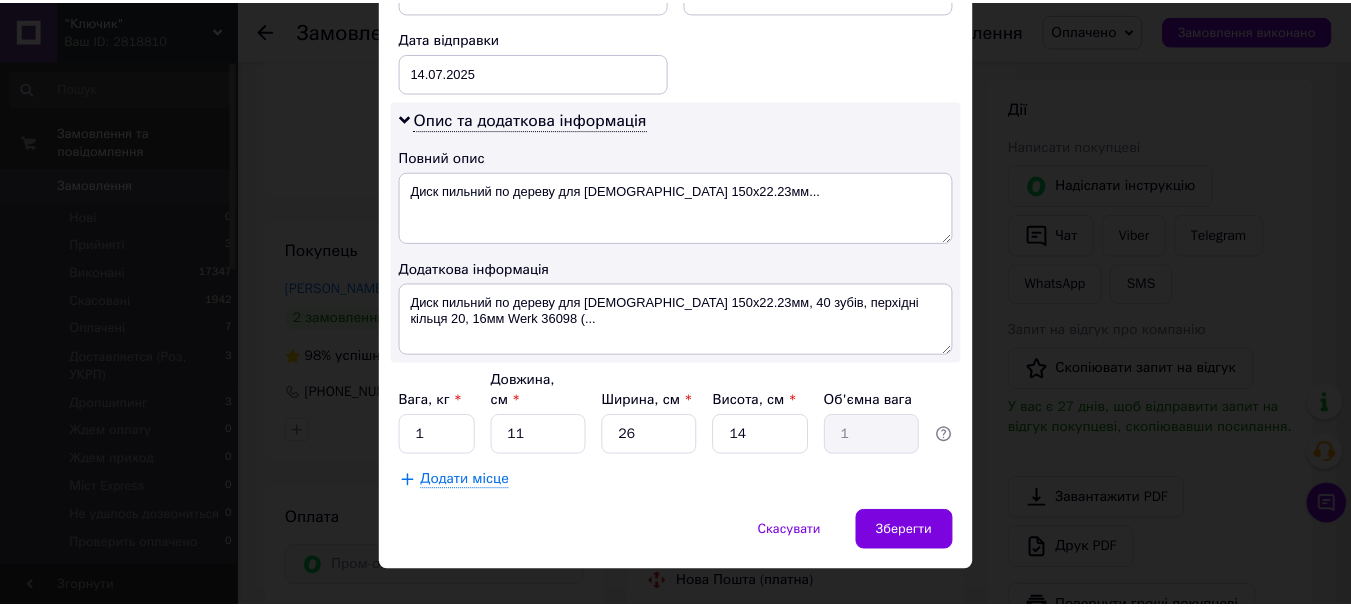 scroll, scrollTop: 965, scrollLeft: 0, axis: vertical 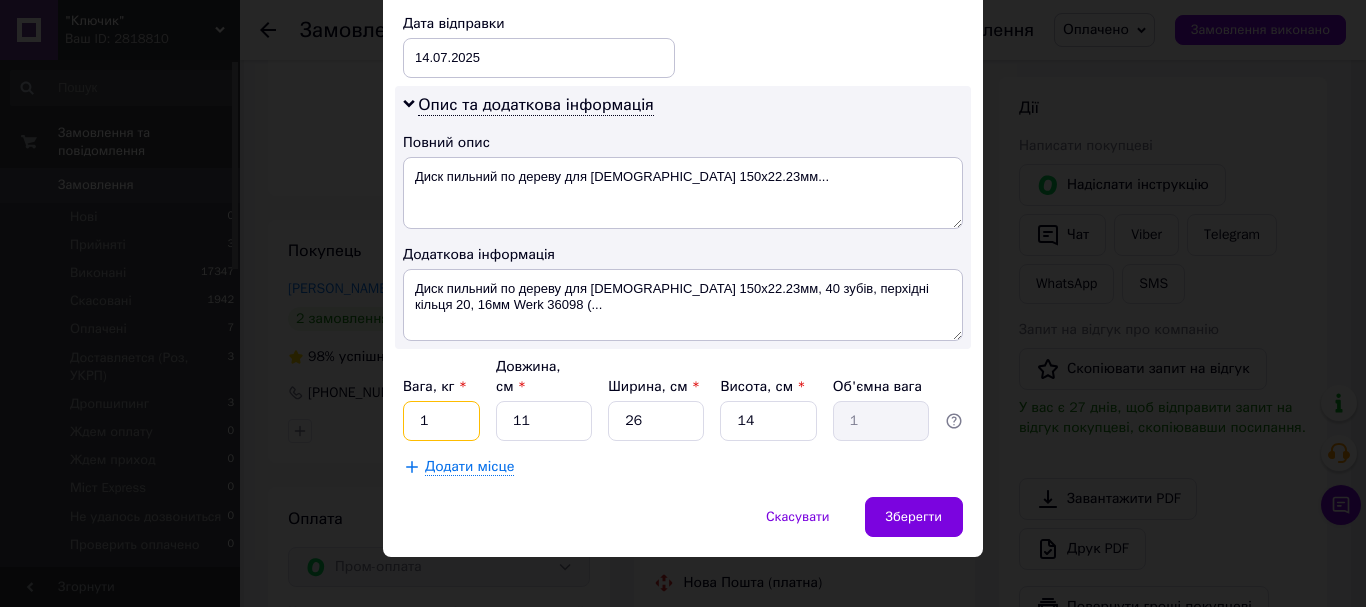 click on "1" at bounding box center [441, 421] 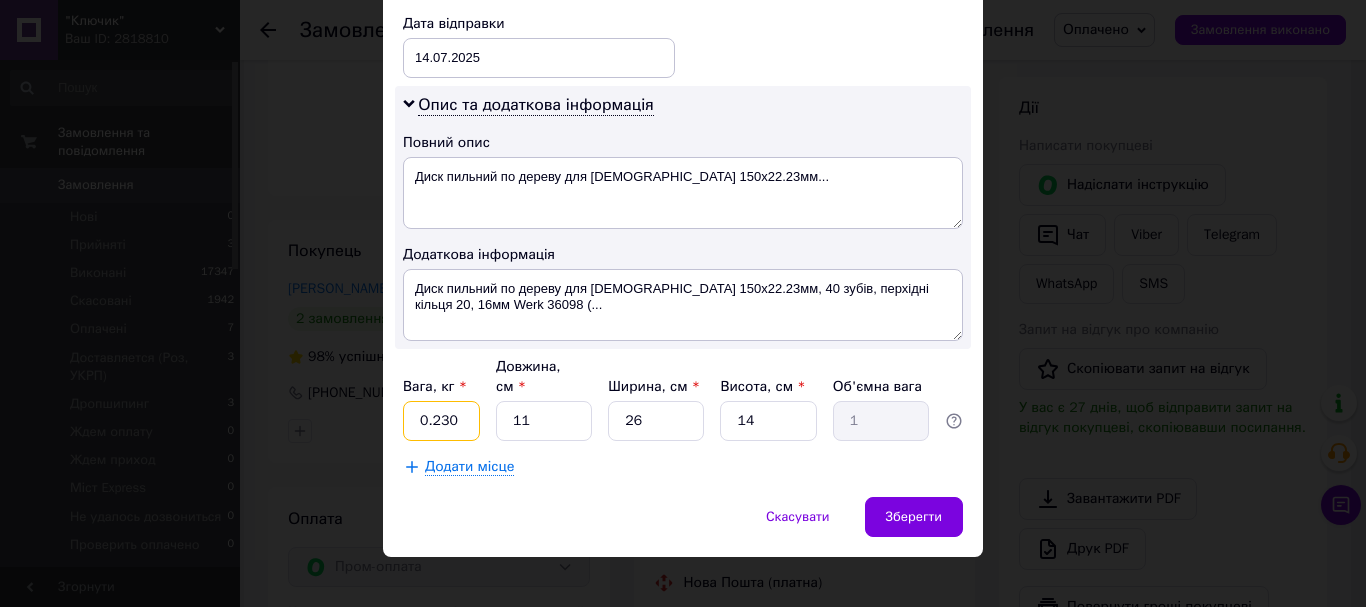 type on "0.230" 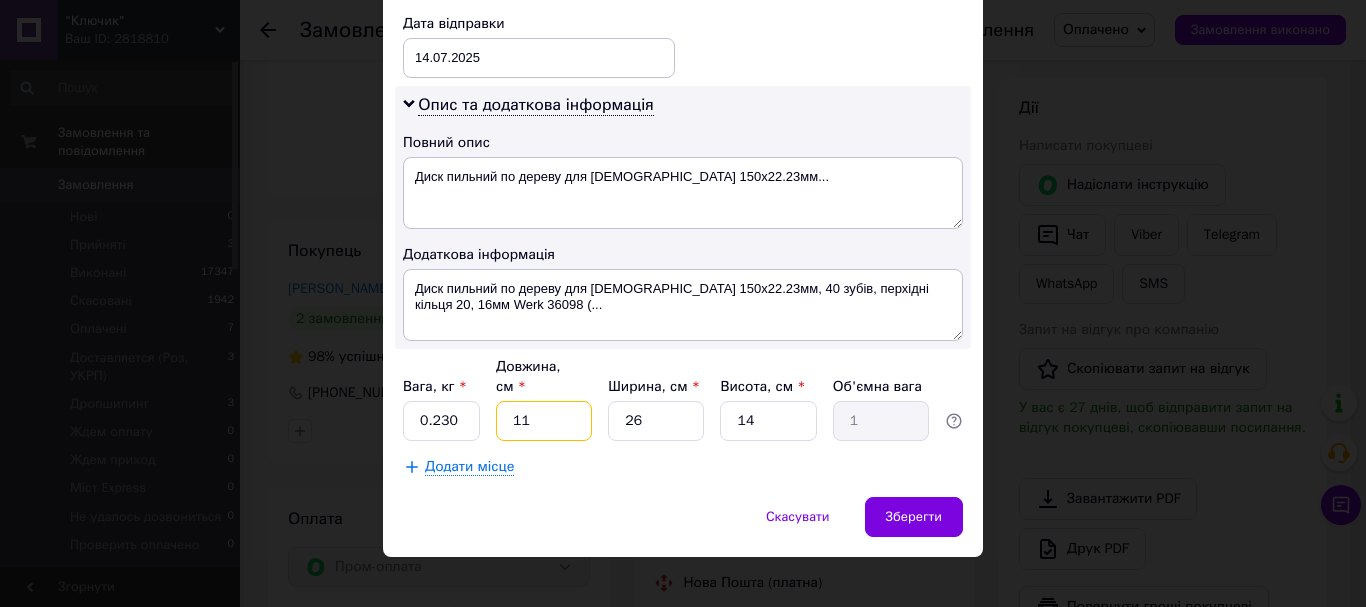 click on "11" at bounding box center [544, 421] 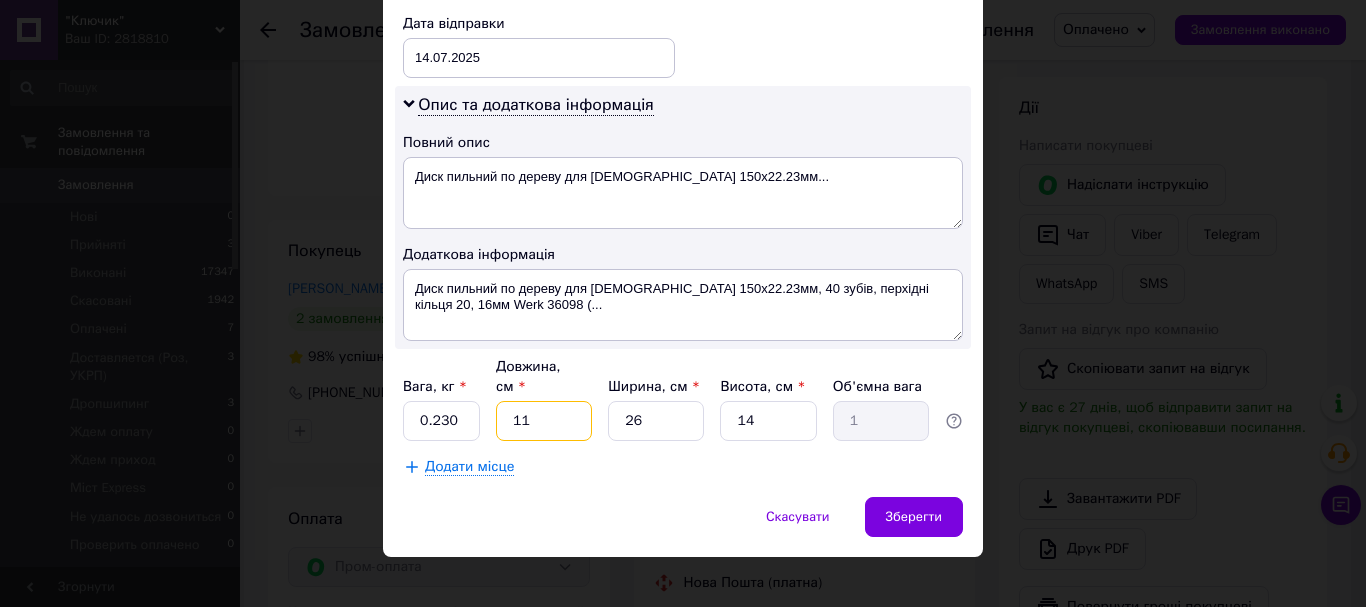 type on "2" 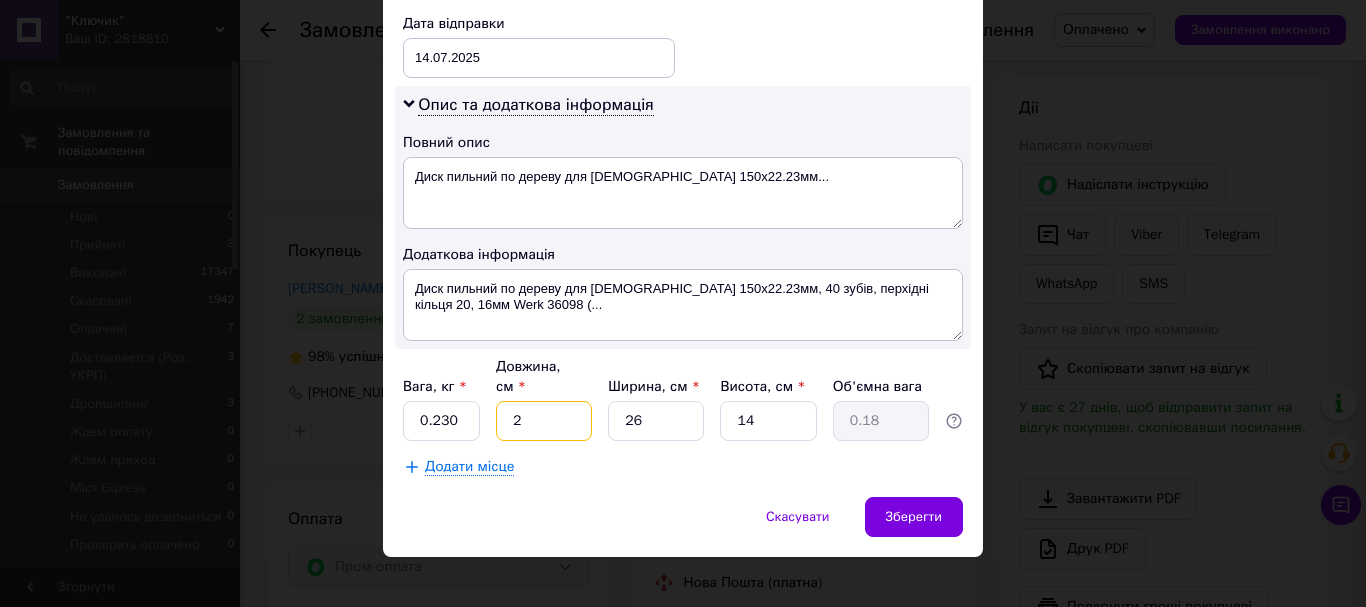 type on "24" 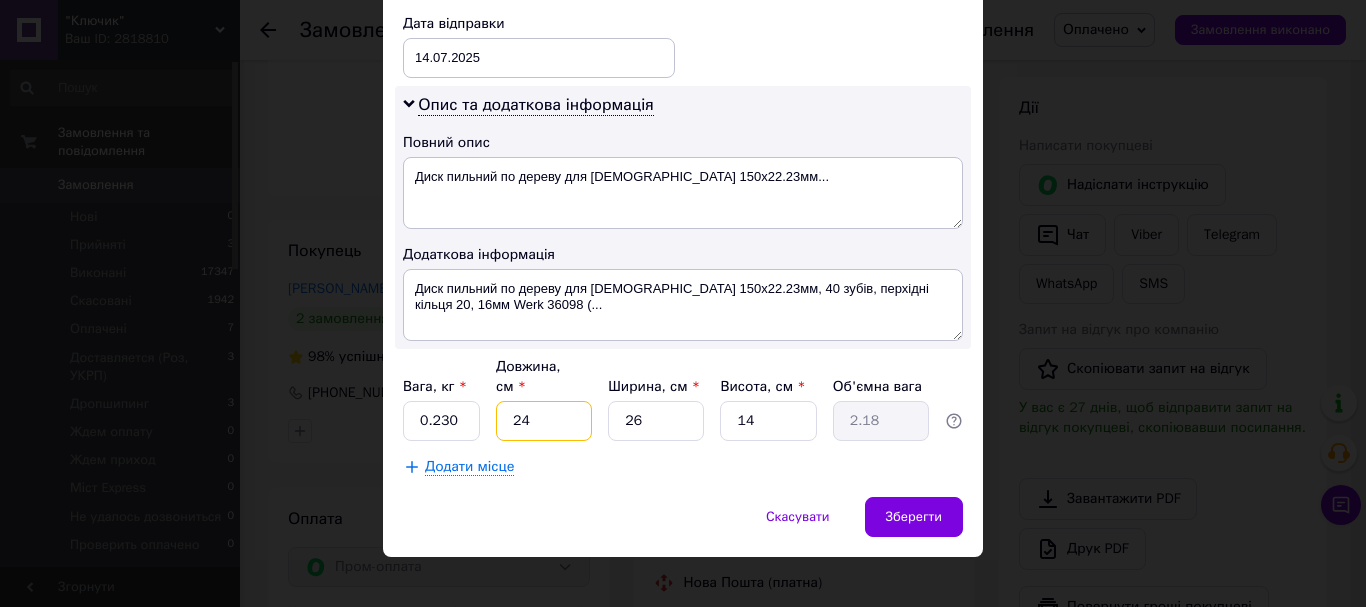 type on "24" 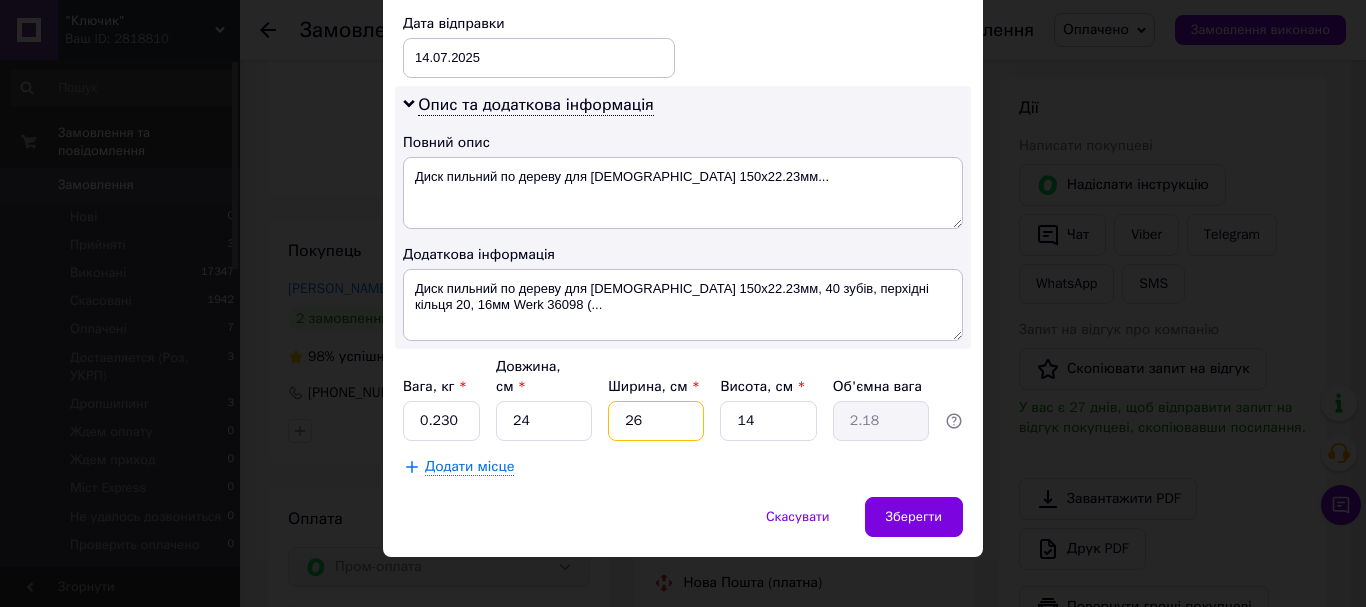 click on "26" at bounding box center [656, 421] 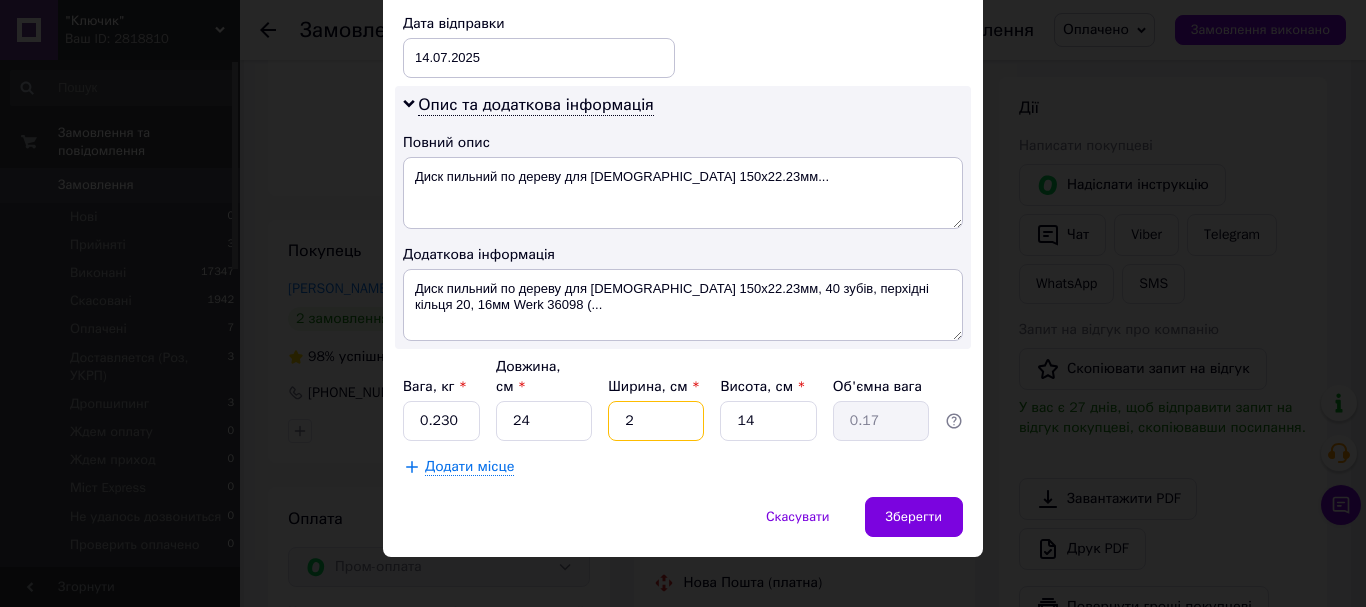type on "24" 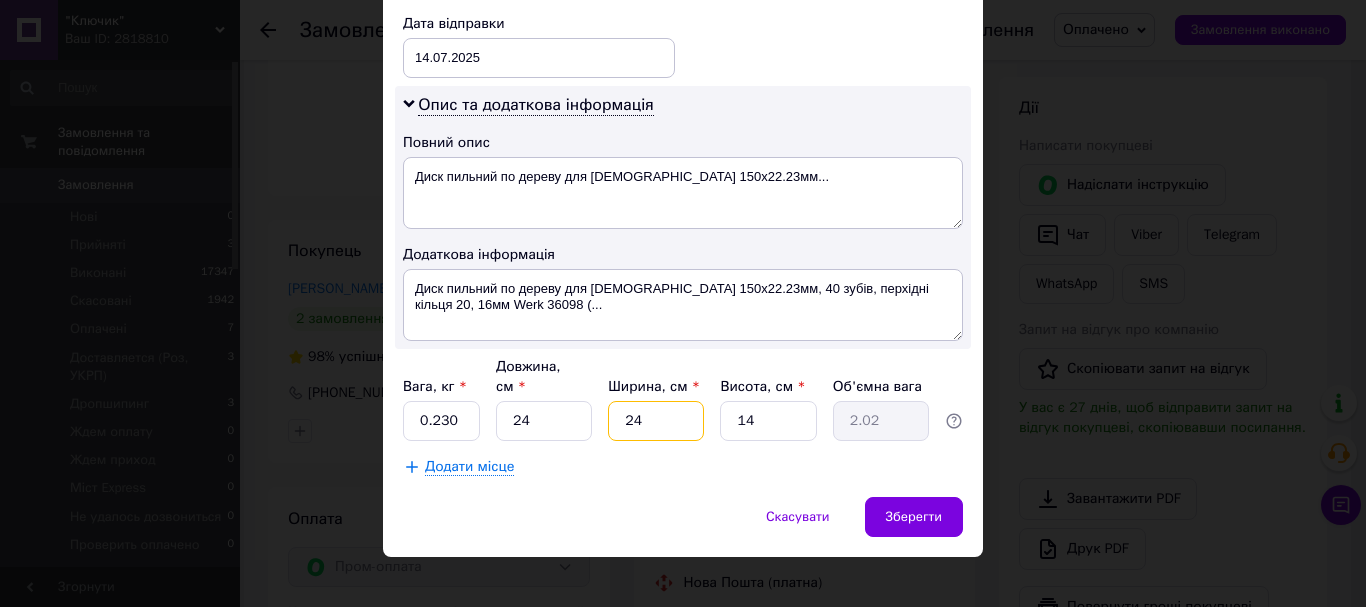 type on "24" 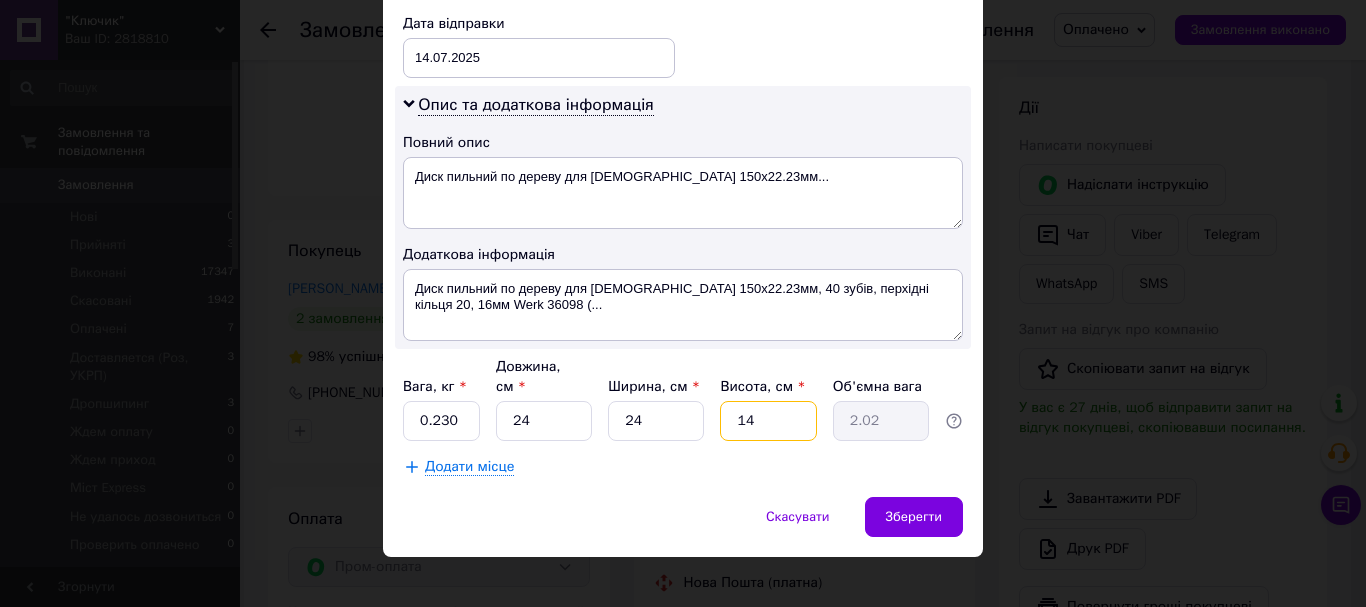 click on "14" at bounding box center [768, 421] 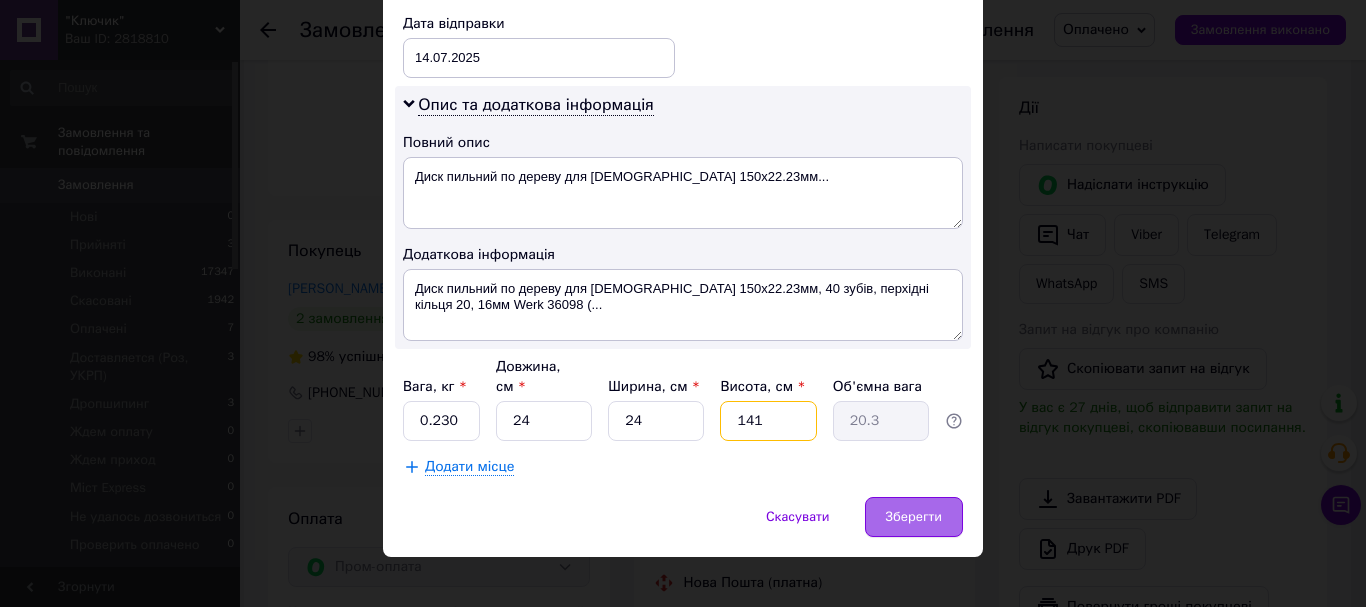 type on "141" 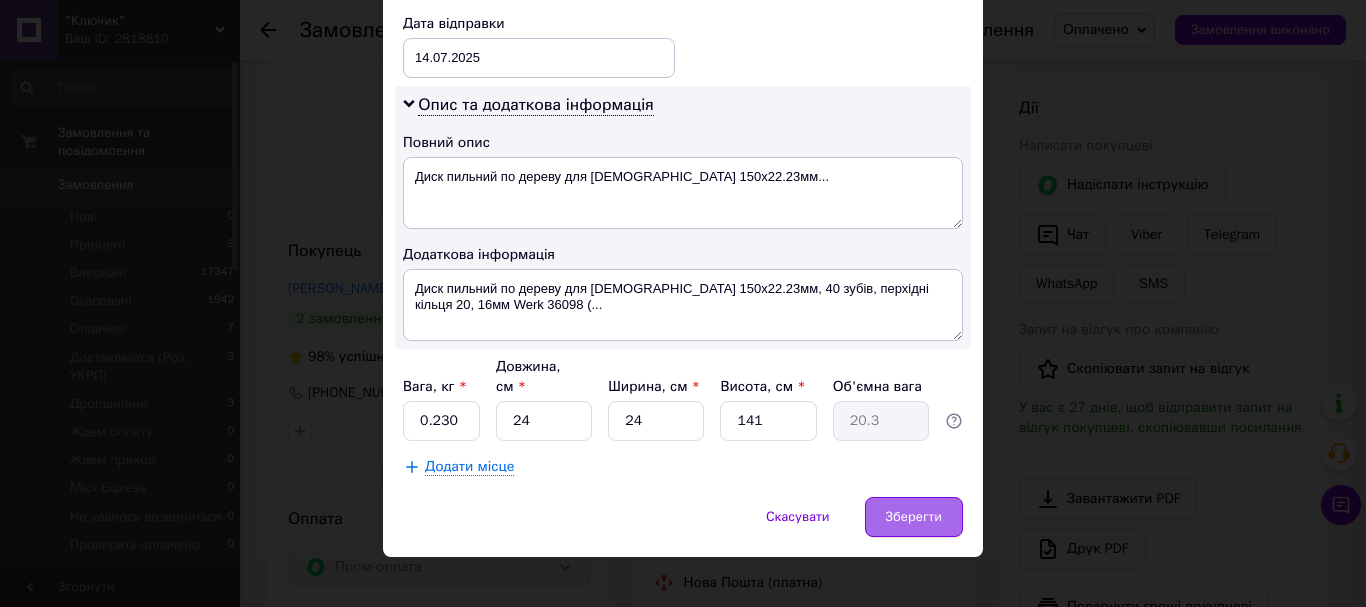 click on "Зберегти" at bounding box center (914, 517) 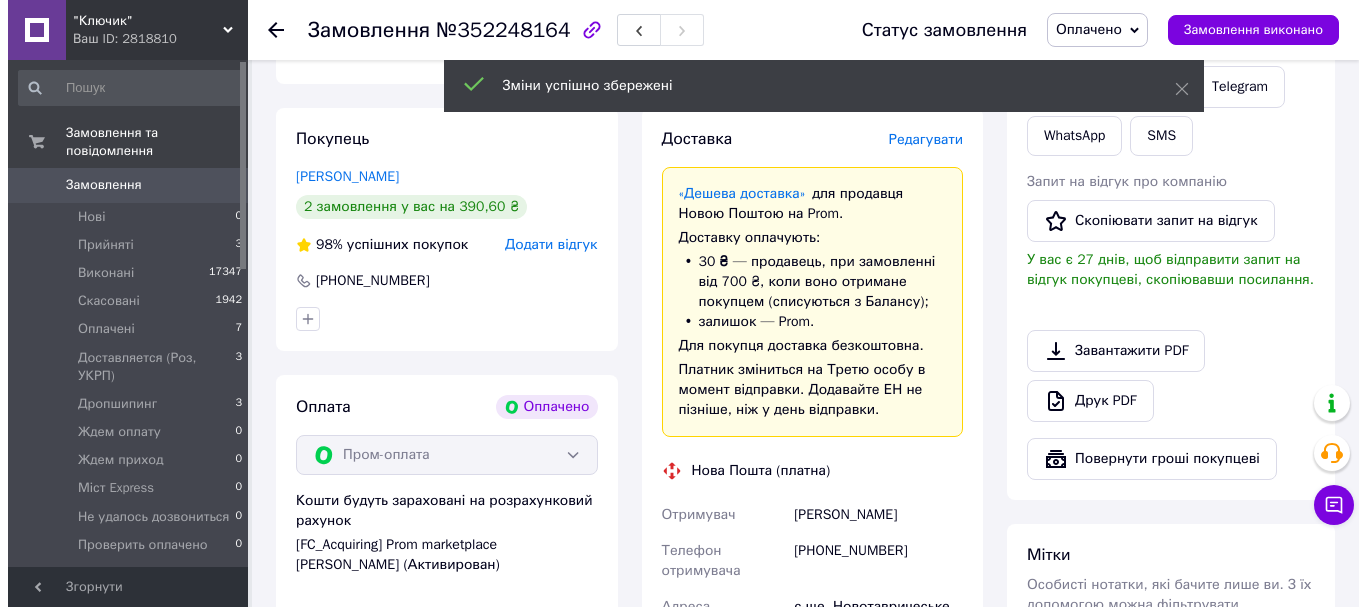 scroll, scrollTop: 784, scrollLeft: 0, axis: vertical 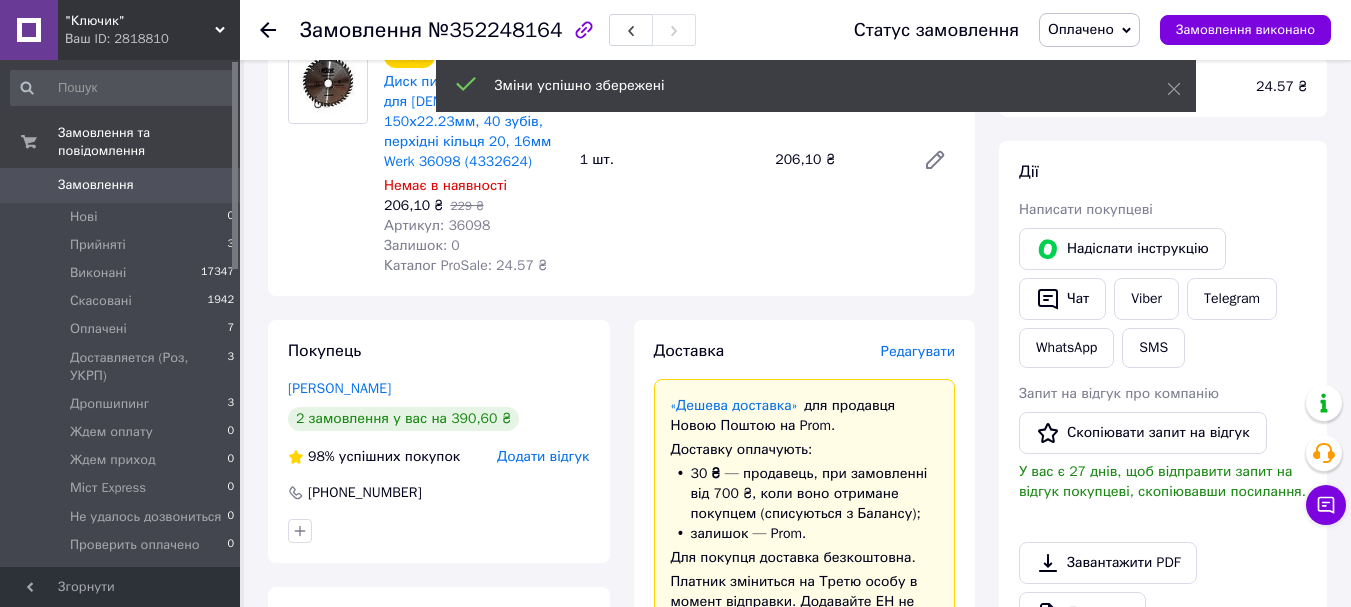 click on "Редагувати" at bounding box center (918, 351) 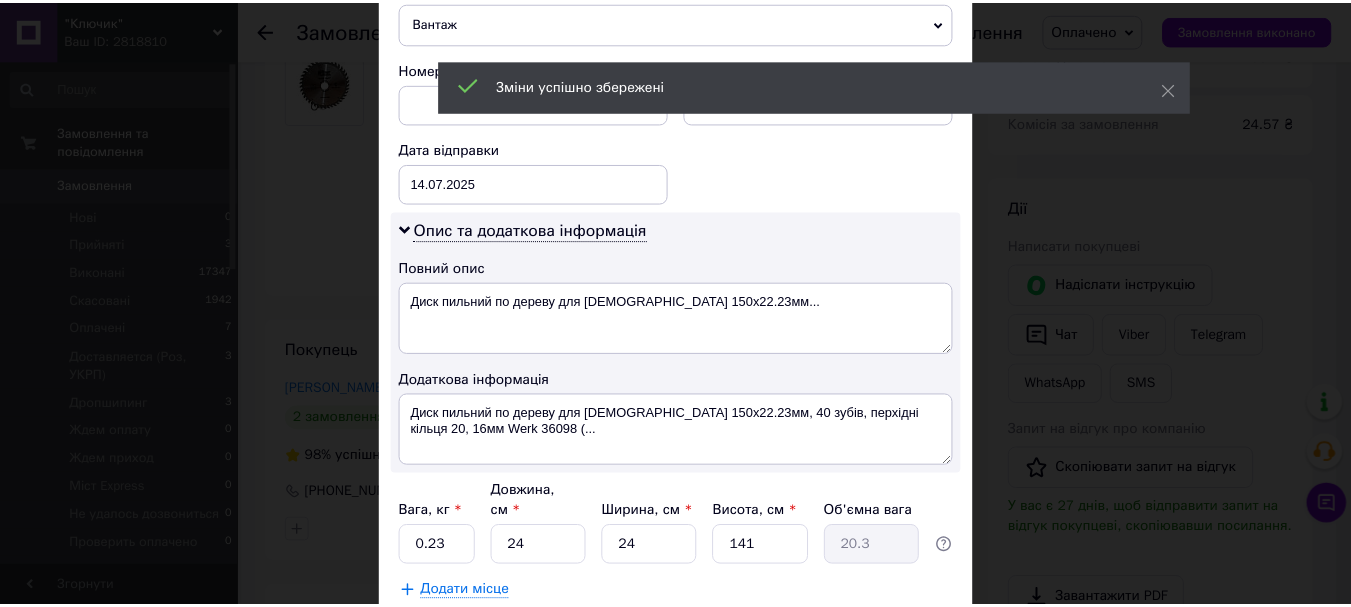 scroll, scrollTop: 965, scrollLeft: 0, axis: vertical 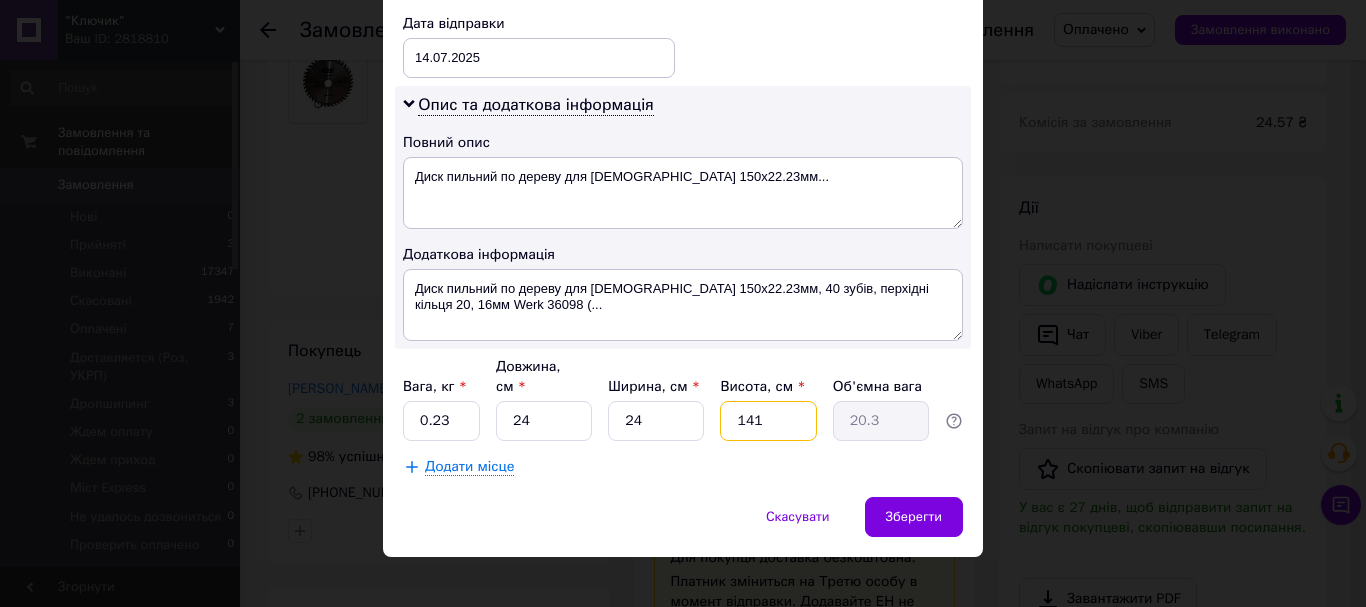 click on "141" at bounding box center (768, 421) 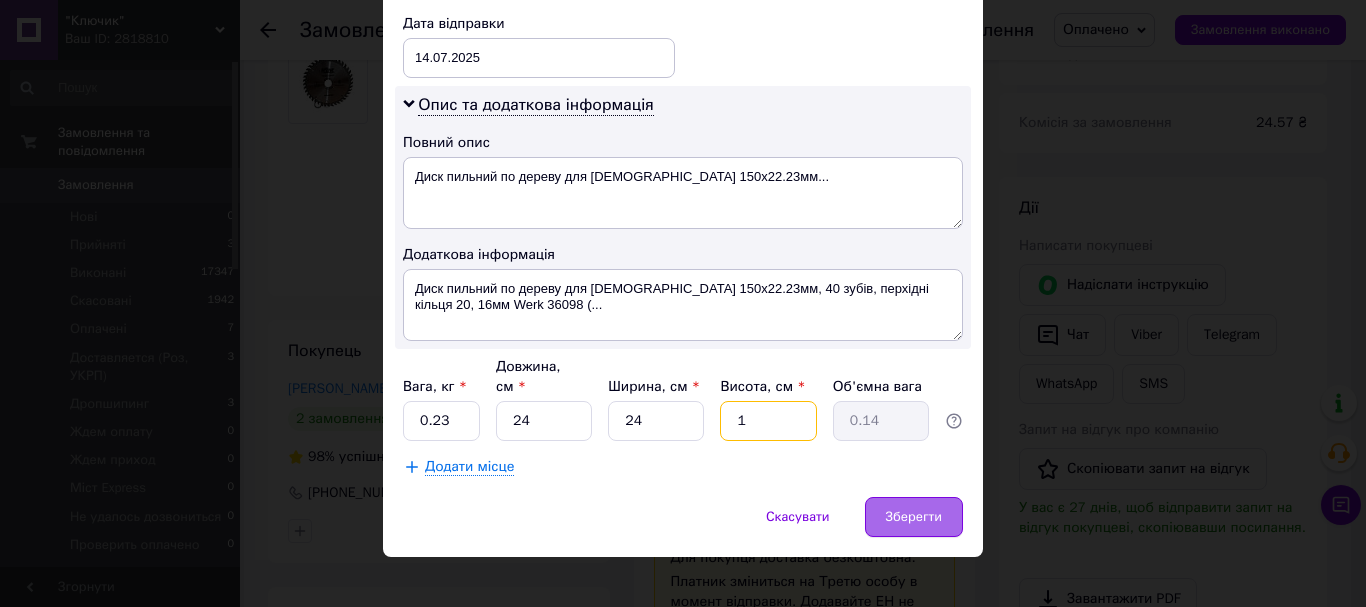 type on "1" 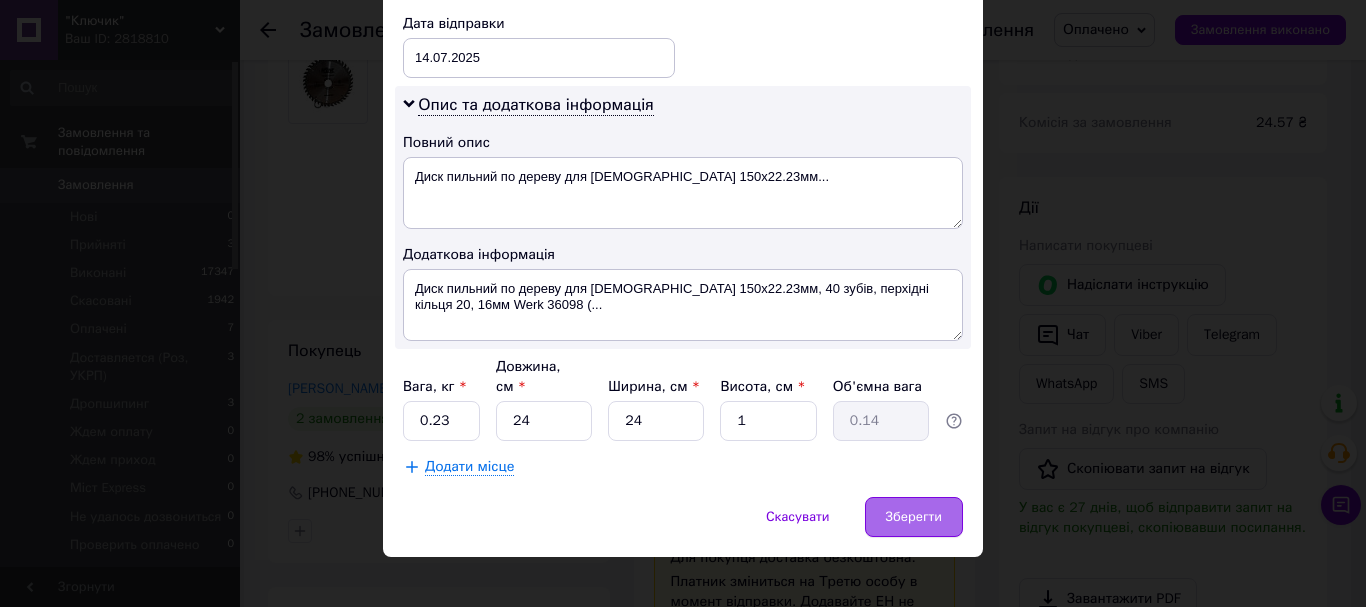 click on "Зберегти" at bounding box center (914, 517) 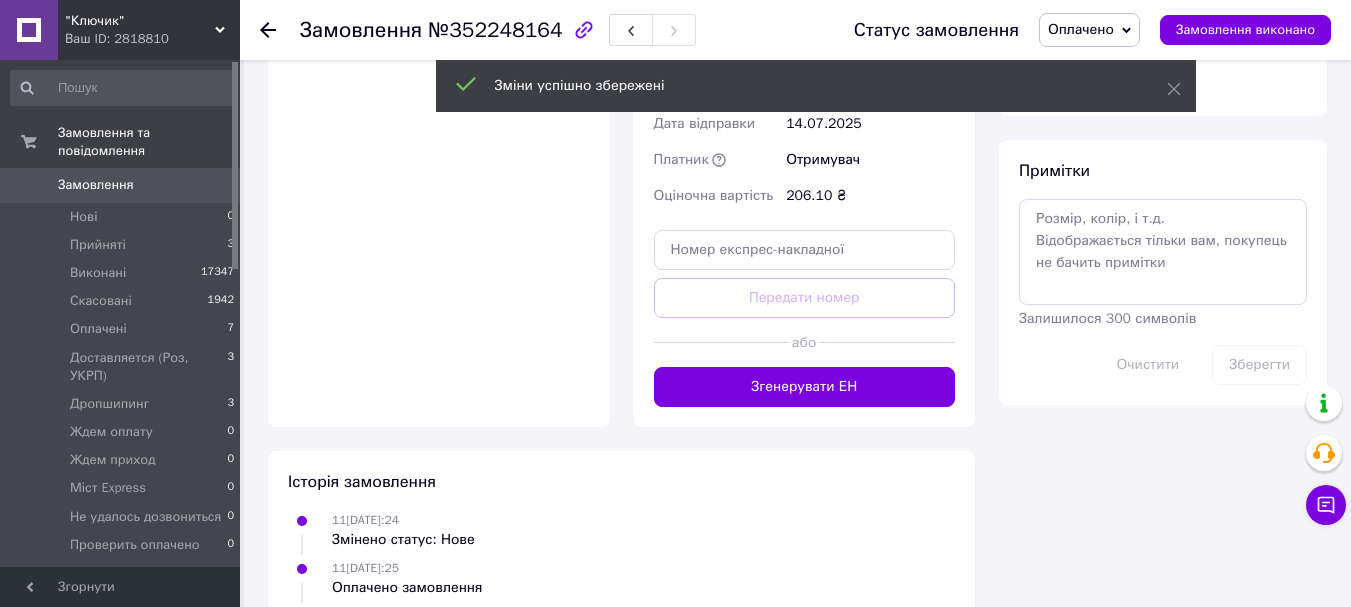 scroll, scrollTop: 1584, scrollLeft: 0, axis: vertical 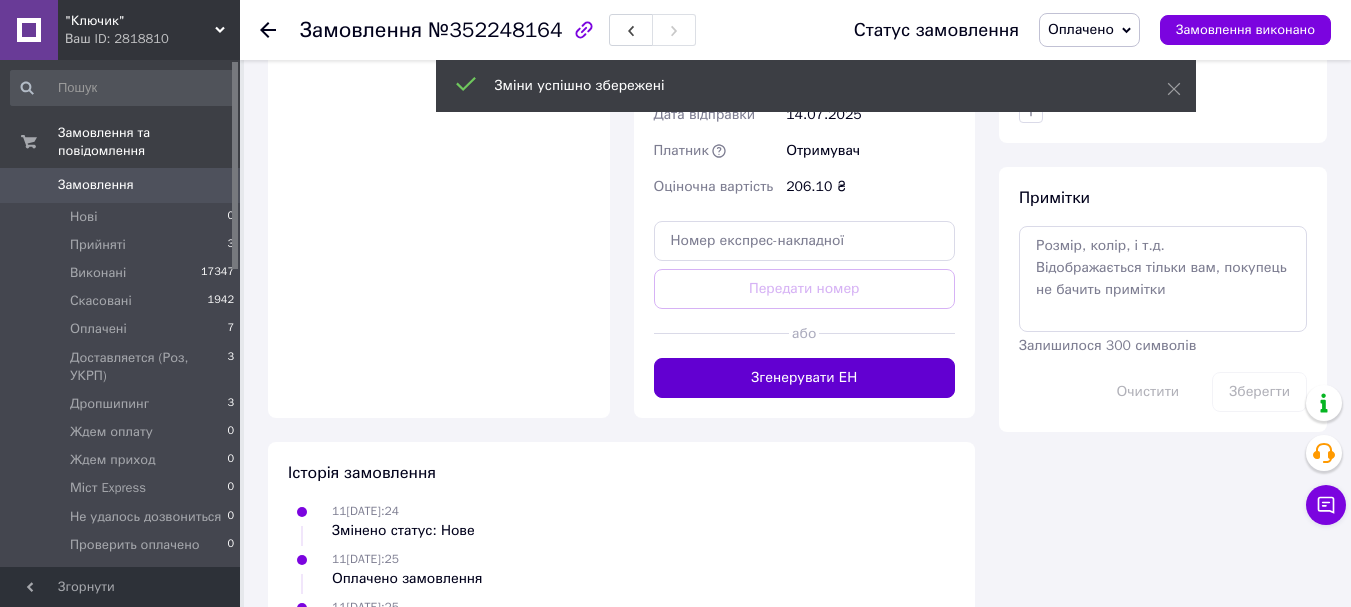 click on "Згенерувати ЕН" at bounding box center (805, 378) 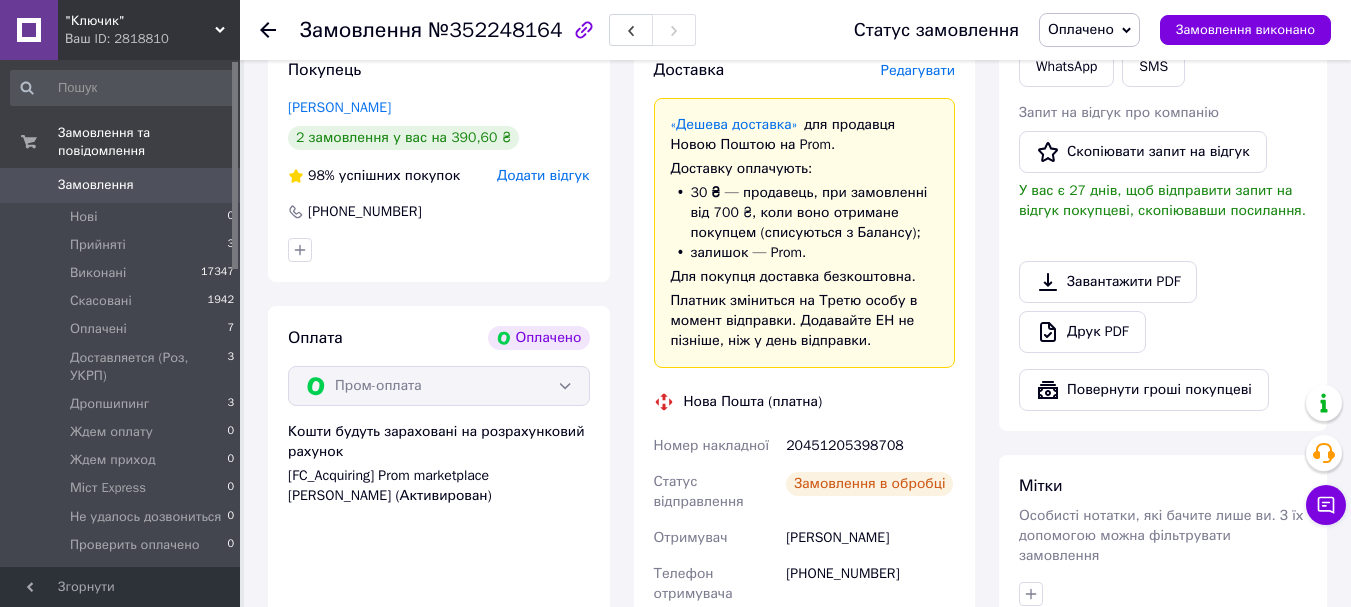 scroll, scrollTop: 1184, scrollLeft: 0, axis: vertical 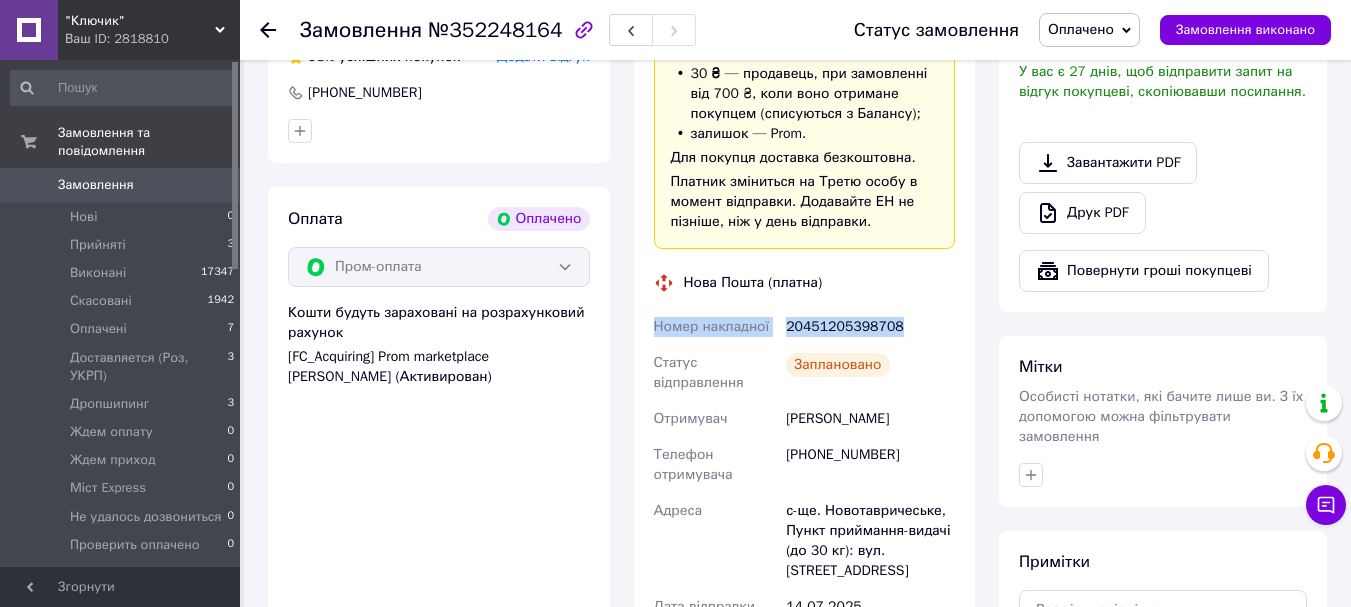 drag, startPoint x: 651, startPoint y: 288, endPoint x: 918, endPoint y: 289, distance: 267.00186 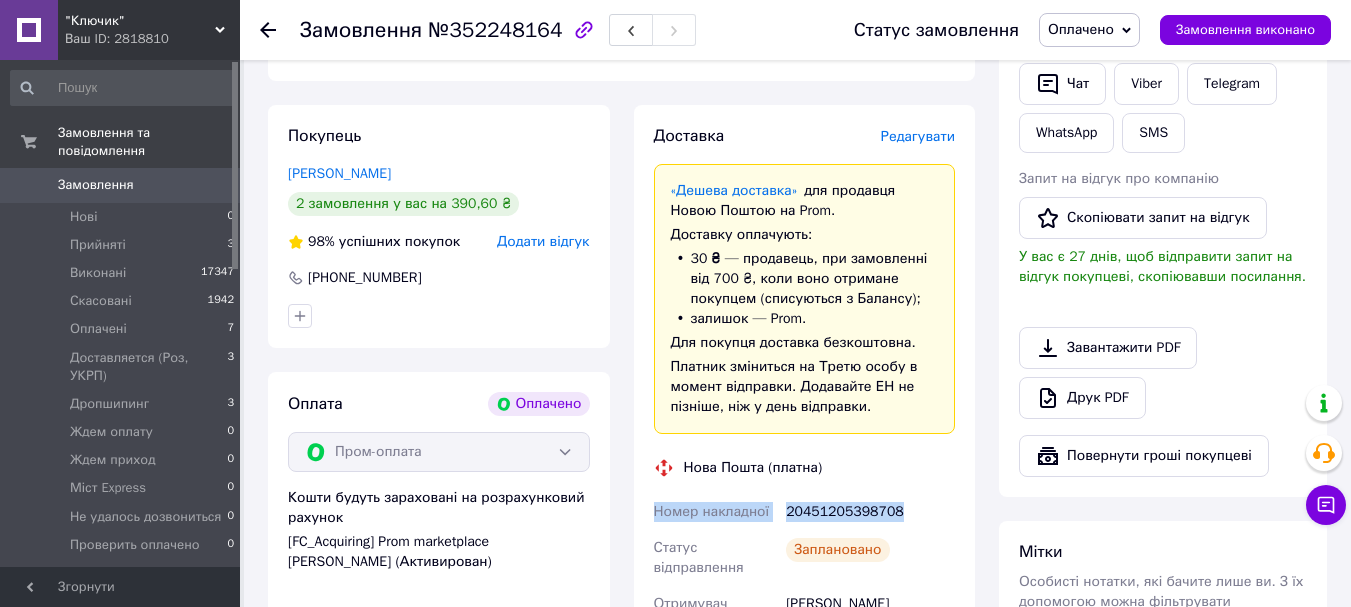 scroll, scrollTop: 684, scrollLeft: 0, axis: vertical 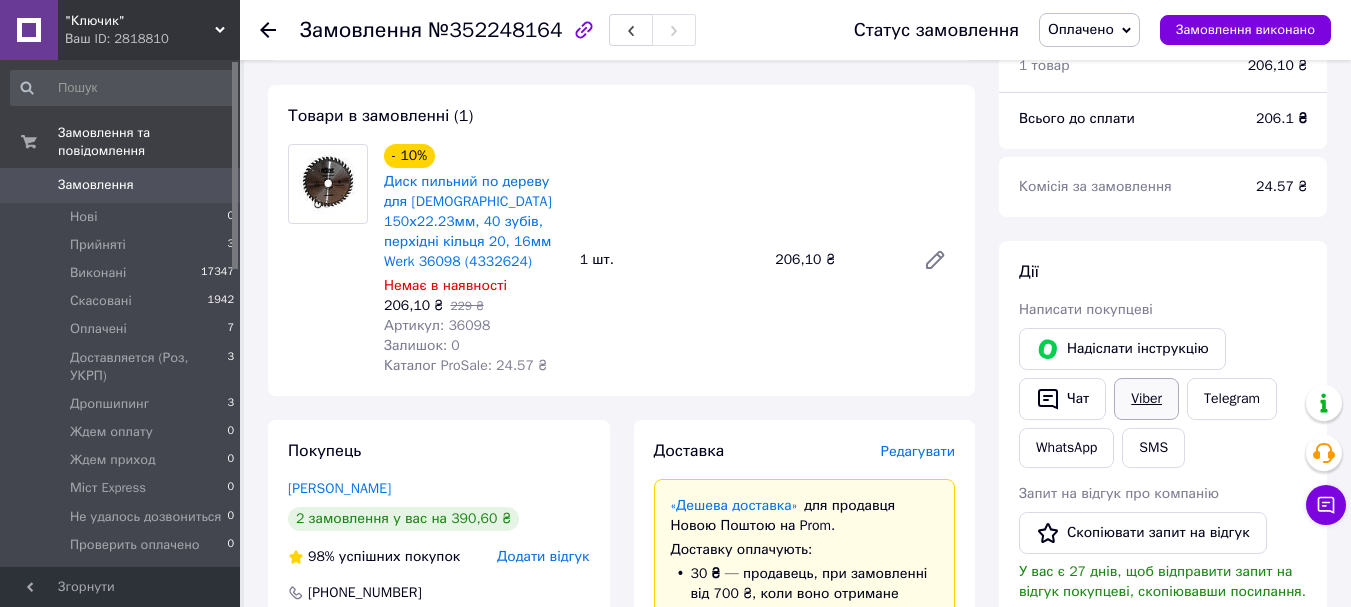 click on "Viber" at bounding box center (1146, 399) 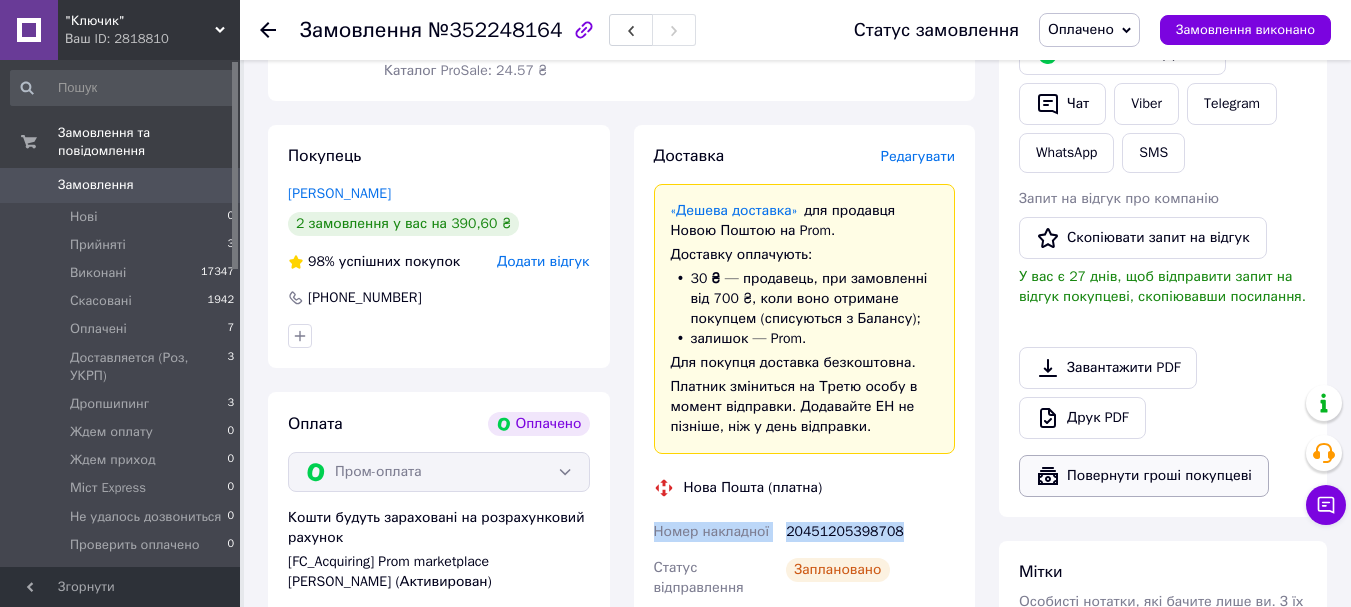 scroll, scrollTop: 984, scrollLeft: 0, axis: vertical 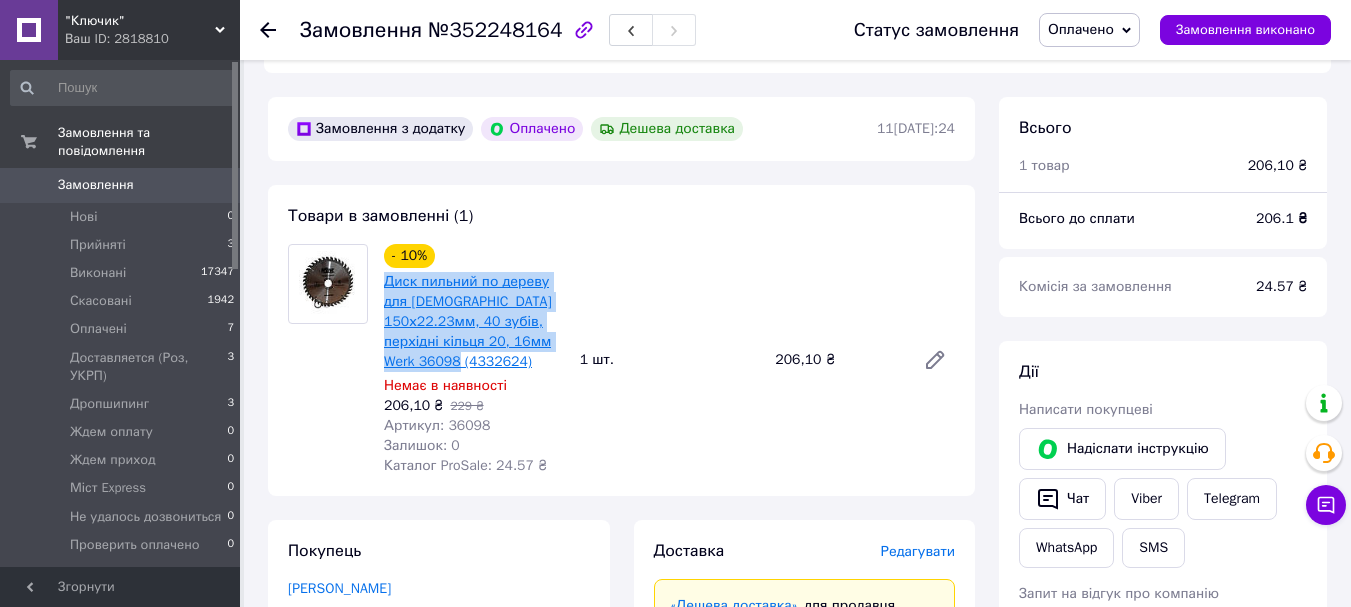 drag, startPoint x: 565, startPoint y: 322, endPoint x: 388, endPoint y: 268, distance: 185.05405 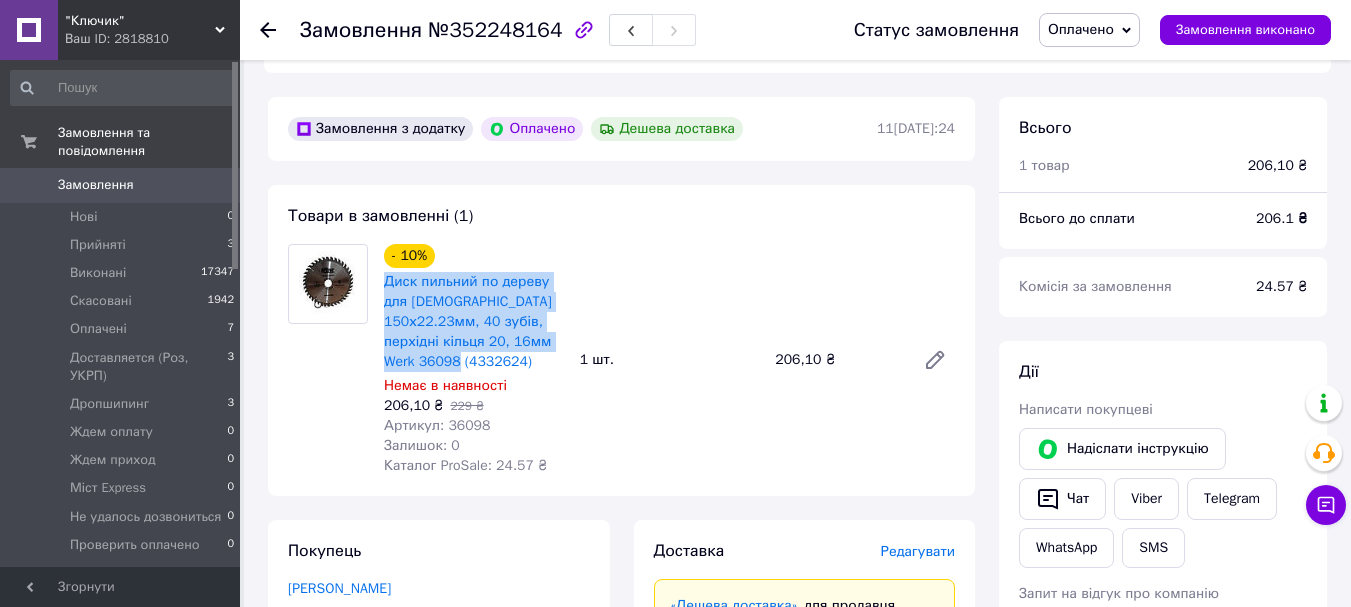 click on "- 10% Диск пильний по дереву для [DEMOGRAPHIC_DATA] 150х22.23мм, 40 зубів, перхідні кільця 20, 16мм Werk 36098 (4332624) Немає в наявності 206,10 ₴   229 ₴ Артикул: 36098 Залишок: 0 Каталог ProSale: 24.57 ₴  1 шт. 206,10 ₴" at bounding box center [669, 360] 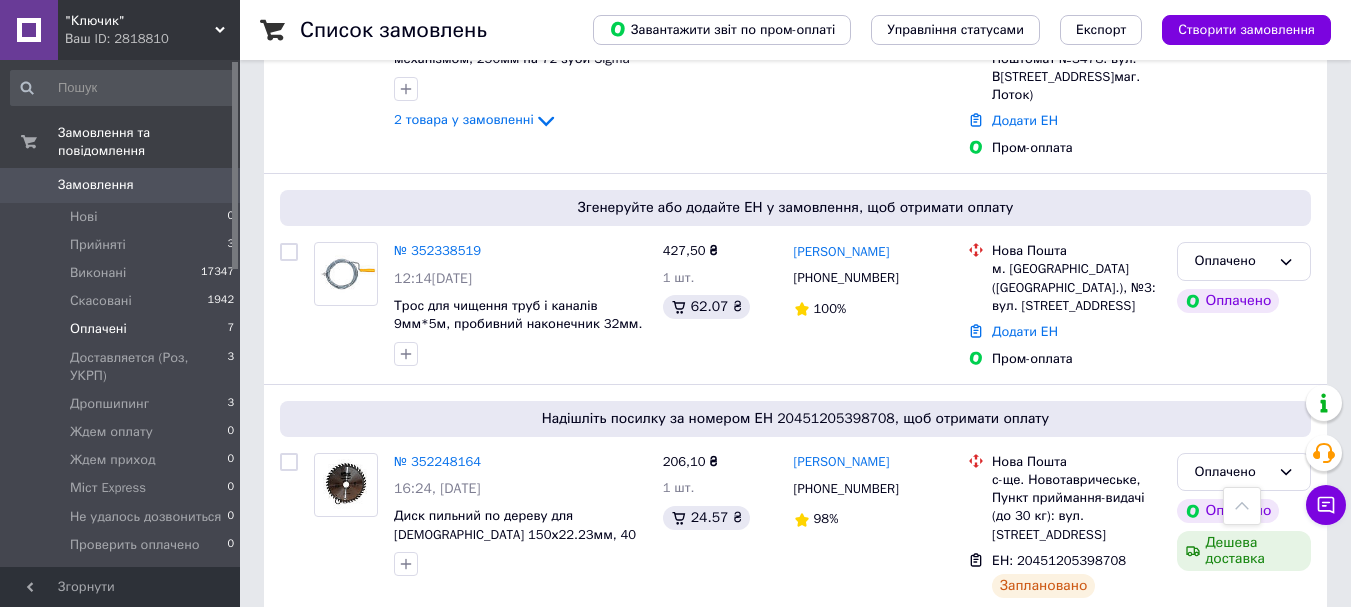 scroll, scrollTop: 1300, scrollLeft: 0, axis: vertical 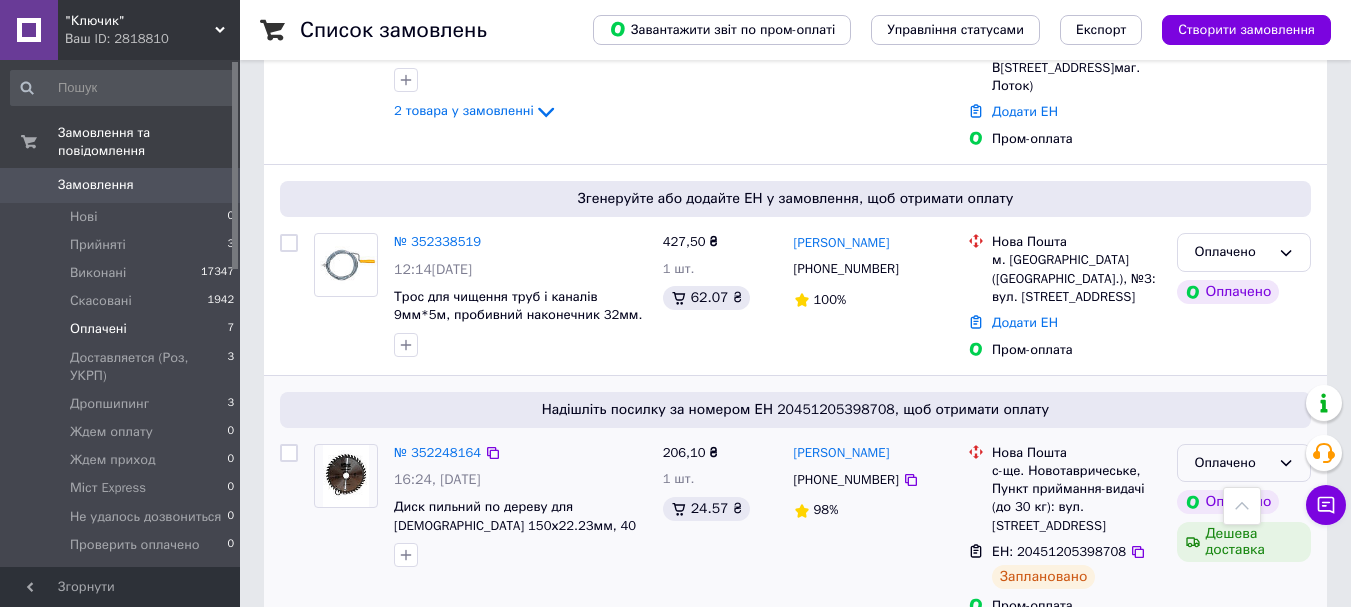 click on "Оплачено" at bounding box center [1232, 463] 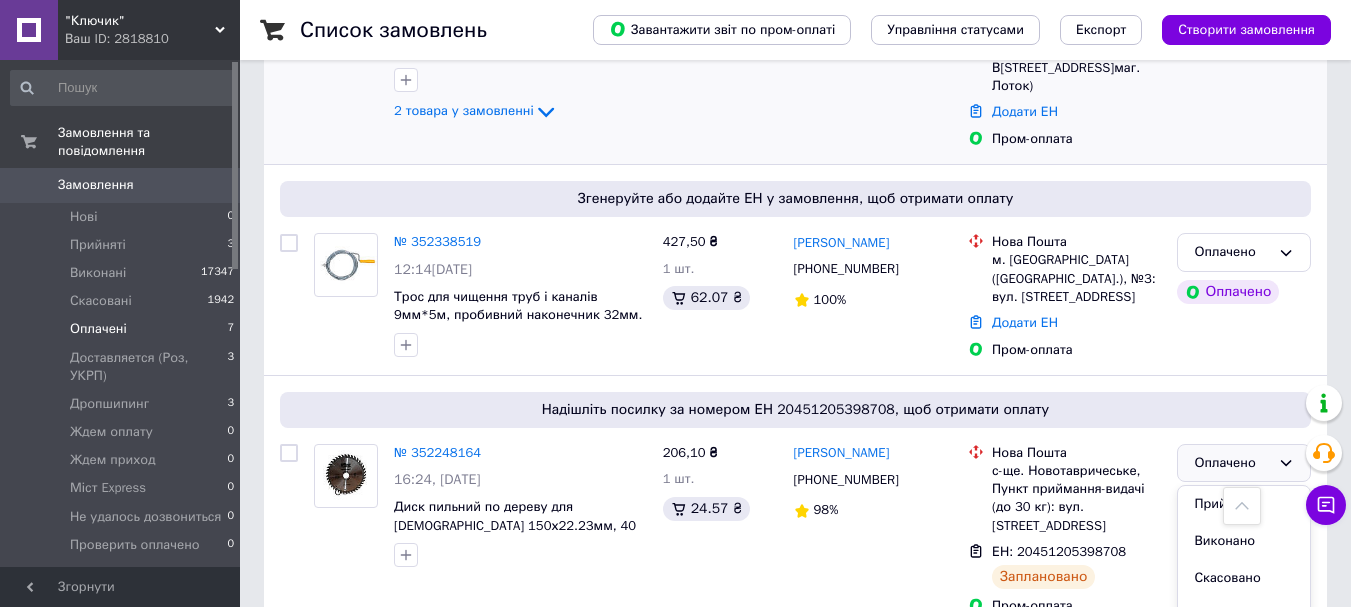 click on "Виконано" at bounding box center (1244, 541) 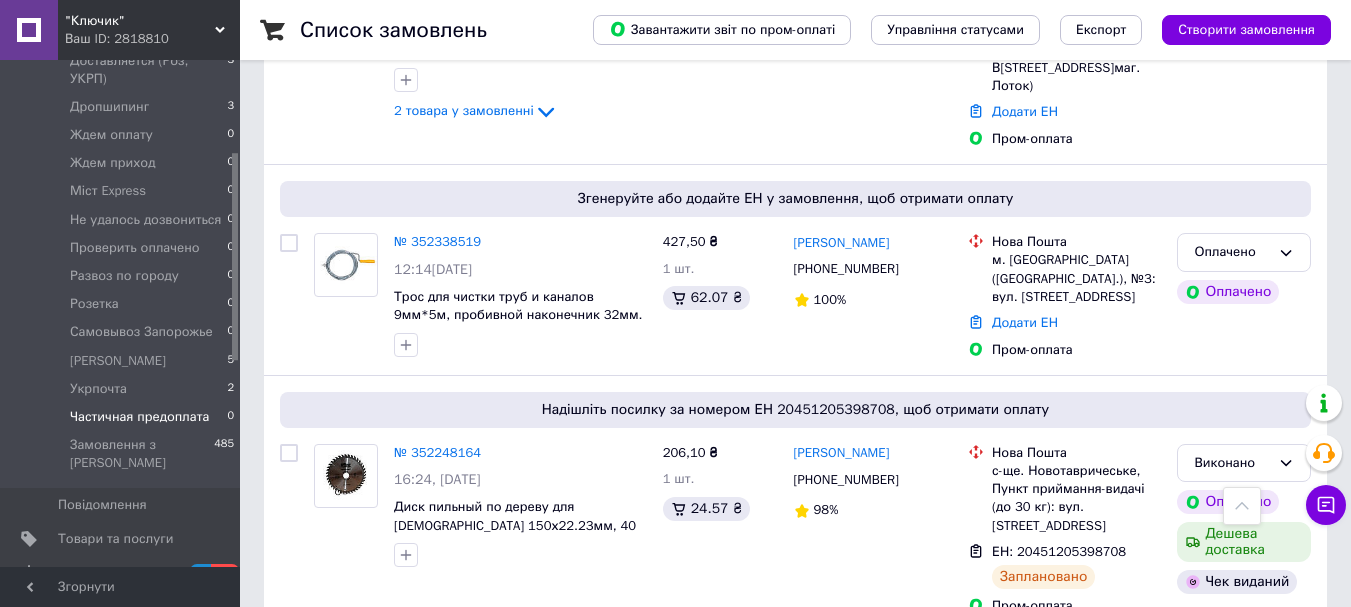 scroll, scrollTop: 300, scrollLeft: 0, axis: vertical 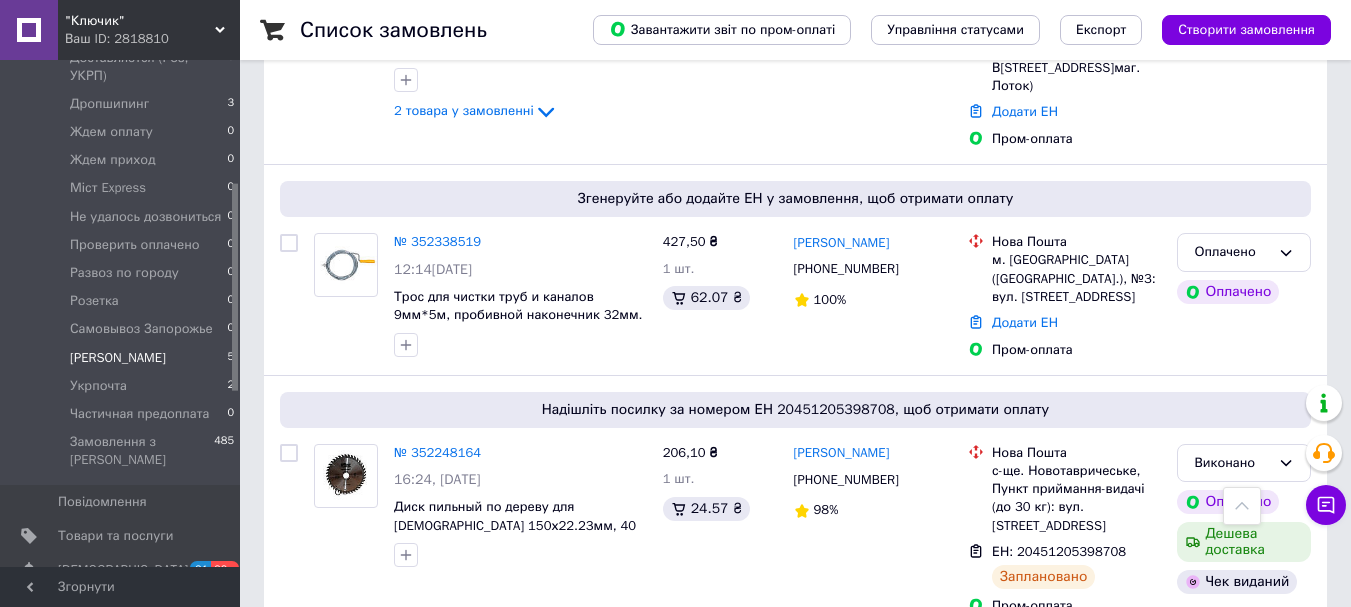 click on "[PERSON_NAME]" at bounding box center (118, 358) 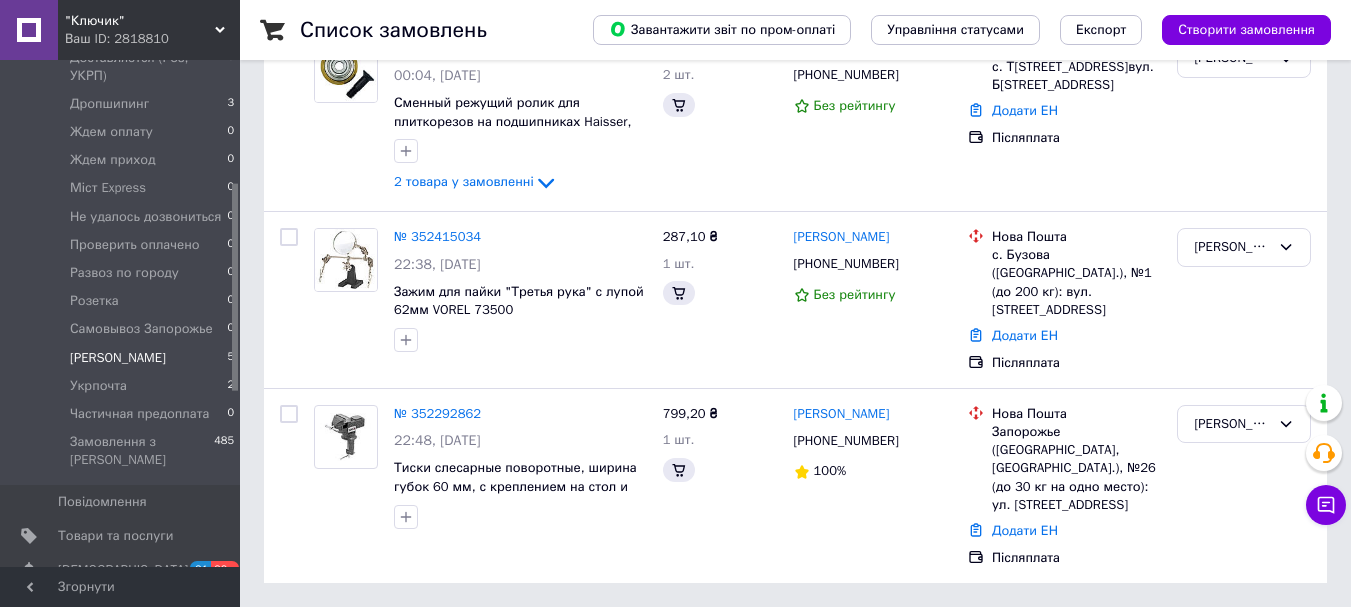 scroll, scrollTop: 0, scrollLeft: 0, axis: both 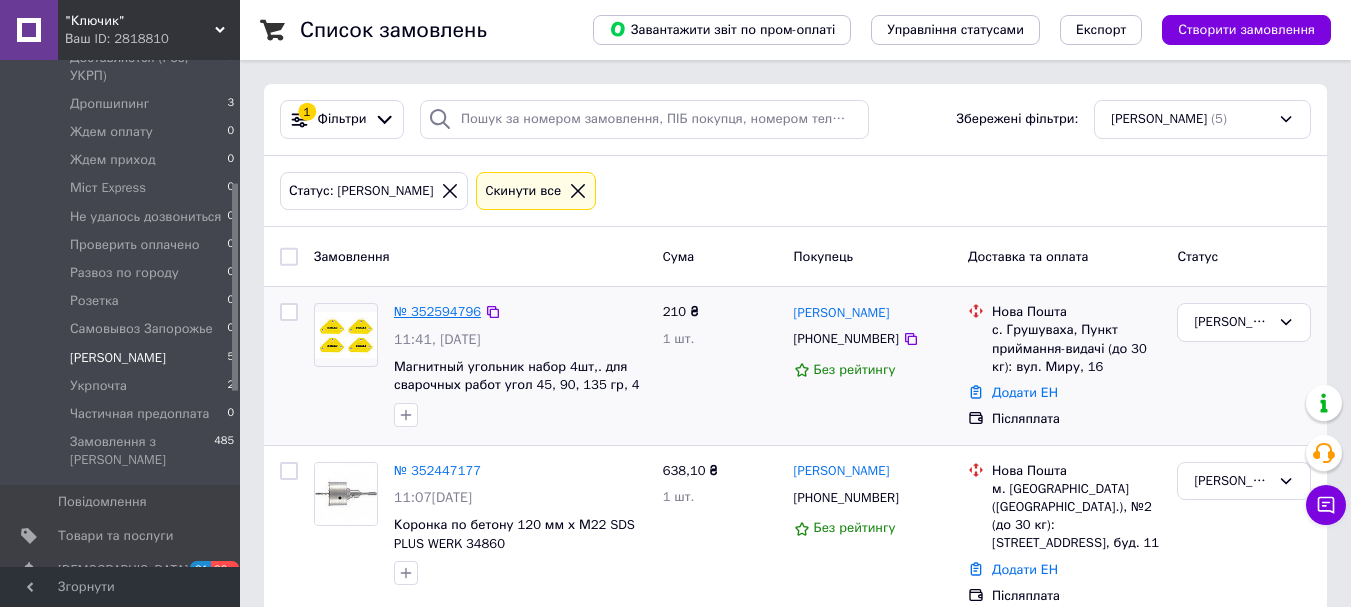 click on "№ 352594796" at bounding box center (437, 311) 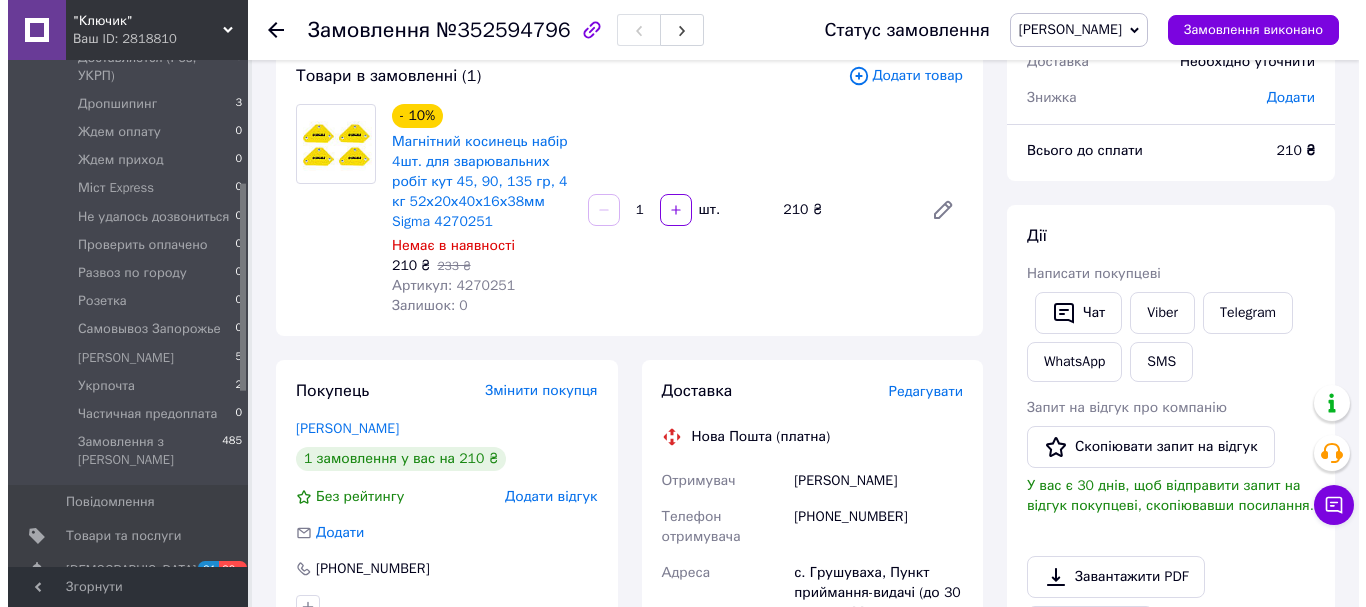 scroll, scrollTop: 300, scrollLeft: 0, axis: vertical 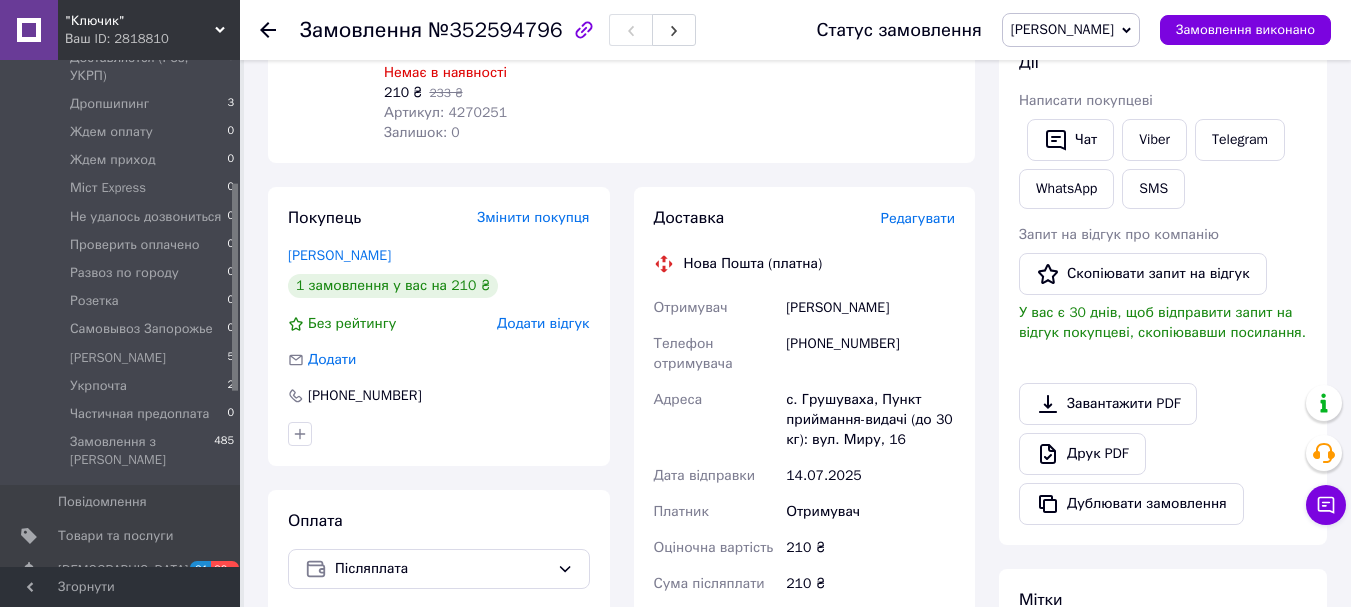 click on "Редагувати" at bounding box center [918, 218] 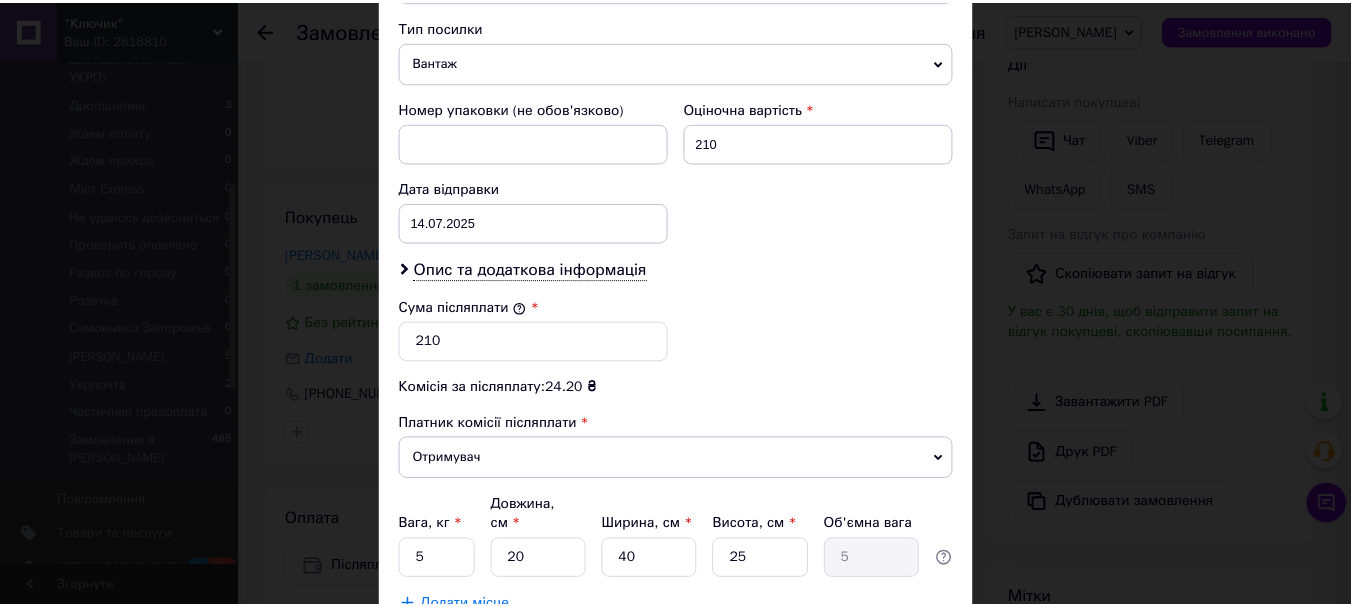 scroll, scrollTop: 939, scrollLeft: 0, axis: vertical 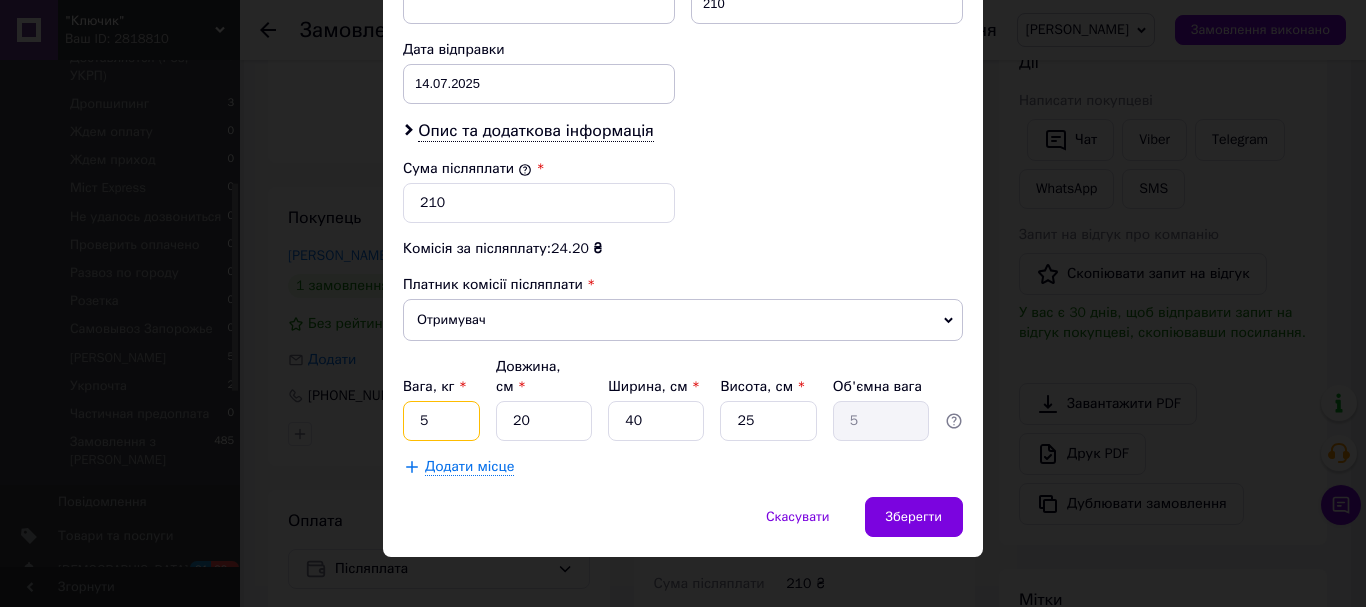 click on "5" at bounding box center (441, 421) 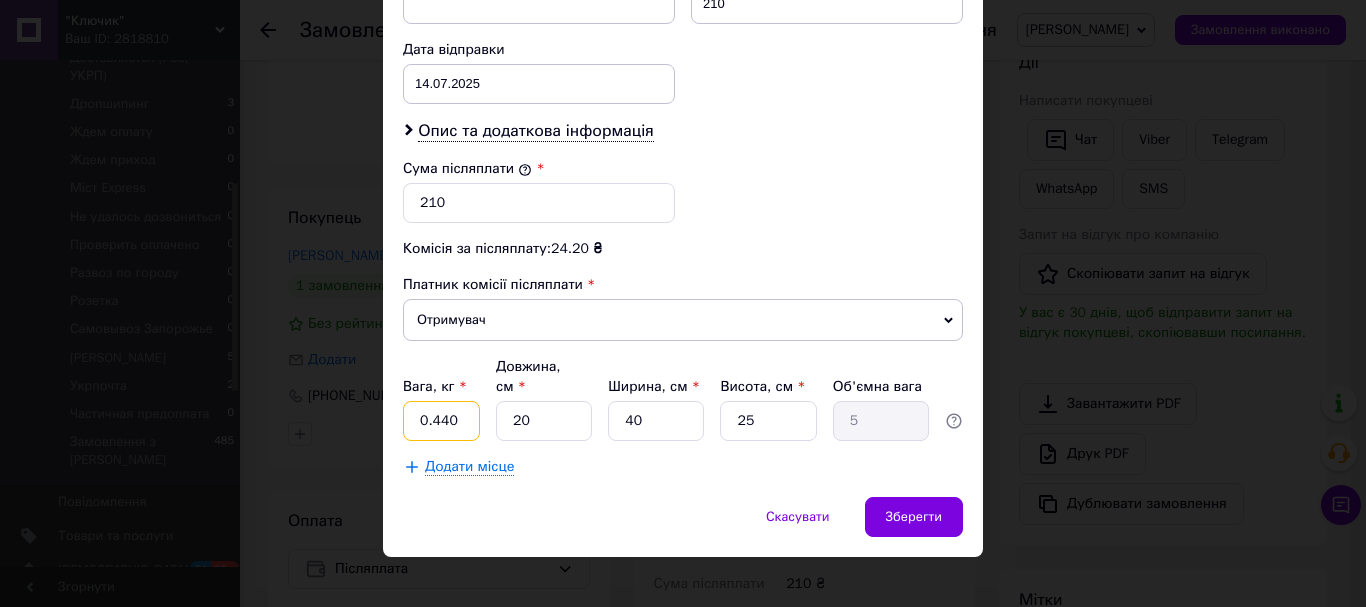 type on "0.440" 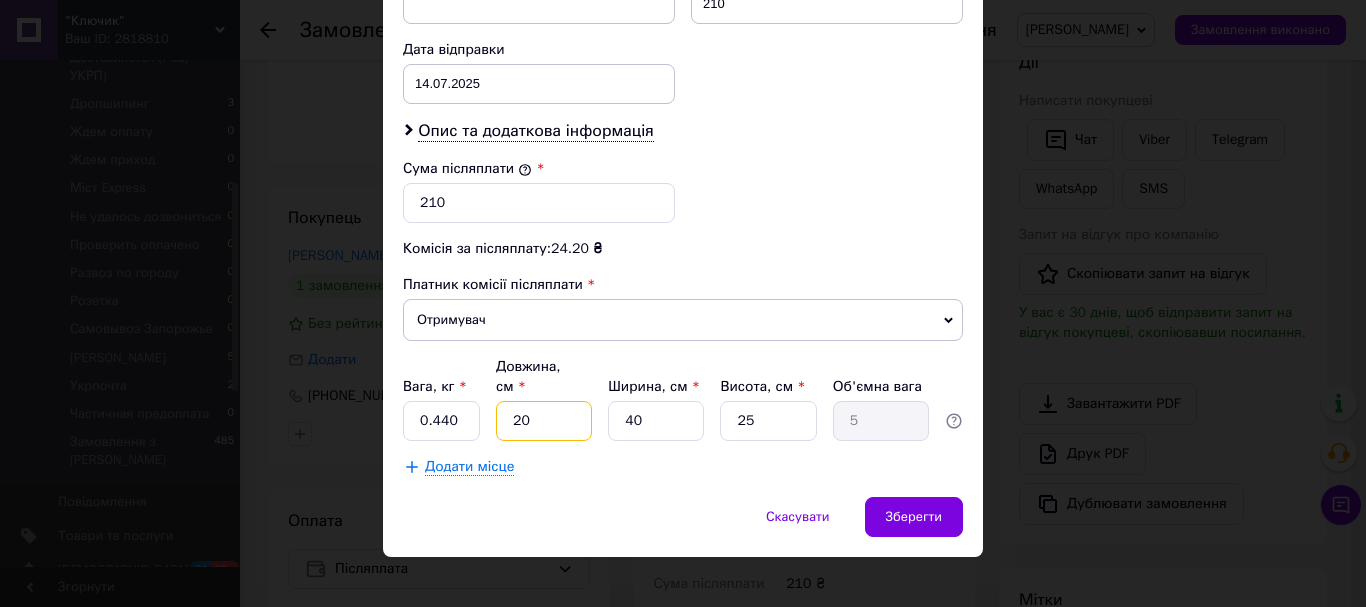 click on "20" at bounding box center (544, 421) 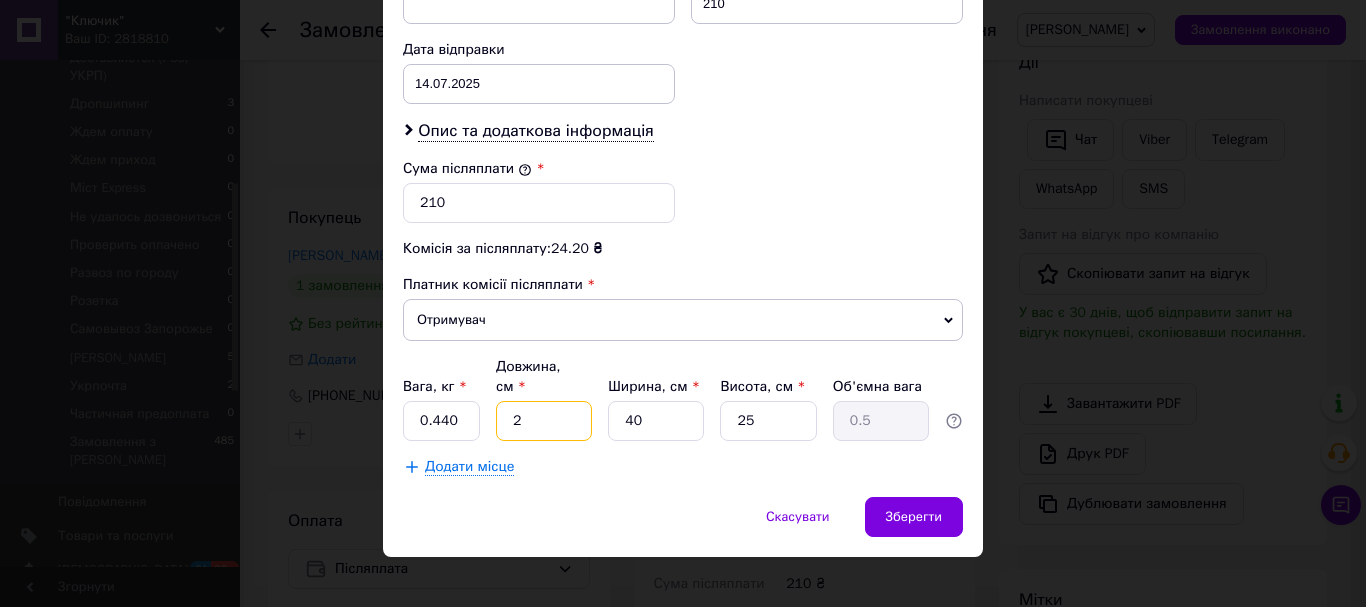 type on "24" 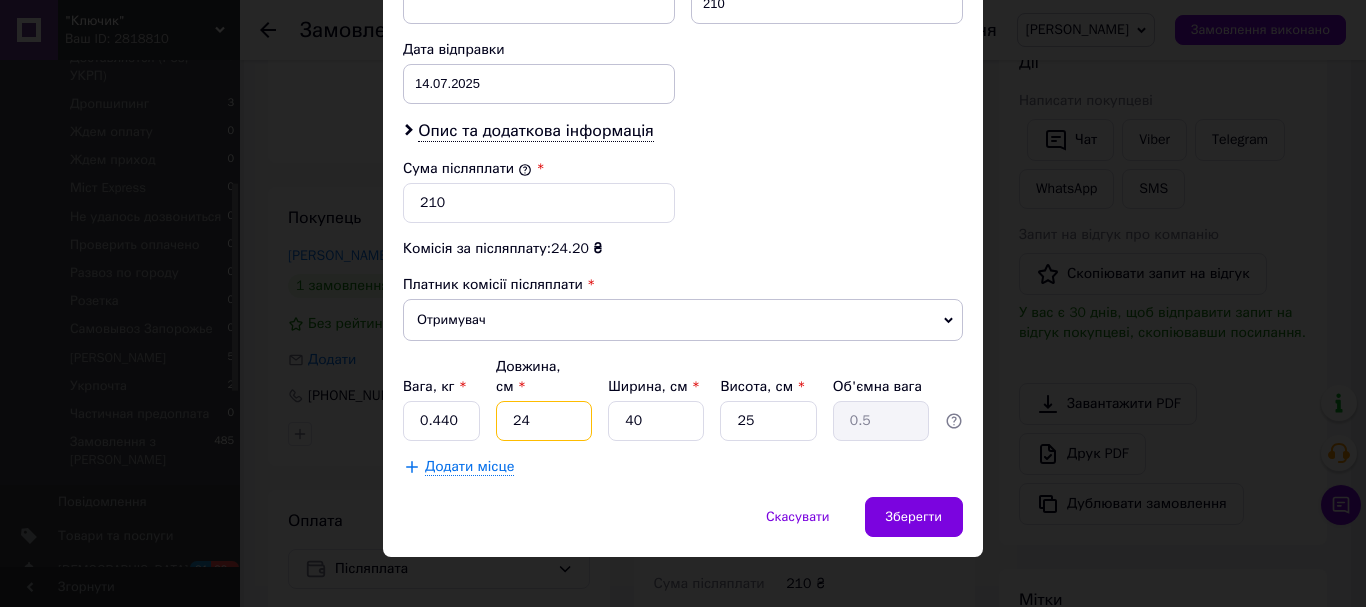type on "6" 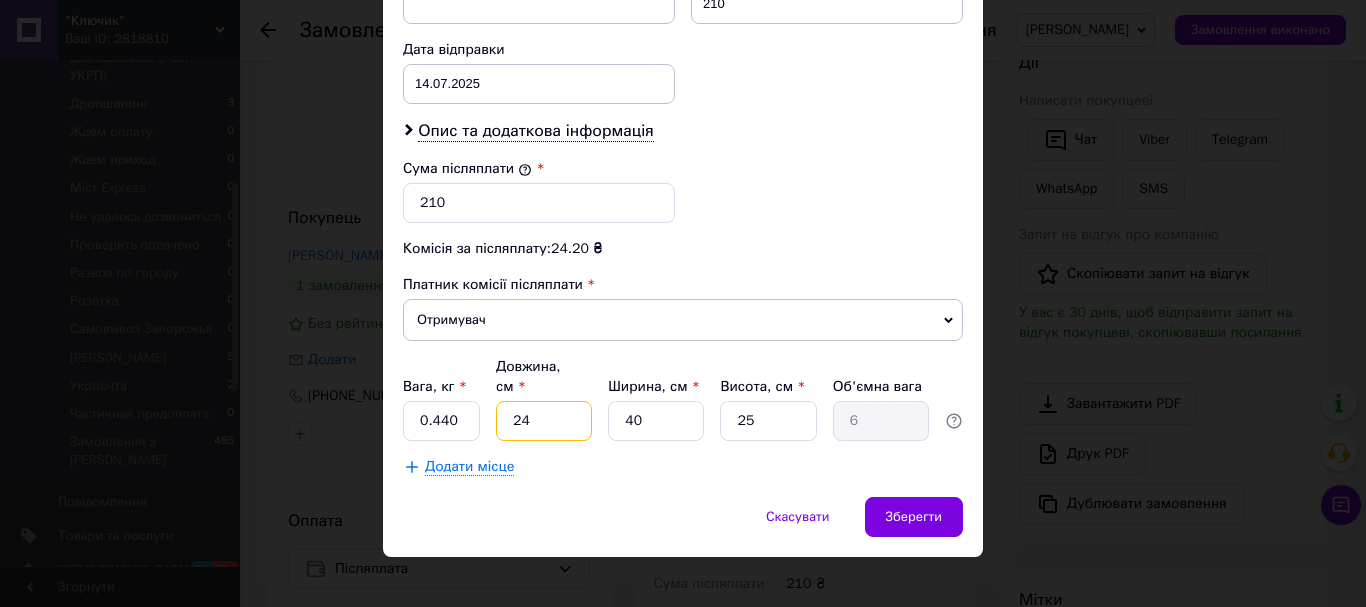 type on "24" 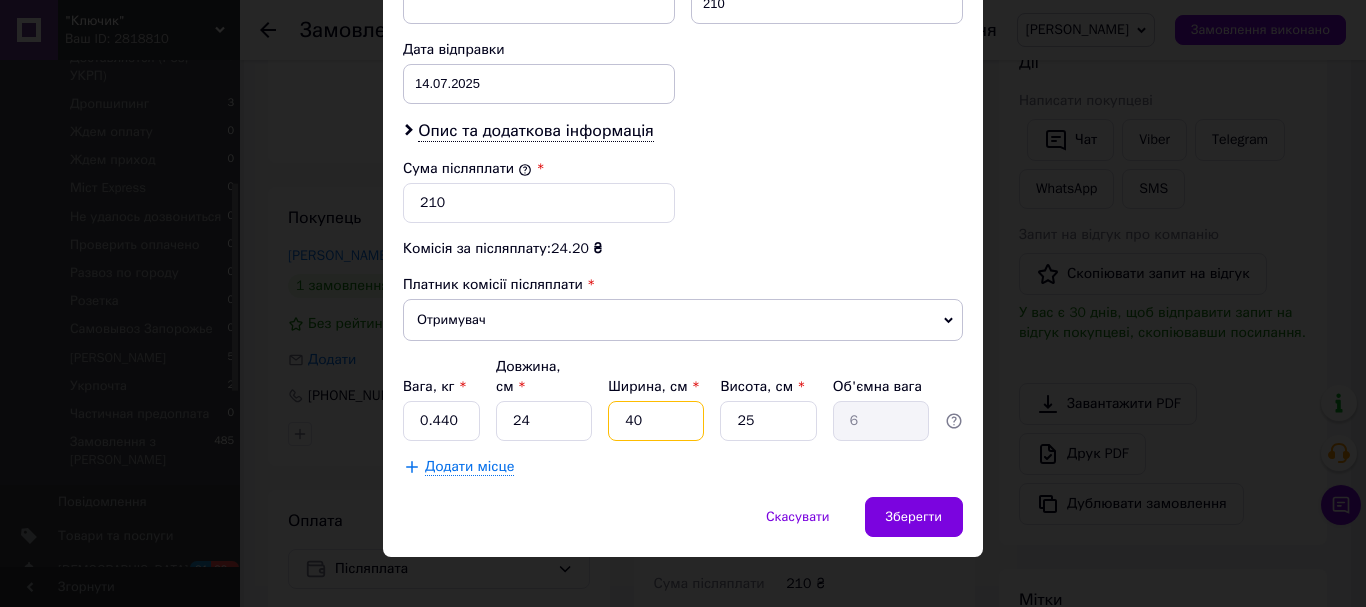 click on "40" at bounding box center [656, 421] 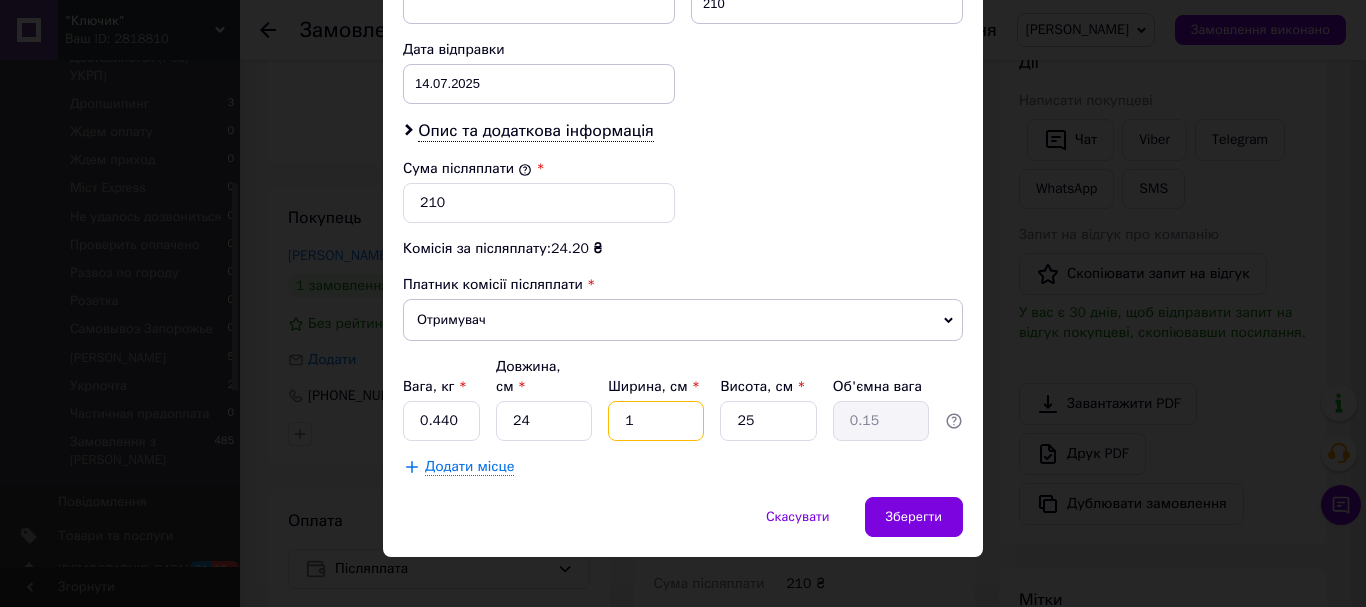 type on "15" 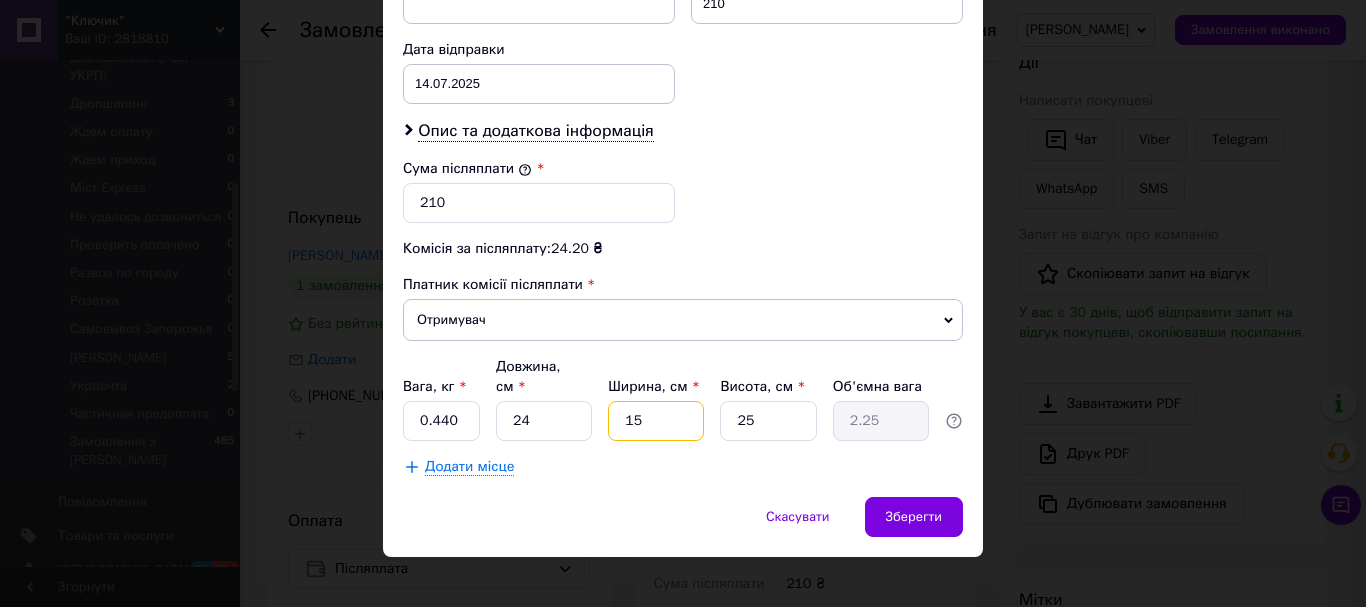 type on "15" 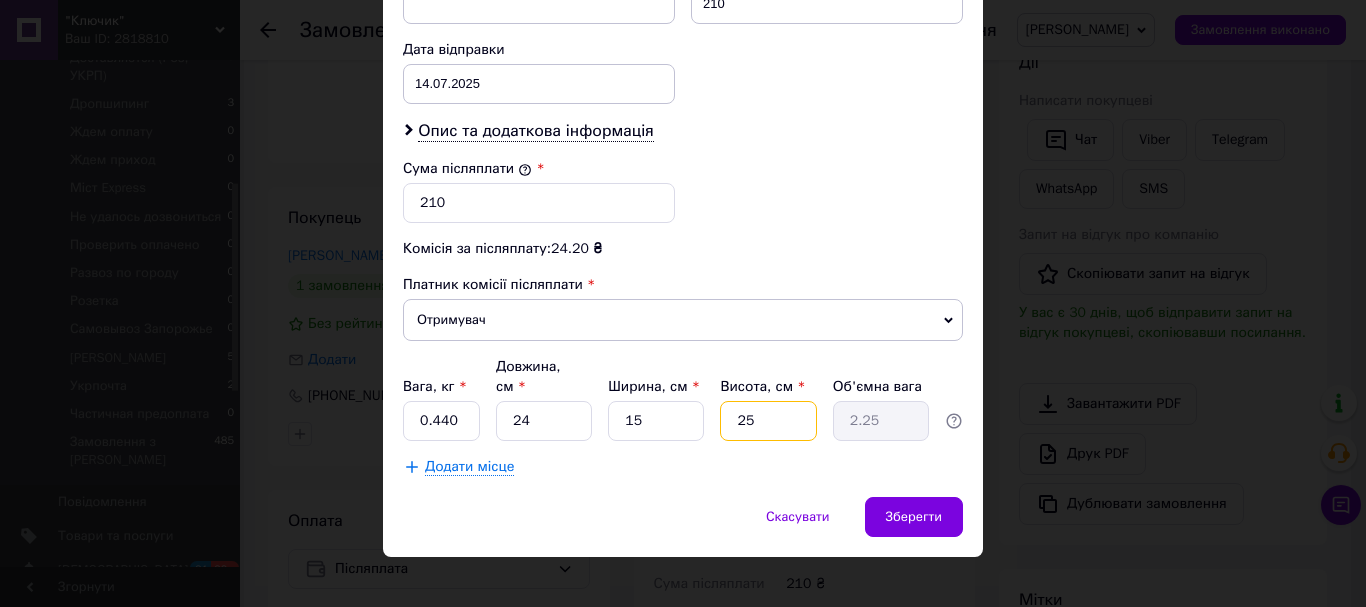 click on "25" at bounding box center (768, 421) 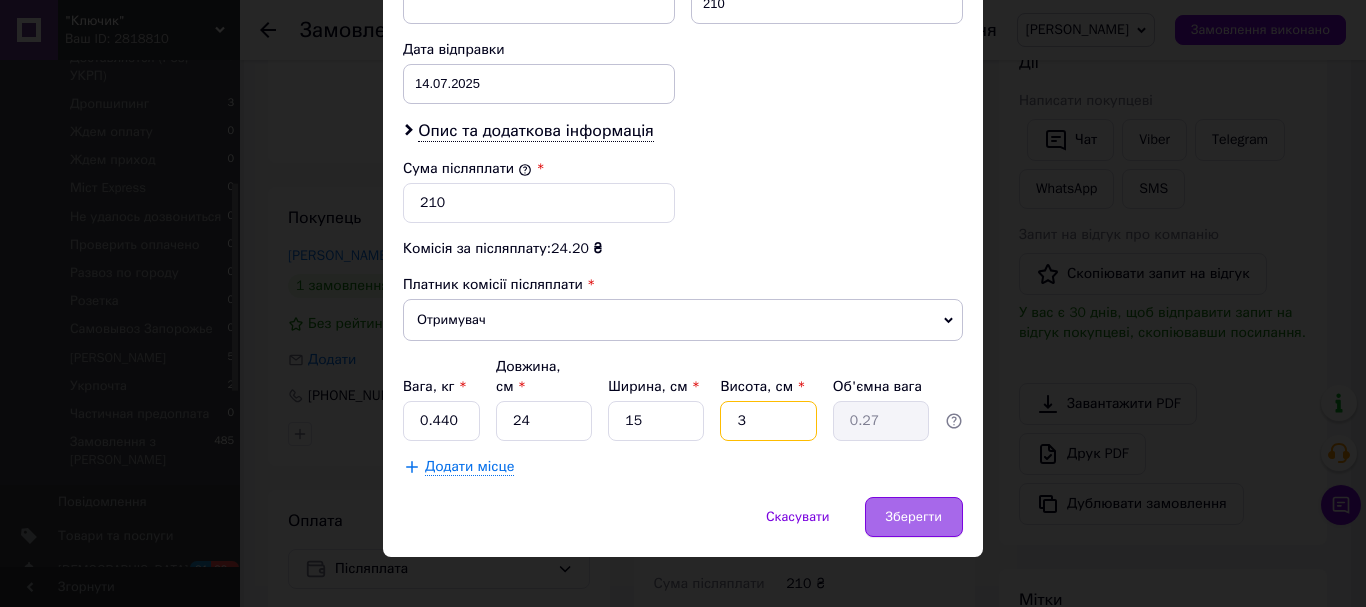 type on "3" 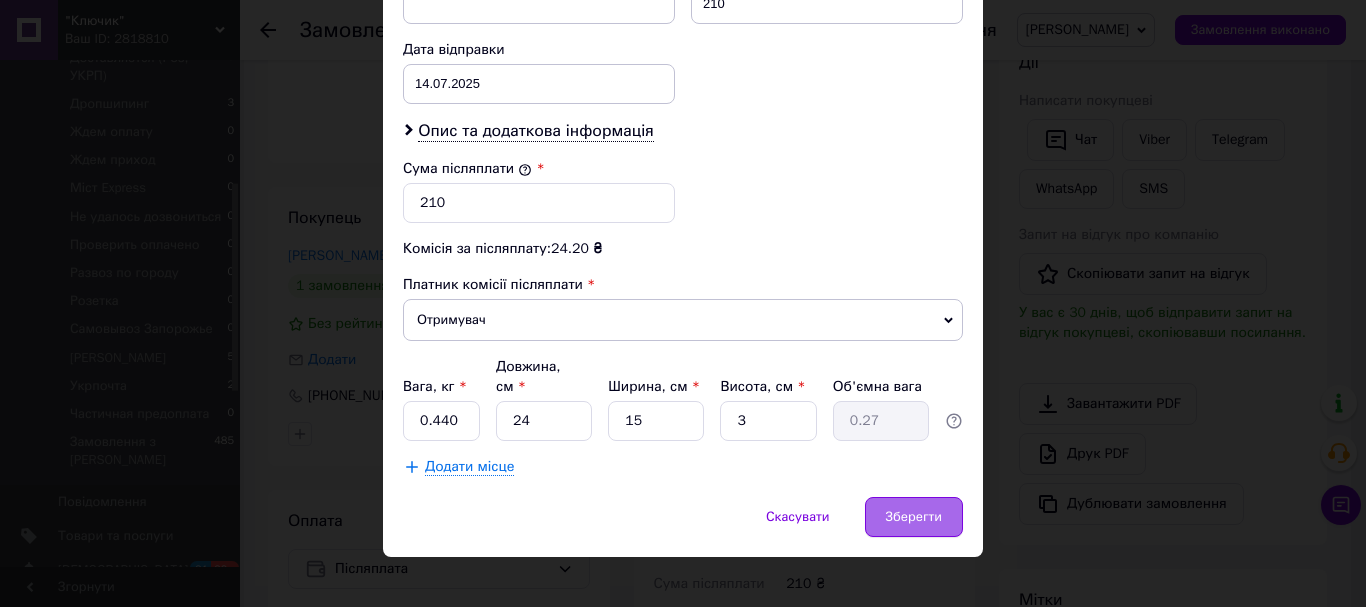 click on "Зберегти" at bounding box center (914, 517) 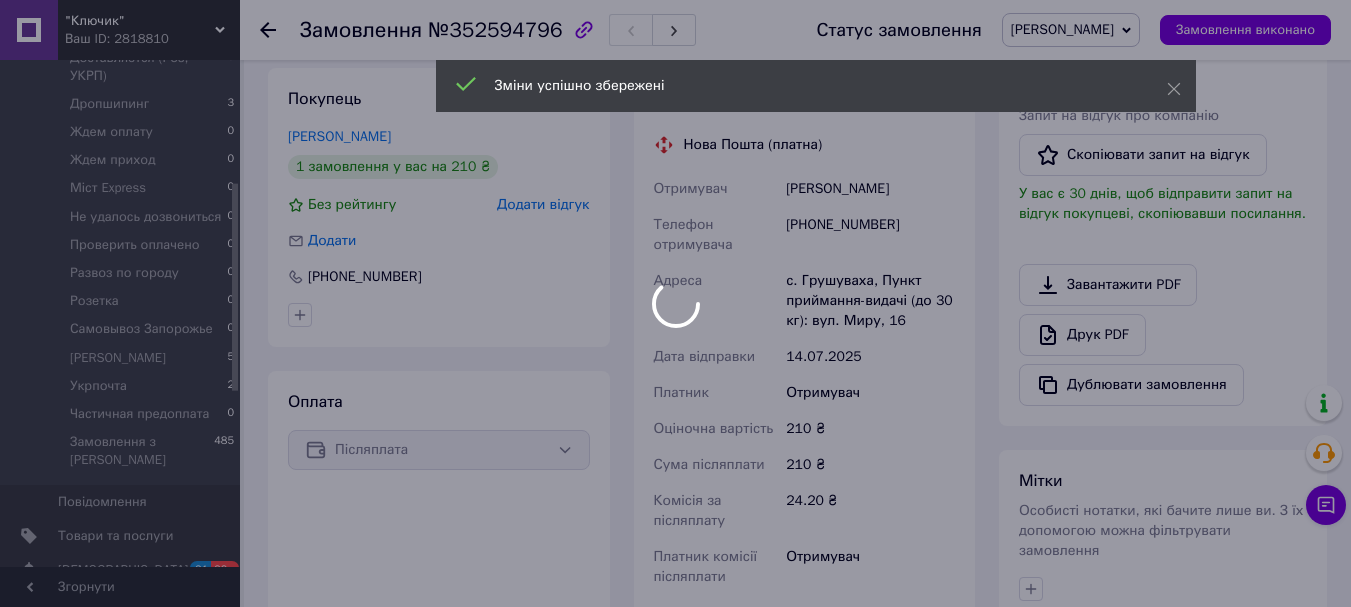 scroll, scrollTop: 700, scrollLeft: 0, axis: vertical 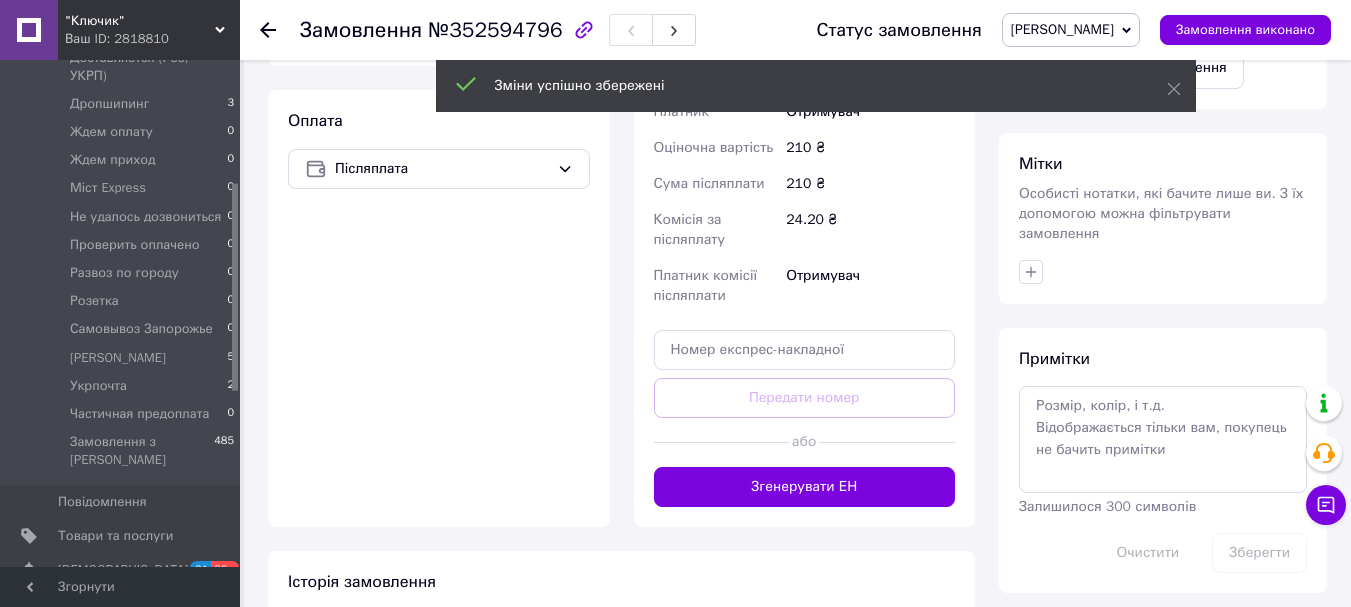 click on "Згенерувати ЕН" at bounding box center [805, 487] 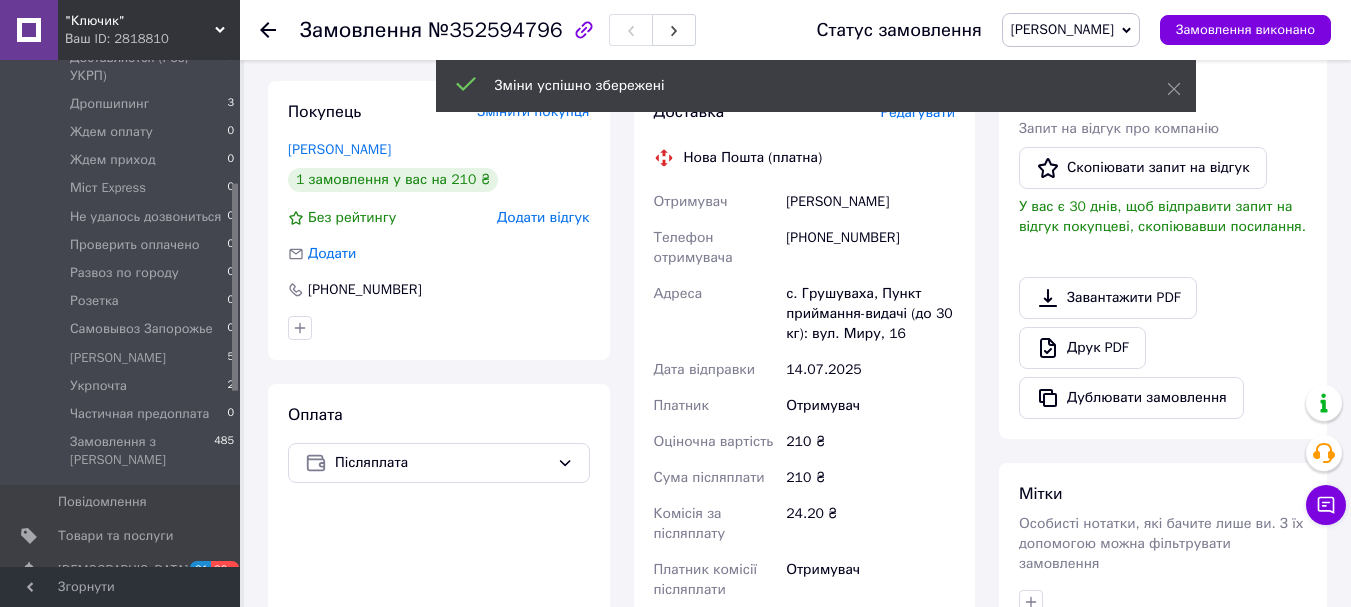 scroll, scrollTop: 400, scrollLeft: 0, axis: vertical 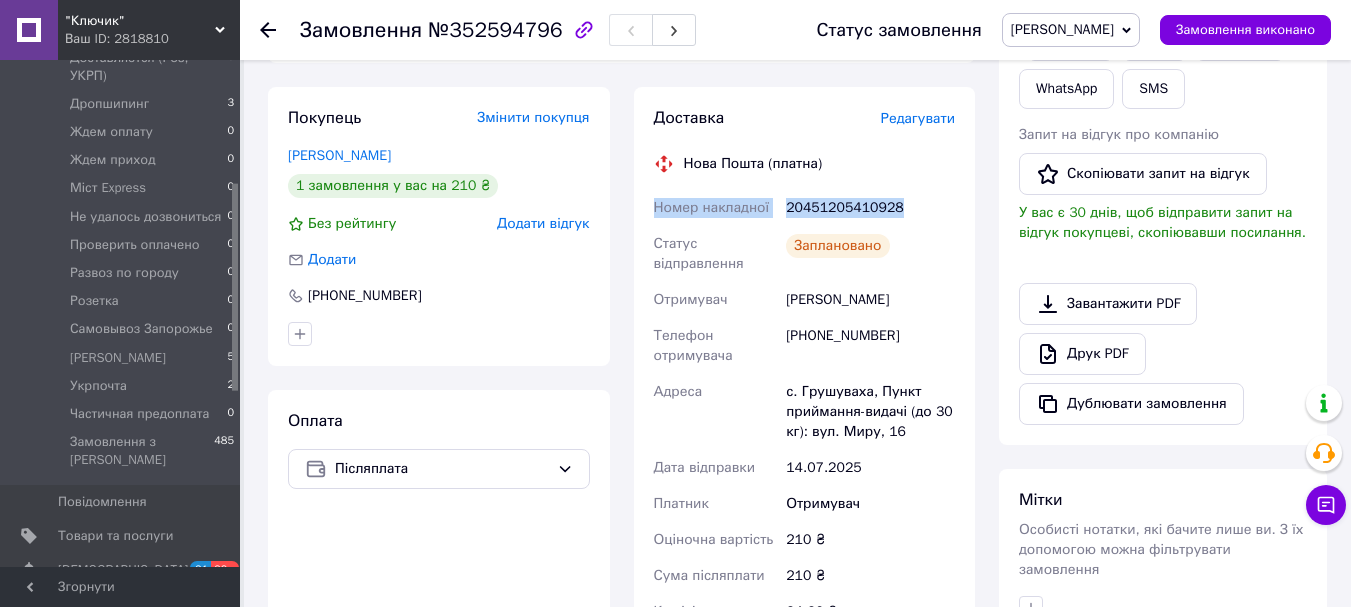 drag, startPoint x: 646, startPoint y: 209, endPoint x: 901, endPoint y: 205, distance: 255.03137 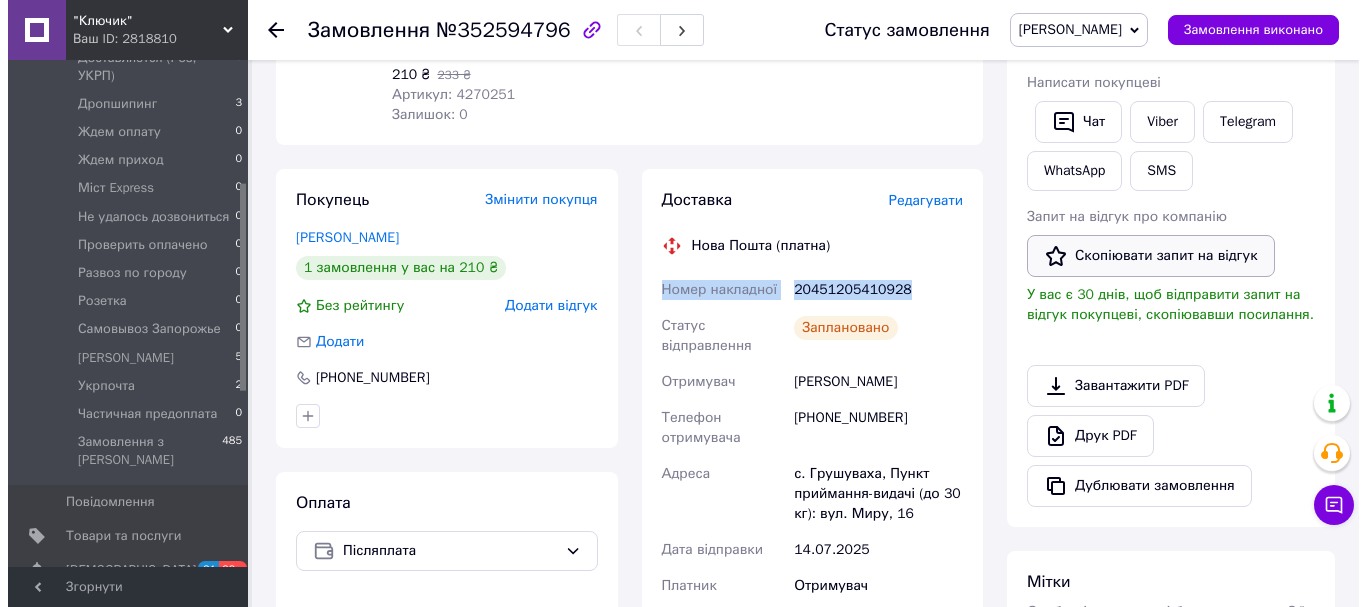 scroll, scrollTop: 200, scrollLeft: 0, axis: vertical 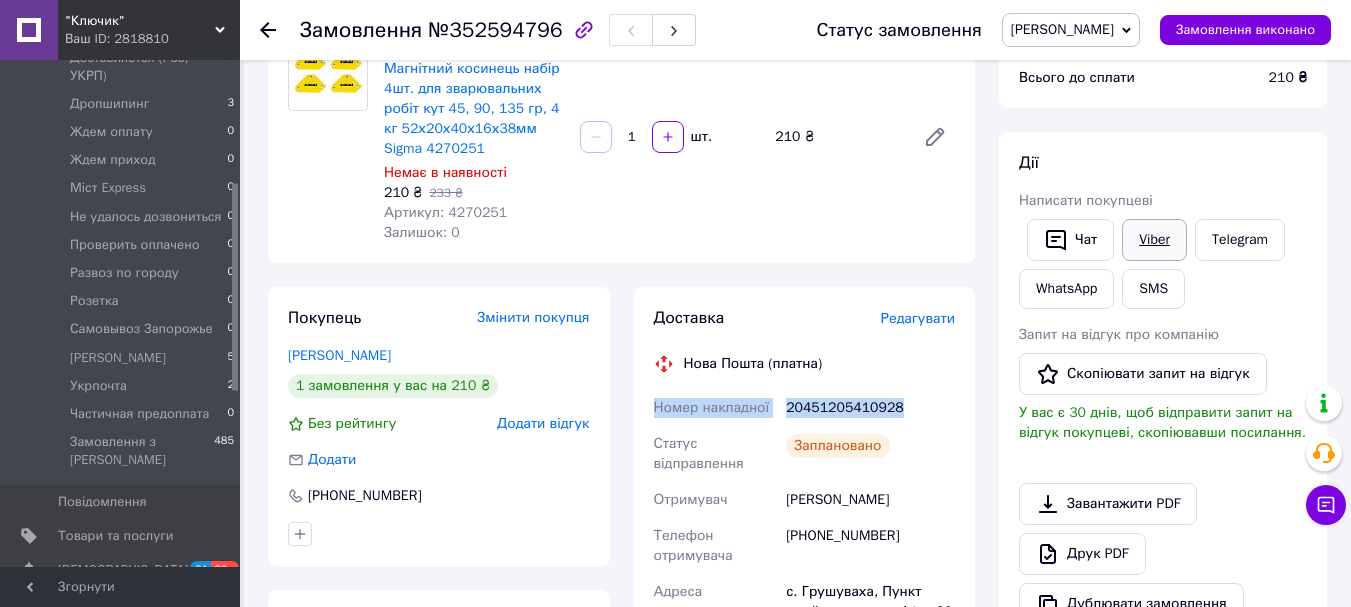 click on "Viber" at bounding box center (1154, 240) 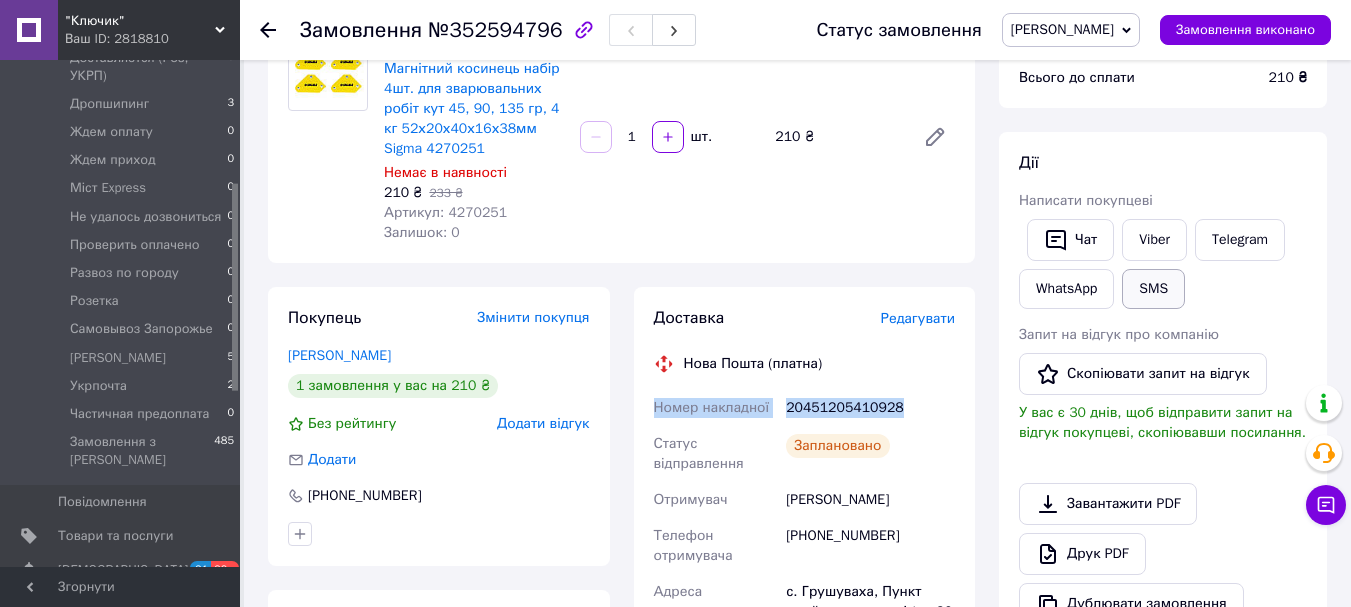 click on "SMS" at bounding box center [1153, 289] 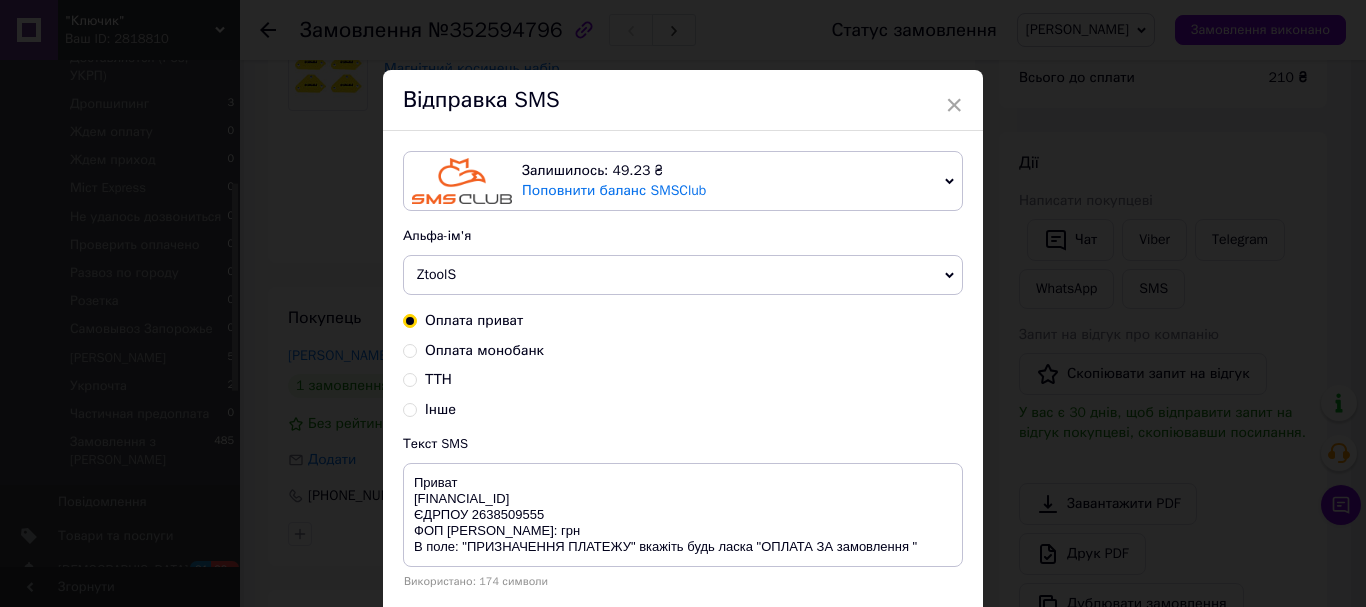 click on "ТТН" at bounding box center (438, 379) 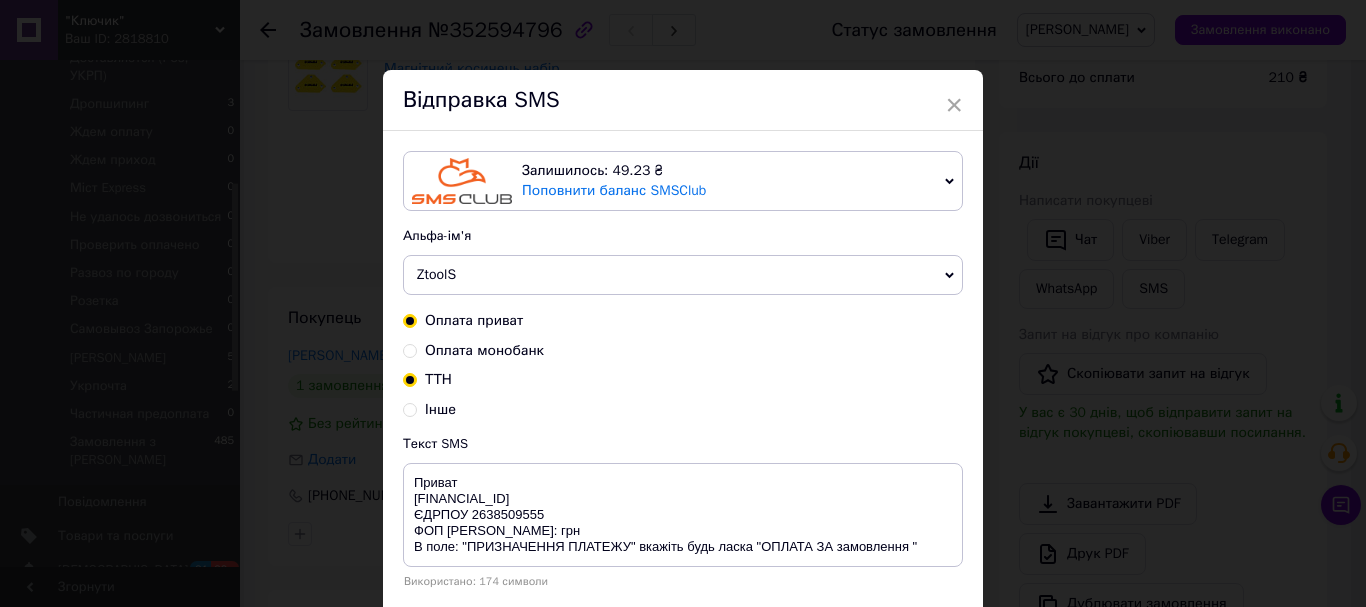 radio on "true" 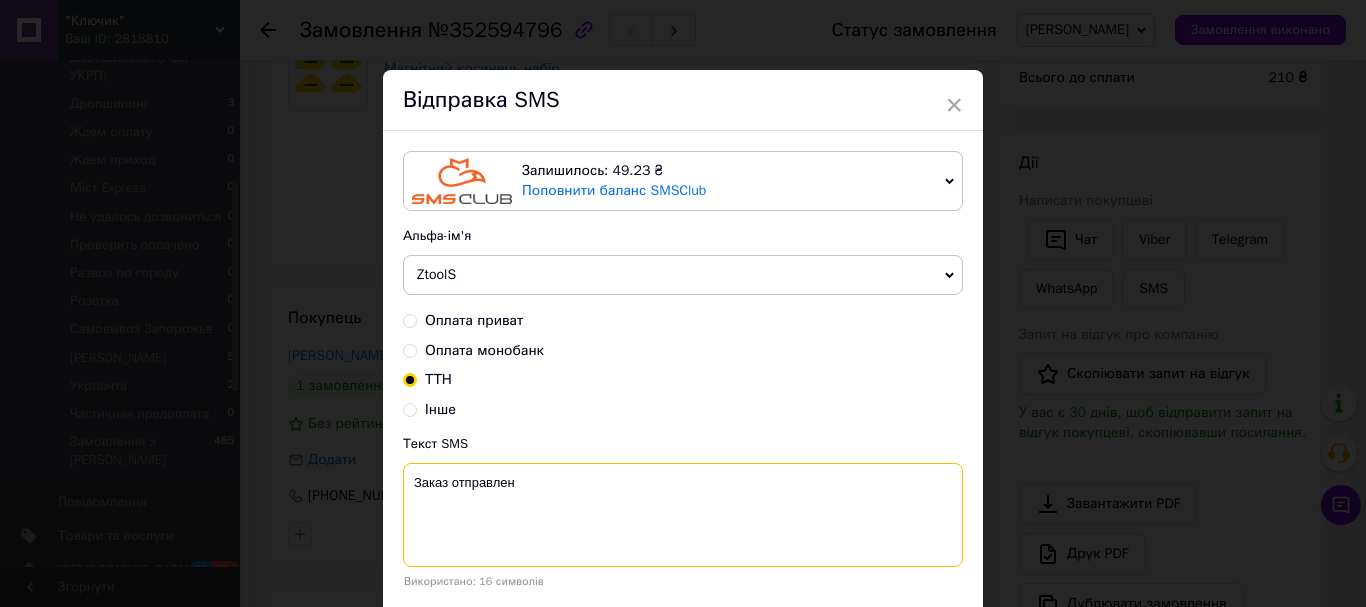 click on "Заказ отправлен" at bounding box center (683, 515) 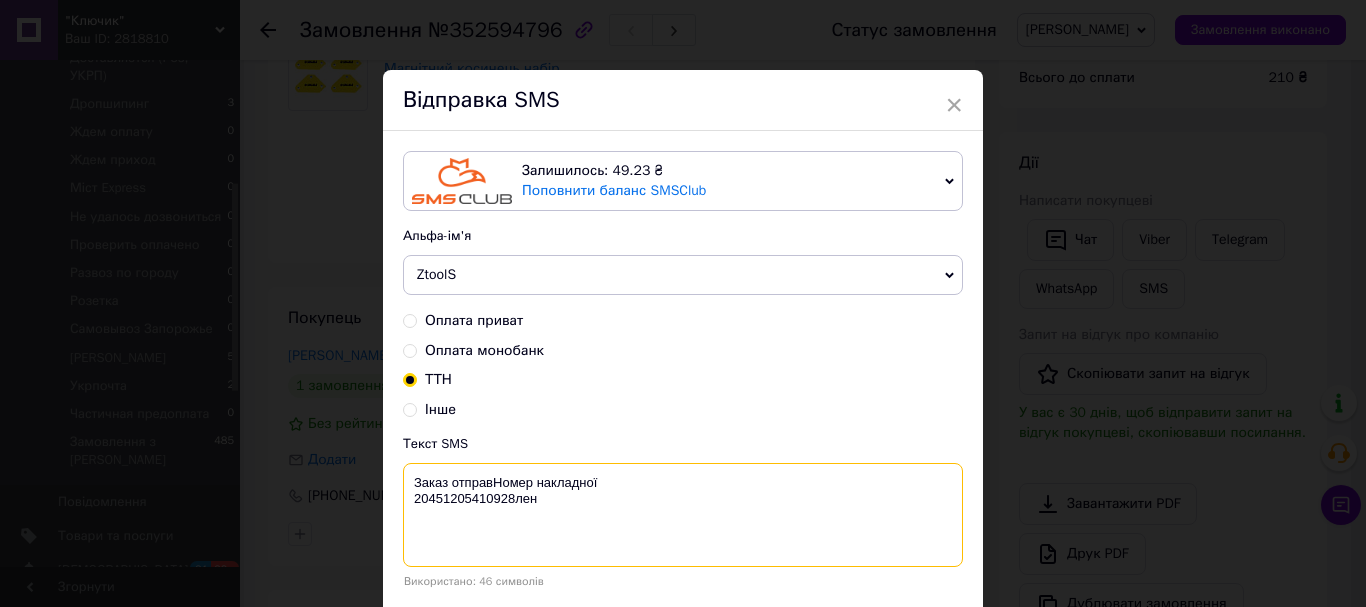 drag, startPoint x: 628, startPoint y: 505, endPoint x: 396, endPoint y: 470, distance: 234.62523 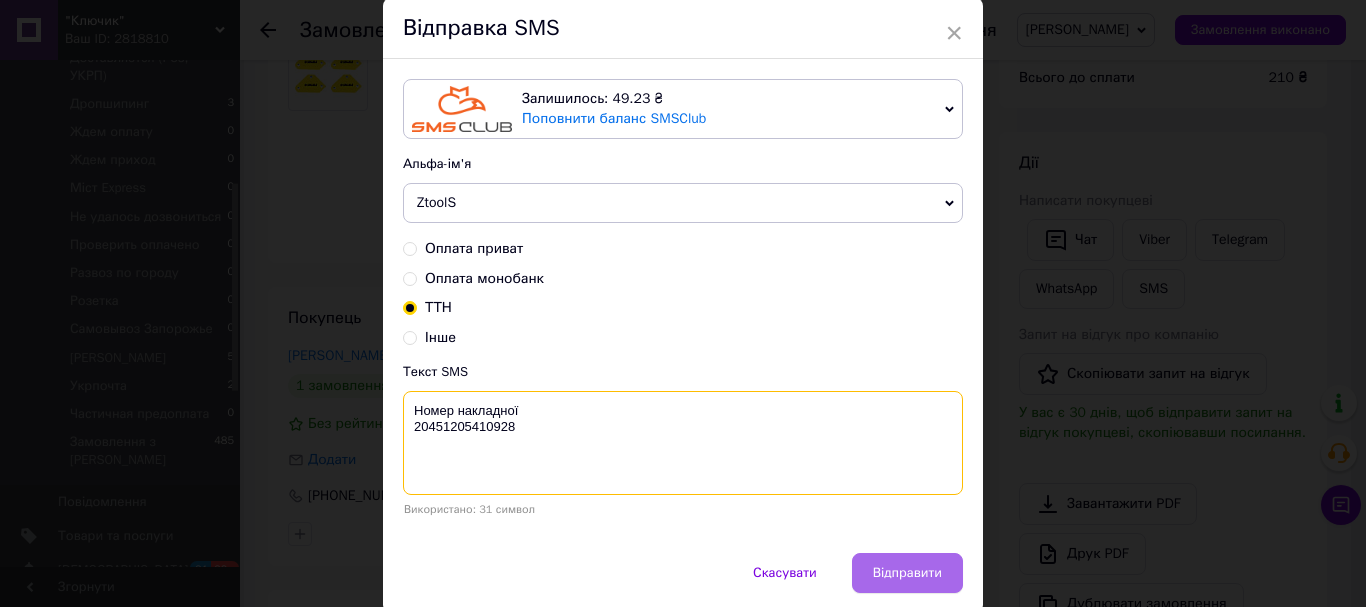scroll, scrollTop: 146, scrollLeft: 0, axis: vertical 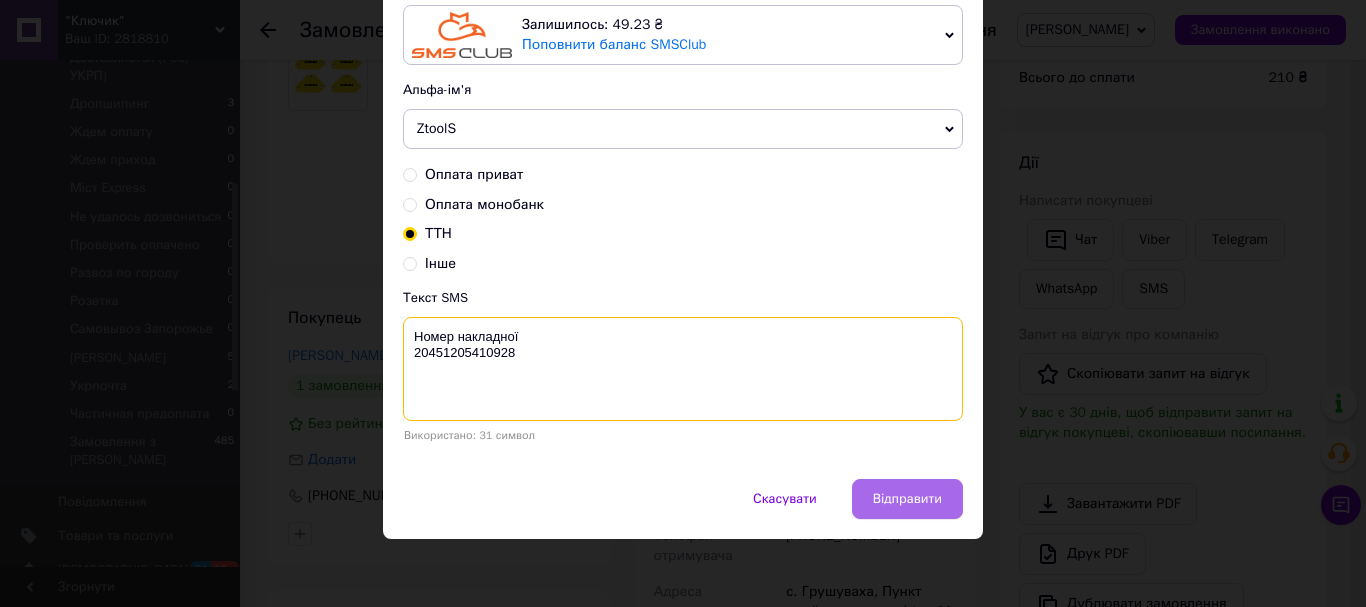 type on "Номер накладної
20451205410928" 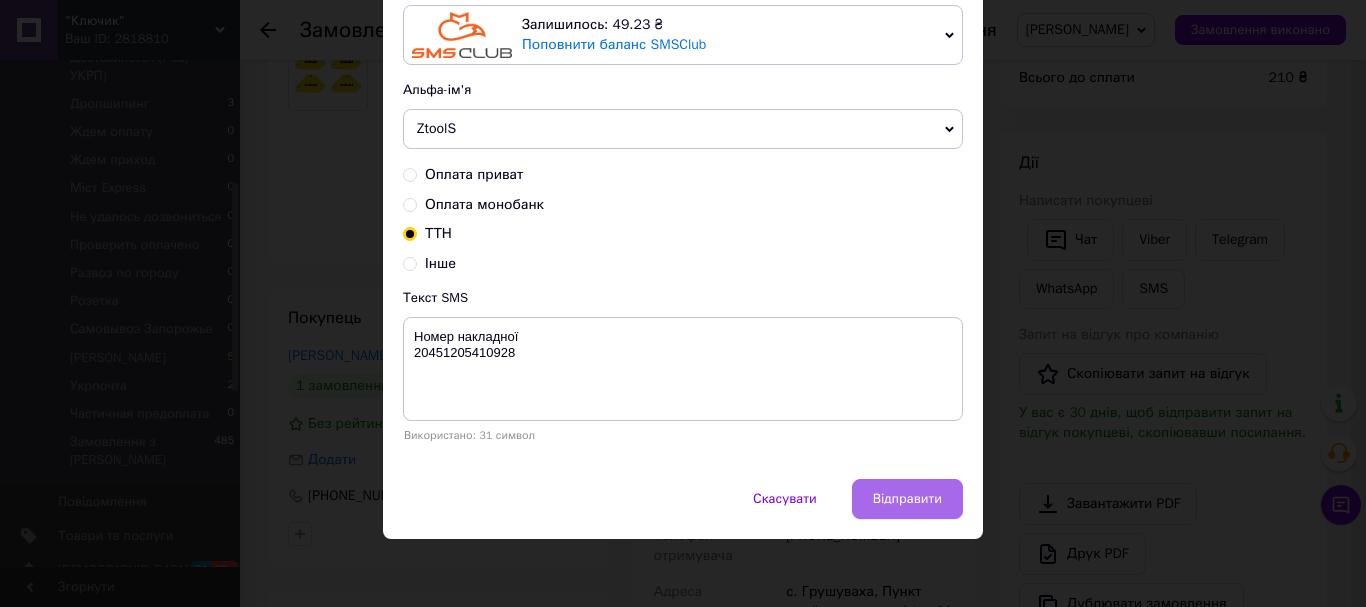 click on "Відправити" at bounding box center [907, 499] 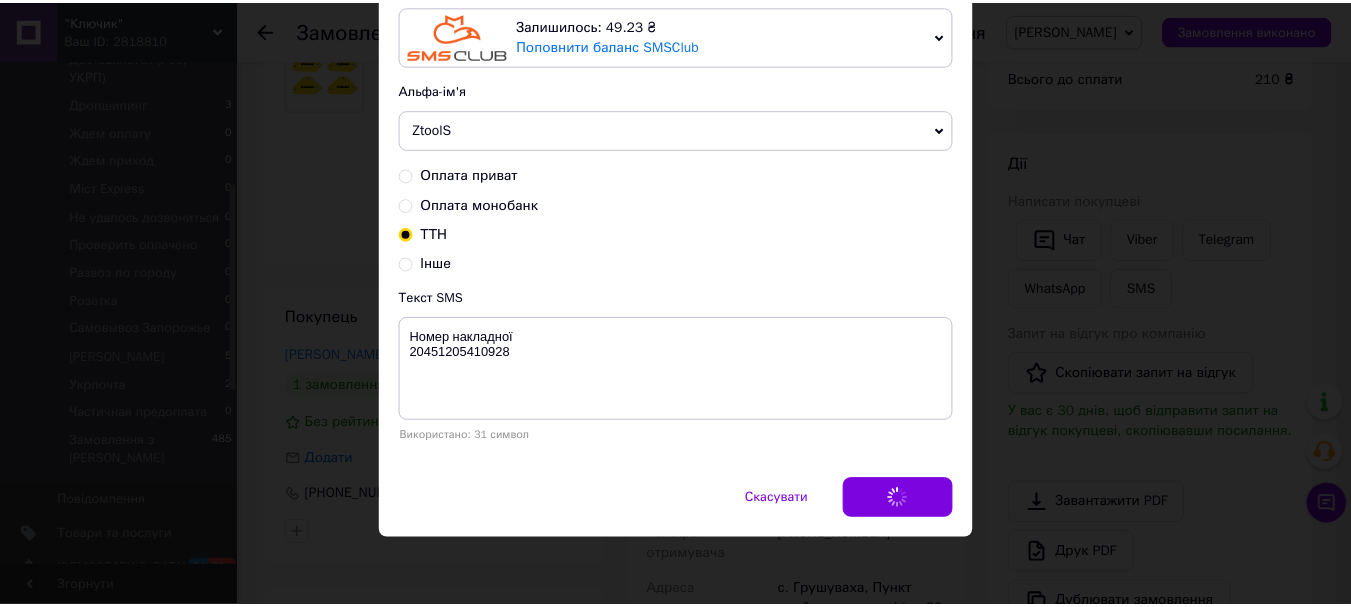 scroll, scrollTop: 0, scrollLeft: 0, axis: both 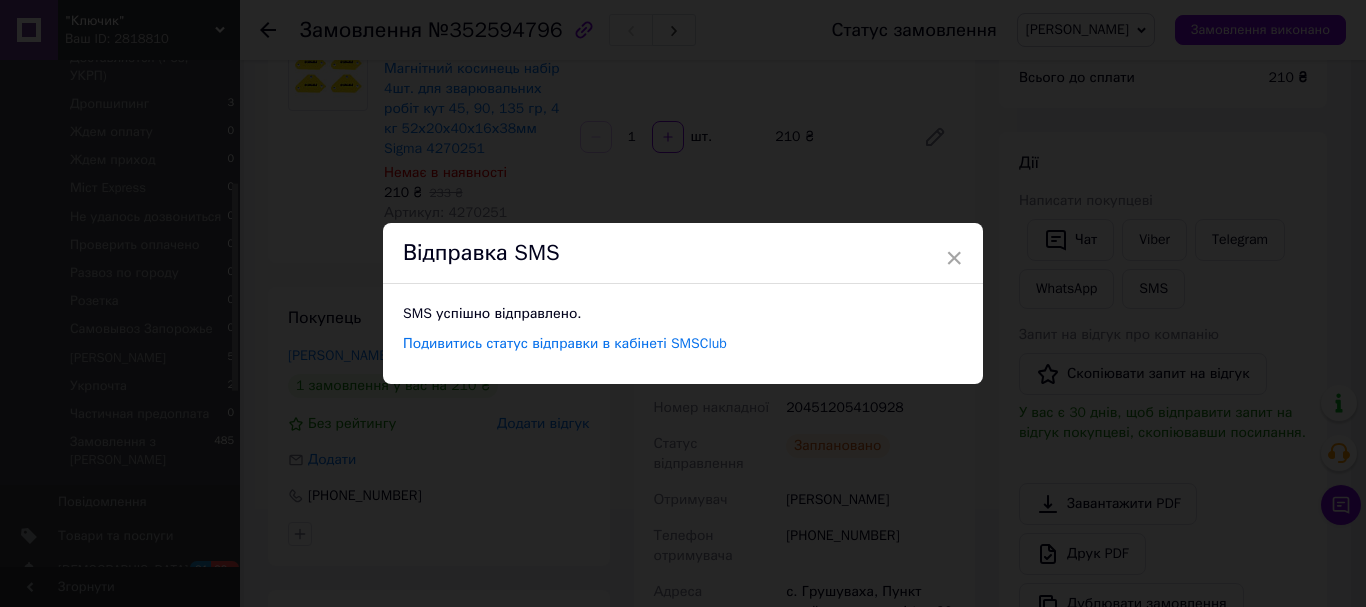 click on "× Відправка SMS SMS успішно відправлено. Подивитись статус відправки в кабінеті SMSClub" at bounding box center (683, 303) 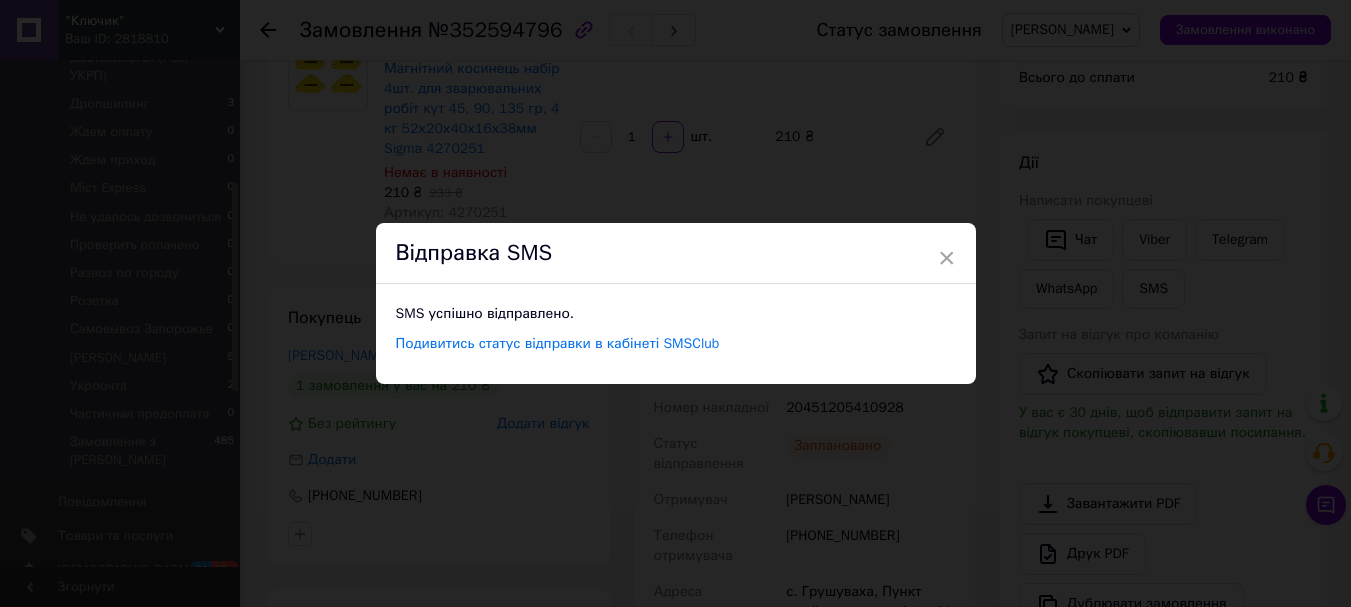 click on "[PERSON_NAME]" at bounding box center (1062, 29) 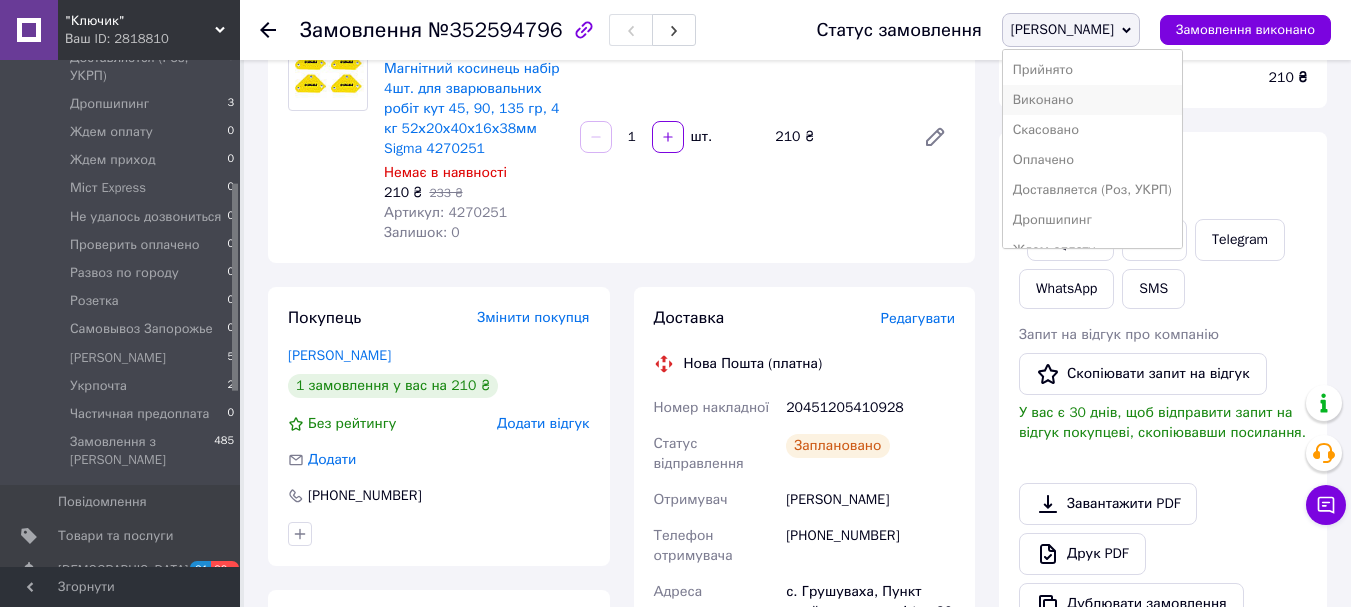 click on "Виконано" at bounding box center [1092, 100] 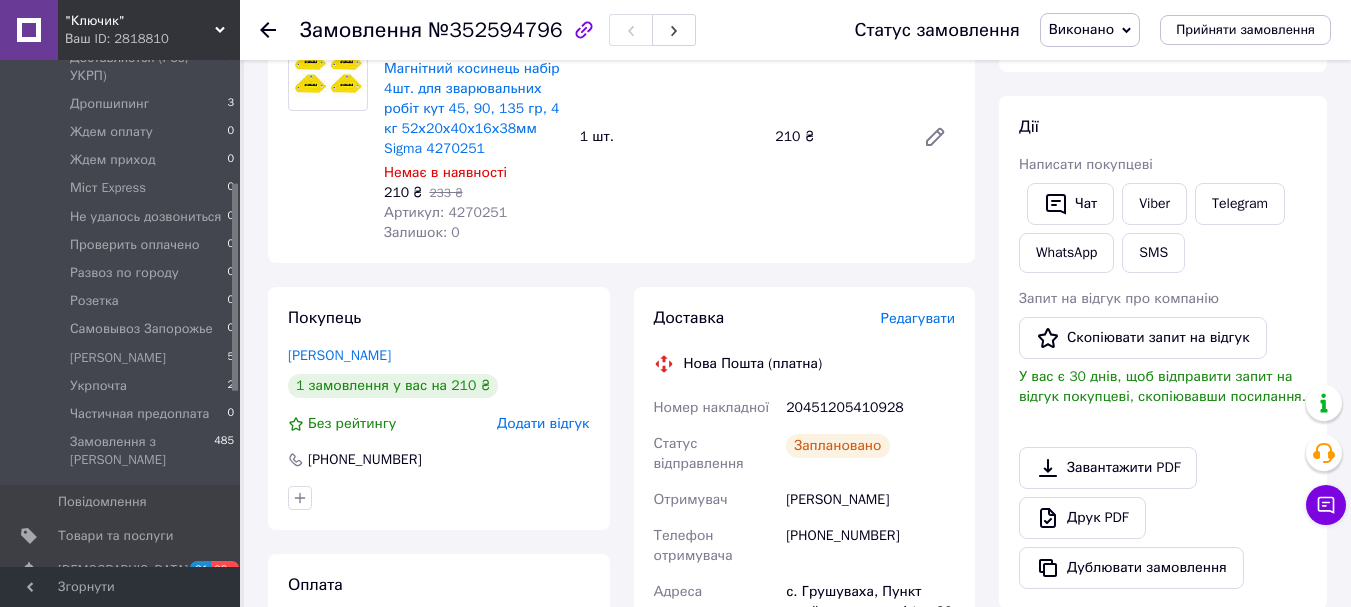 scroll, scrollTop: 52, scrollLeft: 0, axis: vertical 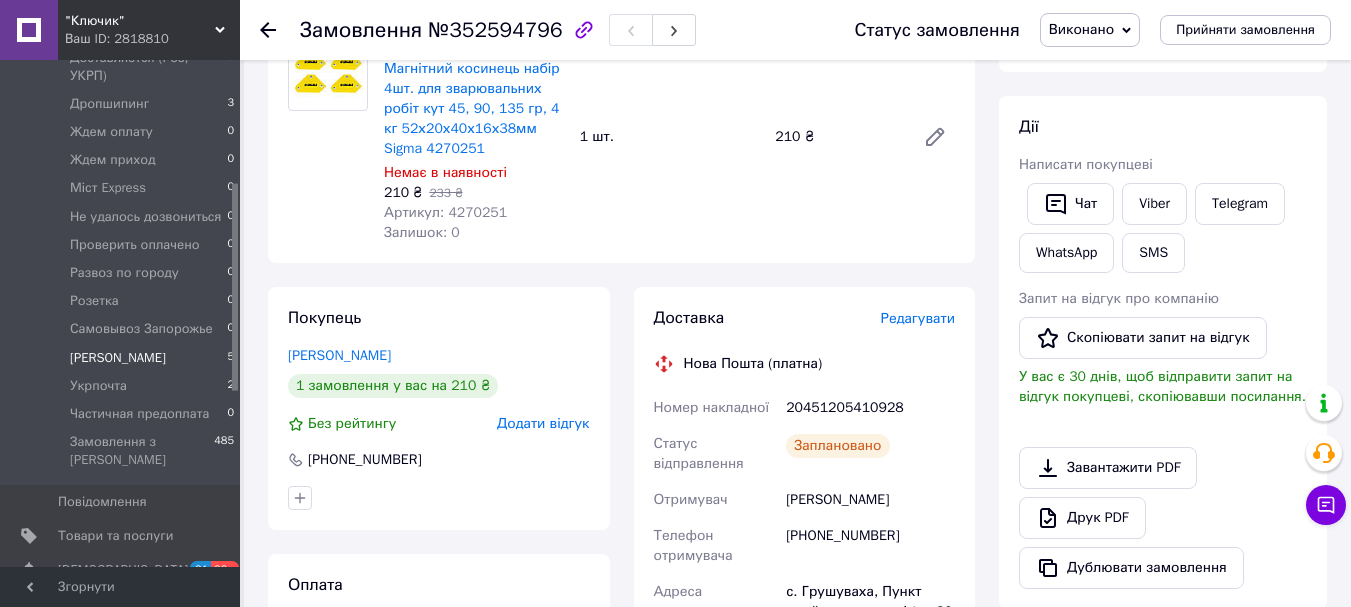 click on "[PERSON_NAME]" at bounding box center [118, 358] 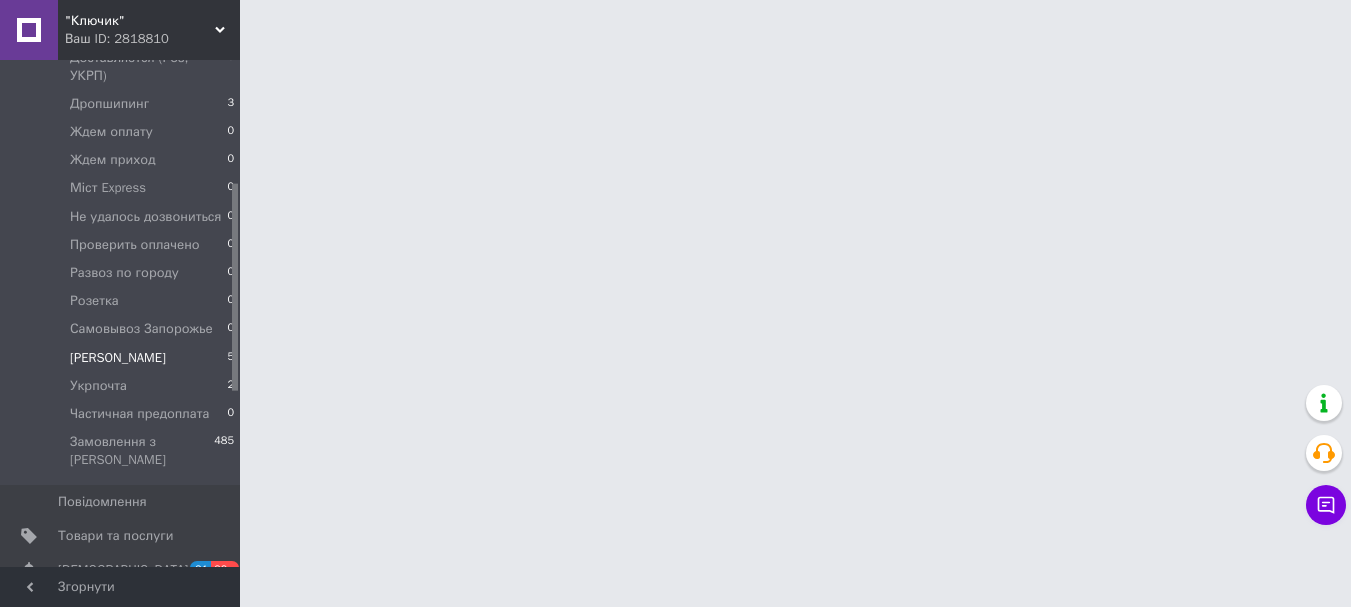 scroll, scrollTop: 0, scrollLeft: 0, axis: both 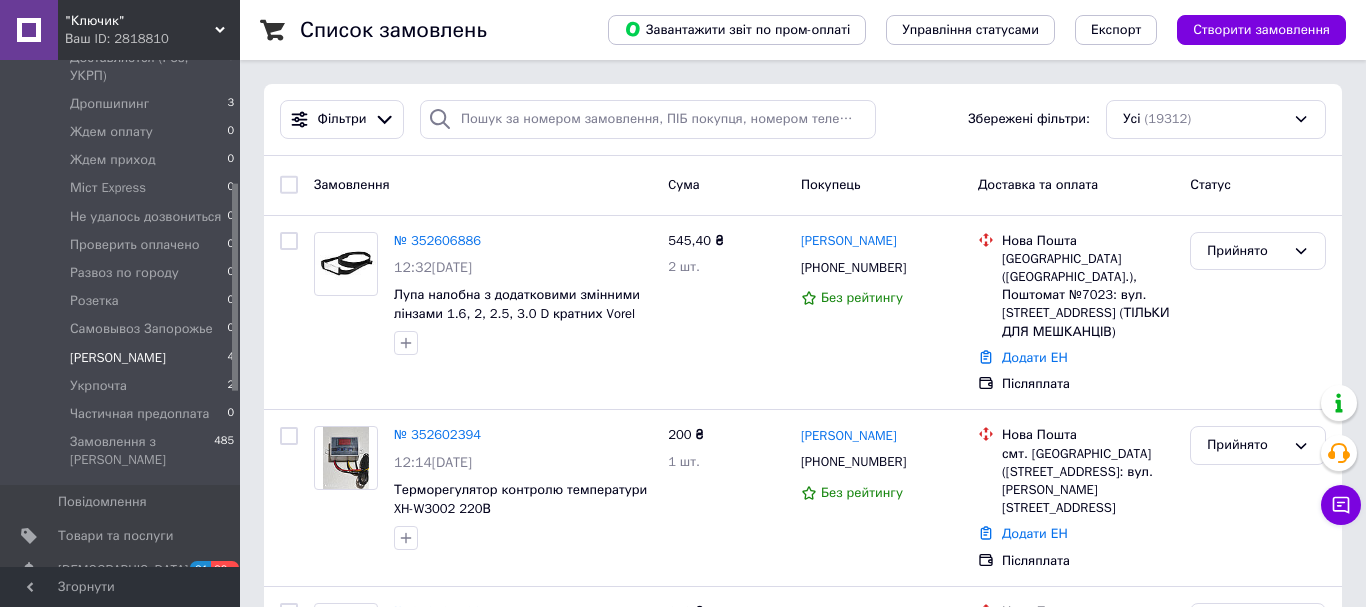 click on "[PERSON_NAME]" at bounding box center [118, 358] 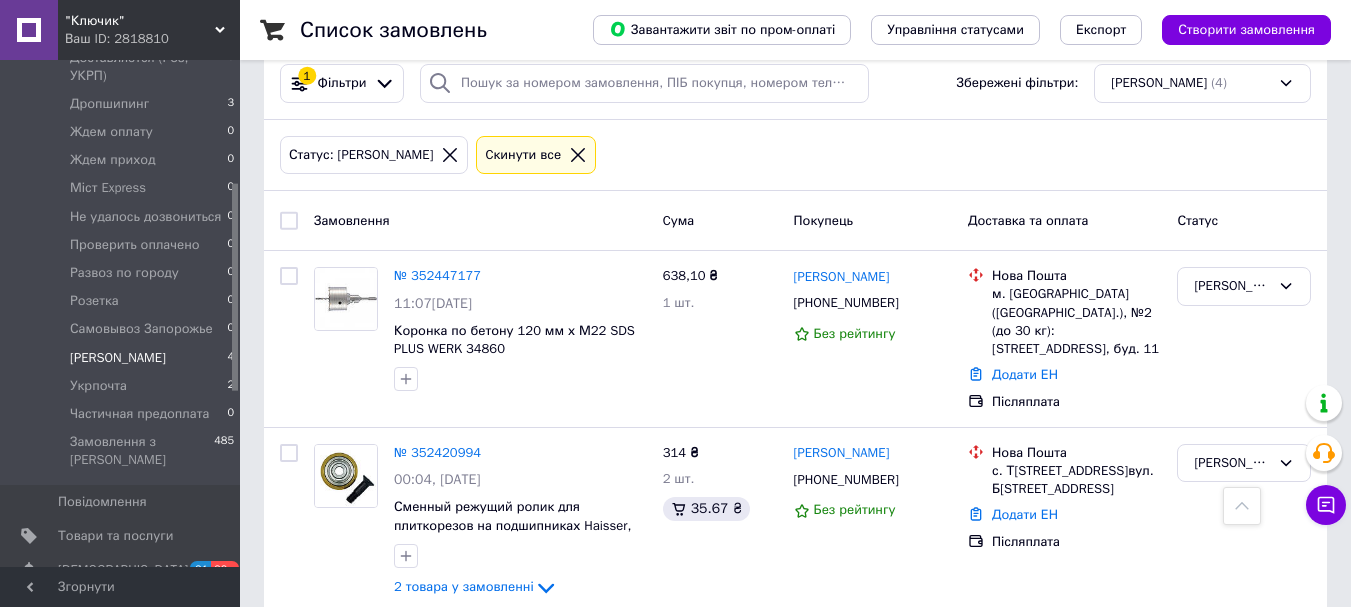 scroll, scrollTop: 4, scrollLeft: 0, axis: vertical 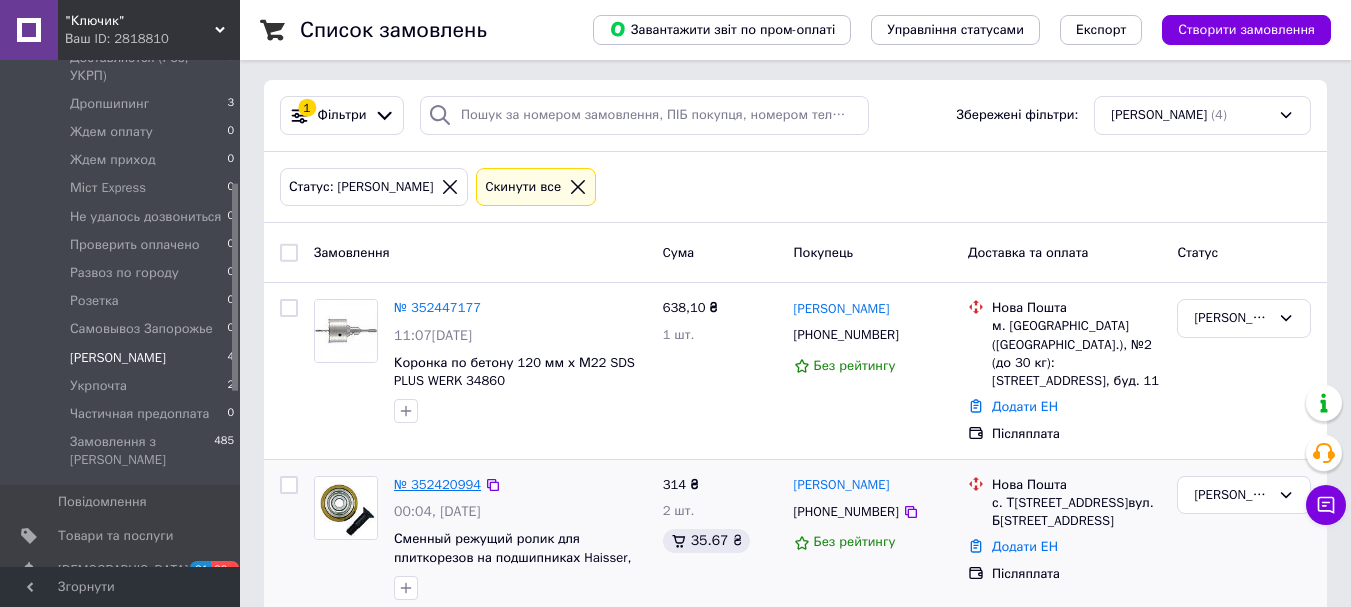 click on "№ 352420994" at bounding box center [437, 484] 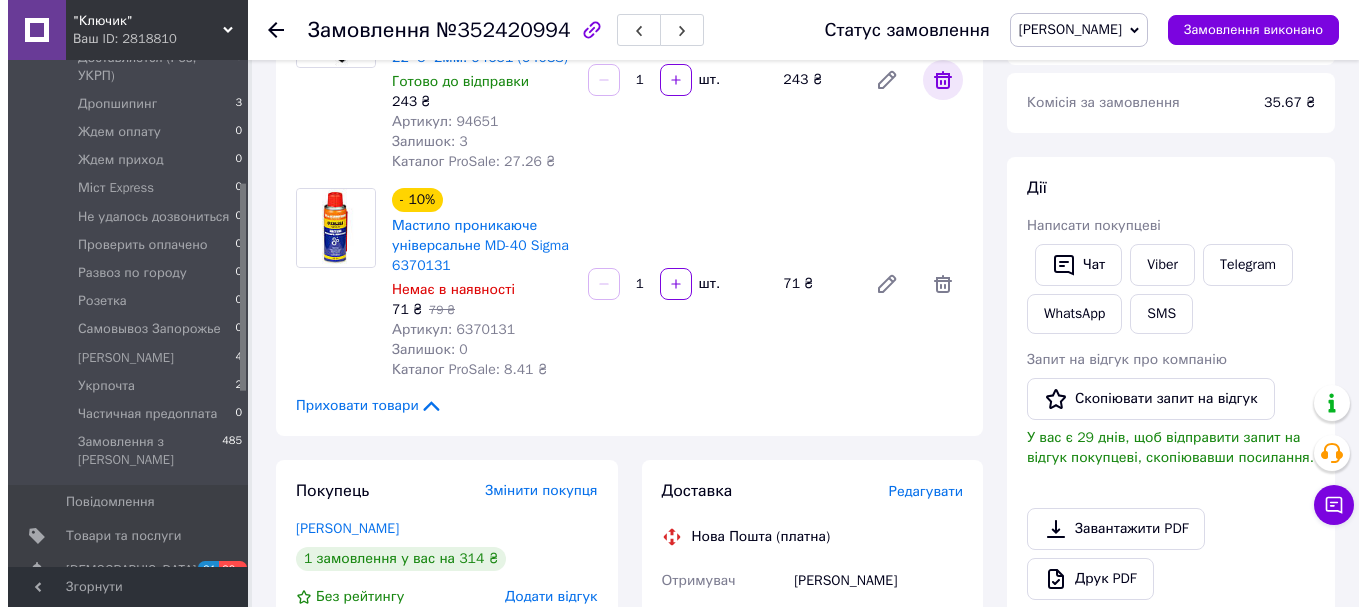 scroll, scrollTop: 504, scrollLeft: 0, axis: vertical 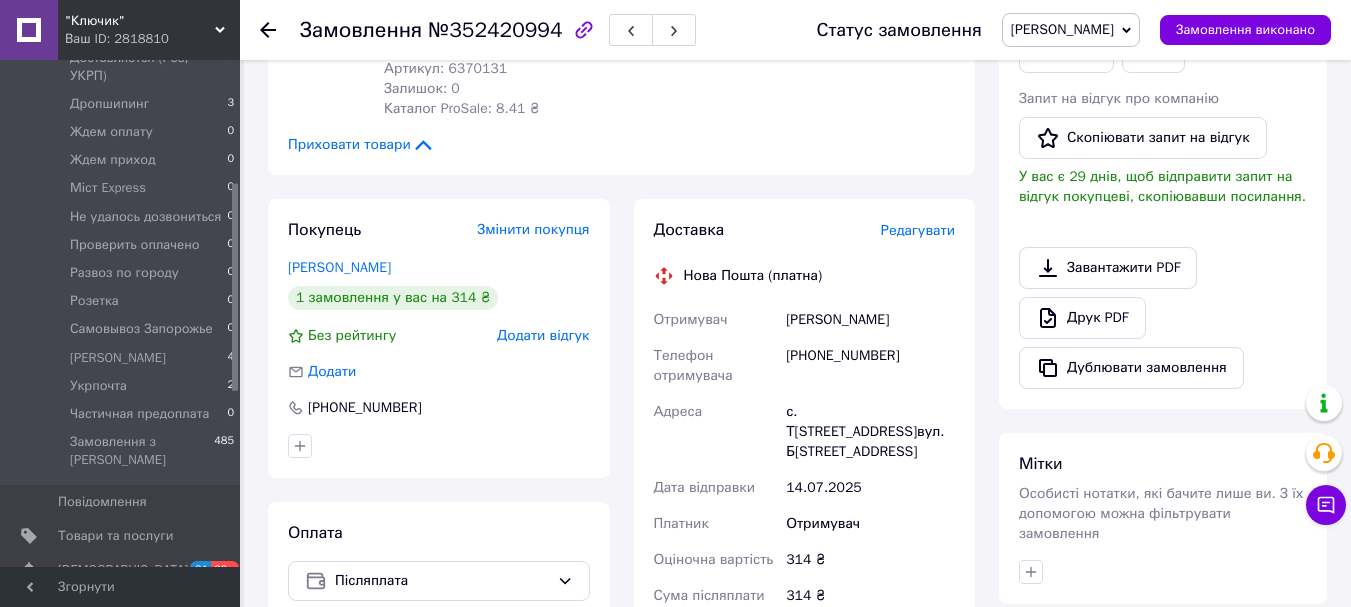 click on "Редагувати" at bounding box center (918, 230) 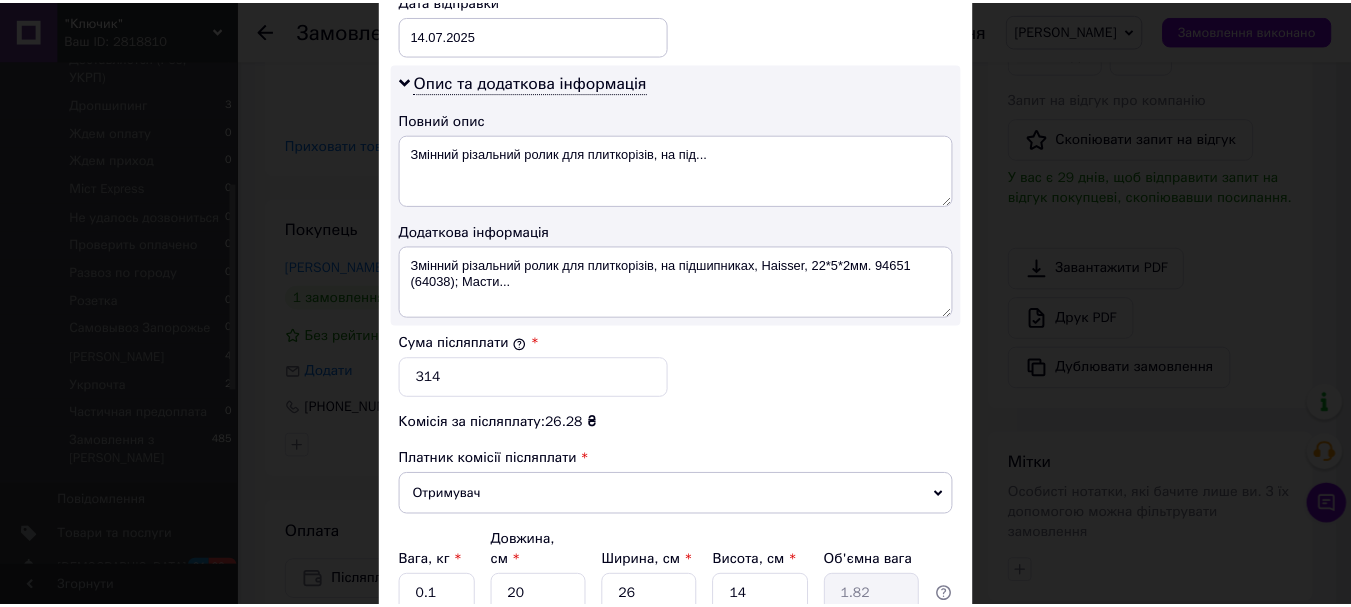 scroll, scrollTop: 1163, scrollLeft: 0, axis: vertical 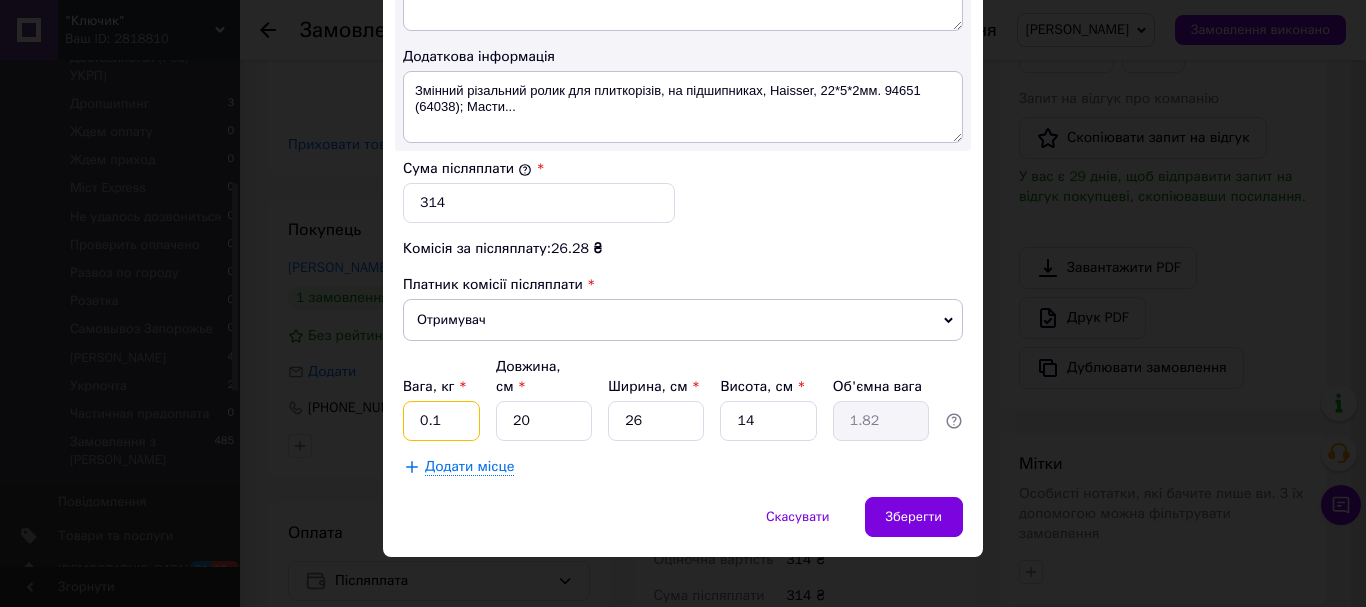 click on "0.1" at bounding box center [441, 421] 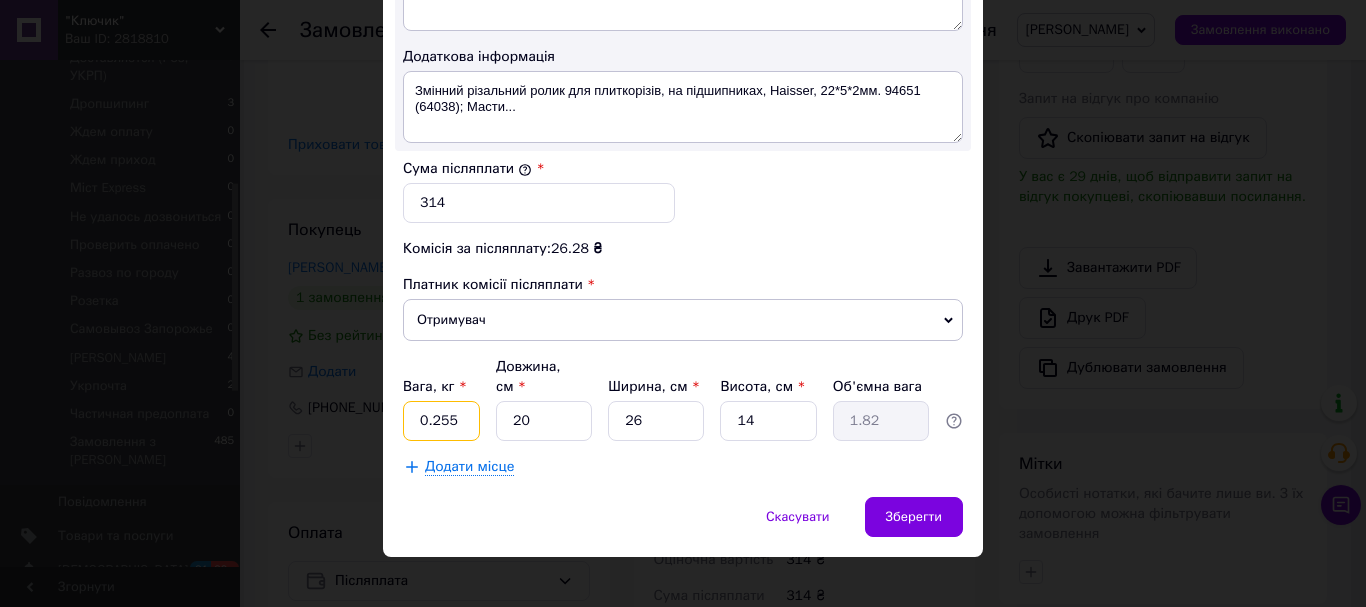 type on "0.255" 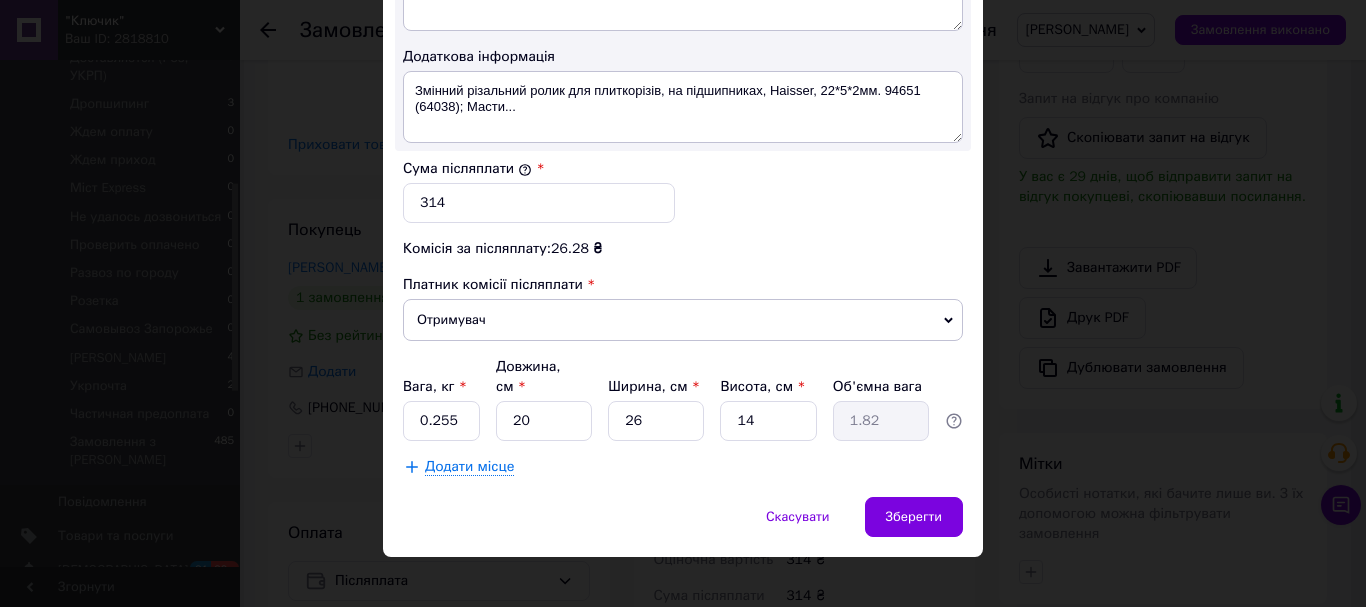 click on "Вага, кг   * 0.255 Довжина, см   * 20 Ширина, см   * 26 Висота, см   * 14 Об'ємна вага 1.82" at bounding box center (683, 399) 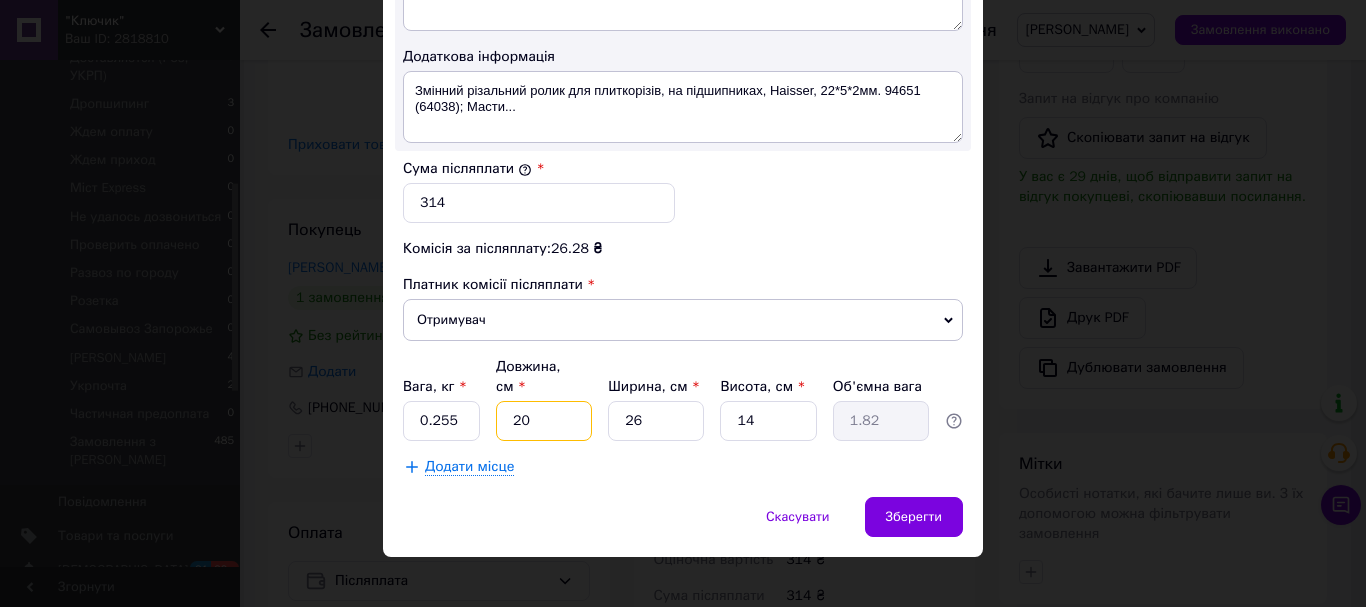click on "20" at bounding box center (544, 421) 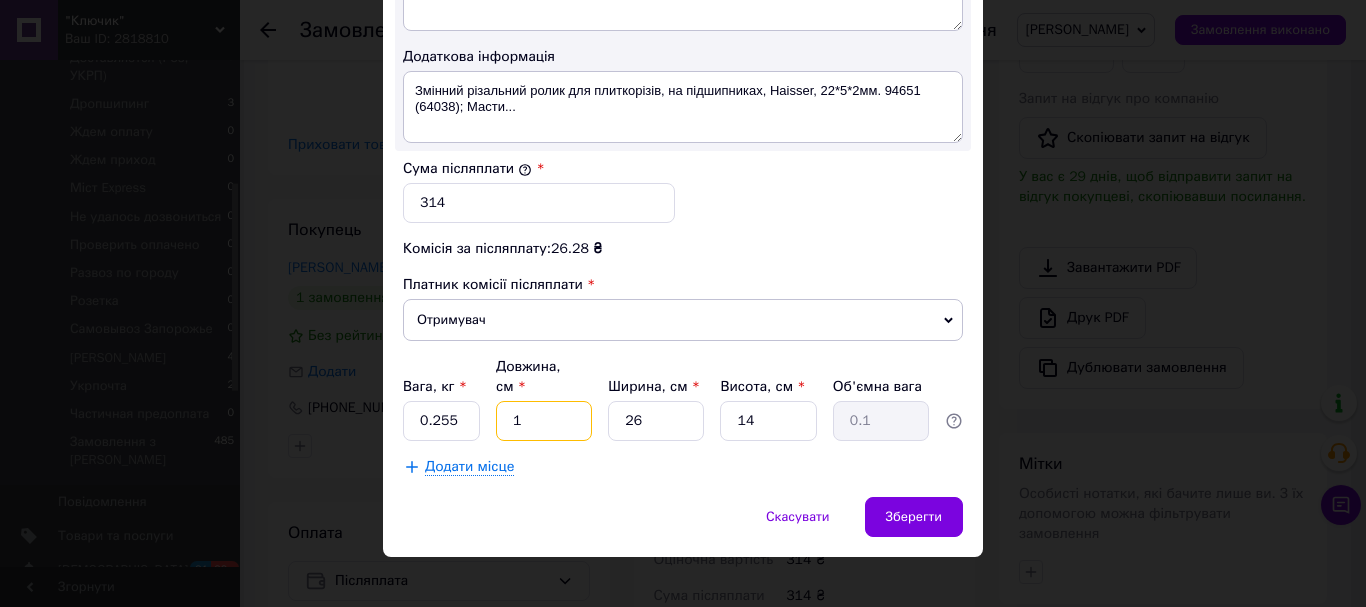 type on "18" 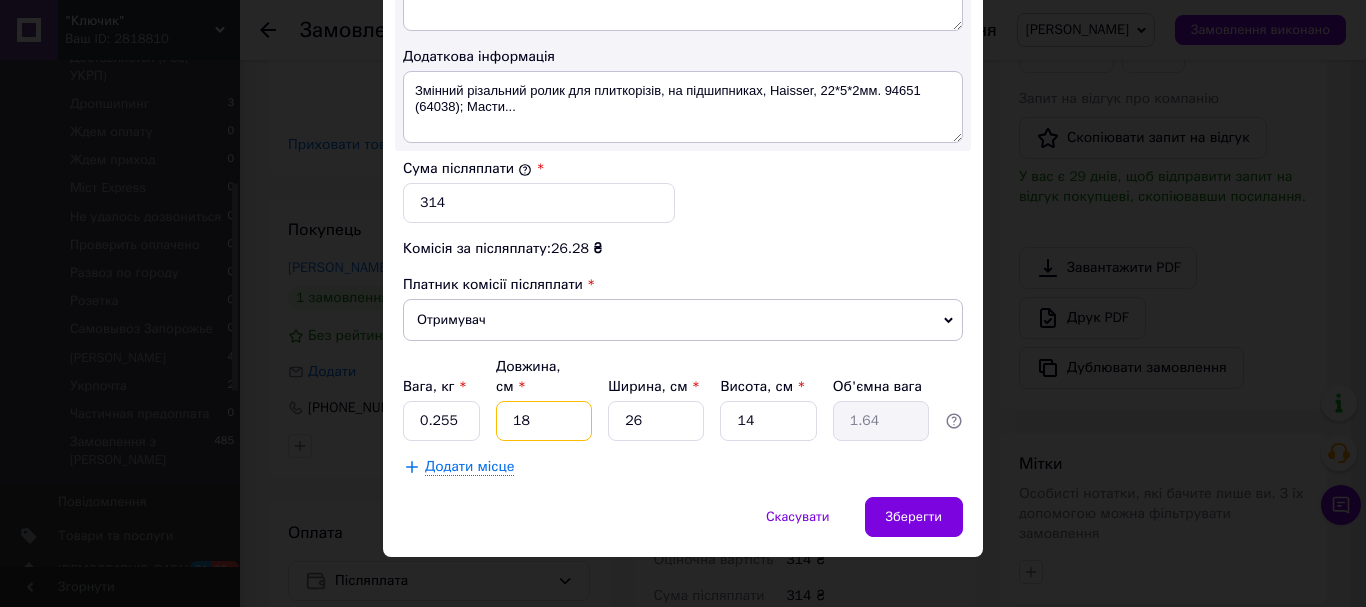 type on "18" 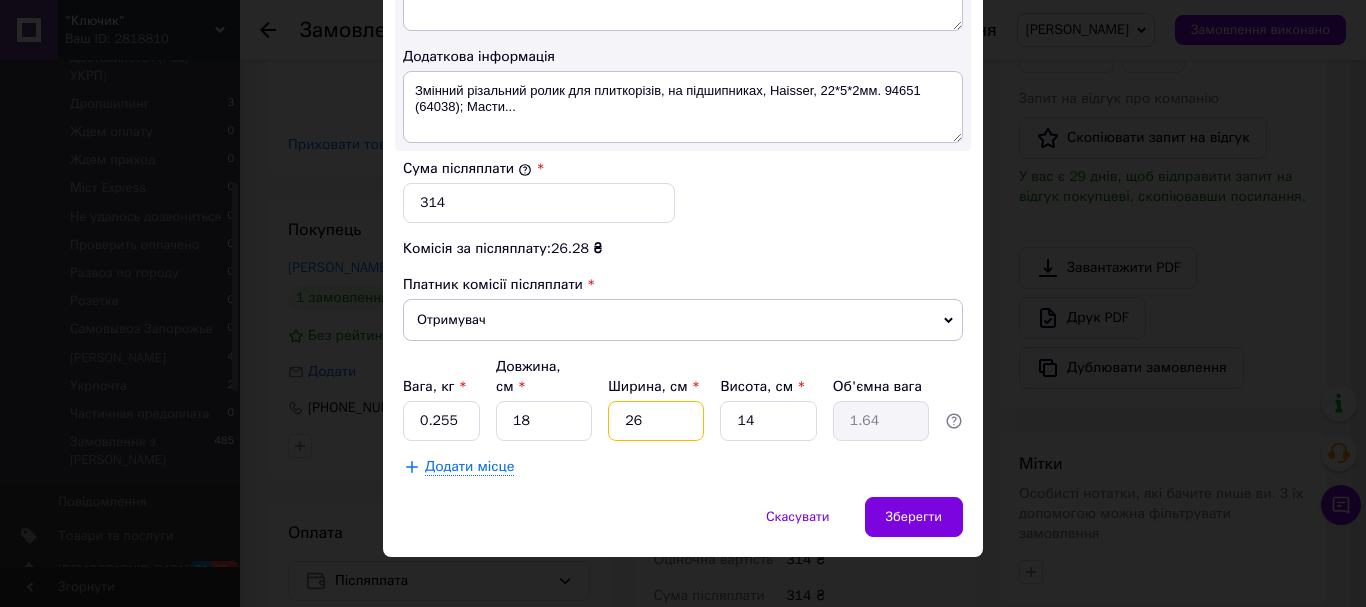 click on "26" at bounding box center [656, 421] 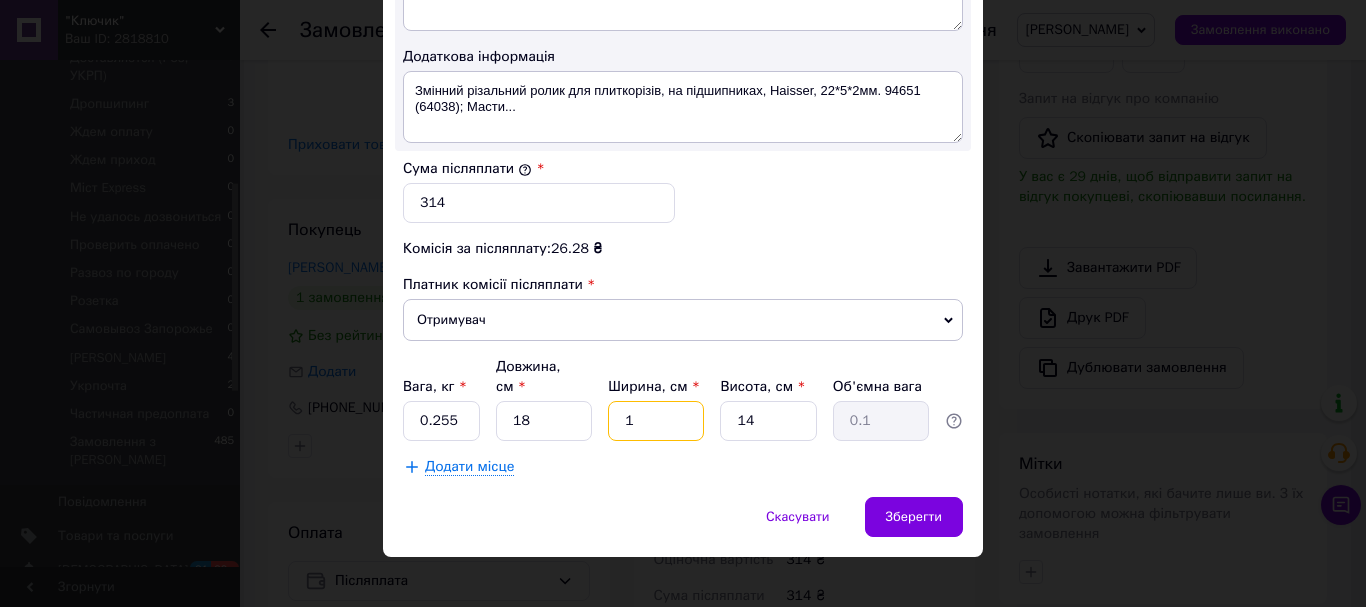type on "11" 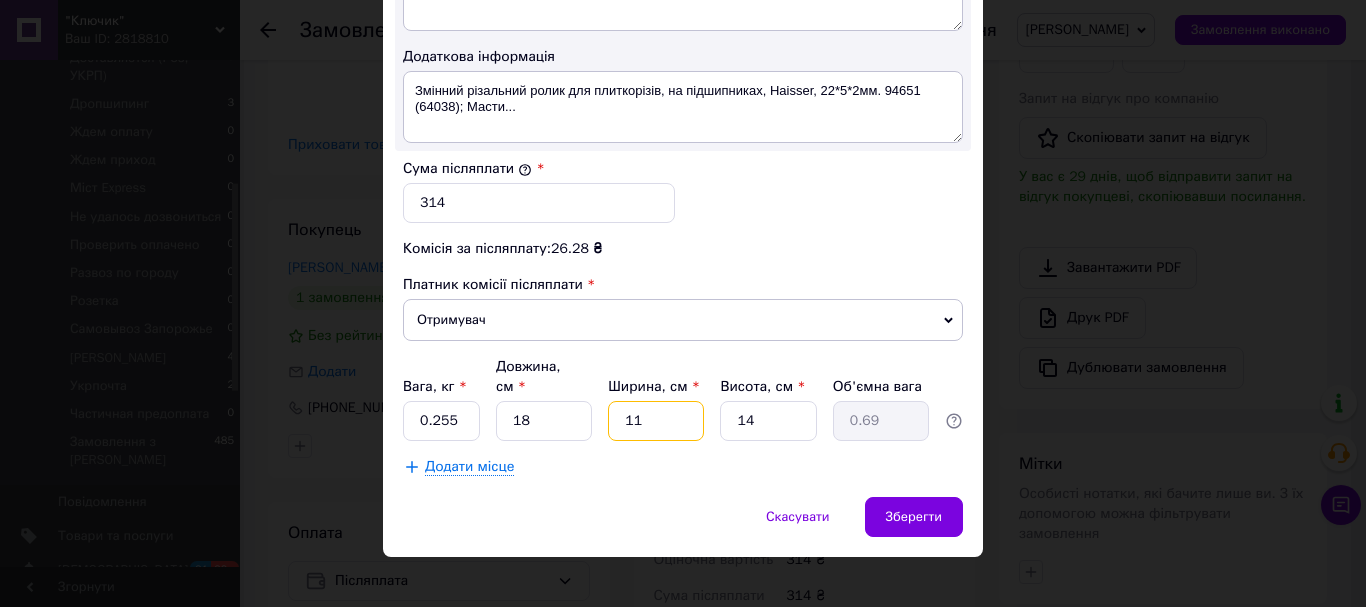 type on "11" 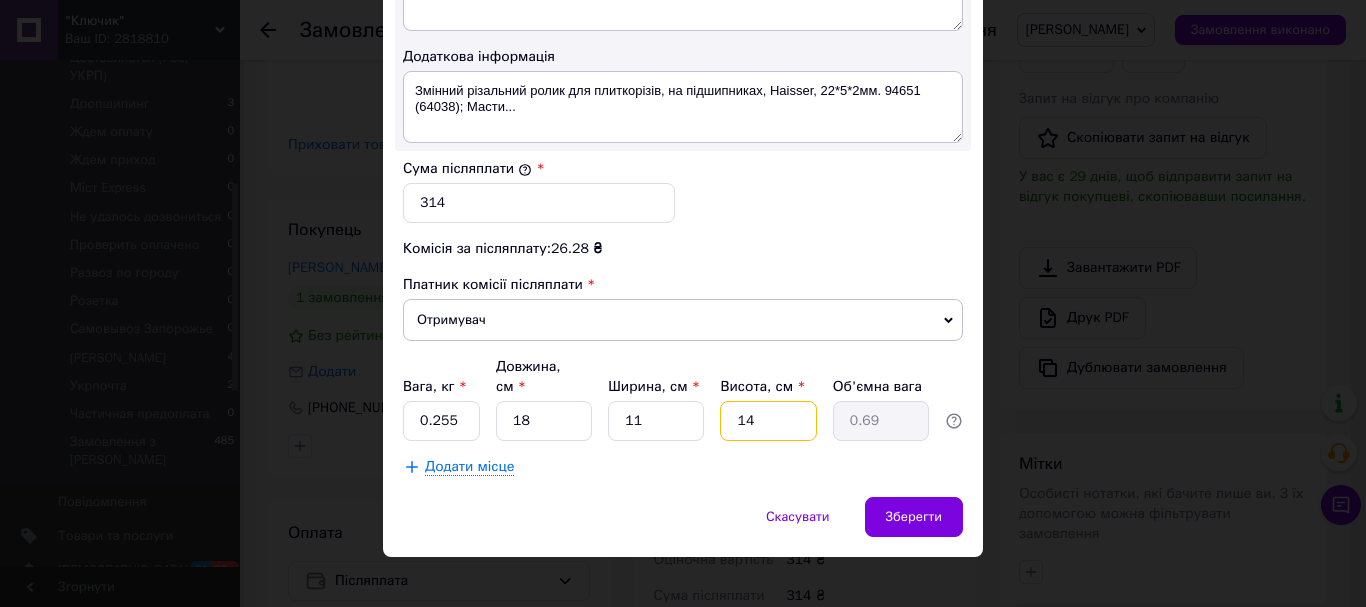 click on "14" at bounding box center [768, 421] 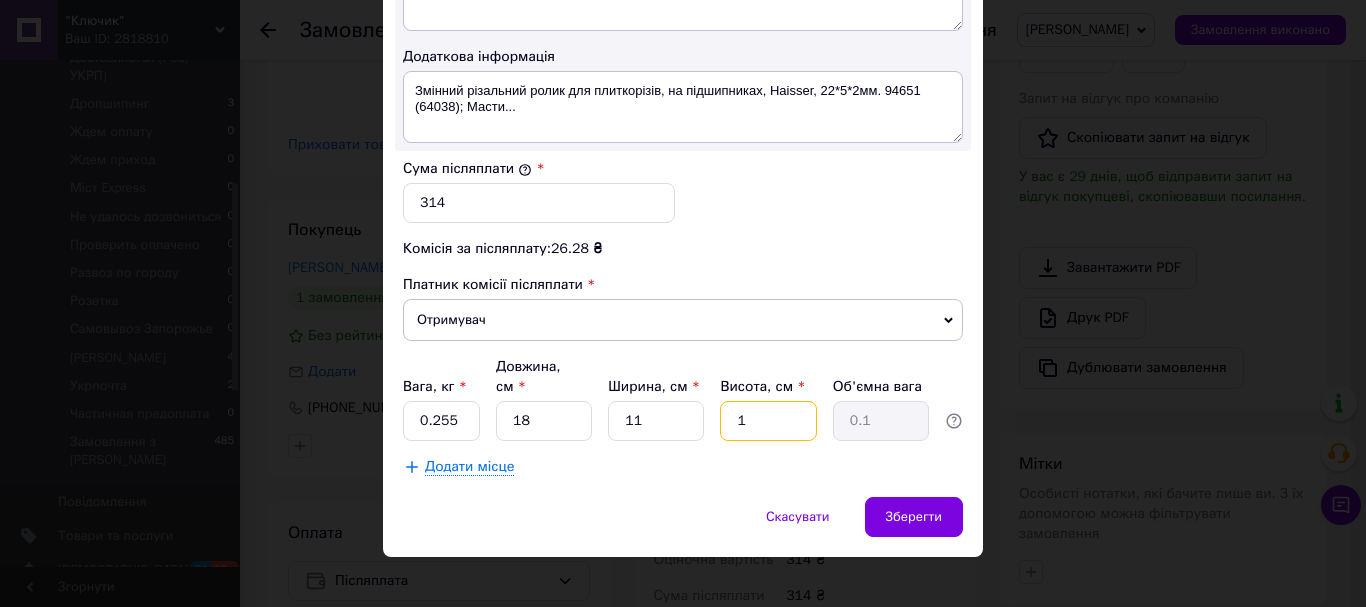 type on "10" 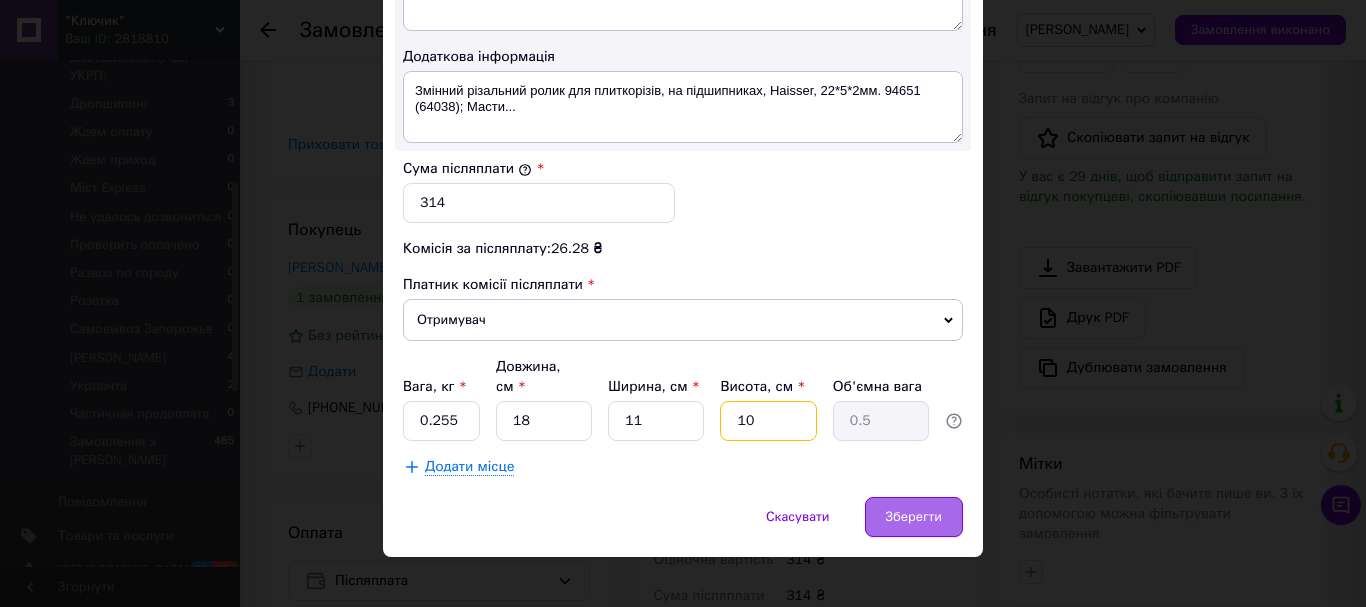 type on "10" 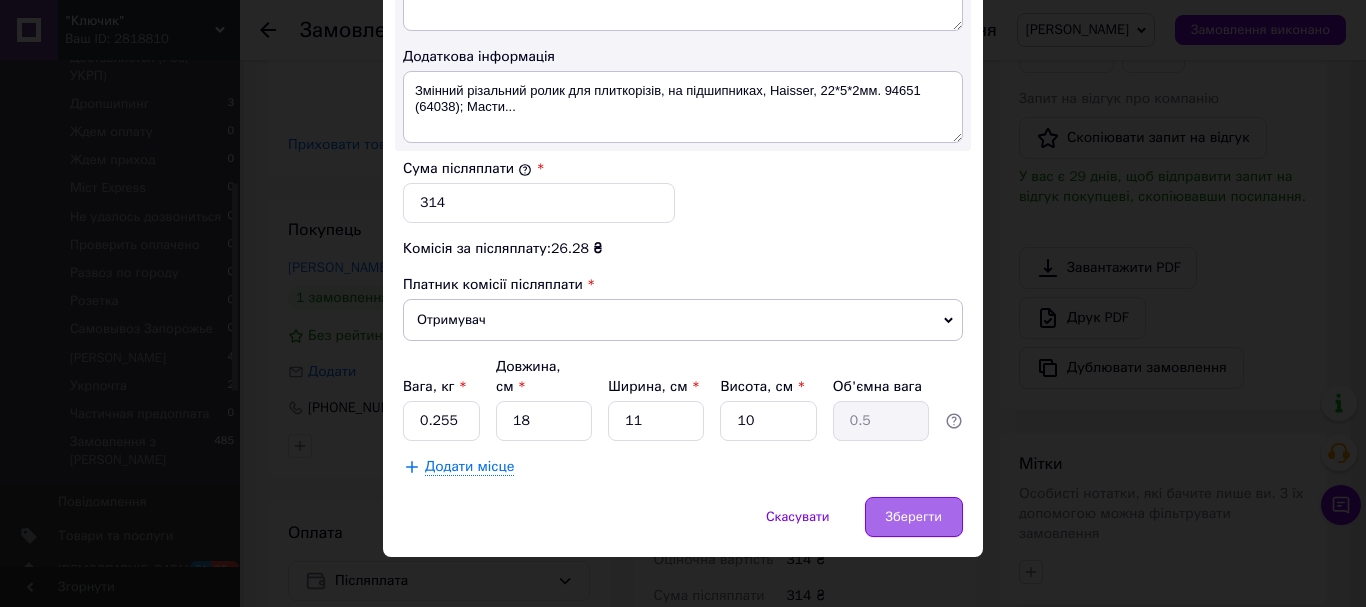 click on "Зберегти" at bounding box center [914, 517] 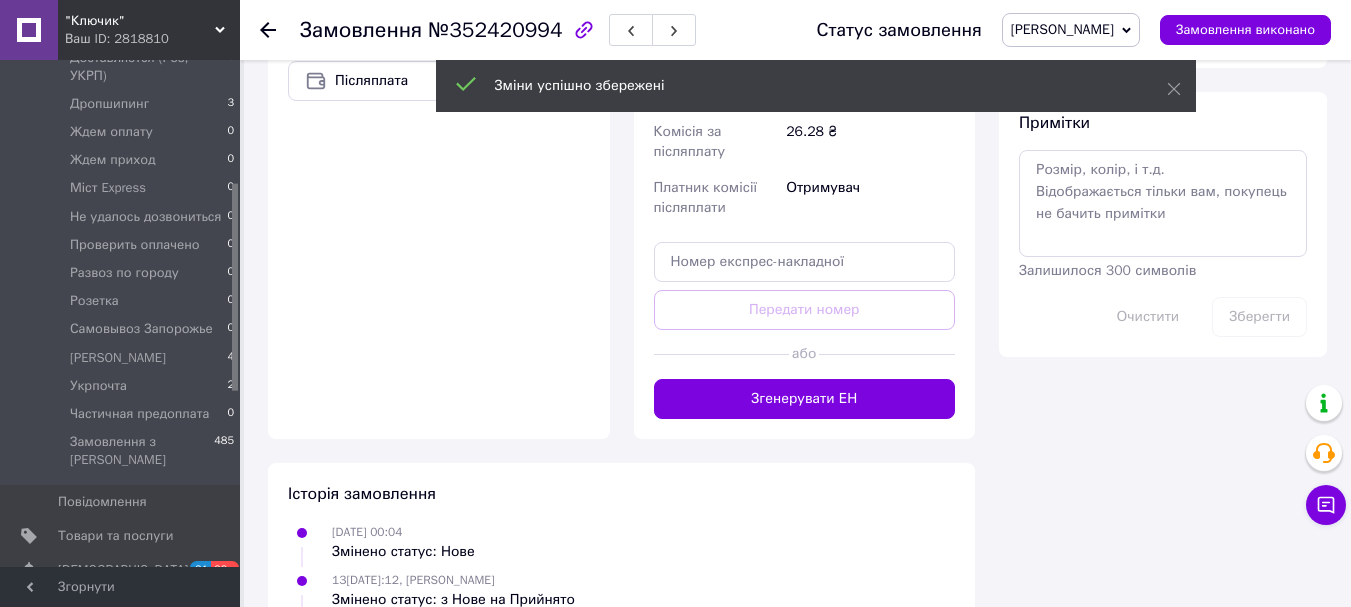 click on "Згенерувати ЕН" at bounding box center [805, 399] 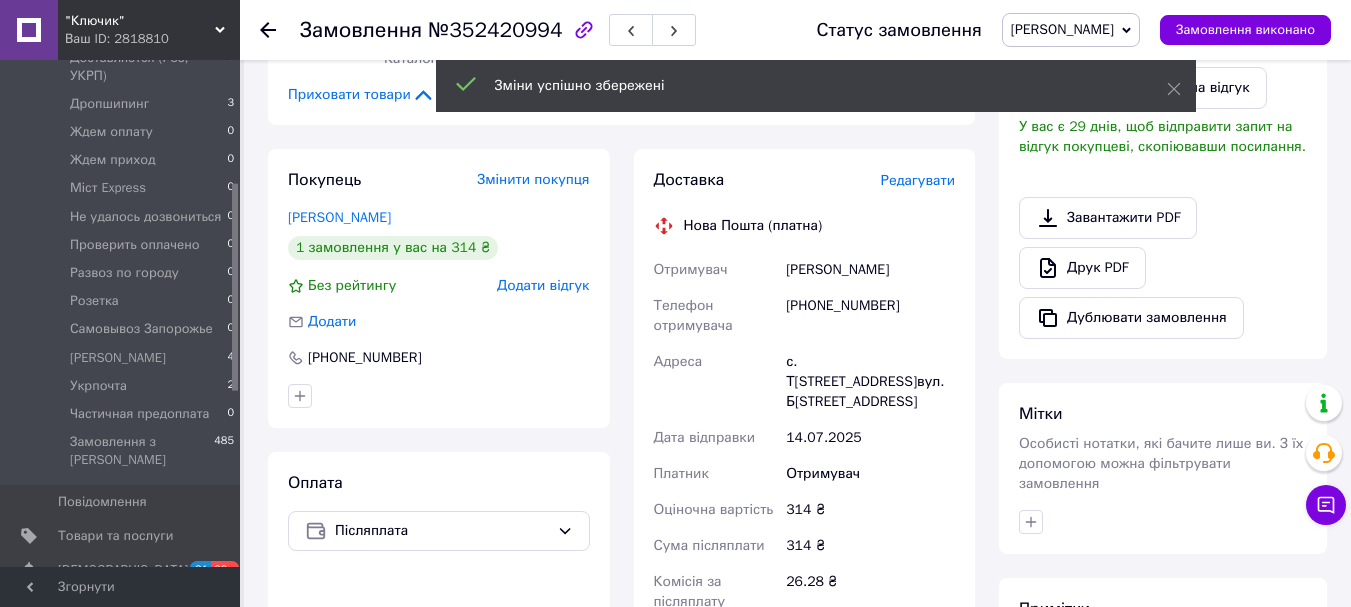 scroll, scrollTop: 504, scrollLeft: 0, axis: vertical 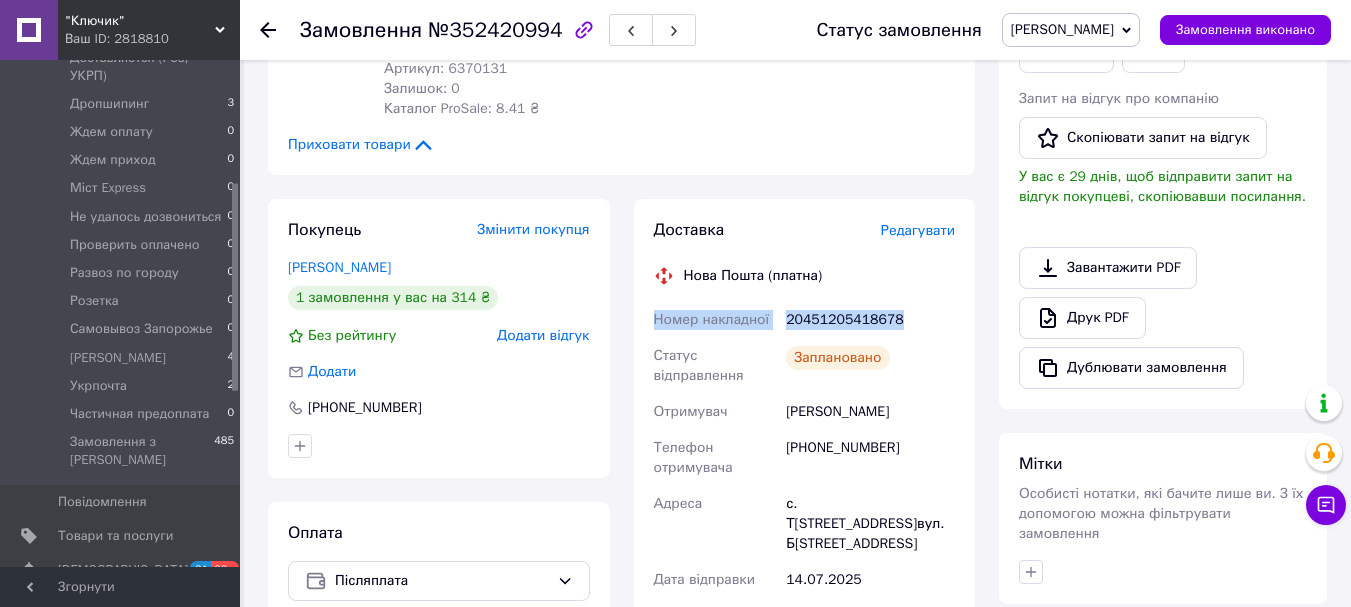 drag, startPoint x: 651, startPoint y: 316, endPoint x: 925, endPoint y: 316, distance: 274 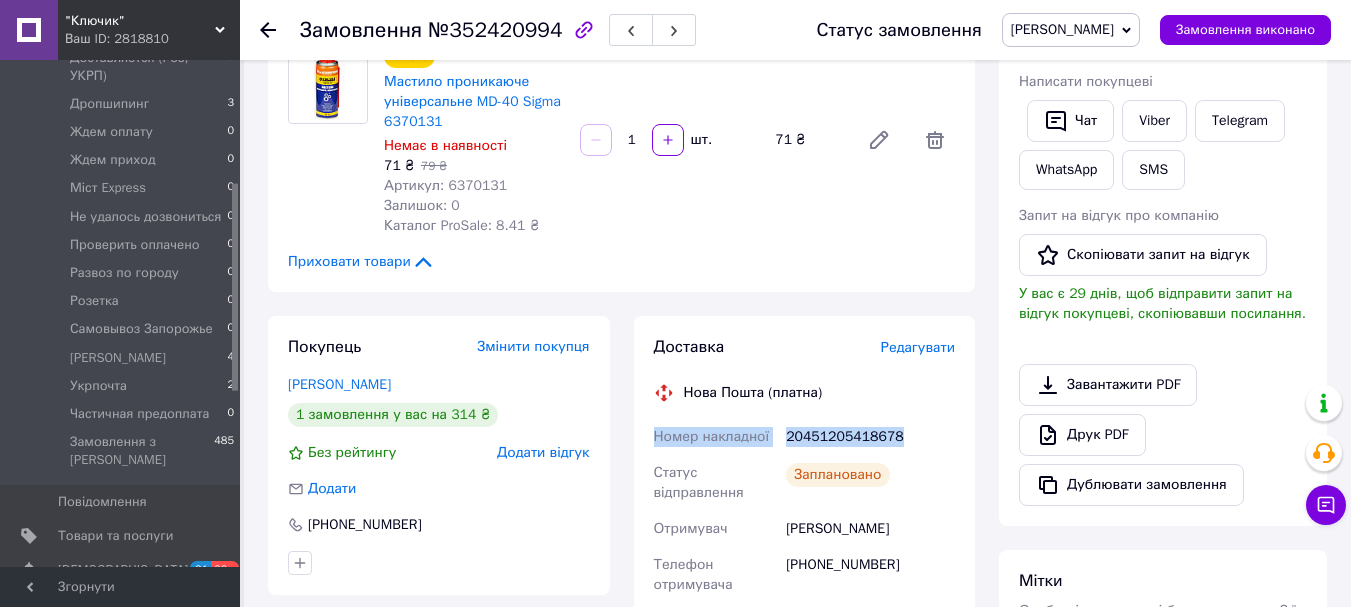 scroll, scrollTop: 4, scrollLeft: 0, axis: vertical 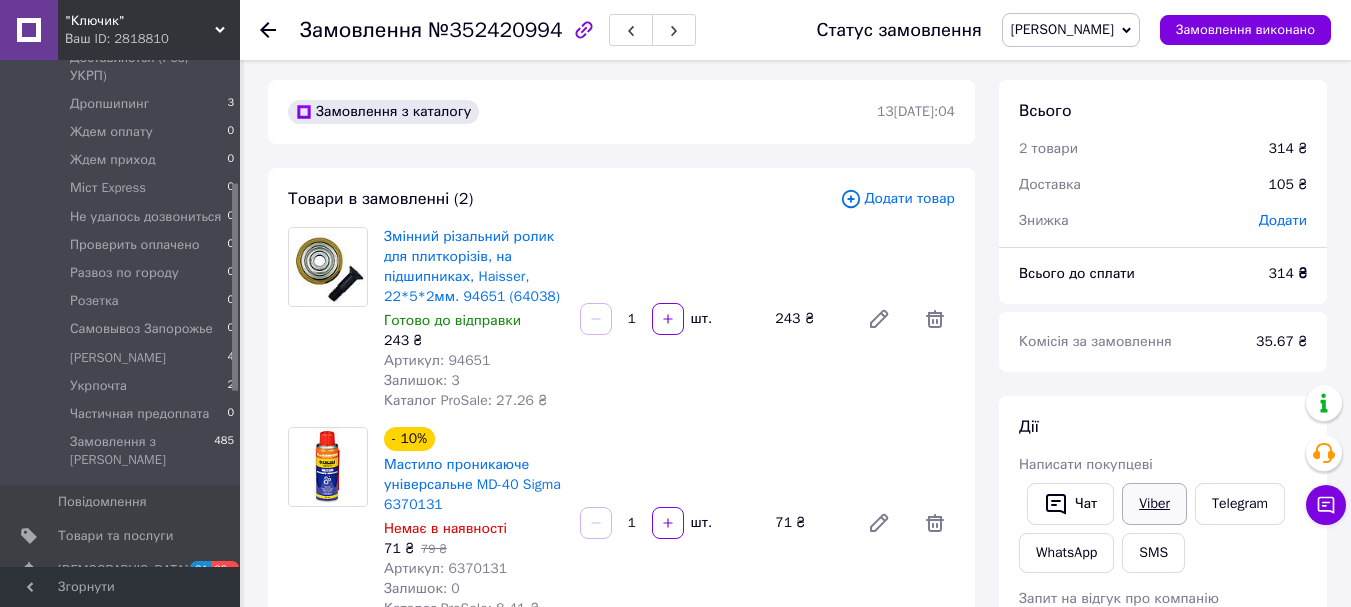 click on "Viber" at bounding box center (1154, 504) 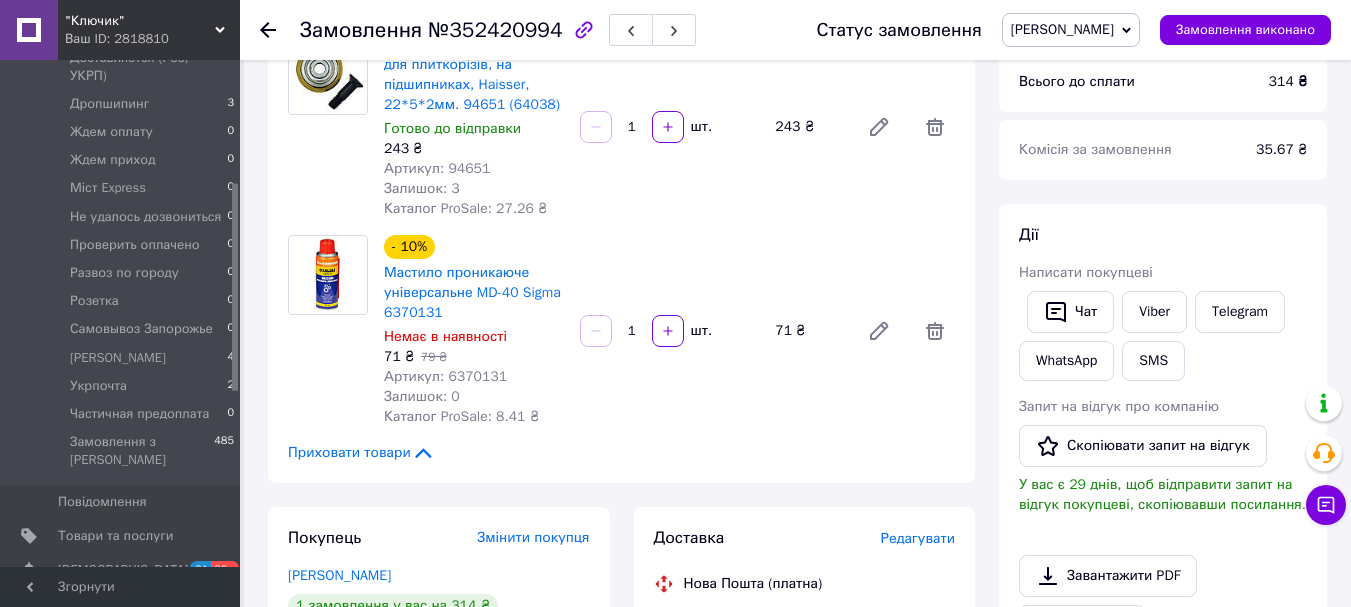 scroll, scrollTop: 304, scrollLeft: 0, axis: vertical 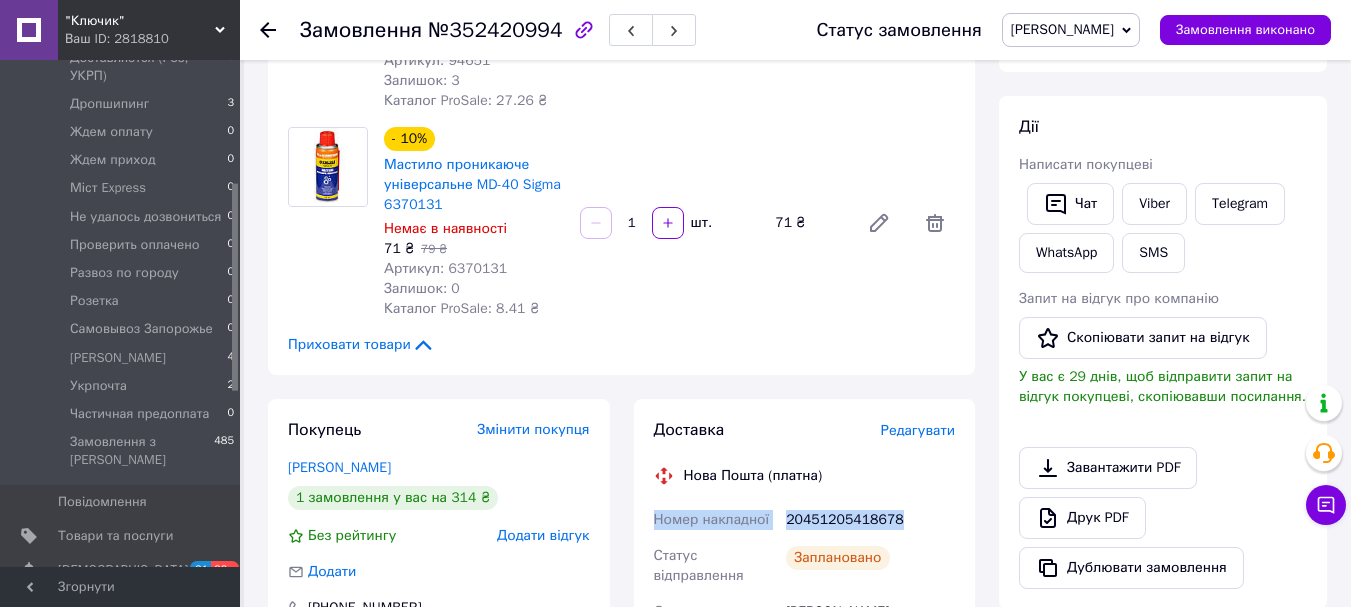 click on "[PERSON_NAME]" at bounding box center [1062, 29] 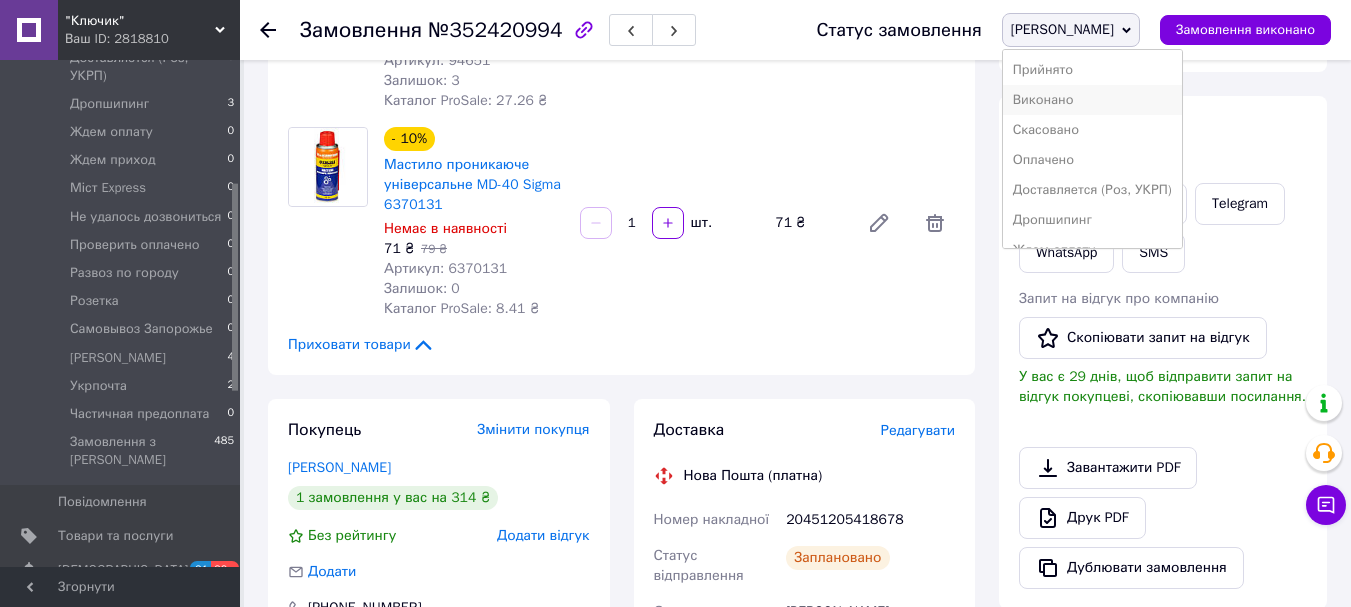 click on "Виконано" at bounding box center (1092, 100) 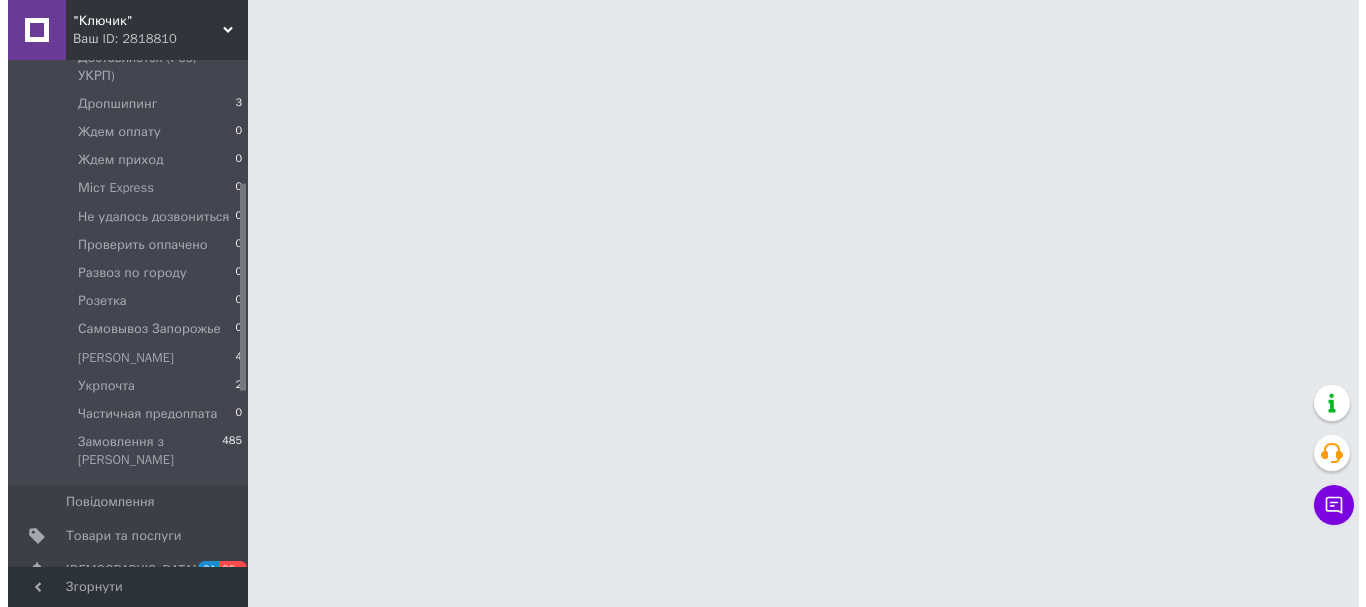 scroll, scrollTop: 0, scrollLeft: 0, axis: both 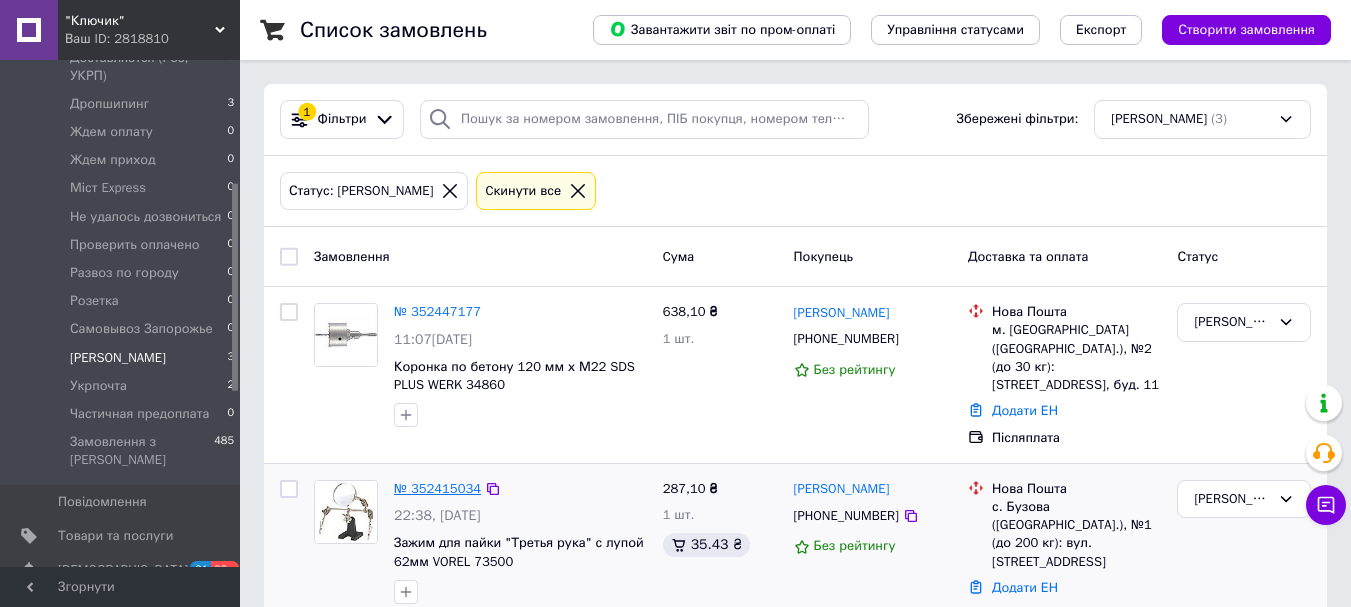 click on "№ 352415034" at bounding box center (437, 488) 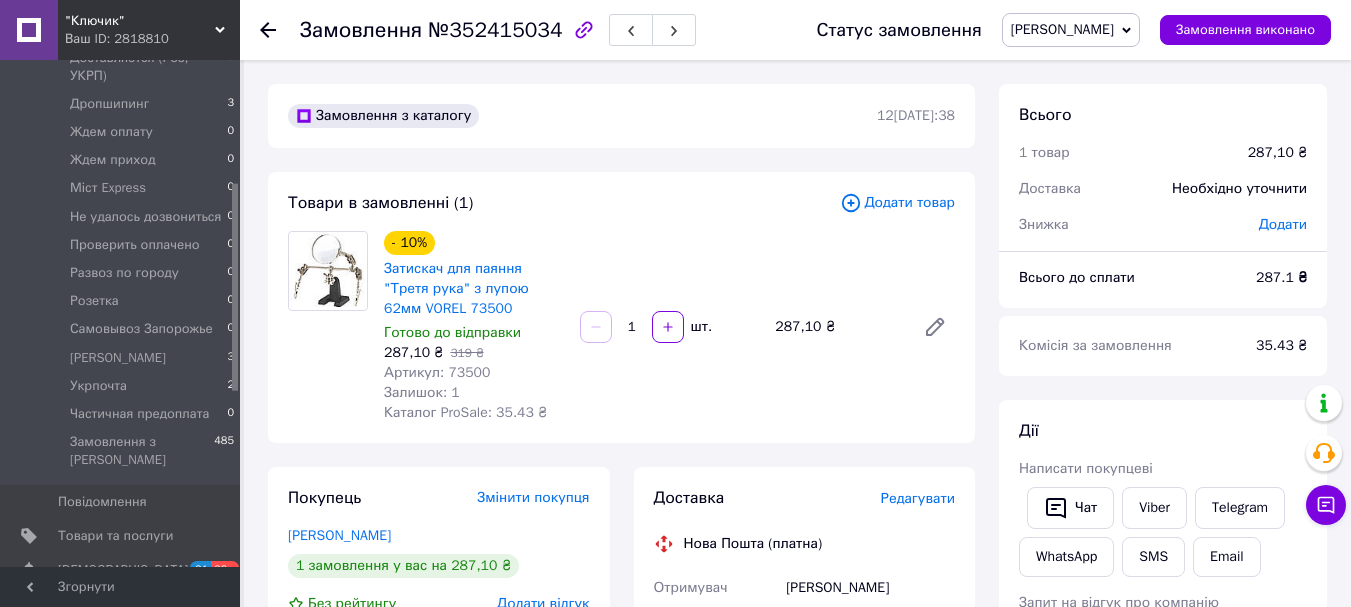 click on "Редагувати" at bounding box center (918, 498) 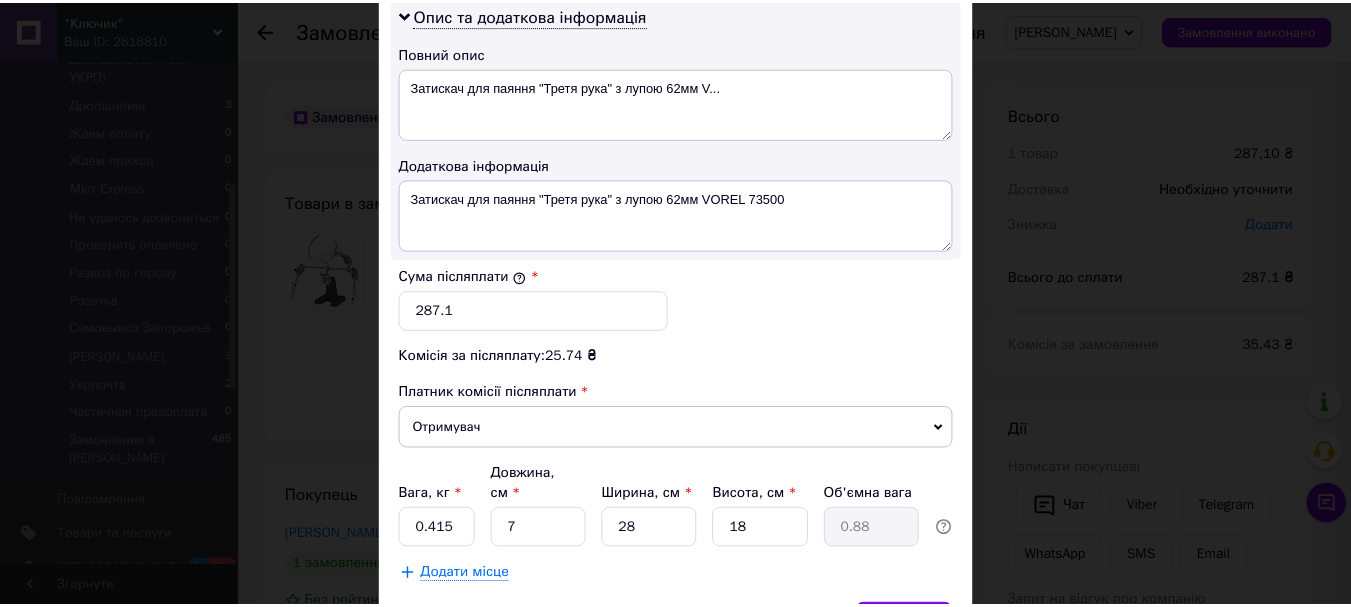 scroll, scrollTop: 1100, scrollLeft: 0, axis: vertical 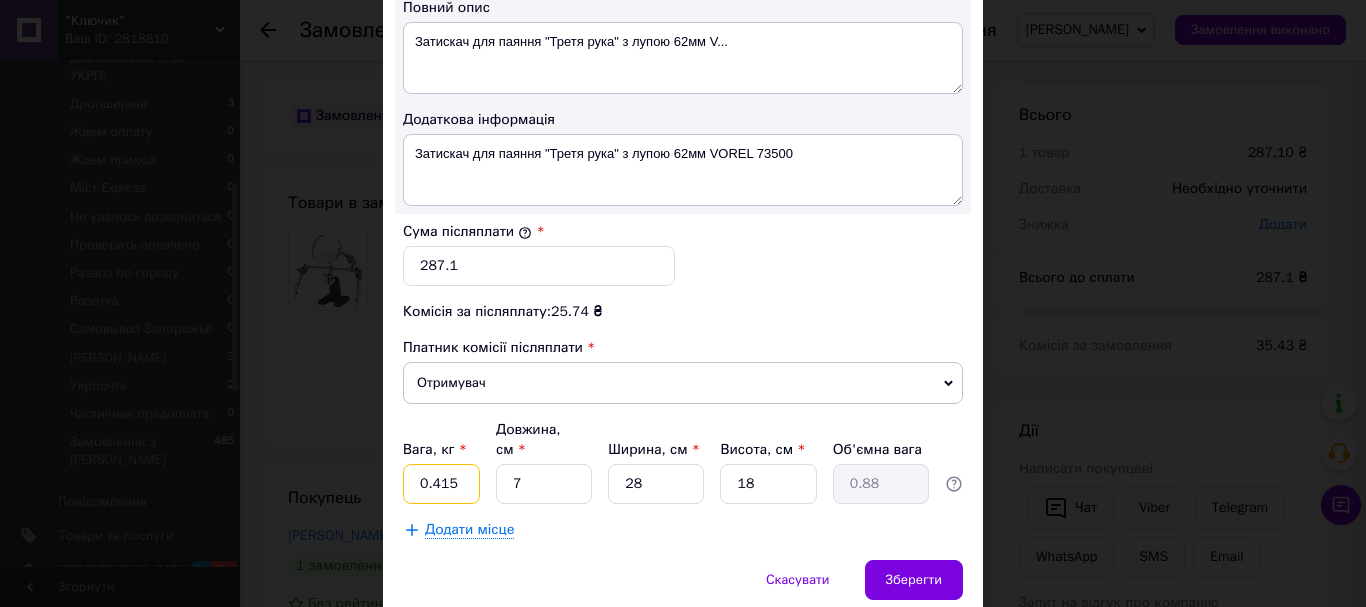 click on "0.415" at bounding box center (441, 484) 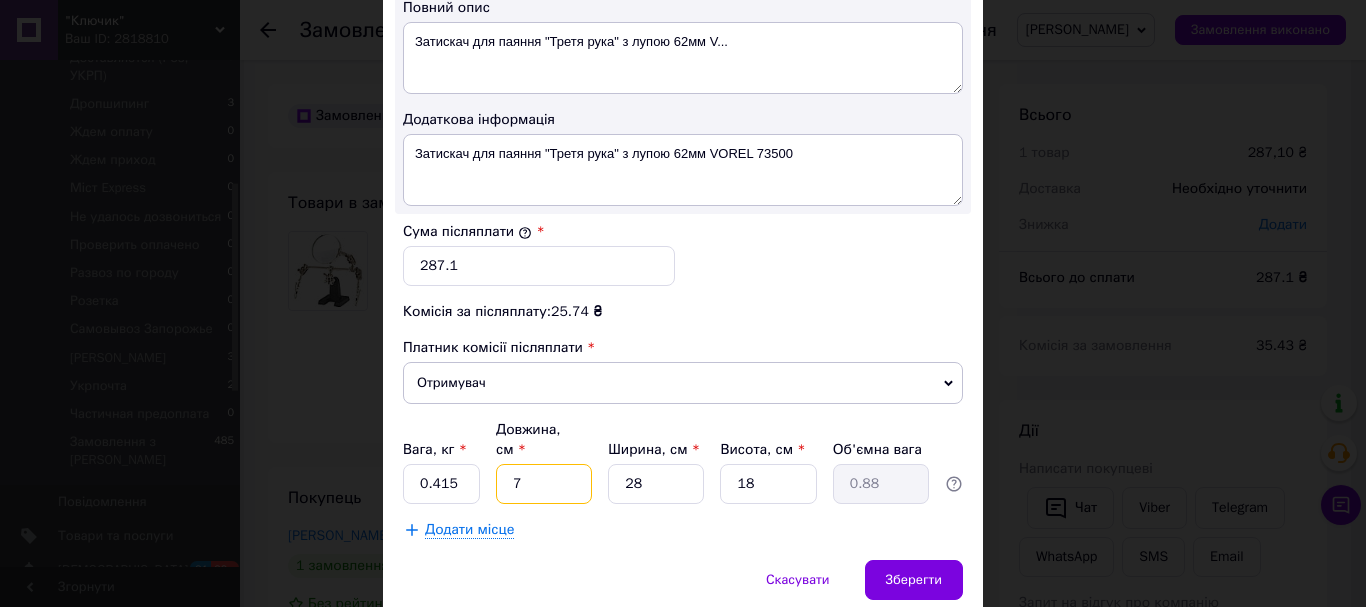 click on "7" at bounding box center (544, 484) 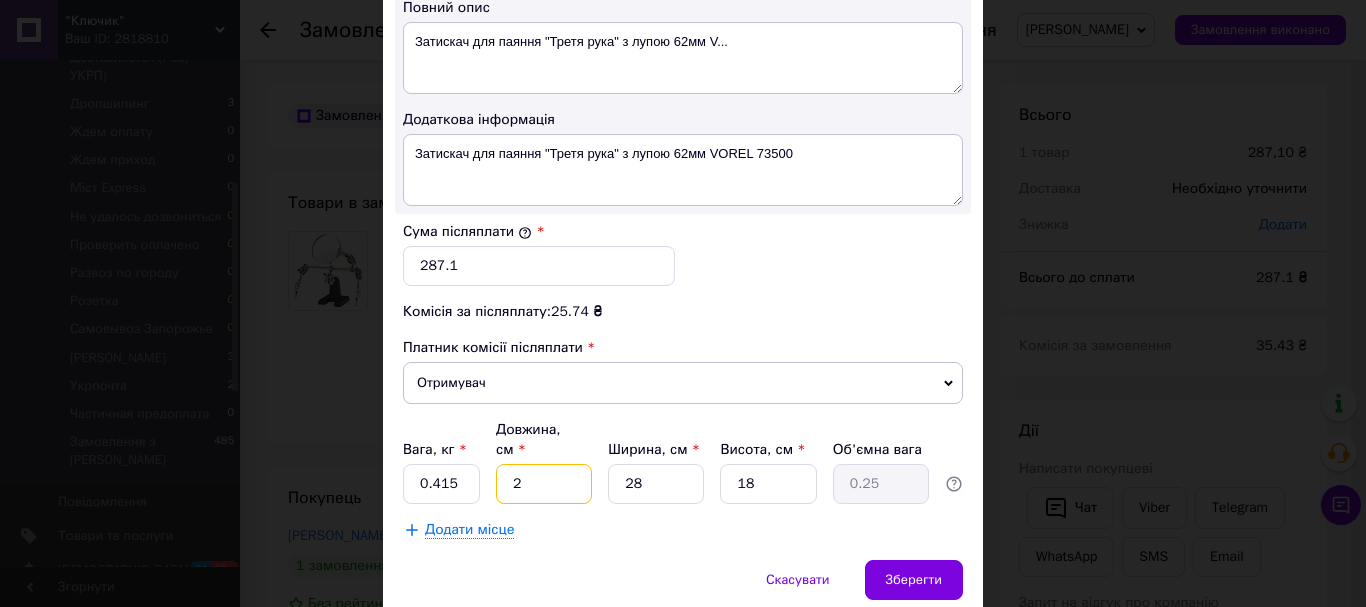 type on "24" 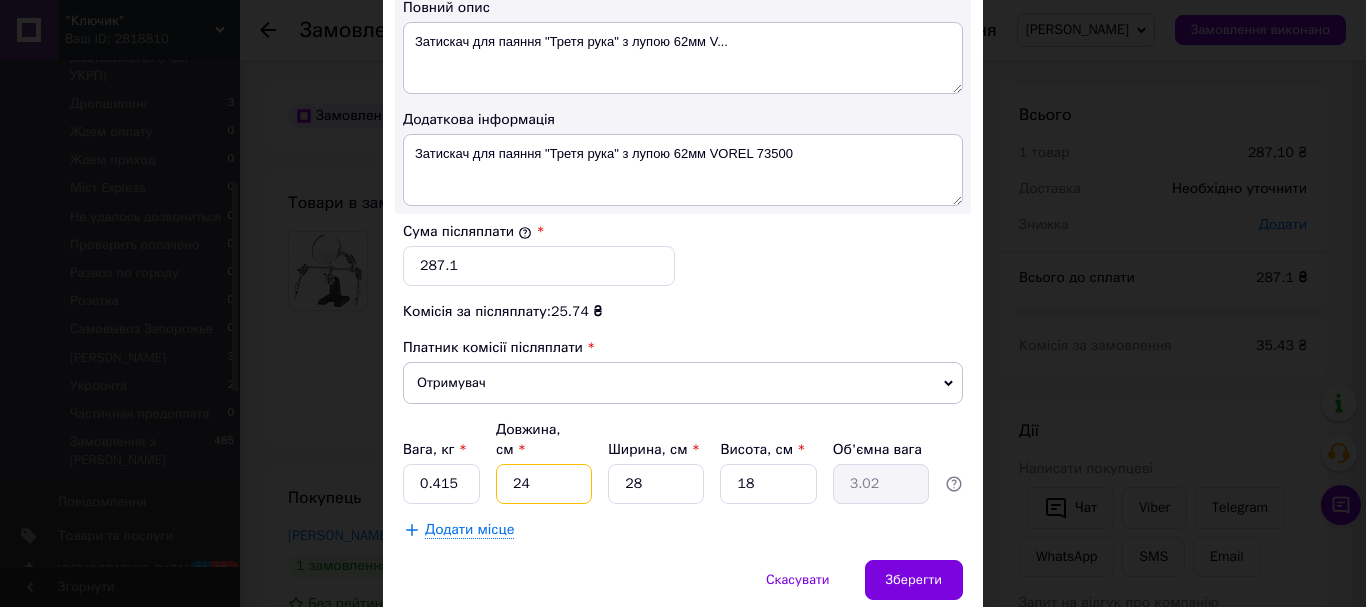 type on "24" 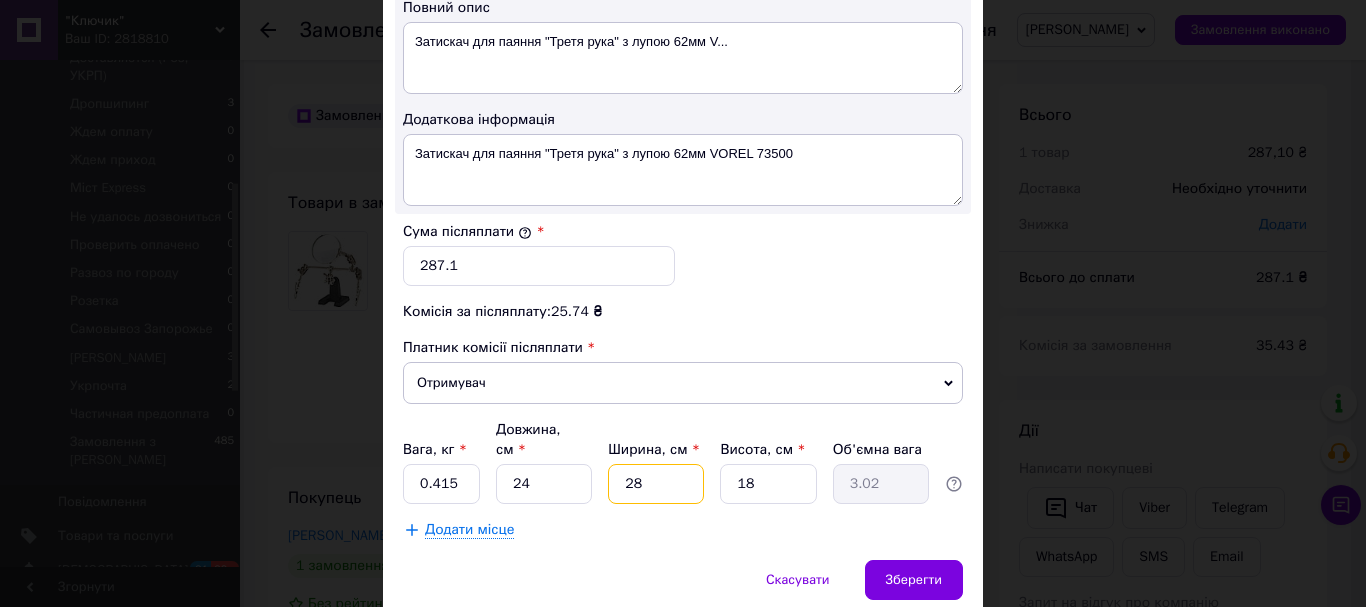 click on "28" at bounding box center (656, 484) 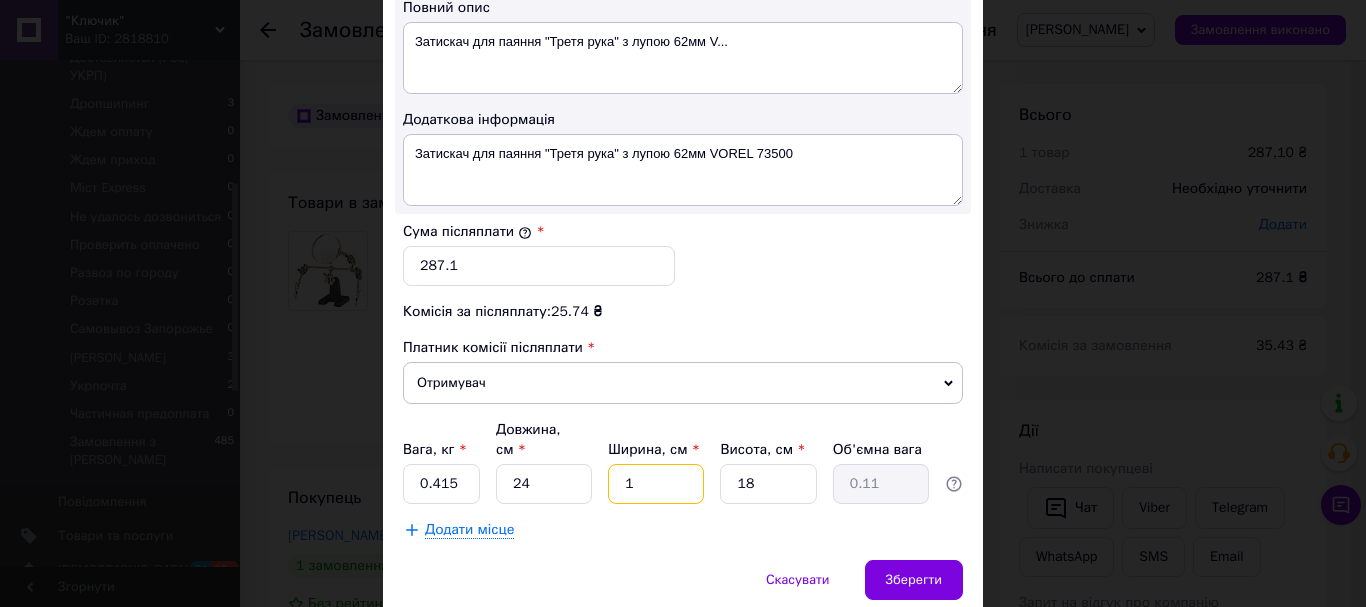 type on "17" 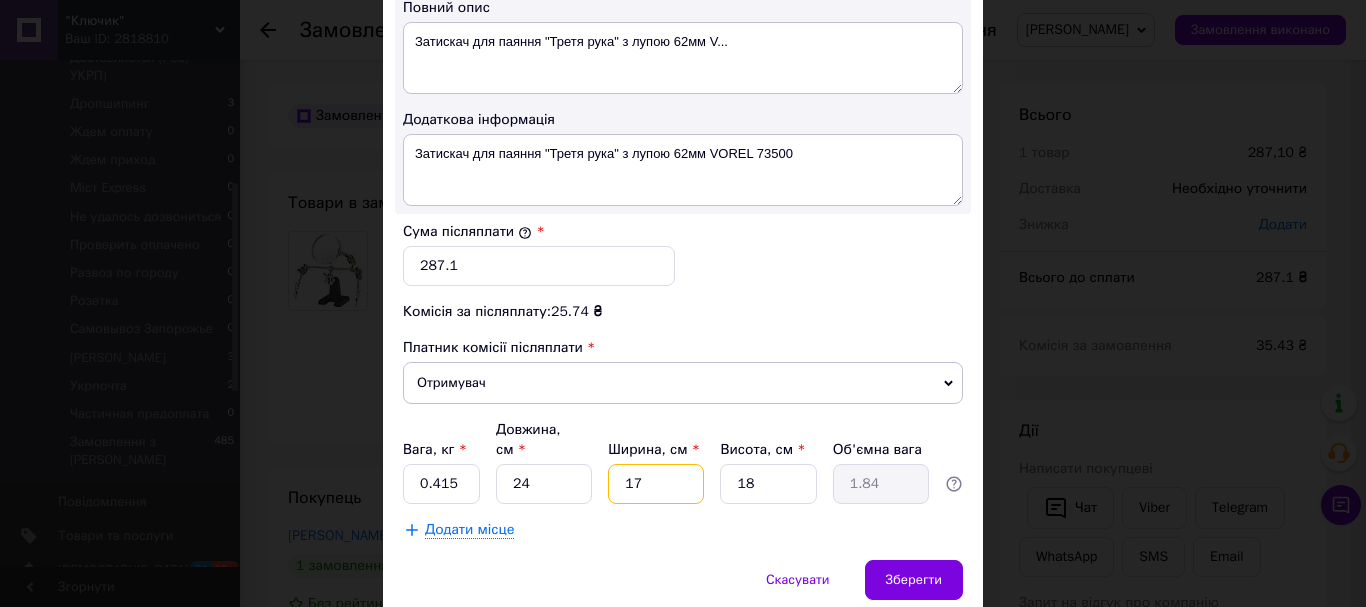 type on "17" 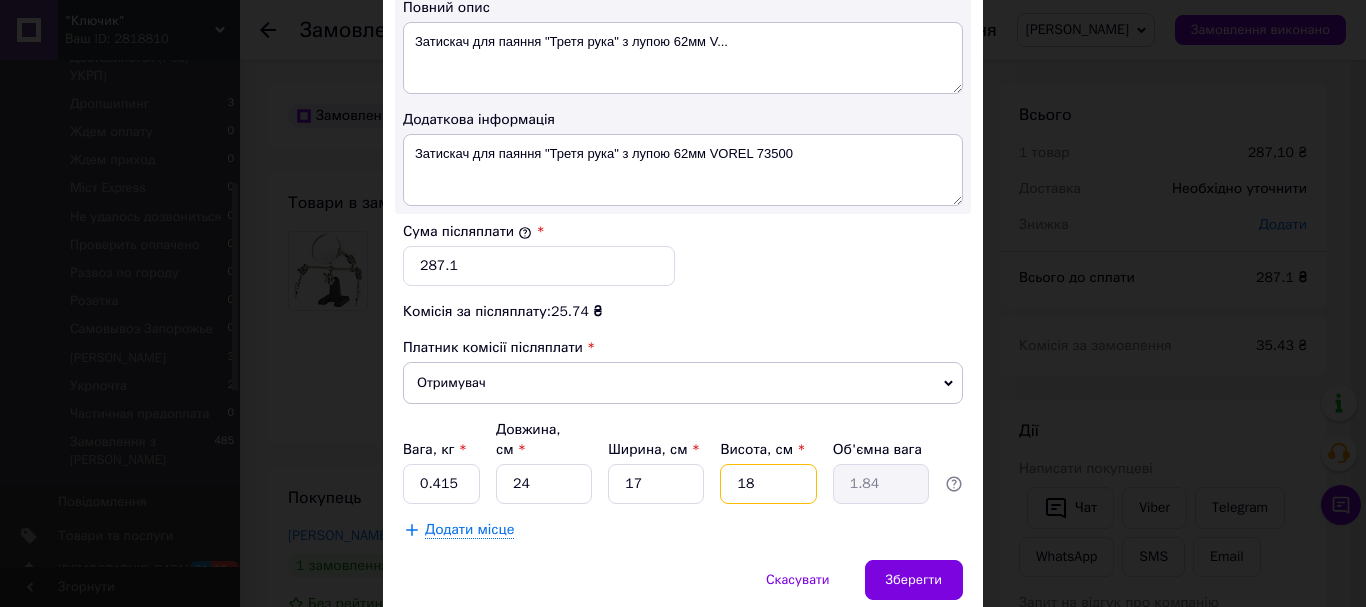 click on "18" at bounding box center (768, 484) 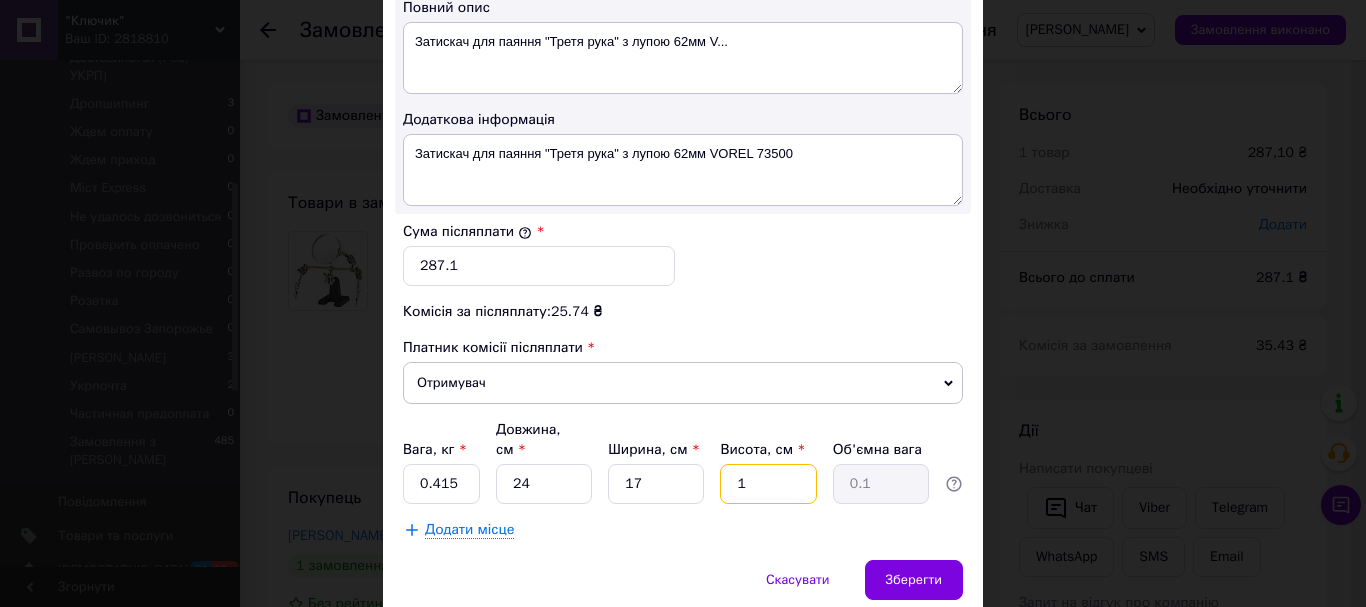 type on "10" 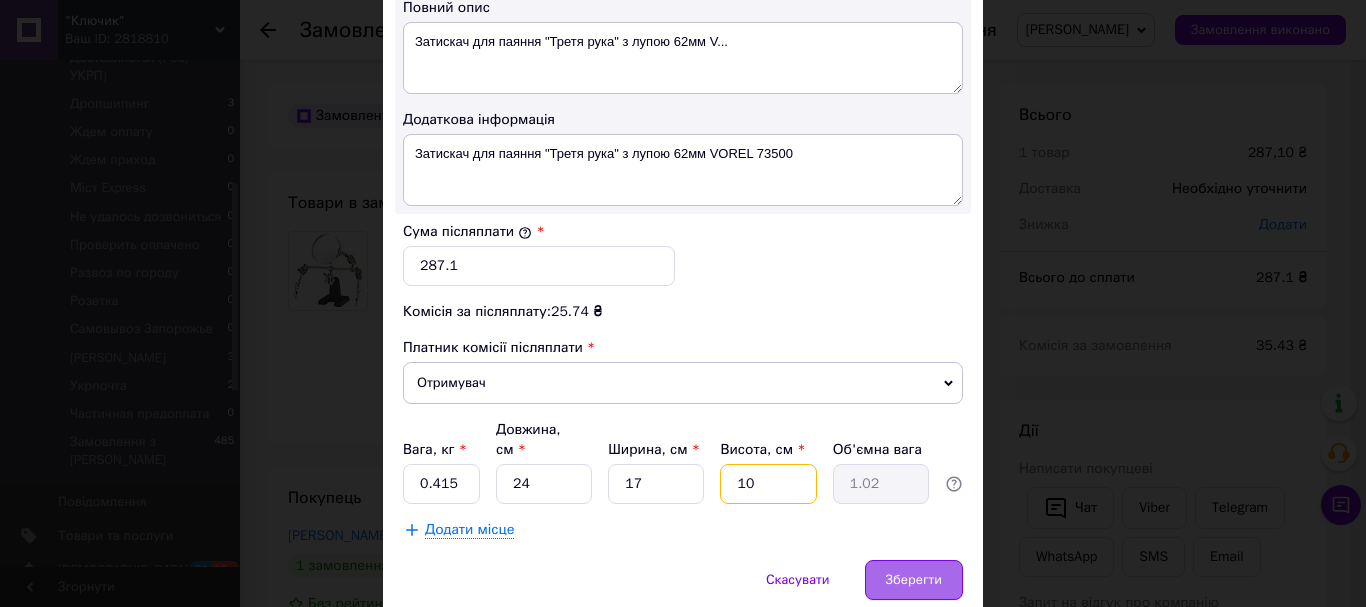 type on "10" 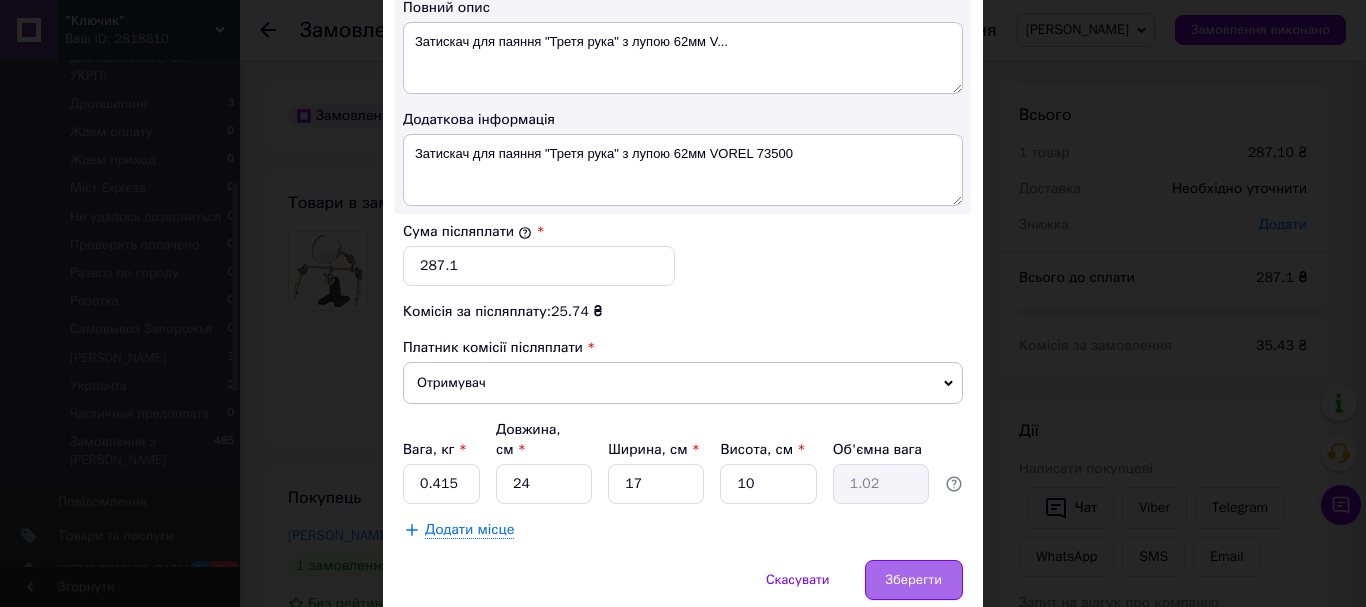 click on "Зберегти" at bounding box center (914, 580) 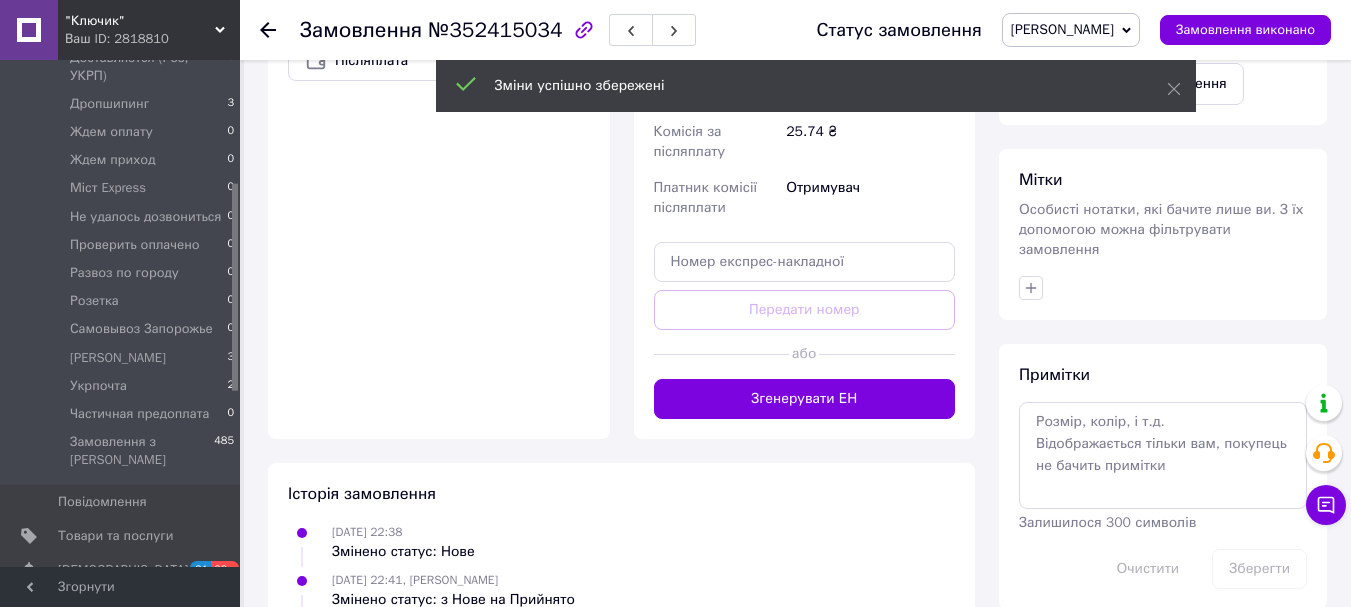 scroll, scrollTop: 800, scrollLeft: 0, axis: vertical 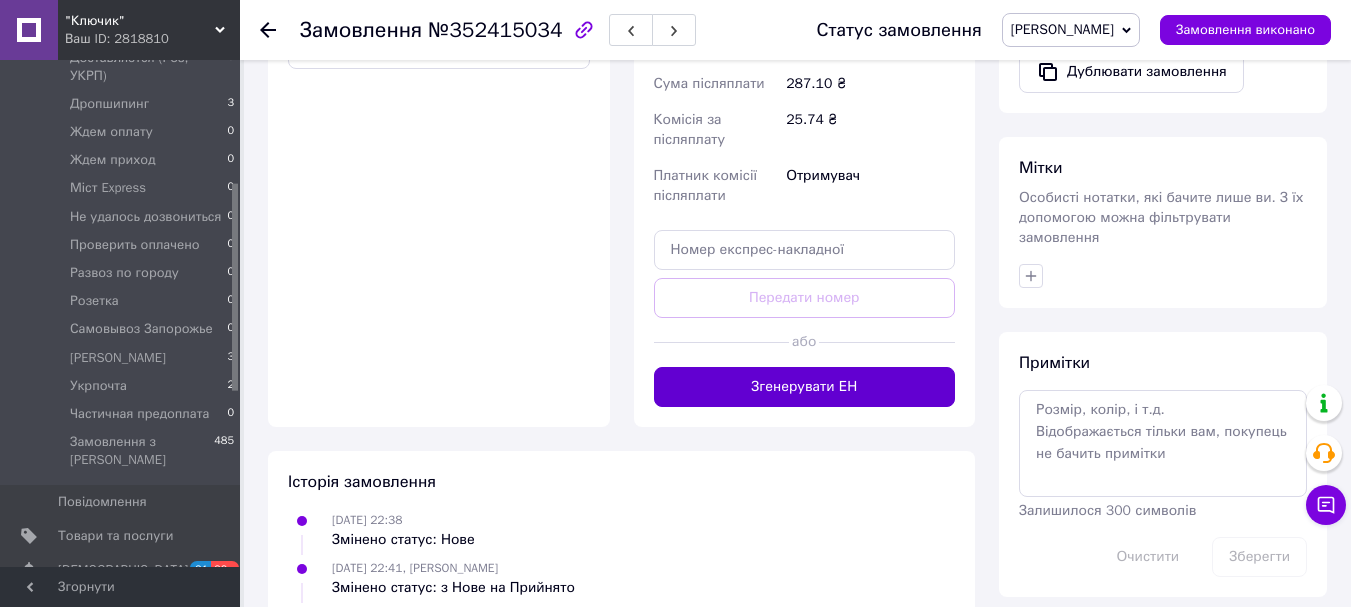click on "Згенерувати ЕН" at bounding box center (805, 387) 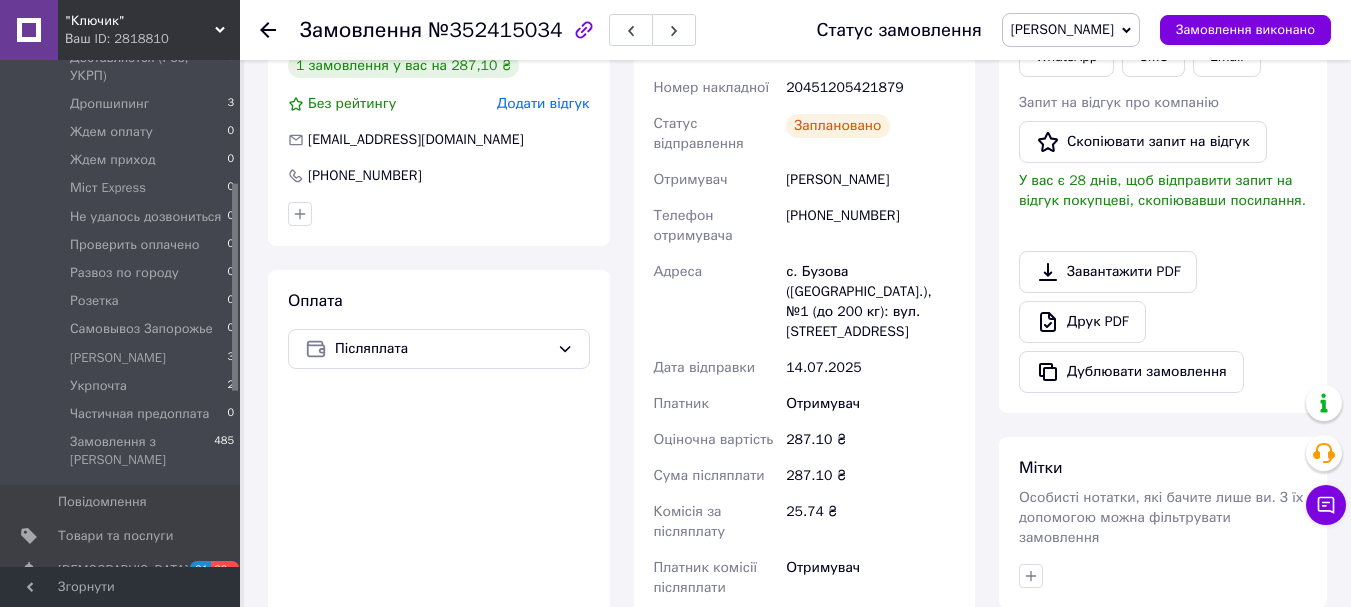 scroll, scrollTop: 400, scrollLeft: 0, axis: vertical 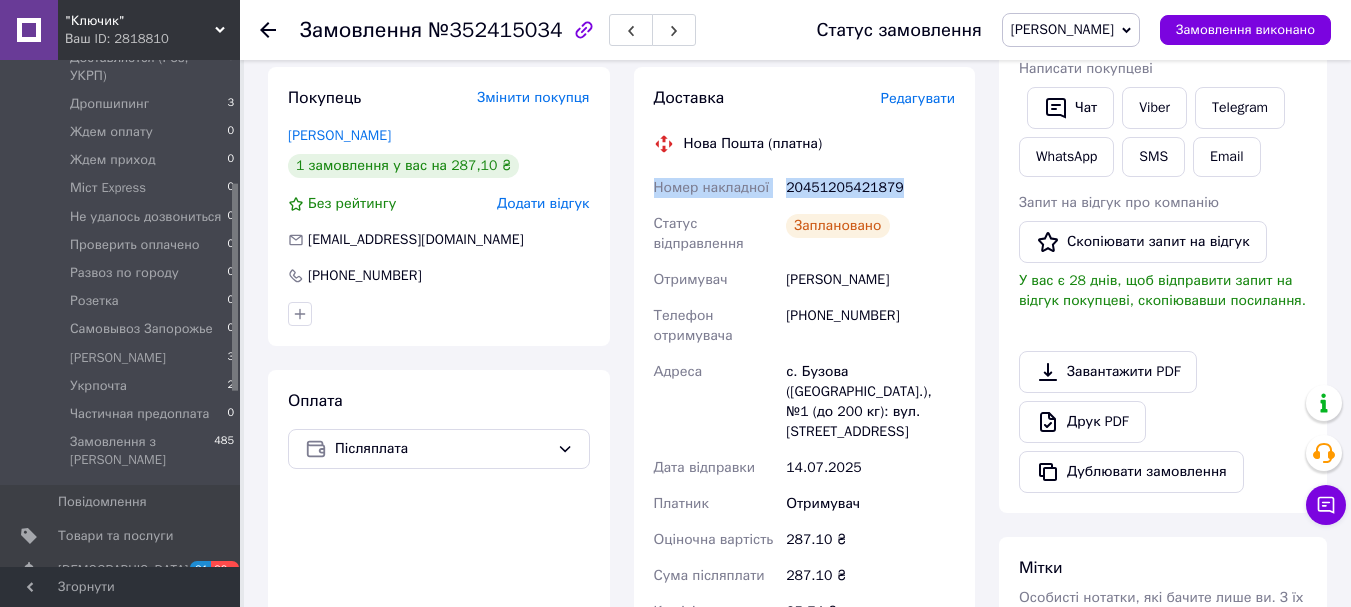 drag, startPoint x: 647, startPoint y: 183, endPoint x: 907, endPoint y: 189, distance: 260.0692 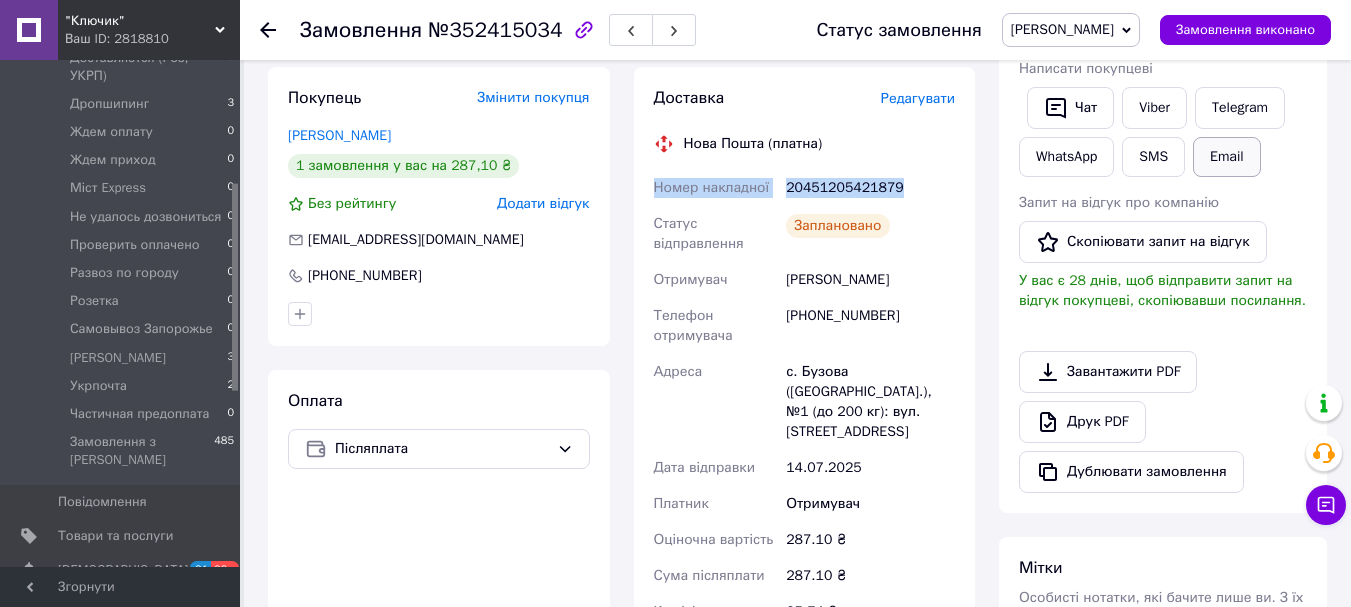 click on "Email" at bounding box center [1227, 157] 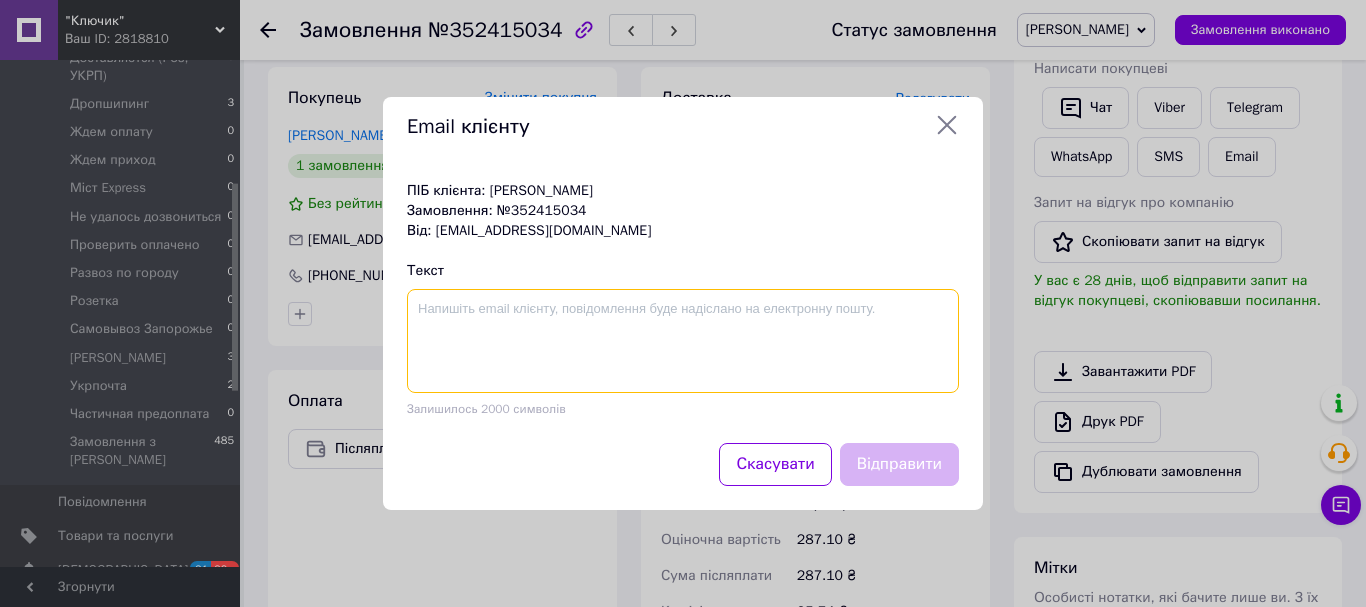 click at bounding box center [683, 341] 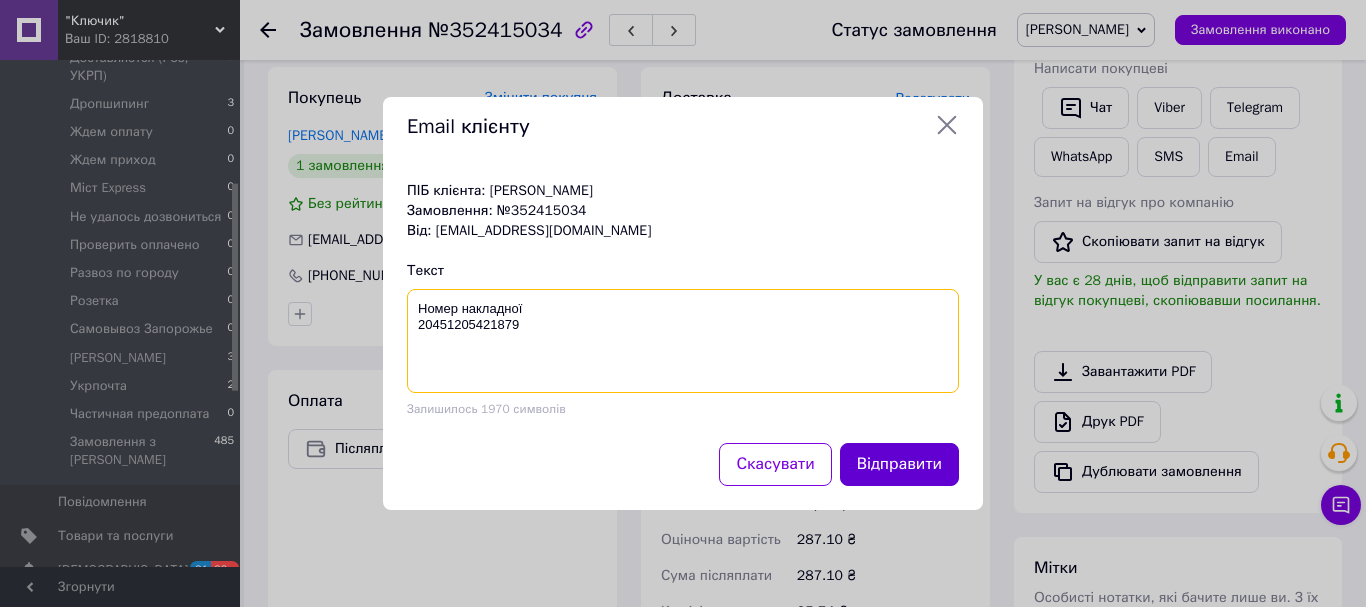 type on "Номер накладної
20451205421879" 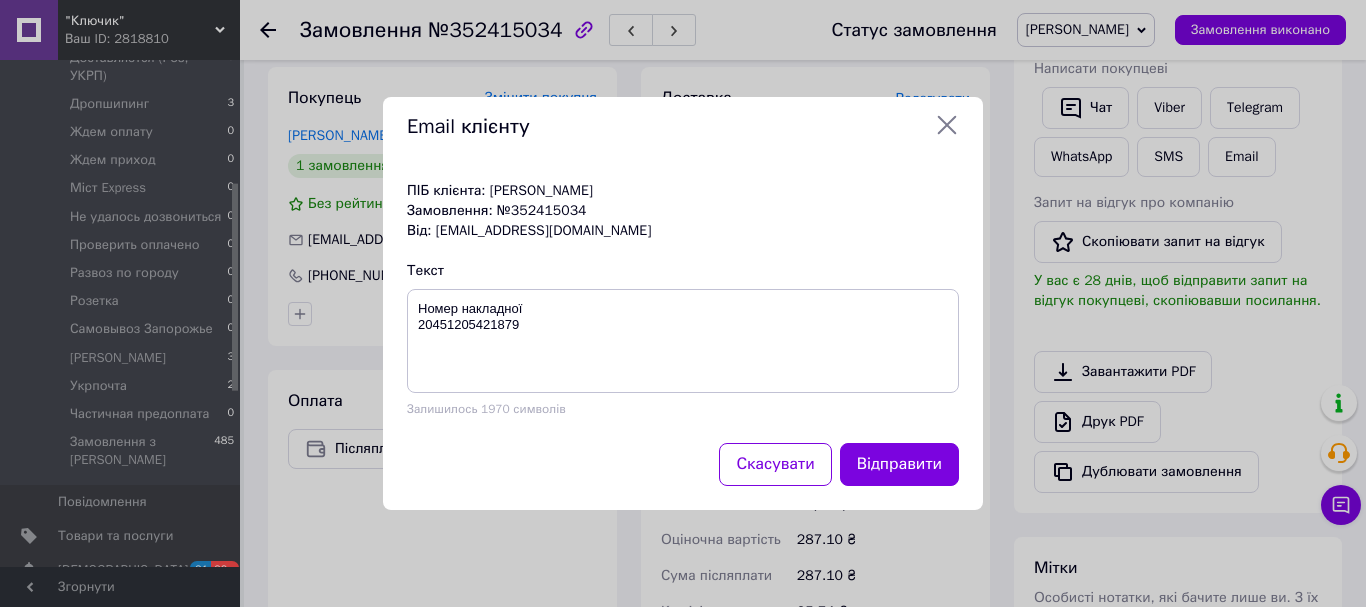 drag, startPoint x: 876, startPoint y: 465, endPoint x: 1026, endPoint y: 270, distance: 246.0183 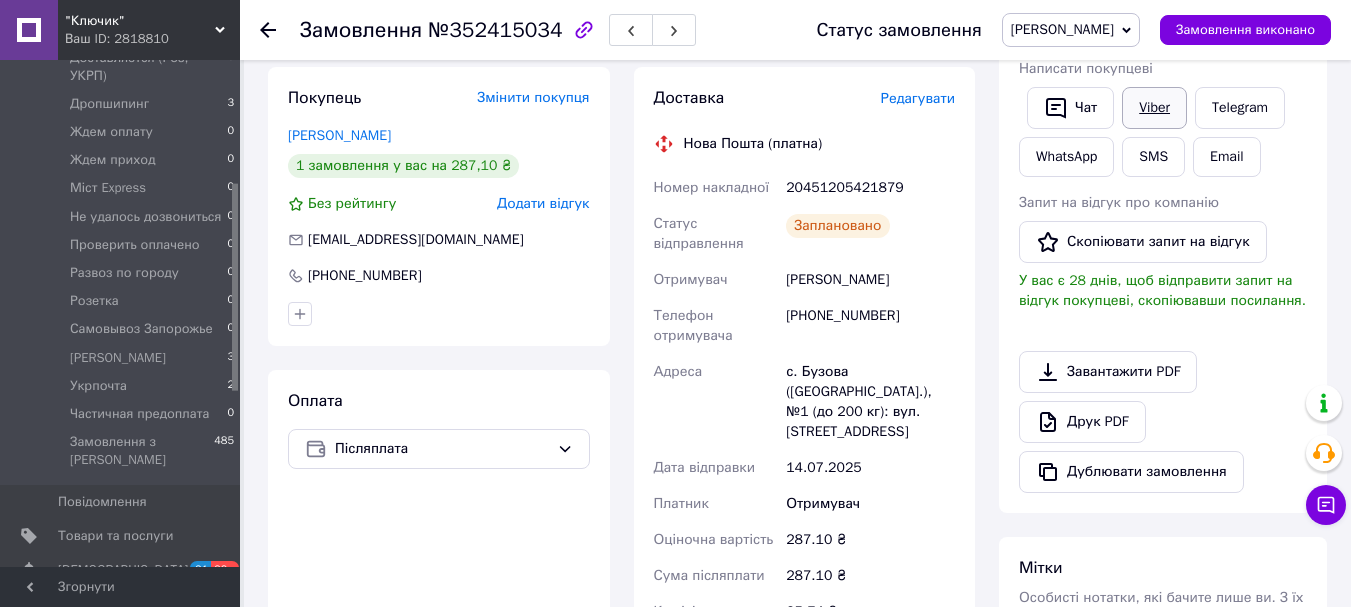 click on "Viber" at bounding box center [1154, 108] 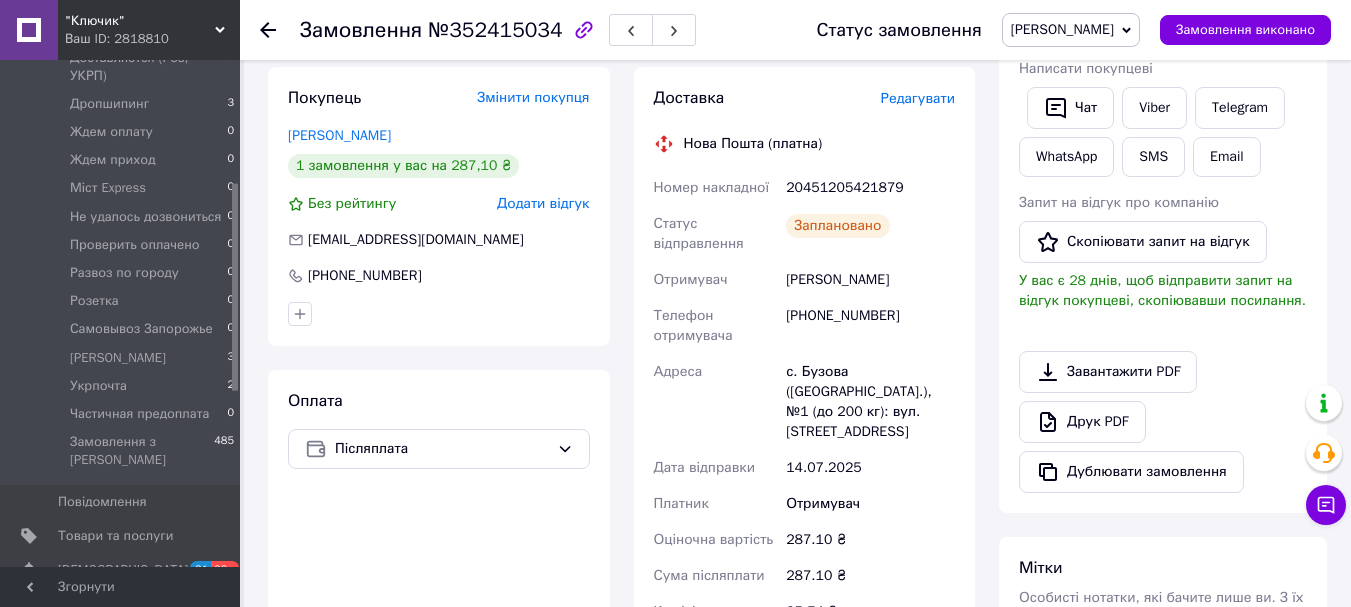 click on "Замовлення №352415034 Статус замовлення Согласован Прийнято Виконано Скасовано Оплачено Доставляется (Роз, УКРП) Дропшипинг Ждем оплату Ждем приход Міст Express Не удалось дозвониться Проверить оплачено Развоз по городу [GEOGRAPHIC_DATA] Самовывоз [GEOGRAPHIC_DATA] Укрпочта Частичная предоплата Замовлення виконано Замовлення з каталогу [DATE] 22:38 Товари в замовленні (1) Додати товар - 10% Затискач для паяння "Третя рука" з лупою 62мм VOREL 73500 Готово до відправки 287,10 ₴   319 ₴ Артикул: 73500 Залишок: 1 Каталог ProSale: 35.43 ₴  1   шт. 287,10 ₴ Покупець Змінити покупця [PERSON_NAME]   [PHONE_NUMBER]" at bounding box center [797, 512] 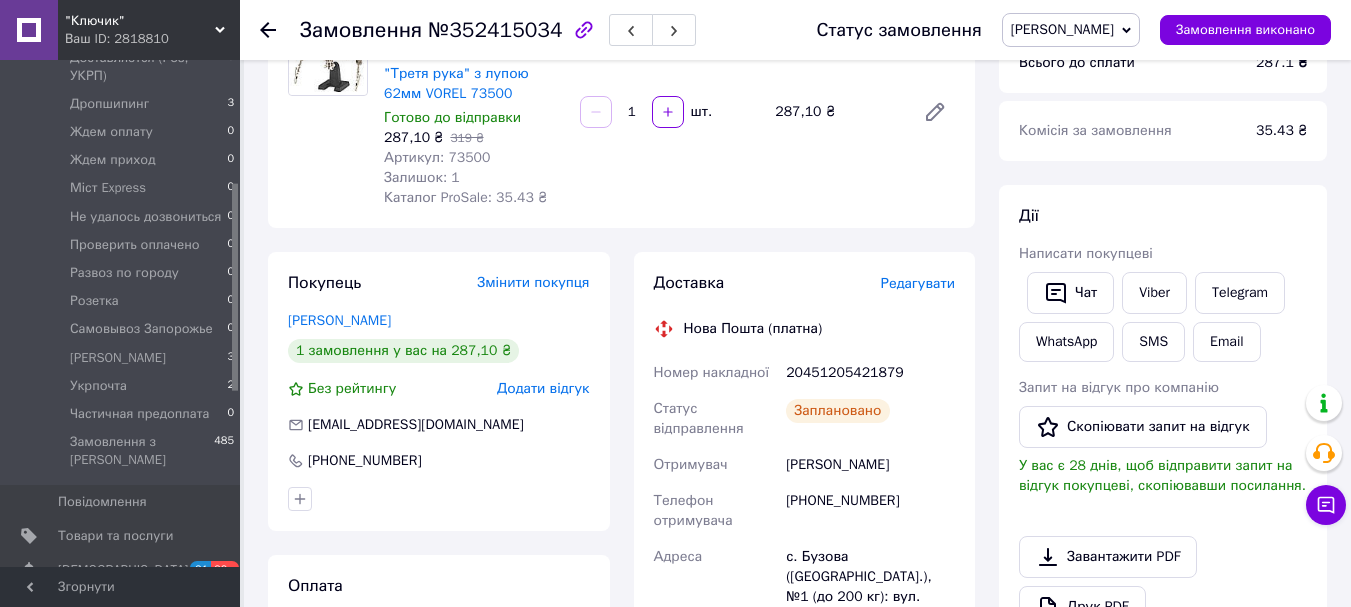 scroll, scrollTop: 0, scrollLeft: 0, axis: both 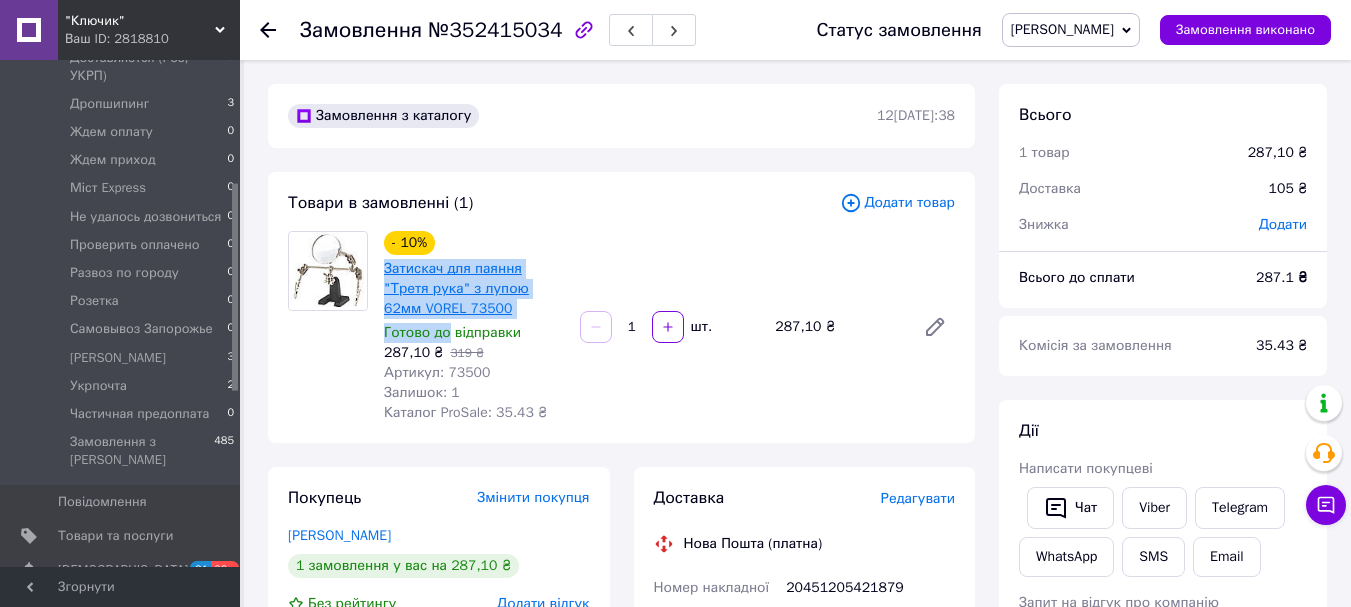 drag, startPoint x: 442, startPoint y: 318, endPoint x: 432, endPoint y: 284, distance: 35.44009 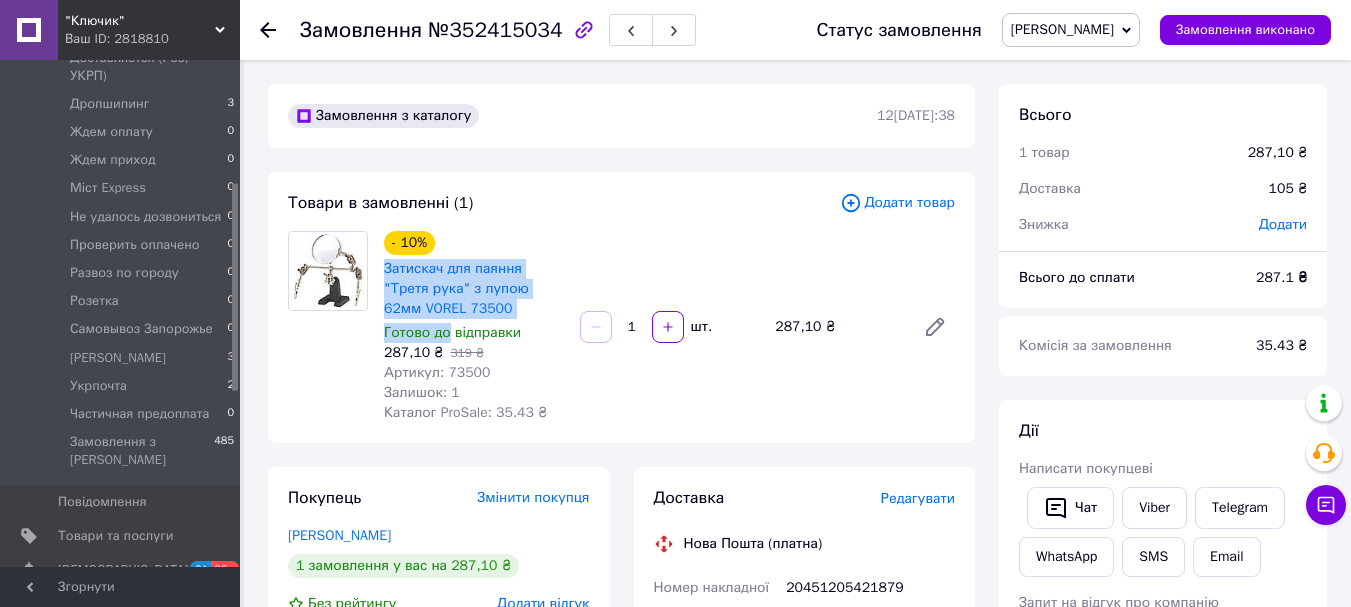 click on "Затискач для паяння "Третя рука" з лупою 62мм VOREL 73500" at bounding box center (474, 289) 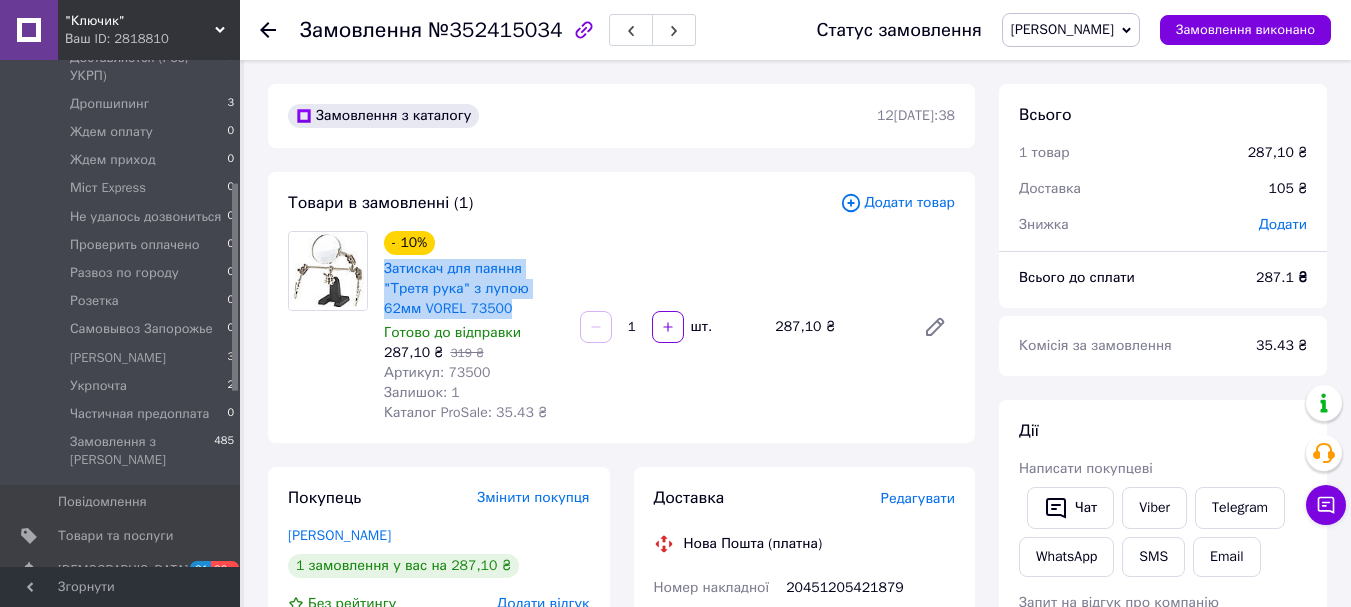 drag, startPoint x: 404, startPoint y: 294, endPoint x: 383, endPoint y: 274, distance: 29 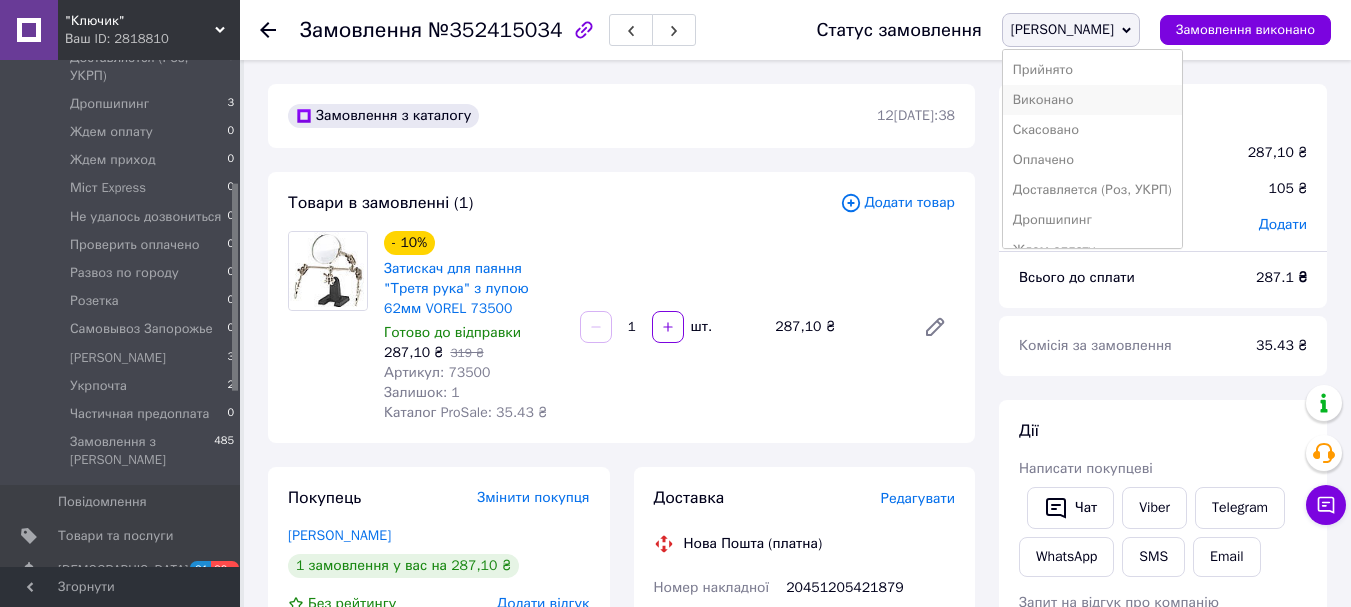 click on "Виконано" at bounding box center (1092, 100) 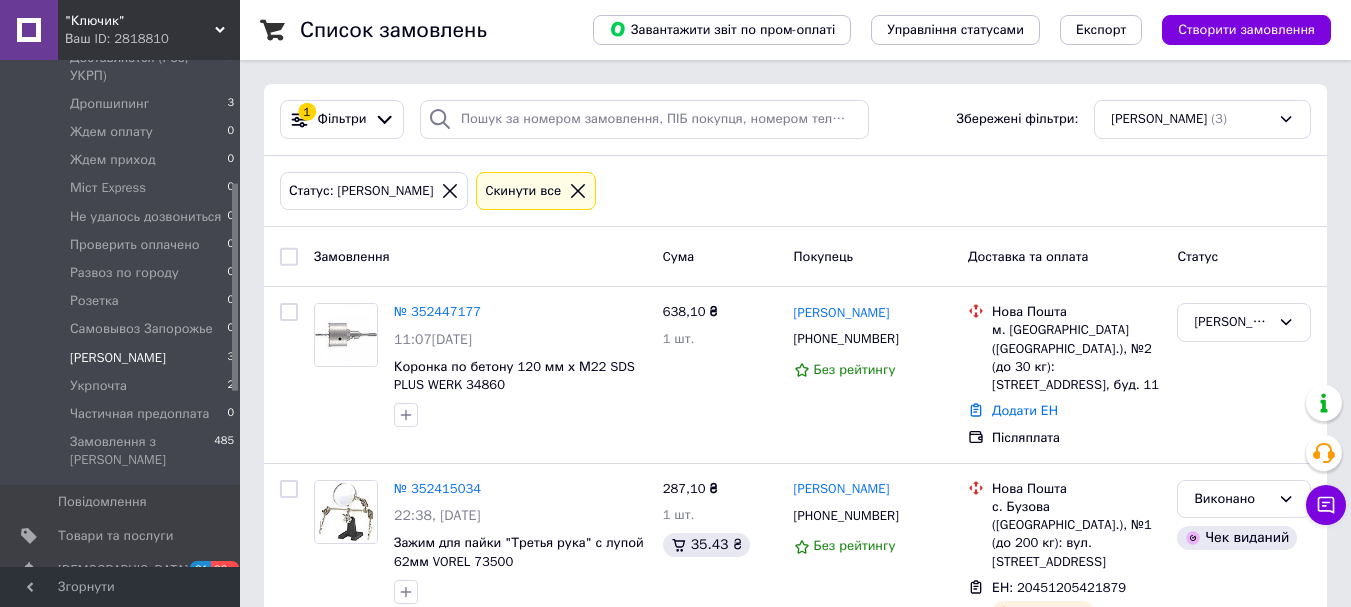 click on "[PERSON_NAME]" at bounding box center (118, 358) 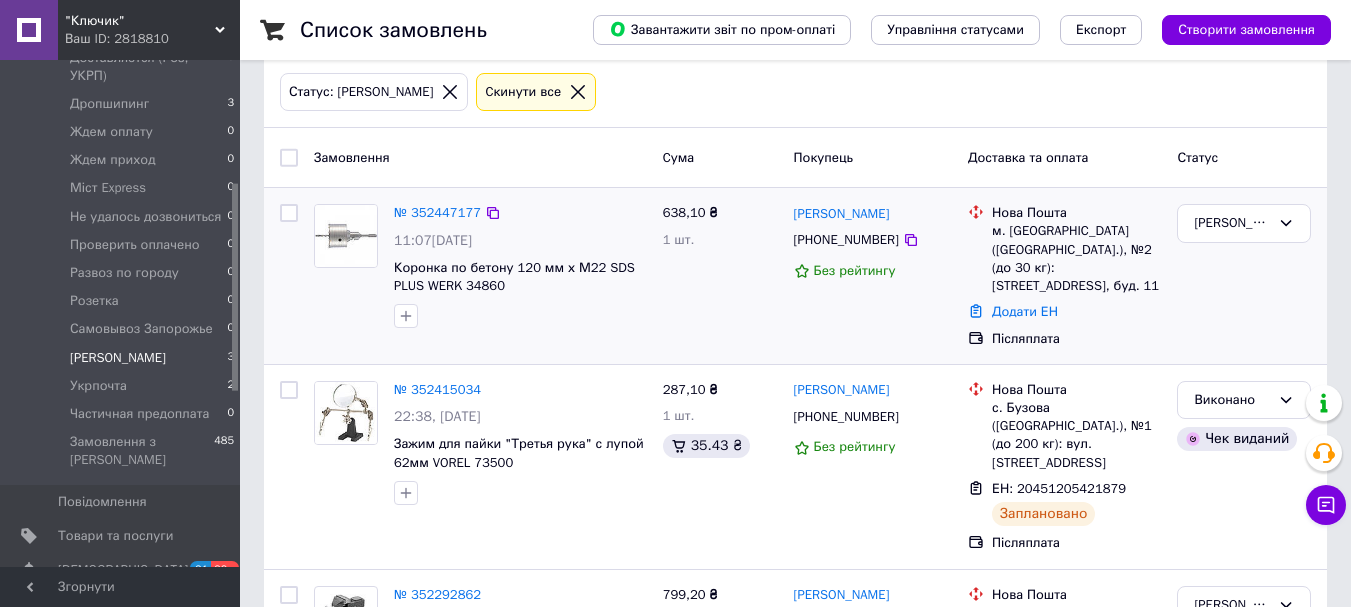 scroll, scrollTop: 100, scrollLeft: 0, axis: vertical 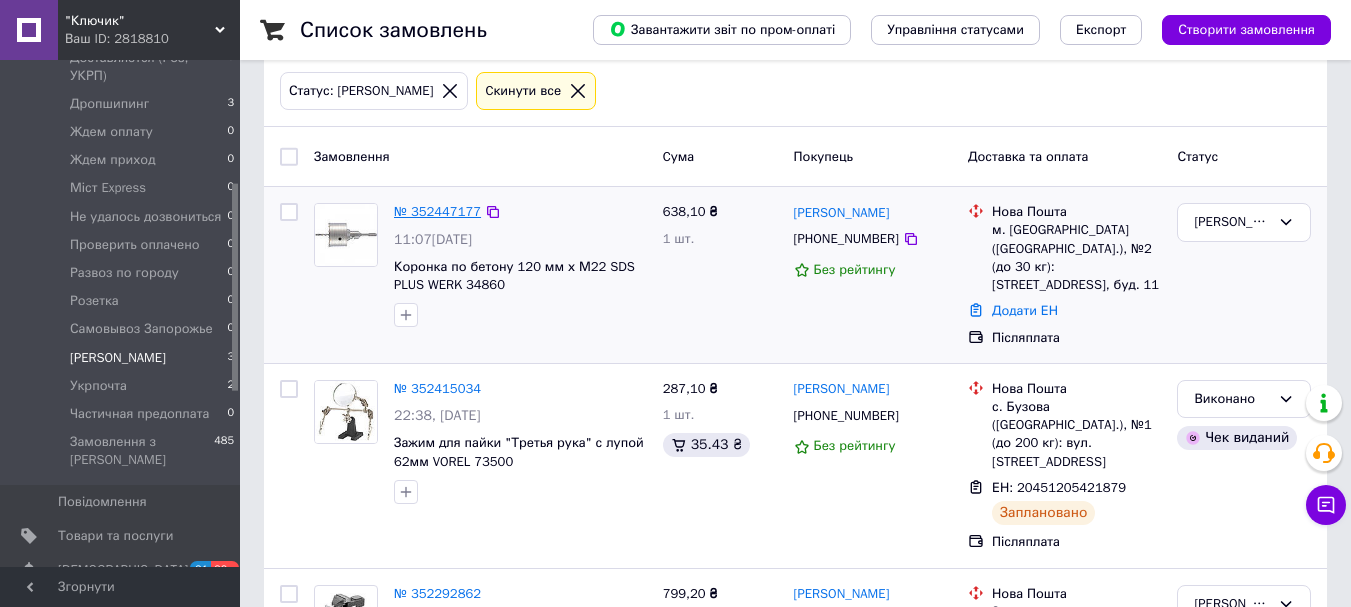click on "№ 352447177" at bounding box center [437, 211] 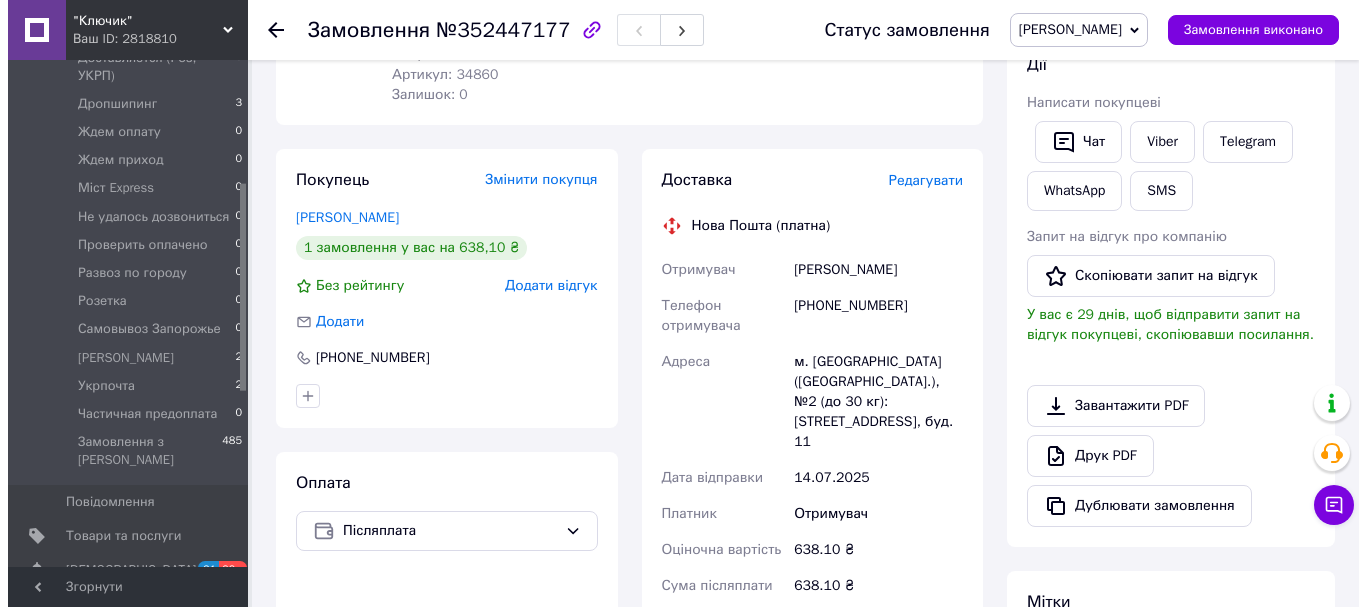 scroll, scrollTop: 300, scrollLeft: 0, axis: vertical 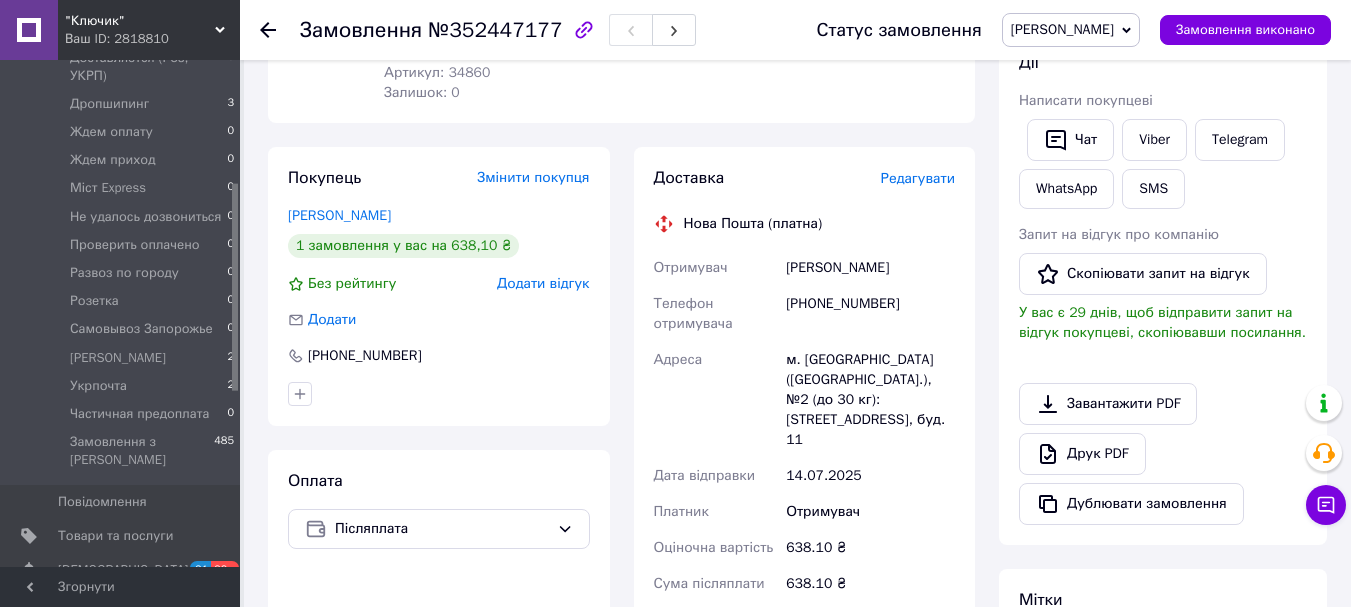 click on "Редагувати" at bounding box center (918, 178) 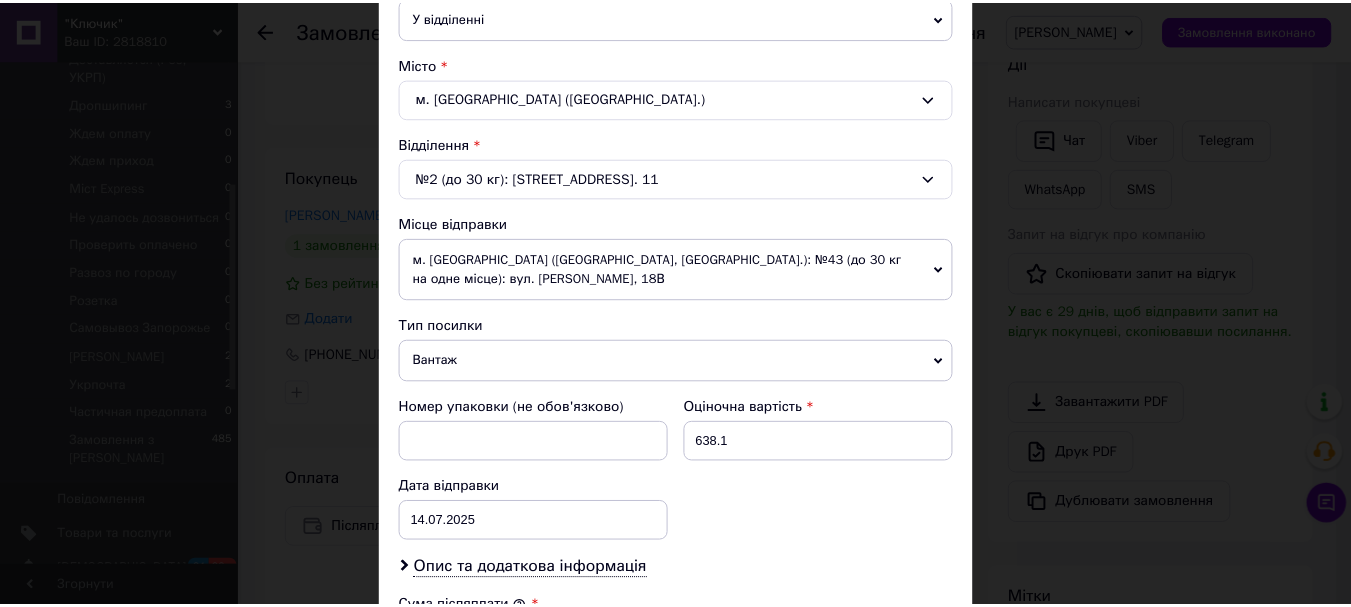 scroll, scrollTop: 939, scrollLeft: 0, axis: vertical 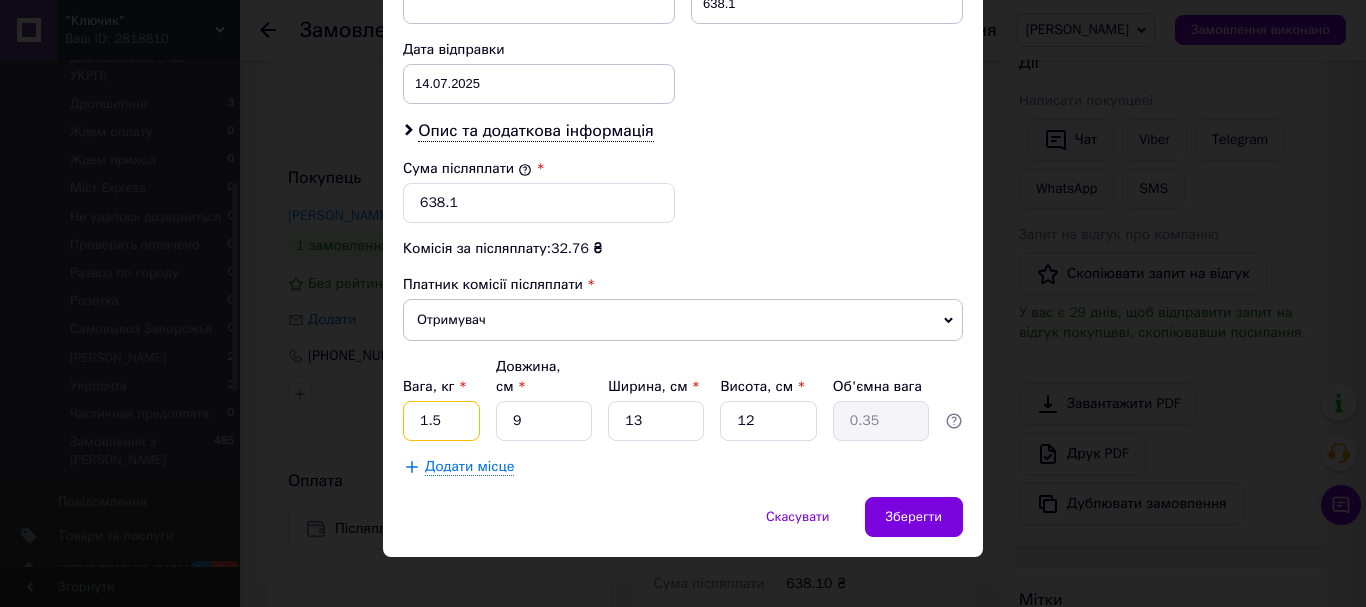 click on "1.5" at bounding box center (441, 421) 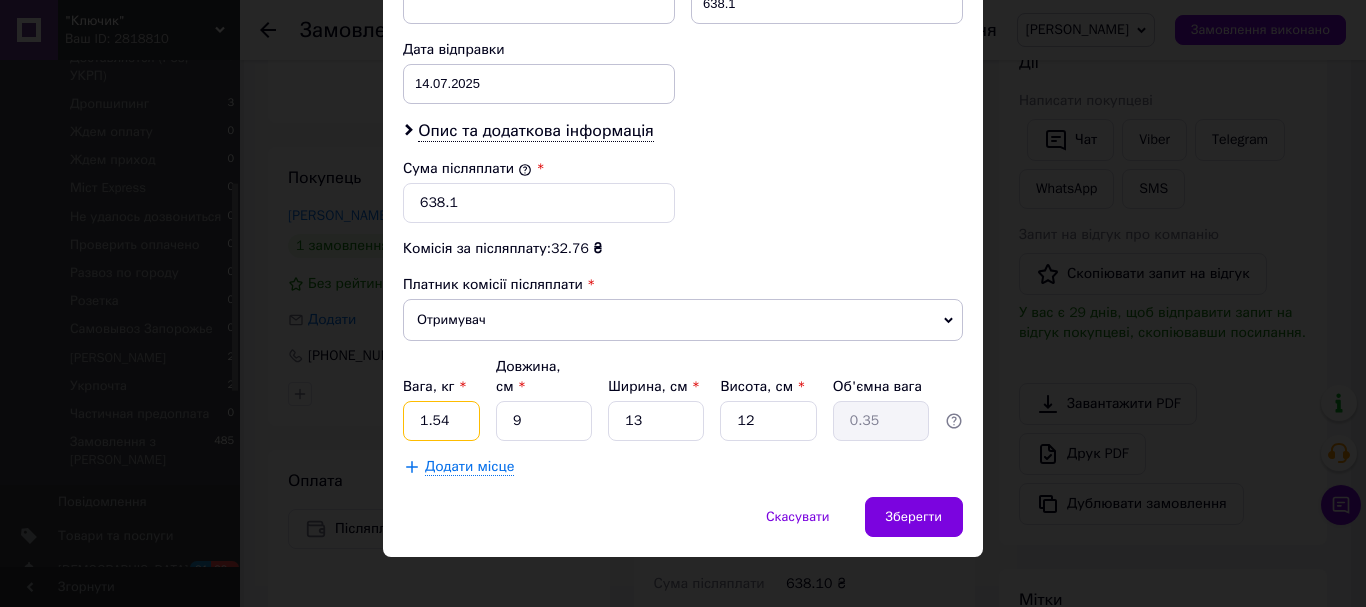 type on "1.54" 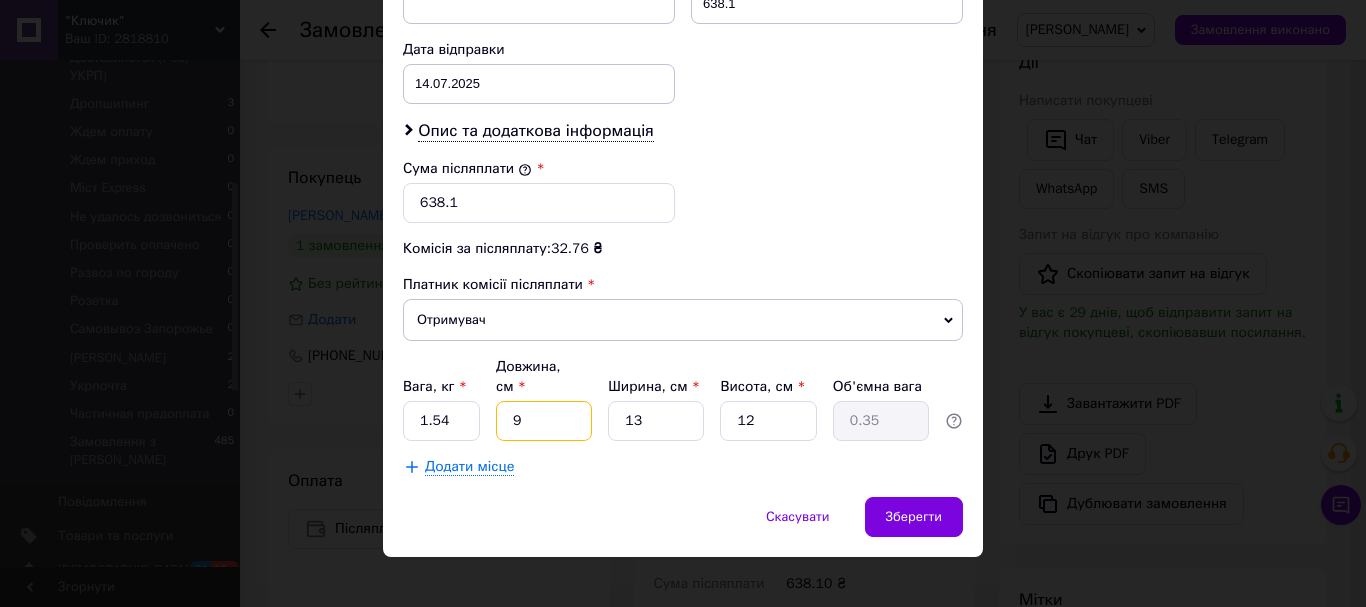 click on "9" at bounding box center [544, 421] 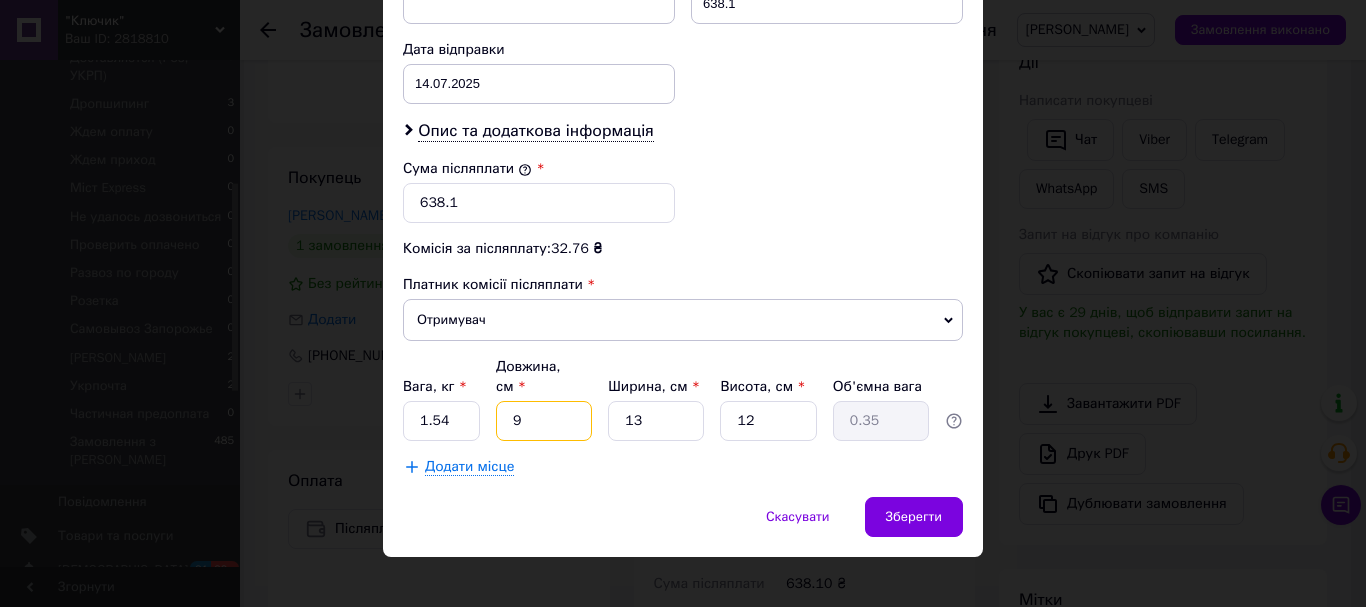 type on "1" 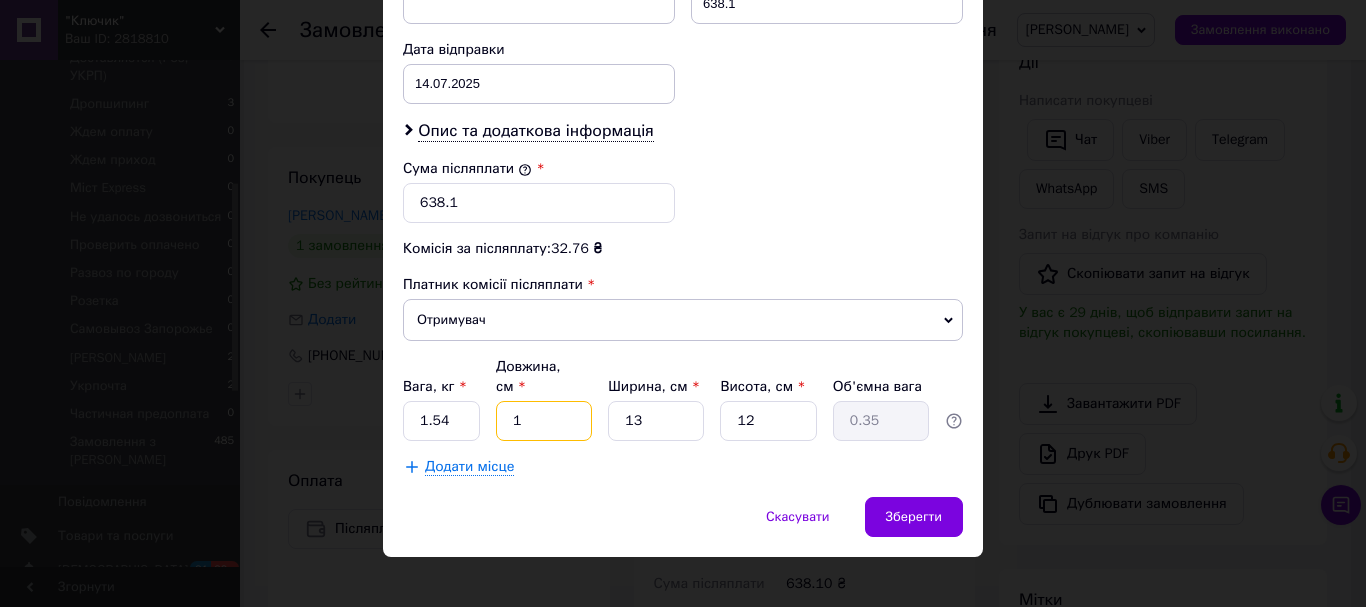 type on "0.1" 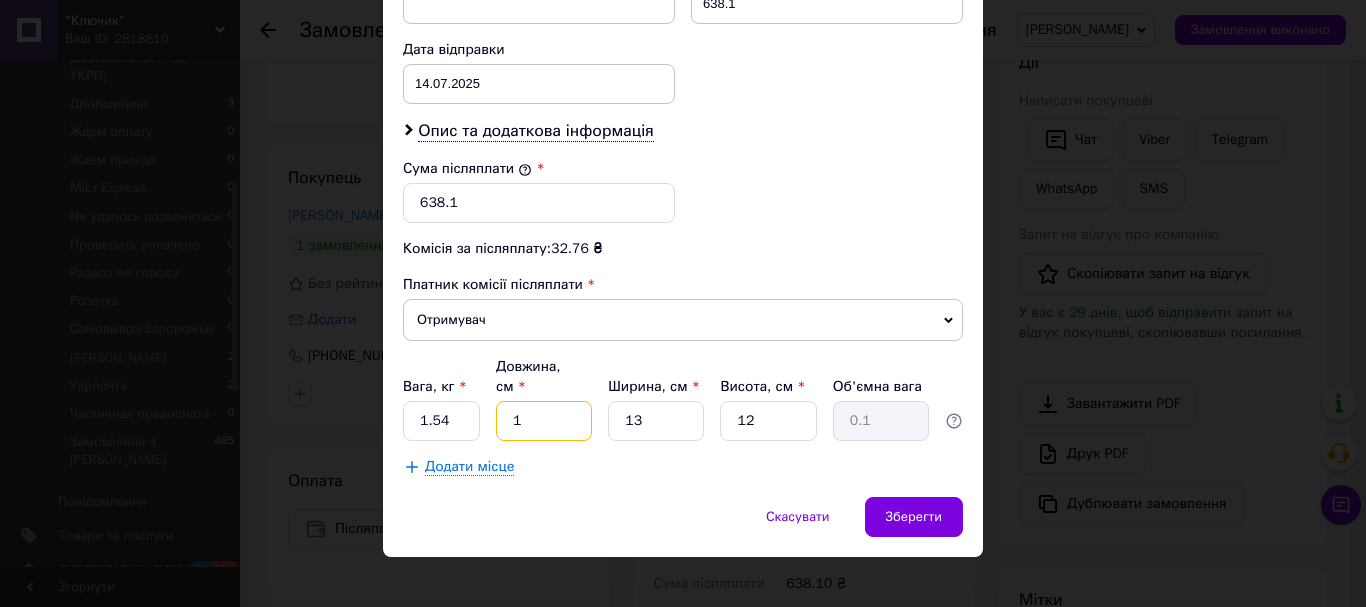 type on "14" 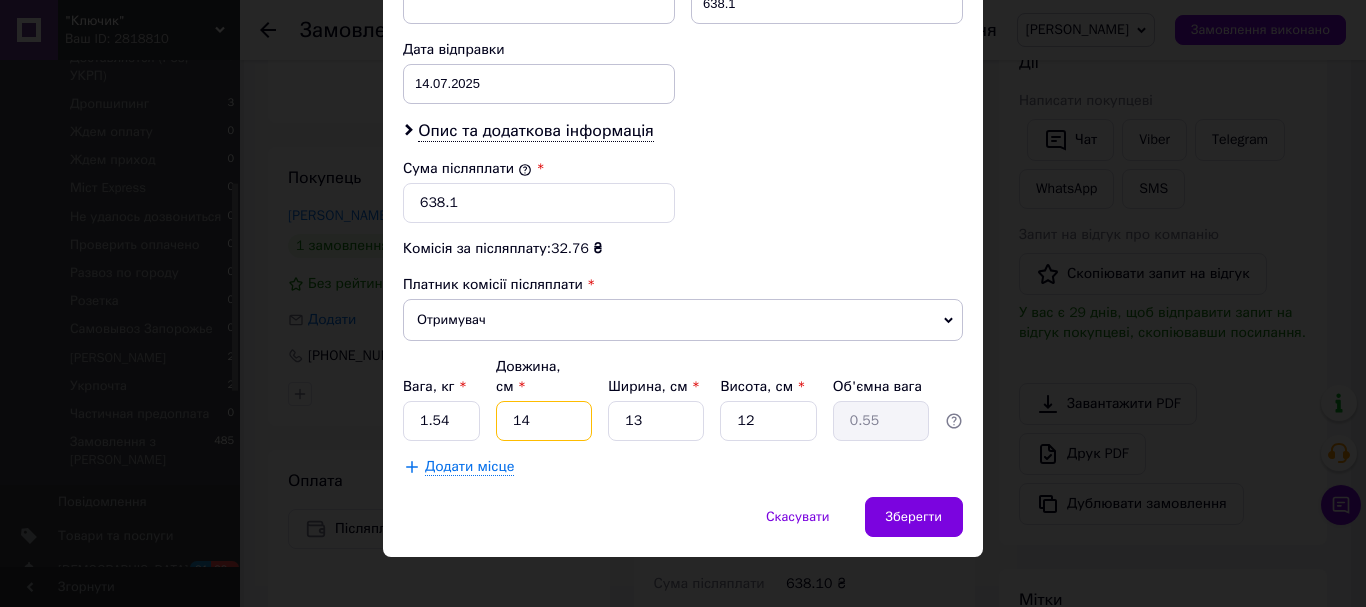 type on "14" 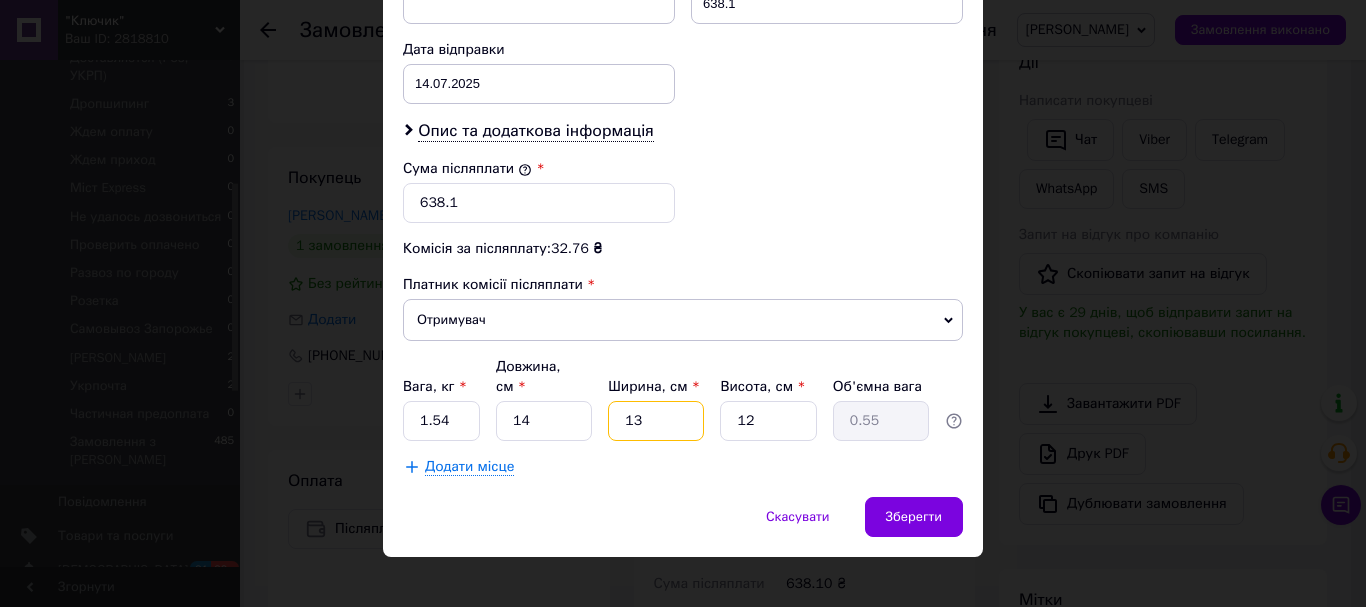 click on "13" at bounding box center [656, 421] 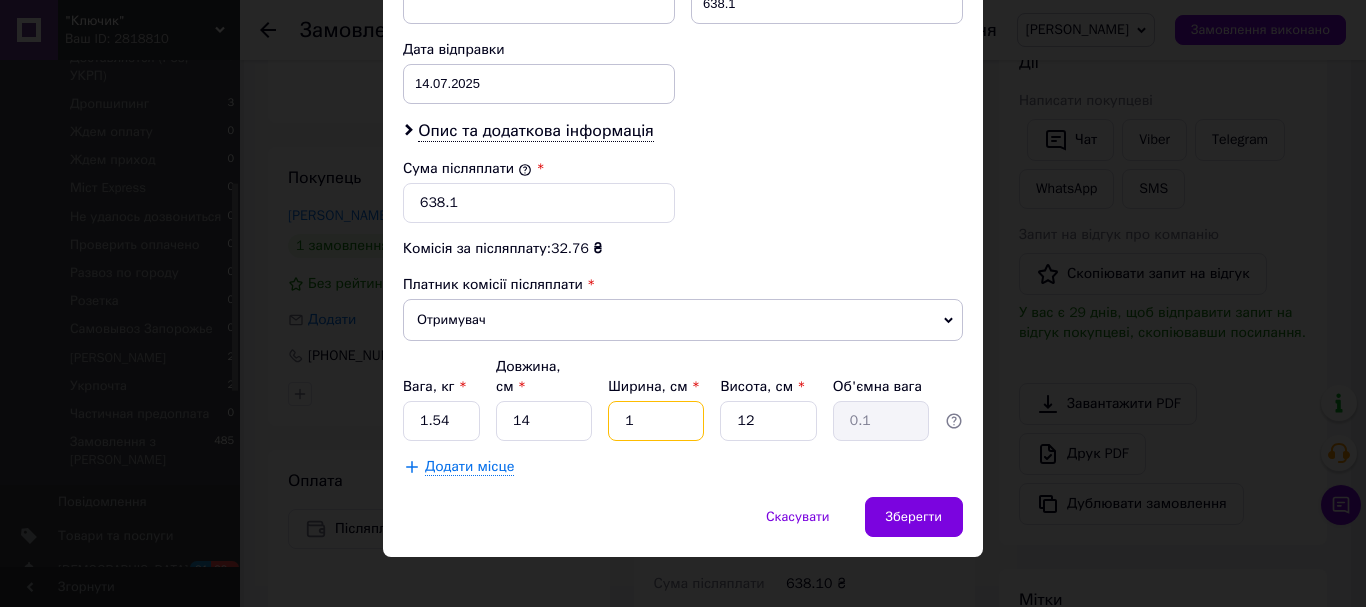type on "14" 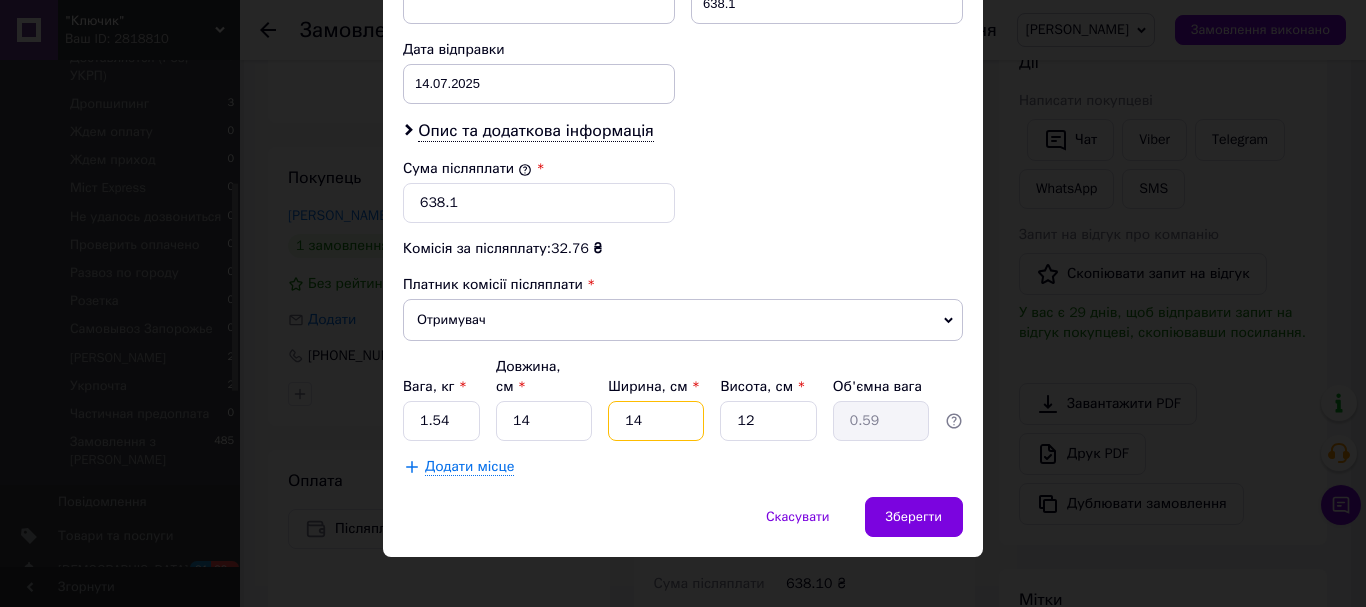 type on "14" 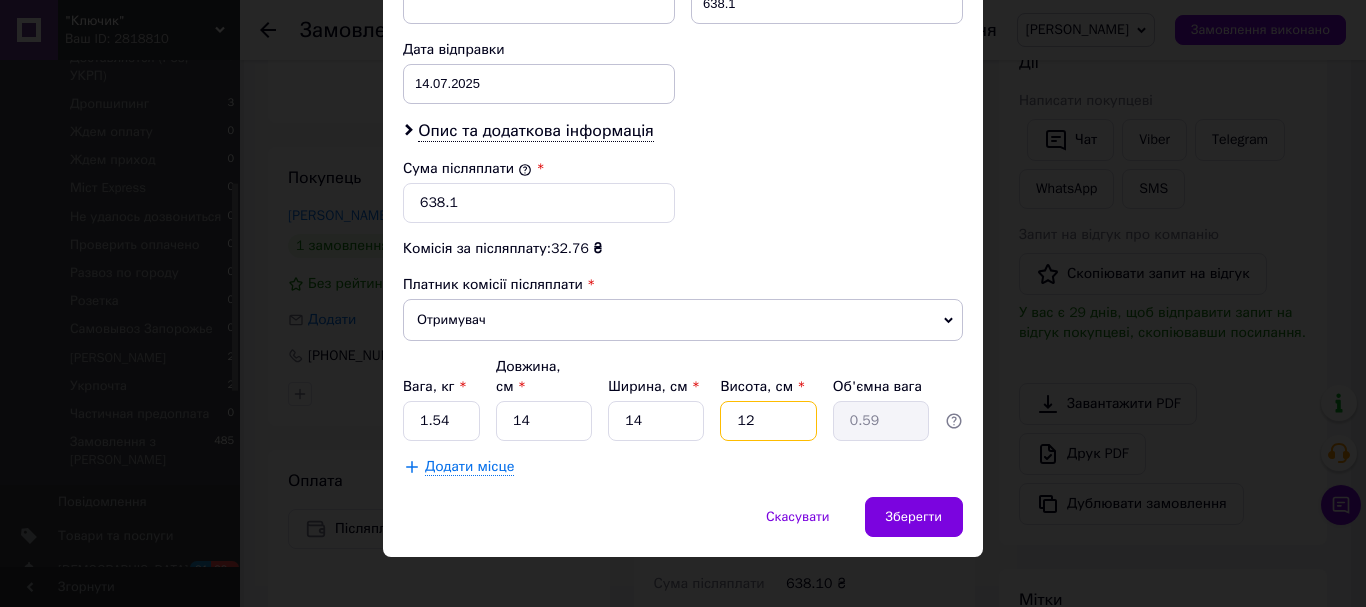 click on "12" at bounding box center [768, 421] 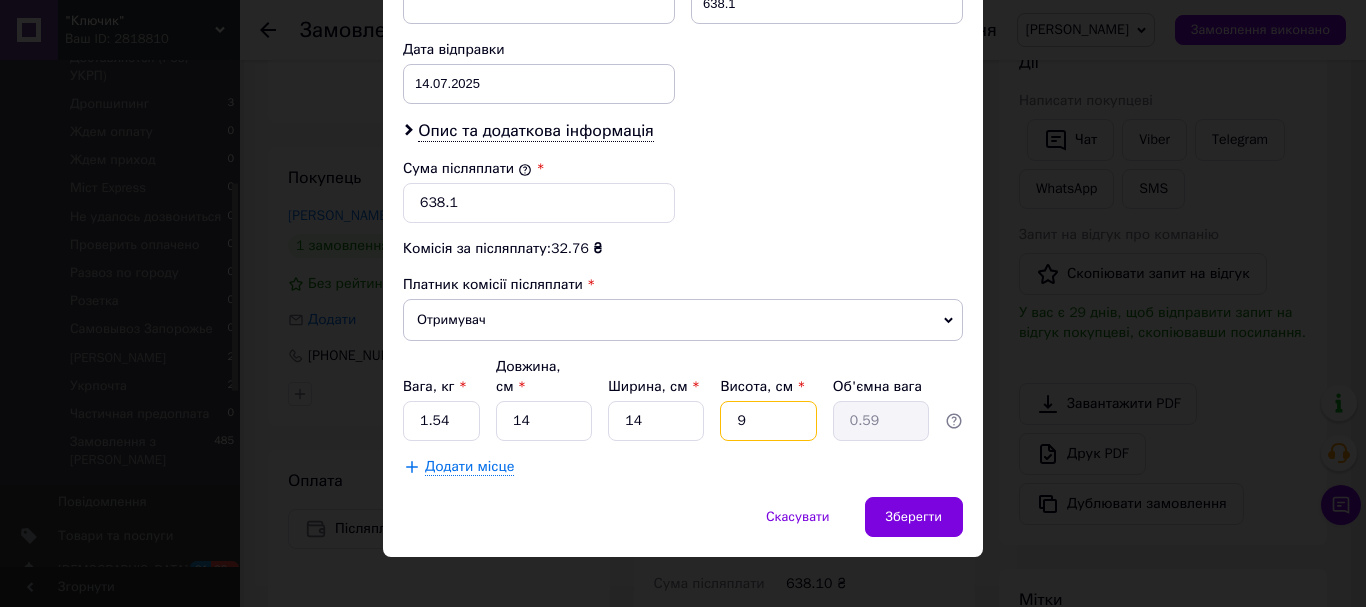 type on "0.44" 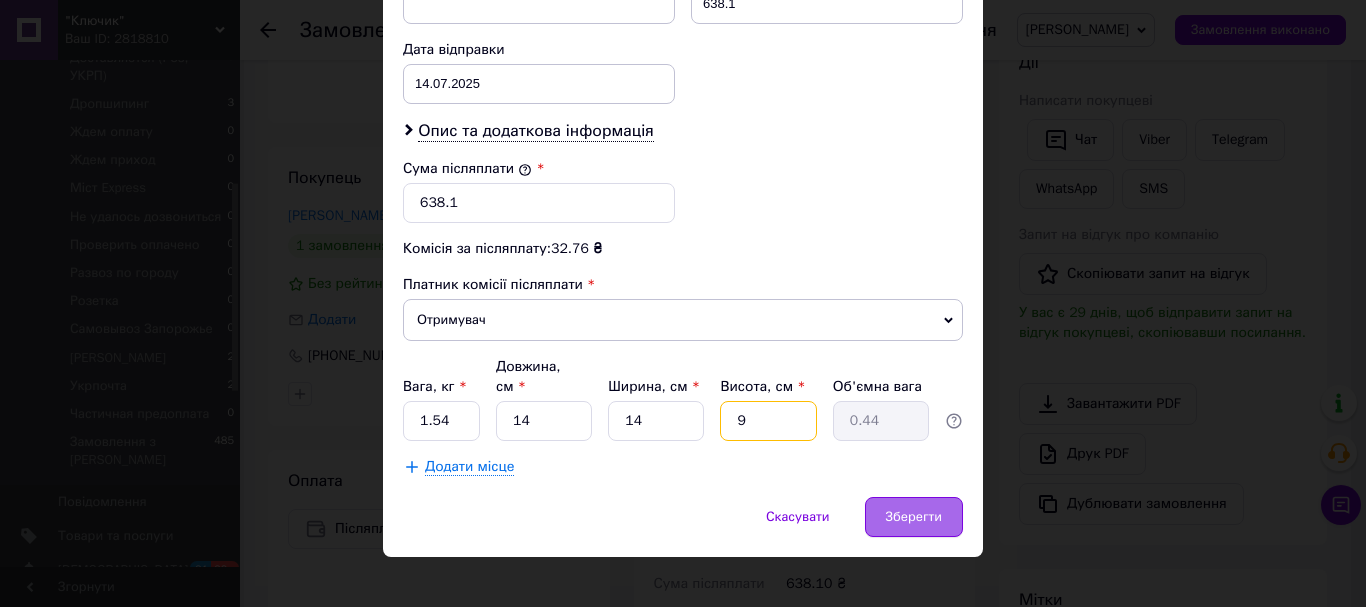type on "9" 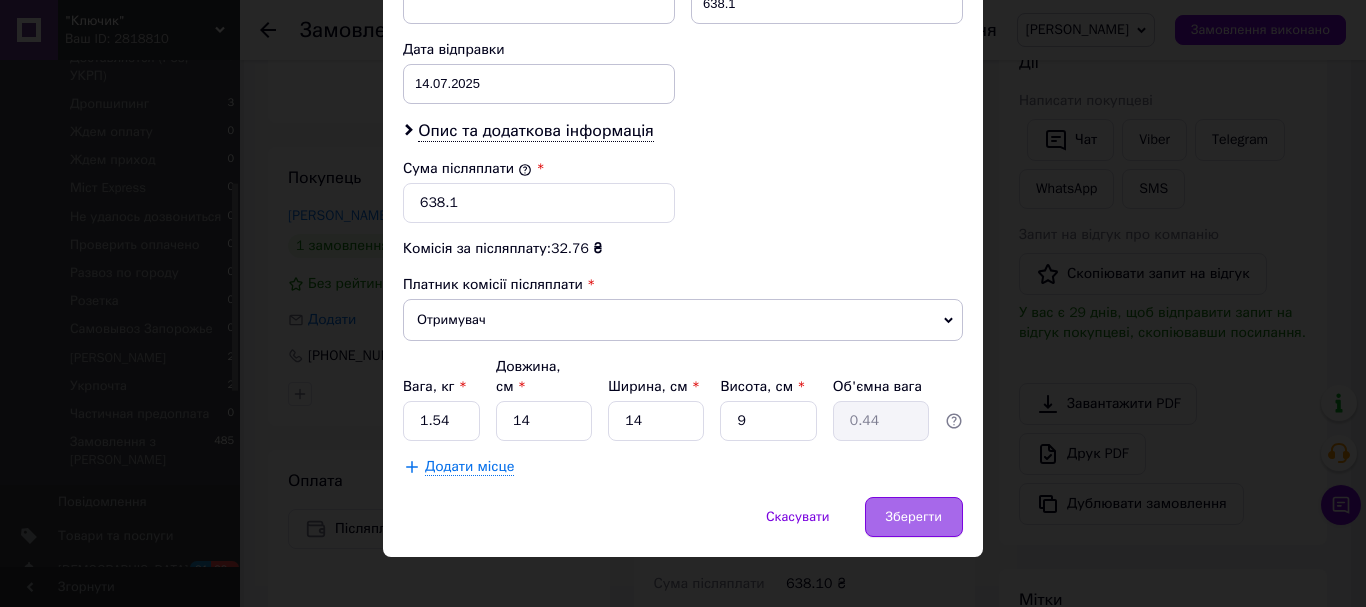 click on "Зберегти" at bounding box center [914, 517] 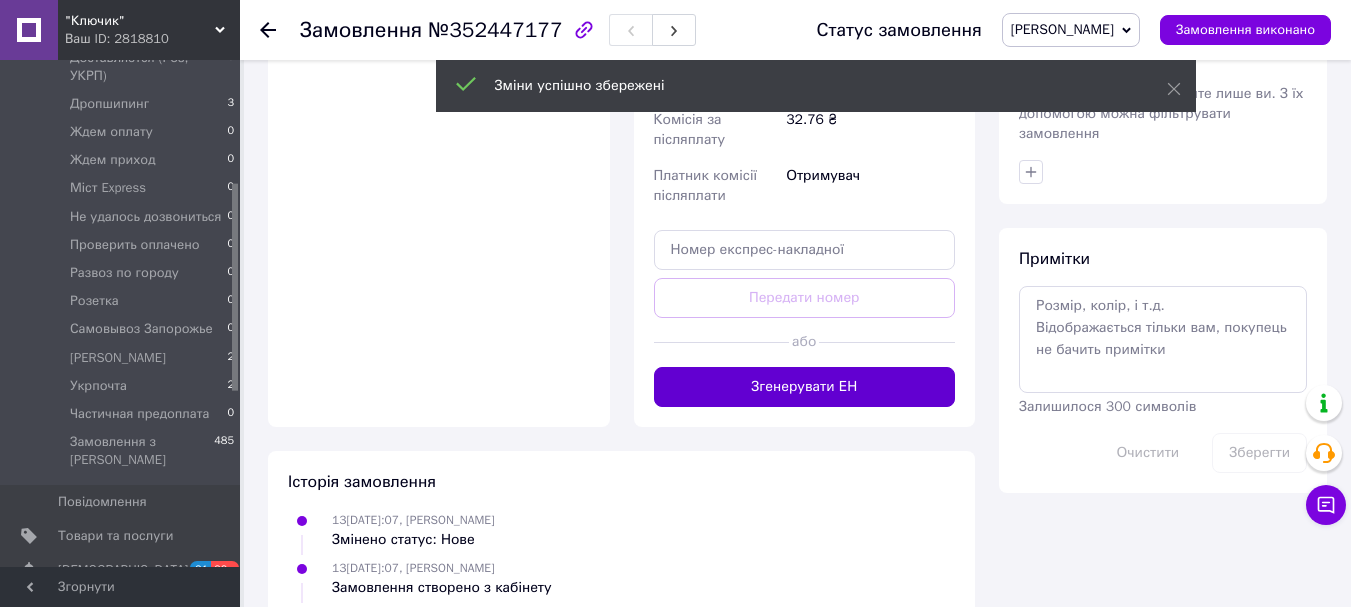 click on "Згенерувати ЕН" at bounding box center (805, 387) 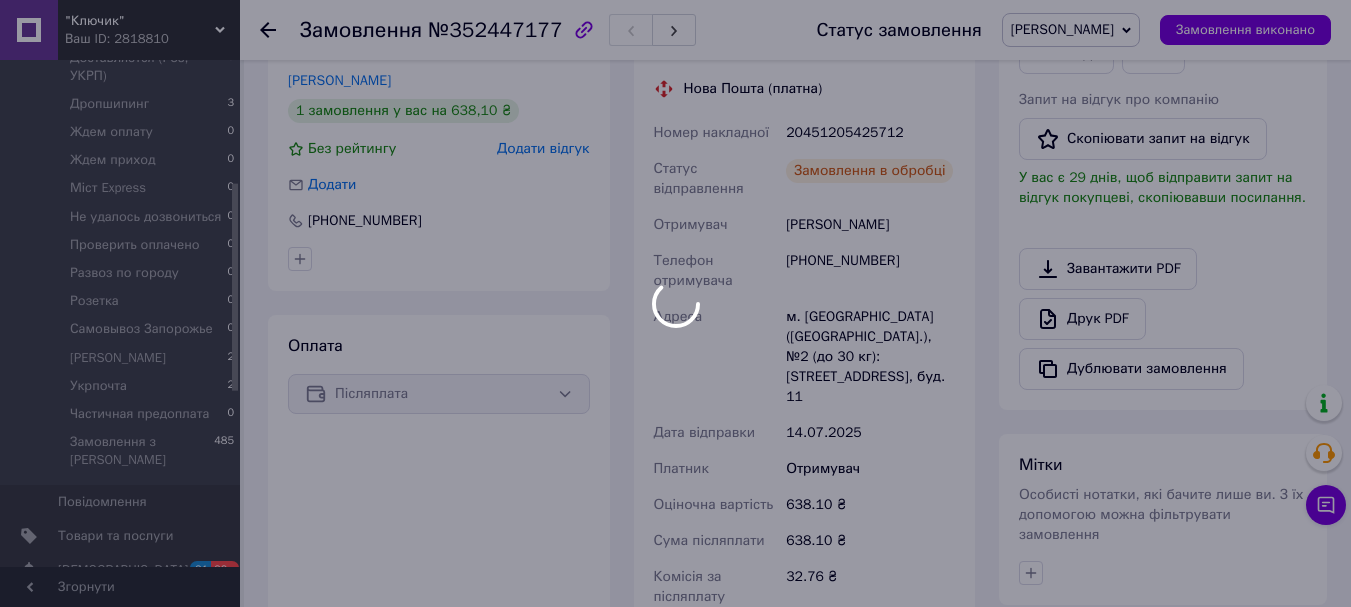 scroll, scrollTop: 400, scrollLeft: 0, axis: vertical 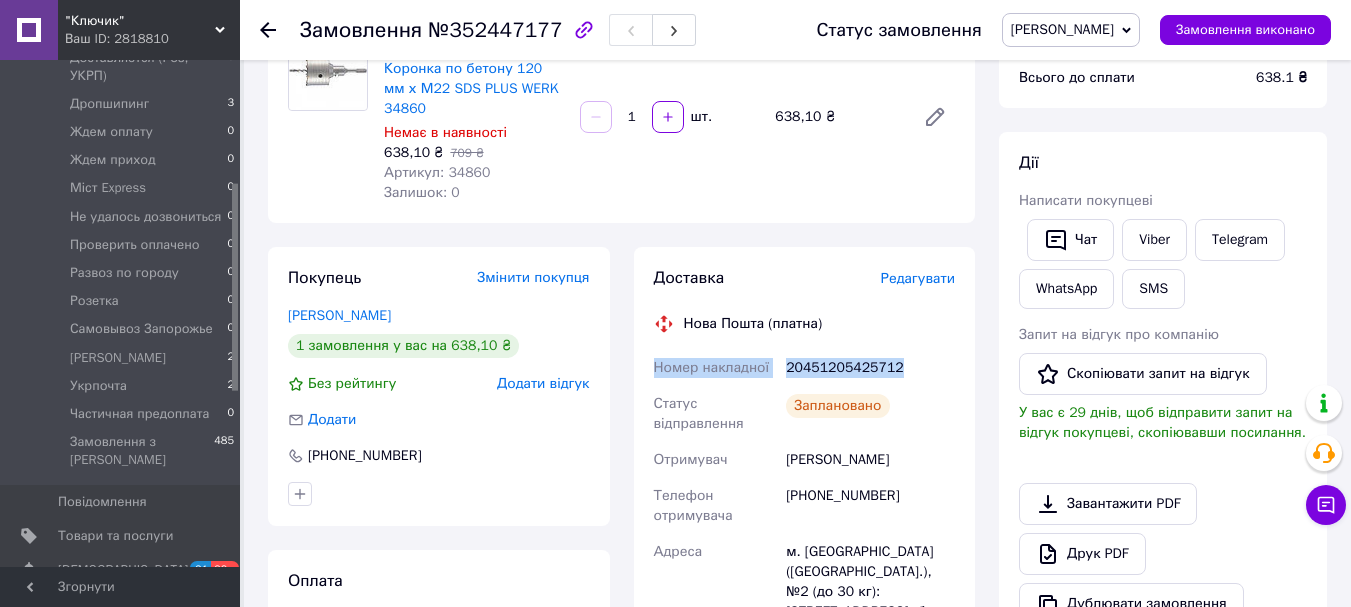 drag, startPoint x: 649, startPoint y: 360, endPoint x: 889, endPoint y: 376, distance: 240.53275 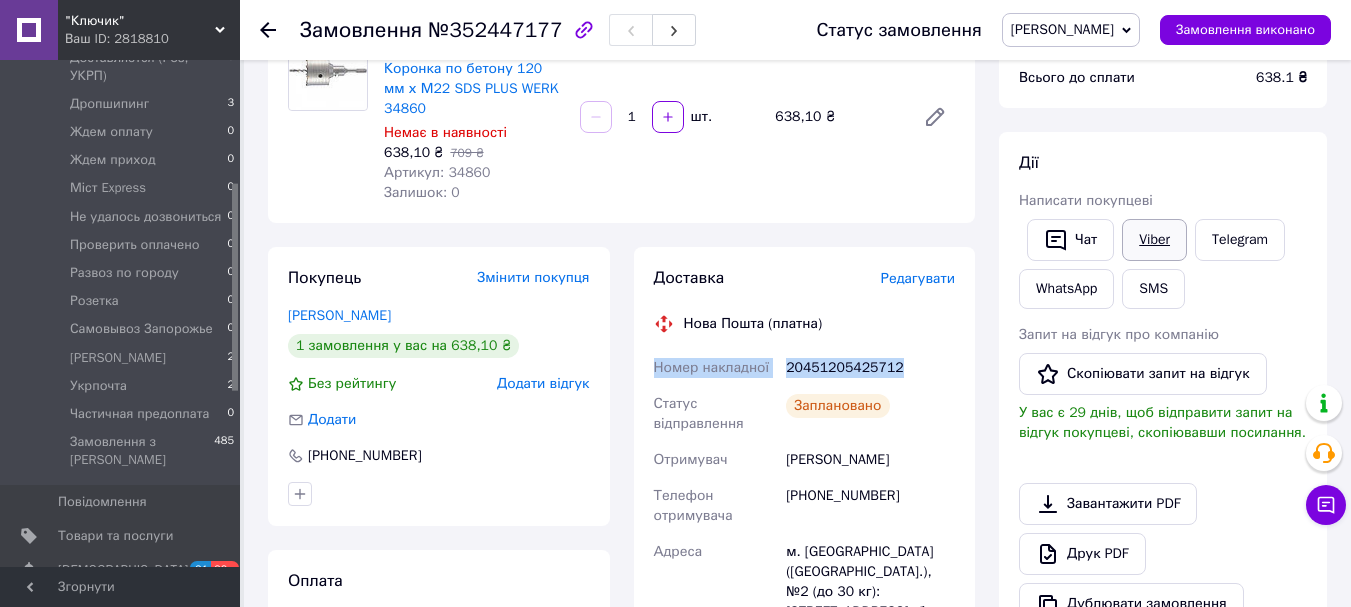 click on "Viber" at bounding box center (1154, 240) 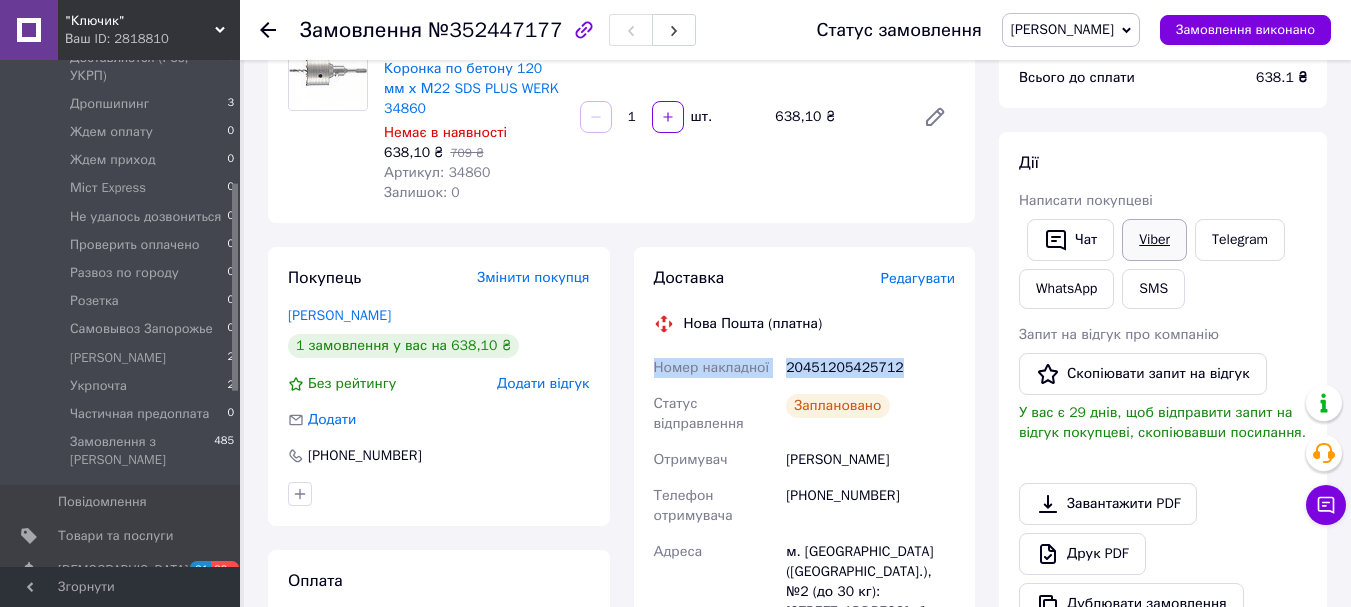 click on "Viber" at bounding box center (1154, 240) 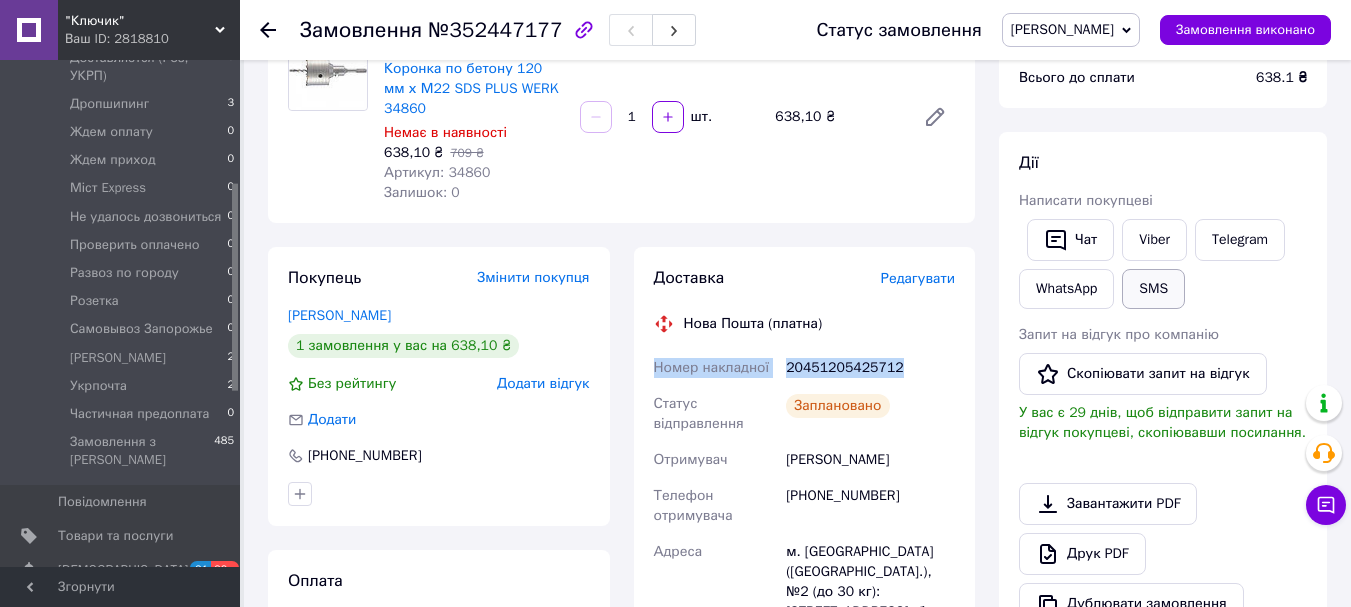 click on "SMS" at bounding box center (1153, 289) 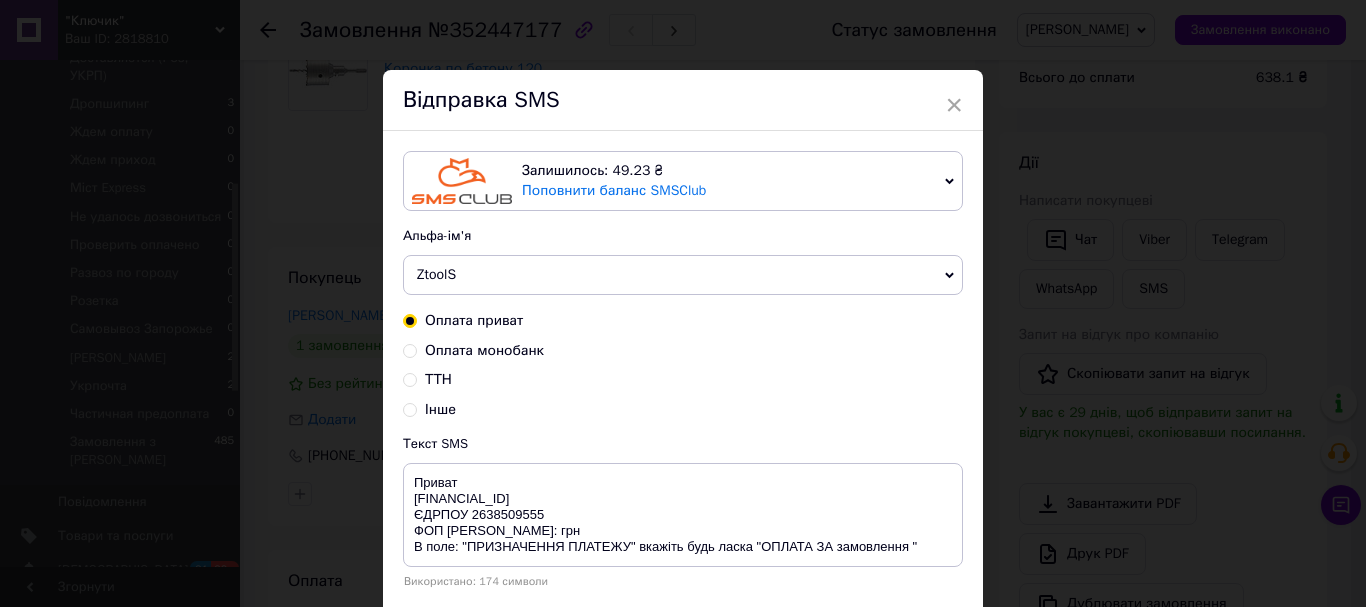click on "ТТН" at bounding box center (683, 380) 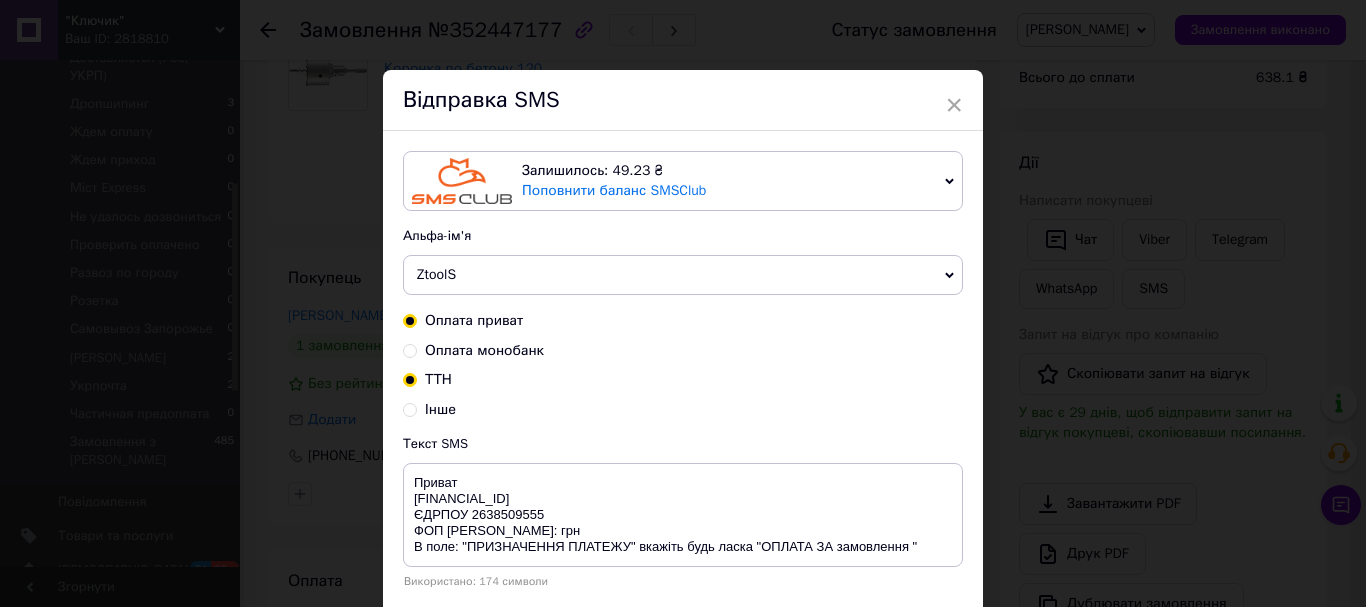 radio on "true" 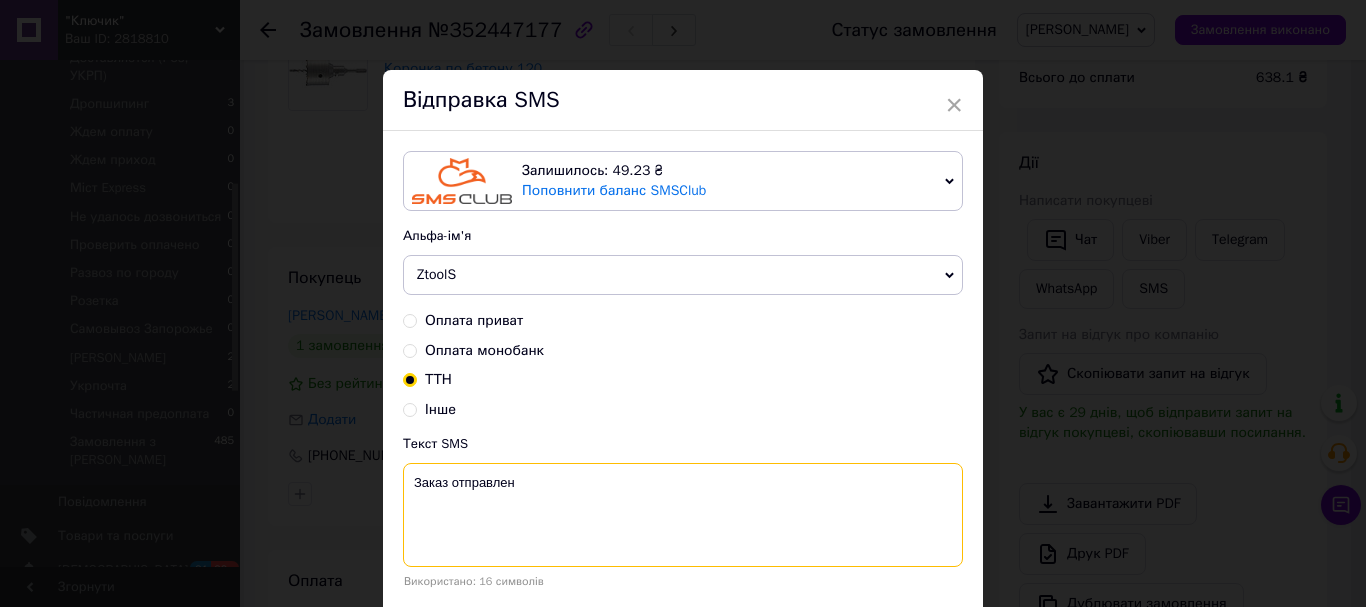 click on "Заказ отправлен" at bounding box center (683, 515) 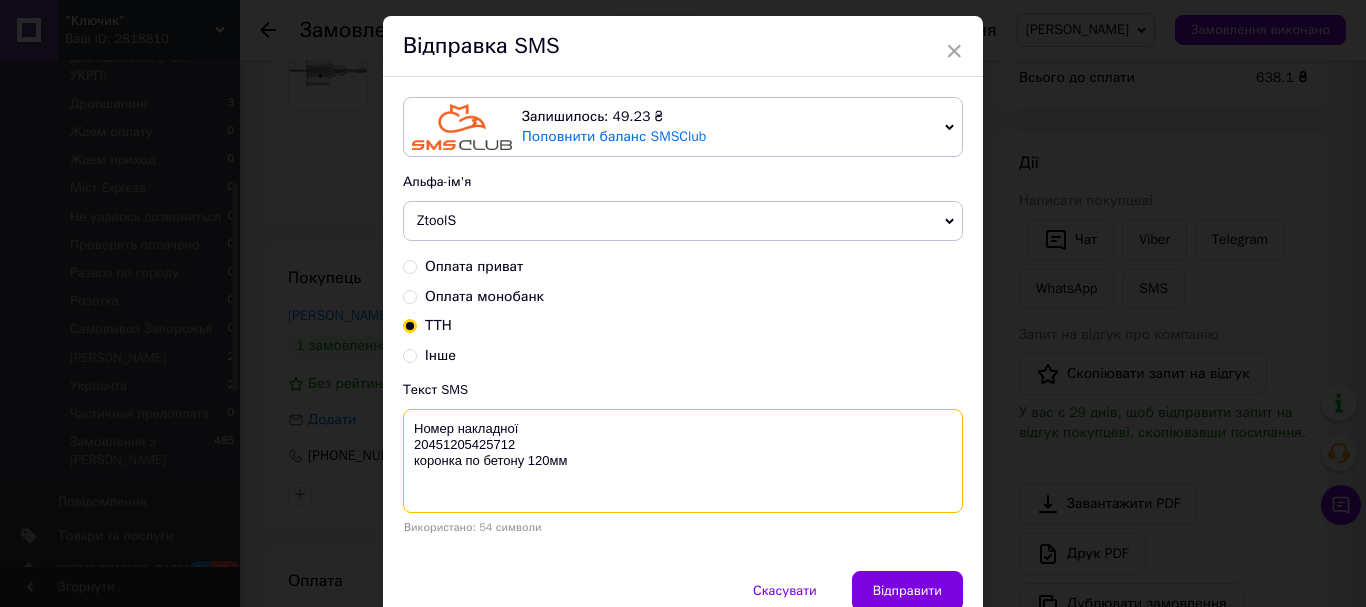 scroll, scrollTop: 146, scrollLeft: 0, axis: vertical 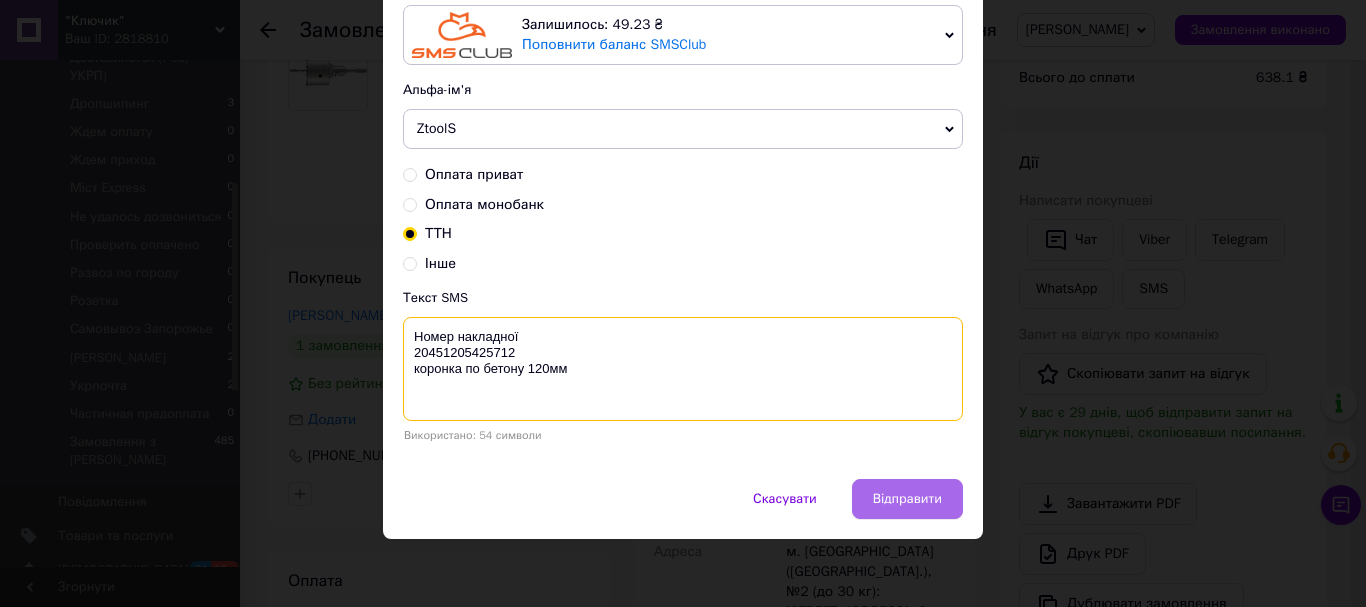 type on "Номер накладної
20451205425712
коронка по бетону 120мм" 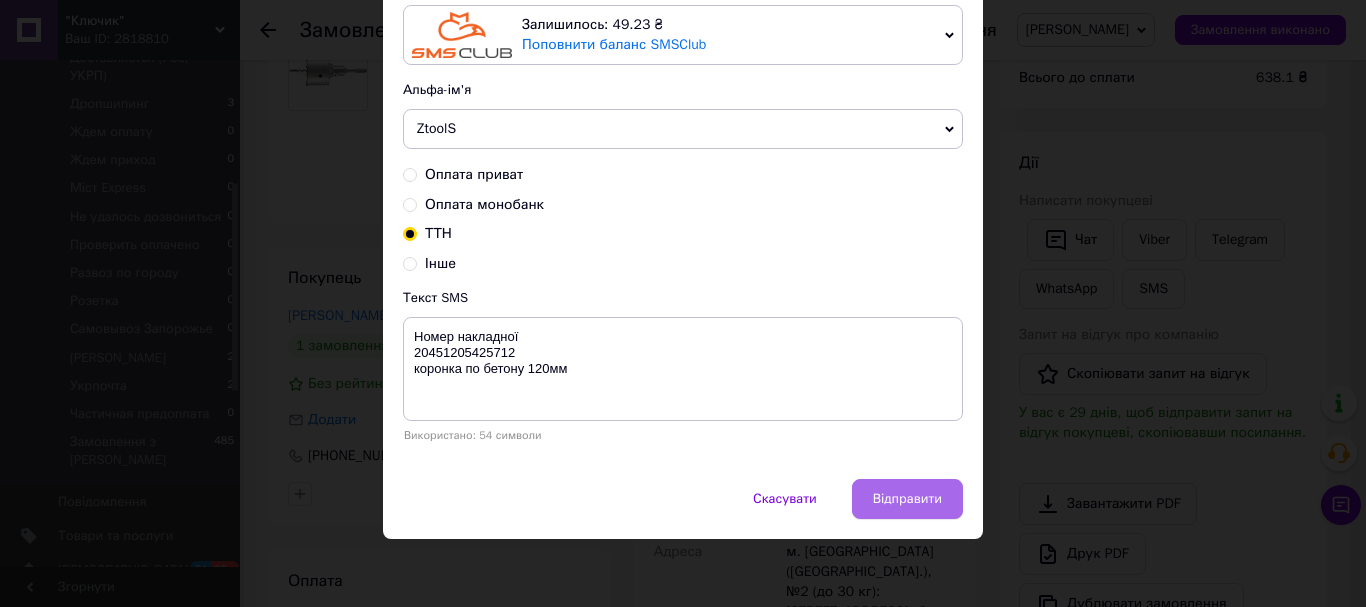 click on "Відправити" at bounding box center (907, 499) 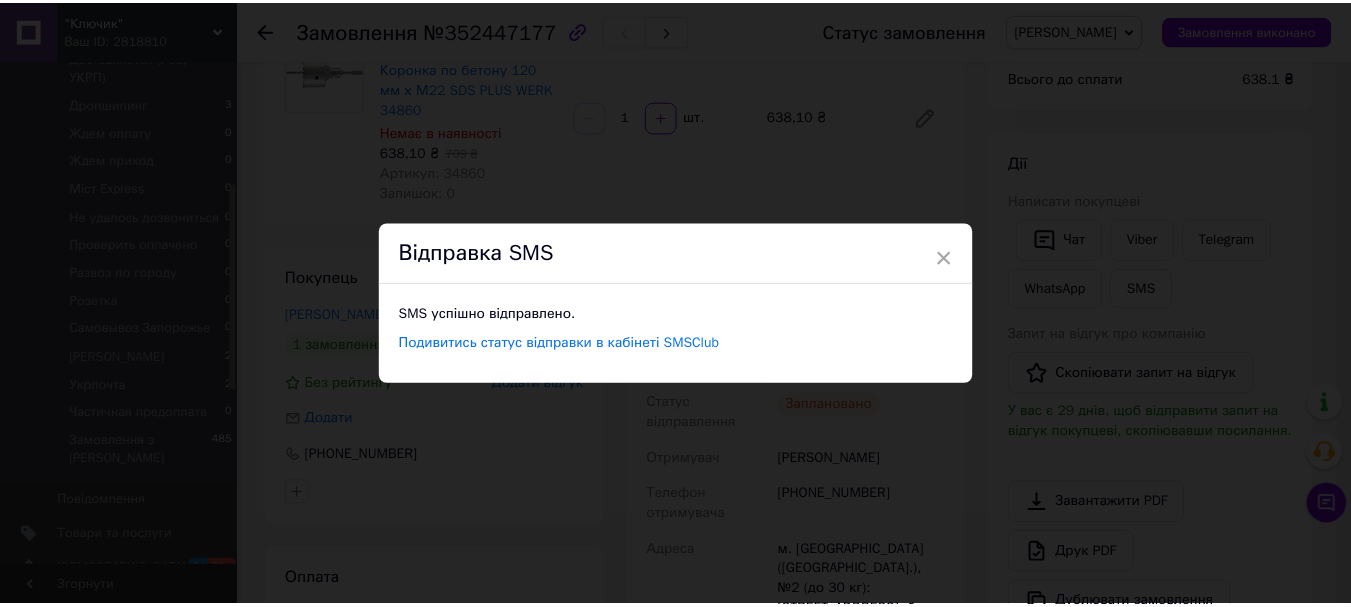 scroll, scrollTop: 0, scrollLeft: 0, axis: both 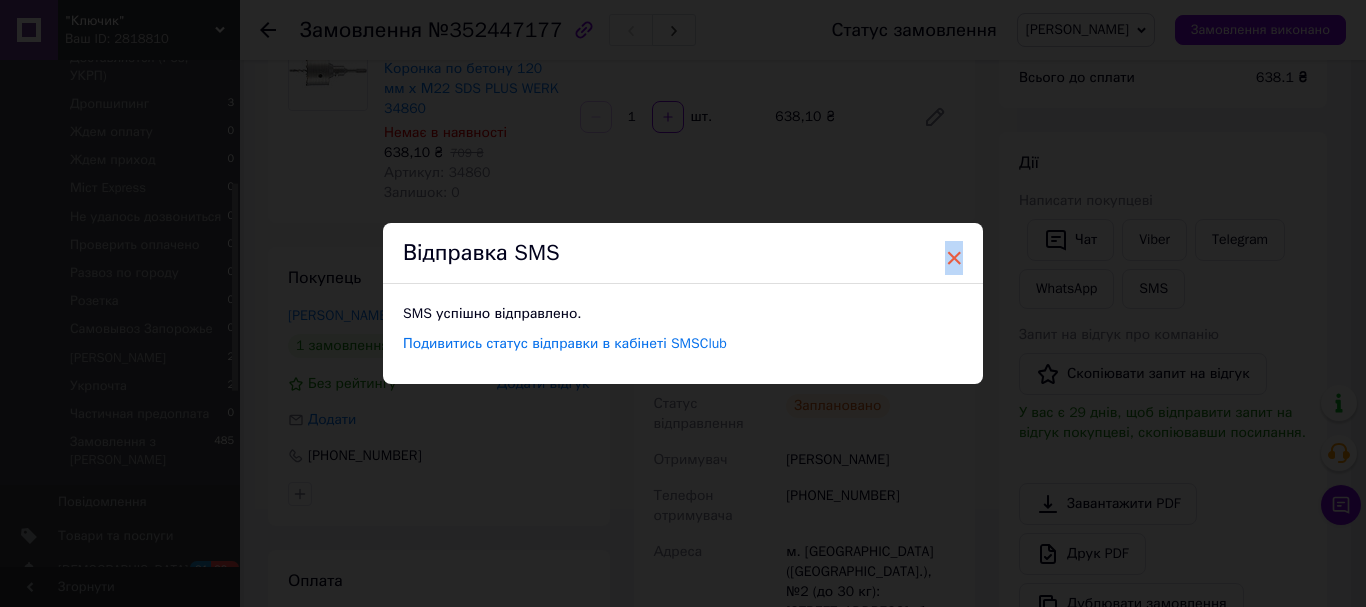 click on "×" at bounding box center (954, 258) 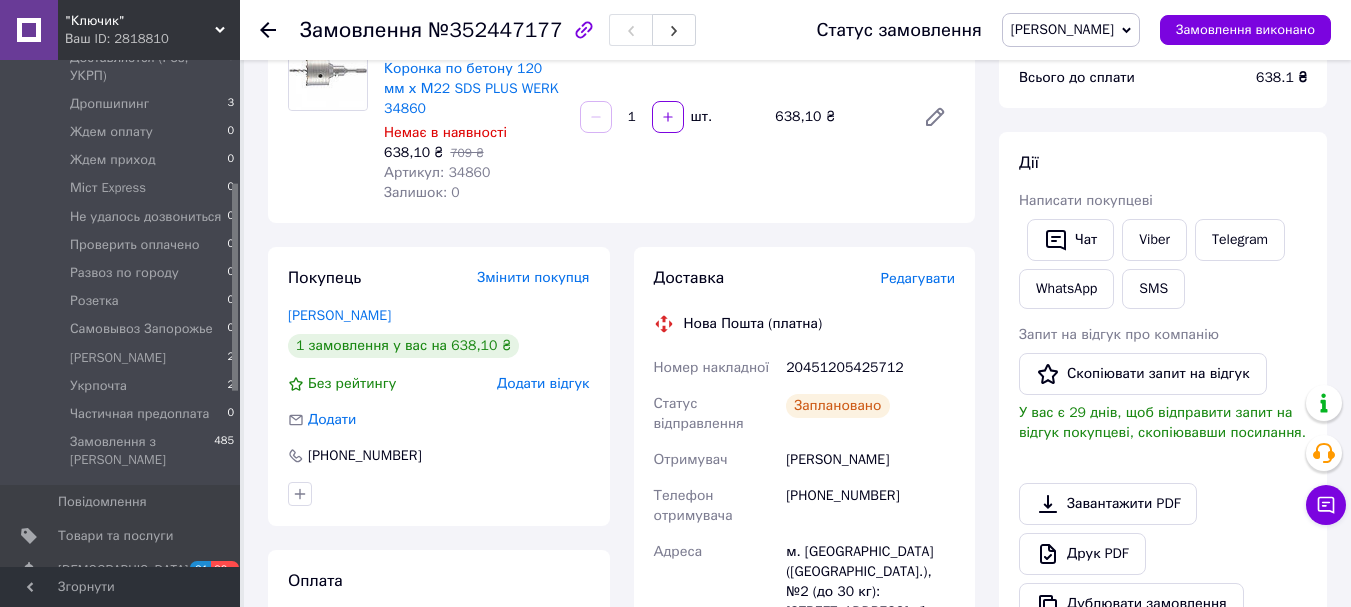click on "[PERSON_NAME]" at bounding box center [1062, 29] 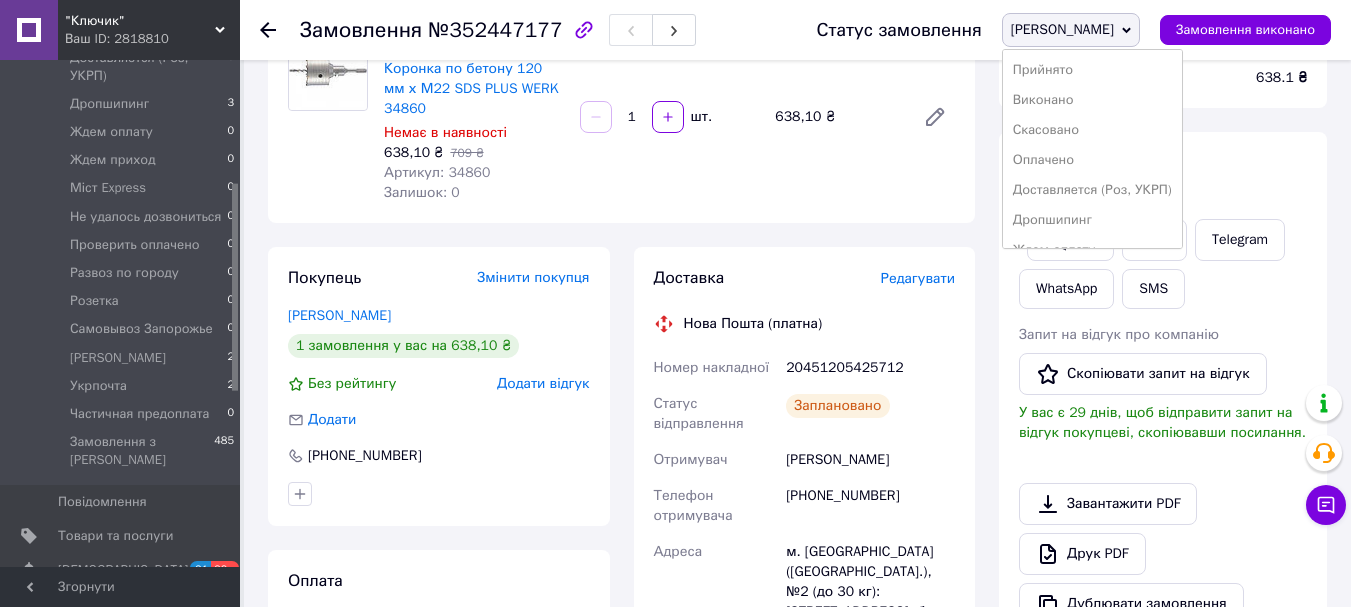 click on "Виконано" at bounding box center [1092, 100] 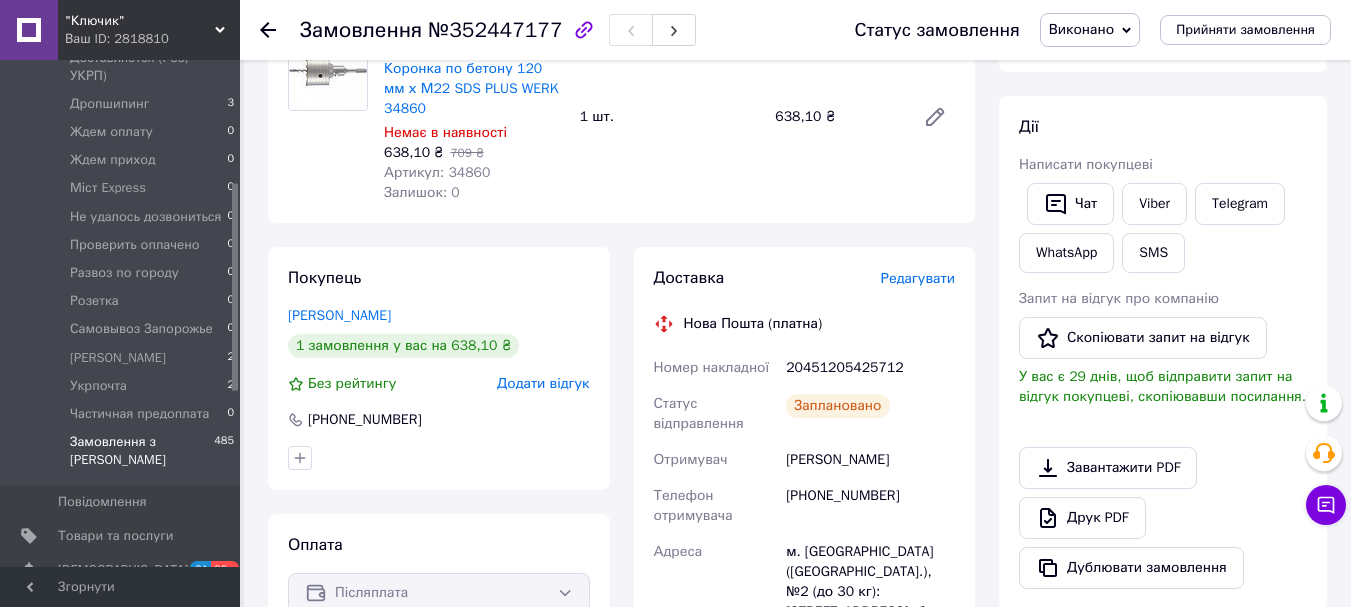 scroll, scrollTop: 120, scrollLeft: 0, axis: vertical 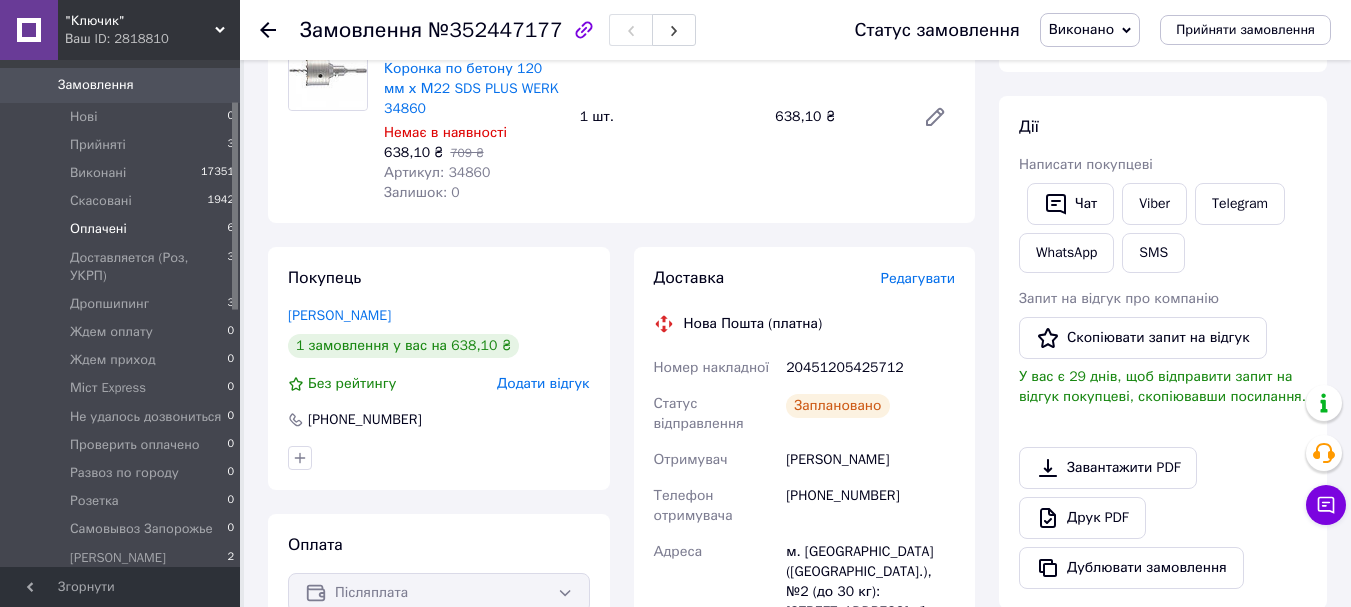 click on "Оплачені" at bounding box center (98, 229) 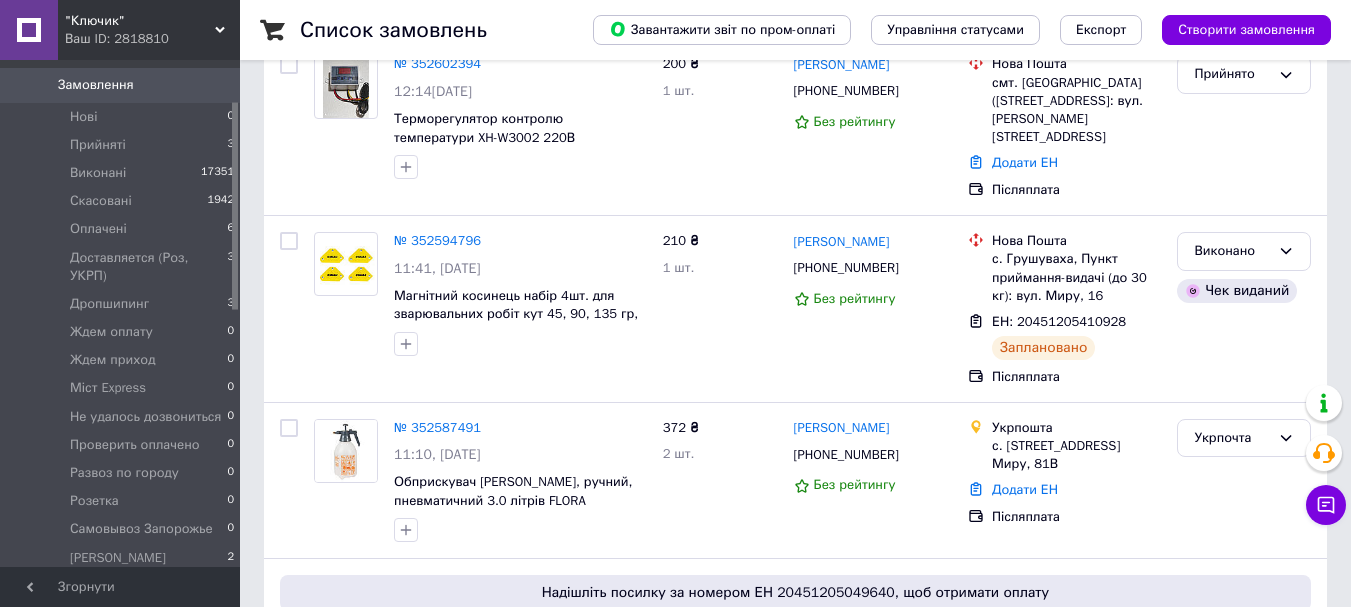 scroll, scrollTop: 400, scrollLeft: 0, axis: vertical 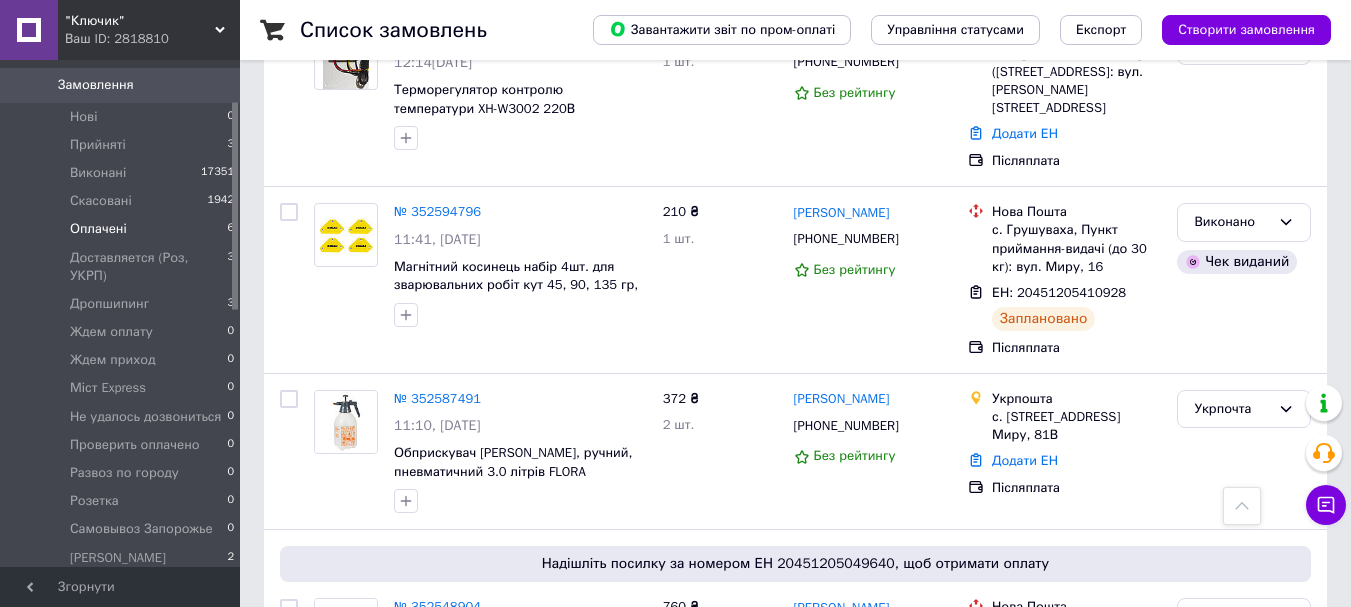 click on "Оплачені" at bounding box center (98, 229) 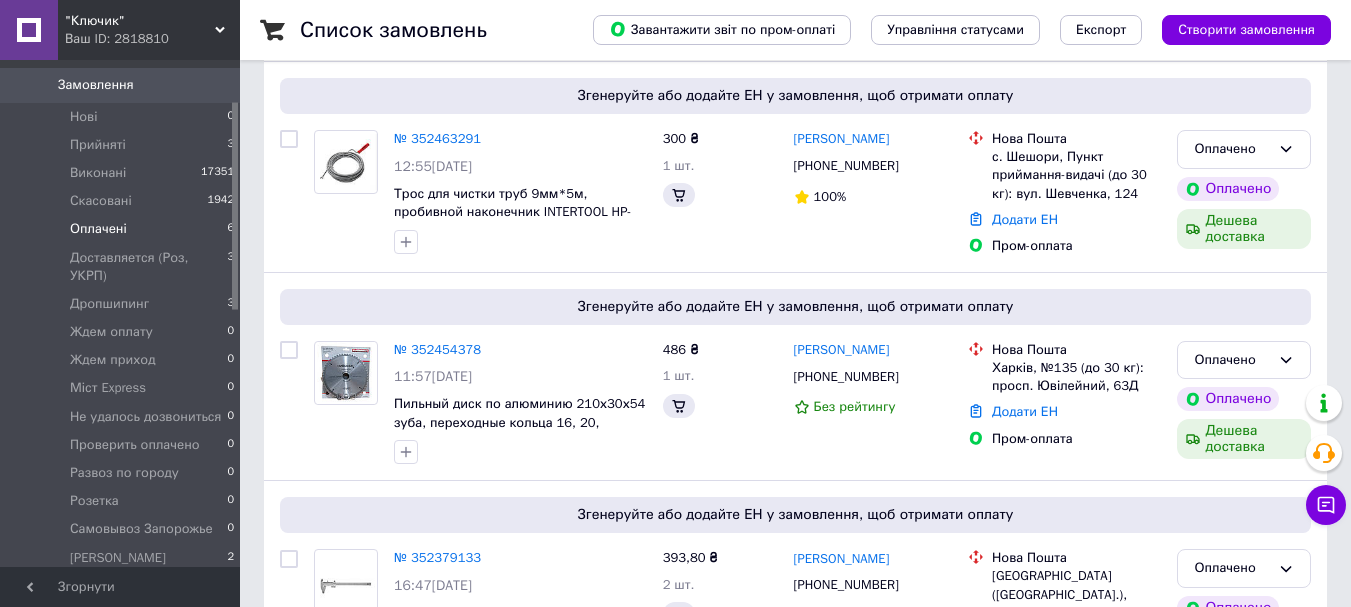 scroll, scrollTop: 0, scrollLeft: 0, axis: both 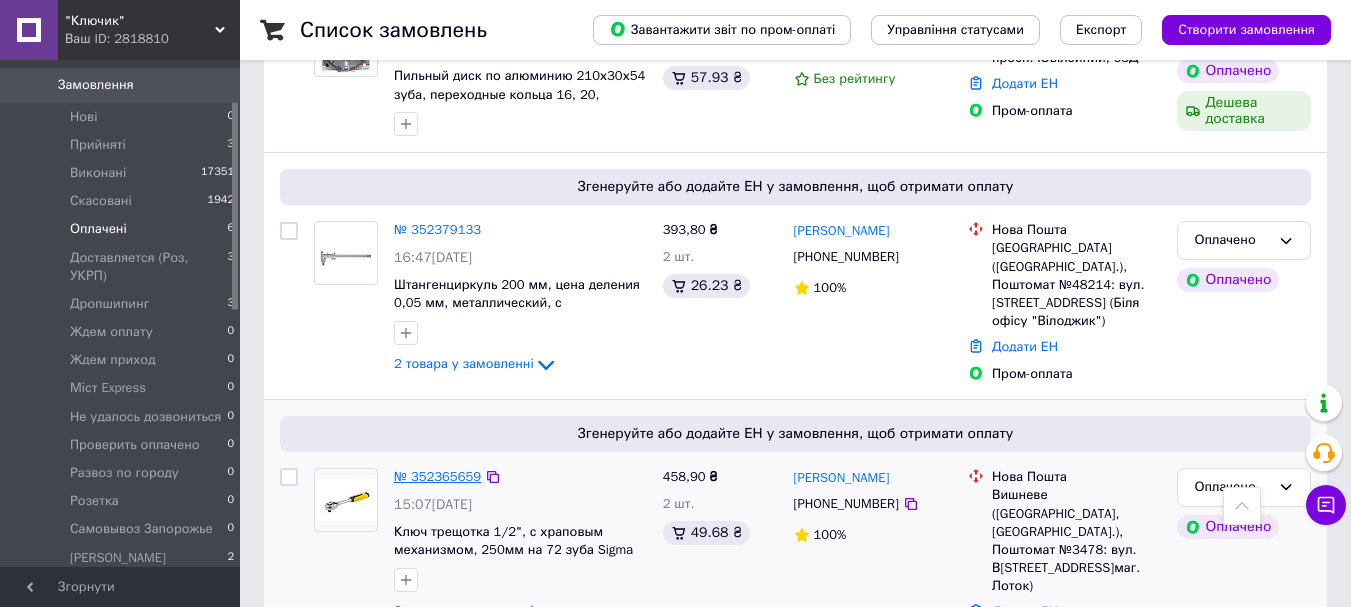 click on "№ 352365659" at bounding box center [437, 476] 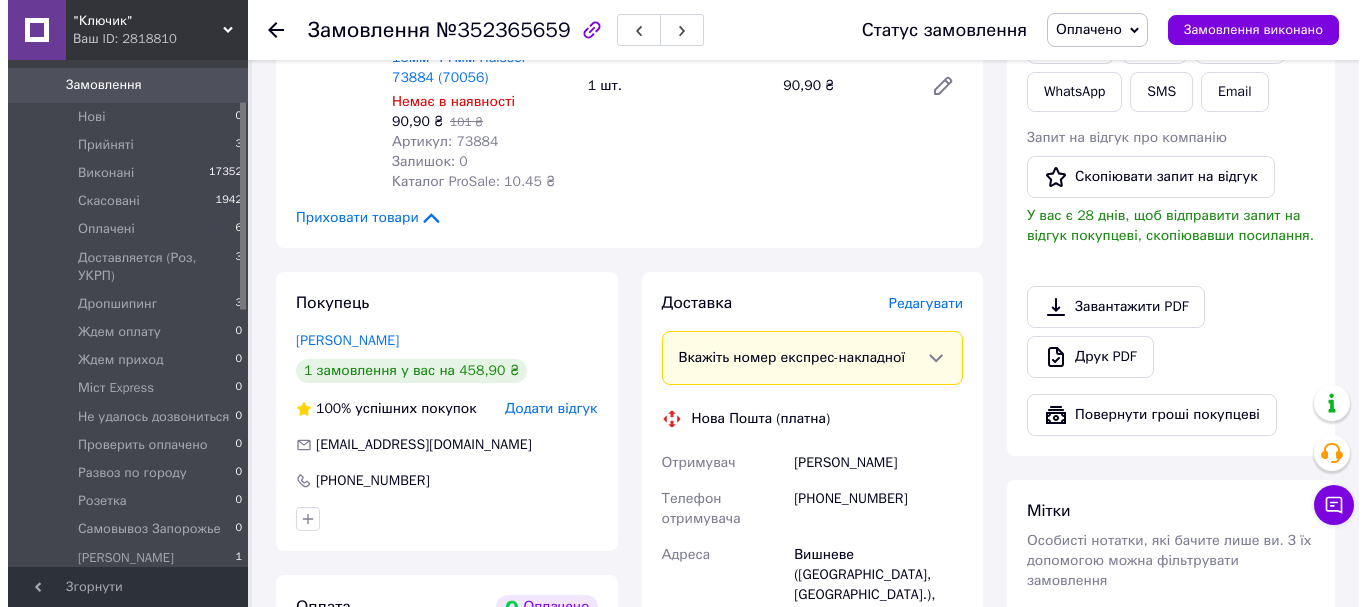 scroll, scrollTop: 1100, scrollLeft: 0, axis: vertical 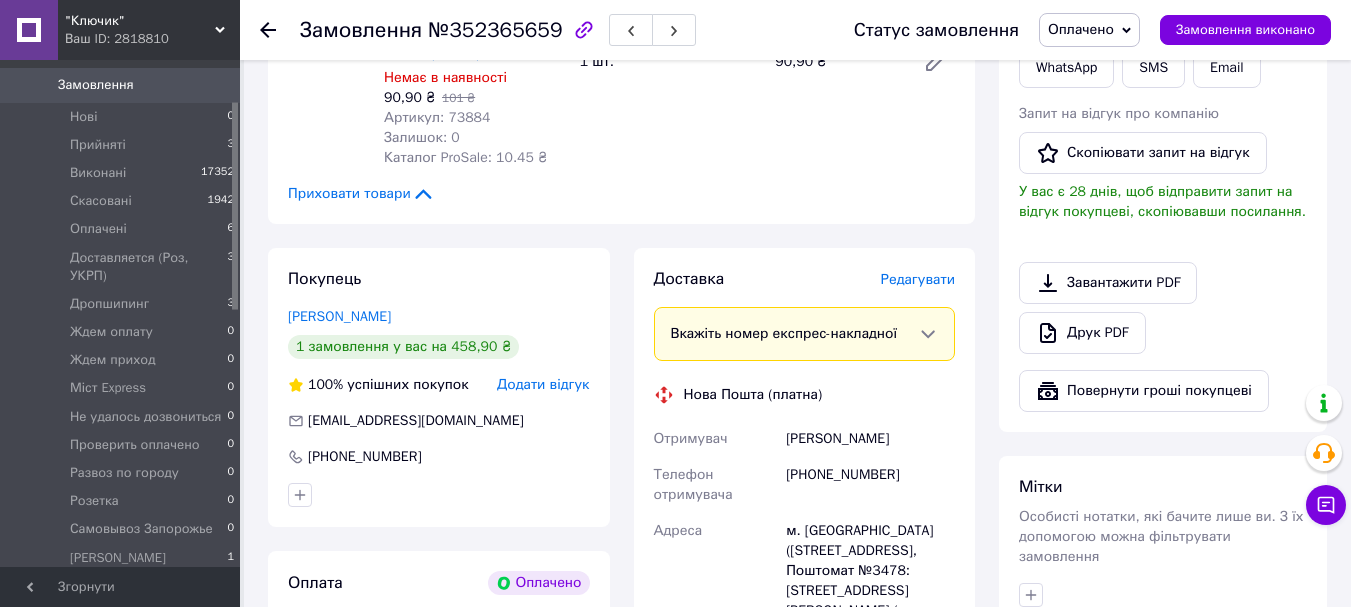 click on "Редагувати" at bounding box center [918, 279] 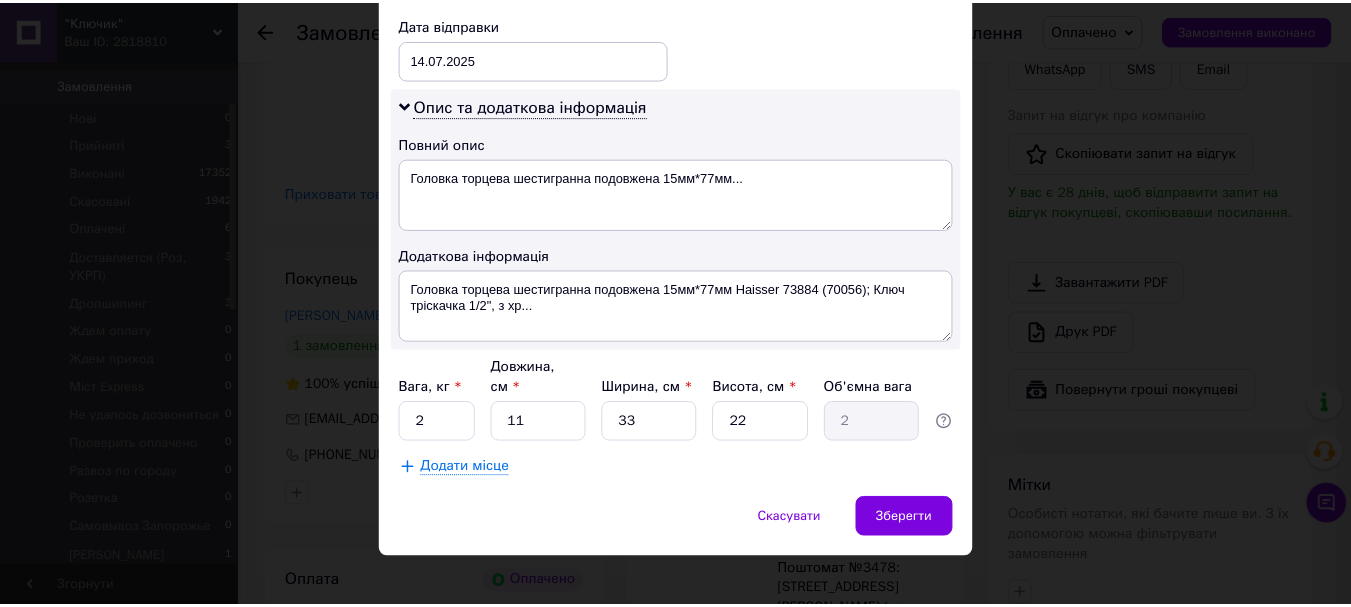 scroll, scrollTop: 965, scrollLeft: 0, axis: vertical 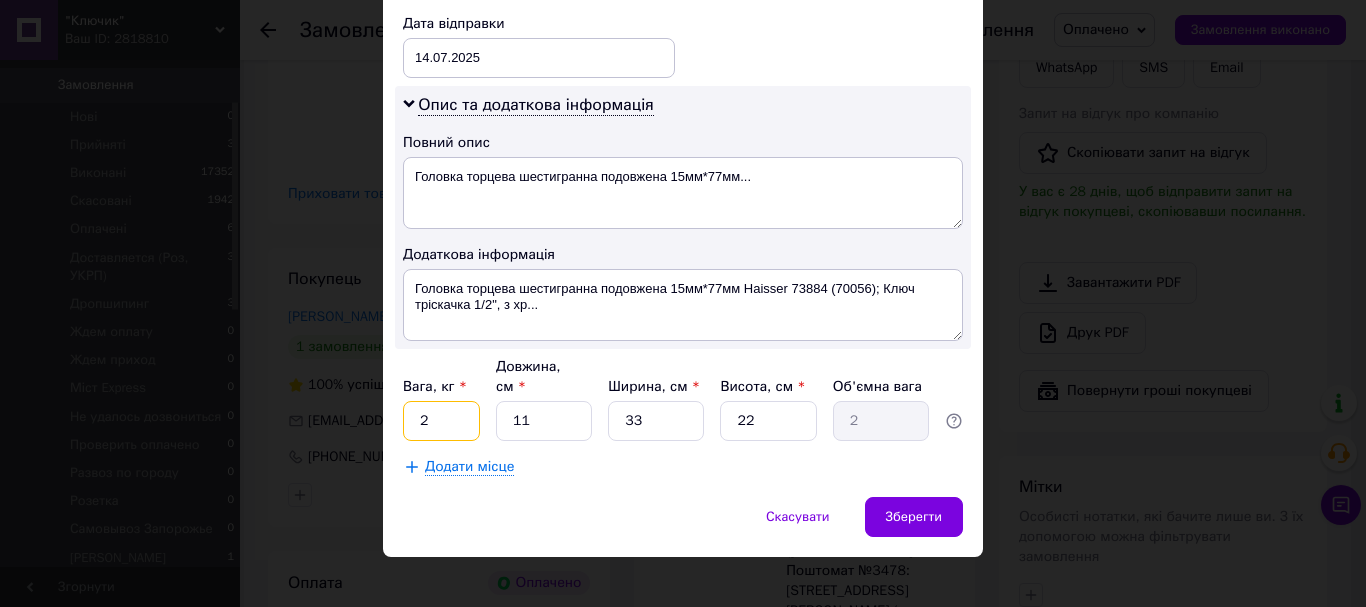click on "2" at bounding box center (441, 421) 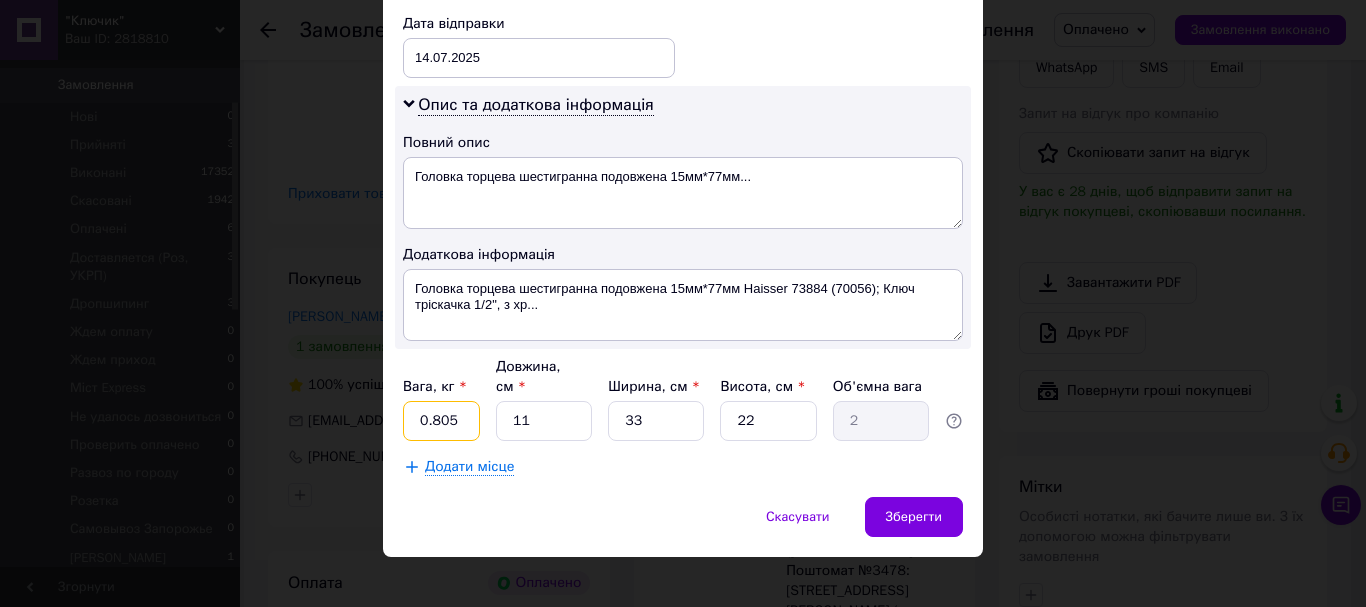 type on "0.805" 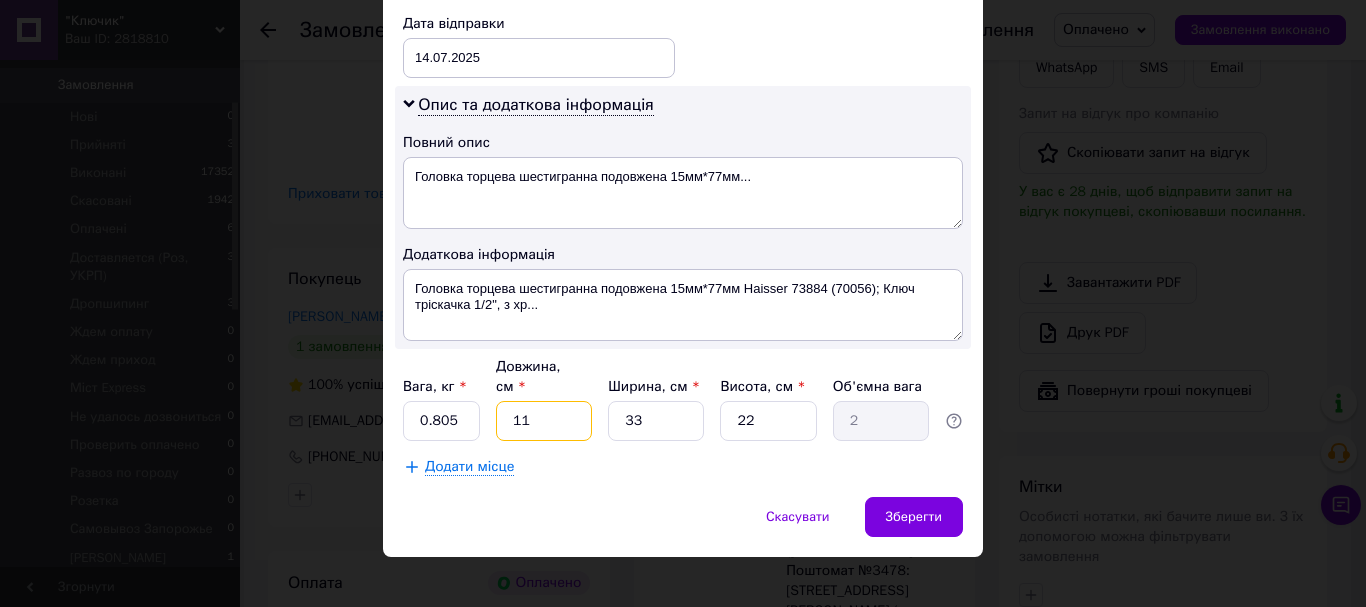 click on "11" at bounding box center [544, 421] 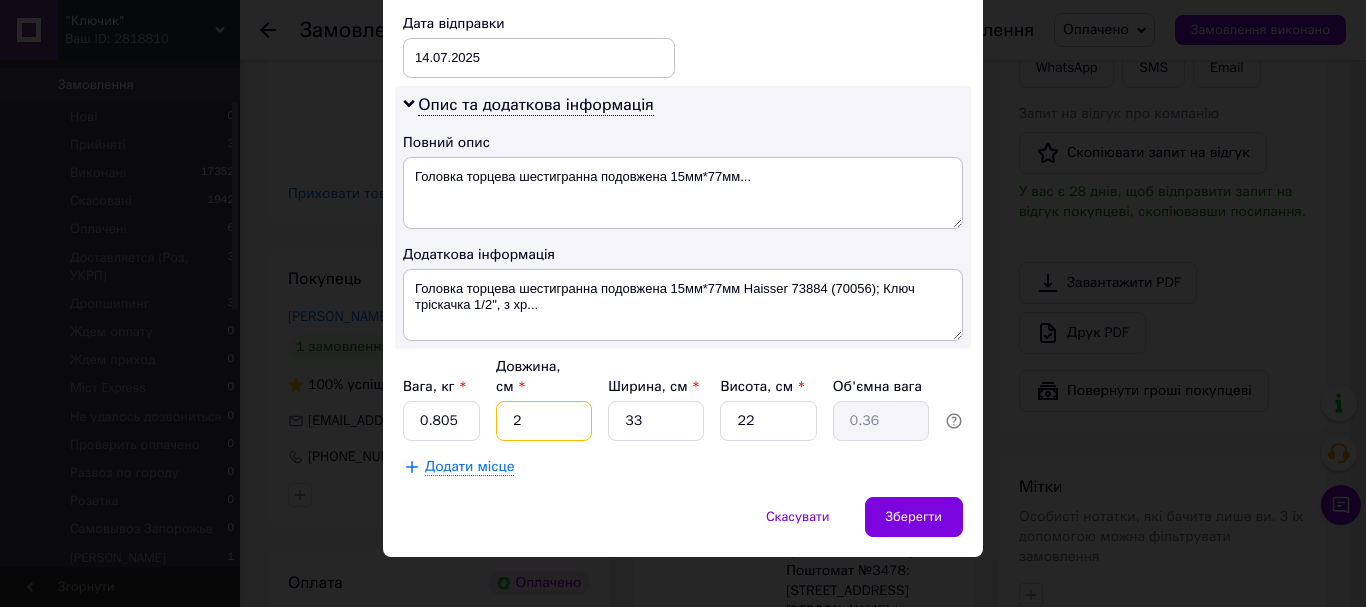 type on "24" 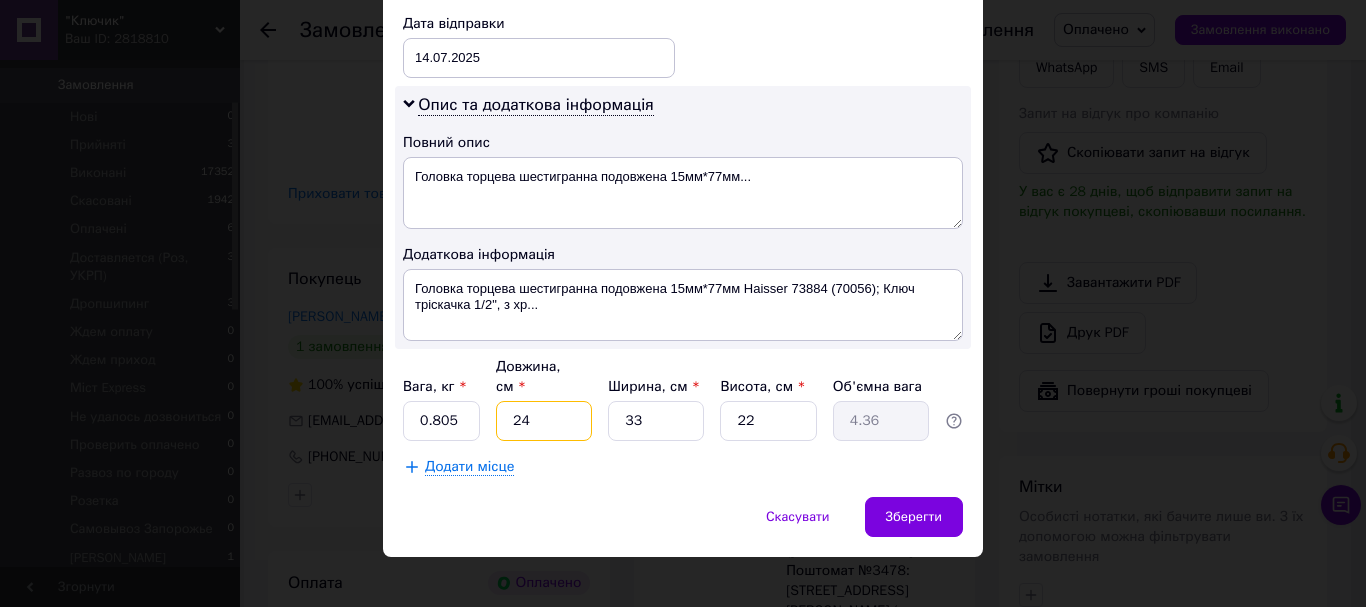 type on "24" 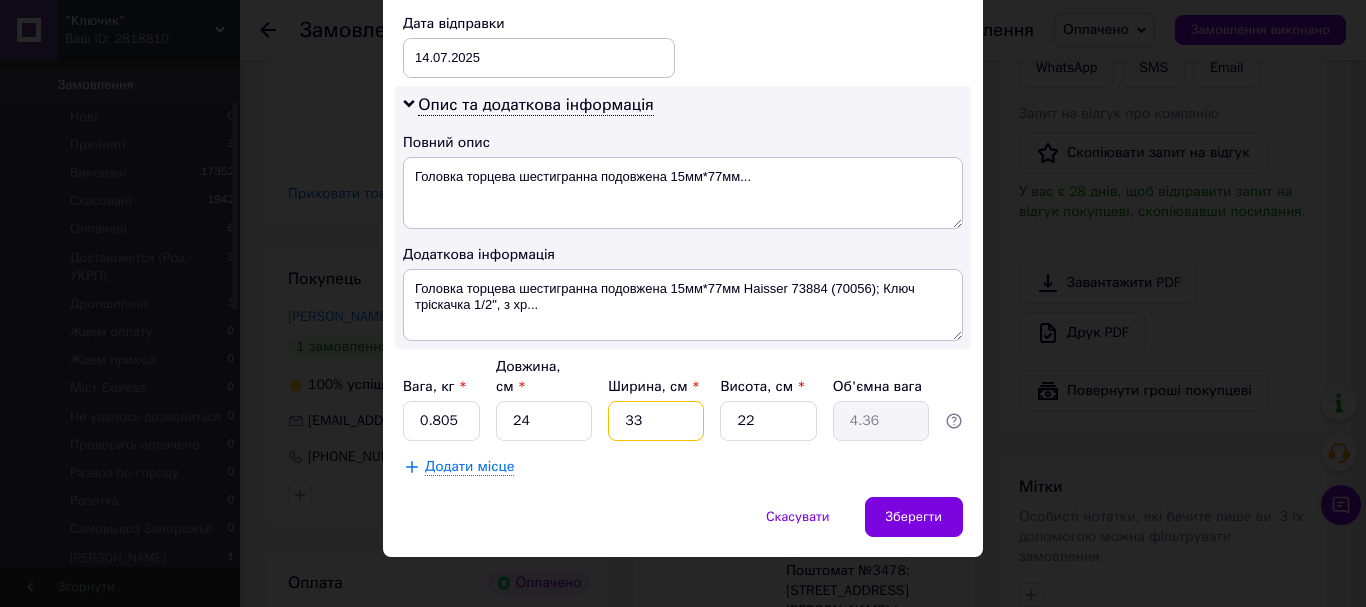click on "33" at bounding box center (656, 421) 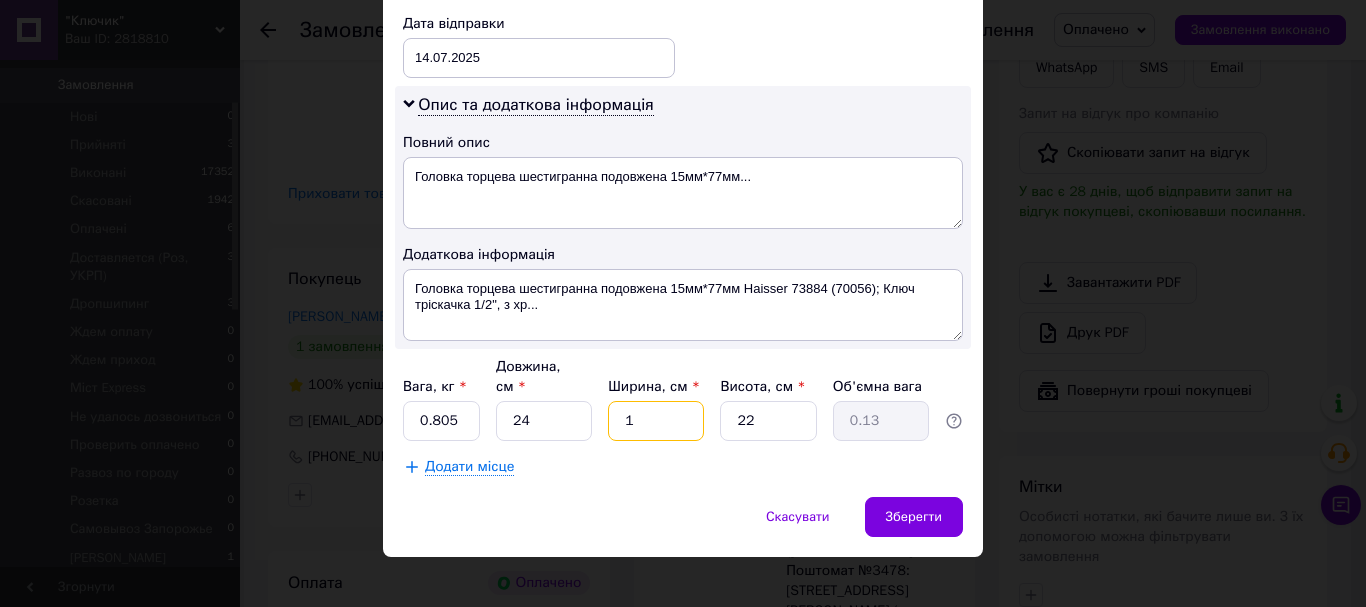 type on "17" 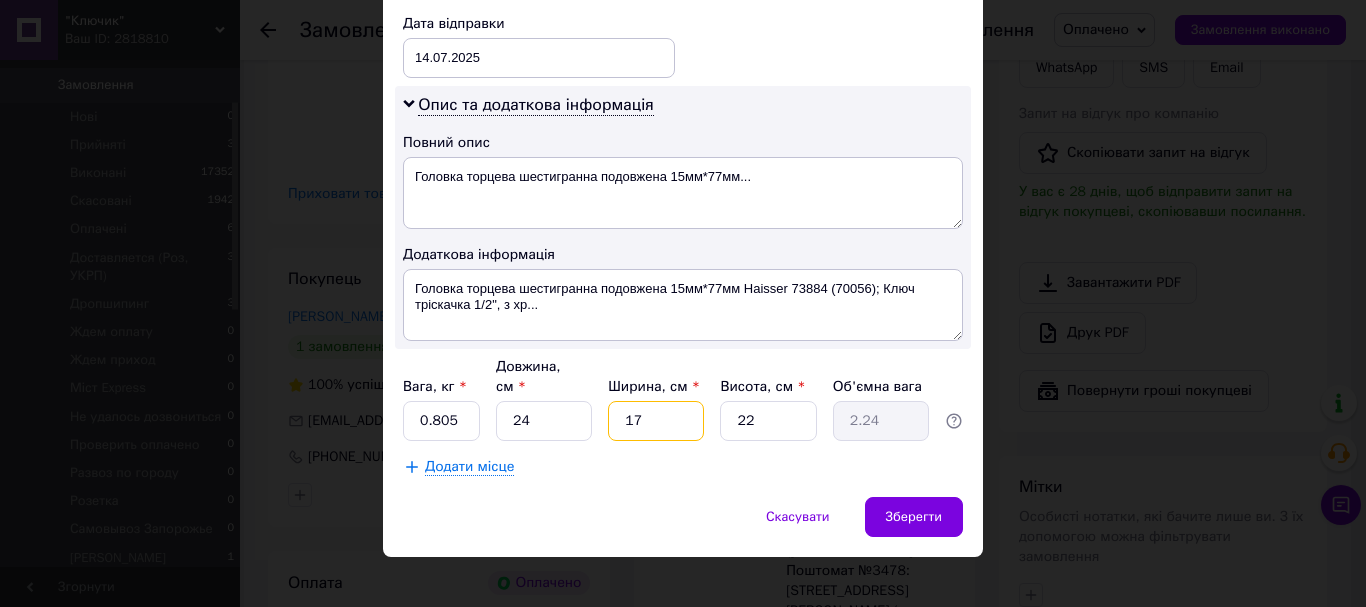 type on "17" 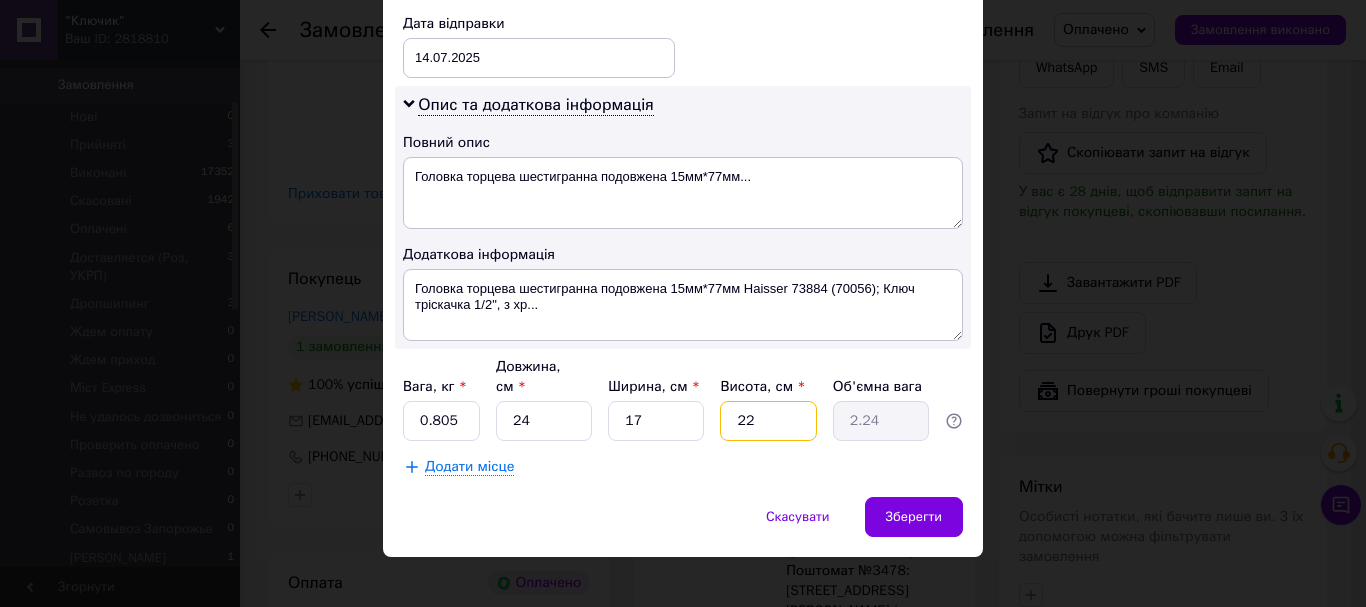 click on "22" at bounding box center [768, 421] 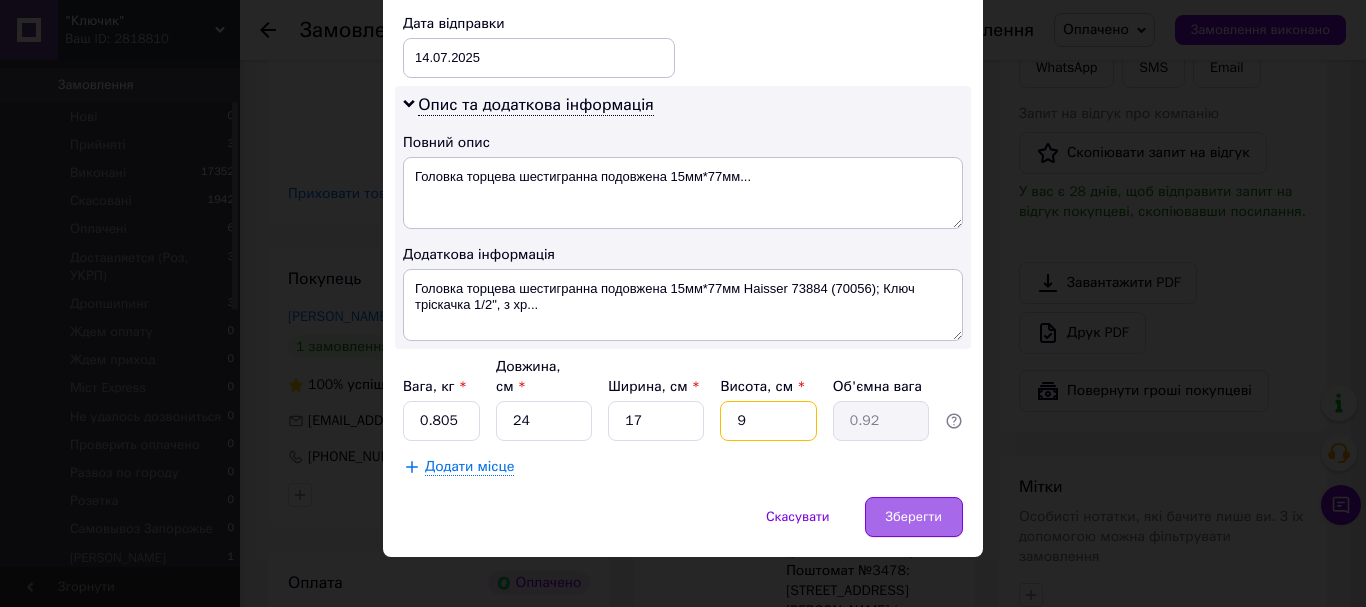 type on "9" 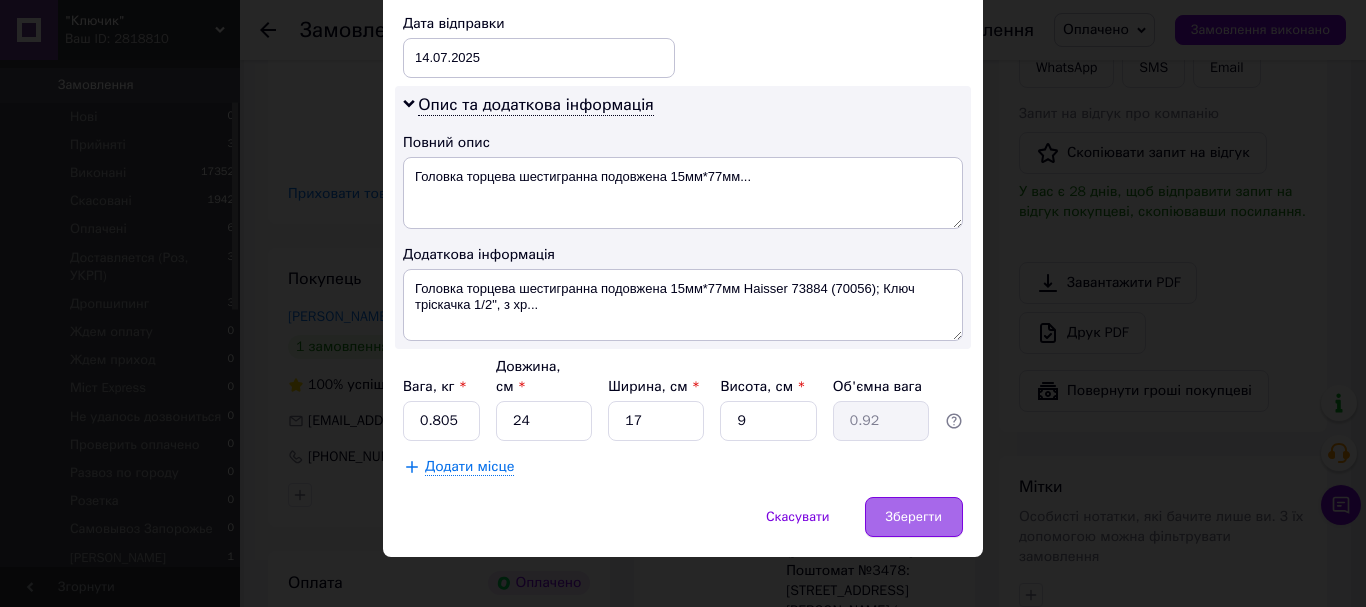 click on "Зберегти" at bounding box center [914, 517] 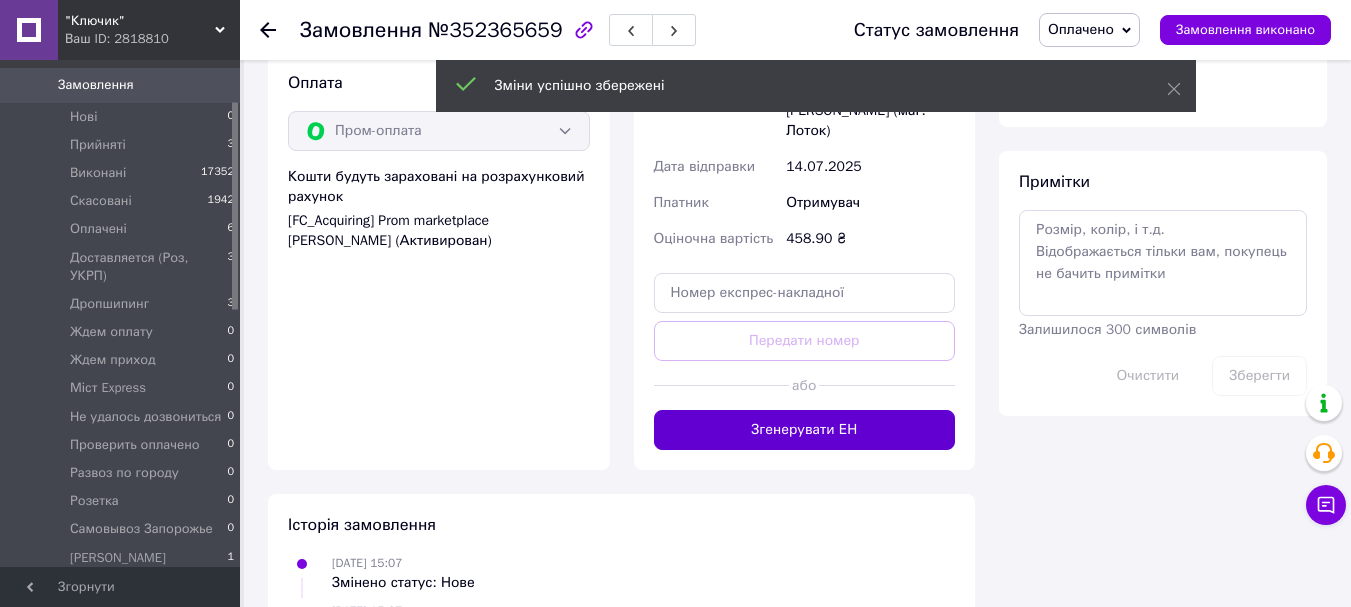 click on "Згенерувати ЕН" at bounding box center [805, 430] 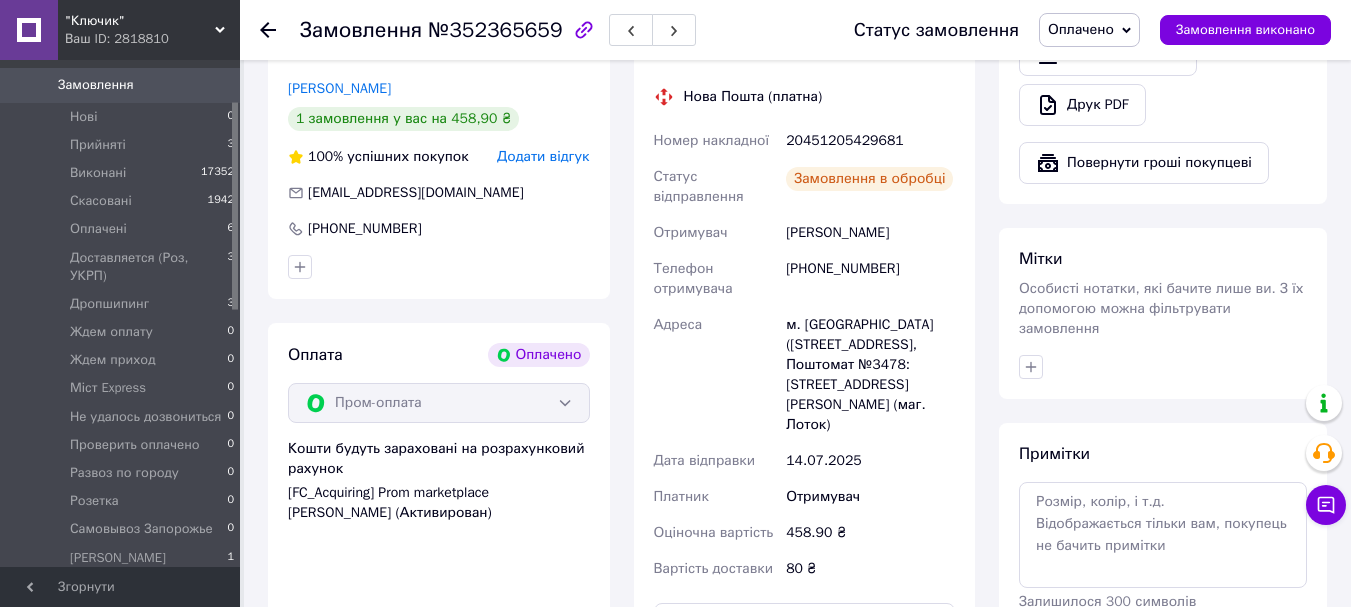 scroll, scrollTop: 1100, scrollLeft: 0, axis: vertical 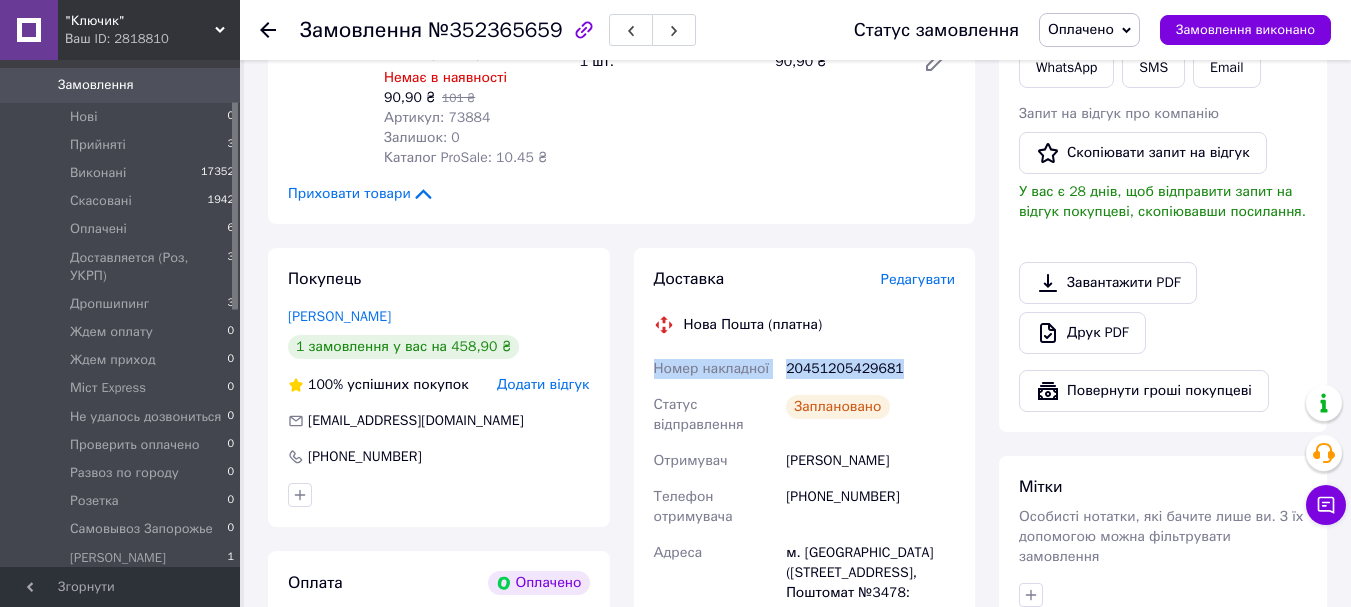 drag, startPoint x: 654, startPoint y: 349, endPoint x: 907, endPoint y: 351, distance: 253.0079 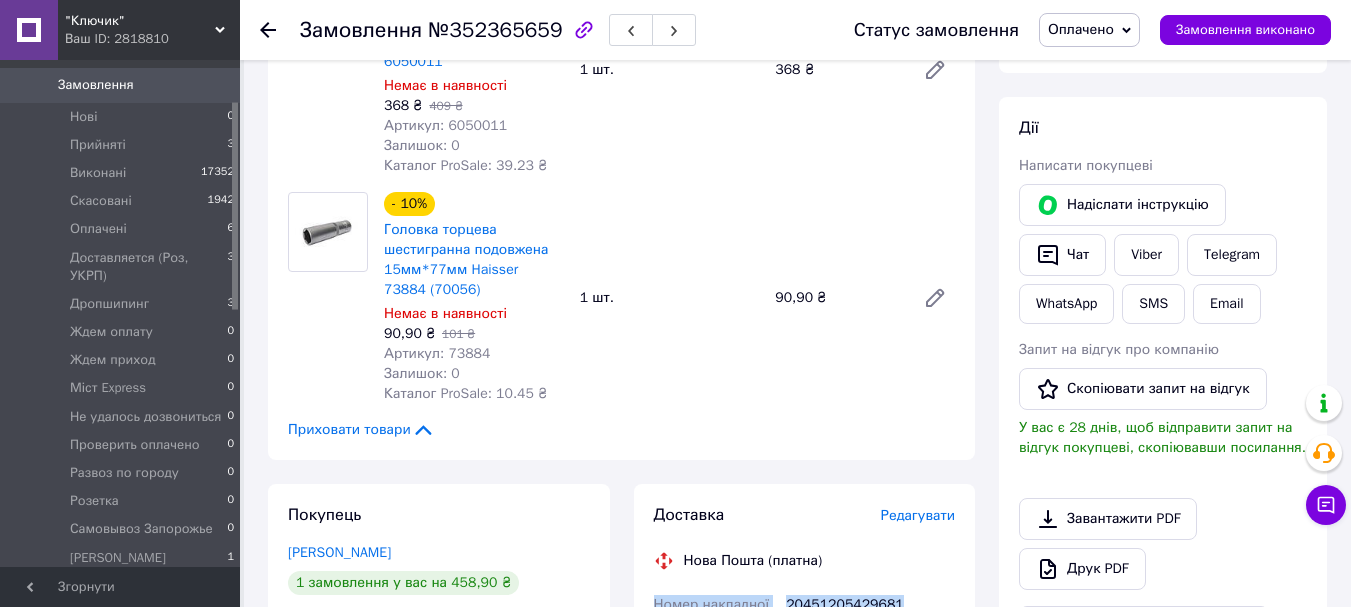 scroll, scrollTop: 800, scrollLeft: 0, axis: vertical 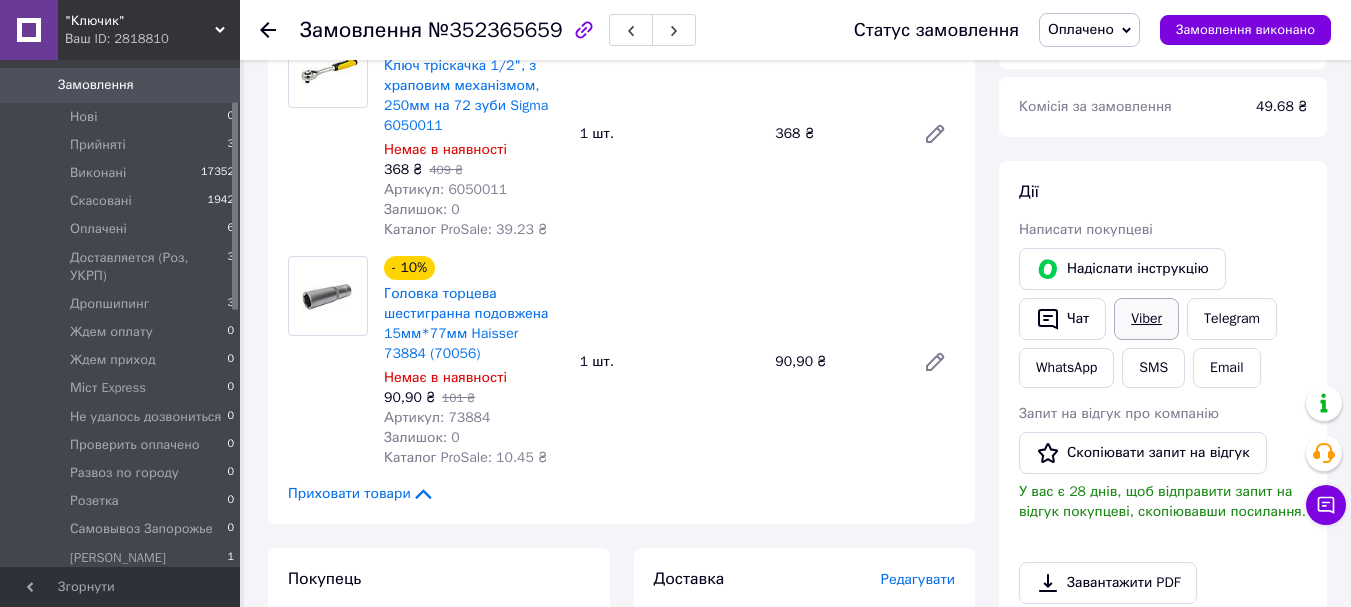 click on "Viber" at bounding box center (1146, 319) 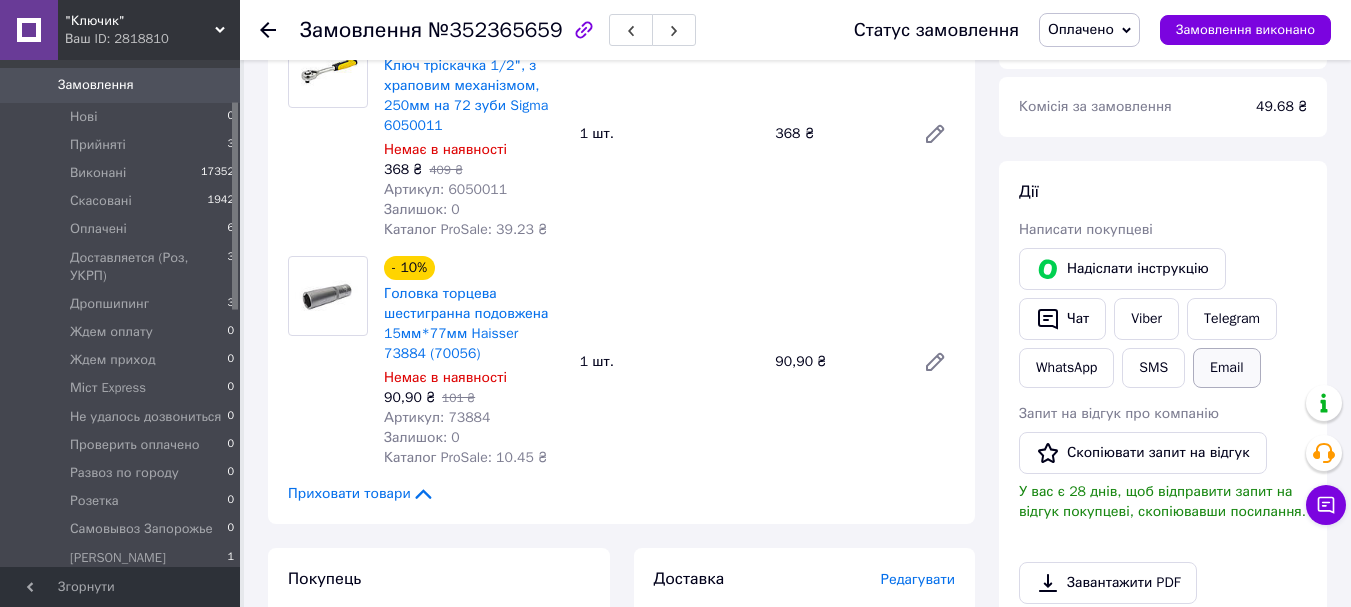 click on "Email" at bounding box center [1227, 368] 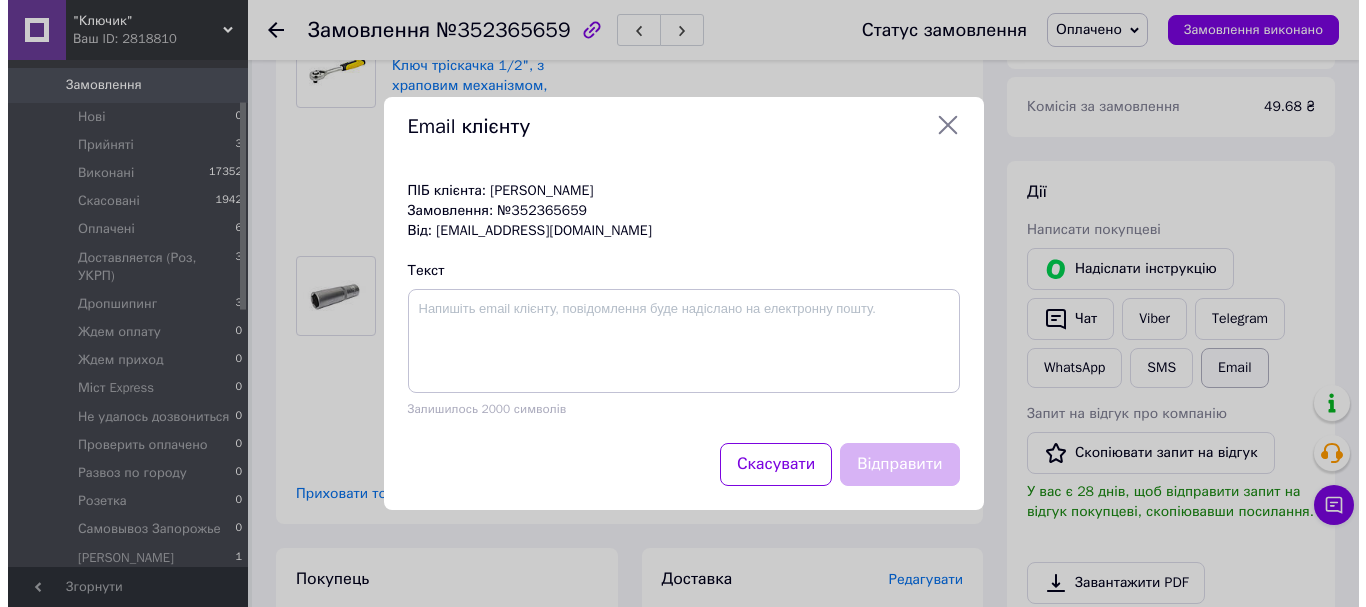 scroll, scrollTop: 780, scrollLeft: 0, axis: vertical 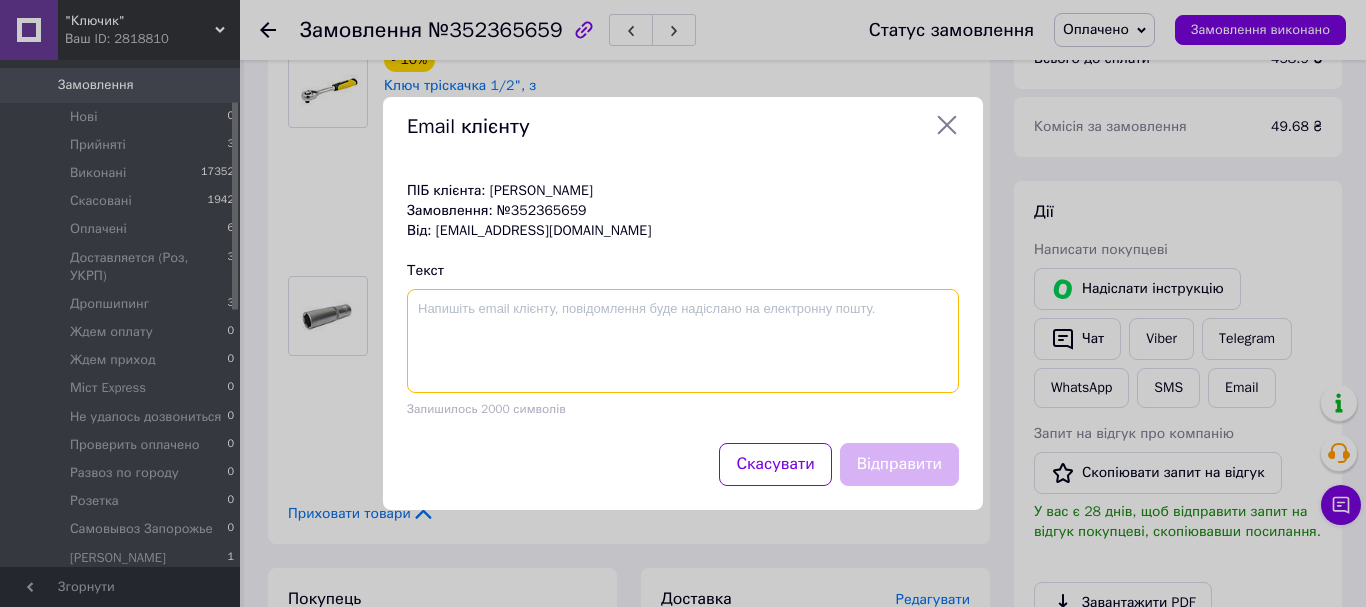 click at bounding box center (683, 341) 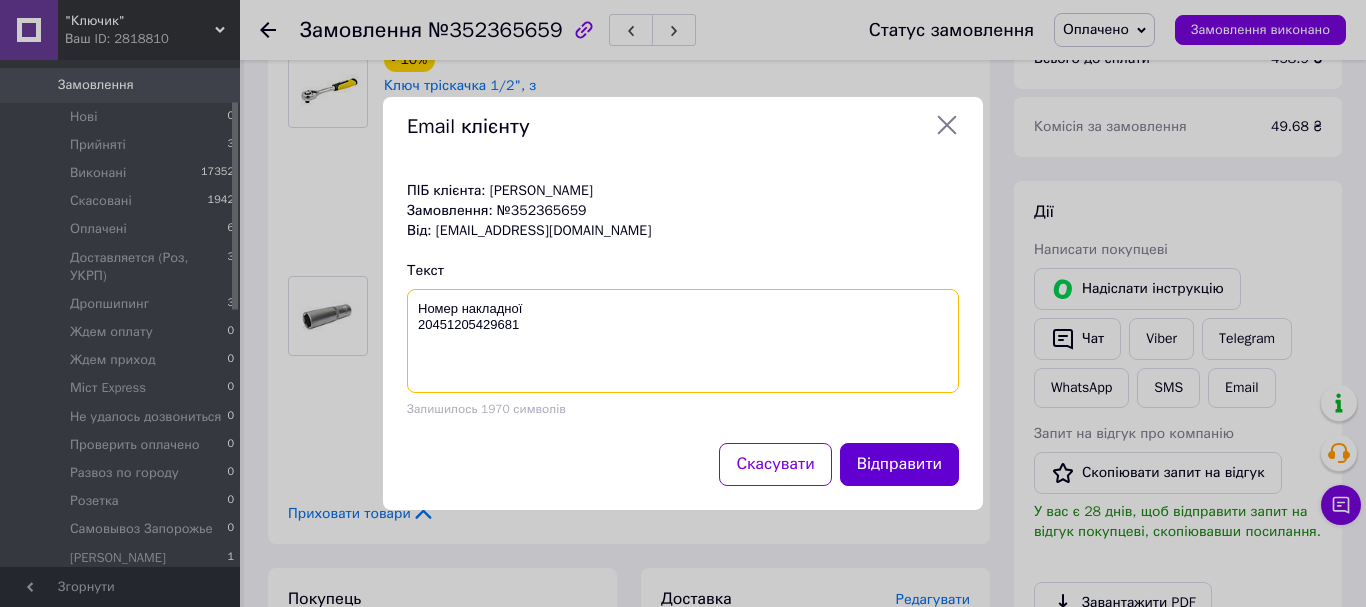 type on "Номер накладної
20451205429681" 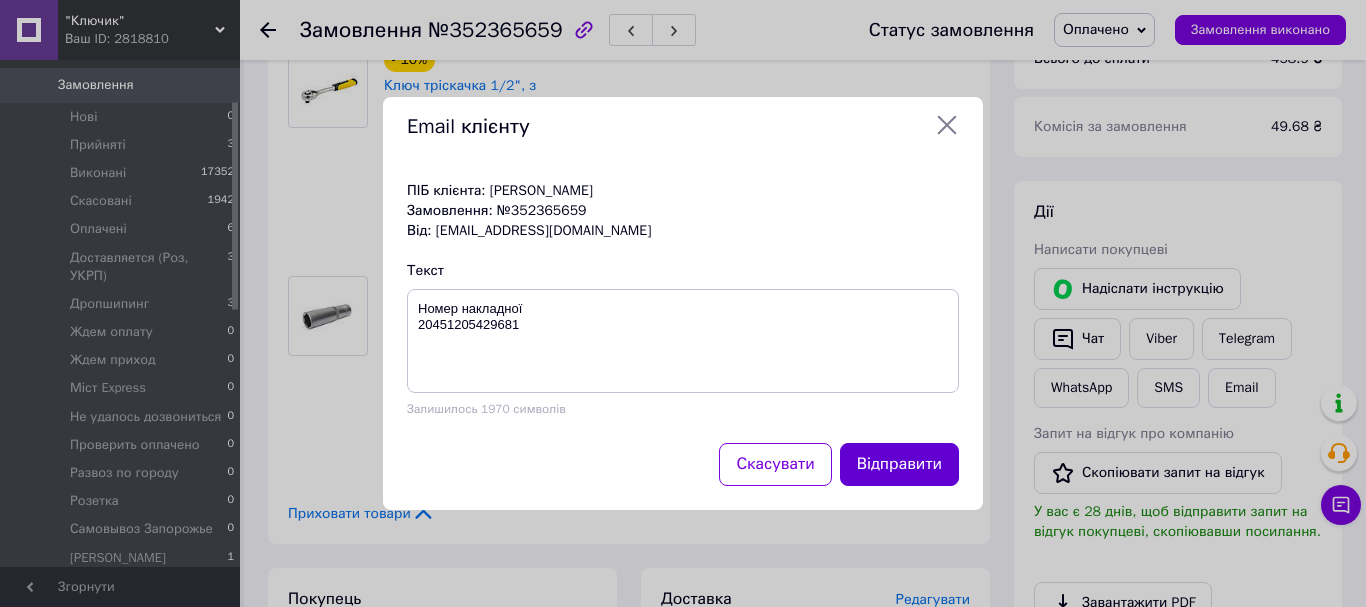 click on "Відправити" at bounding box center (899, 464) 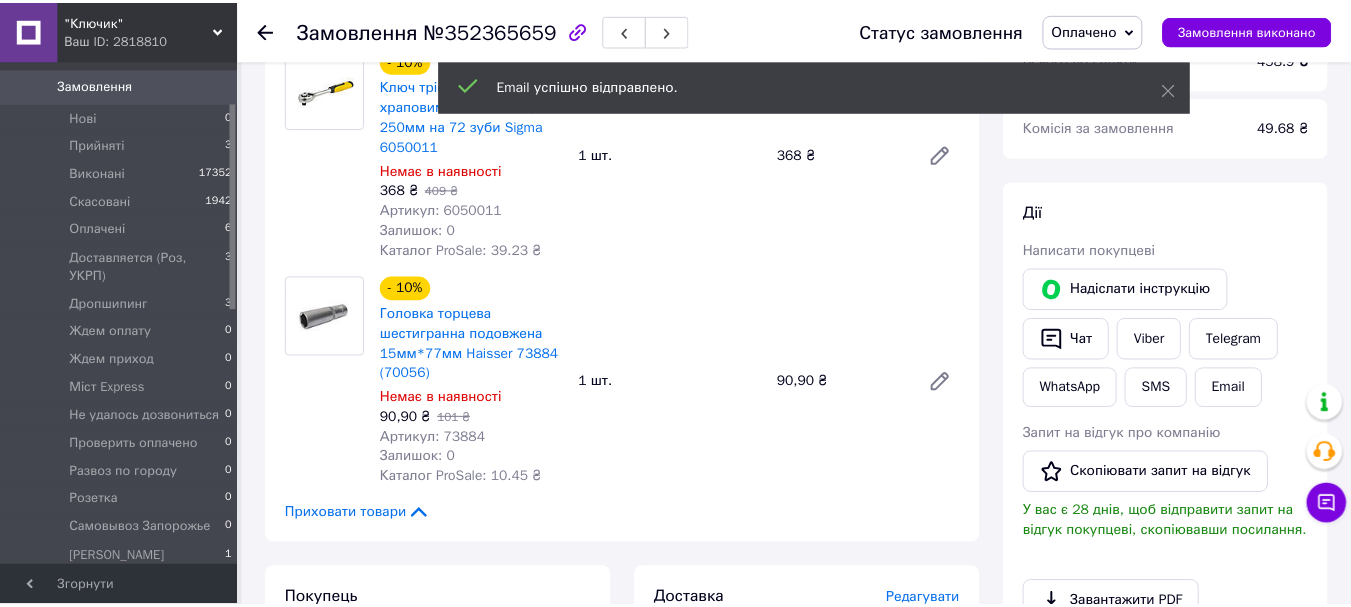 scroll, scrollTop: 800, scrollLeft: 0, axis: vertical 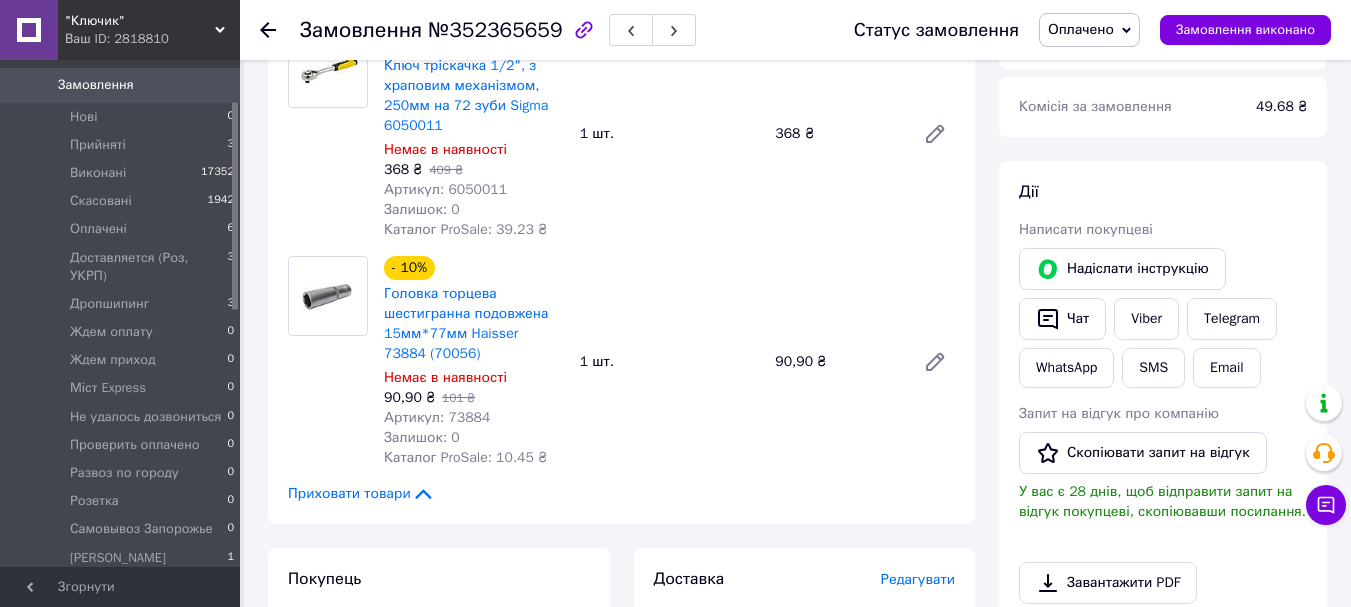 click on "Оплачено" at bounding box center (1081, 29) 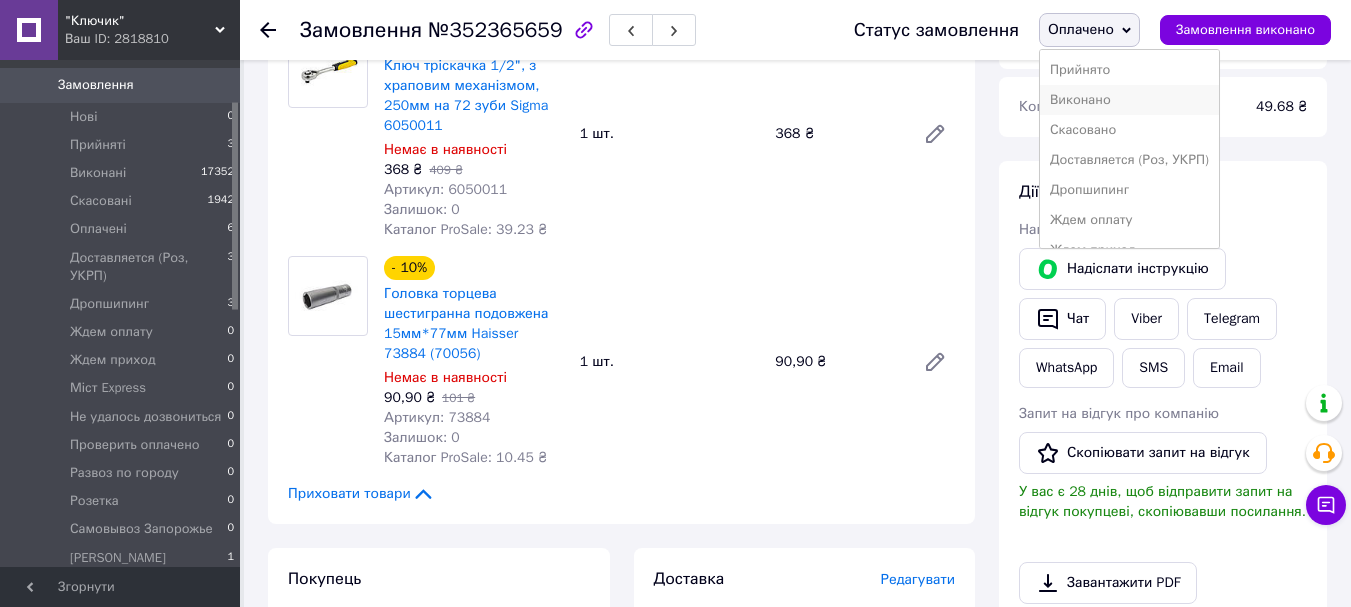 click on "Виконано" at bounding box center [1129, 100] 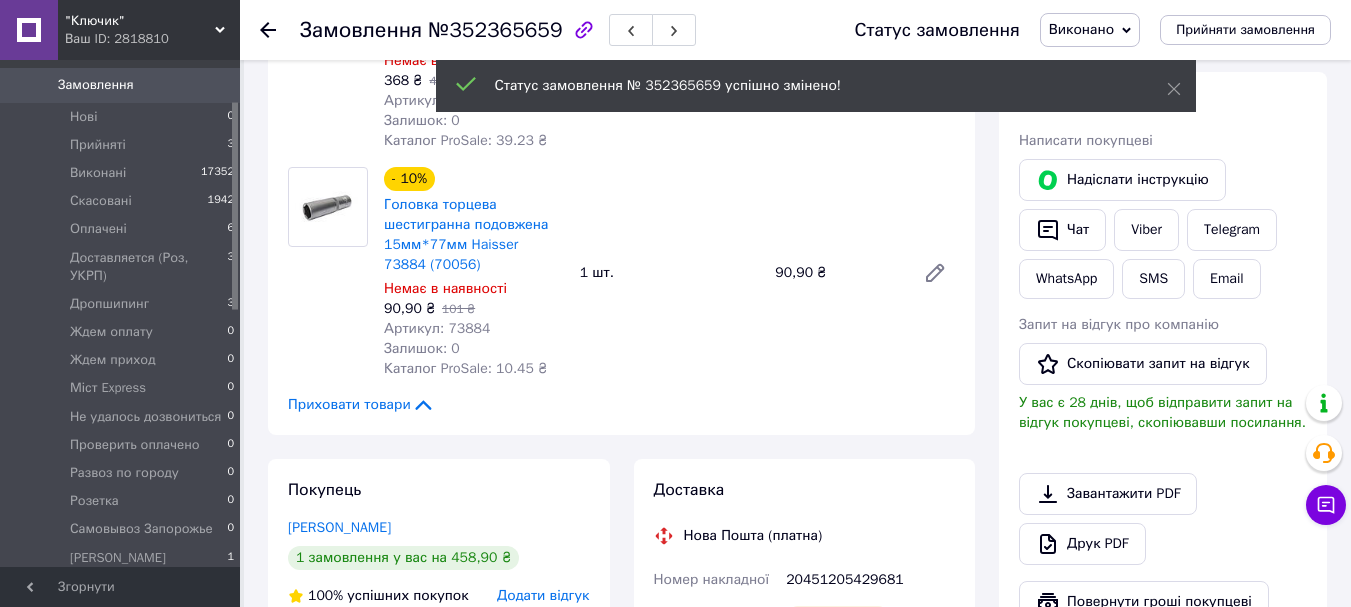 scroll, scrollTop: 1000, scrollLeft: 0, axis: vertical 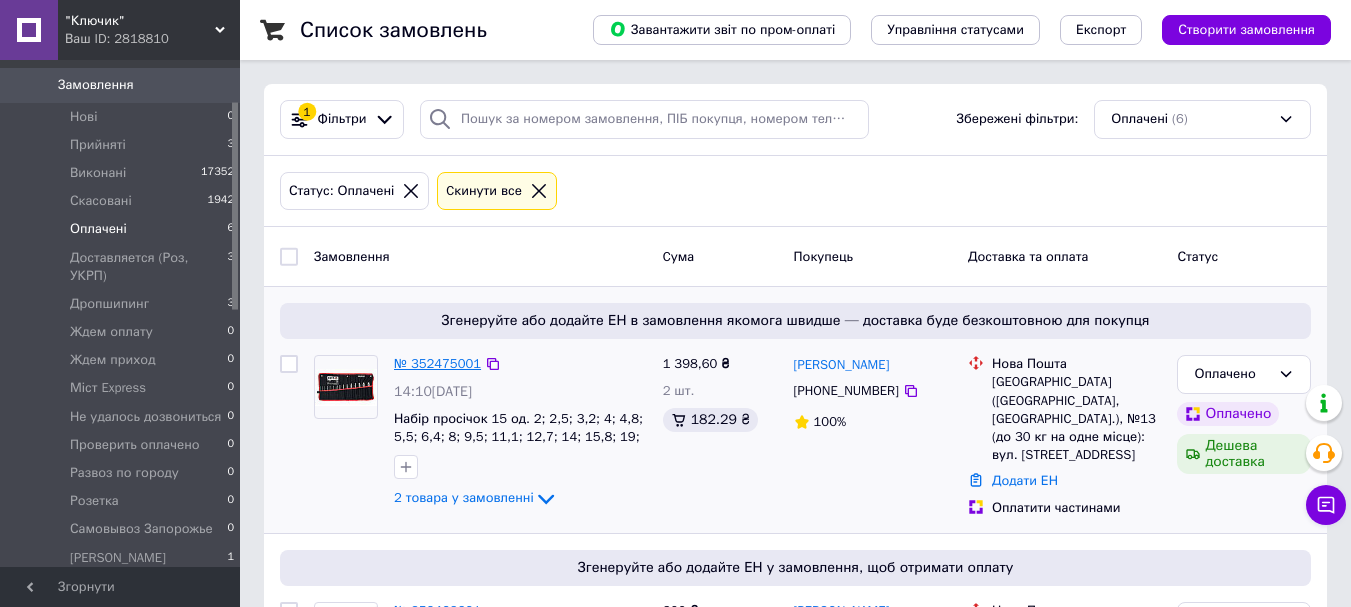 click on "№ 352475001" at bounding box center (437, 363) 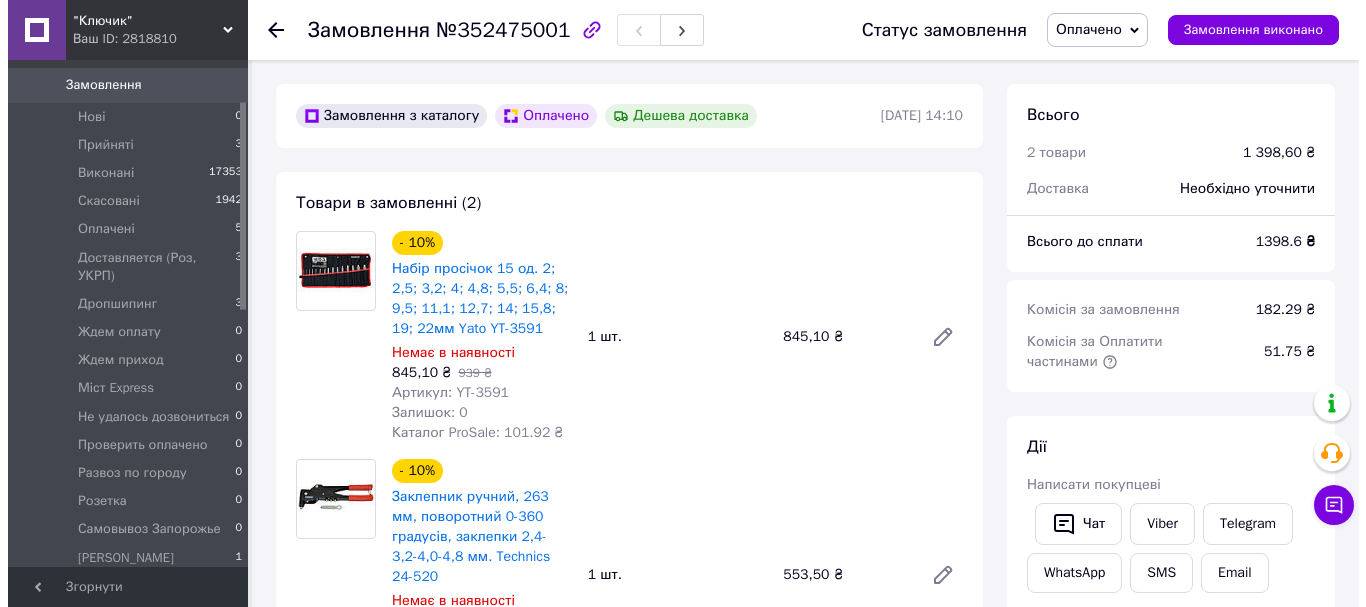 scroll, scrollTop: 500, scrollLeft: 0, axis: vertical 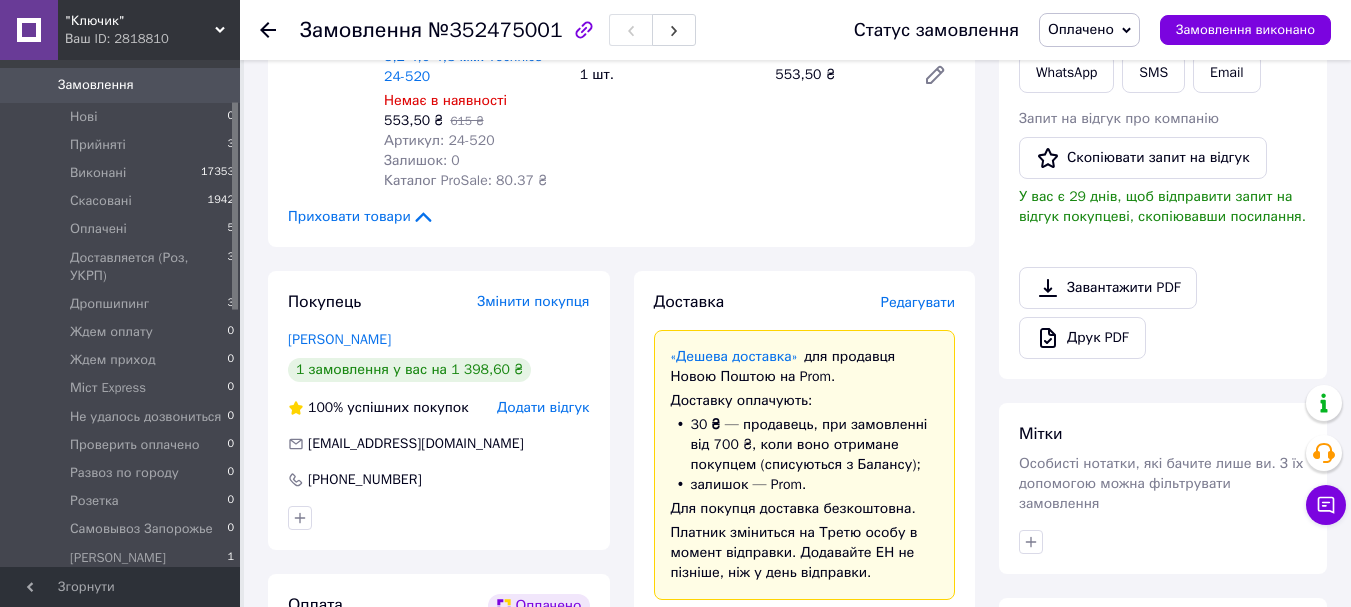 click on "Редагувати" at bounding box center (918, 302) 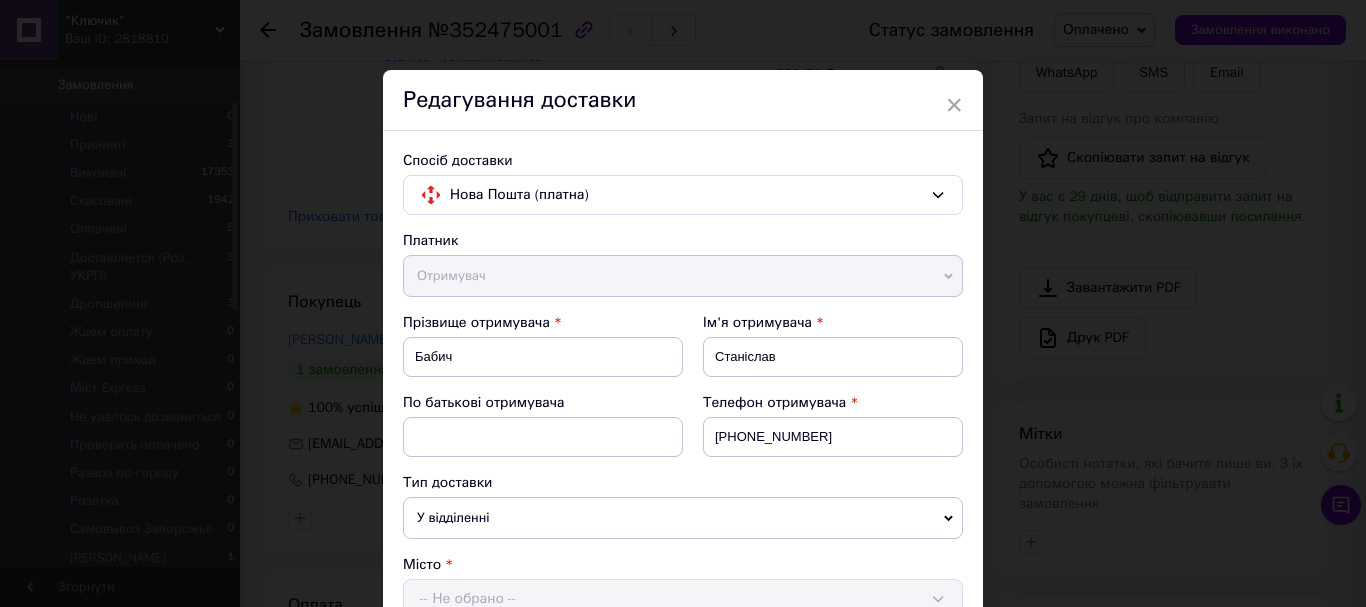 drag, startPoint x: 945, startPoint y: 290, endPoint x: 930, endPoint y: 289, distance: 15.033297 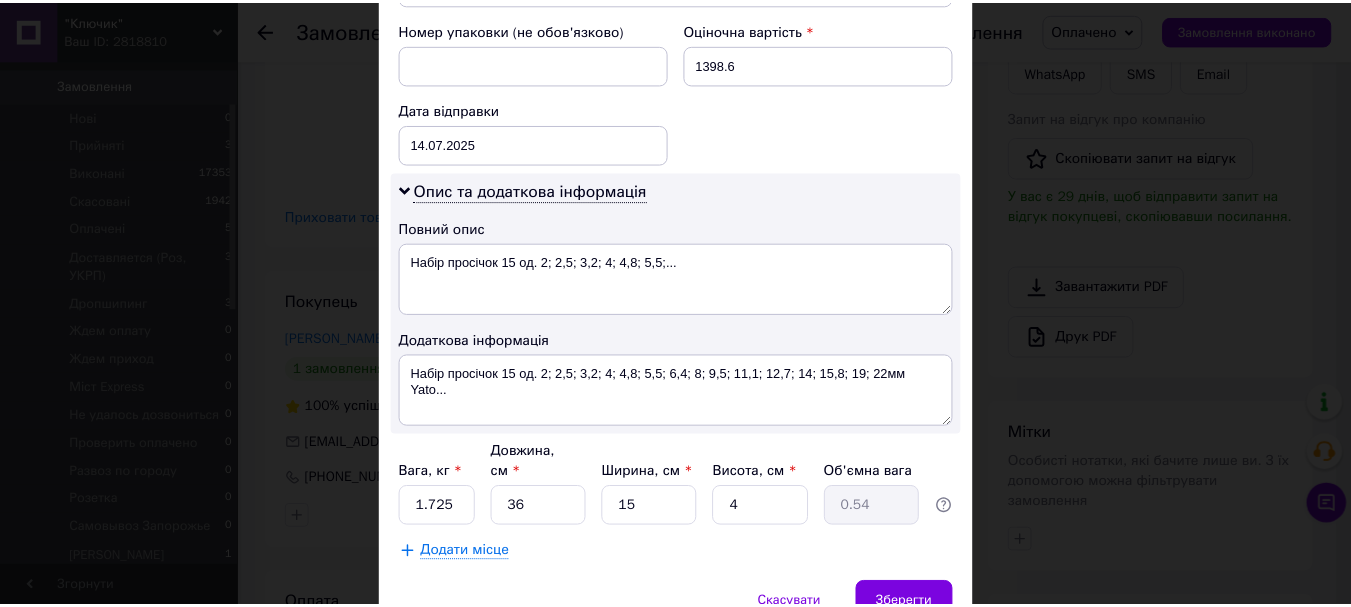 scroll, scrollTop: 900, scrollLeft: 0, axis: vertical 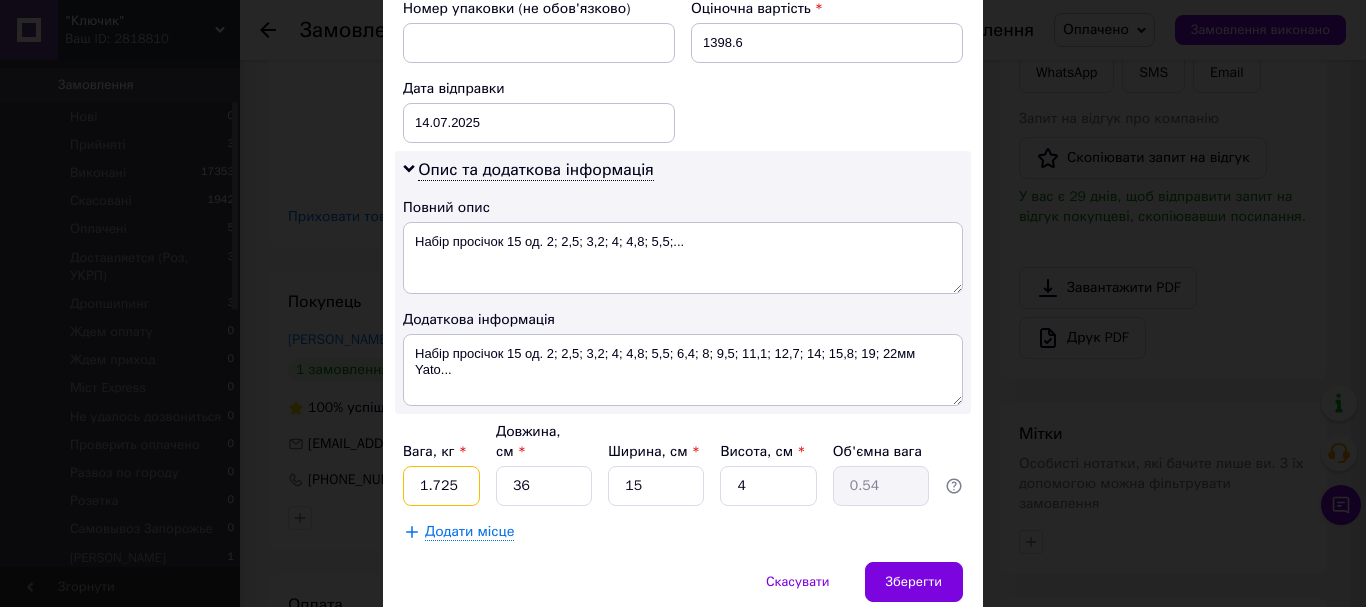 click on "1.725" at bounding box center [441, 486] 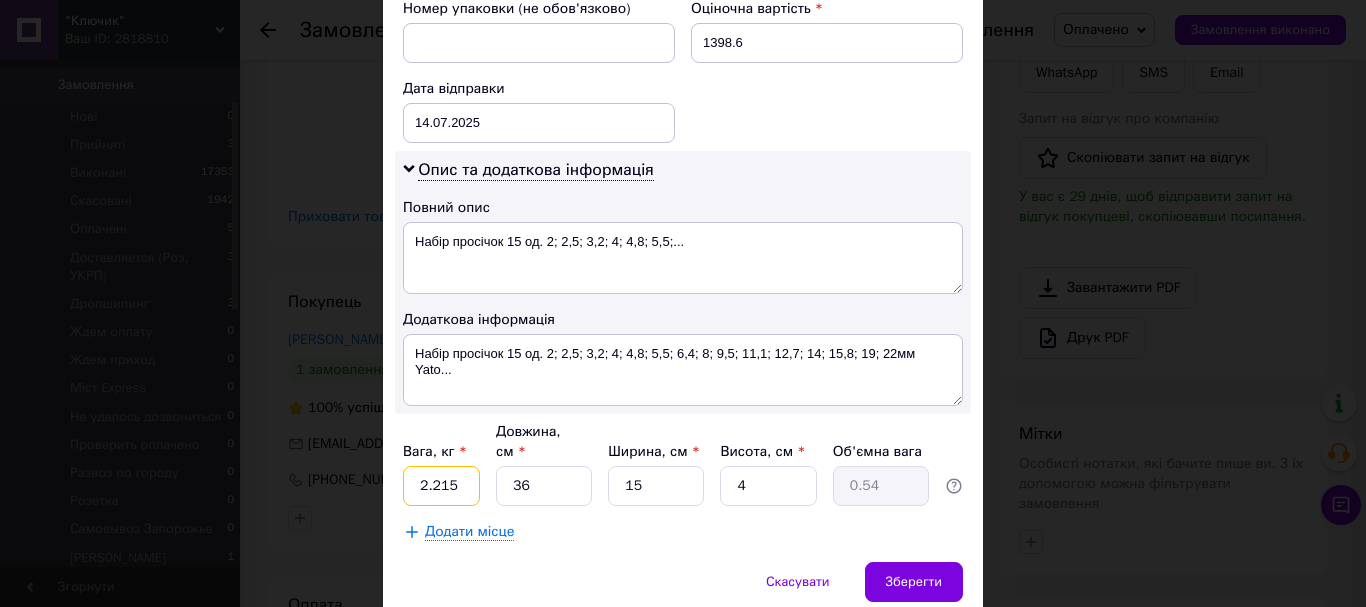 type on "2.215" 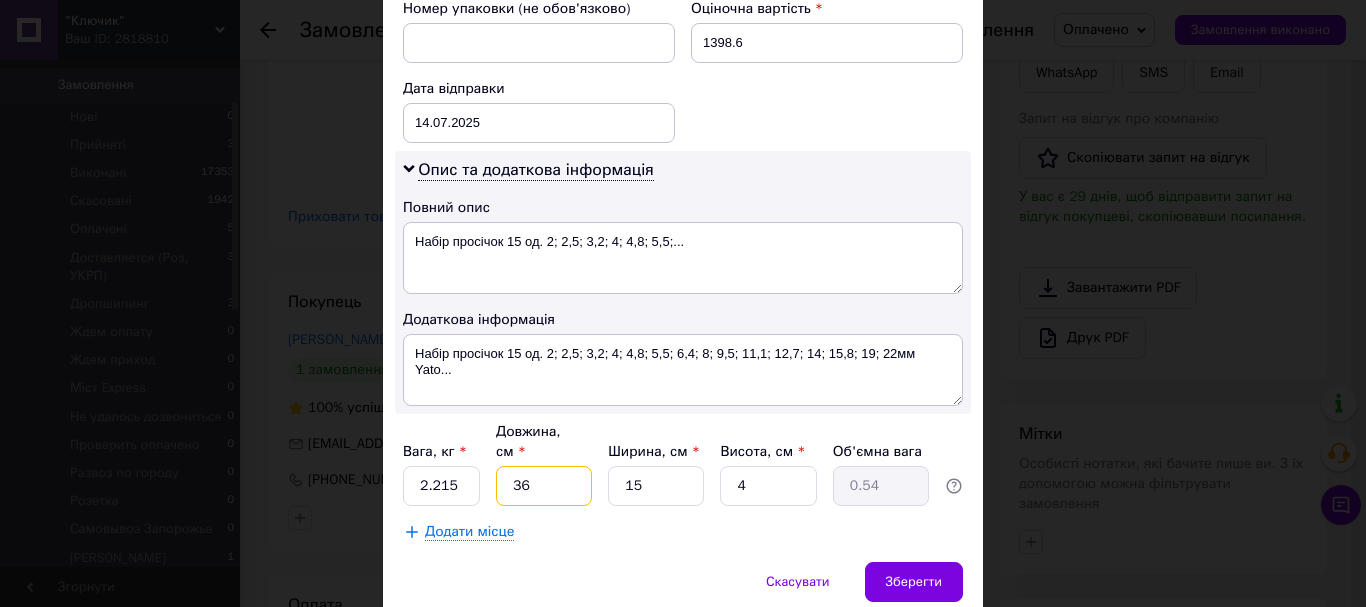 click on "36" at bounding box center (544, 486) 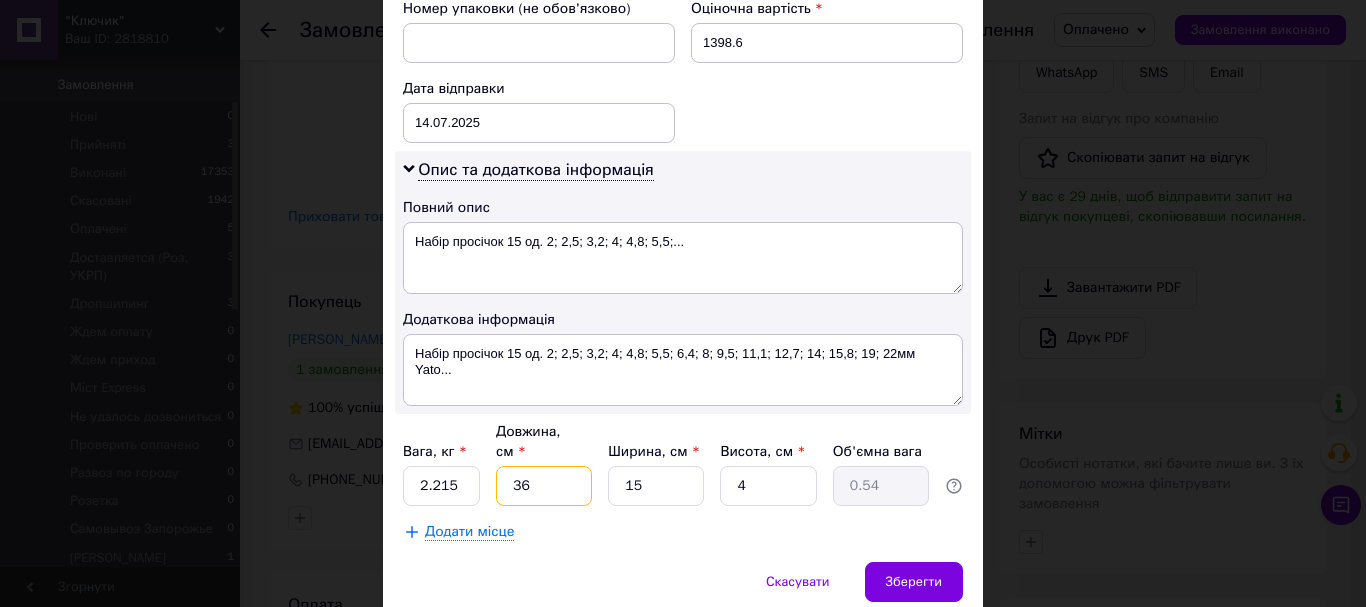 type on "3" 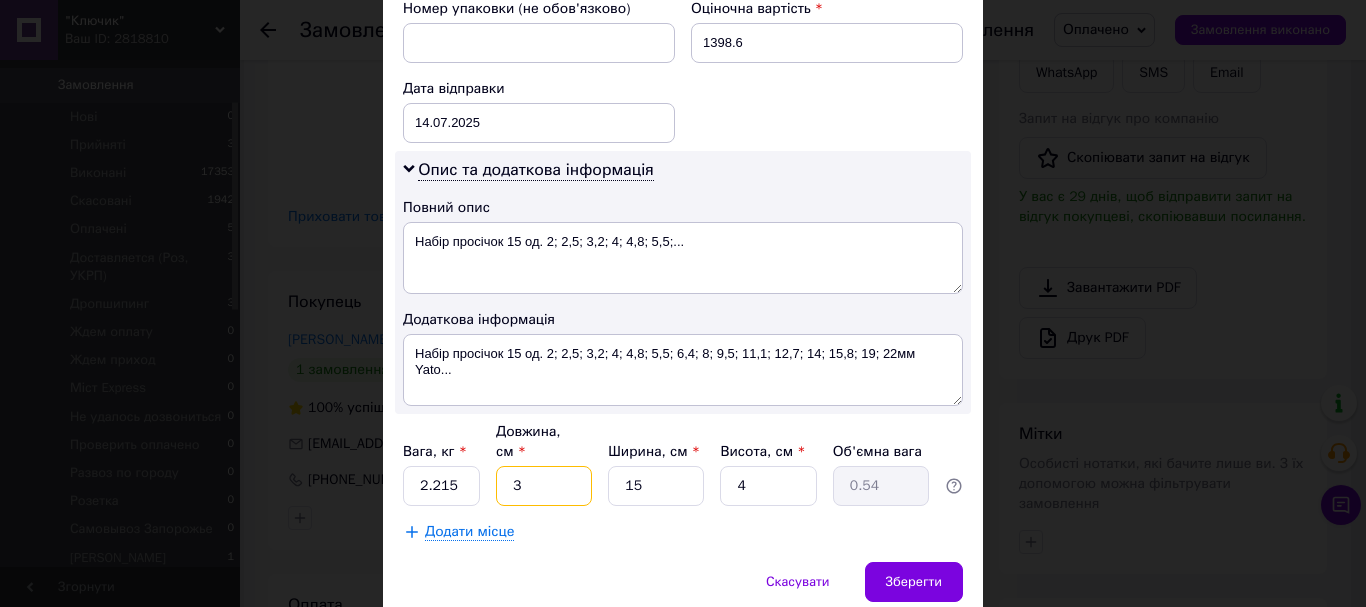 type on "0.1" 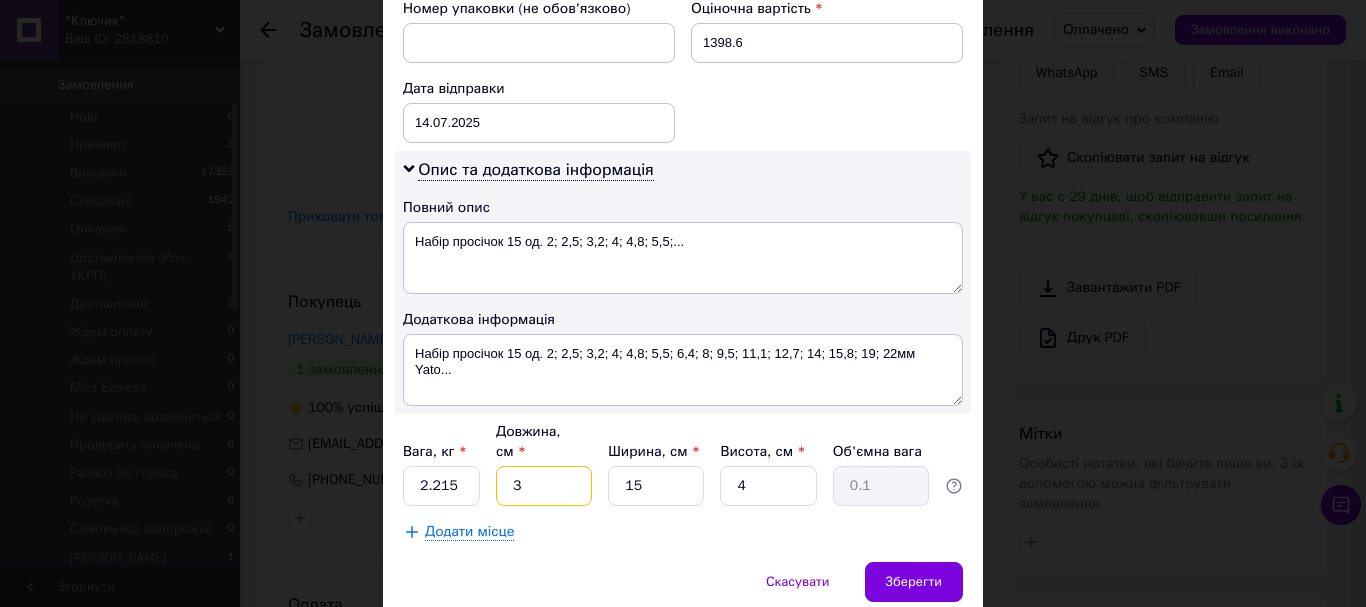 type on "30" 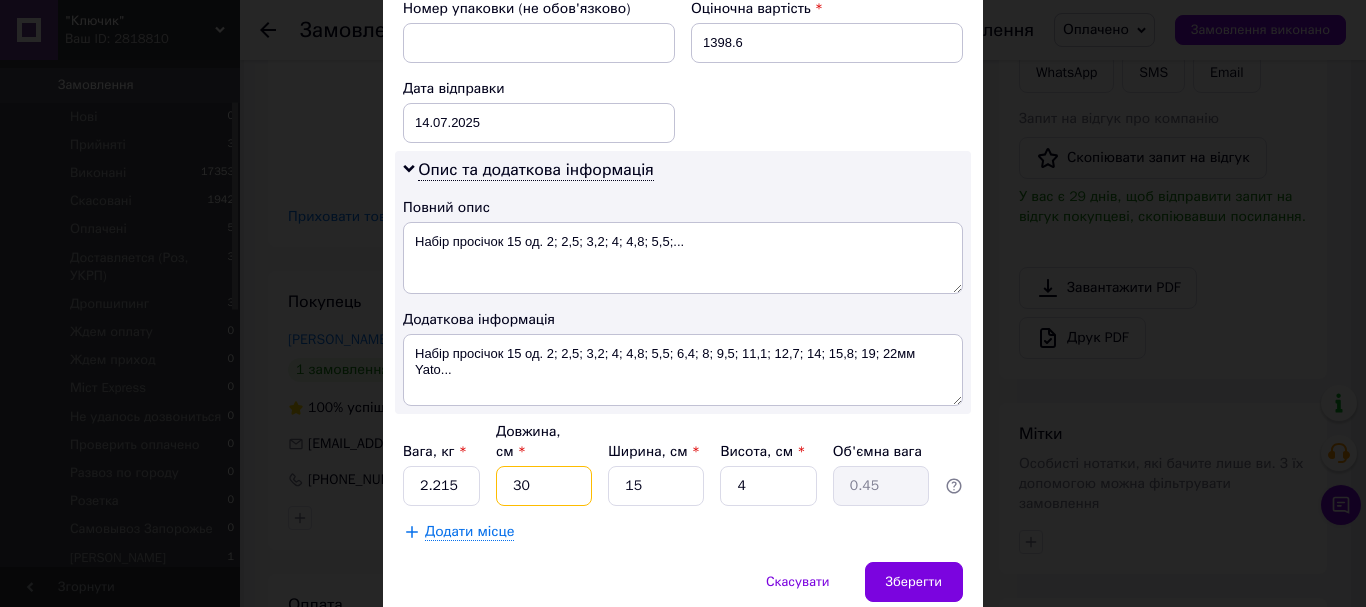 type on "30" 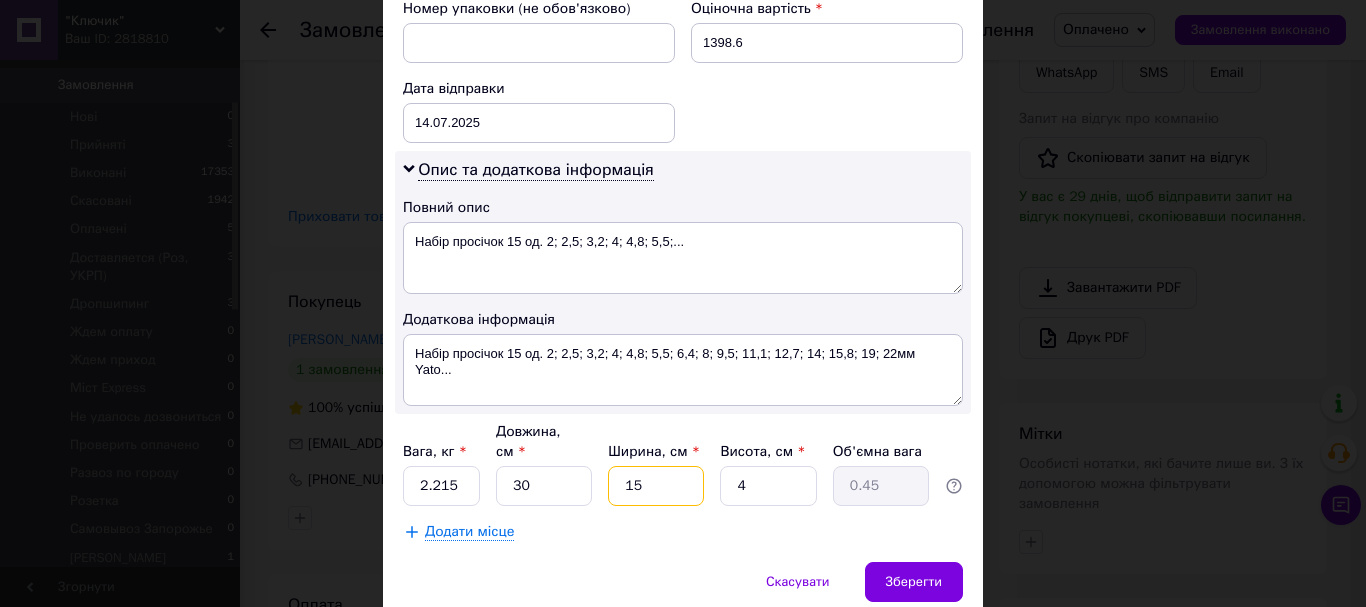 click on "15" at bounding box center (656, 486) 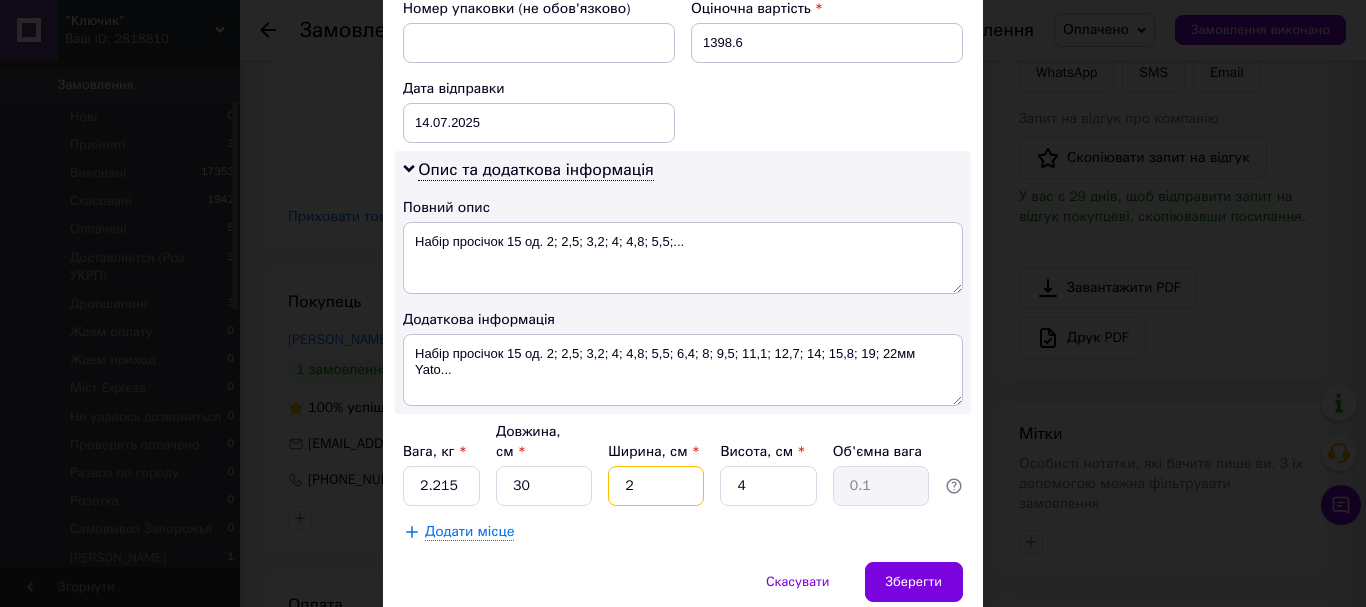 type on "23" 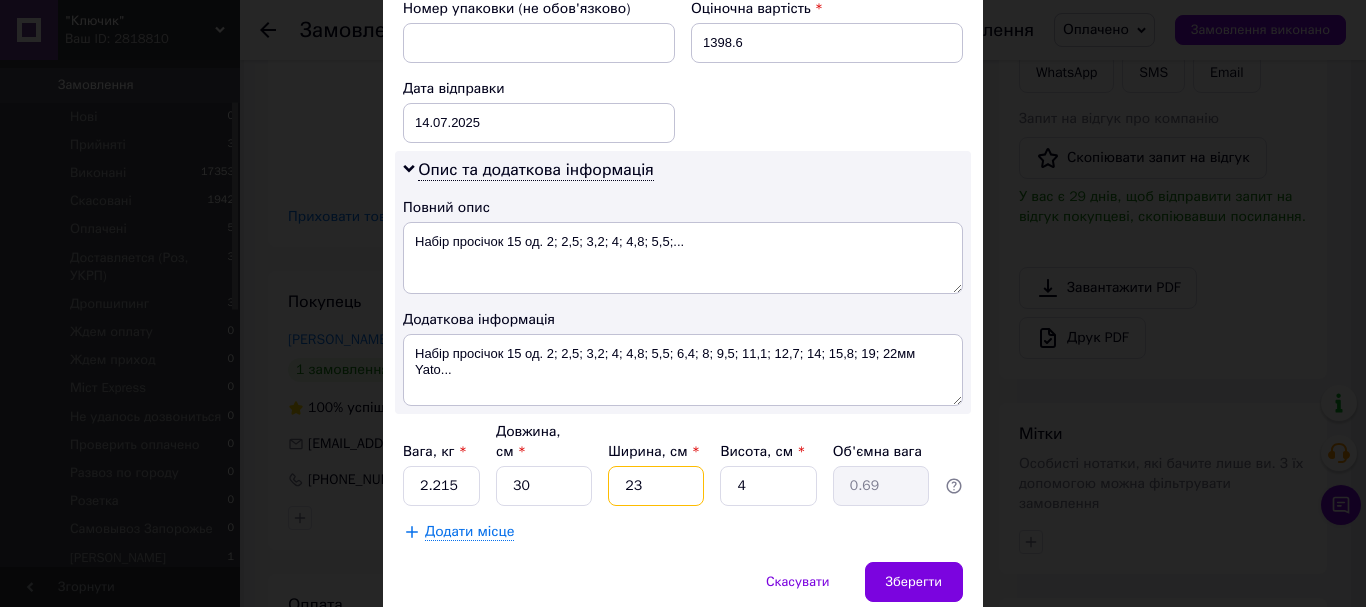 type on "23" 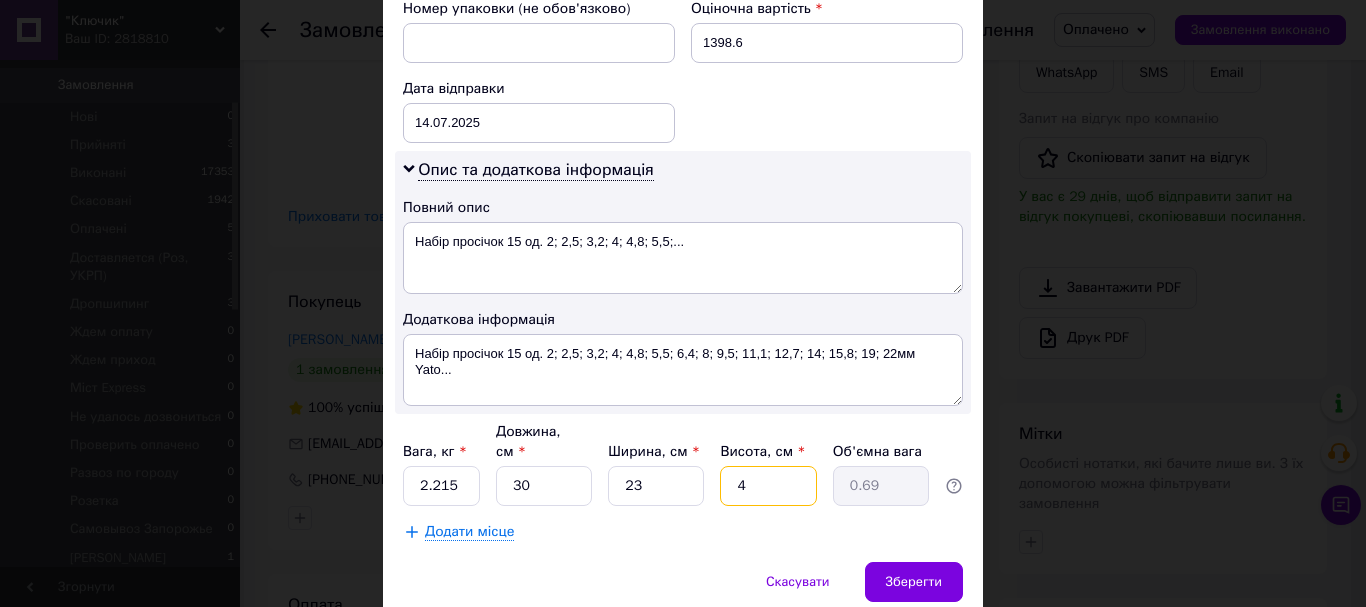 click on "4" at bounding box center [768, 486] 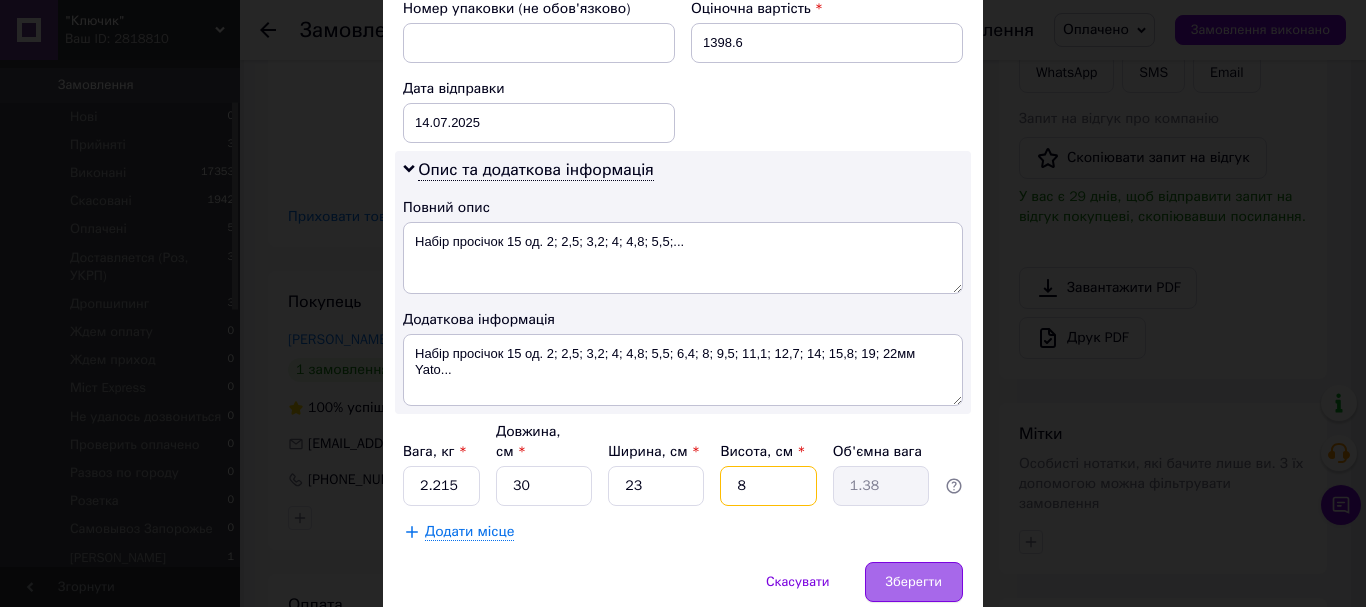 type on "8" 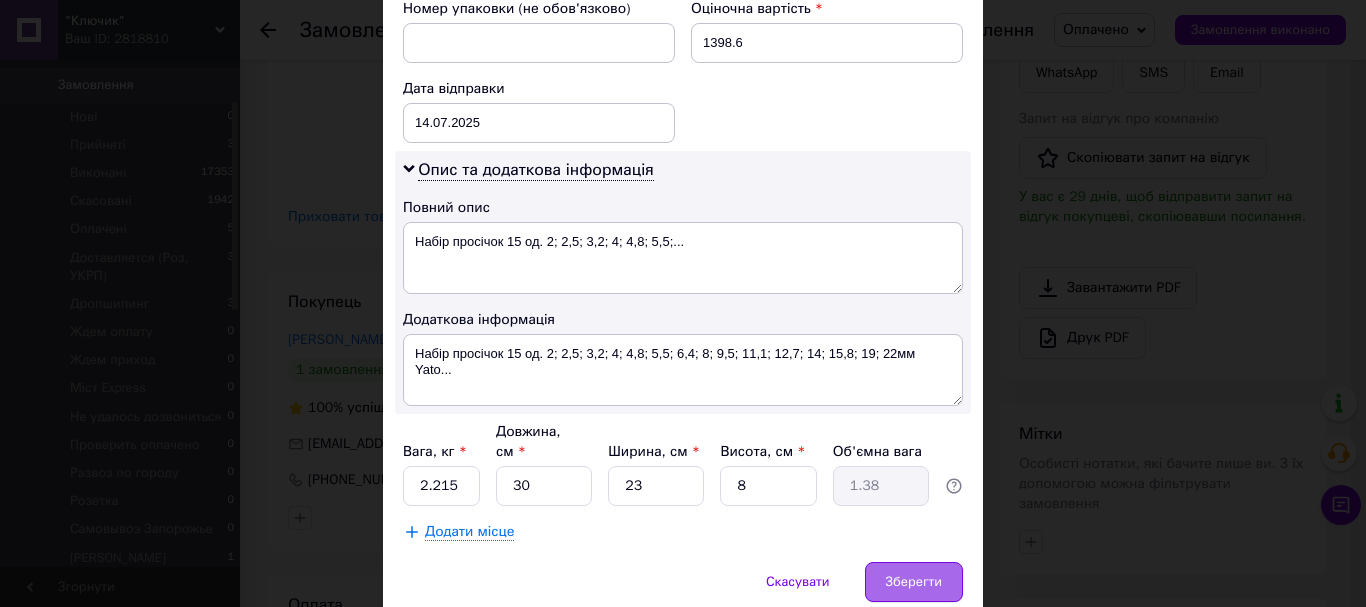 click on "Зберегти" at bounding box center [914, 582] 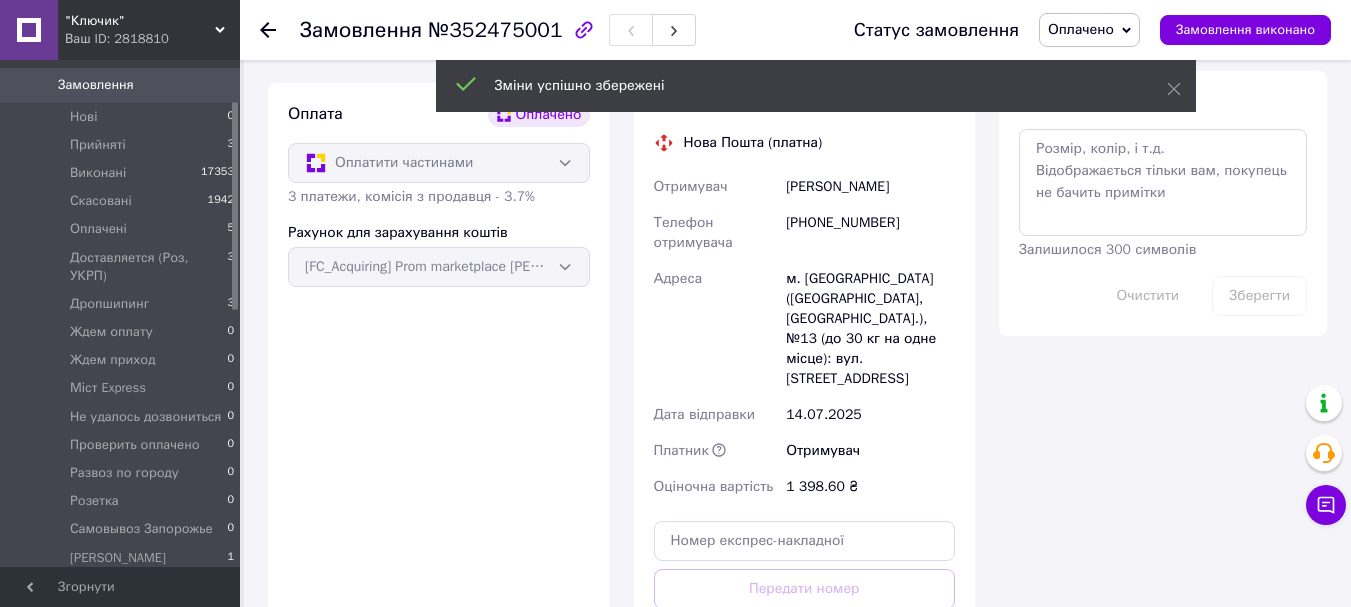 scroll, scrollTop: 1200, scrollLeft: 0, axis: vertical 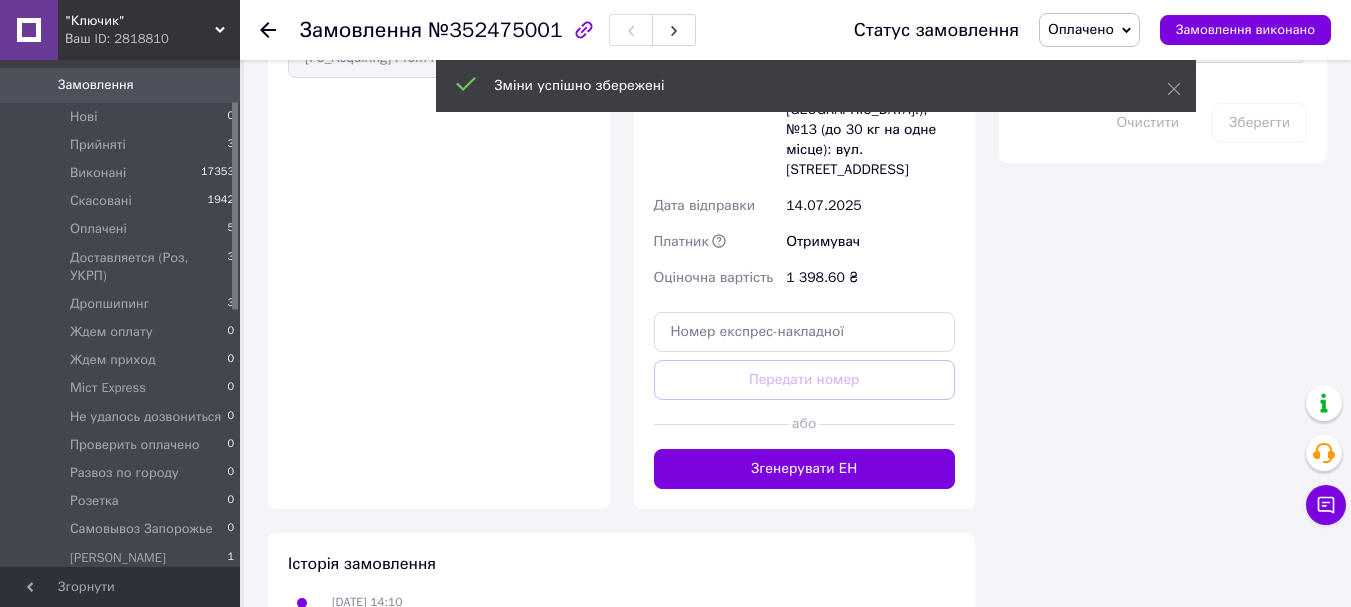 click on "Згенерувати ЕН" at bounding box center (805, 469) 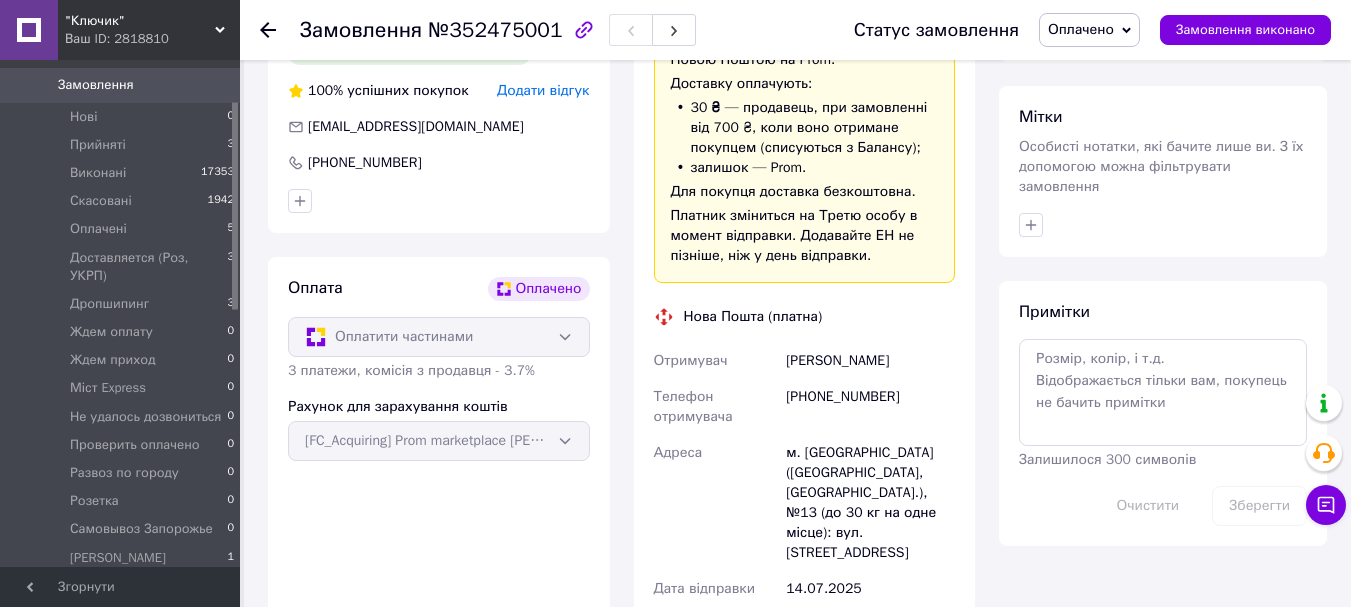 scroll, scrollTop: 700, scrollLeft: 0, axis: vertical 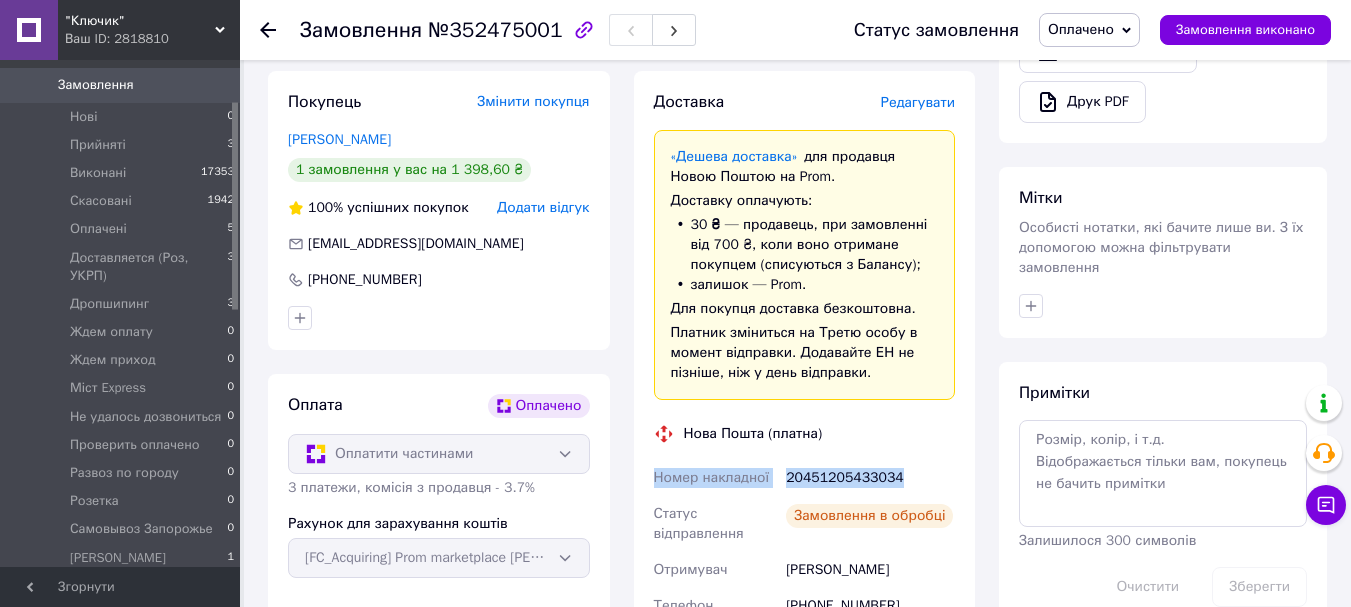 drag, startPoint x: 655, startPoint y: 459, endPoint x: 896, endPoint y: 458, distance: 241.00208 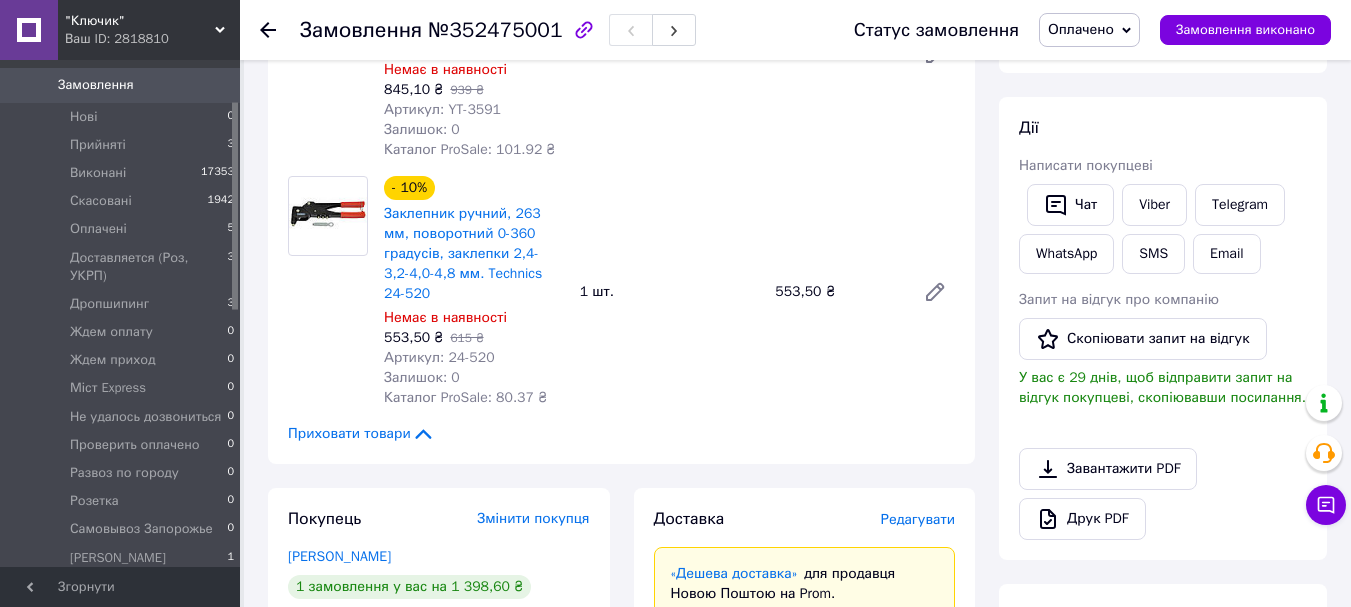 scroll, scrollTop: 200, scrollLeft: 0, axis: vertical 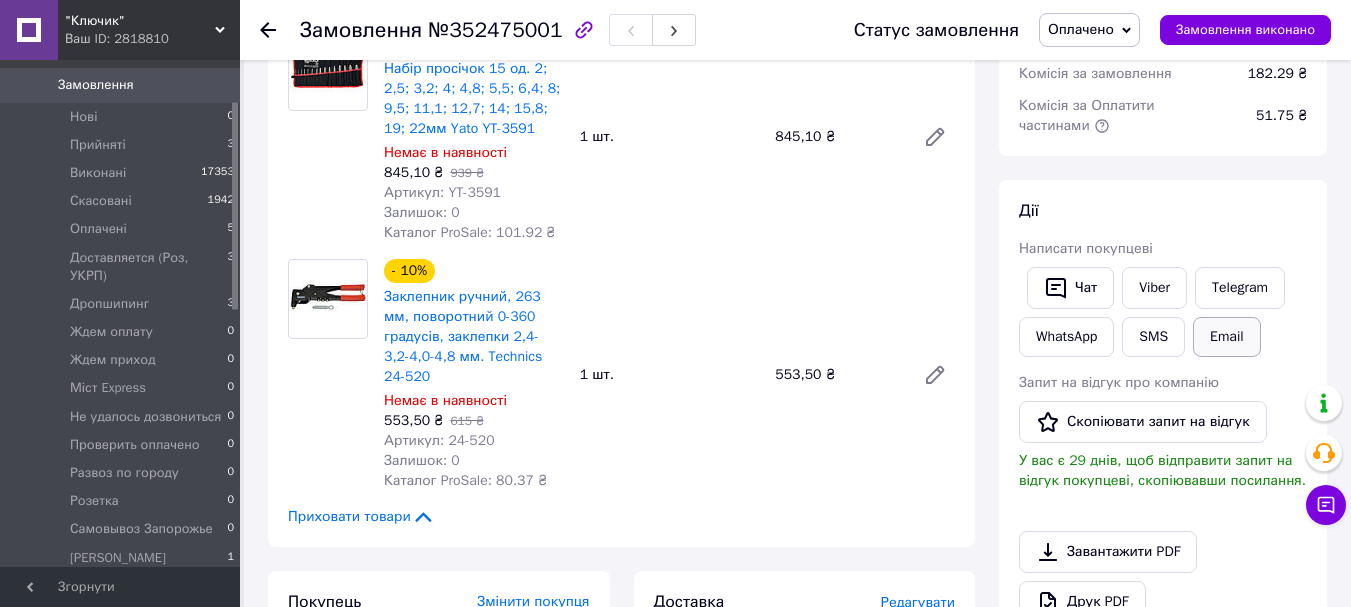 click on "Email" at bounding box center (1227, 337) 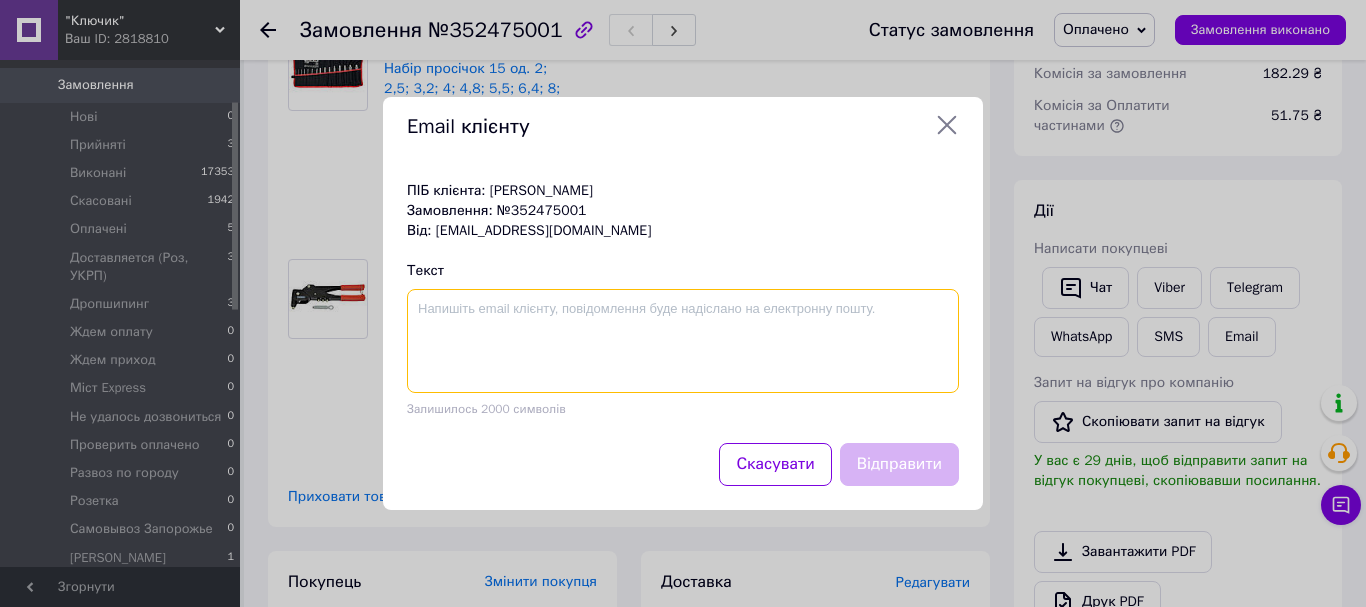 click at bounding box center (683, 341) 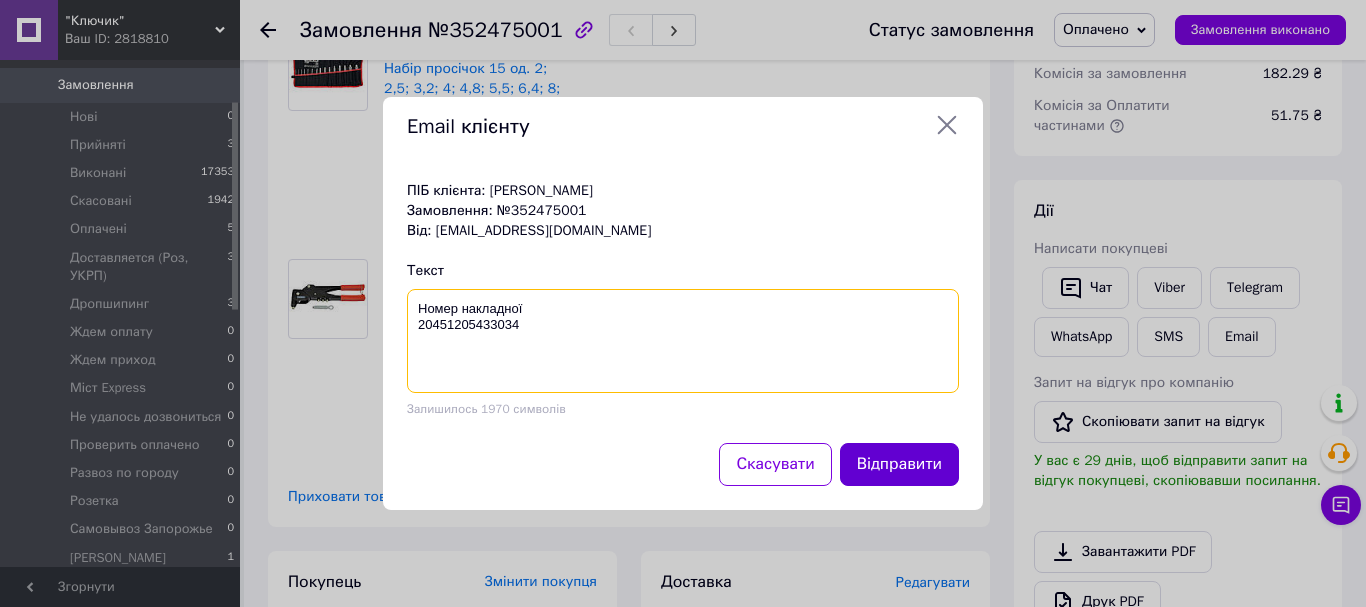 type on "Номер накладної
20451205433034" 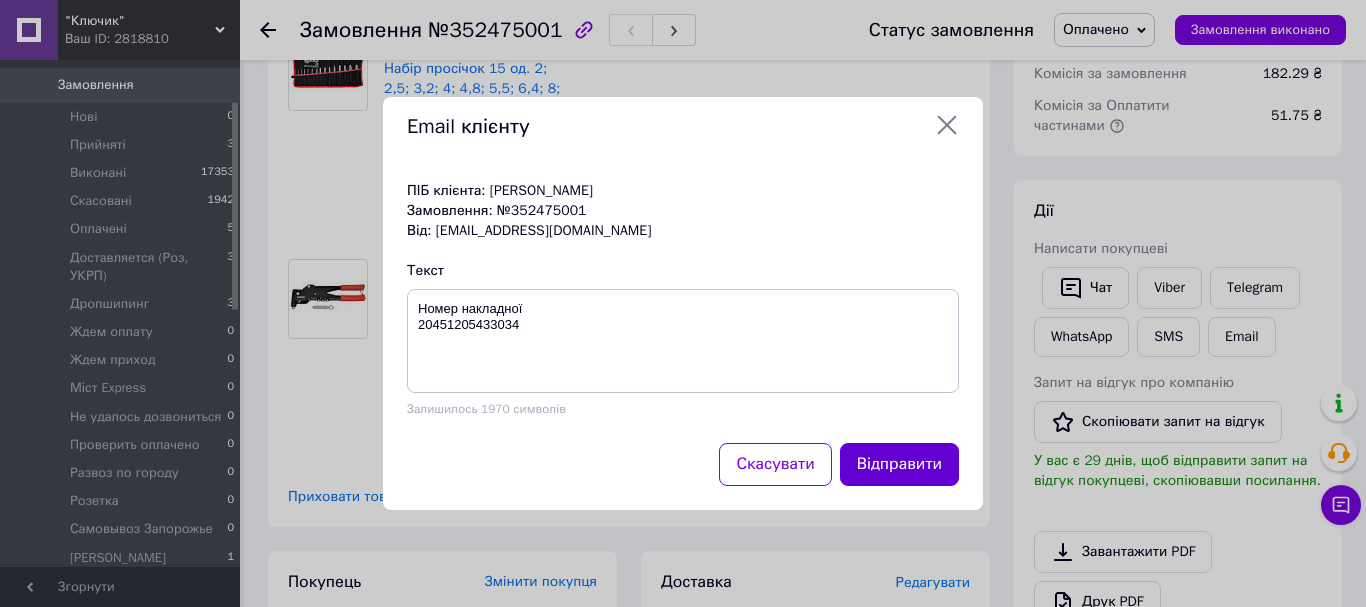click on "Відправити" at bounding box center [899, 464] 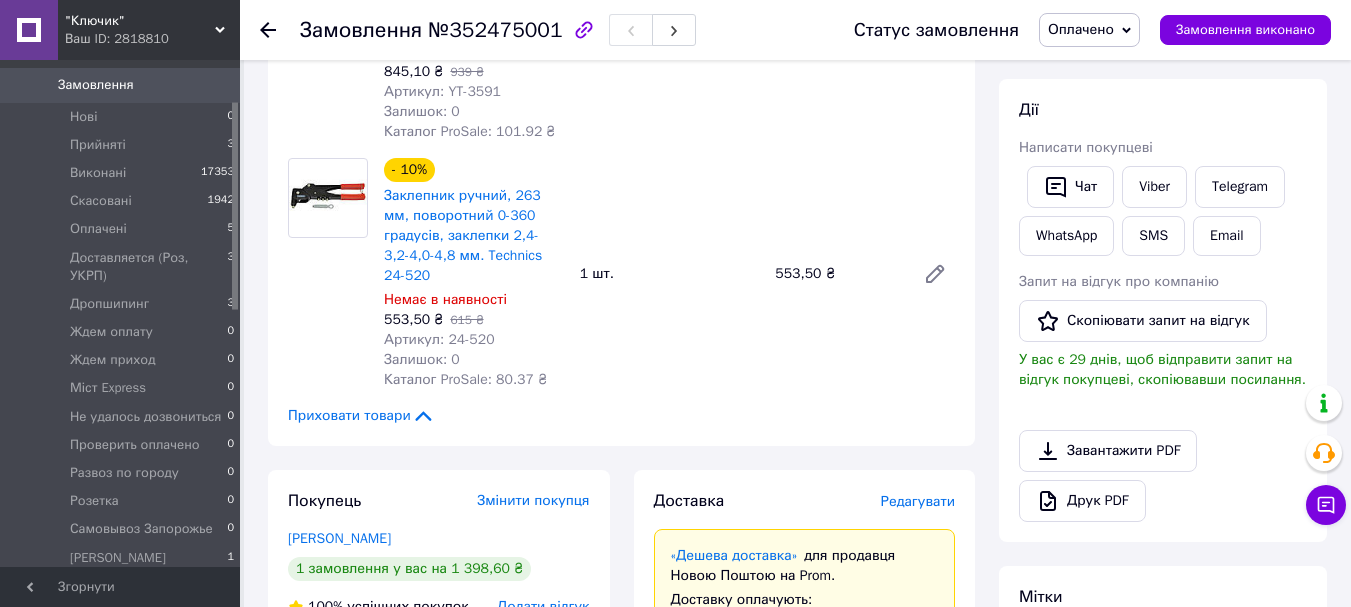 scroll, scrollTop: 300, scrollLeft: 0, axis: vertical 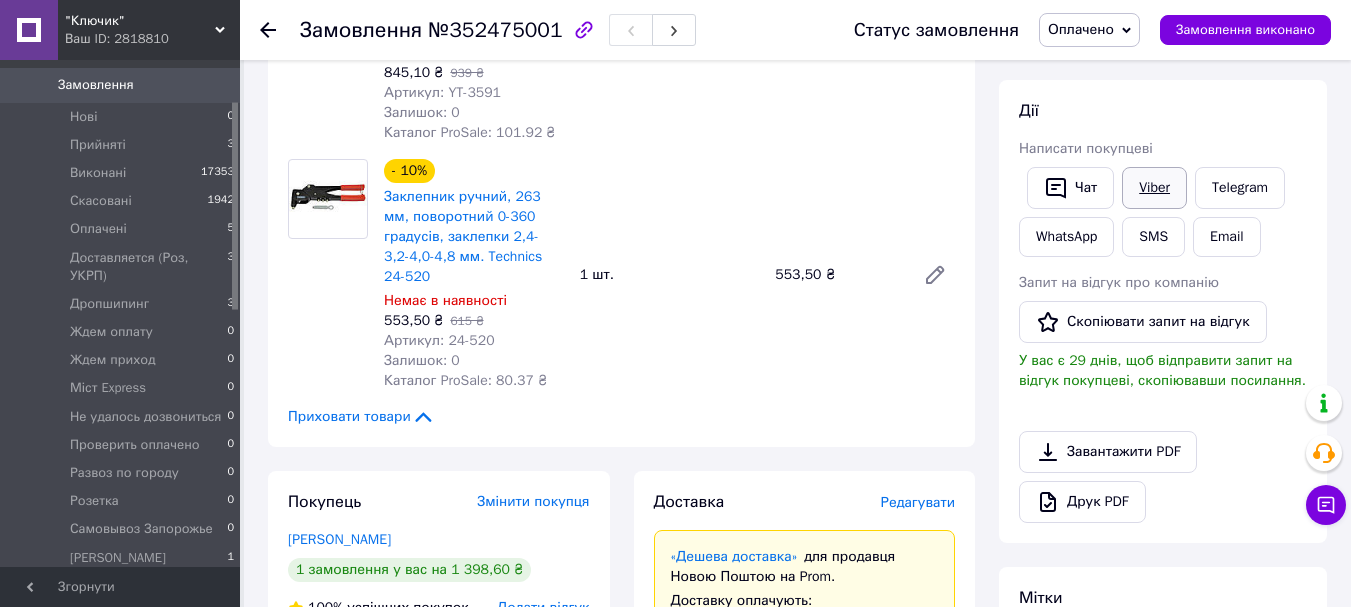 click on "Viber" at bounding box center (1154, 188) 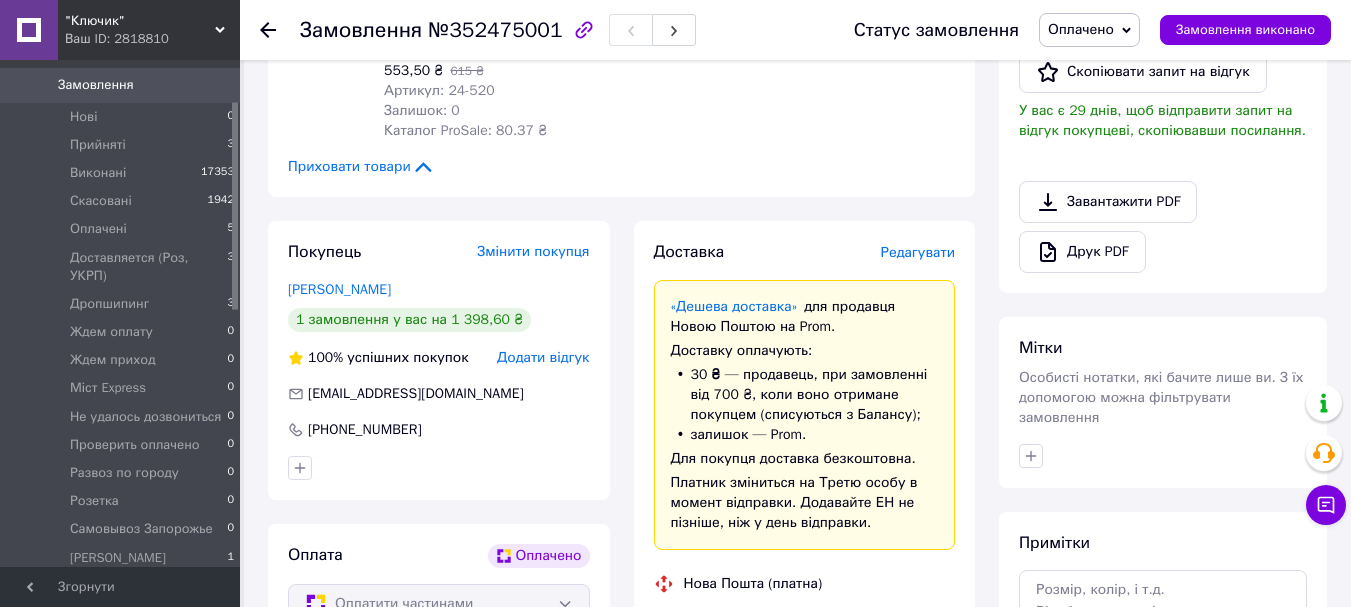 scroll, scrollTop: 600, scrollLeft: 0, axis: vertical 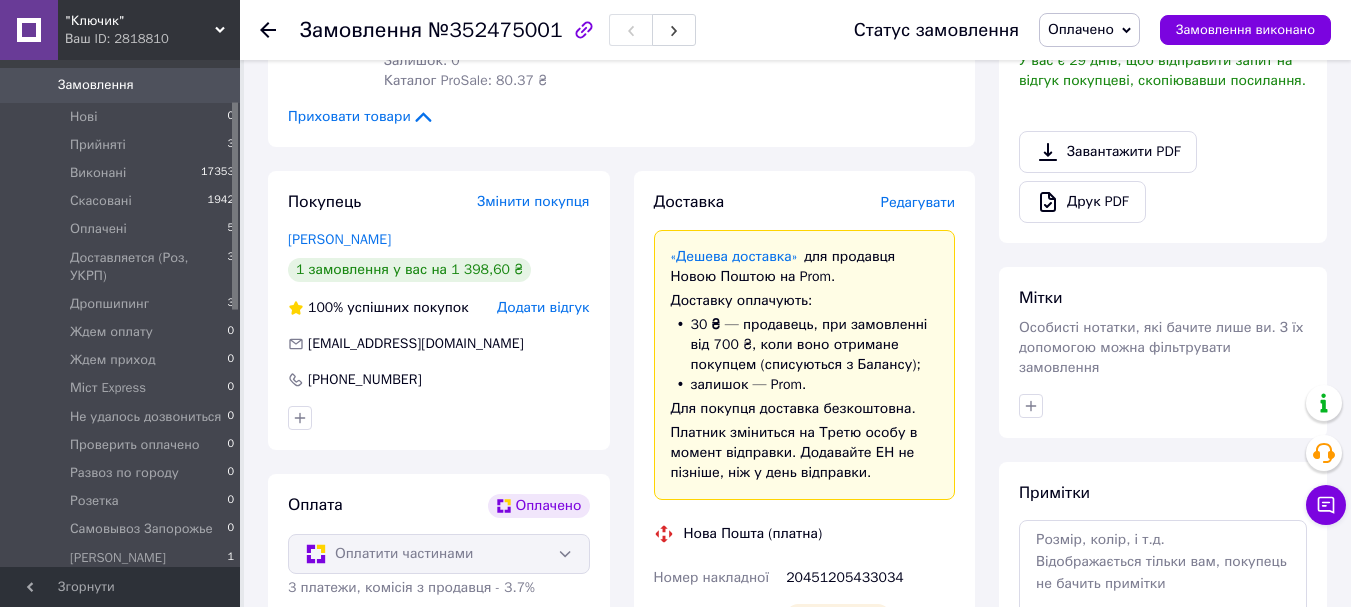 click on "Оплачено" at bounding box center (1081, 29) 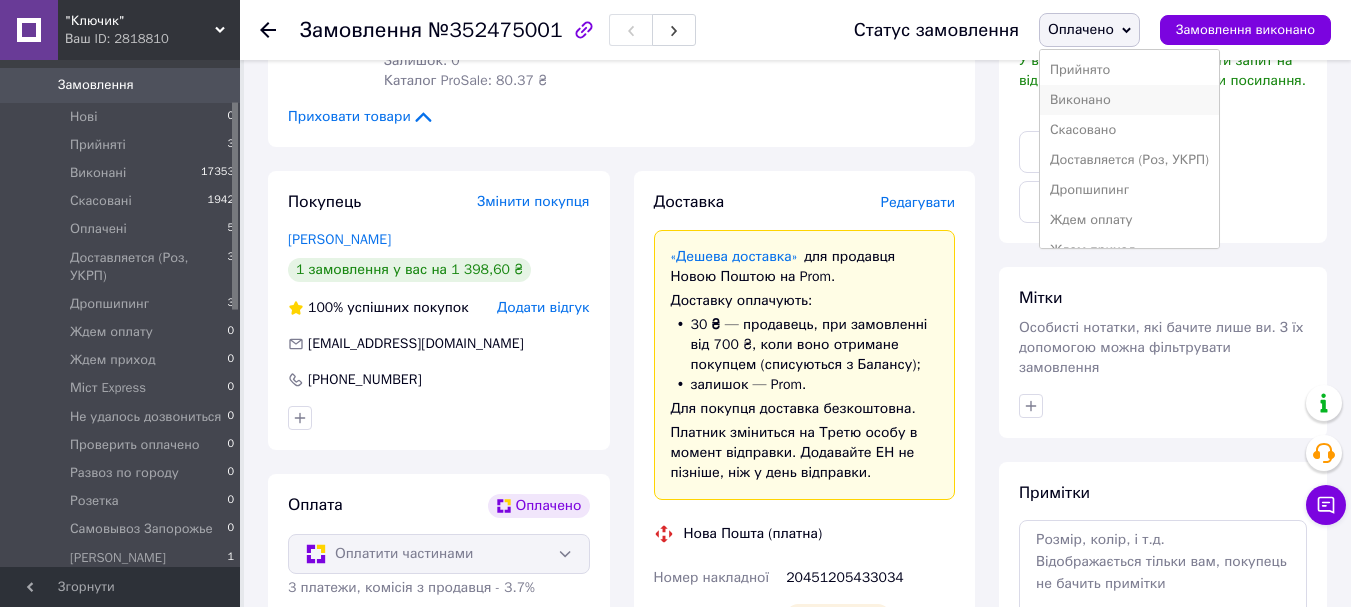 click on "Виконано" at bounding box center (1129, 100) 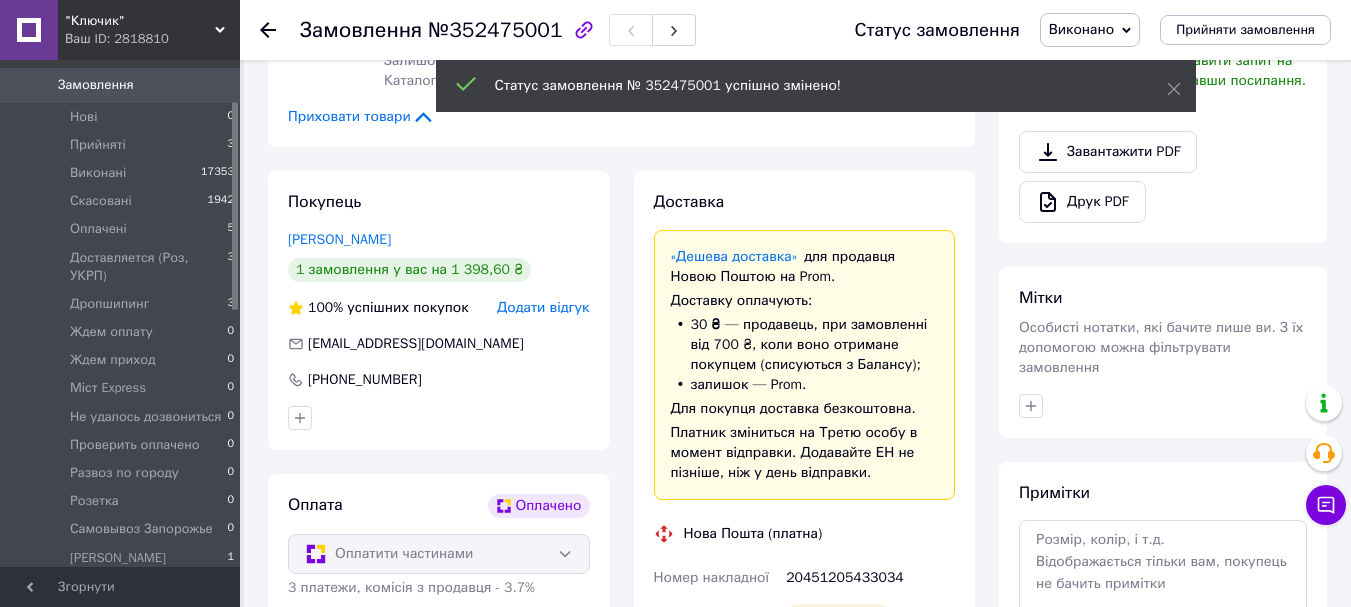 scroll, scrollTop: 32, scrollLeft: 0, axis: vertical 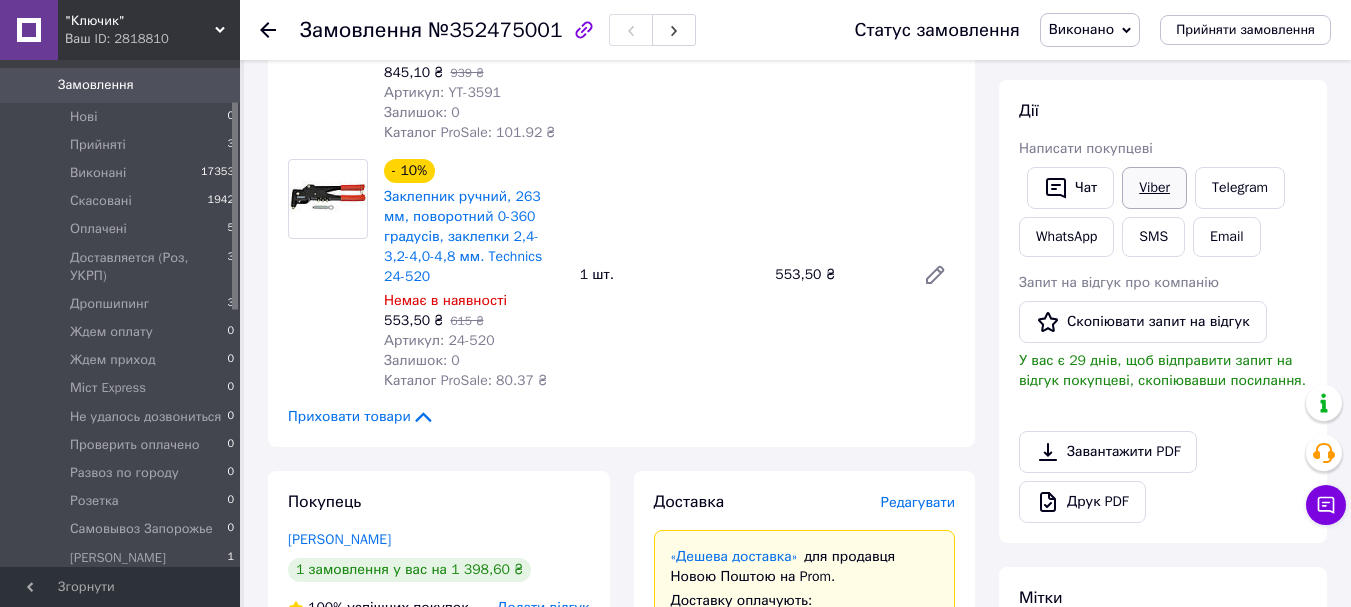 click on "Viber" at bounding box center [1154, 188] 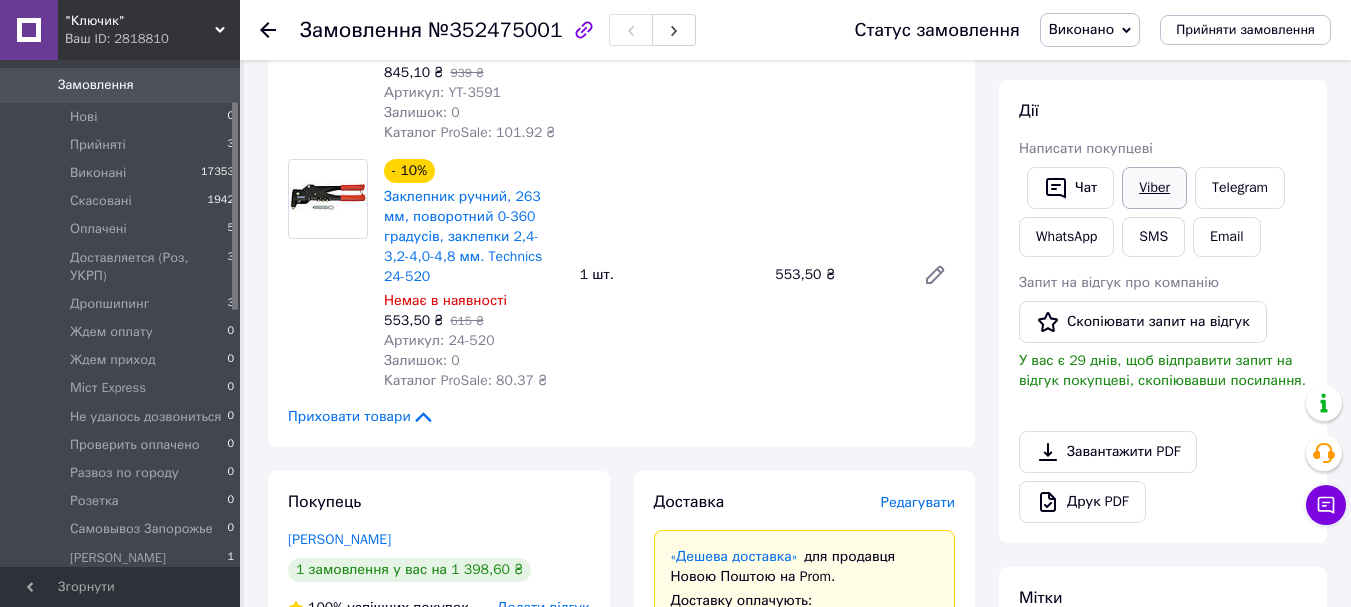 click on "Viber" at bounding box center (1154, 188) 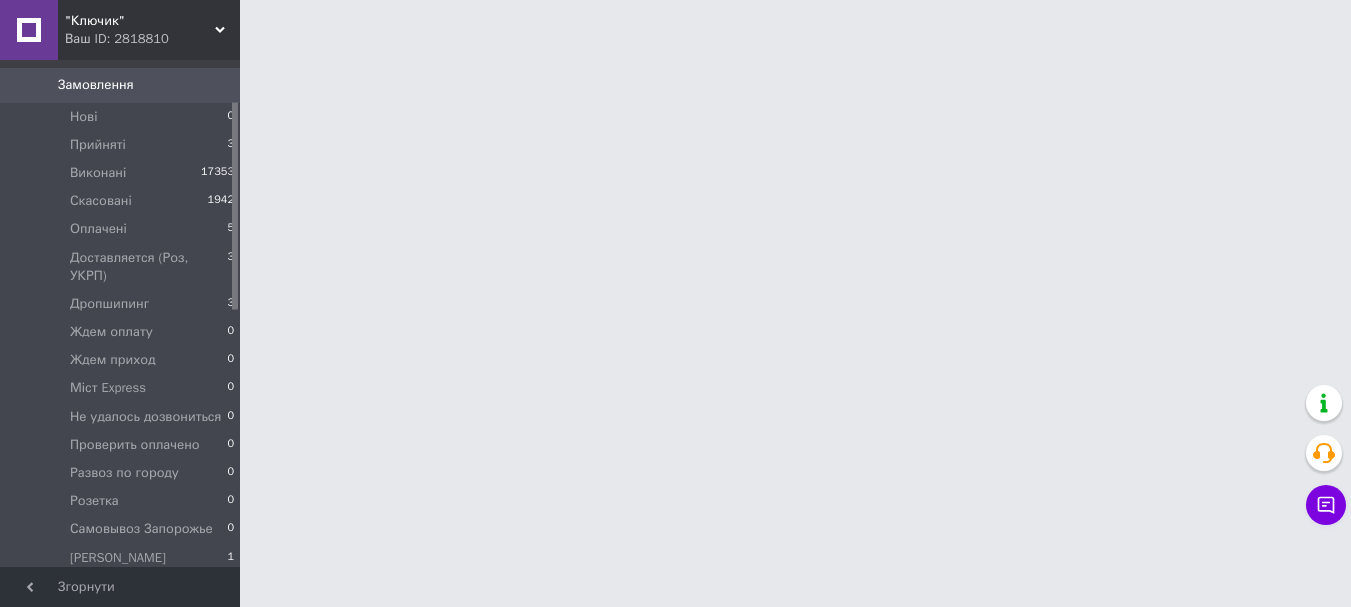 scroll, scrollTop: 0, scrollLeft: 0, axis: both 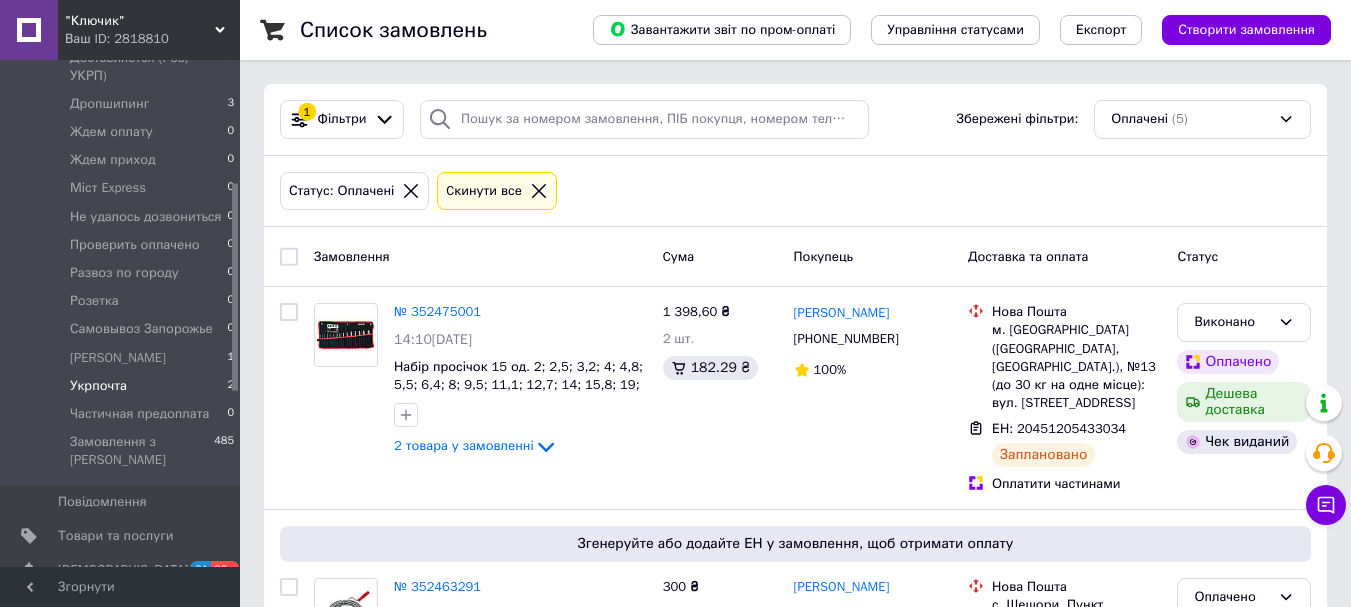 click on "Укрпочта" at bounding box center (98, 386) 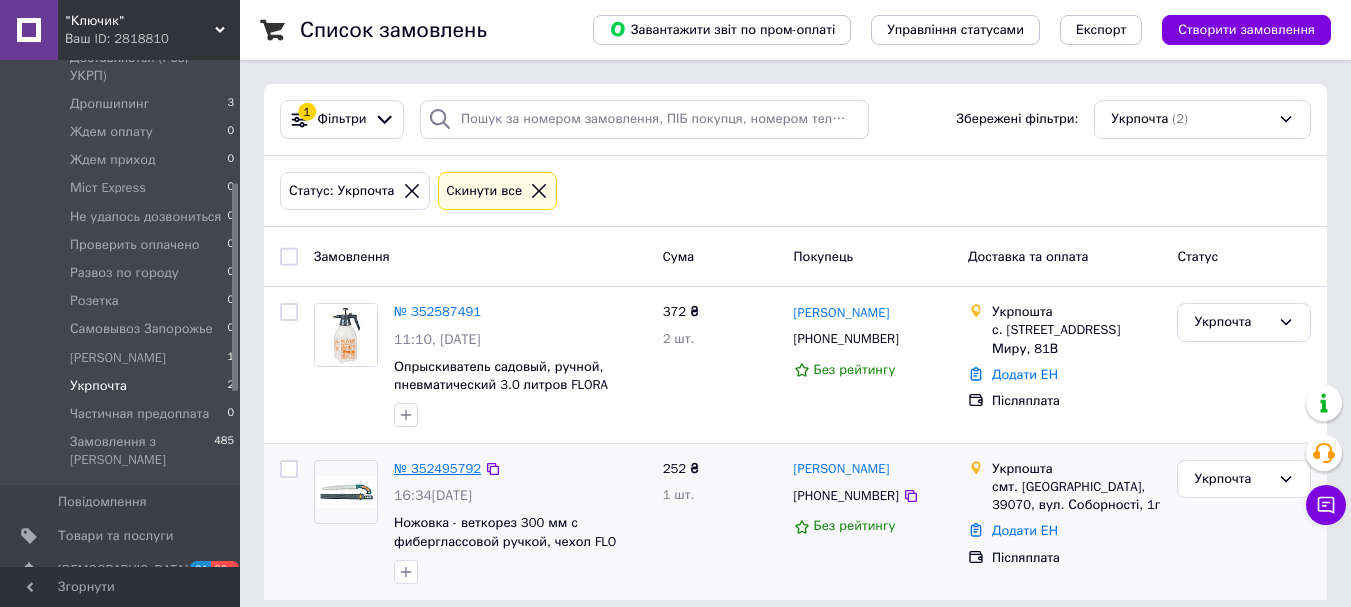 click on "№ 352495792" at bounding box center [437, 468] 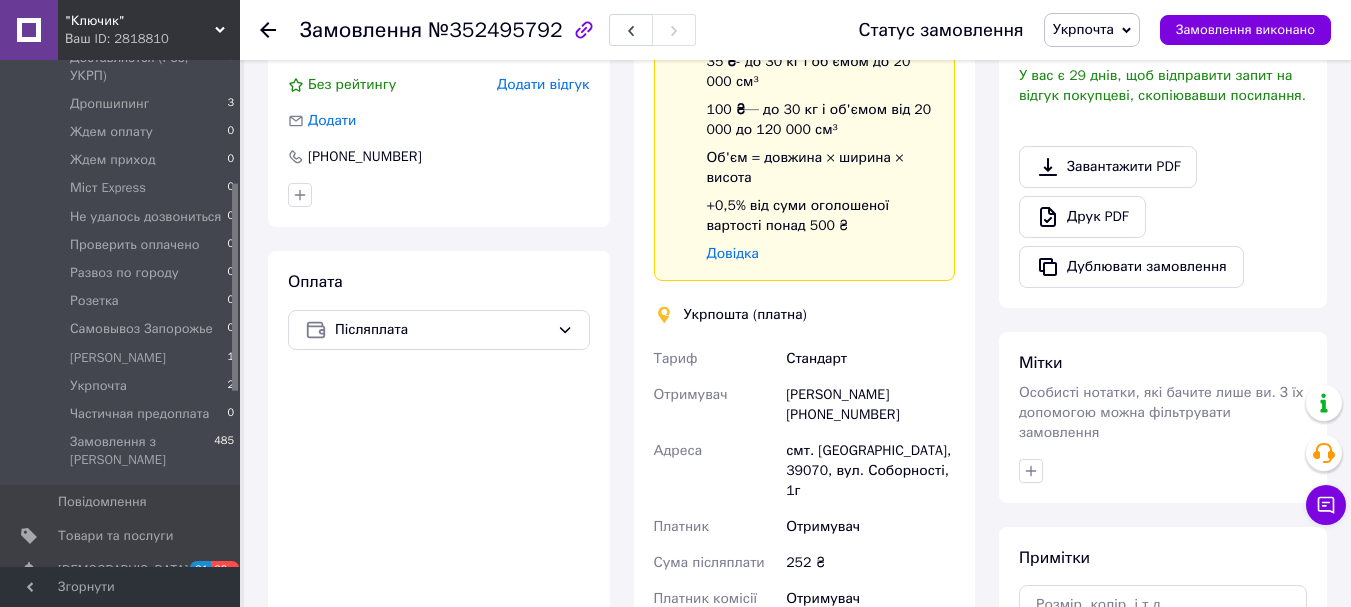 scroll, scrollTop: 500, scrollLeft: 0, axis: vertical 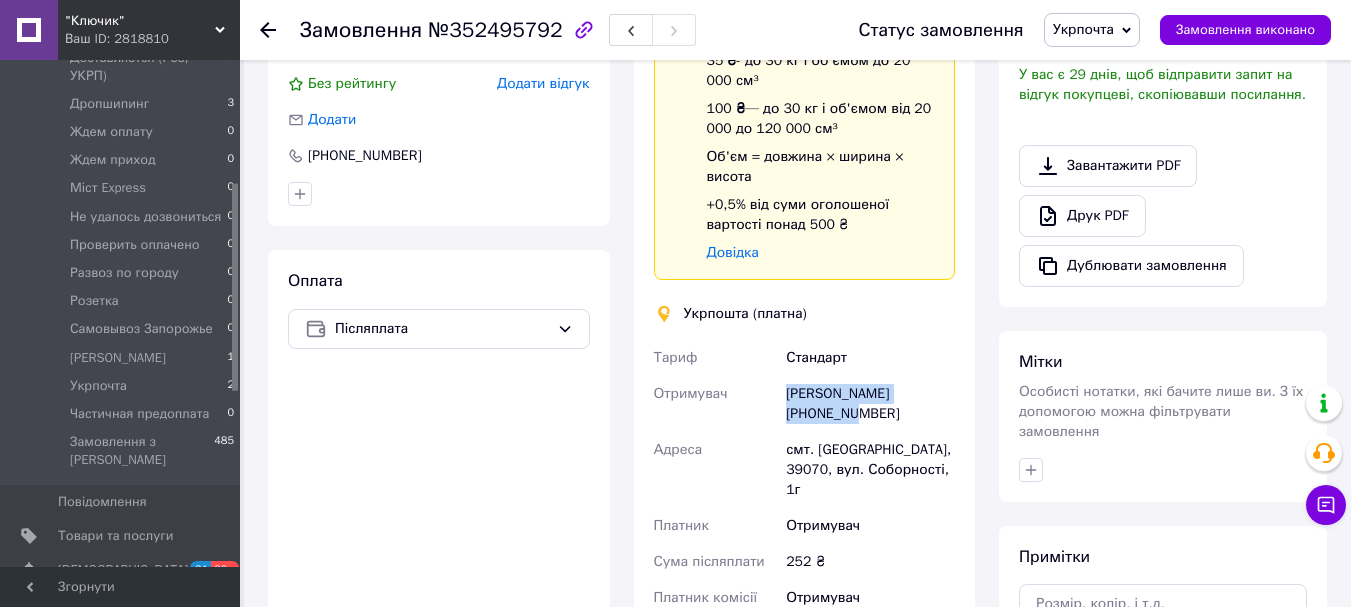 drag, startPoint x: 765, startPoint y: 398, endPoint x: 947, endPoint y: 384, distance: 182.53767 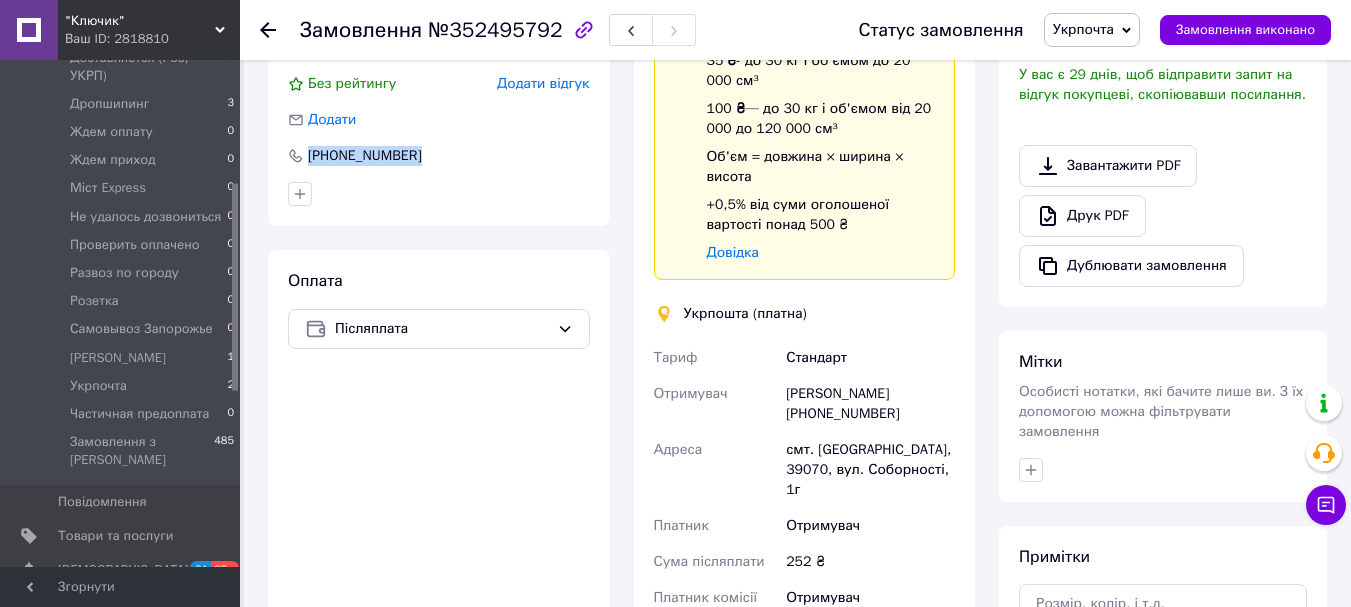 click on "[PHONE_NUMBER]" at bounding box center [439, 156] 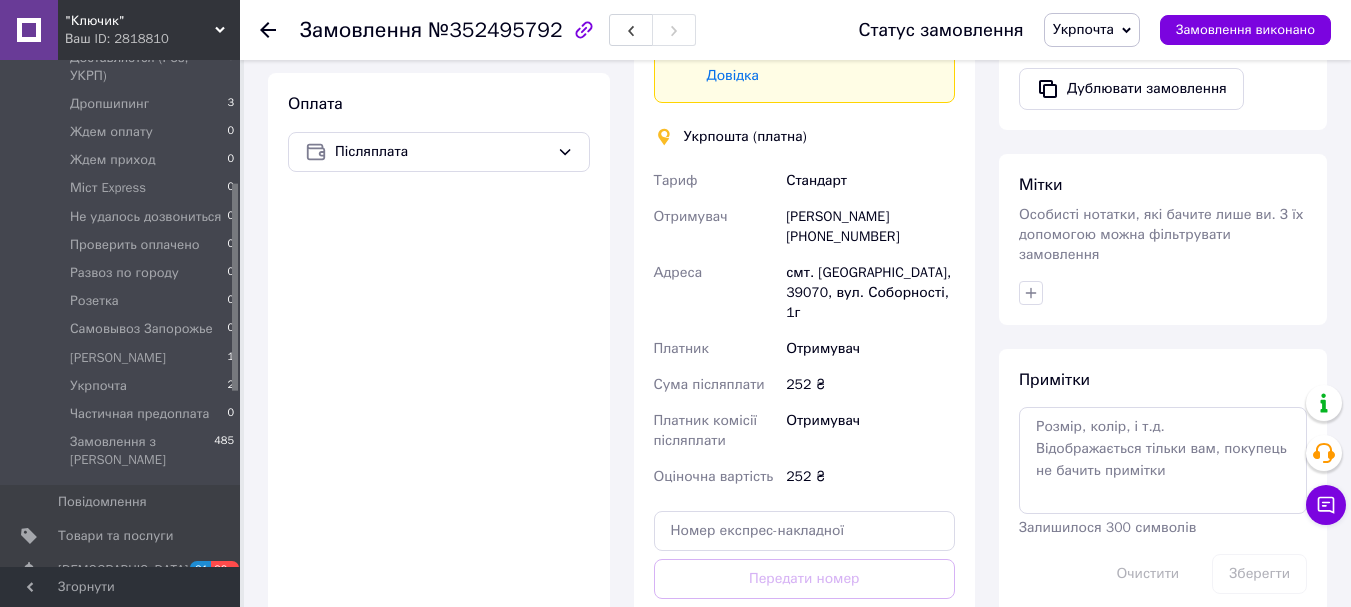 scroll, scrollTop: 700, scrollLeft: 0, axis: vertical 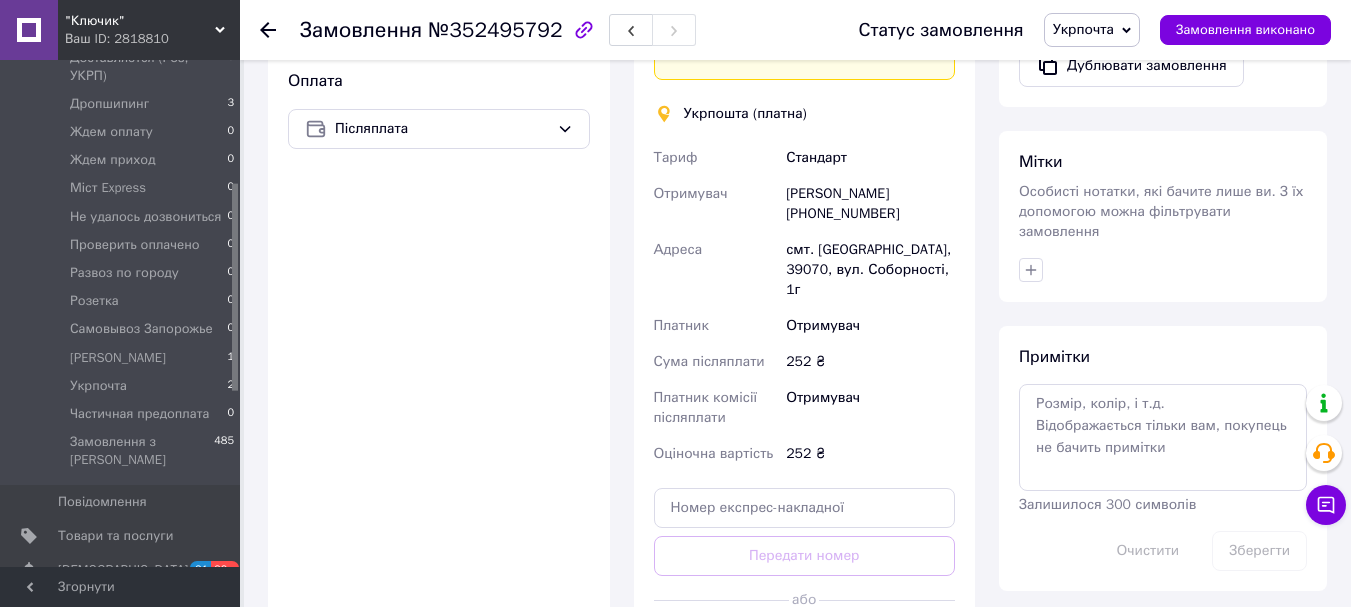 click on "смт. [GEOGRAPHIC_DATA], 39070, вул. Соборності, 1г" at bounding box center (870, 270) 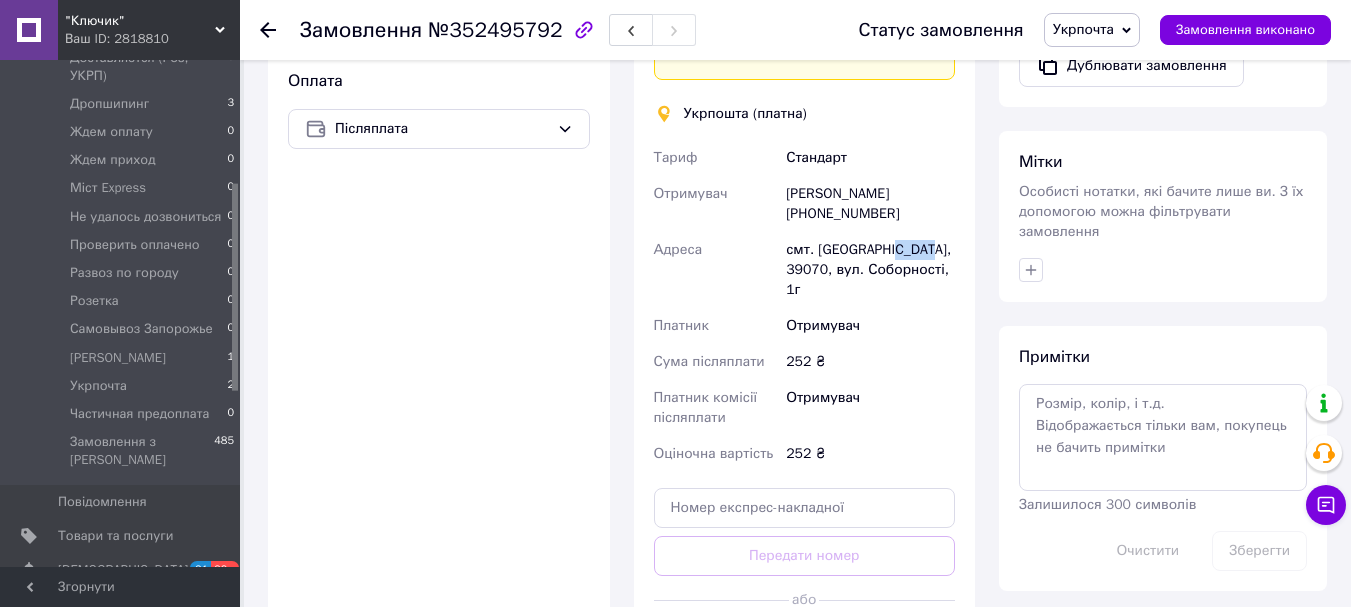 click on "смт. [GEOGRAPHIC_DATA], 39070, вул. Соборності, 1г" at bounding box center (870, 270) 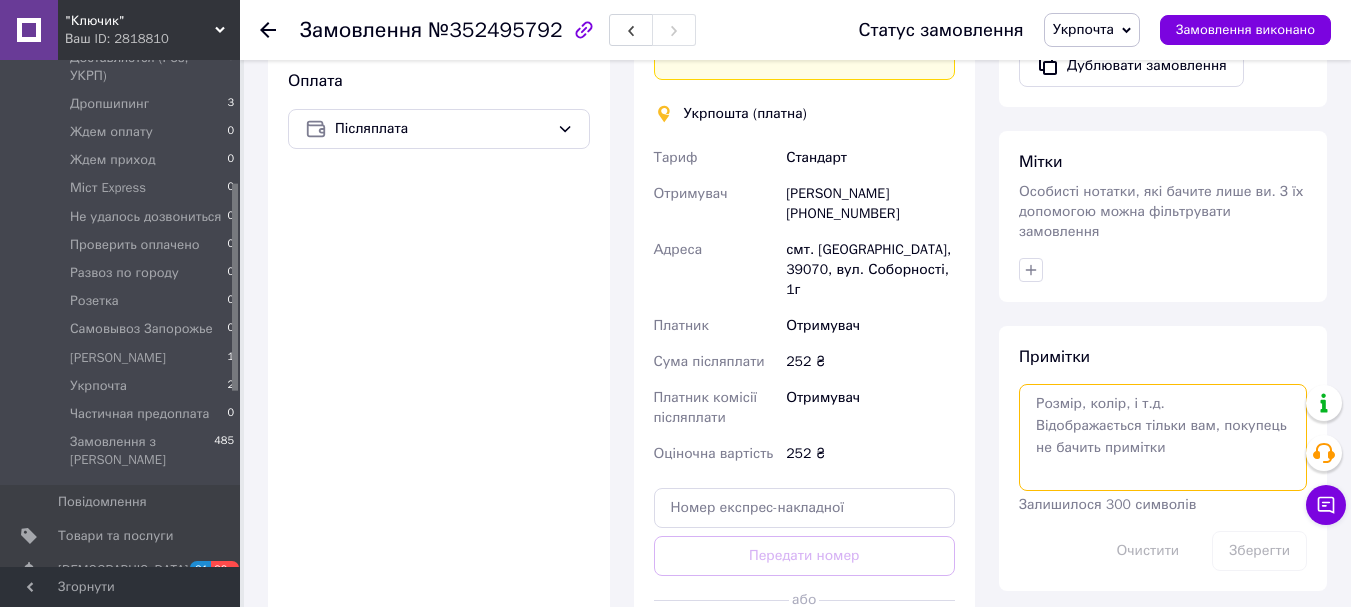 paste on "0505337892218" 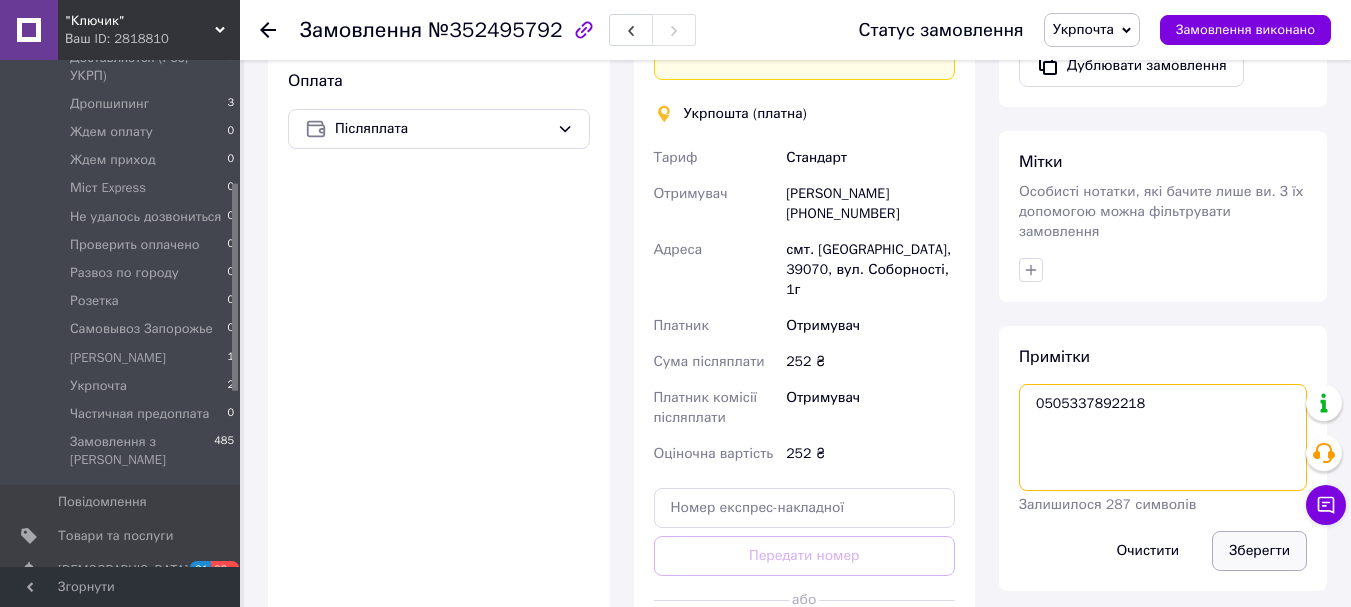 type on "0505337892218" 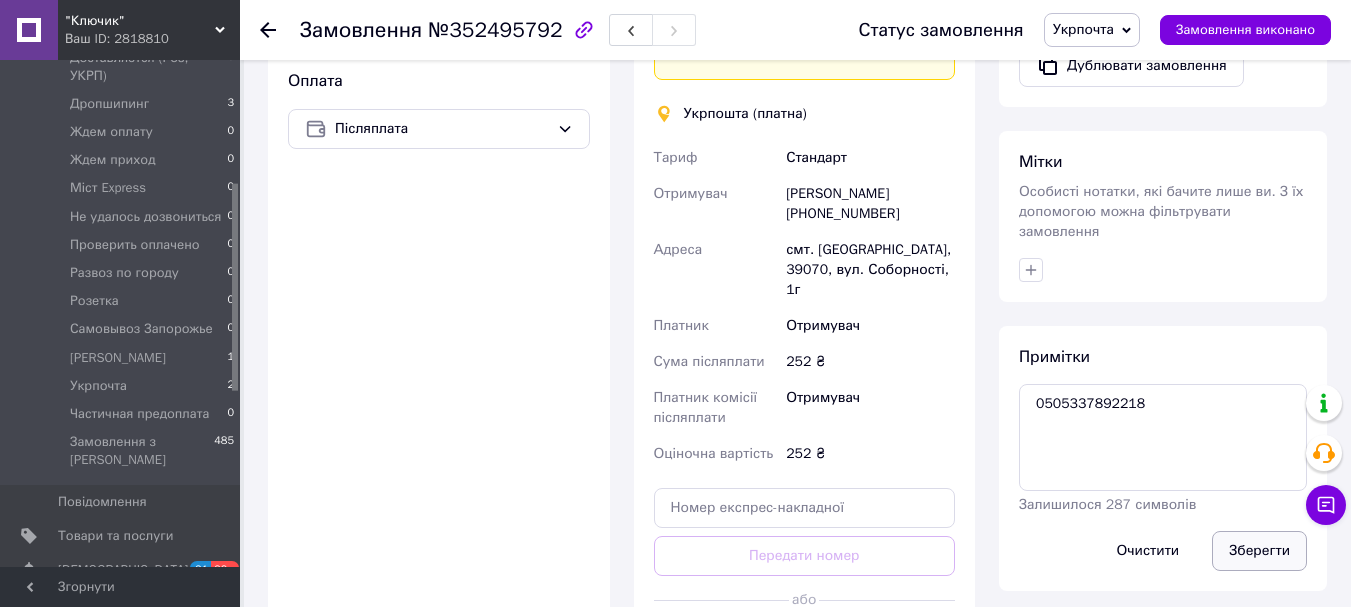 click on "Зберегти" at bounding box center (1259, 551) 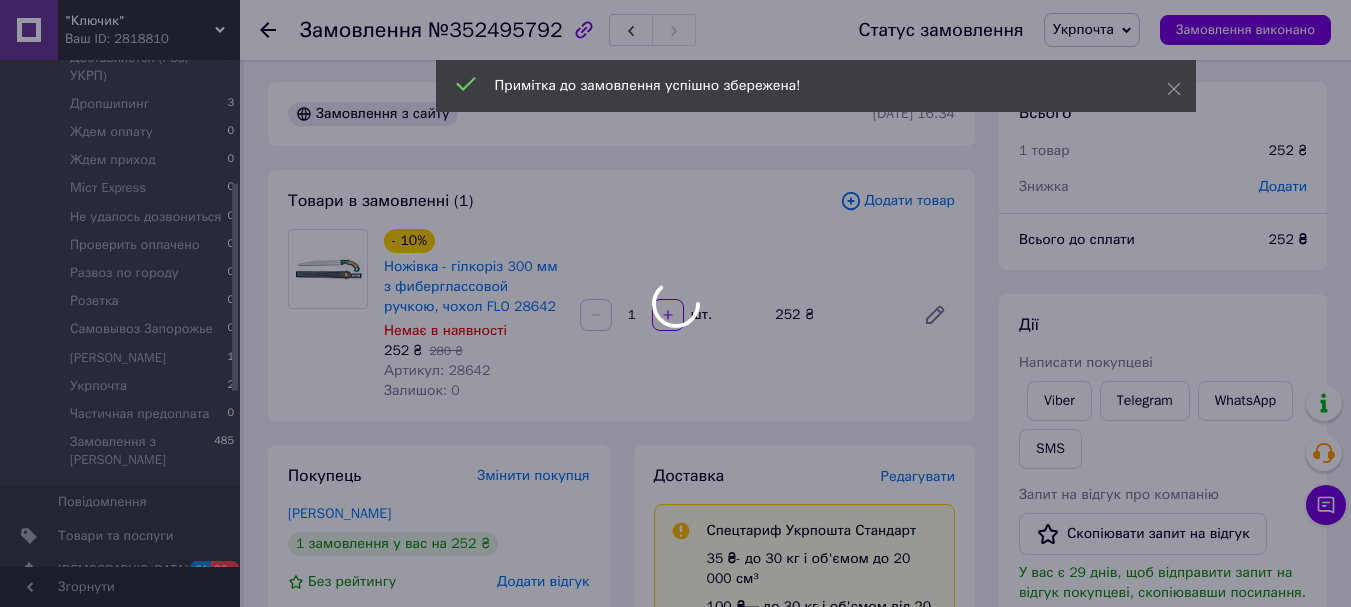 scroll, scrollTop: 0, scrollLeft: 0, axis: both 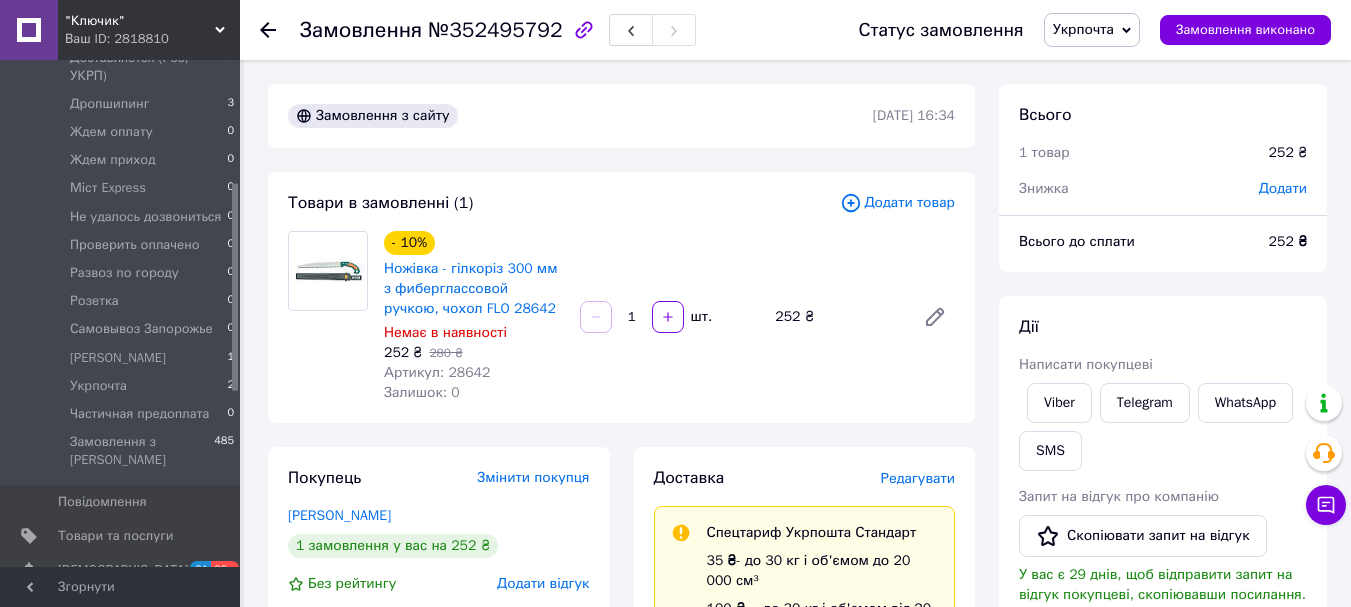 click on "[PERSON_NAME] покупцеві Viber Telegram WhatsApp SMS Запит на відгук про компанію   Скопіювати запит на відгук У вас є 29 днів, щоб відправити запит на відгук покупцеві, скопіювавши посилання.   Завантажити PDF   Друк PDF   Дублювати замовлення" at bounding box center [1163, 551] 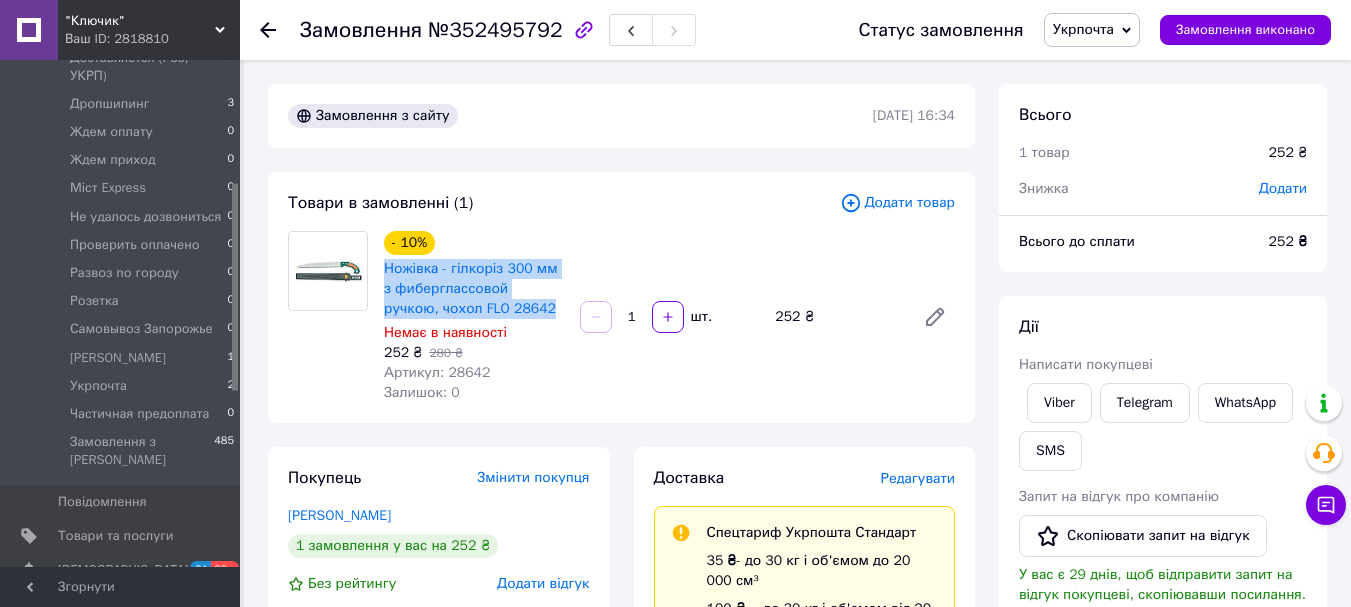 drag, startPoint x: 507, startPoint y: 309, endPoint x: 378, endPoint y: 267, distance: 135.66502 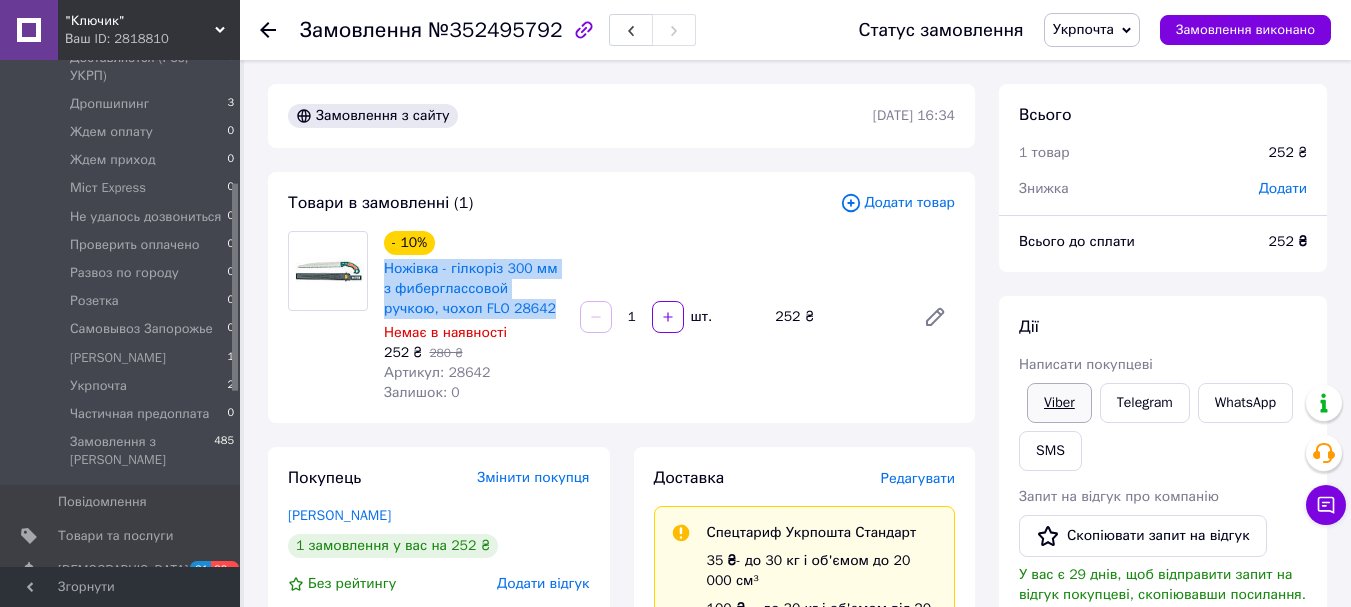 click on "Viber" at bounding box center (1059, 403) 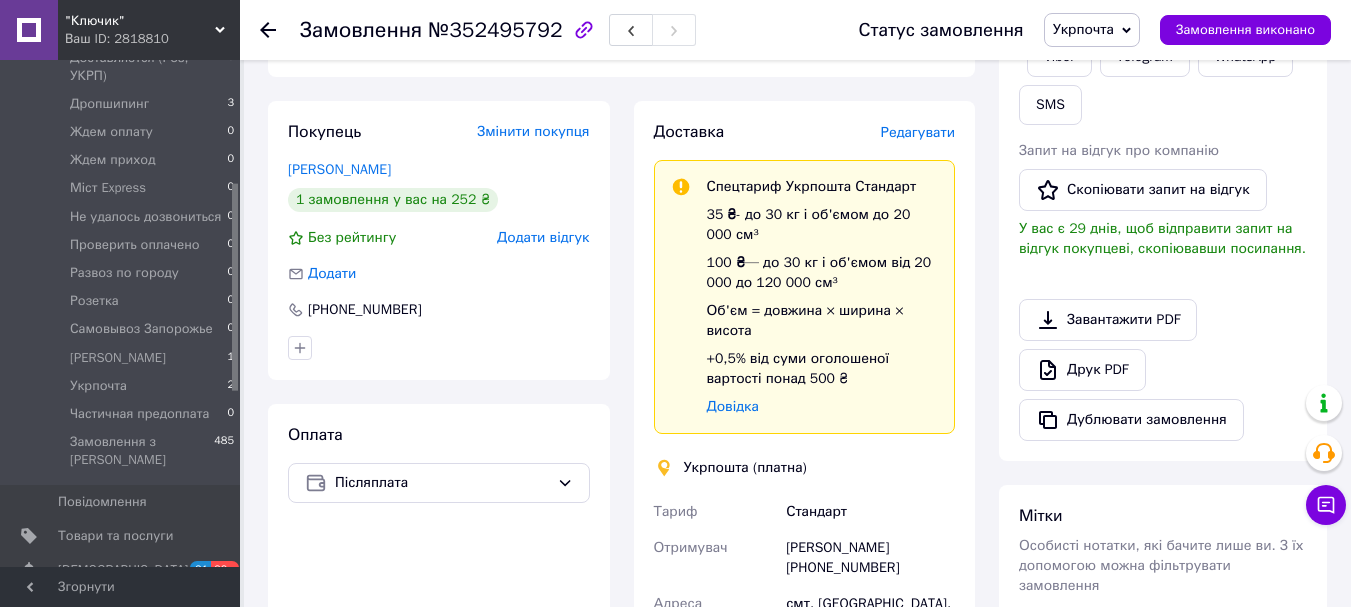 scroll, scrollTop: 600, scrollLeft: 0, axis: vertical 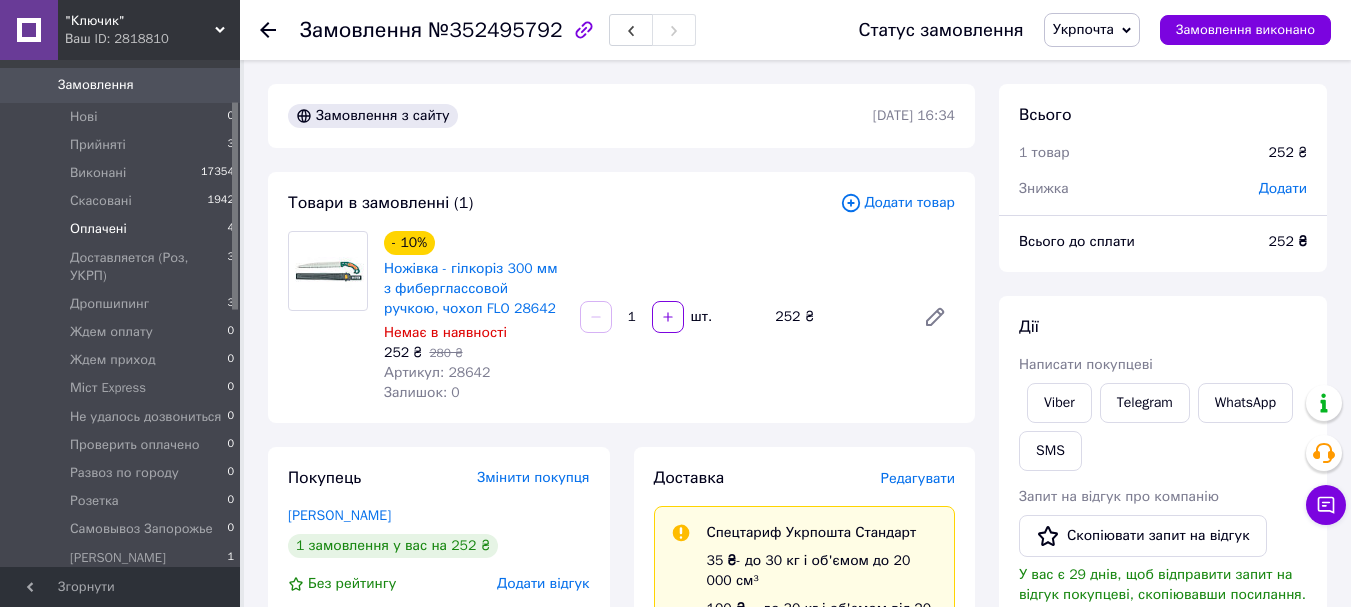 click on "Оплачені" at bounding box center (98, 229) 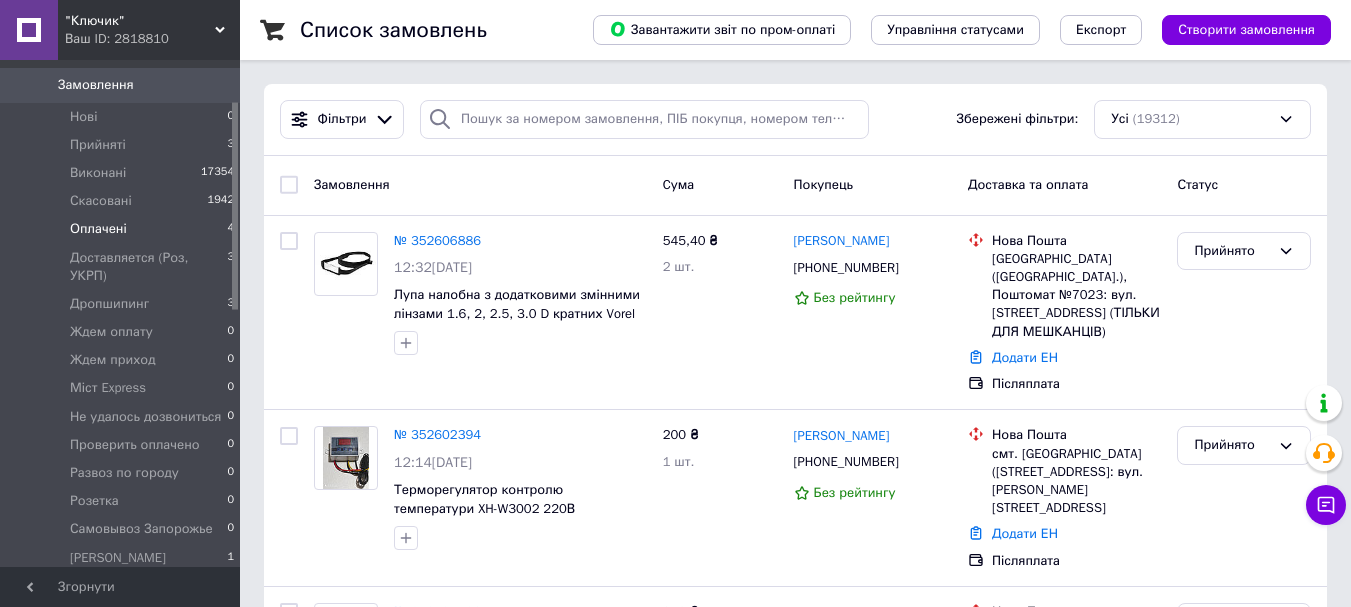 click on "Оплачені" at bounding box center [98, 229] 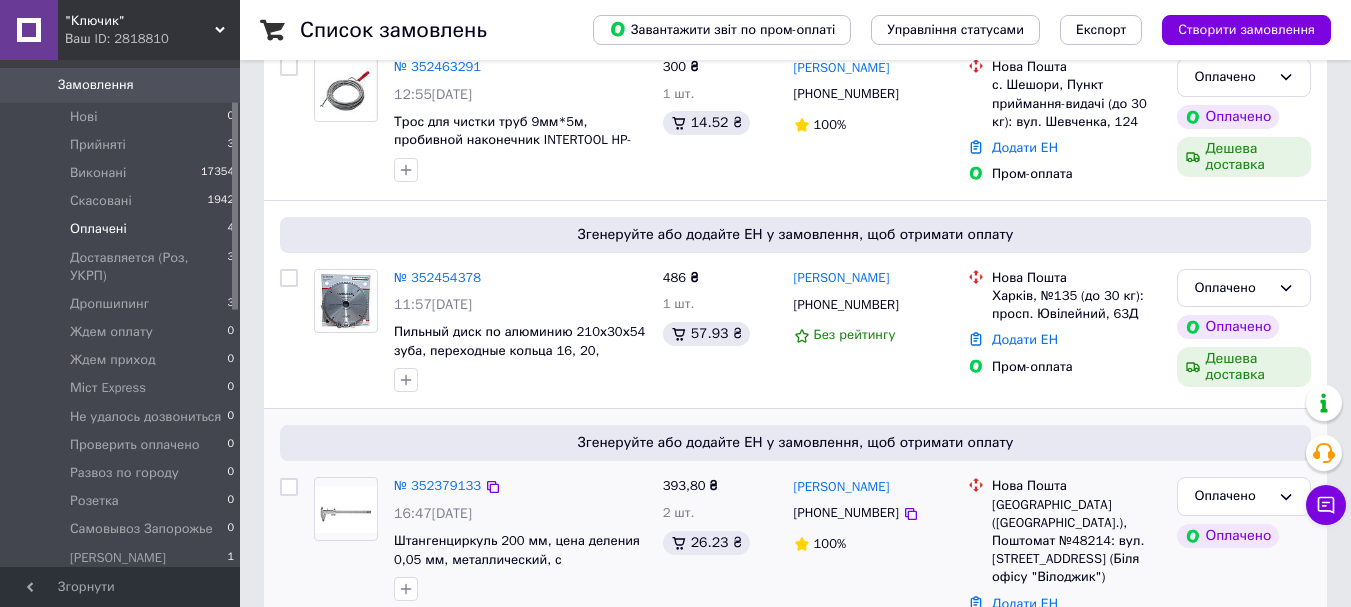 scroll, scrollTop: 400, scrollLeft: 0, axis: vertical 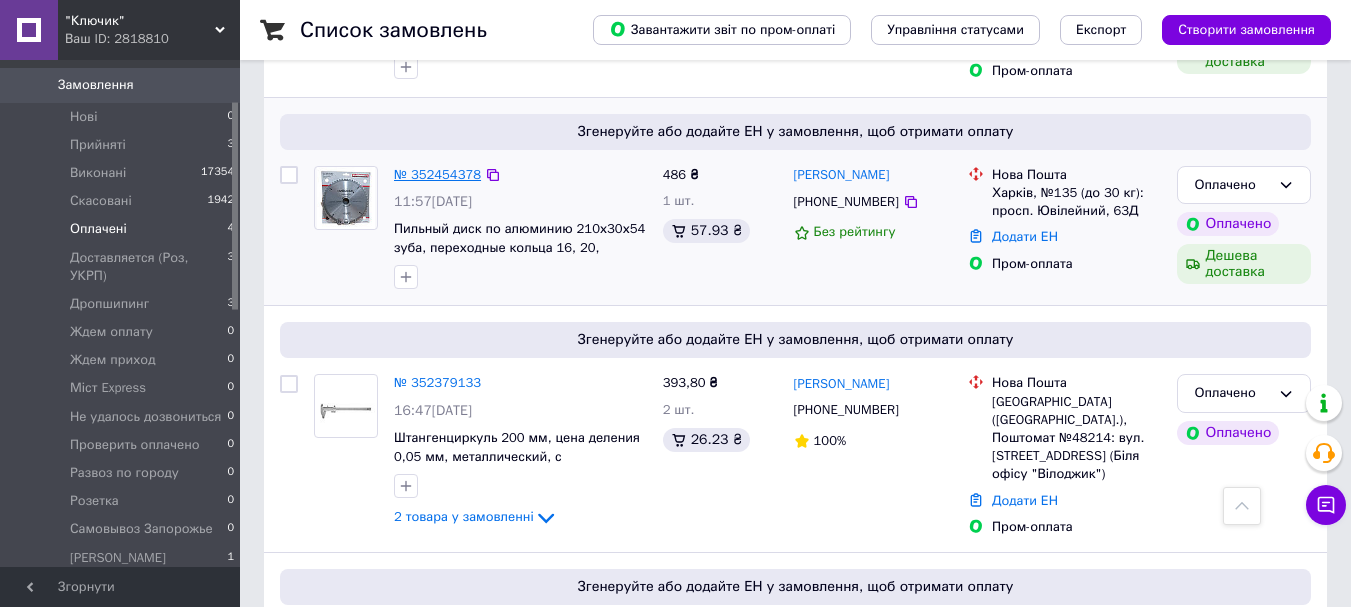 click on "№ 352454378" at bounding box center (437, 174) 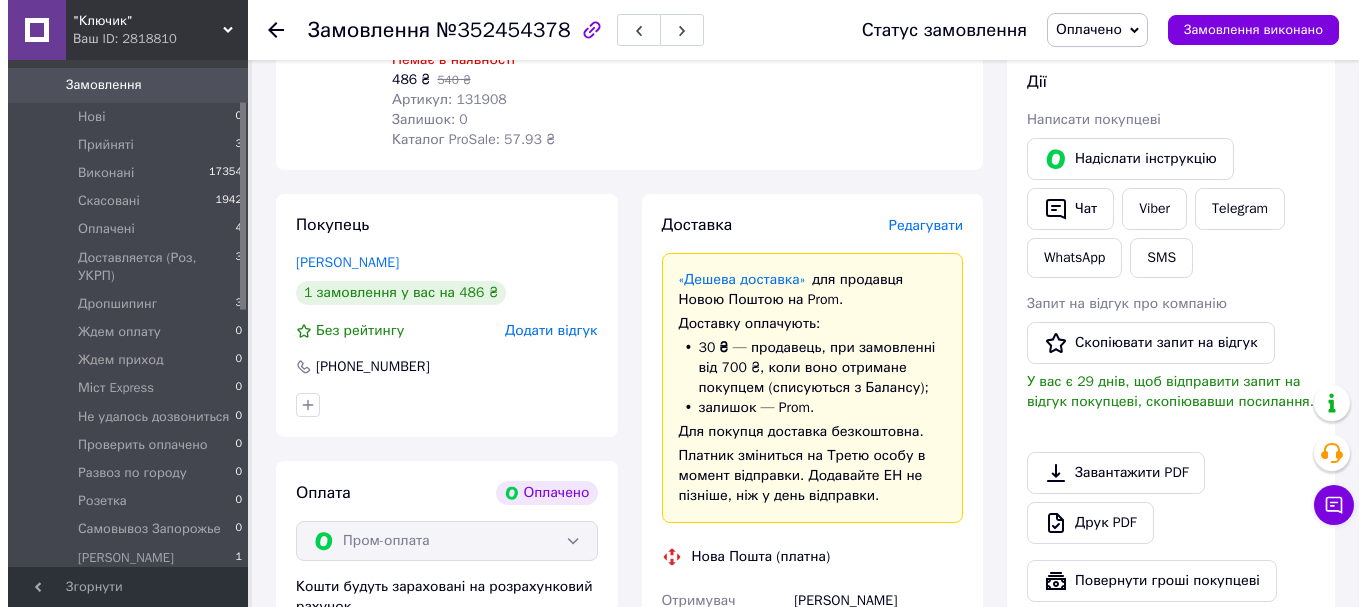 scroll, scrollTop: 900, scrollLeft: 0, axis: vertical 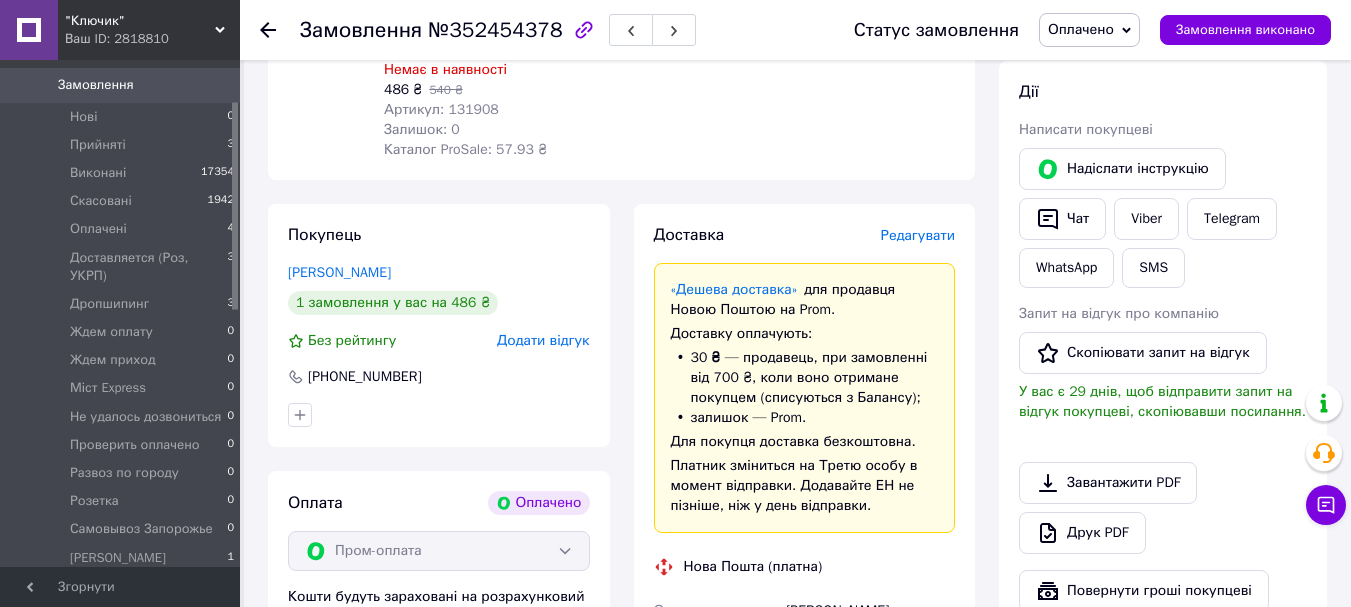 click on "Редагувати" at bounding box center (918, 235) 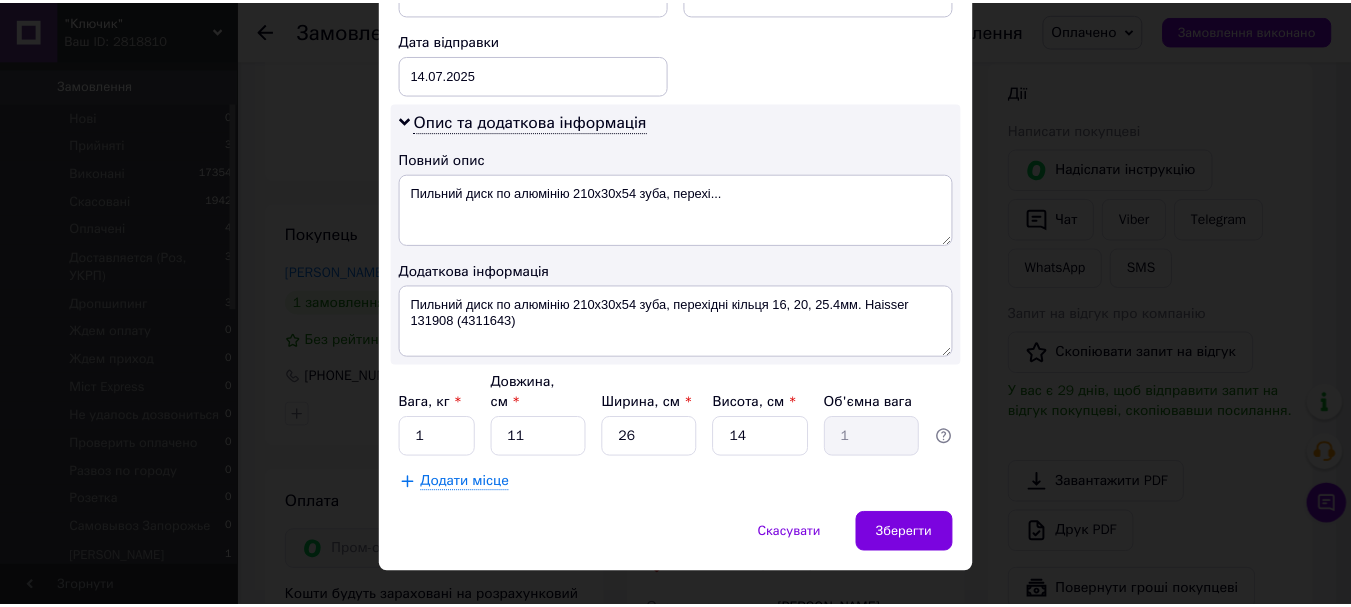 scroll, scrollTop: 965, scrollLeft: 0, axis: vertical 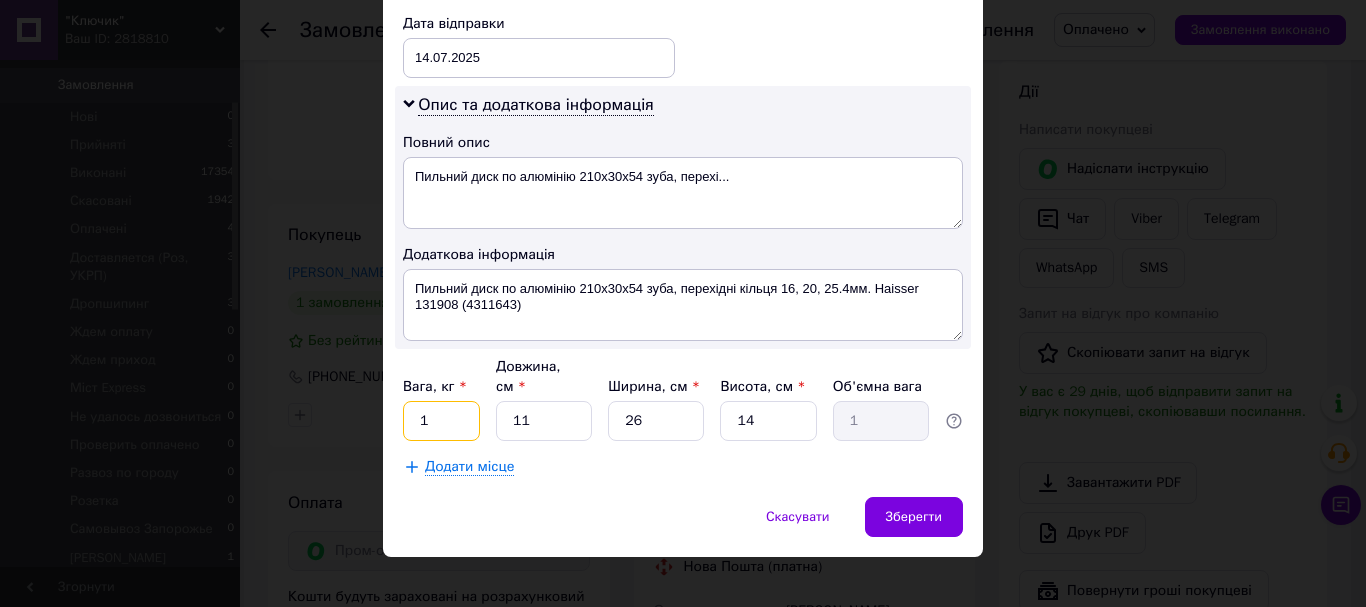 click on "1" at bounding box center (441, 421) 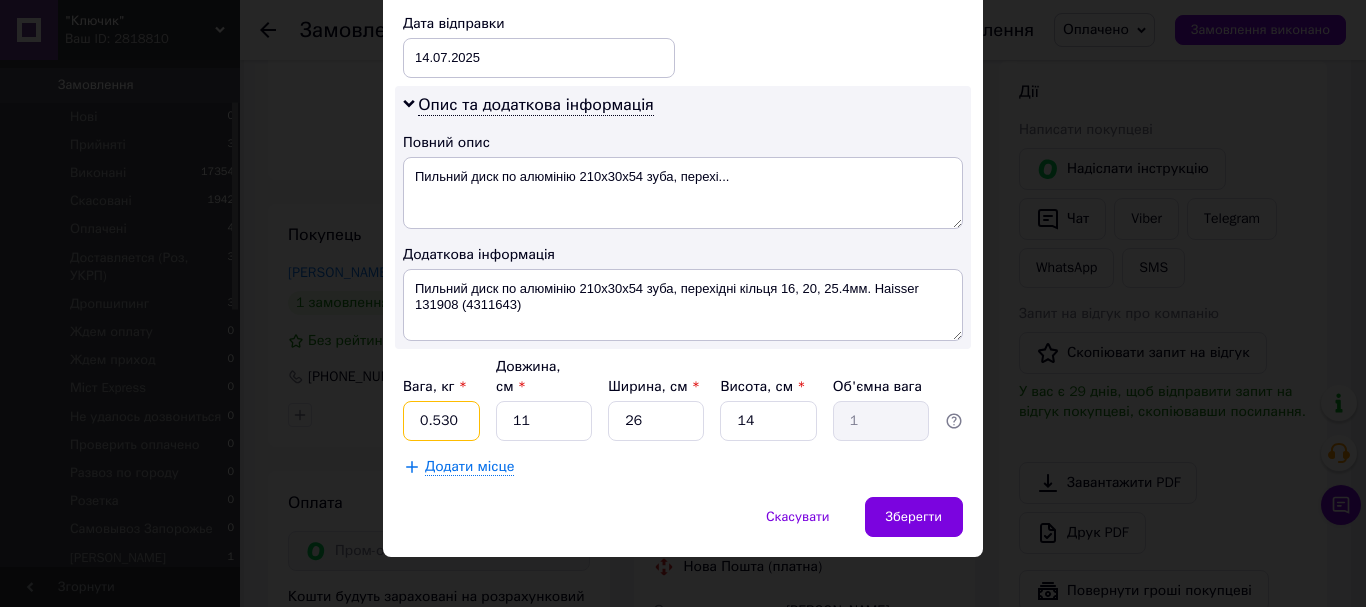 type on "0.530" 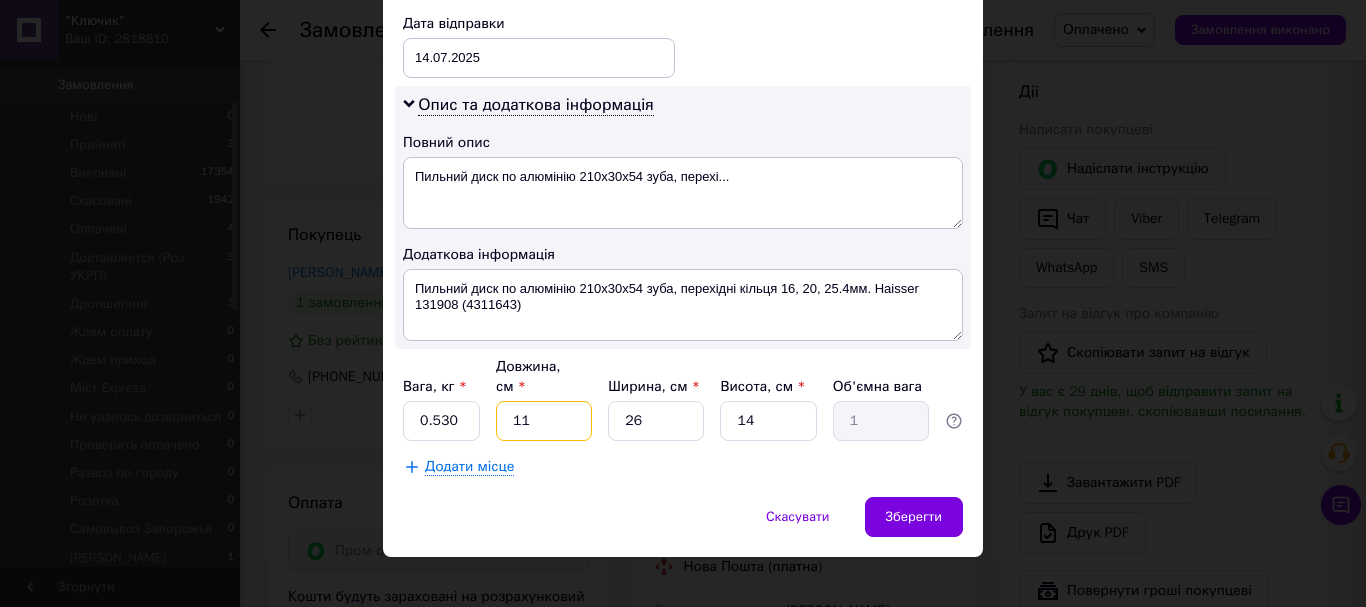 click on "11" at bounding box center [544, 421] 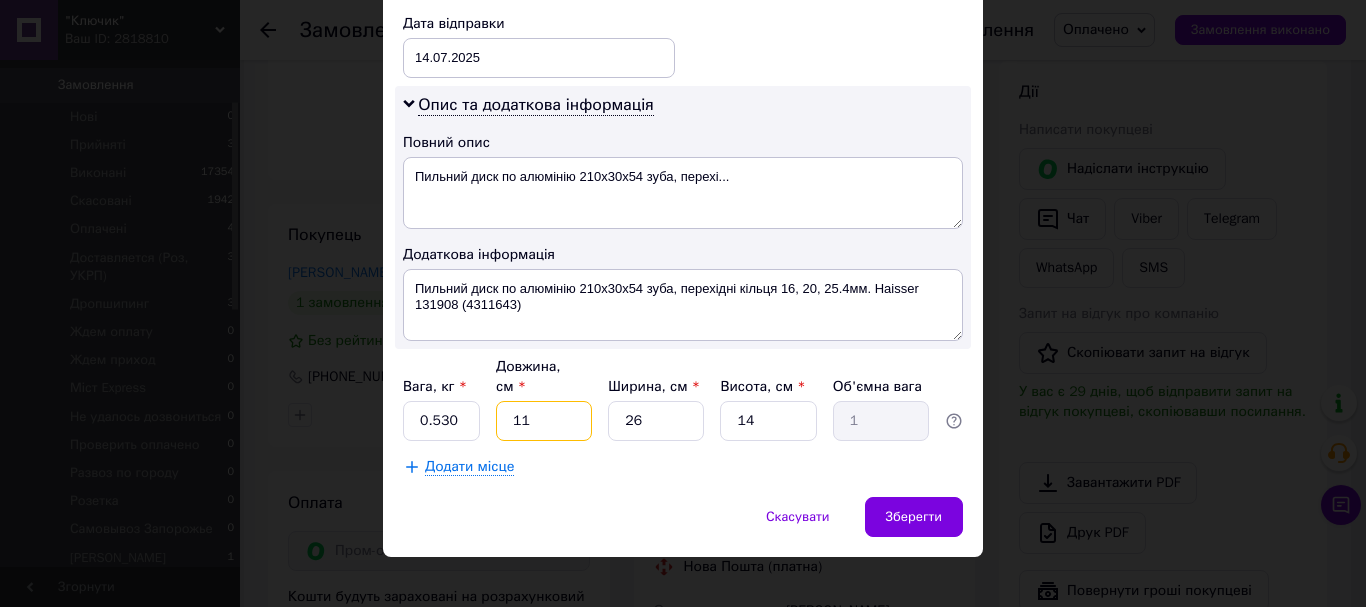 type on "3" 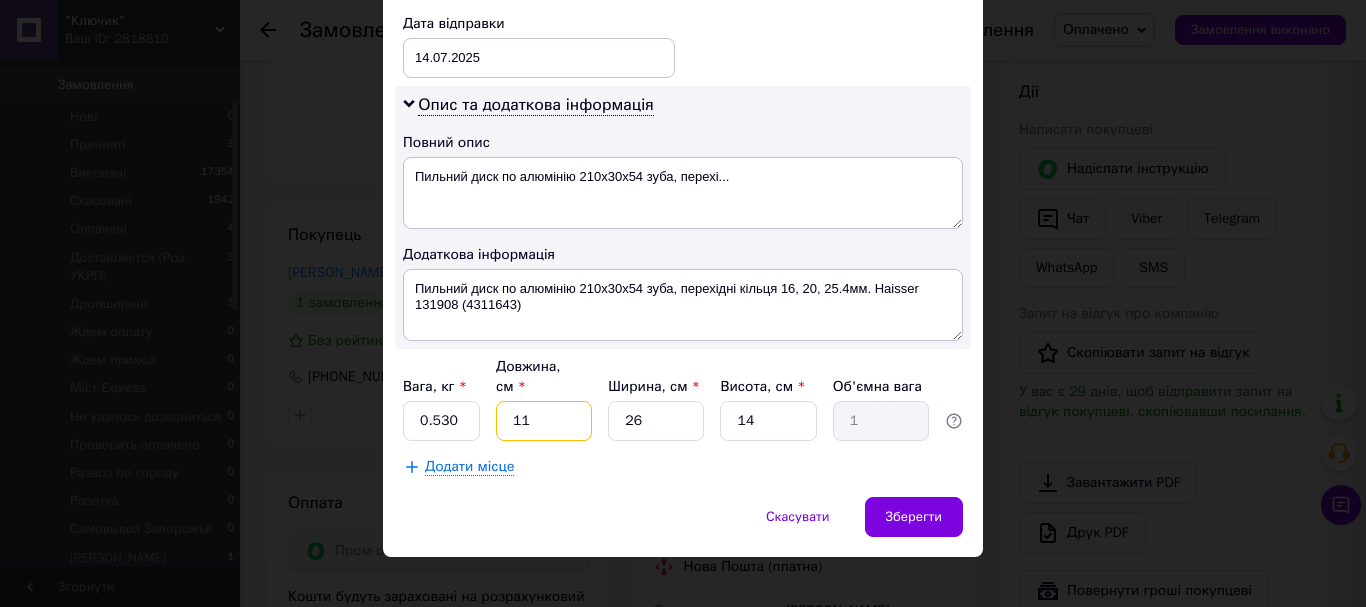 type on "0.27" 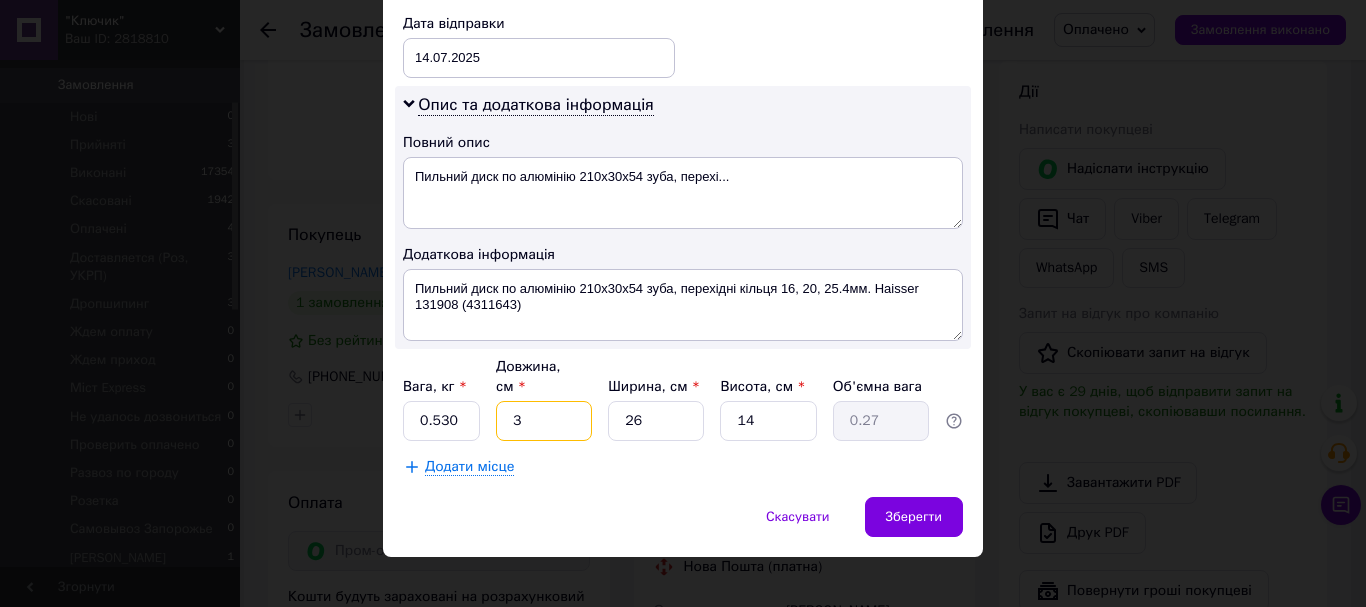 type on "30" 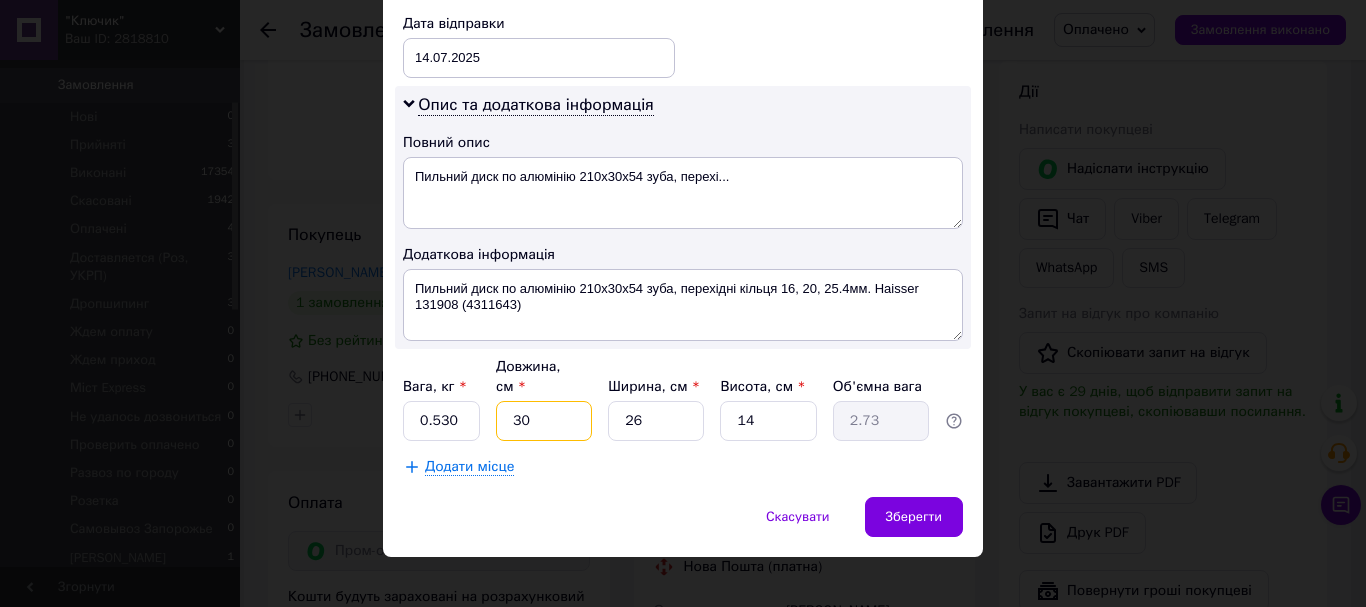 type on "30" 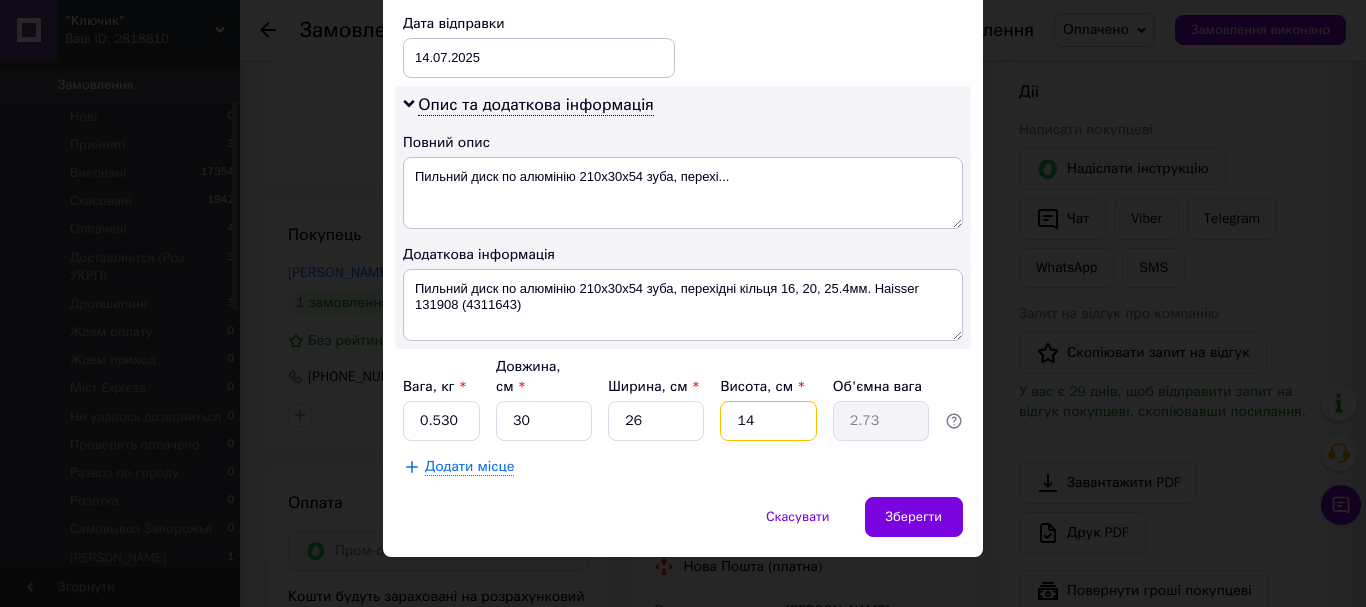click on "14" at bounding box center (768, 421) 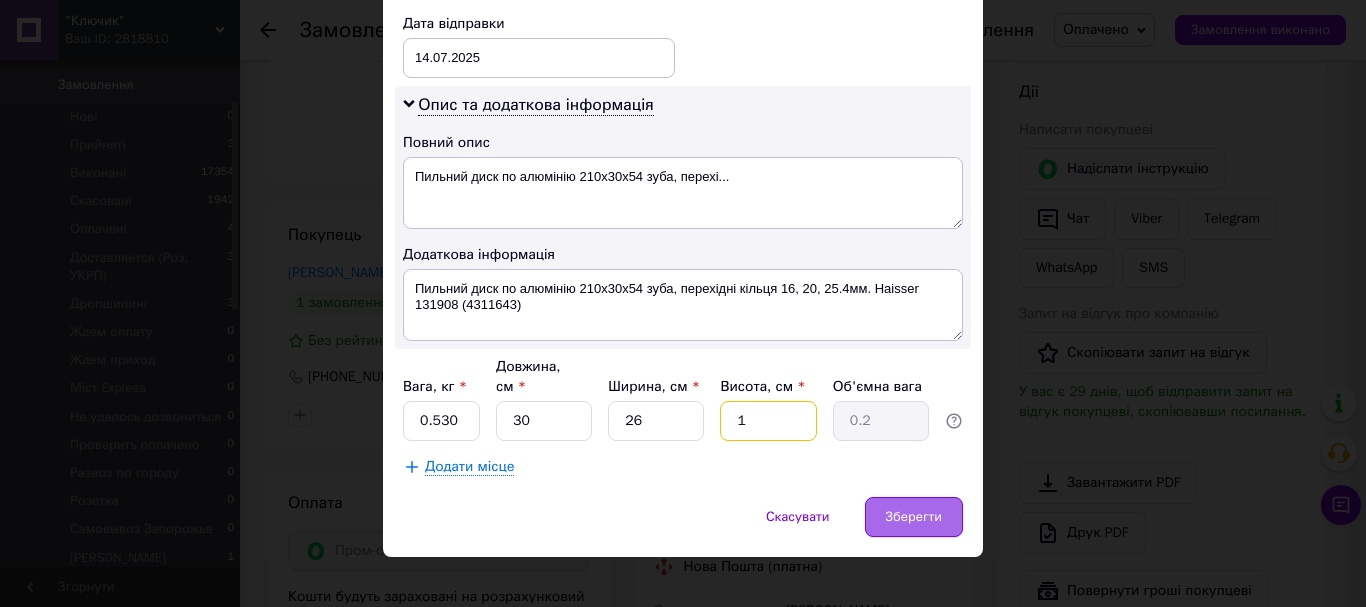 type on "1" 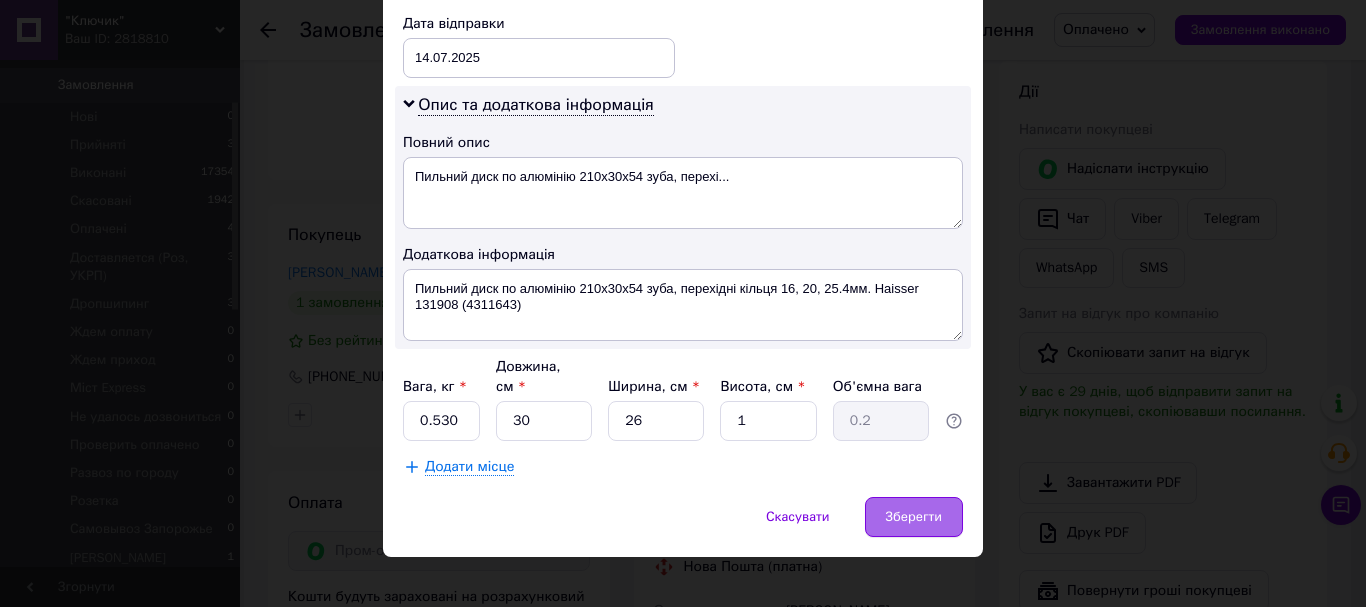 click on "Зберегти" at bounding box center [914, 517] 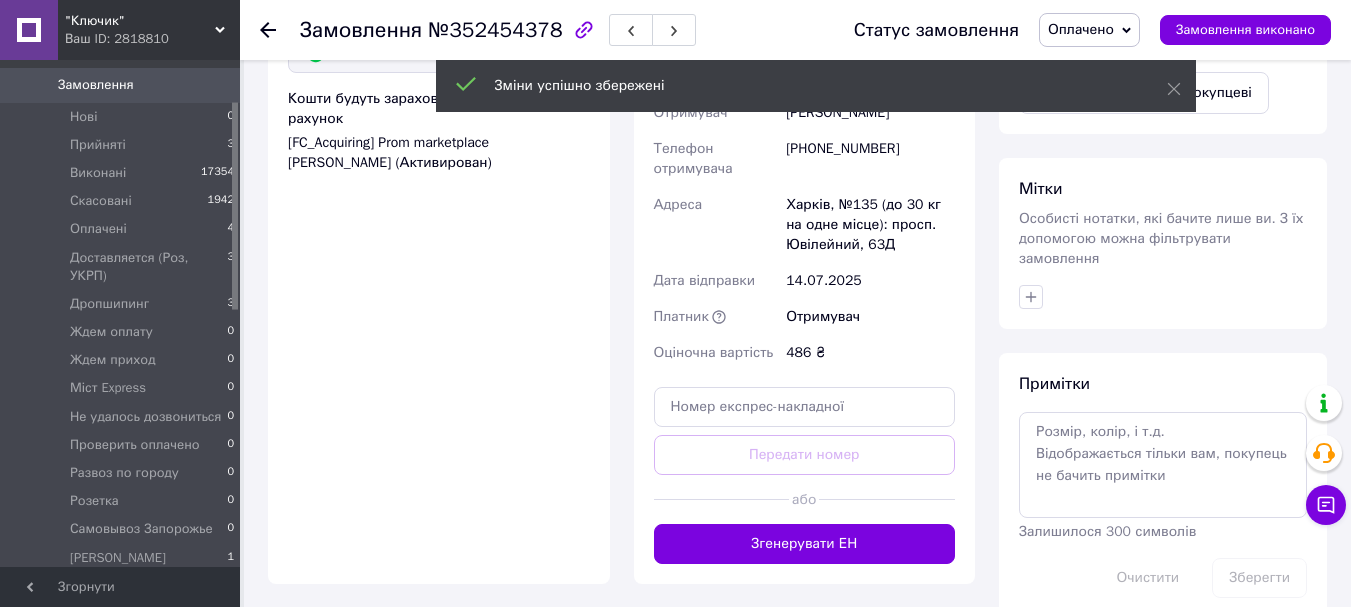 scroll, scrollTop: 1400, scrollLeft: 0, axis: vertical 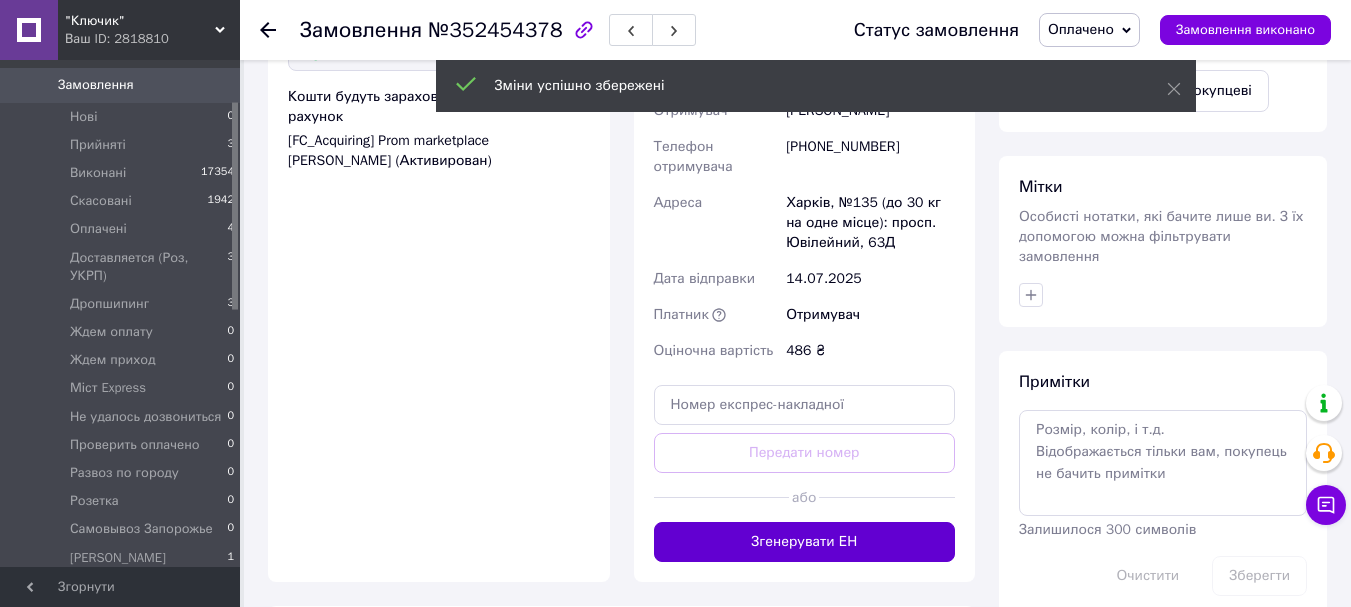 click on "Згенерувати ЕН" at bounding box center (805, 542) 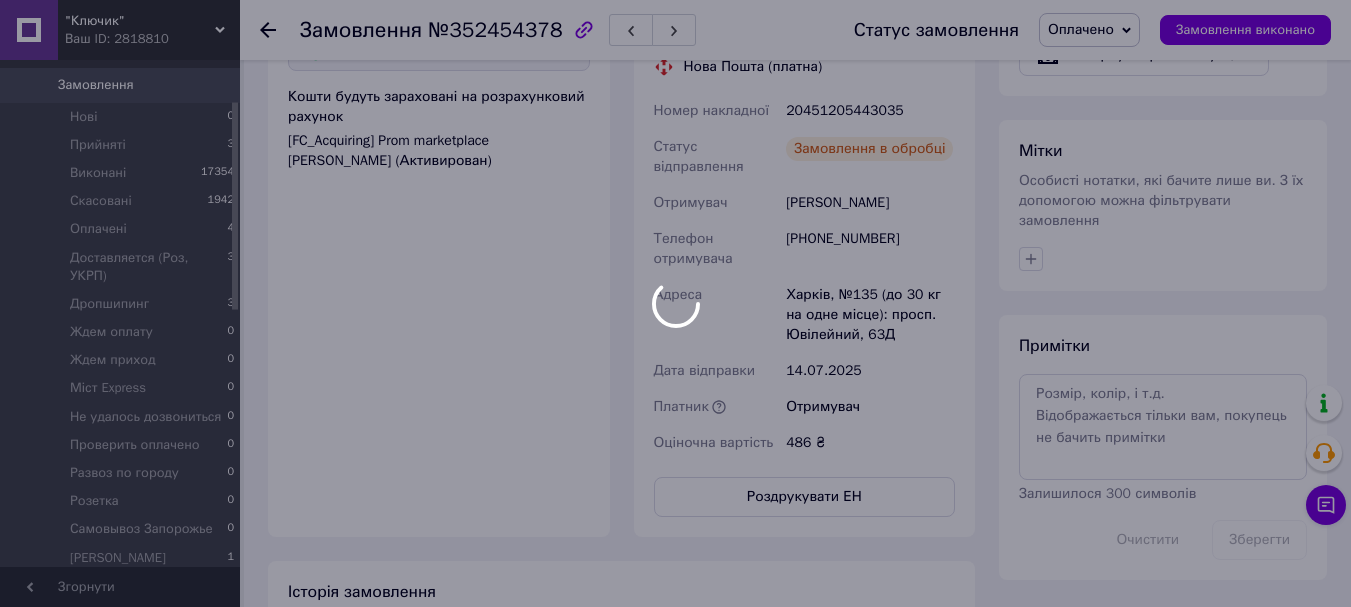 scroll, scrollTop: 32, scrollLeft: 0, axis: vertical 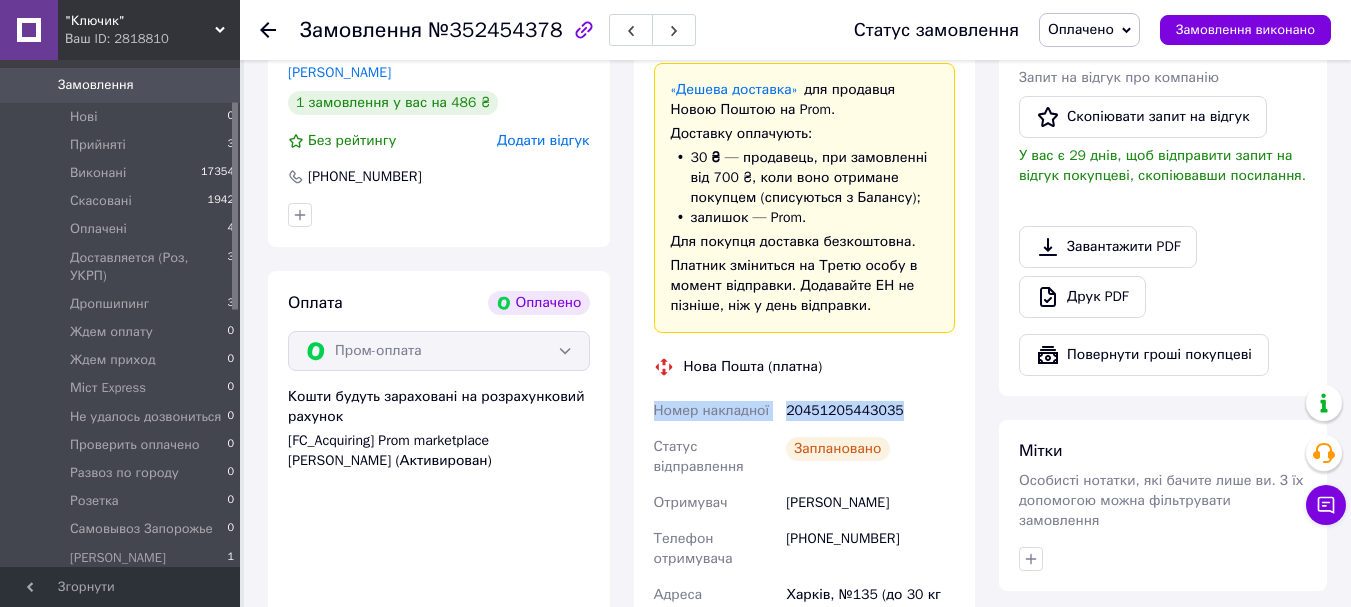 drag, startPoint x: 654, startPoint y: 365, endPoint x: 895, endPoint y: 356, distance: 241.16798 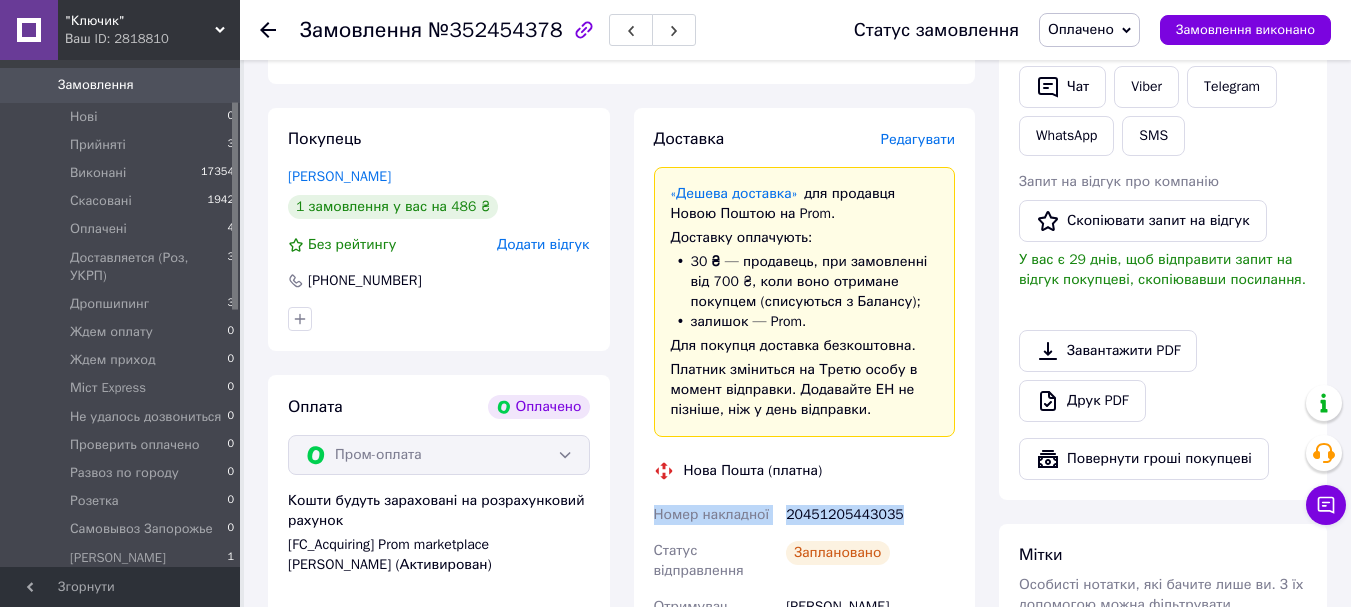 scroll, scrollTop: 600, scrollLeft: 0, axis: vertical 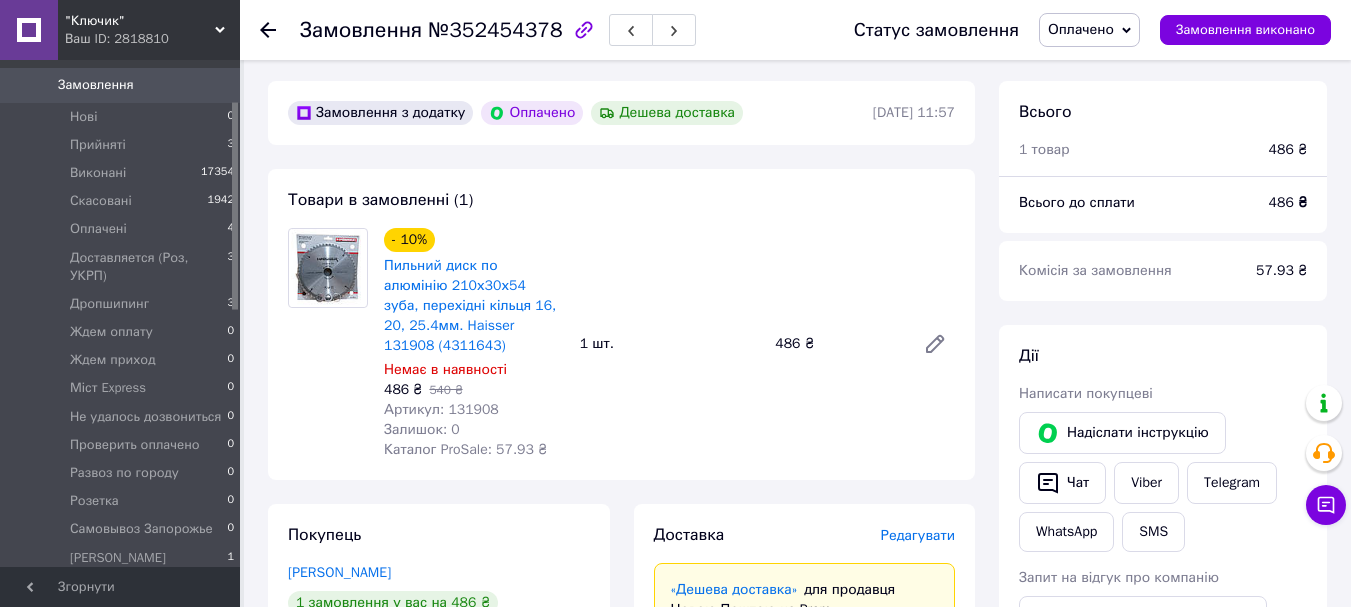 click on "Дії" at bounding box center [1163, 356] 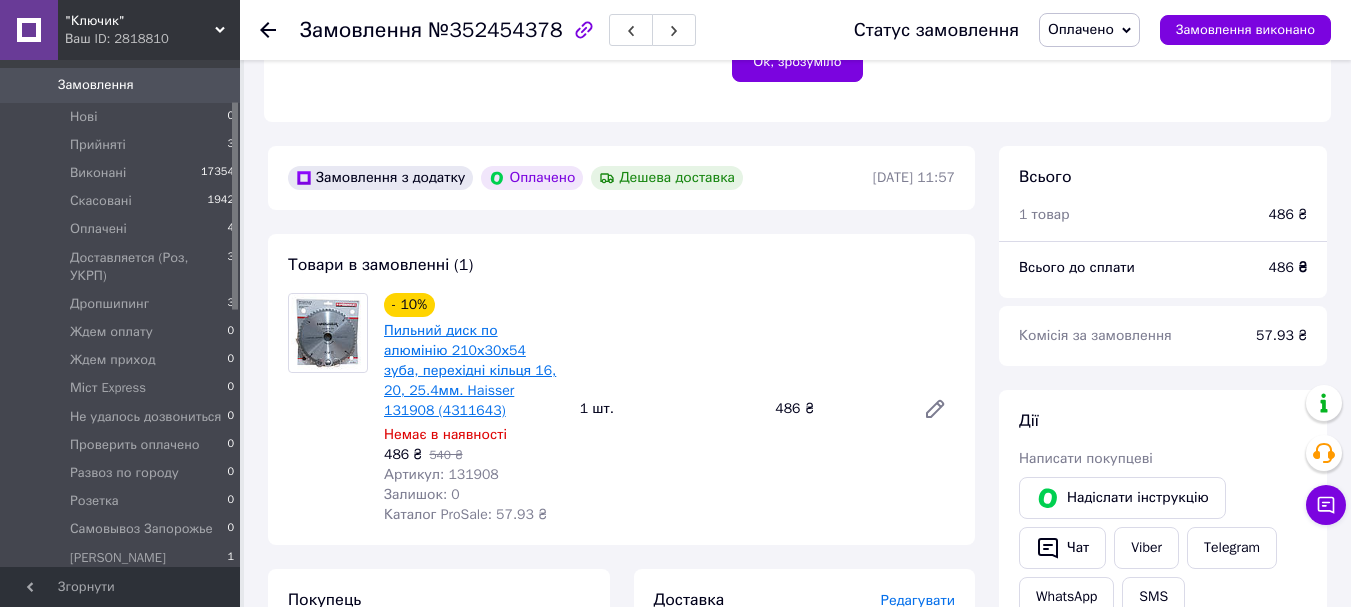 scroll, scrollTop: 500, scrollLeft: 0, axis: vertical 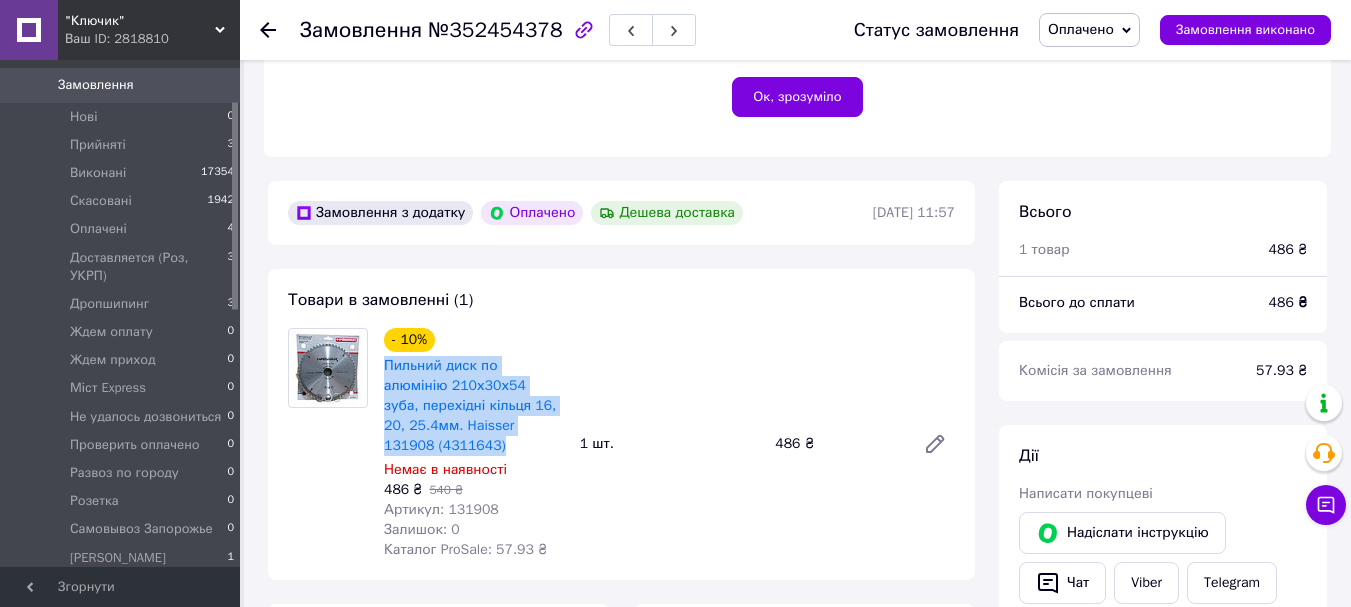 drag, startPoint x: 555, startPoint y: 403, endPoint x: 378, endPoint y: 349, distance: 185.05405 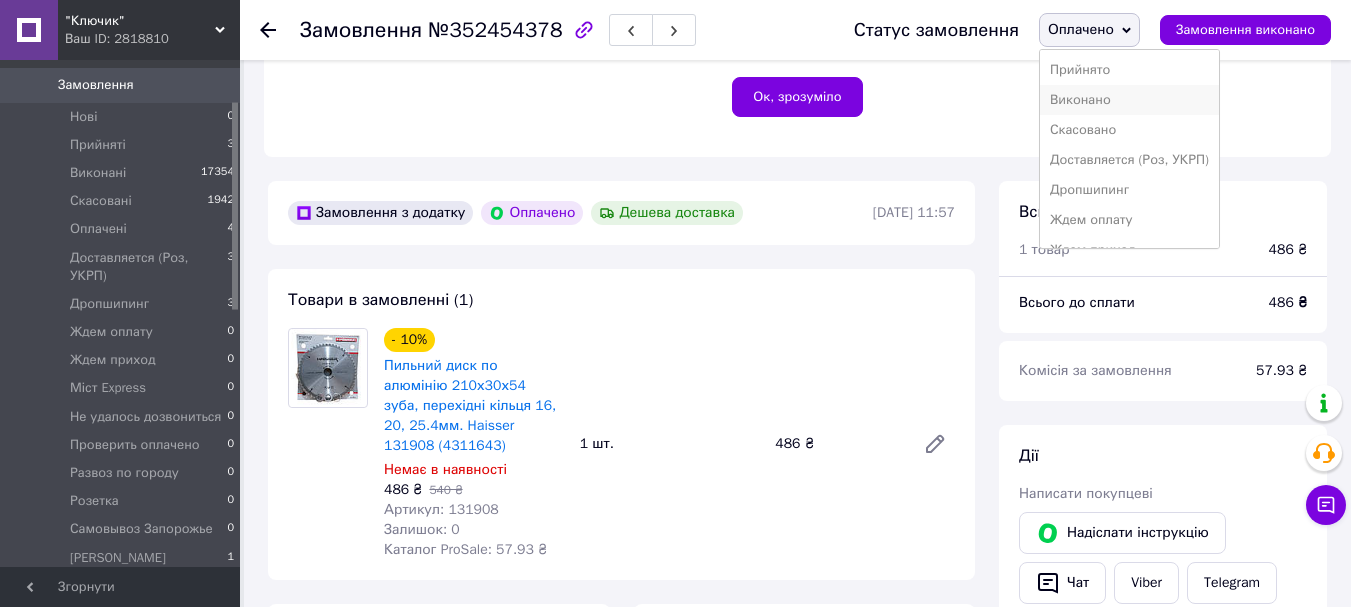 click on "Виконано" at bounding box center (1129, 100) 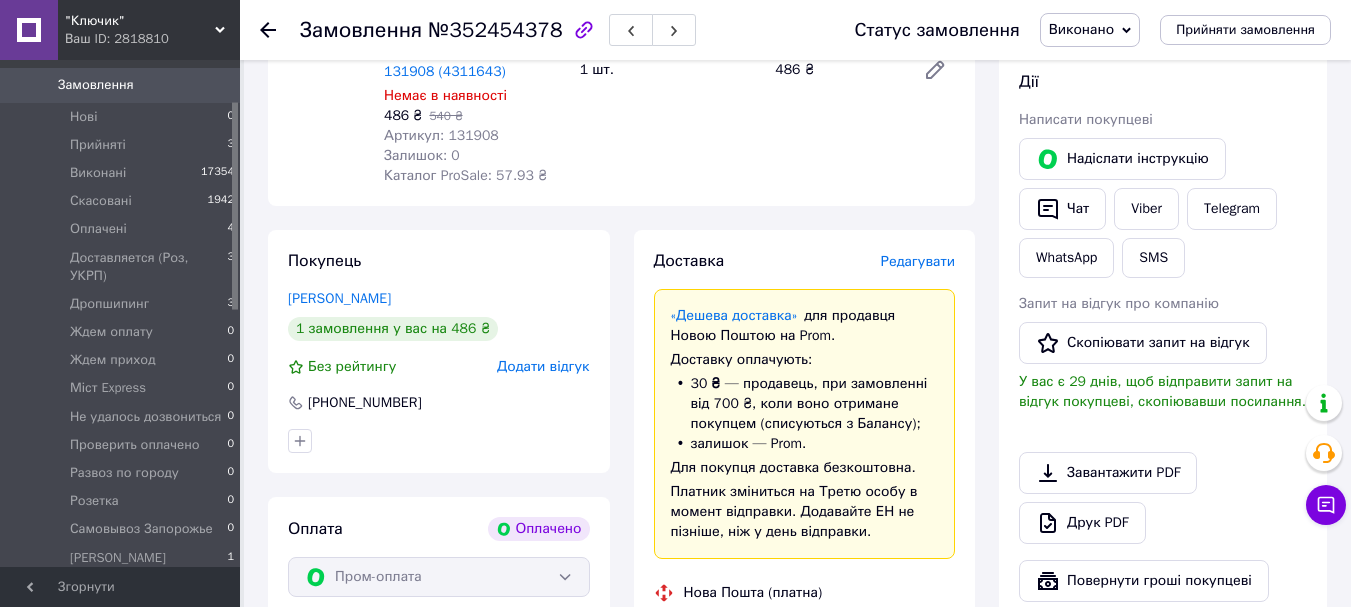 scroll, scrollTop: 900, scrollLeft: 0, axis: vertical 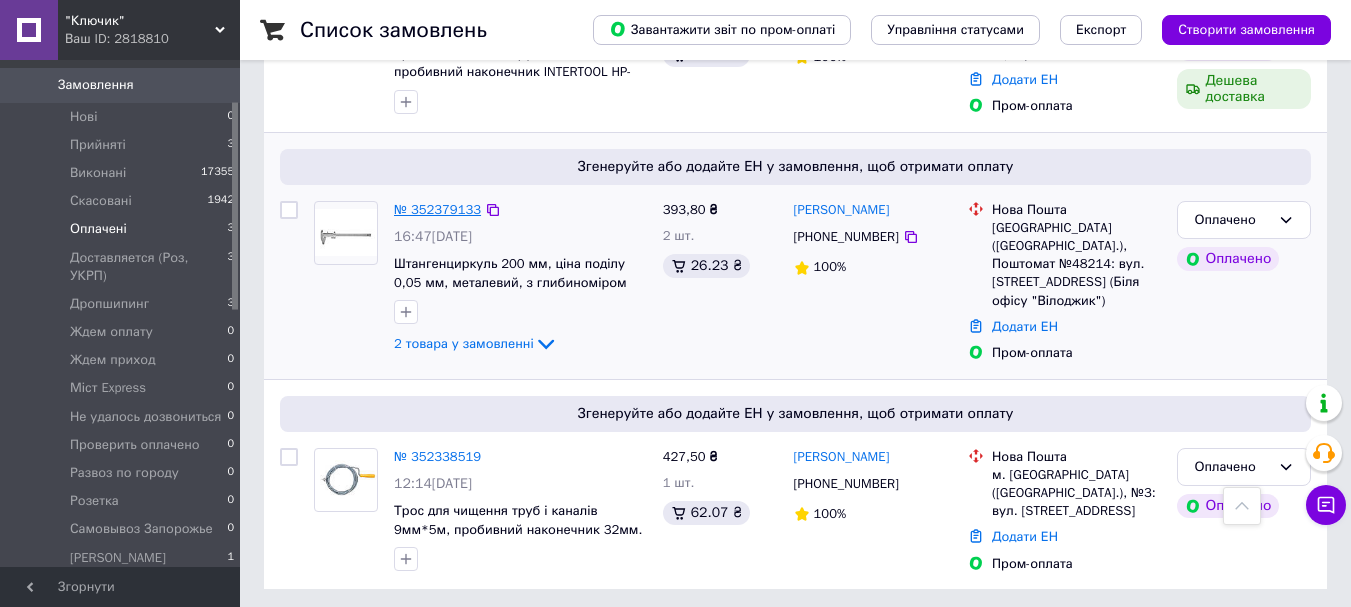 click on "№ 352379133" at bounding box center (437, 209) 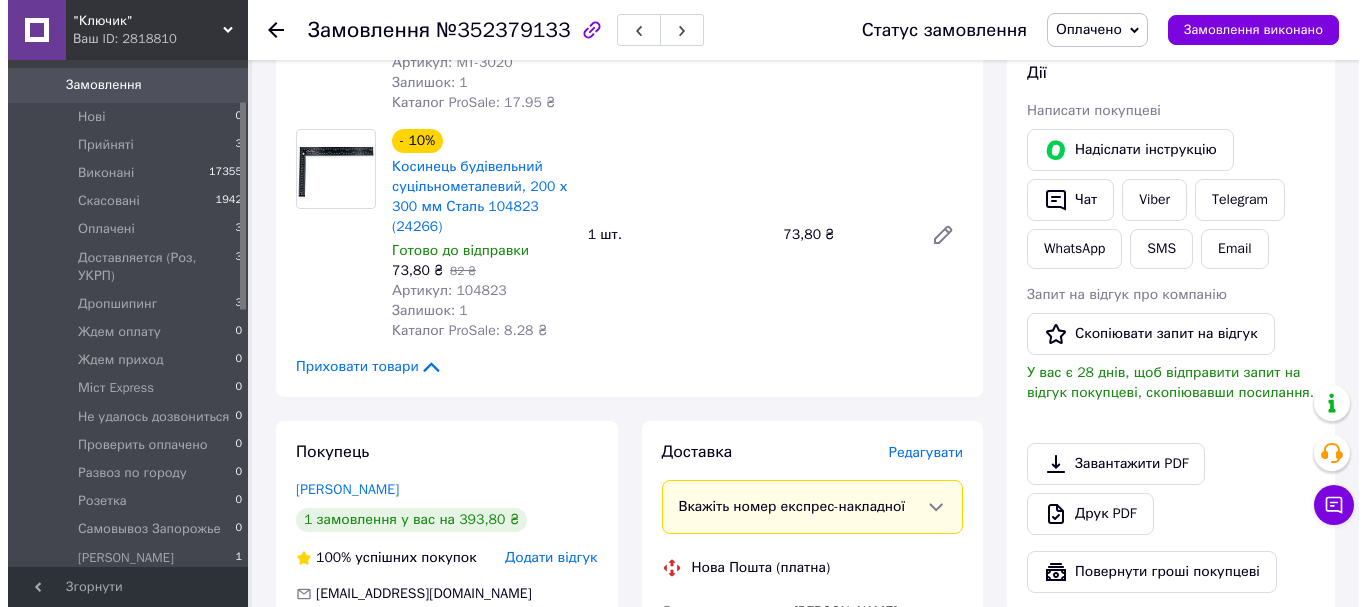 scroll, scrollTop: 965, scrollLeft: 0, axis: vertical 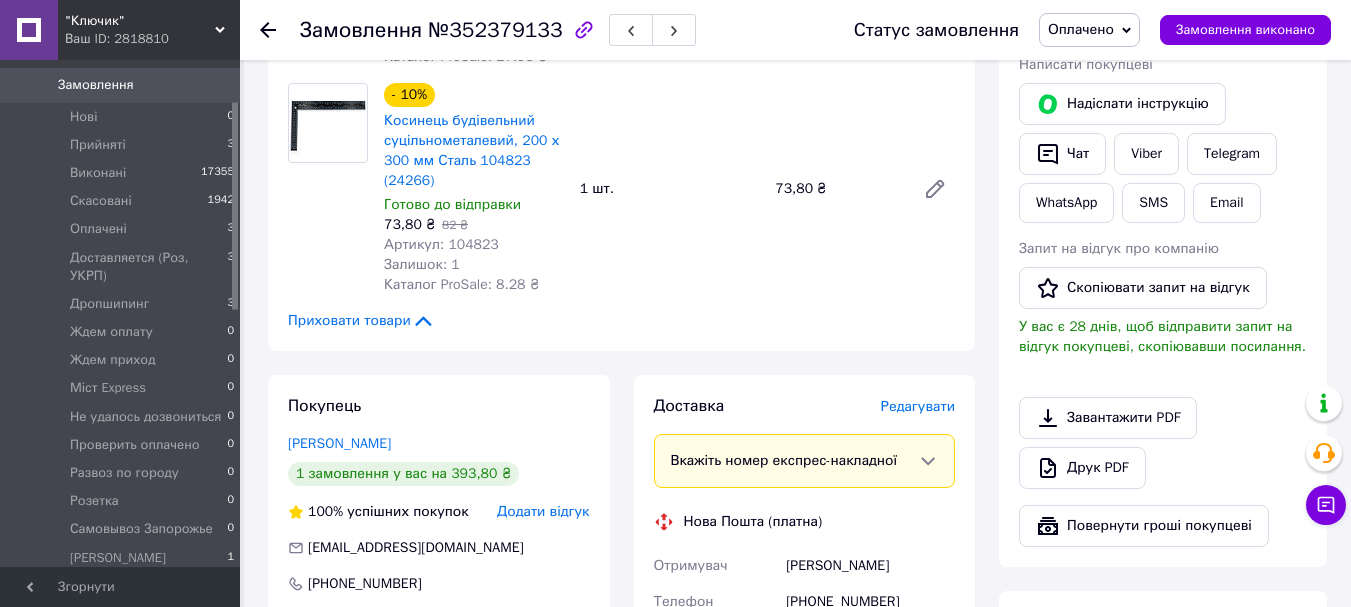 click on "Редагувати" at bounding box center (918, 406) 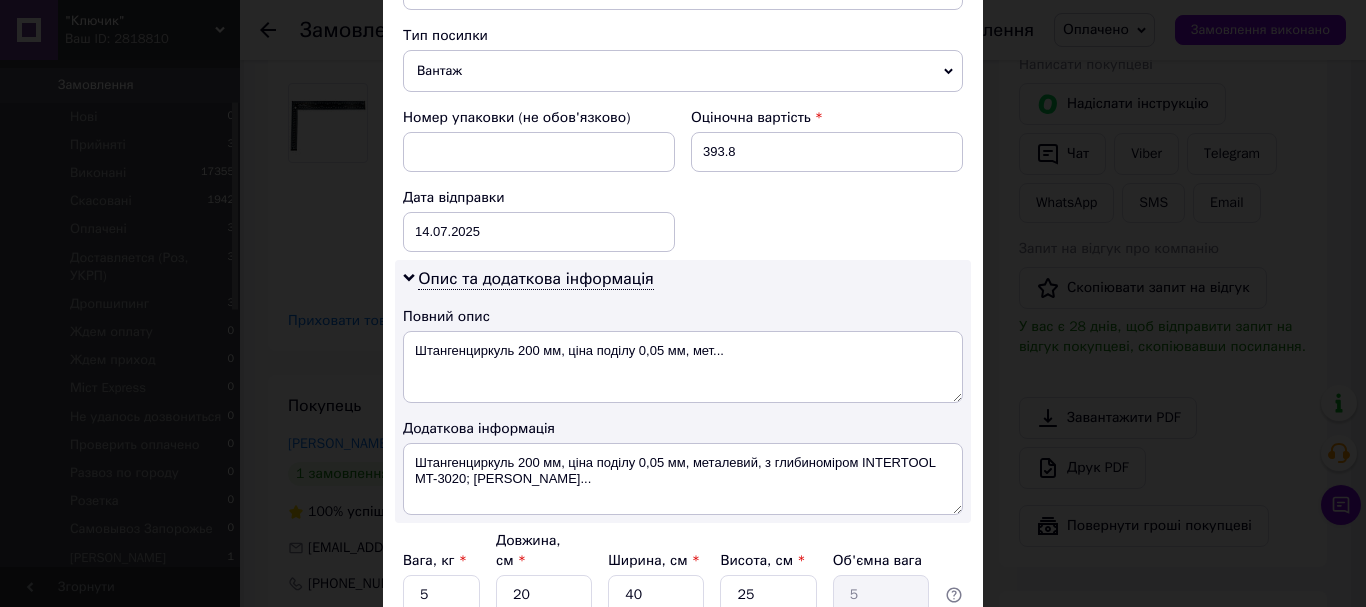 scroll, scrollTop: 965, scrollLeft: 0, axis: vertical 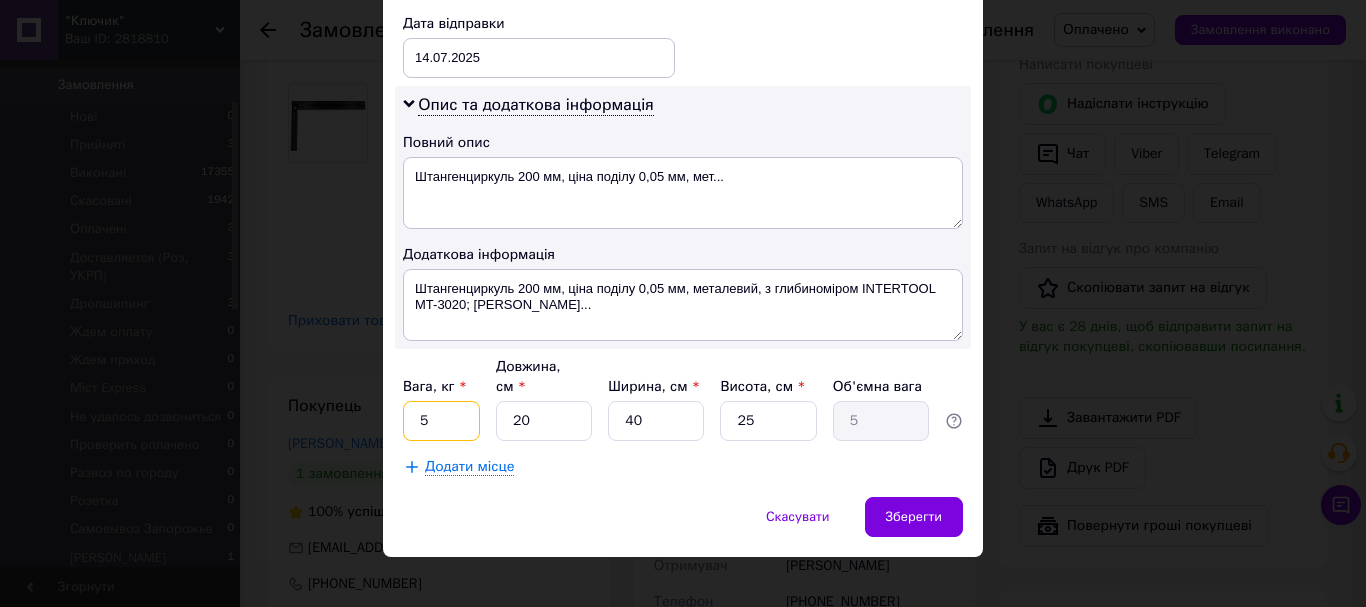 click on "5" at bounding box center (441, 421) 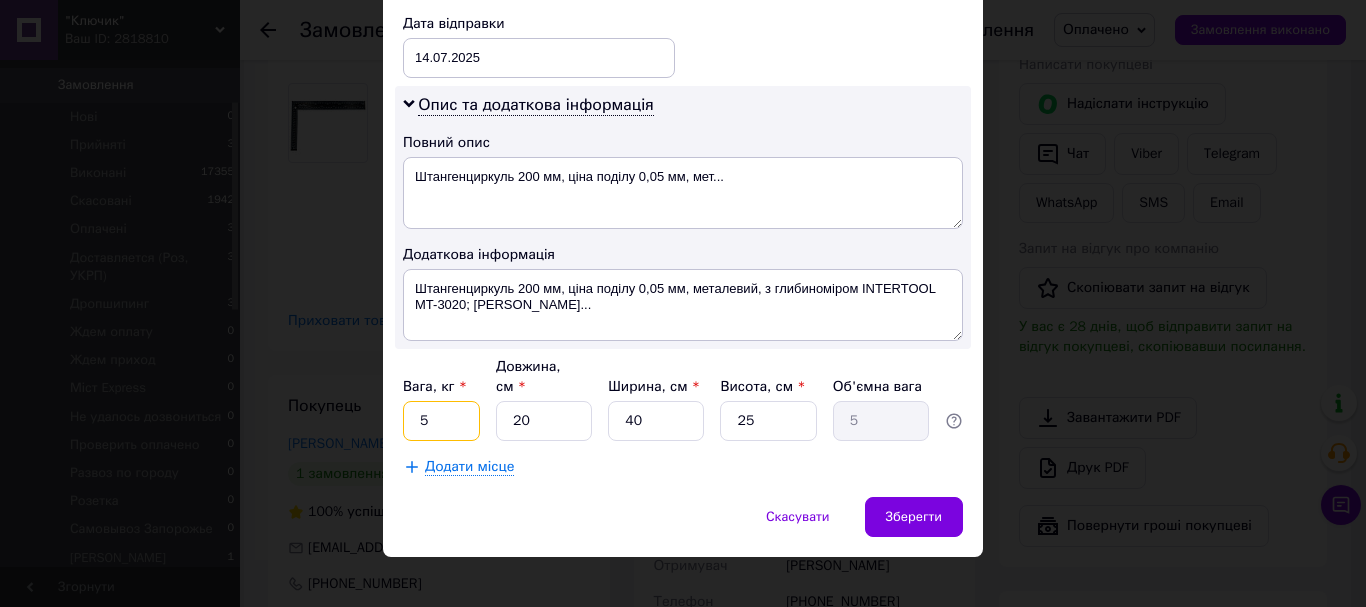 type on "0" 